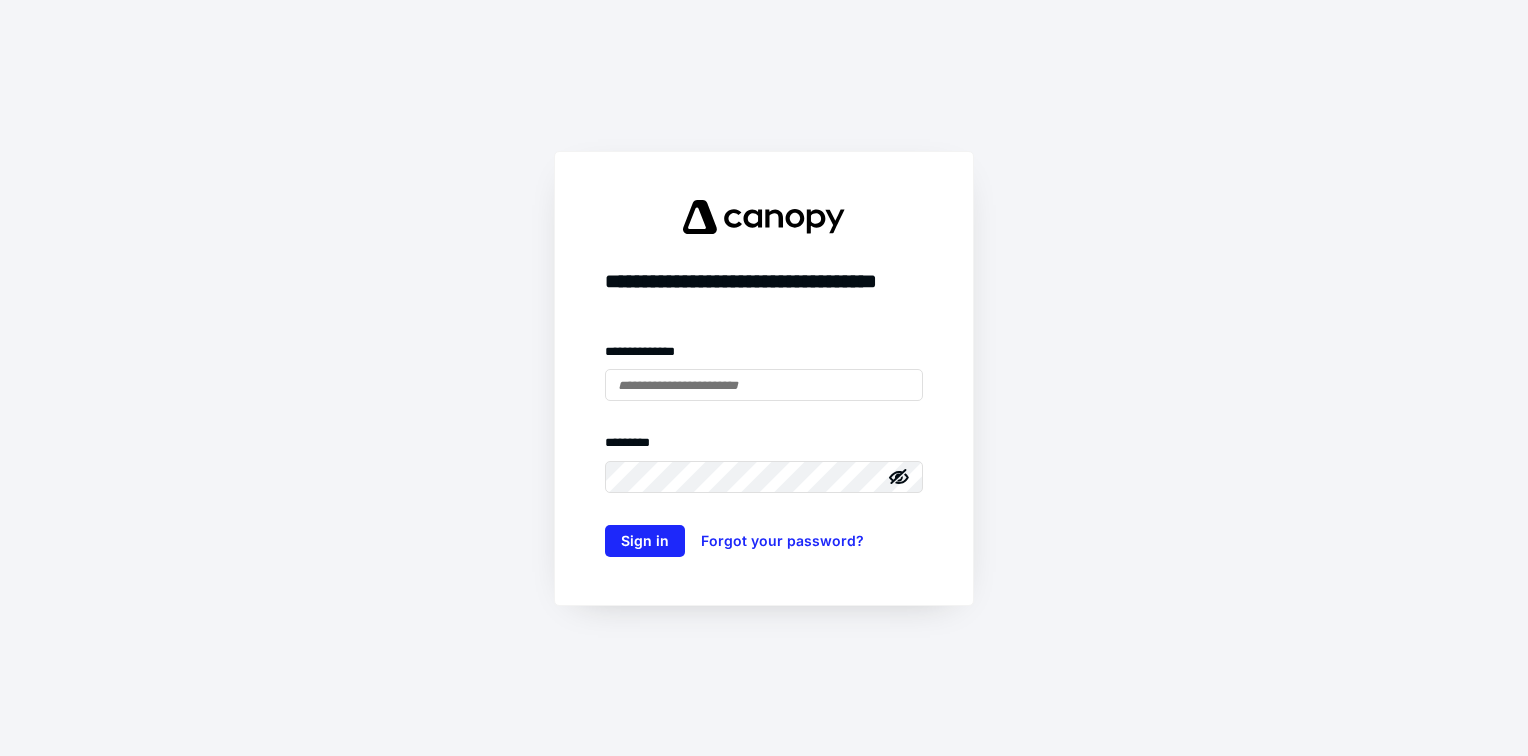 scroll, scrollTop: 0, scrollLeft: 0, axis: both 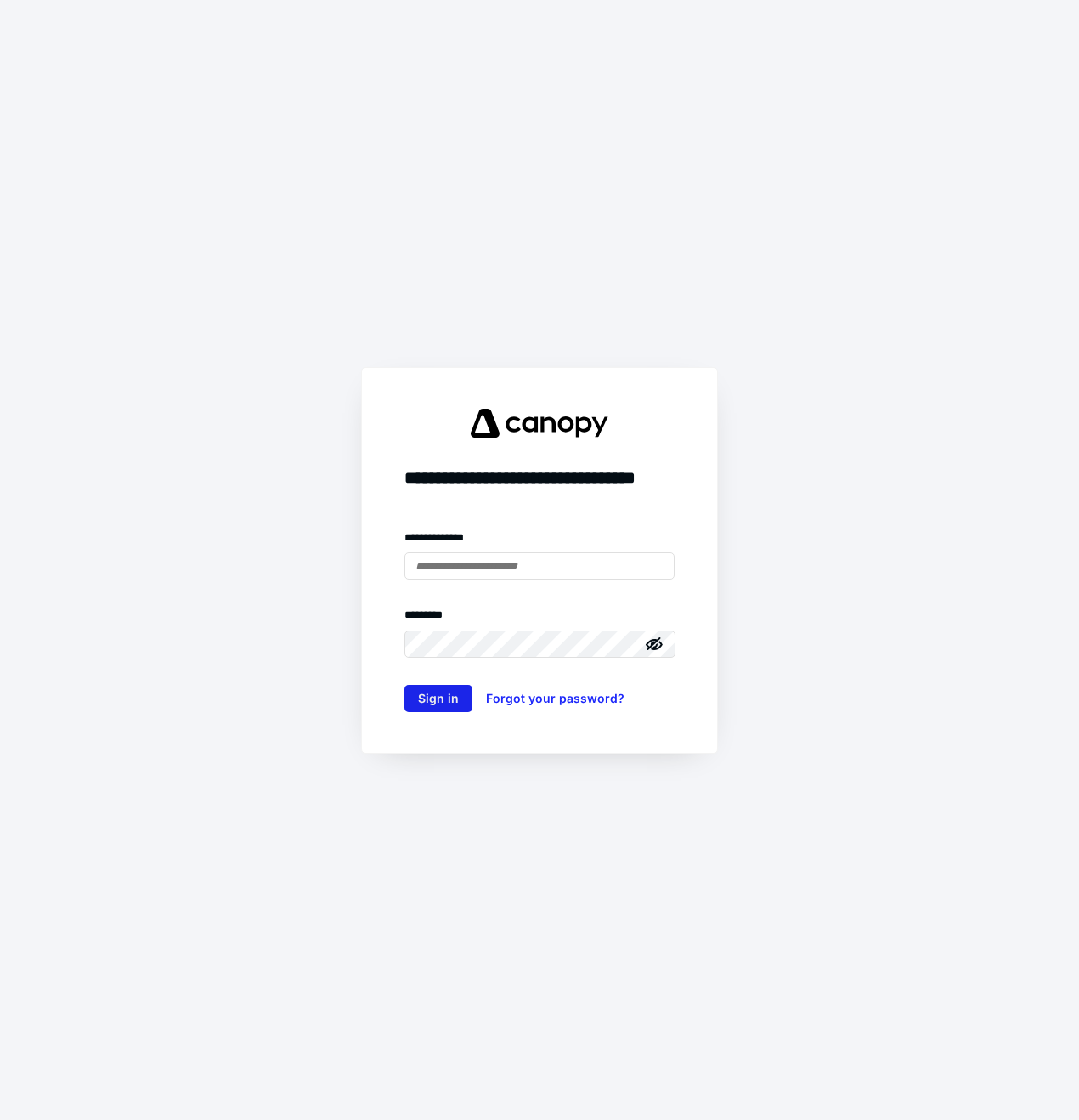 type on "**********" 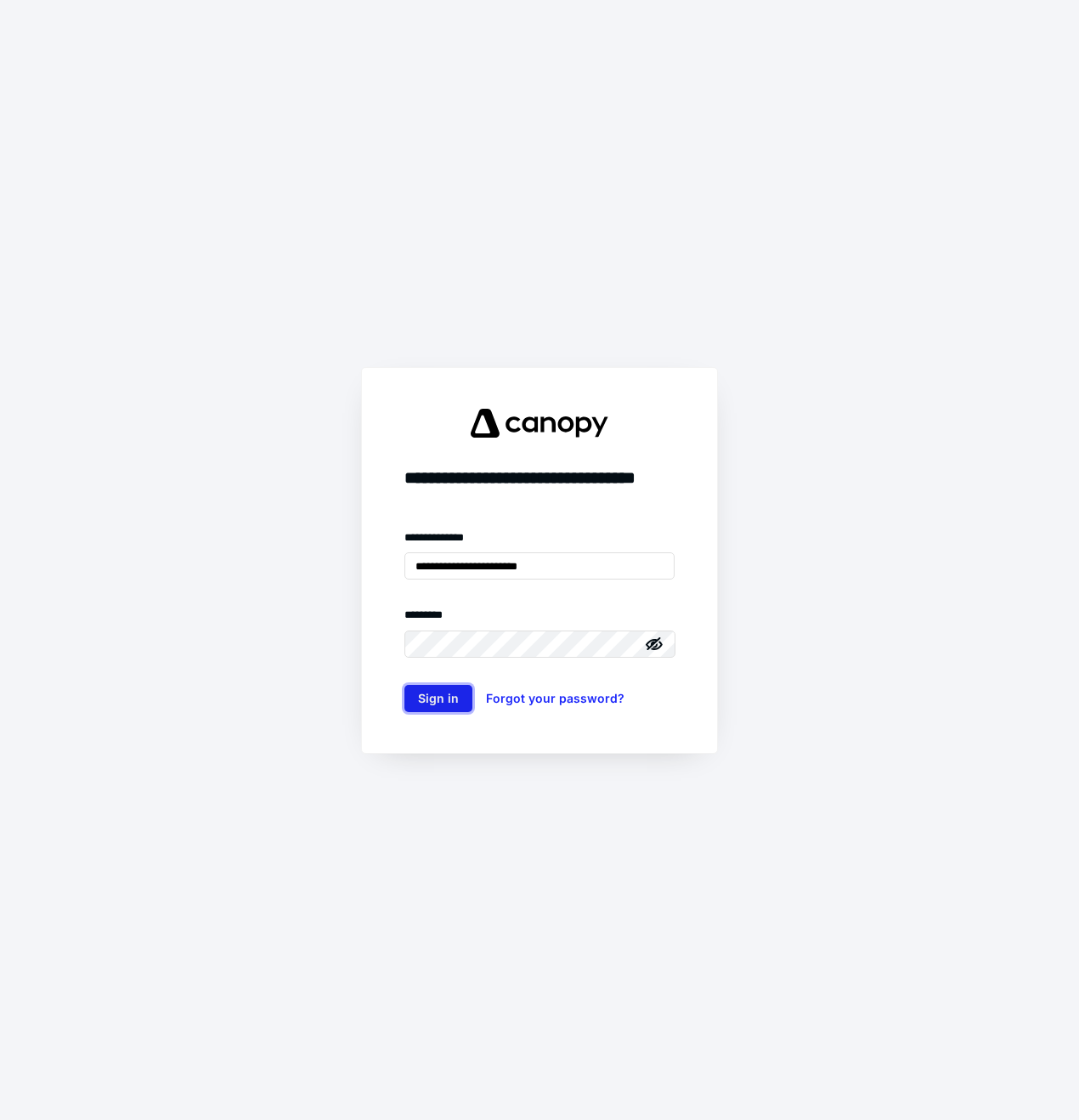 click on "Sign in" at bounding box center [438, 699] 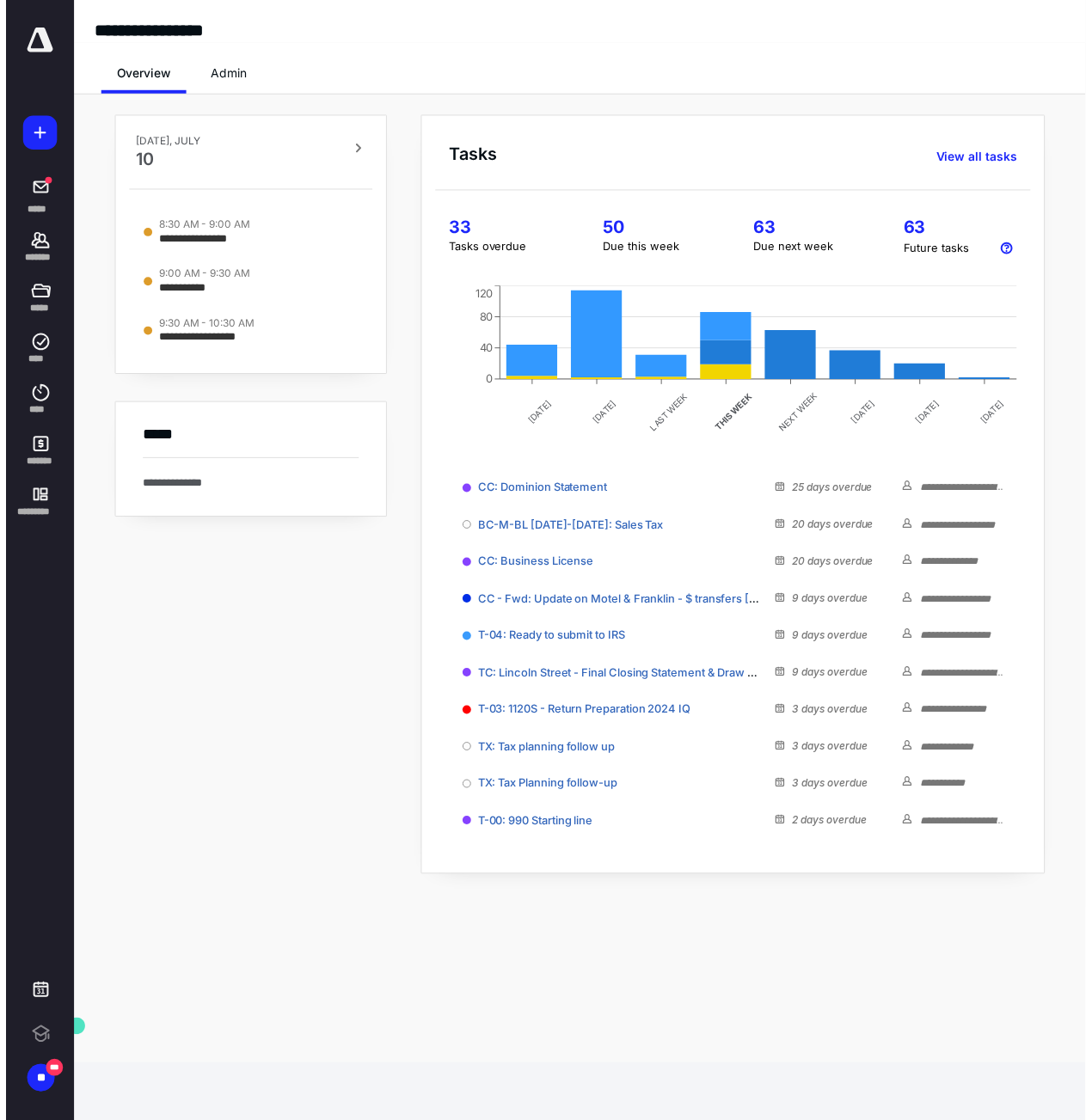 scroll, scrollTop: 0, scrollLeft: 0, axis: both 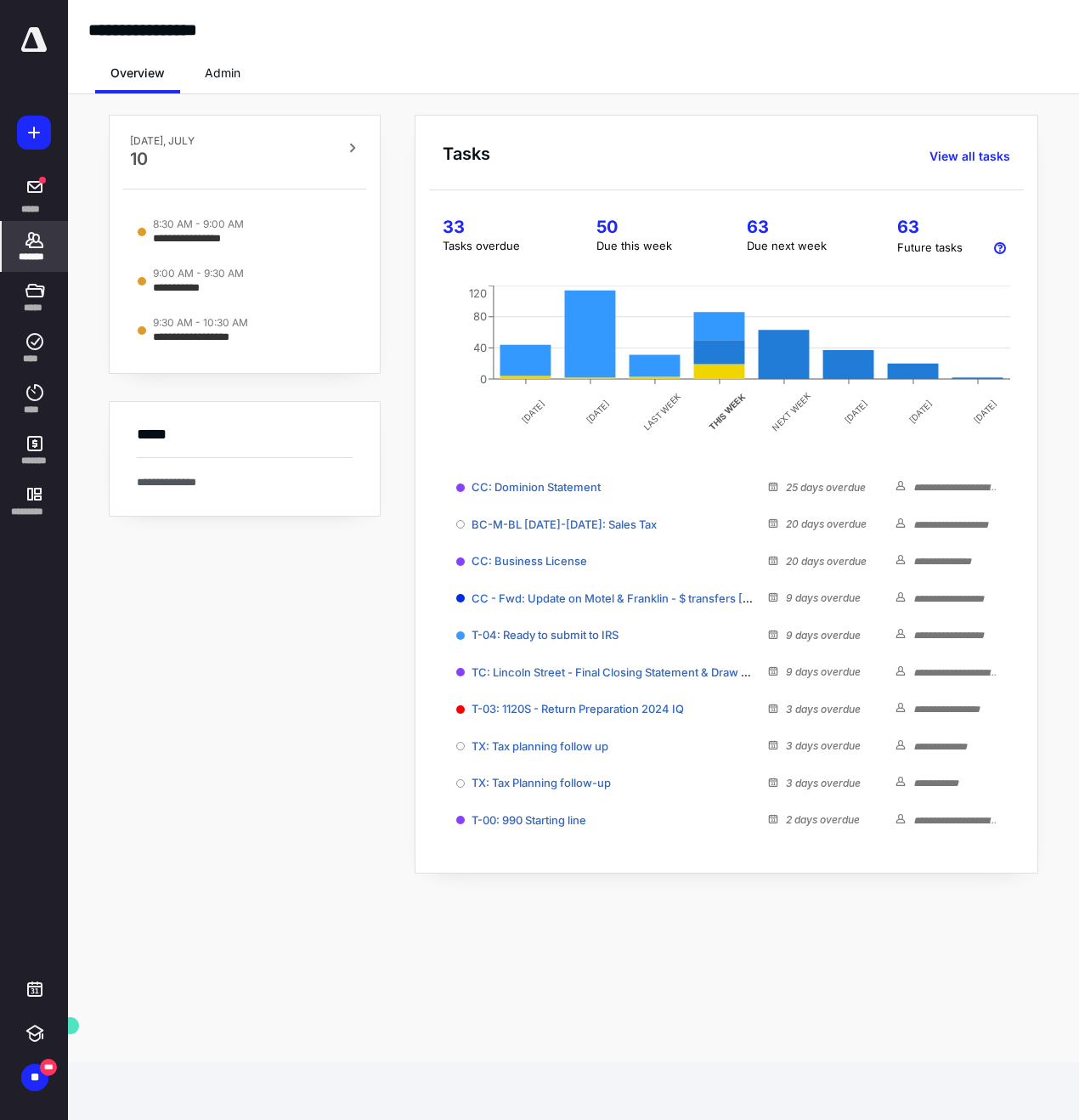 click 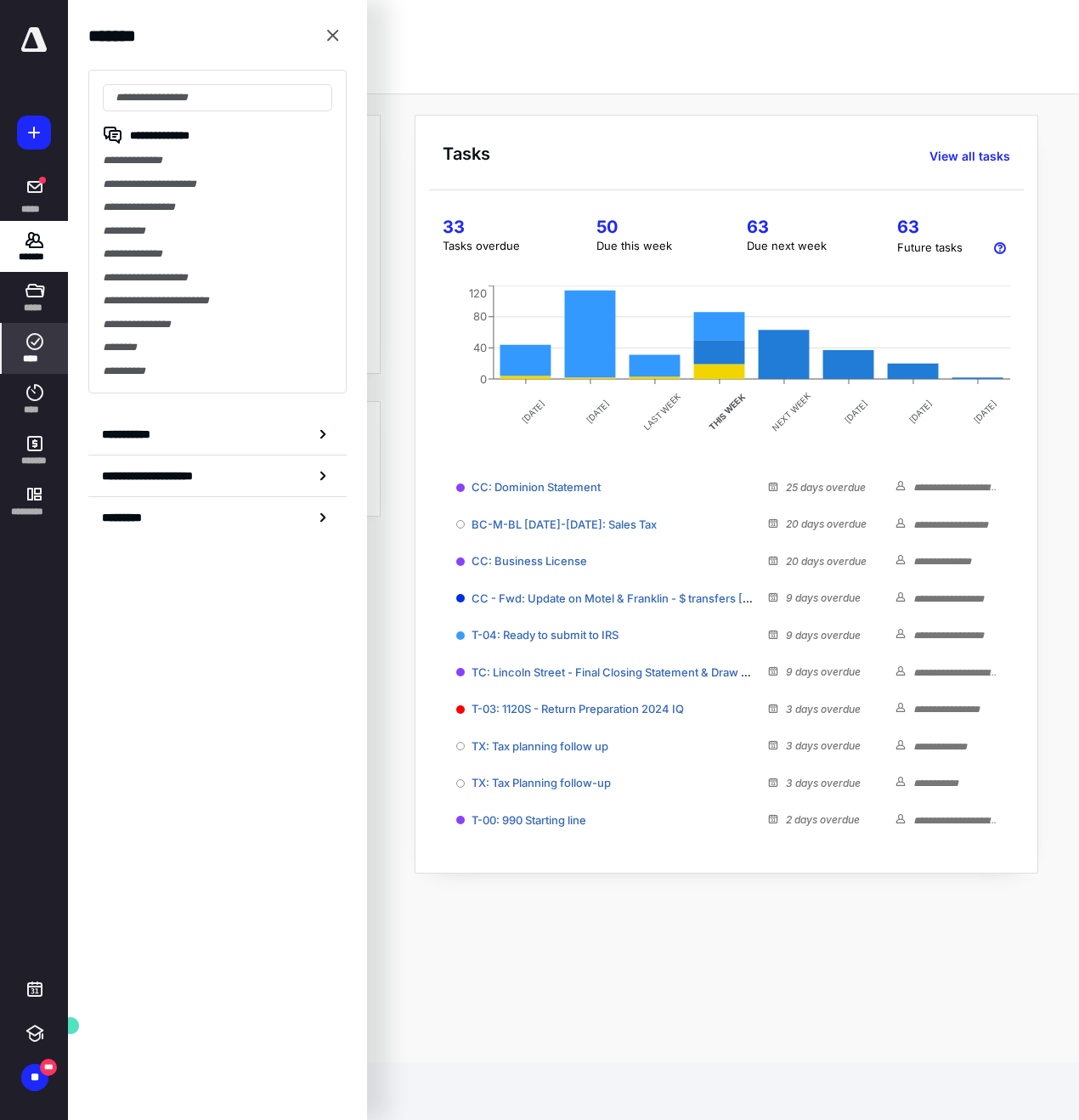 click on "****" at bounding box center [35, 359] 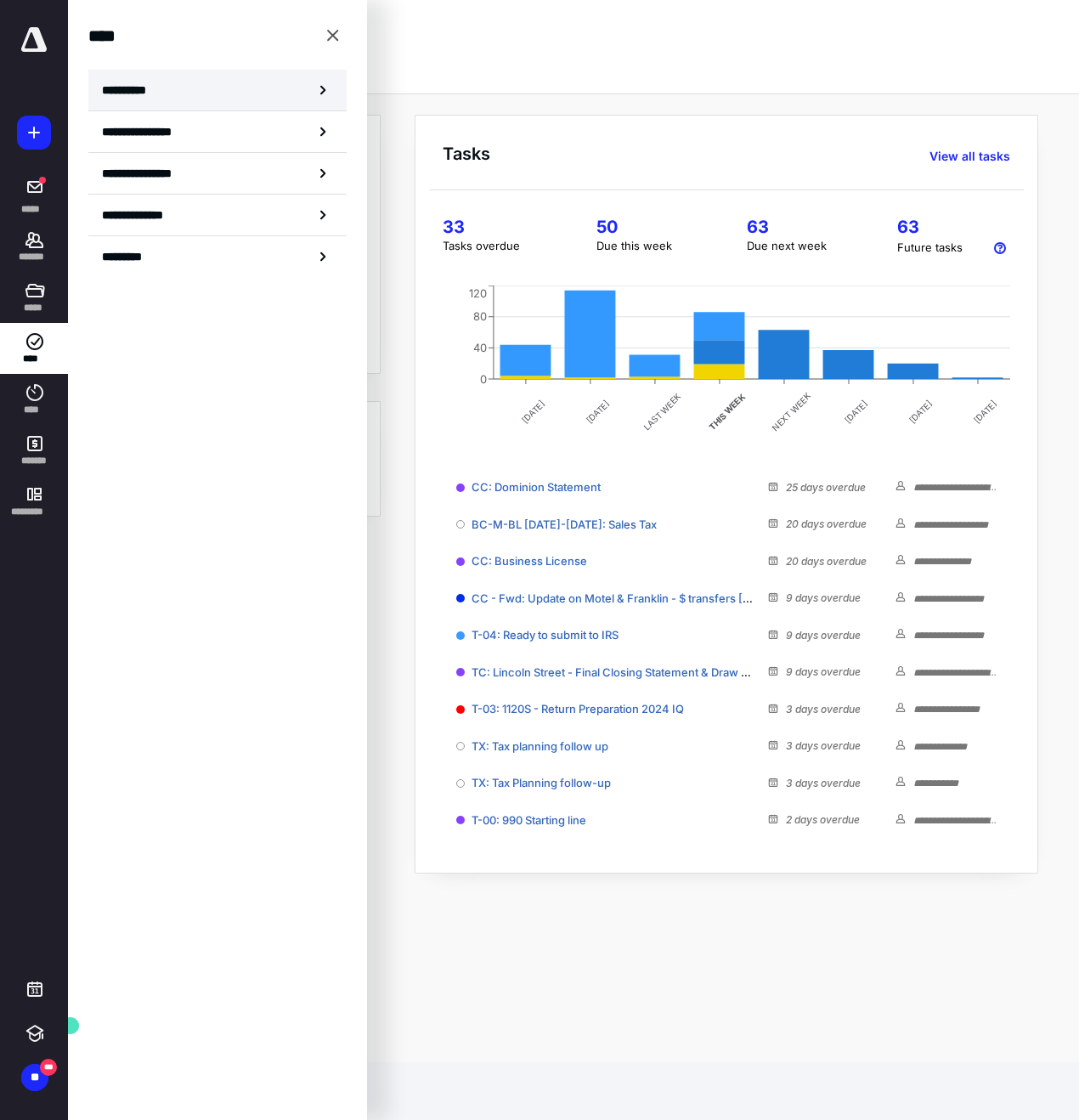 click on "**********" at bounding box center (130, 90) 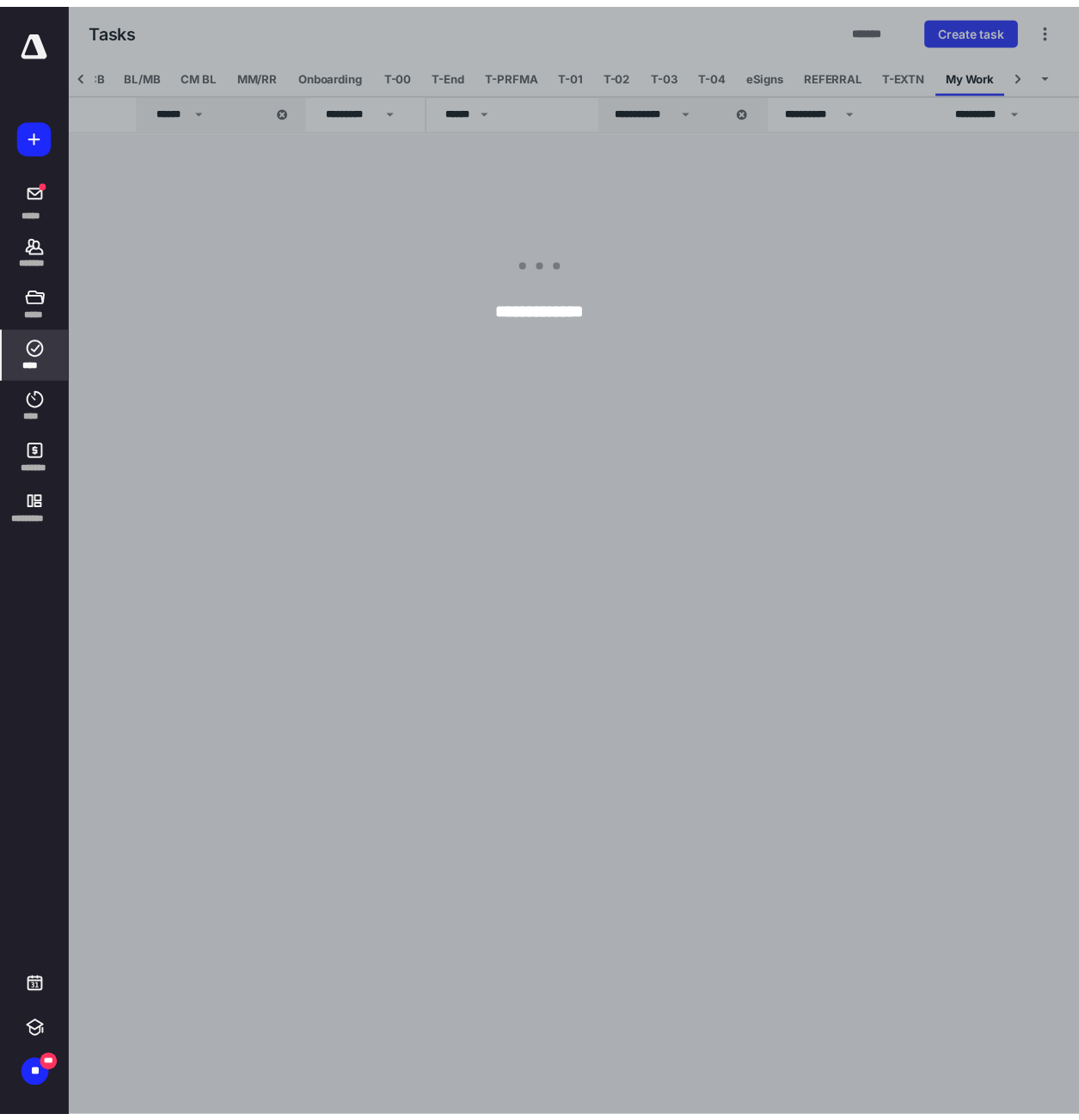 scroll, scrollTop: 0, scrollLeft: 37, axis: horizontal 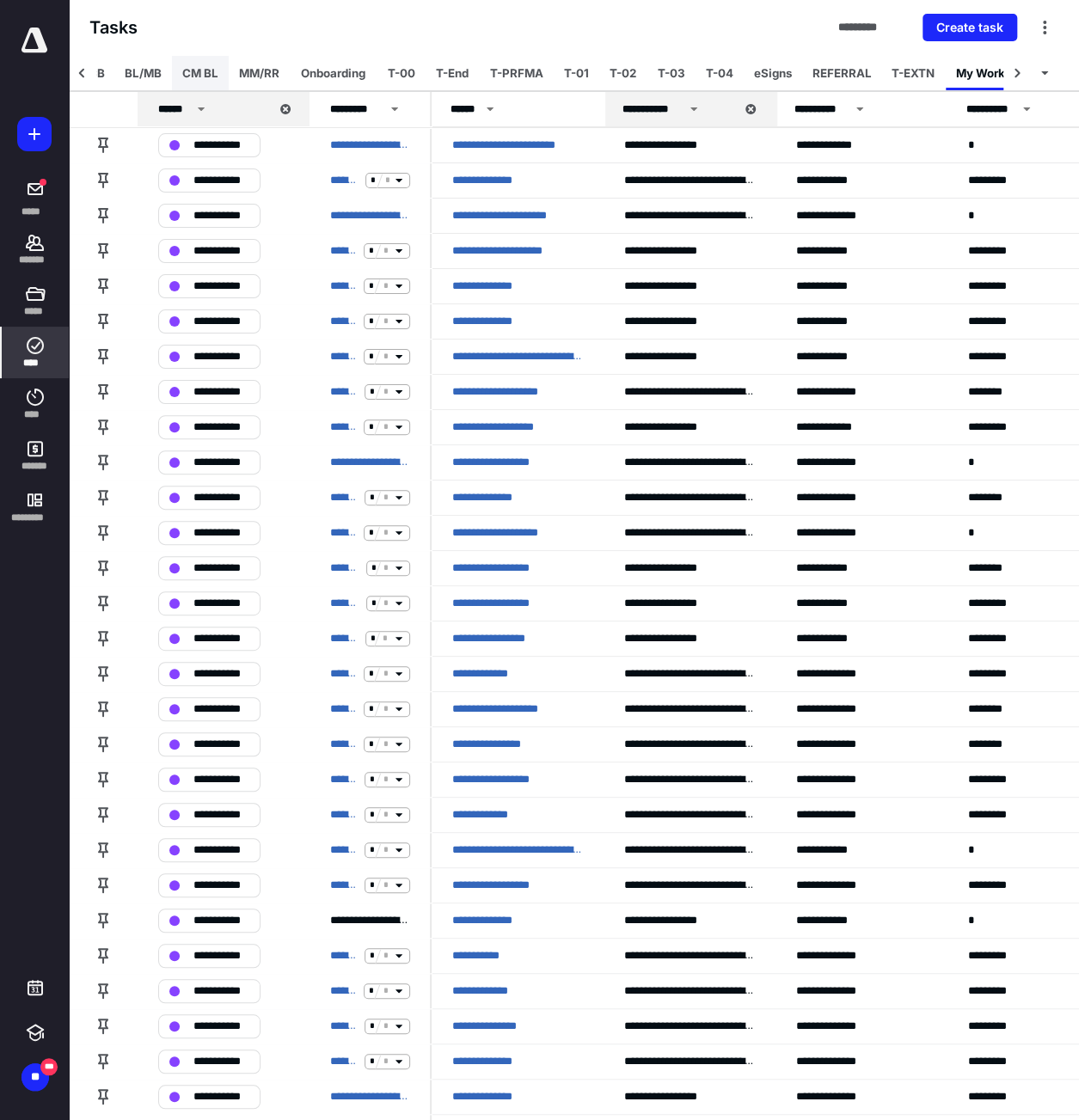 click on "CM BL" at bounding box center (200, 73) 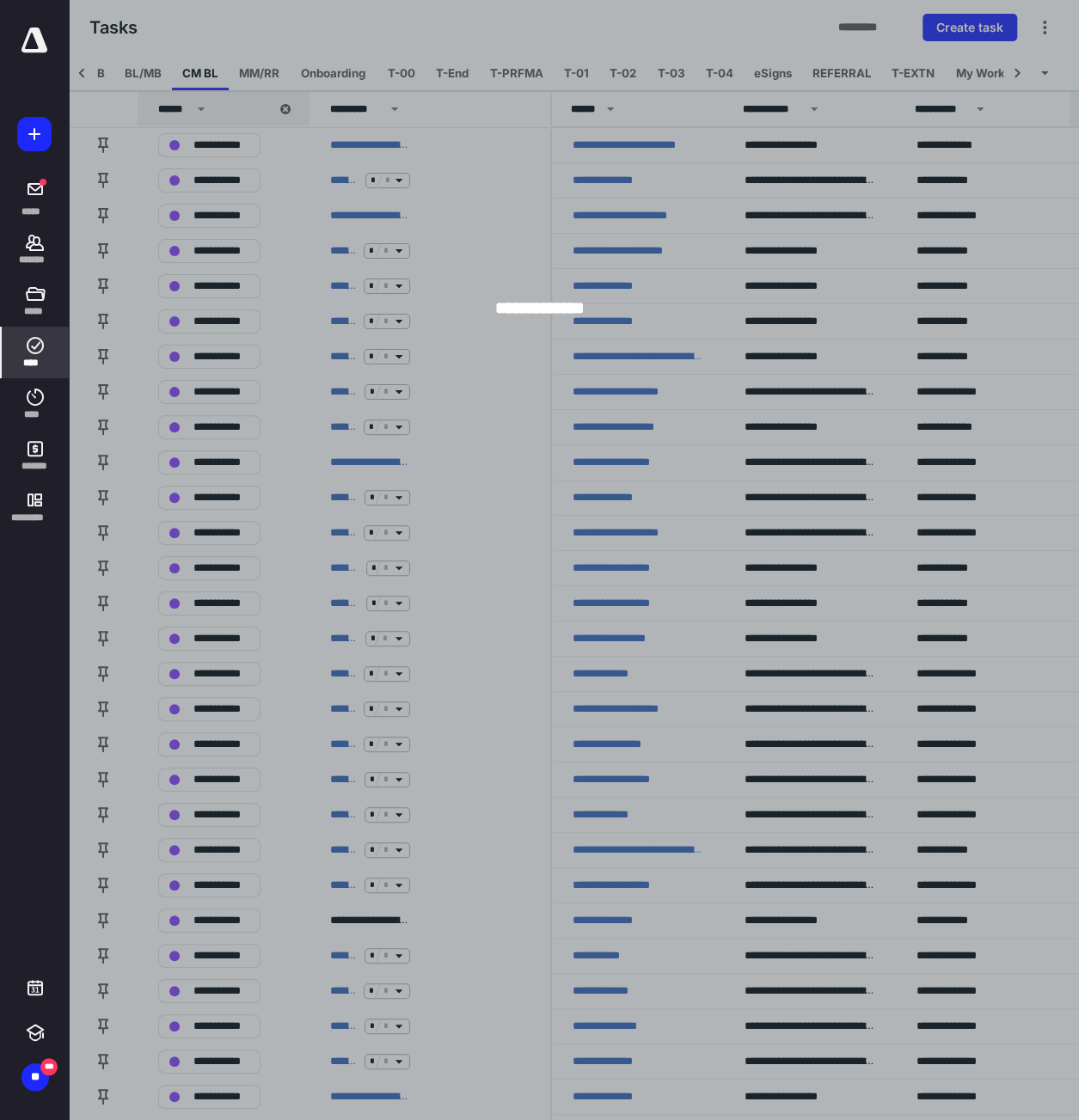 scroll, scrollTop: 0, scrollLeft: 50, axis: horizontal 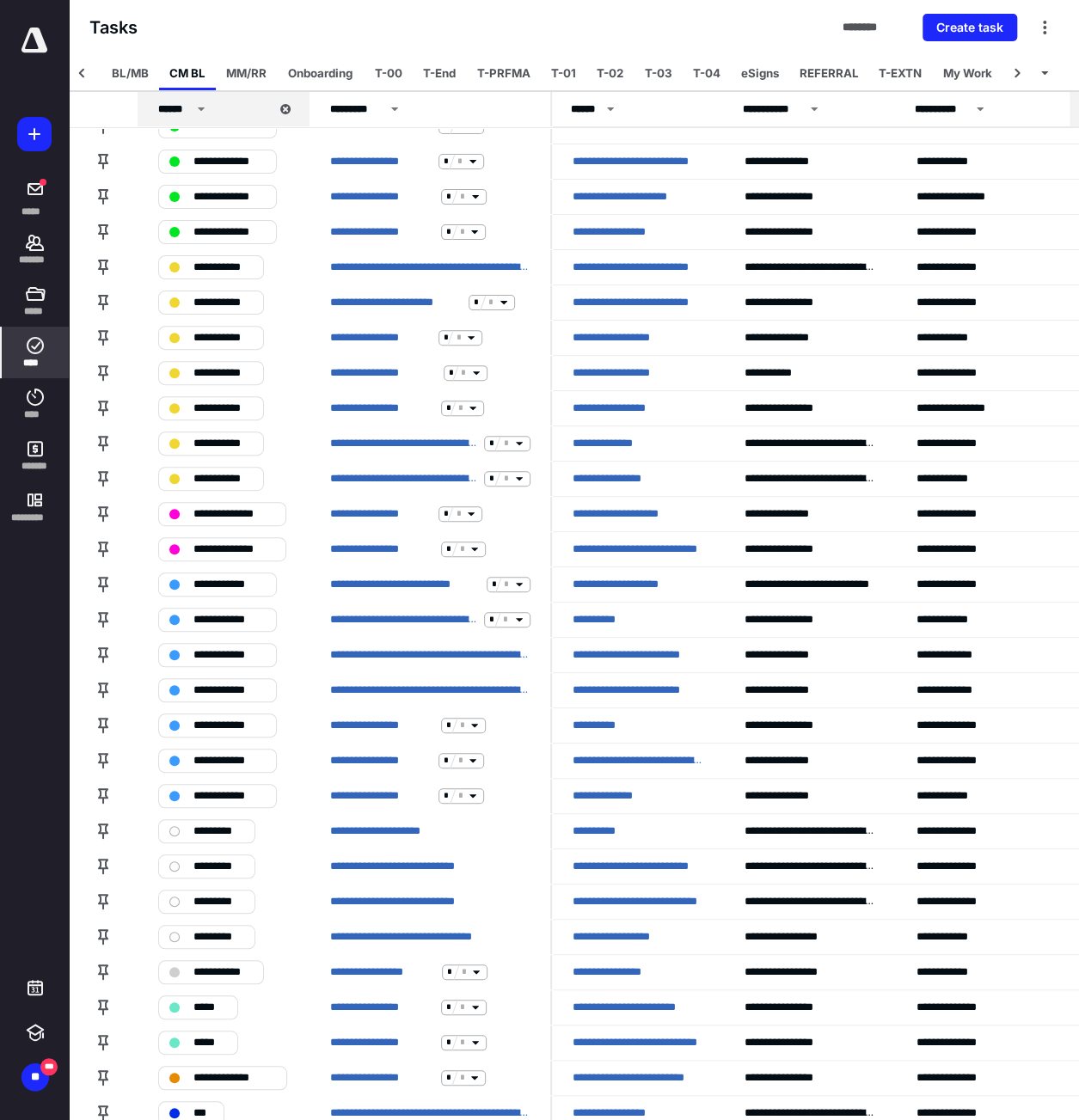 click on "BL/CB BL/MB CM BL MM/RR Onboarding T-00 T-End T-PRFMA T-01 T-02 T-03 T-04 eSigns REFERRAL T-EXTN My Work BK Active Work All Work CM DR" at bounding box center [573, 73] 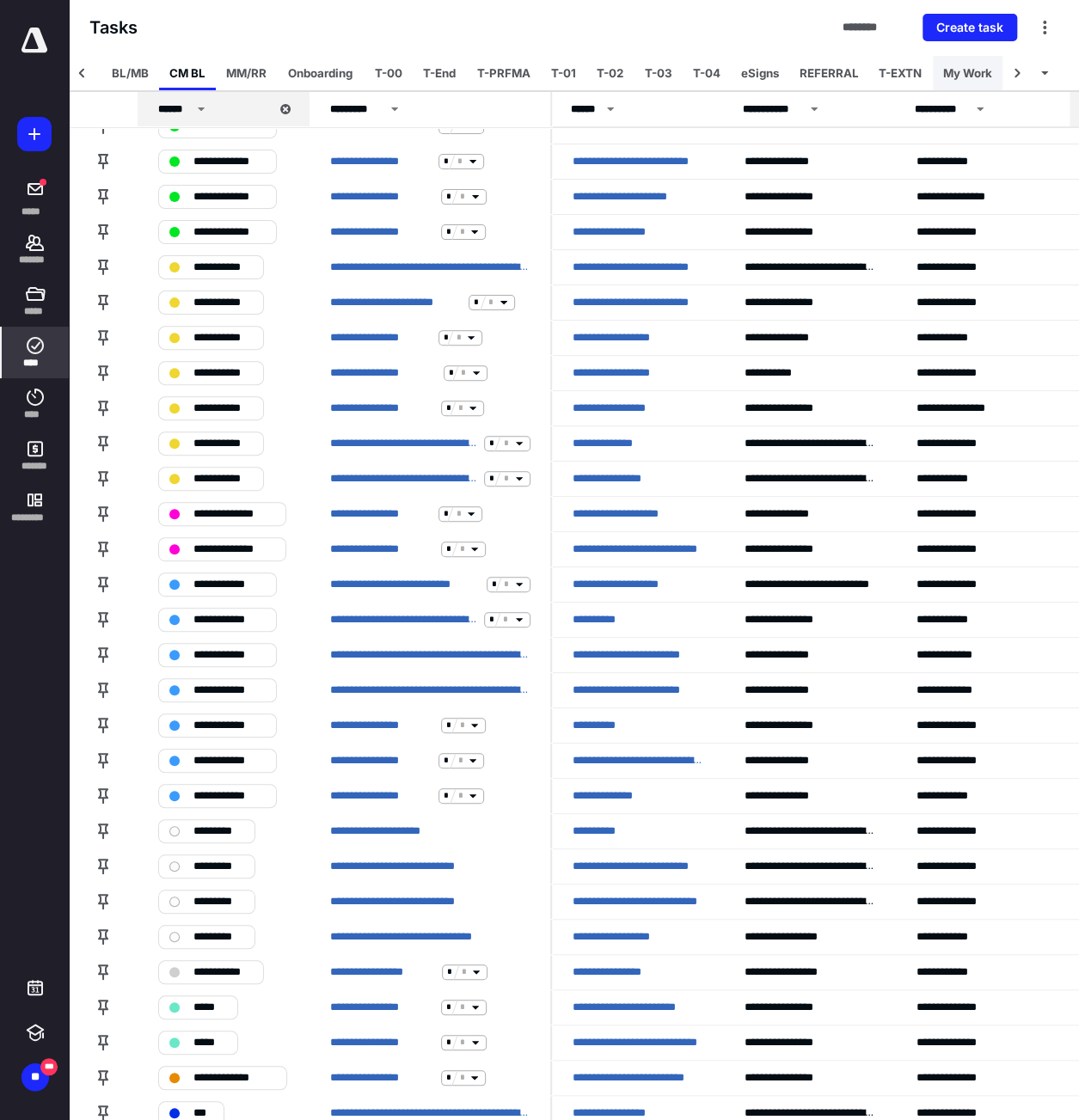 click on "My Work" at bounding box center (967, 73) 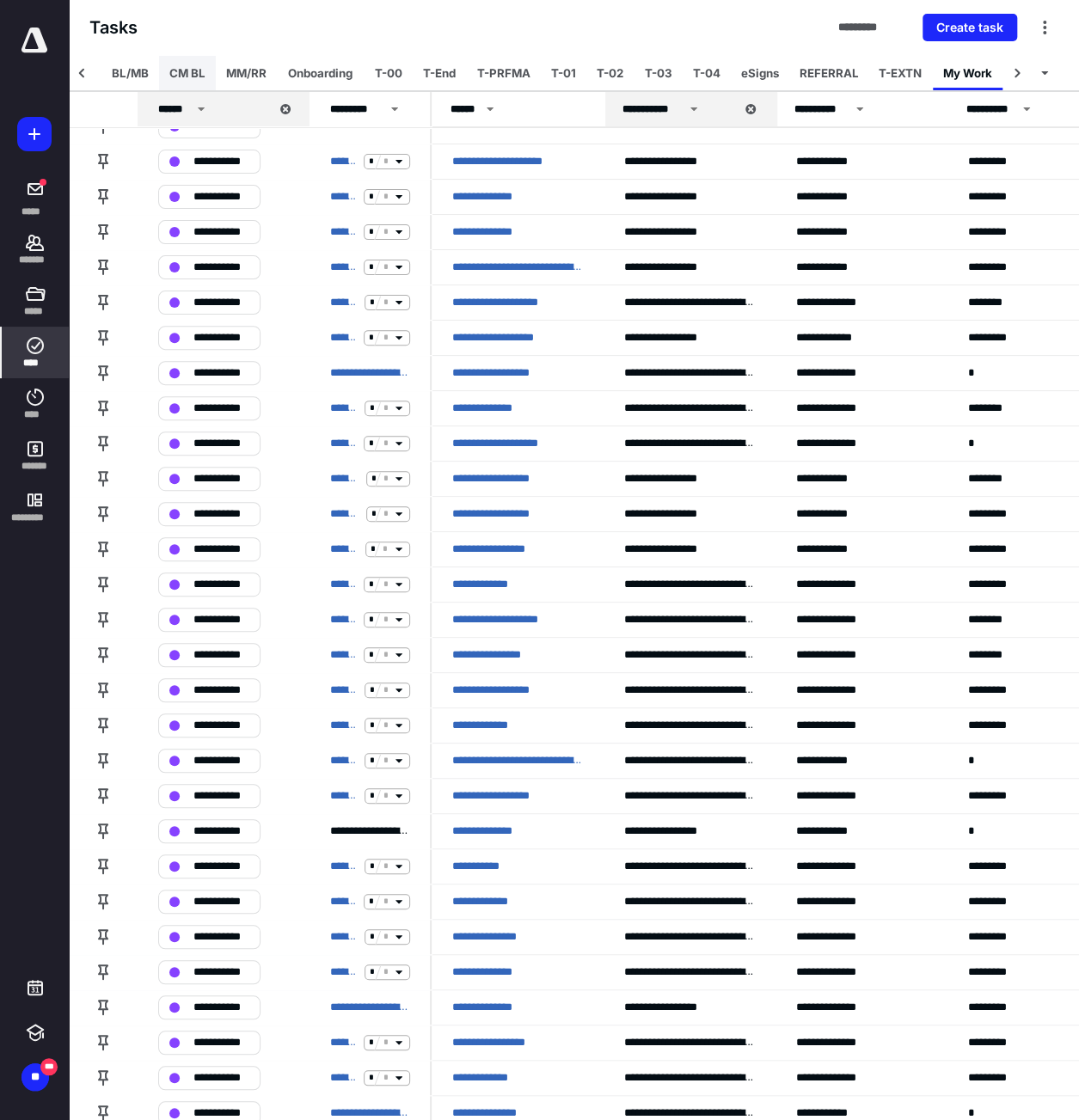 click on "CM BL" at bounding box center [187, 73] 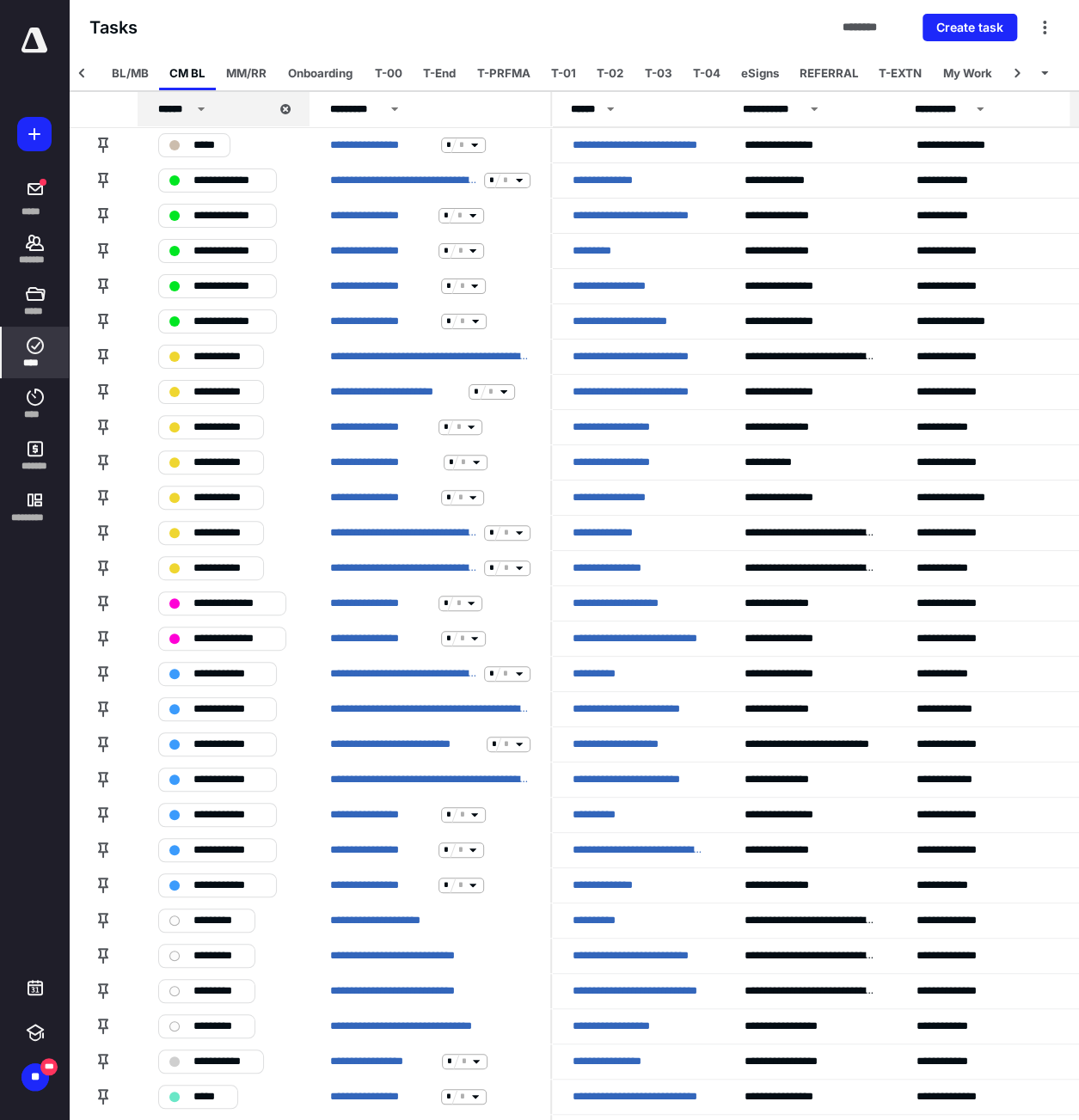 scroll, scrollTop: 0, scrollLeft: 0, axis: both 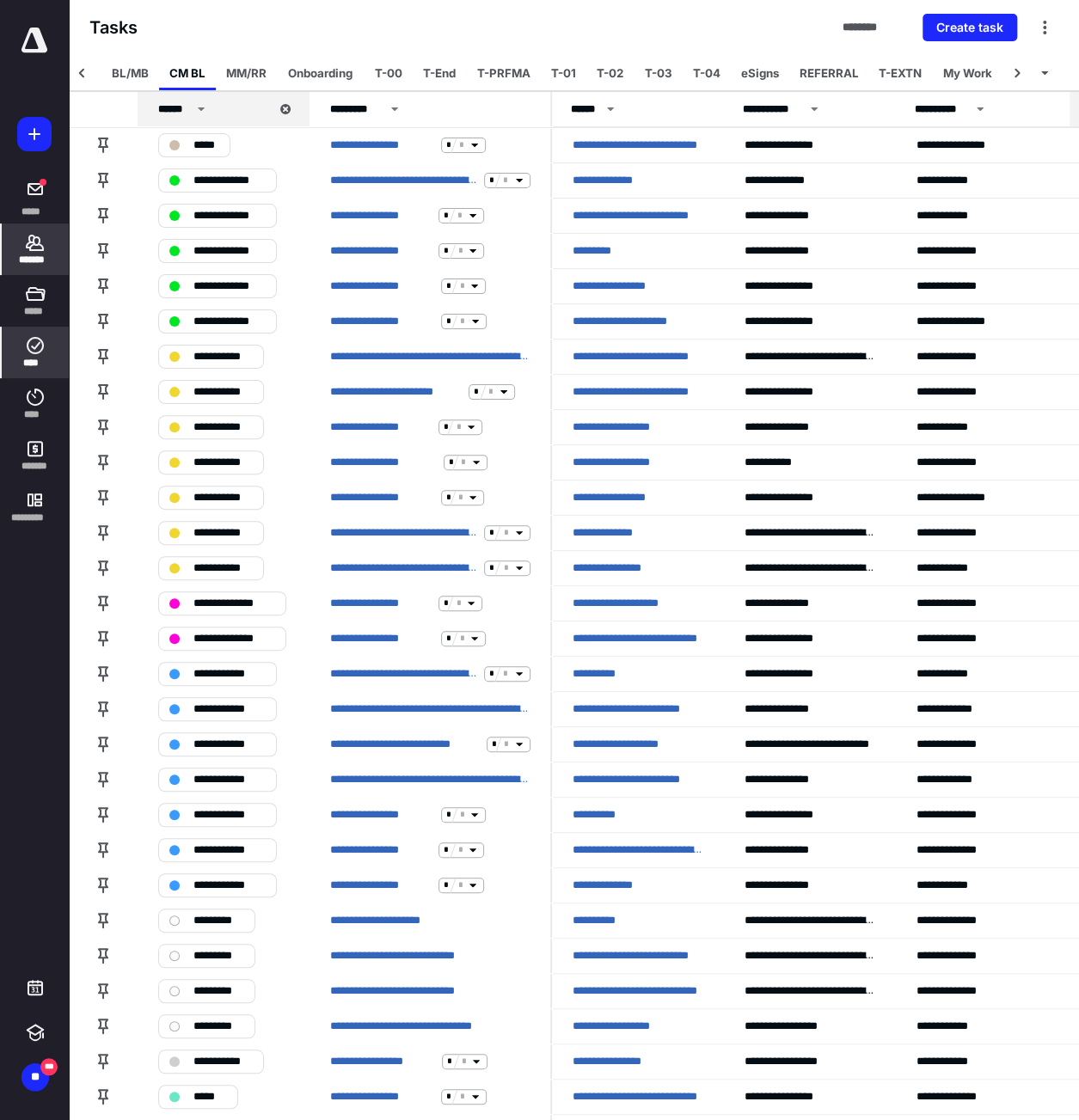 click 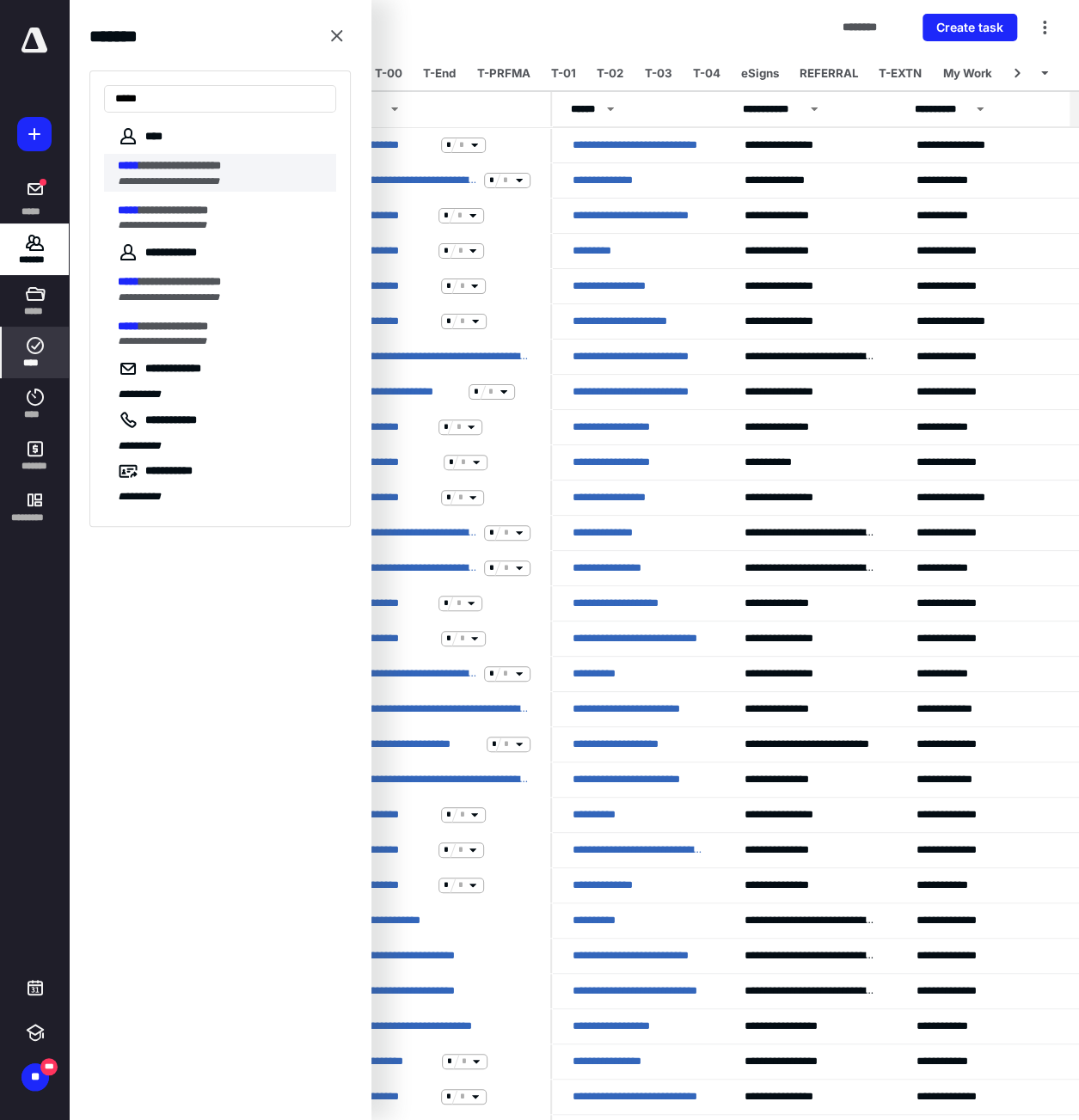 type on "*****" 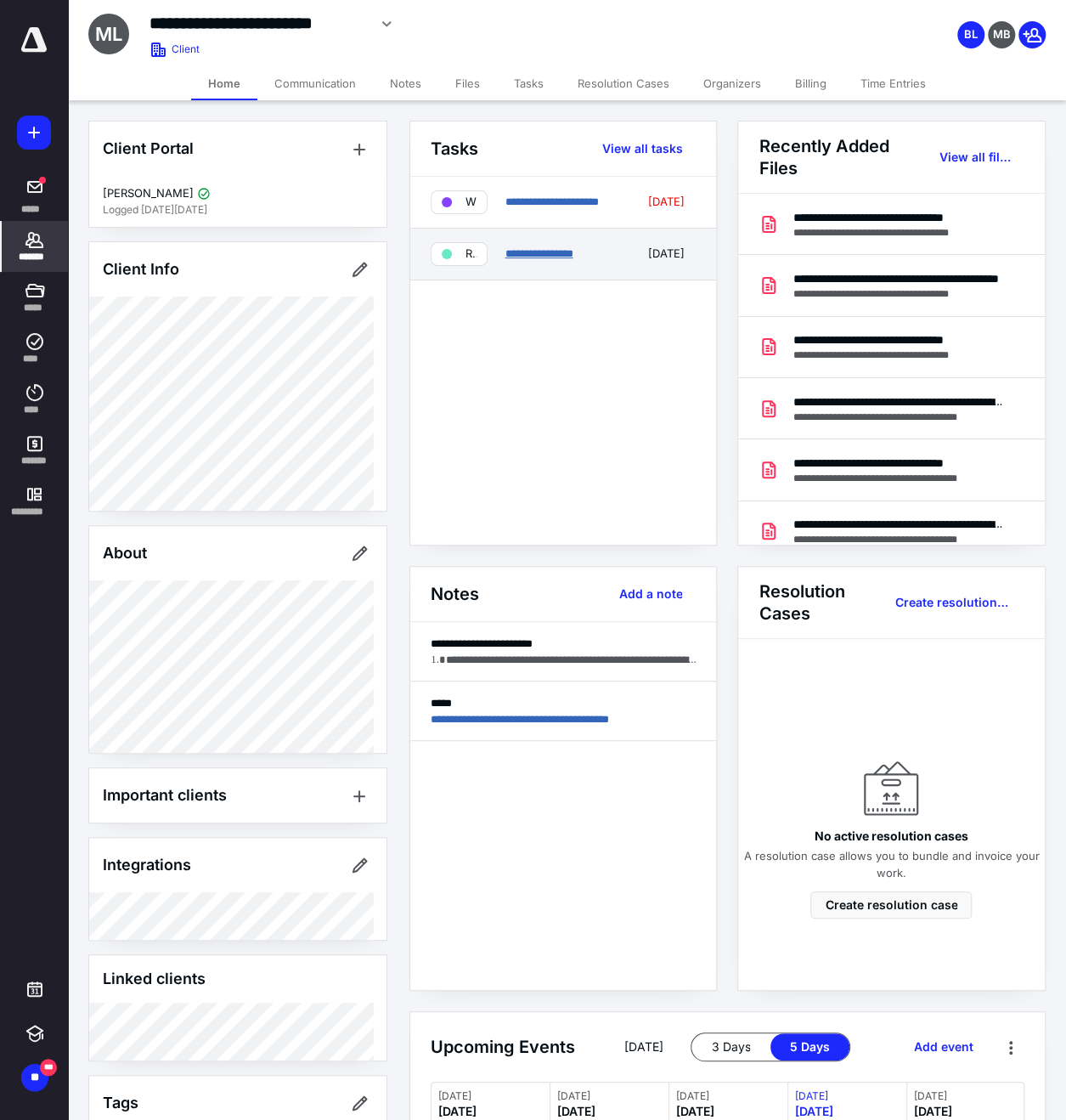 click on "**********" at bounding box center (539, 253) 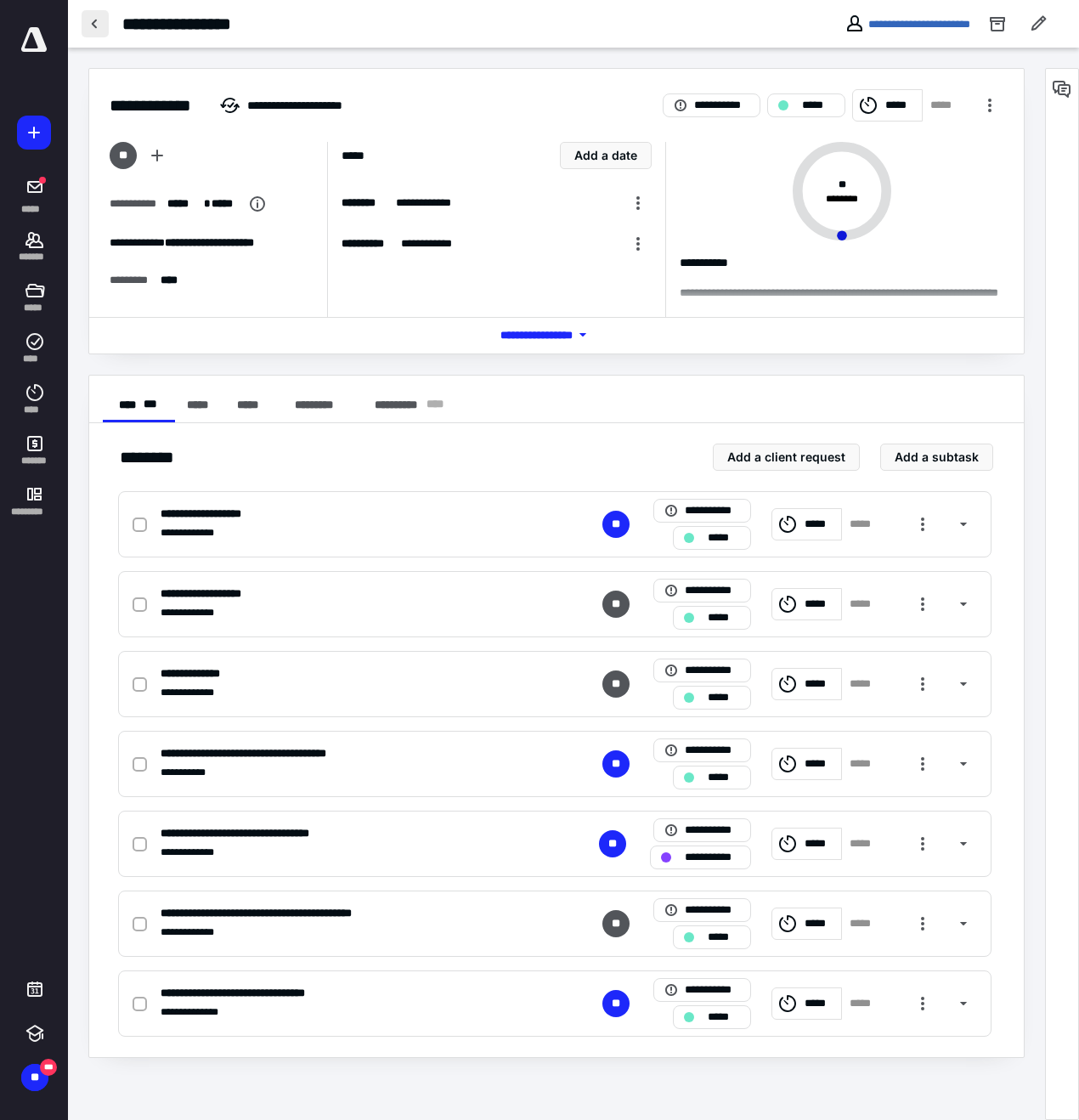 click at bounding box center [95, 24] 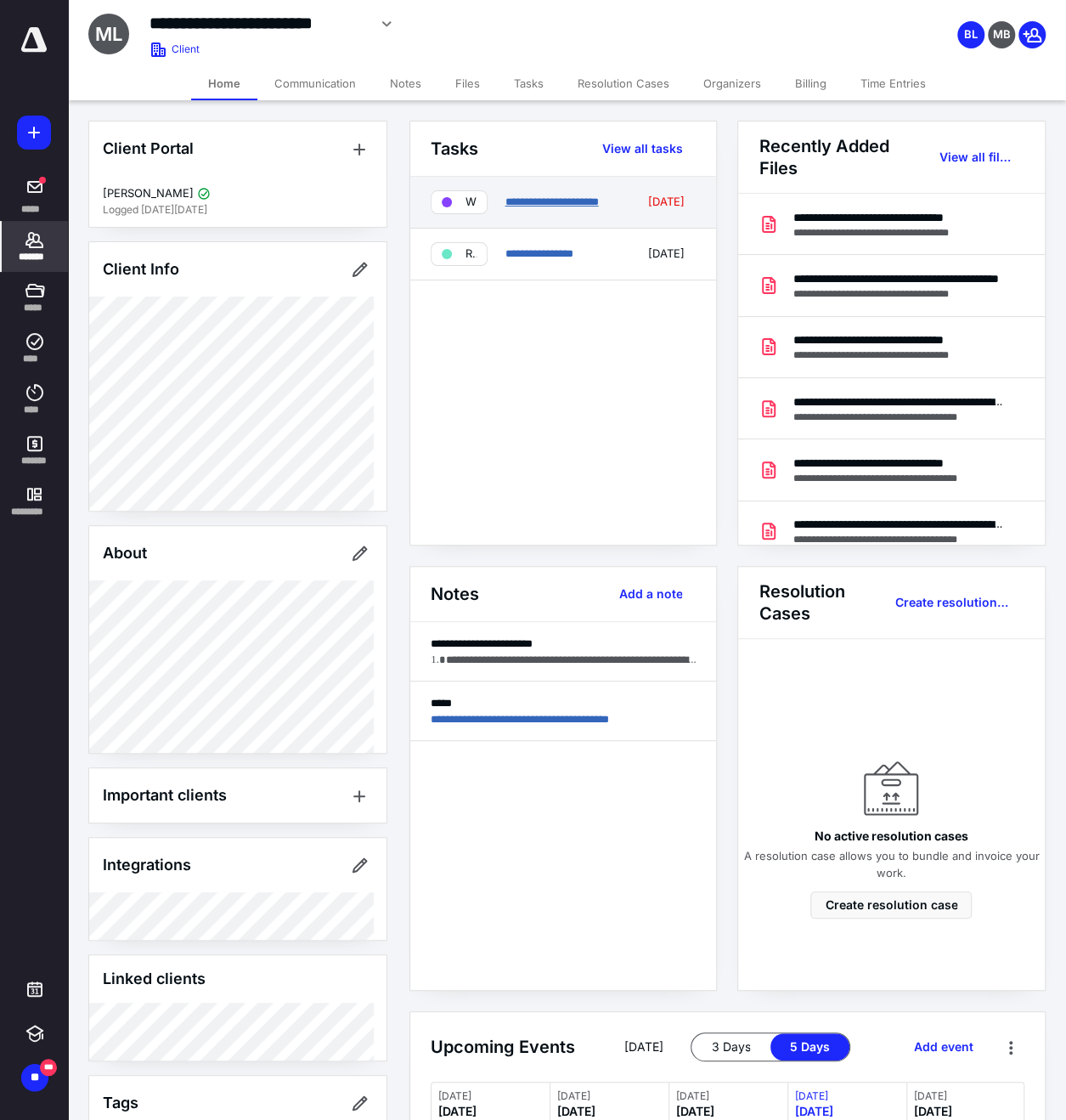 click on "**********" at bounding box center (551, 201) 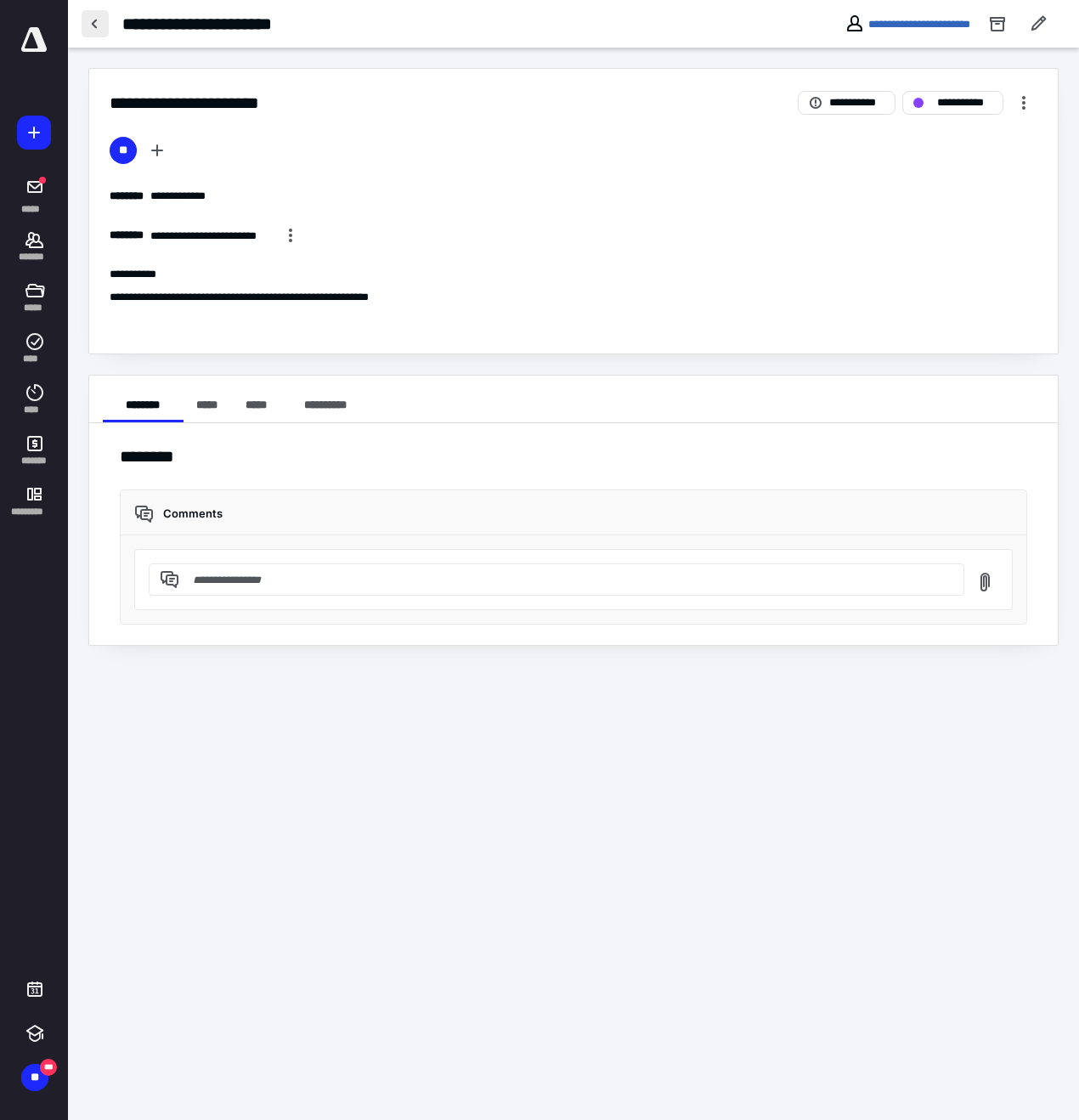 click at bounding box center [95, 24] 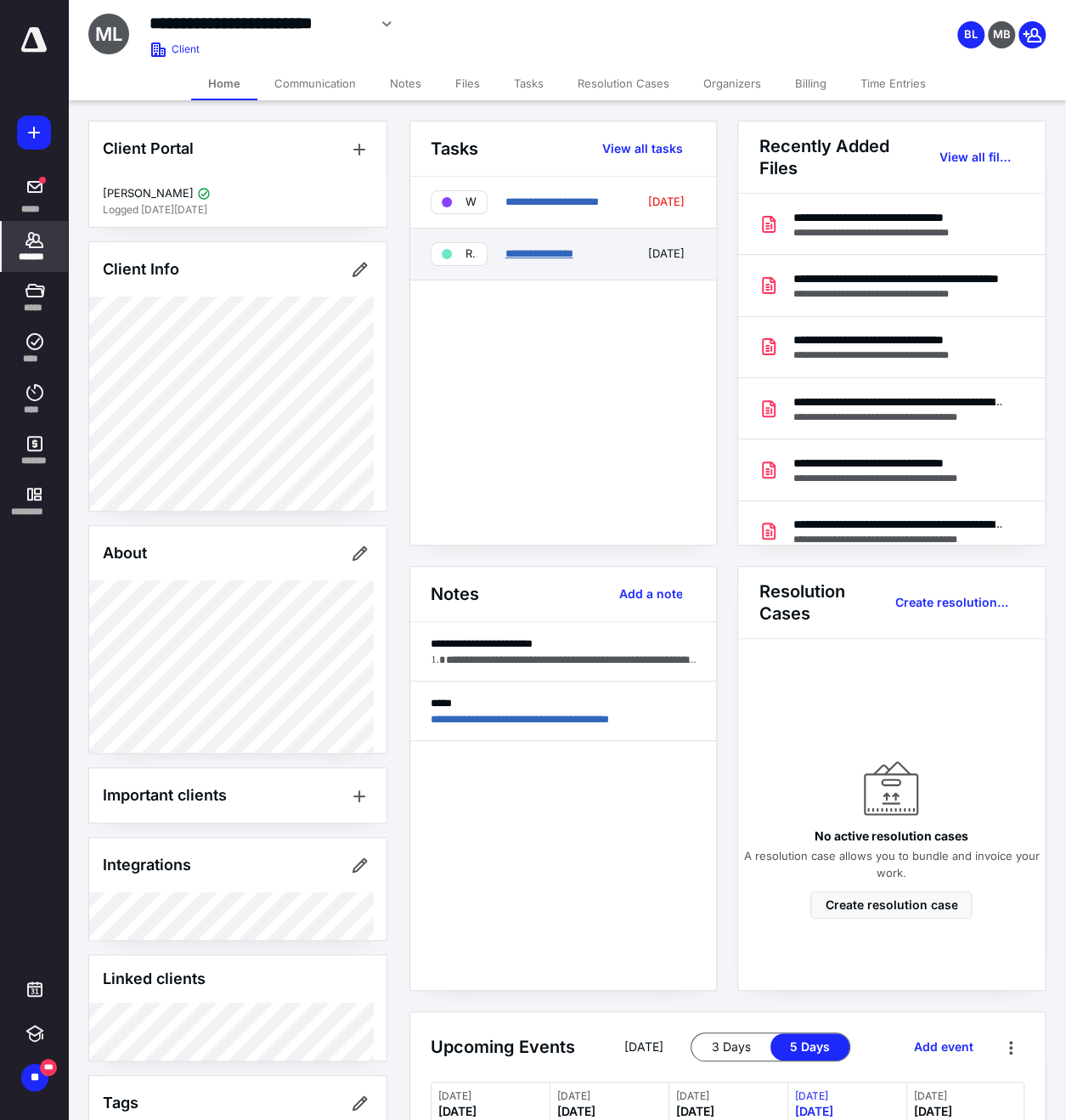 click on "**********" at bounding box center (539, 253) 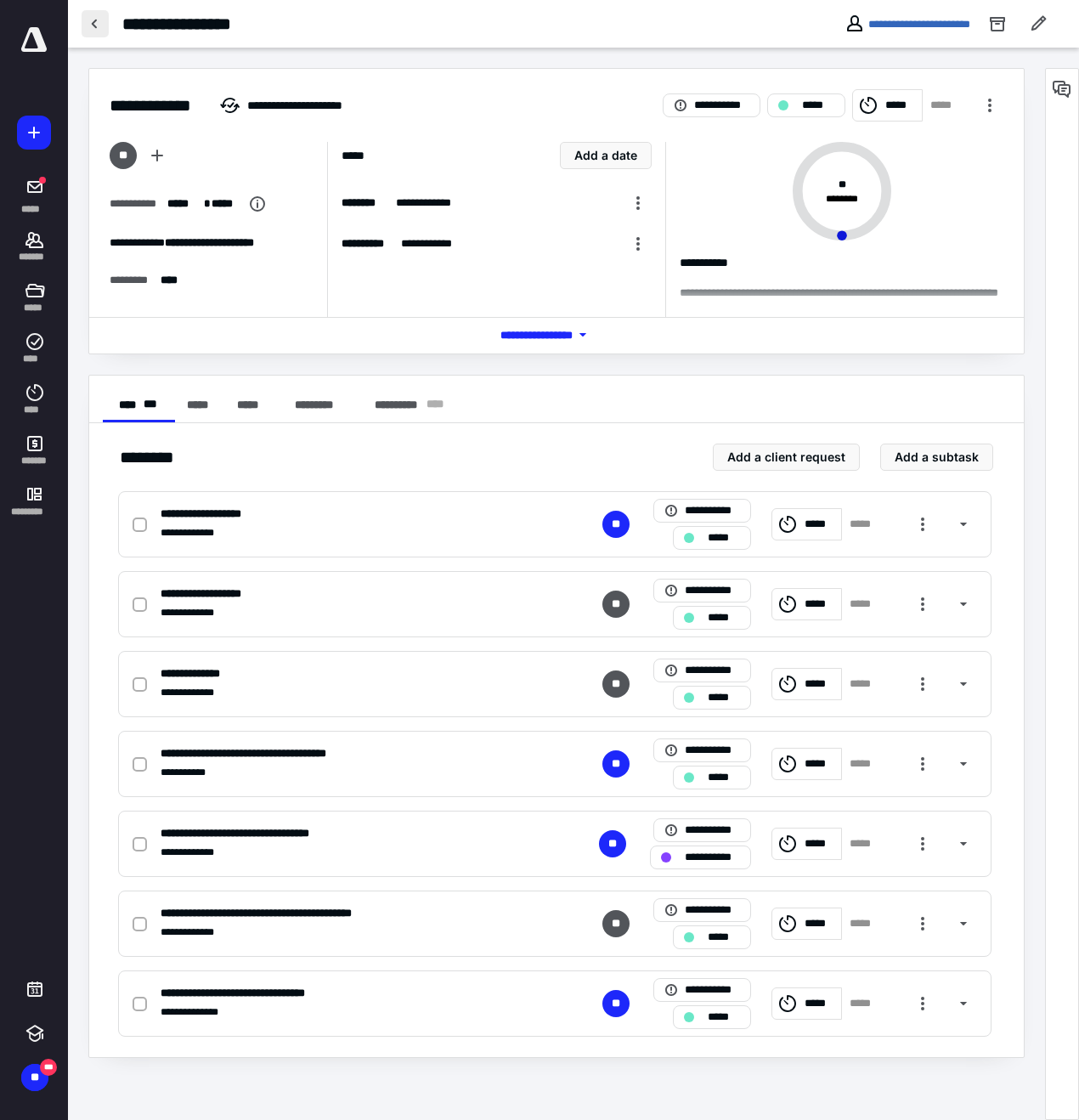 click at bounding box center [95, 24] 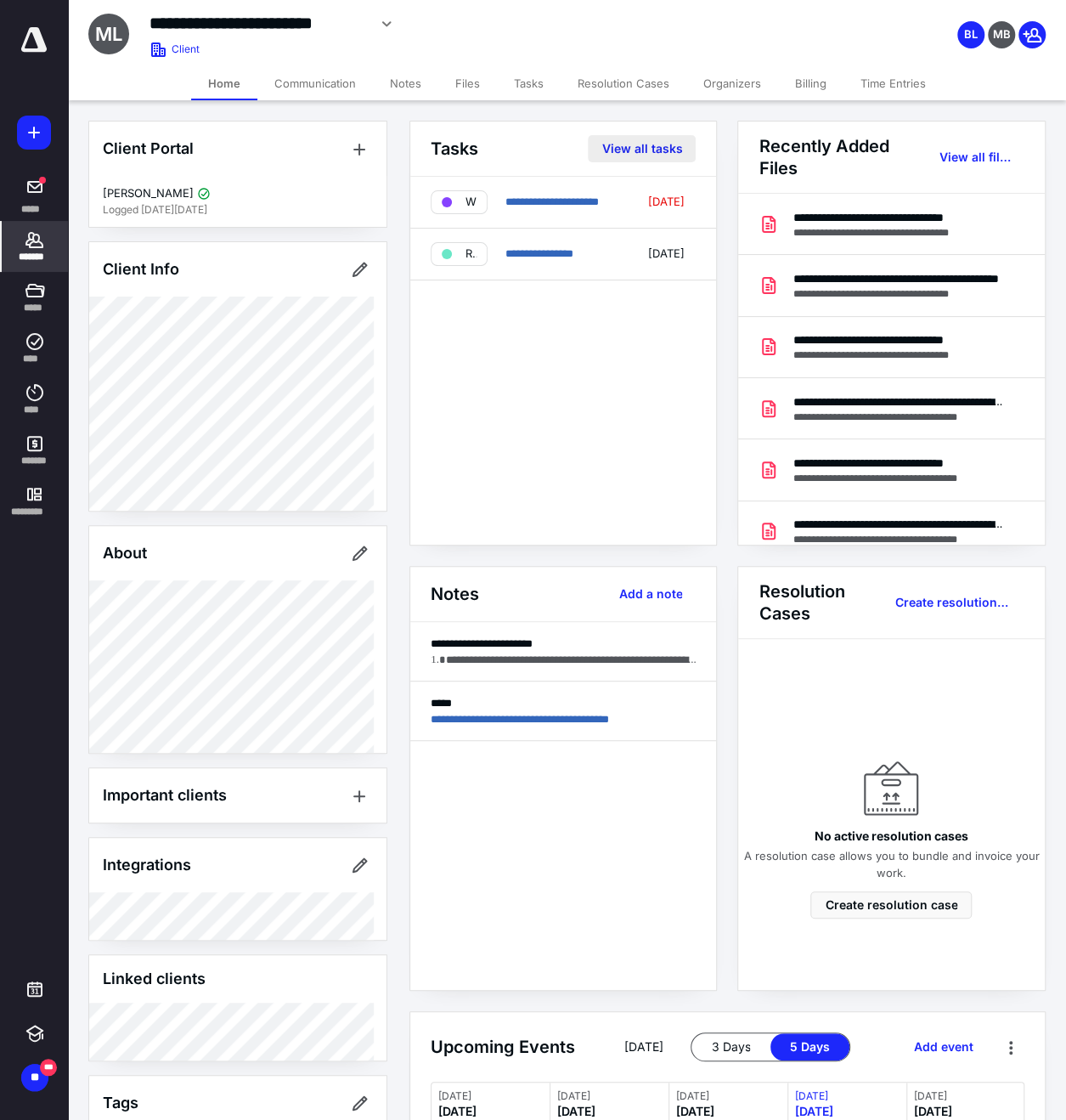 click on "View all tasks" at bounding box center (641, 149) 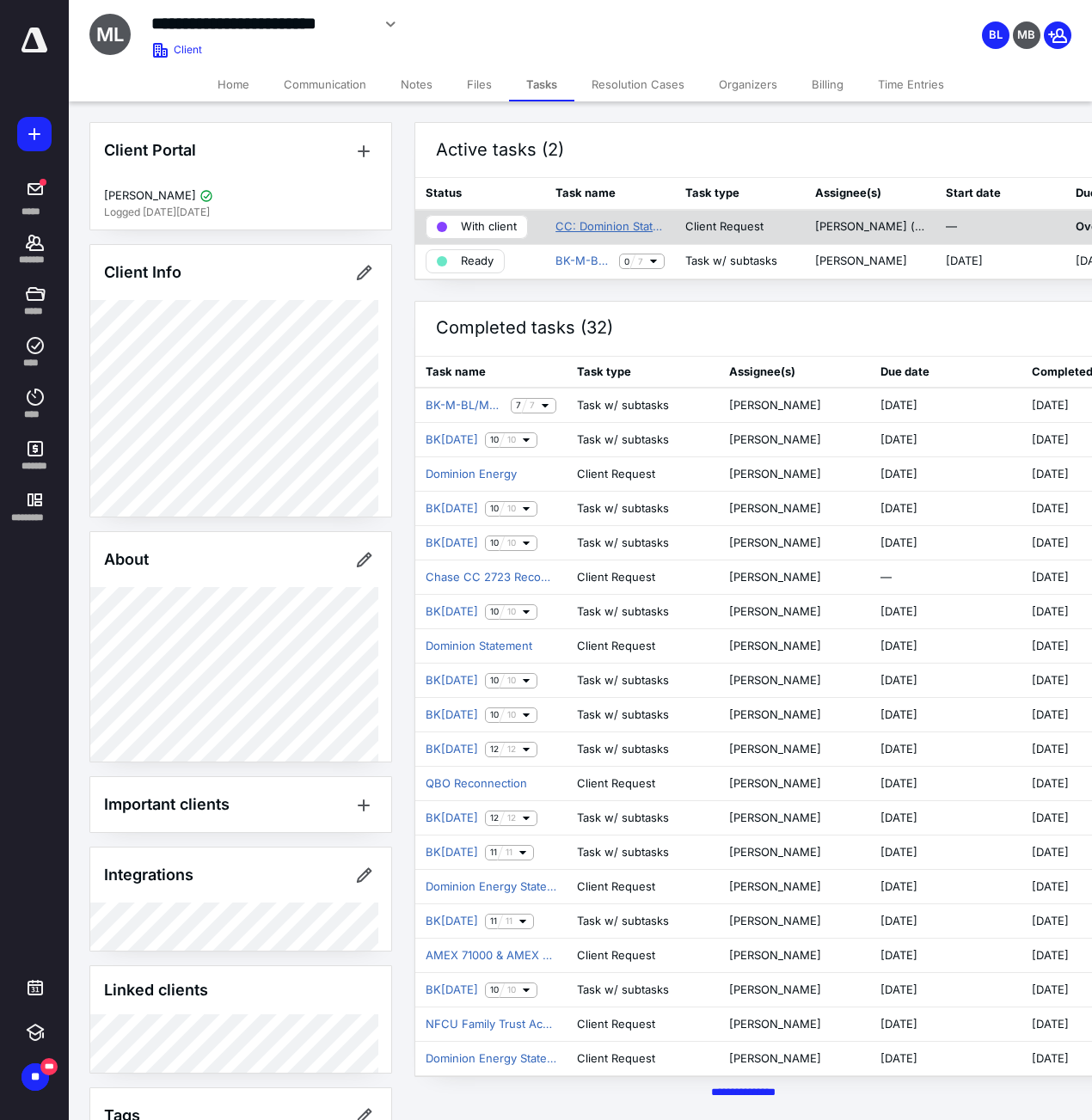 click on "CC: Dominion Statement" at bounding box center [610, 227] 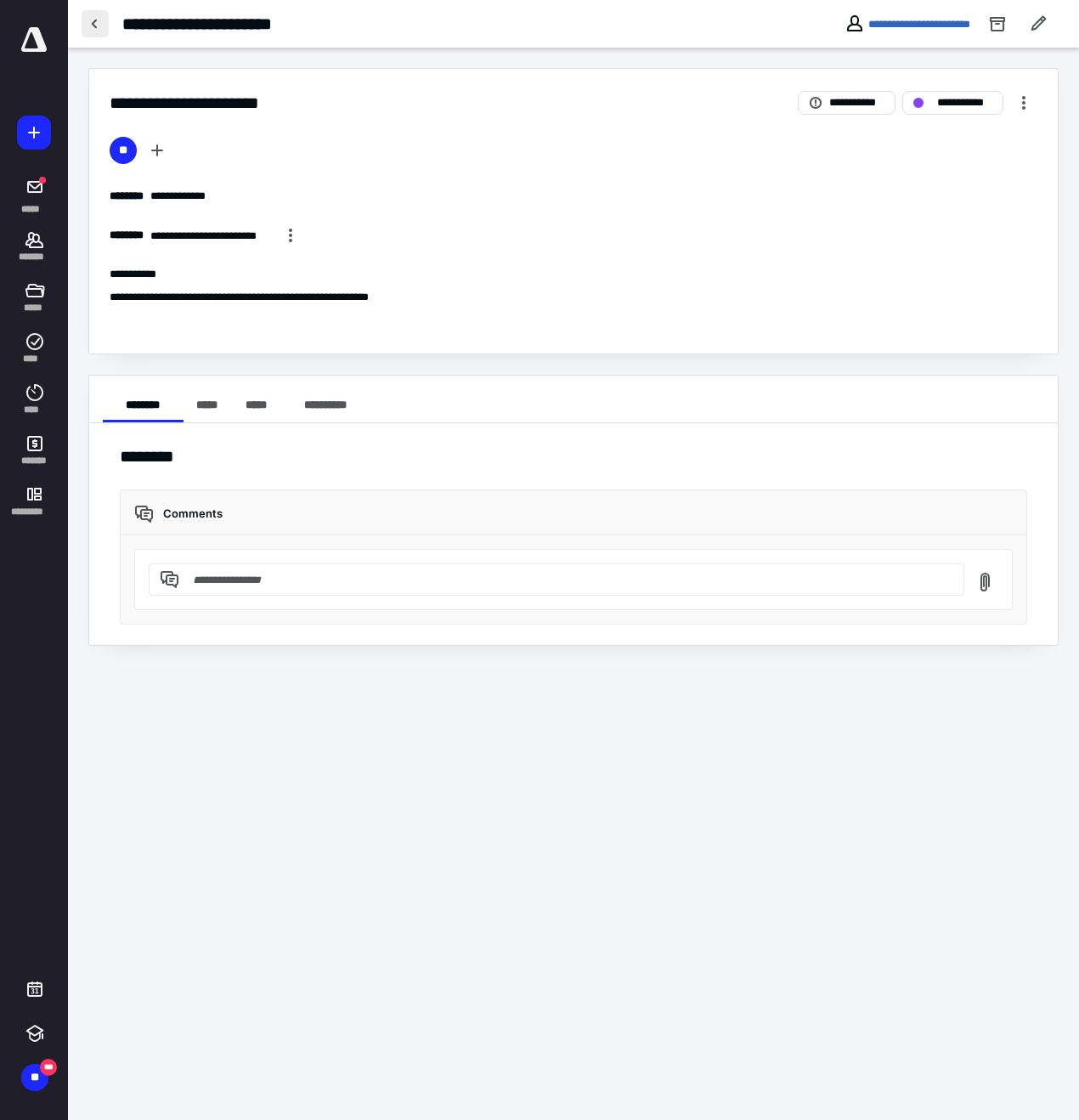 click at bounding box center [95, 24] 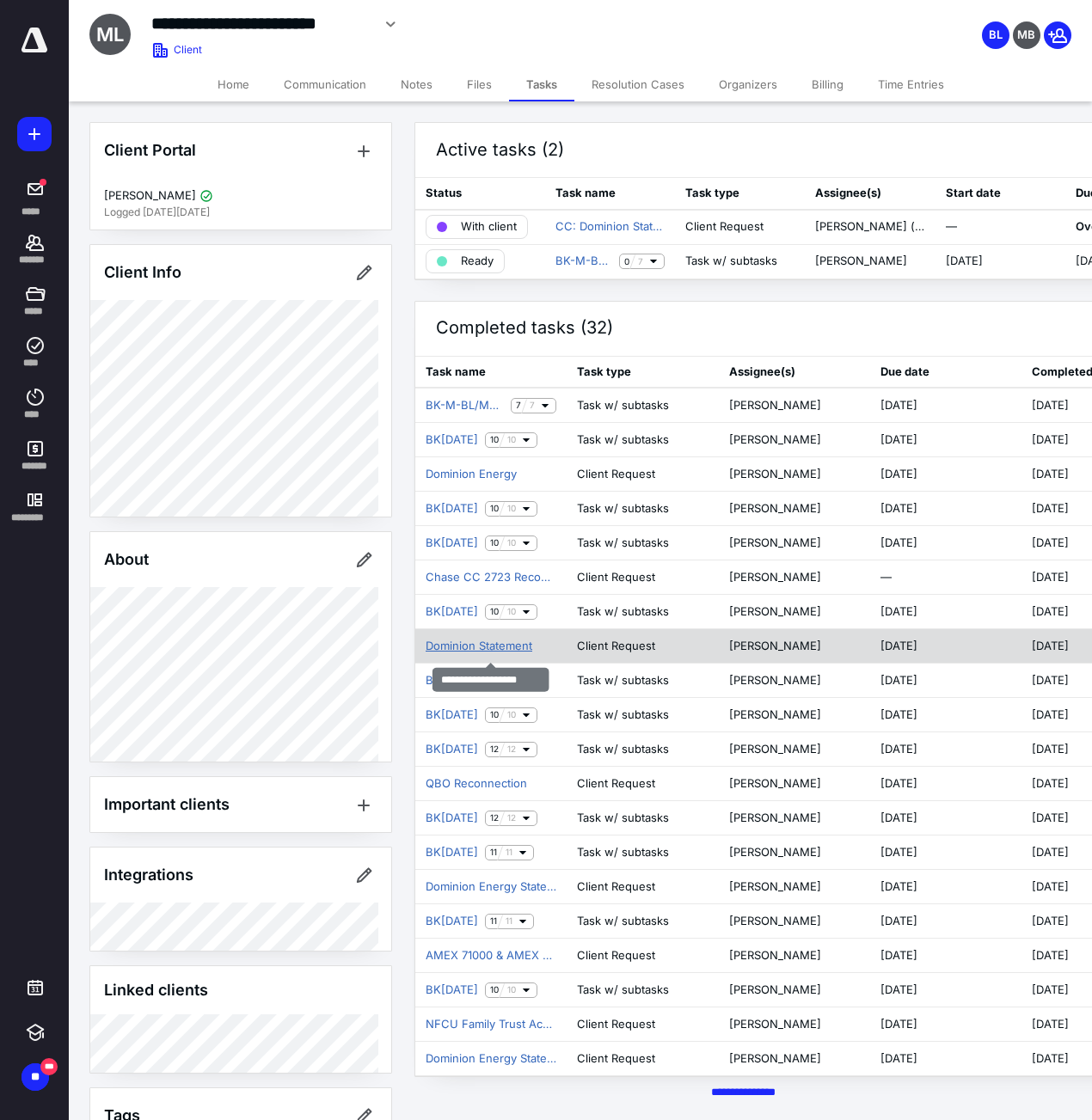 click on "Dominion Statement" at bounding box center (479, 646) 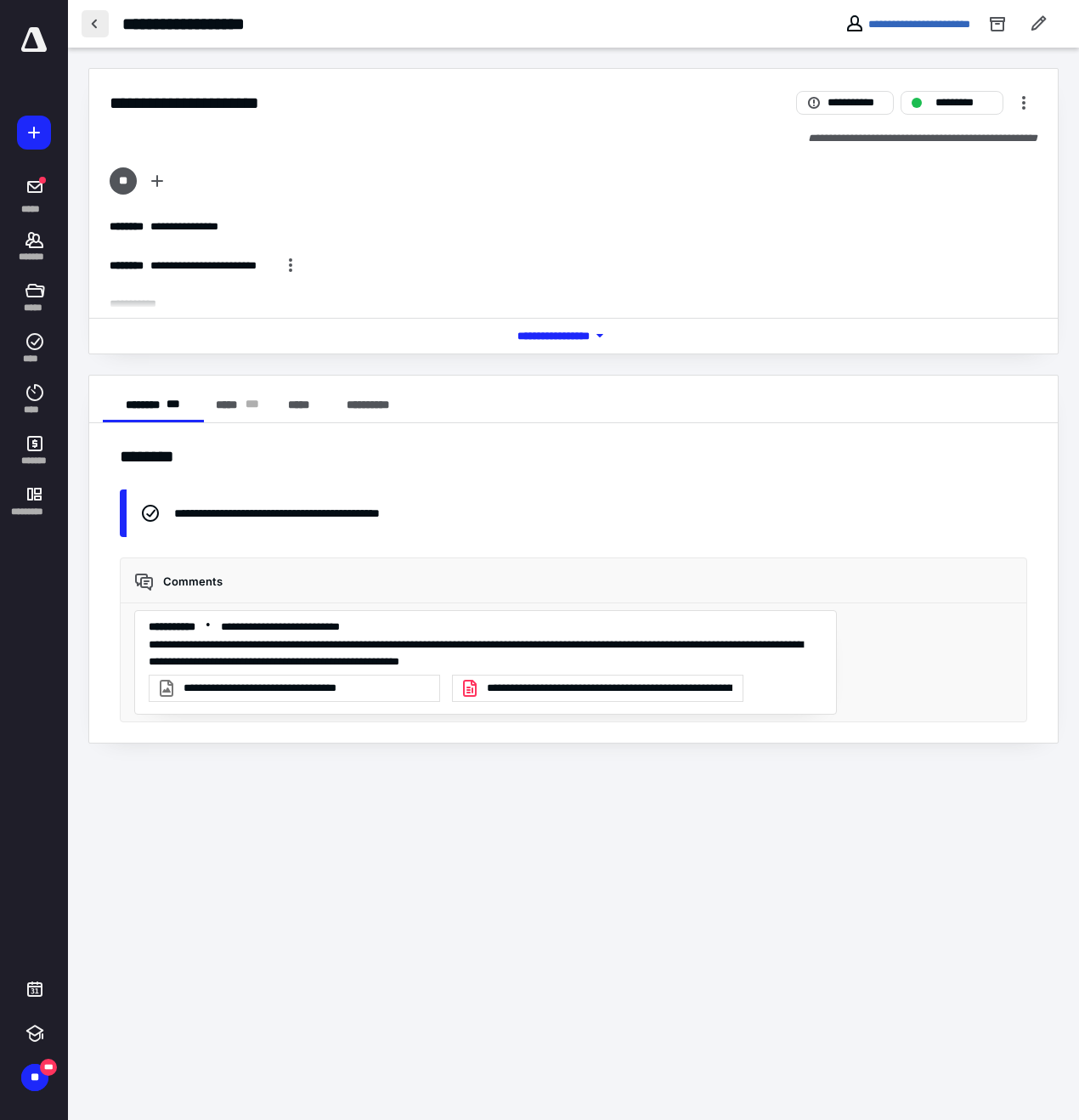 click at bounding box center [95, 24] 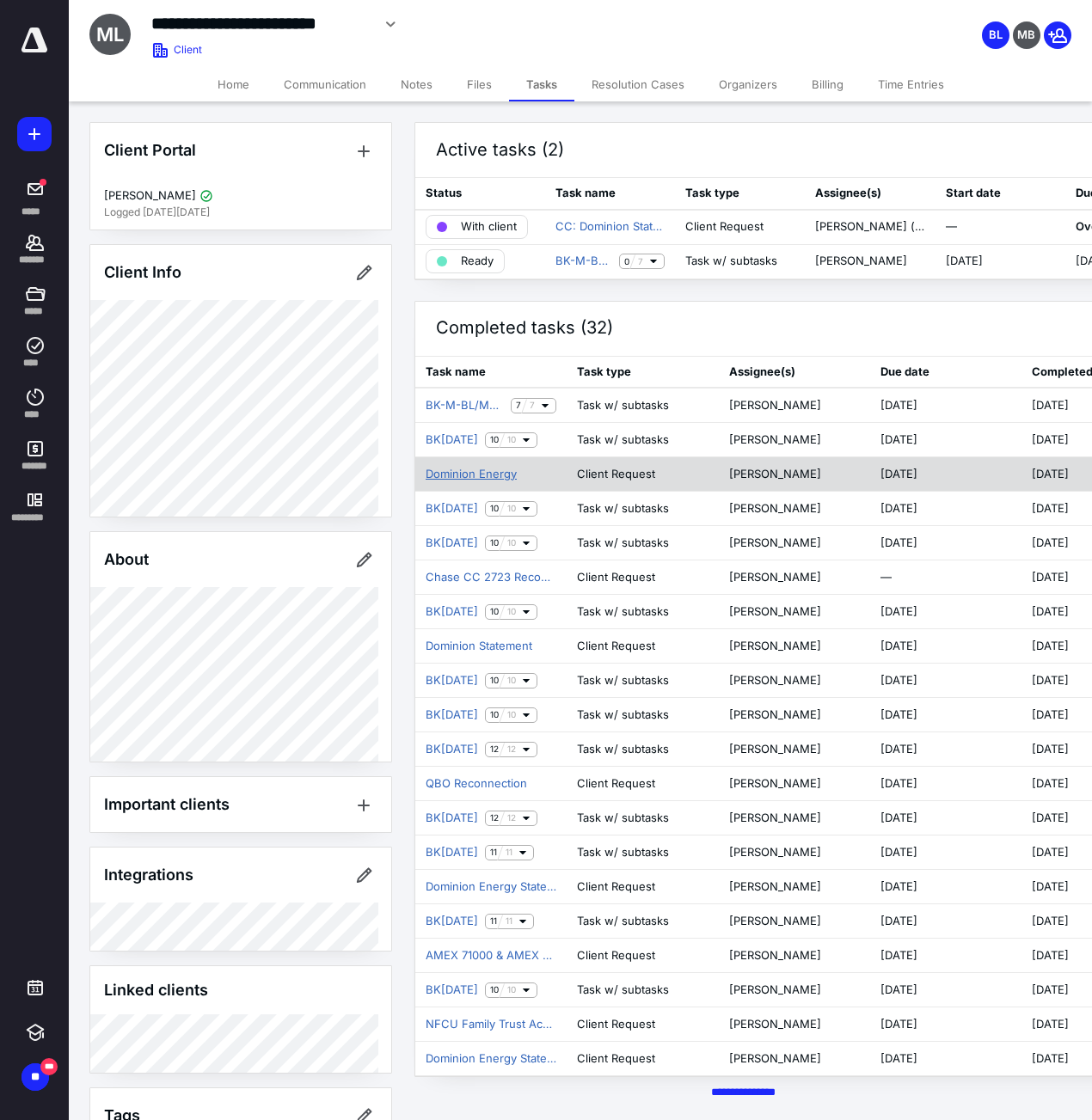 click on "Dominion Energy" at bounding box center [471, 474] 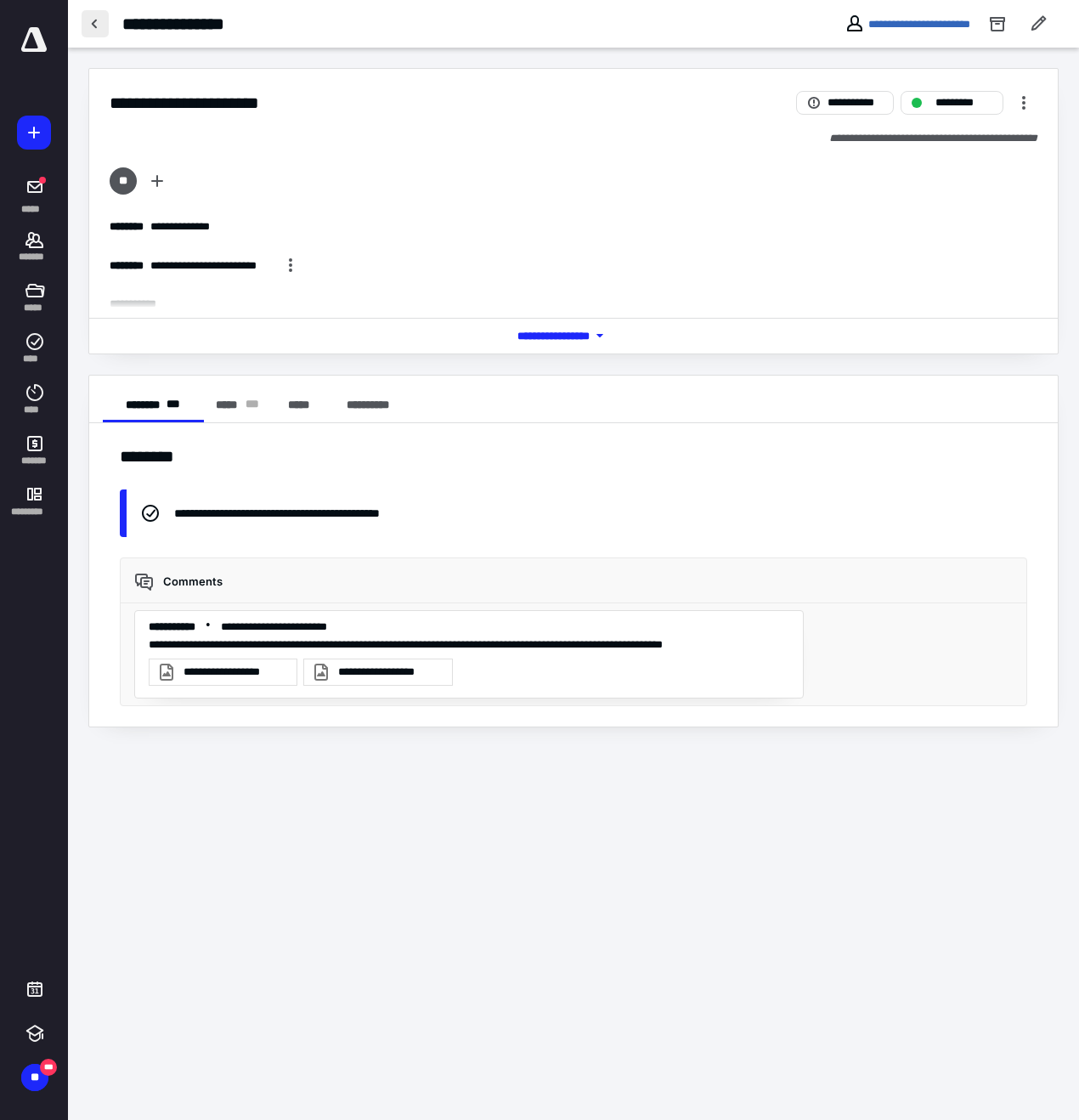 click at bounding box center [95, 24] 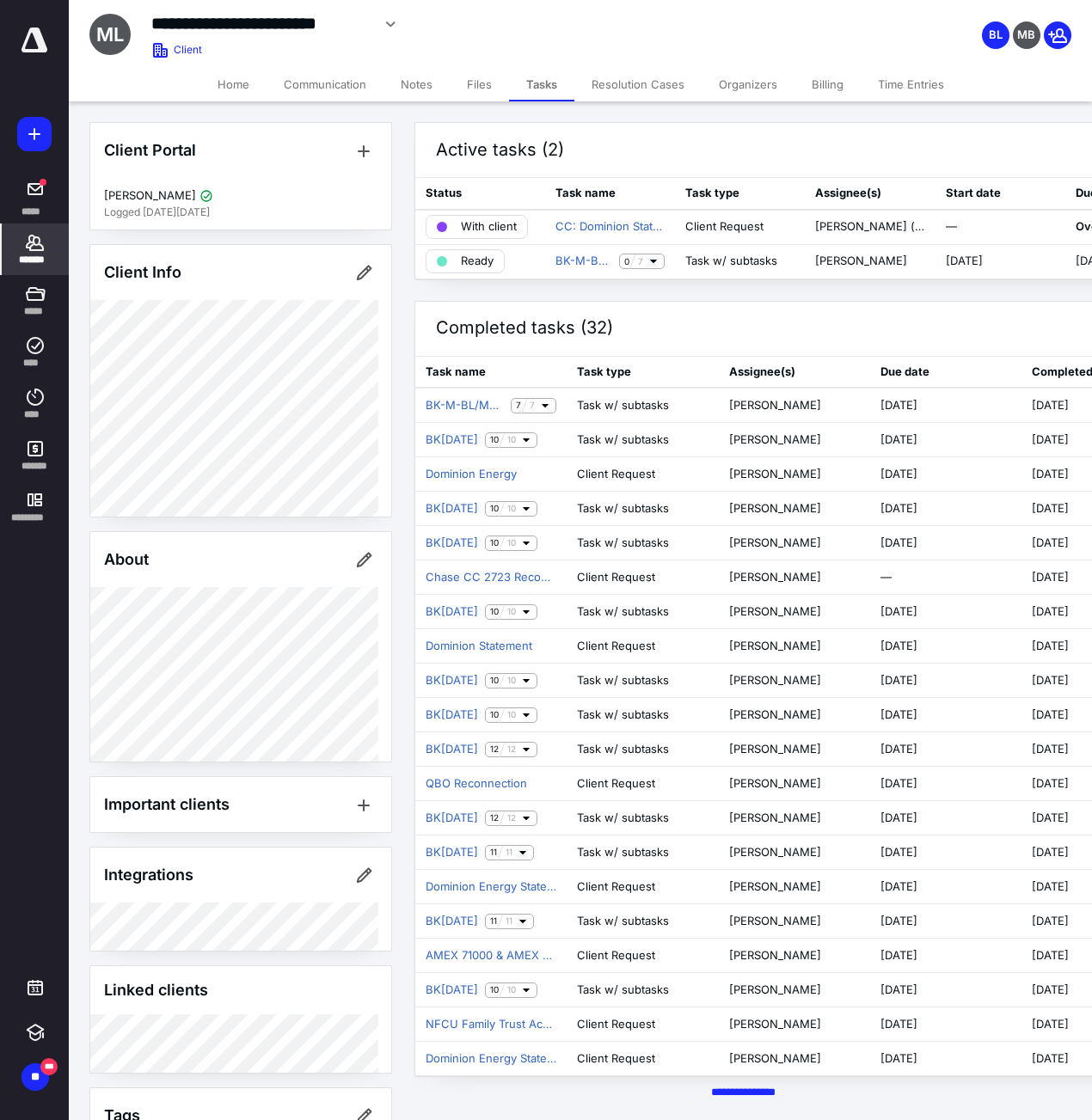click 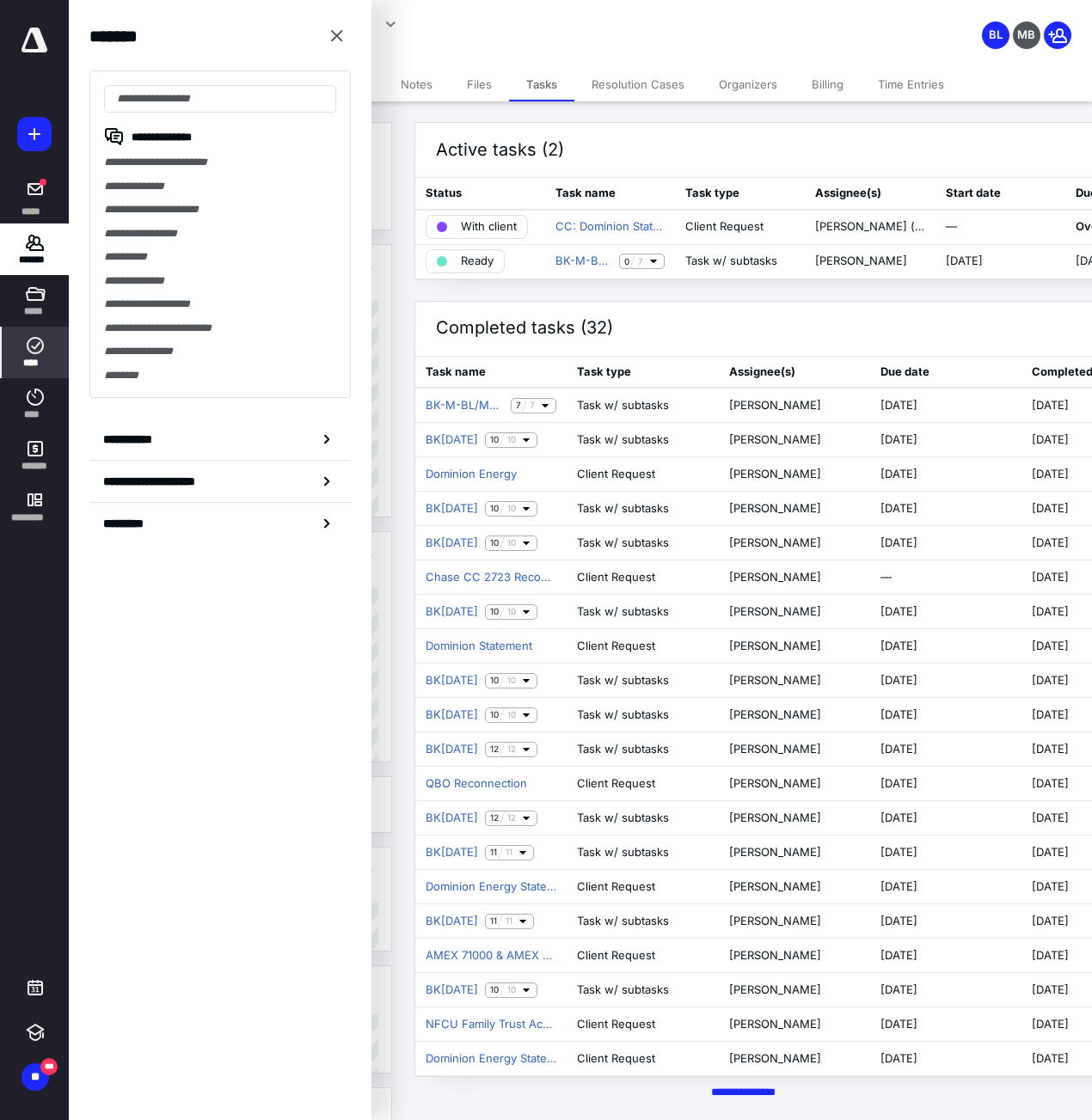 click 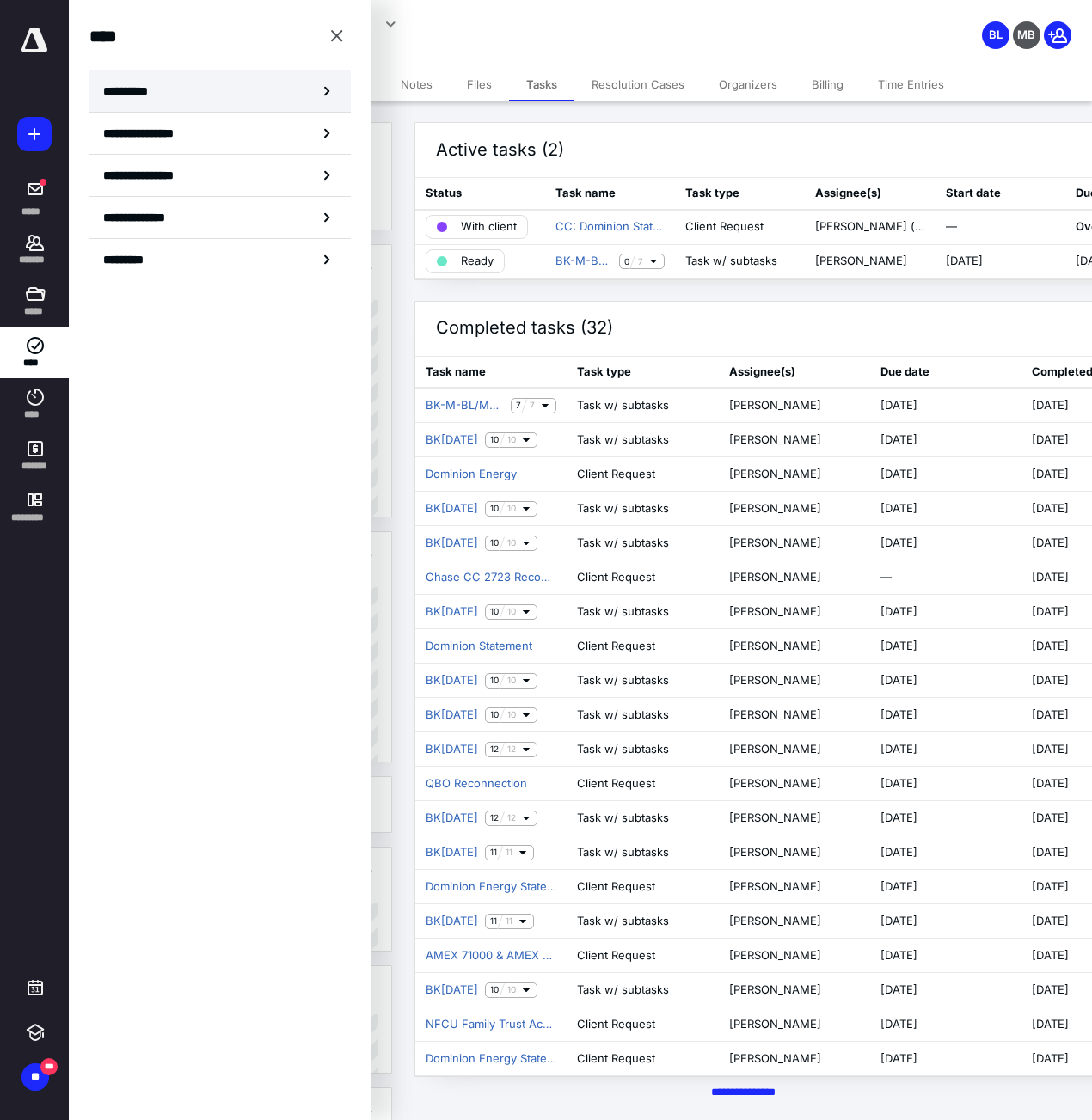 click on "**********" at bounding box center (132, 91) 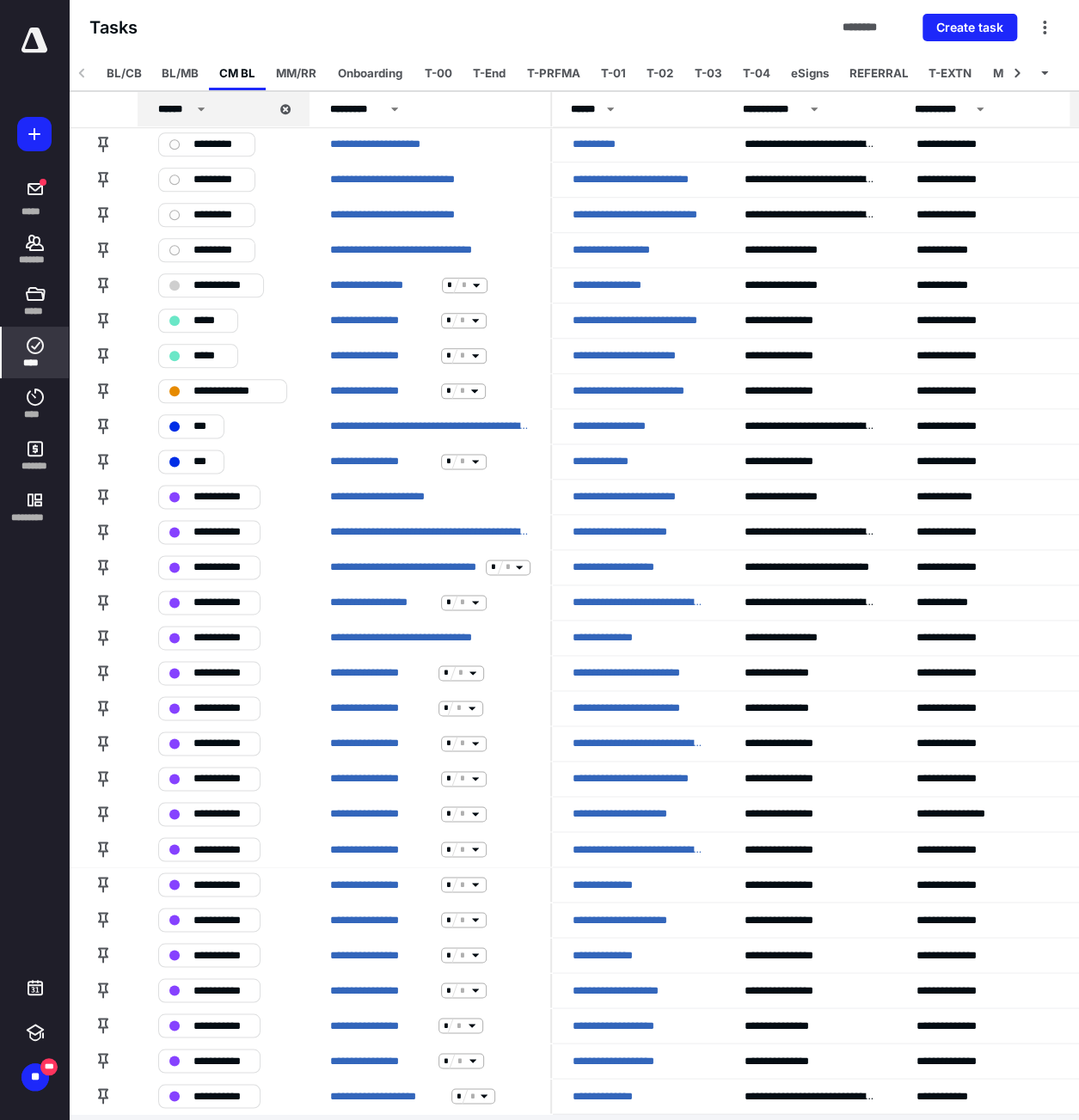 scroll, scrollTop: 777, scrollLeft: 0, axis: vertical 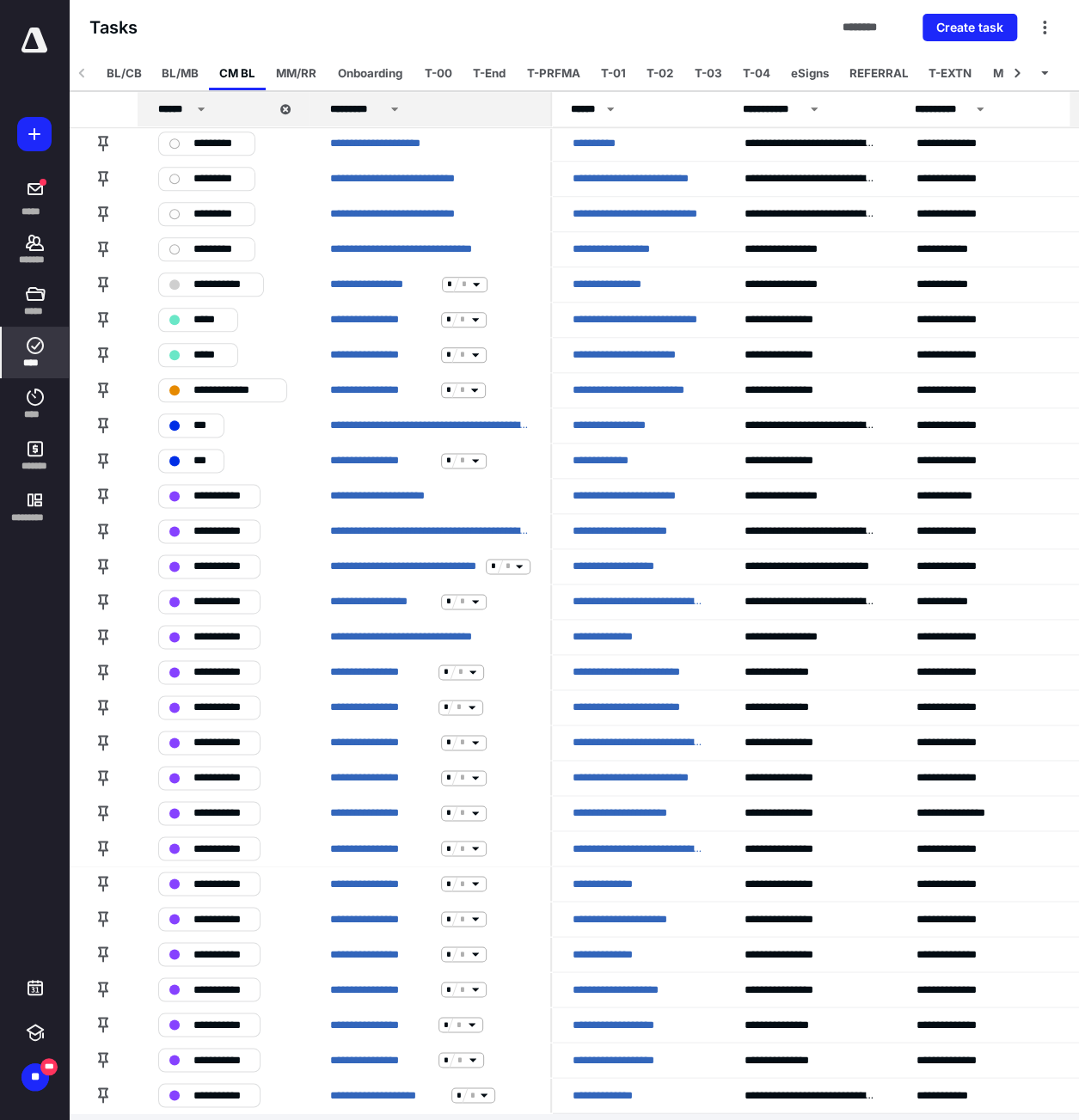 click 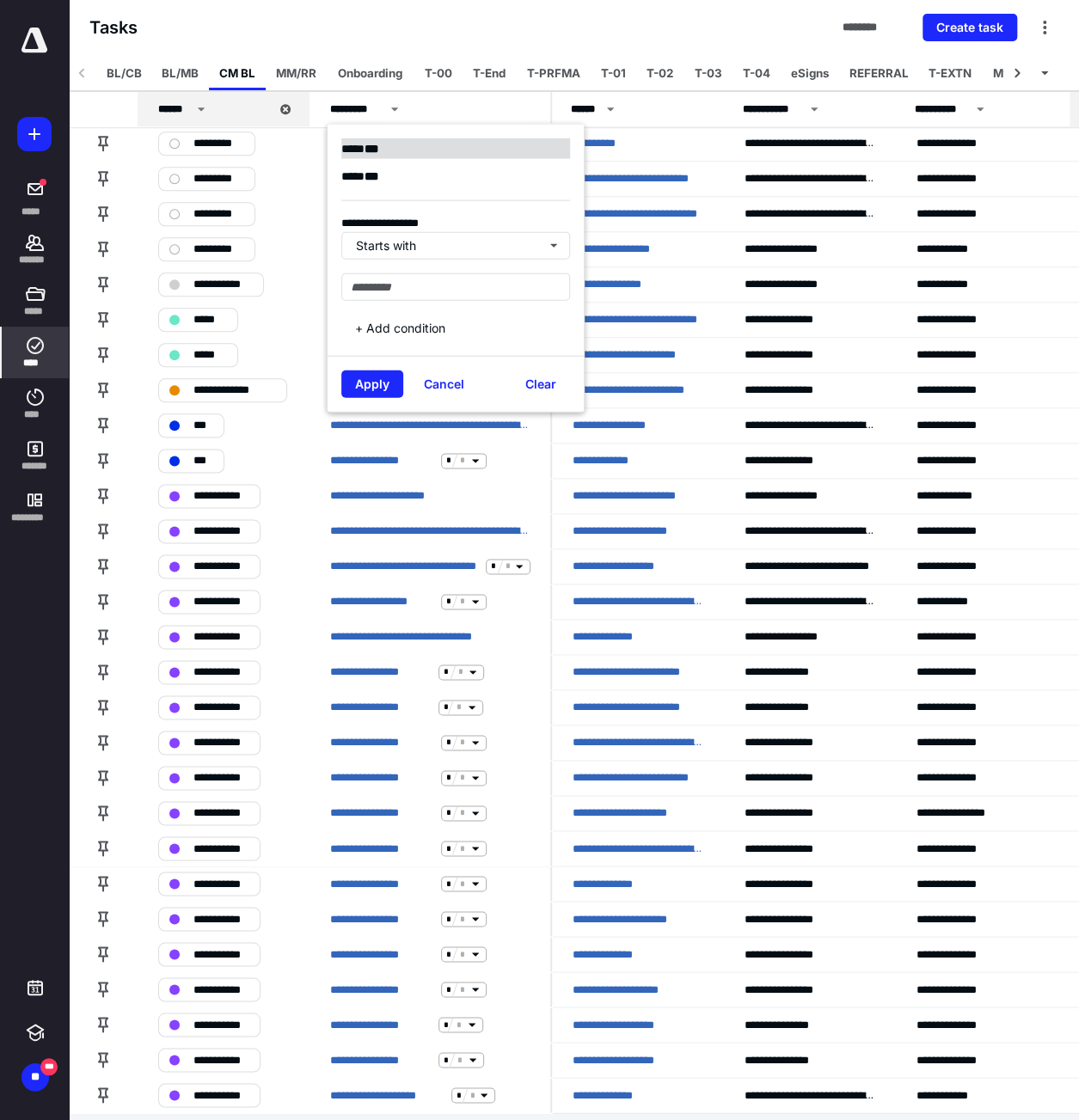 click on "* * *" at bounding box center (371, 148) 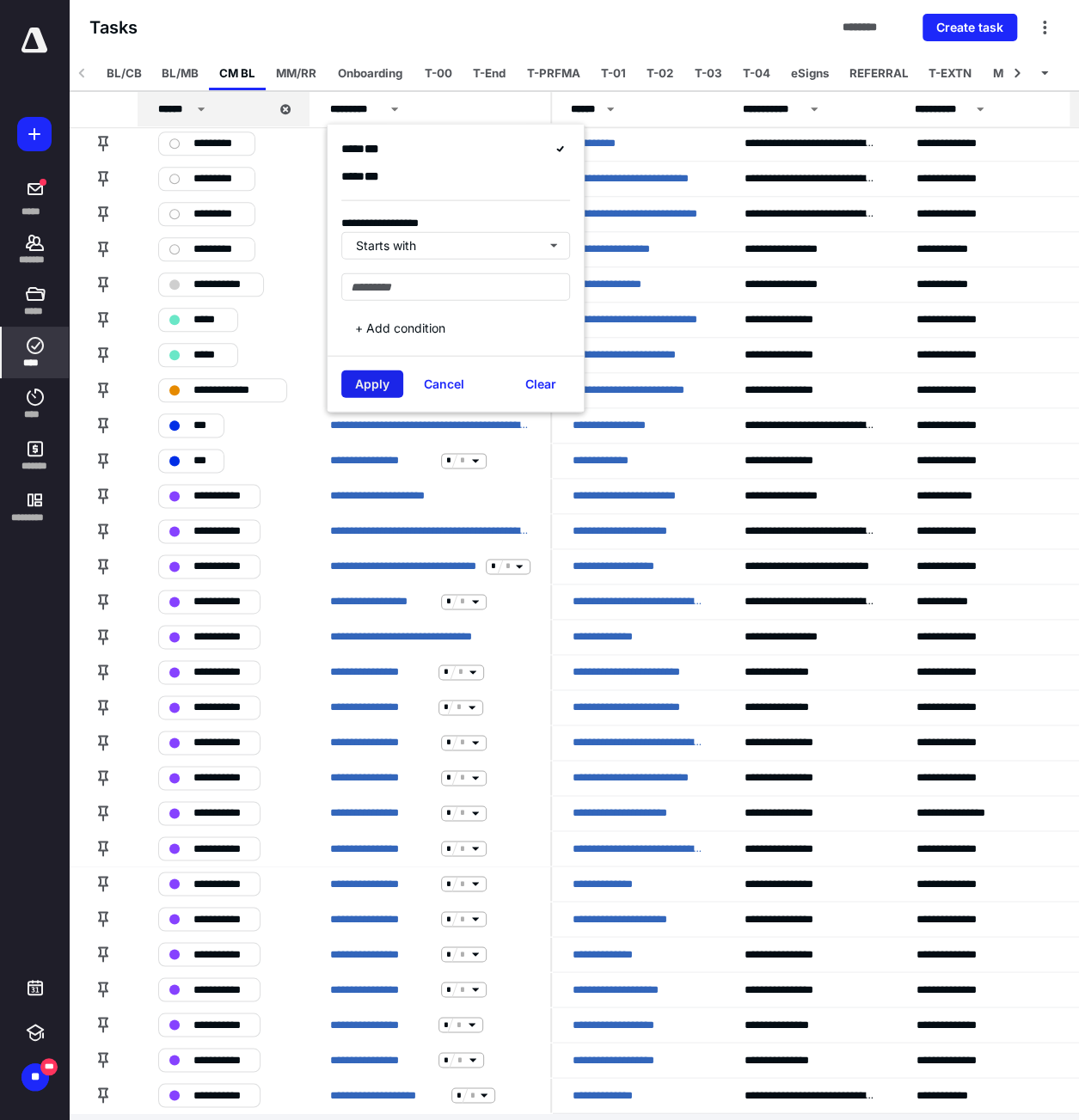 click on "Apply" at bounding box center (372, 383) 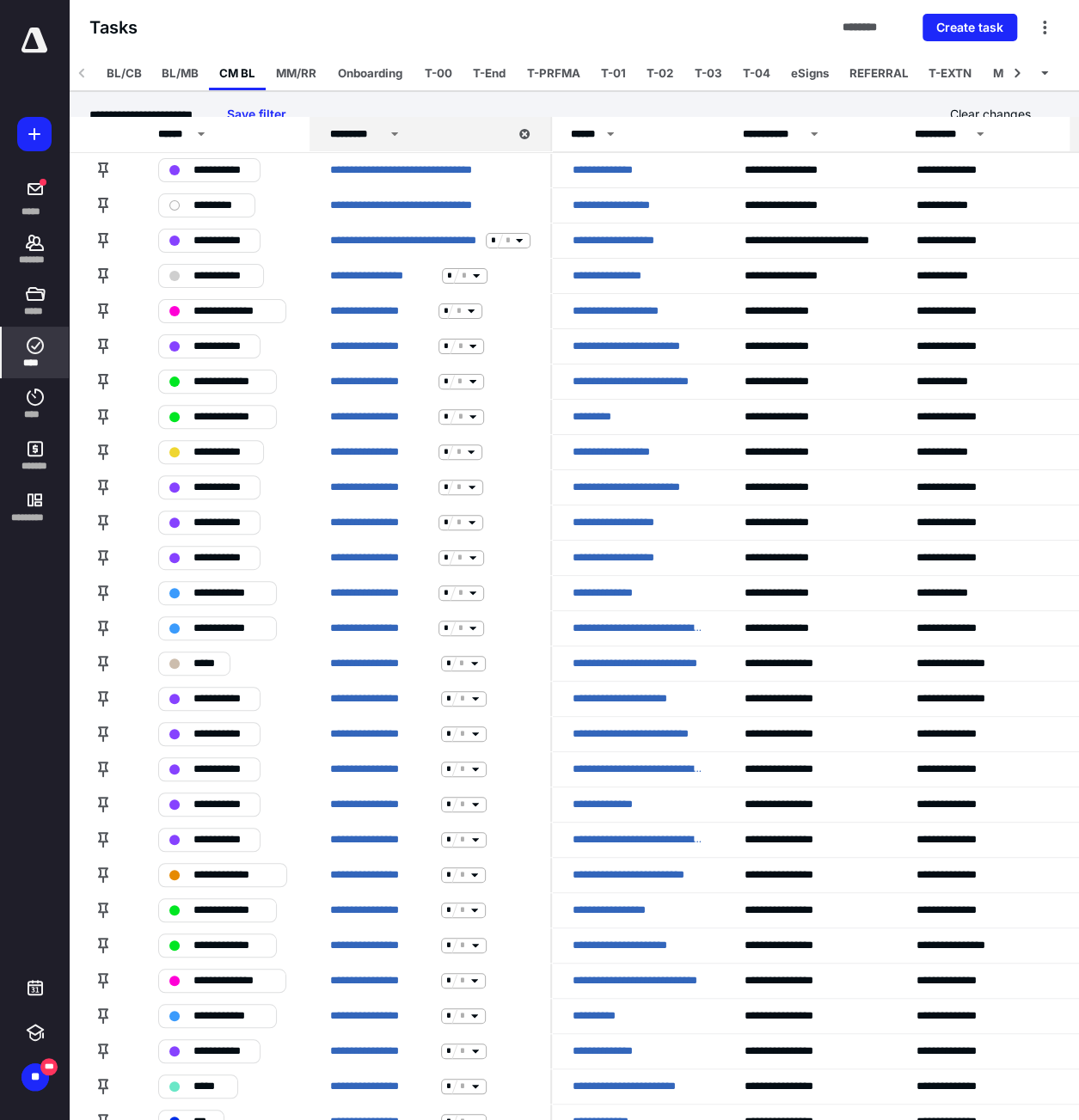 scroll, scrollTop: 0, scrollLeft: 0, axis: both 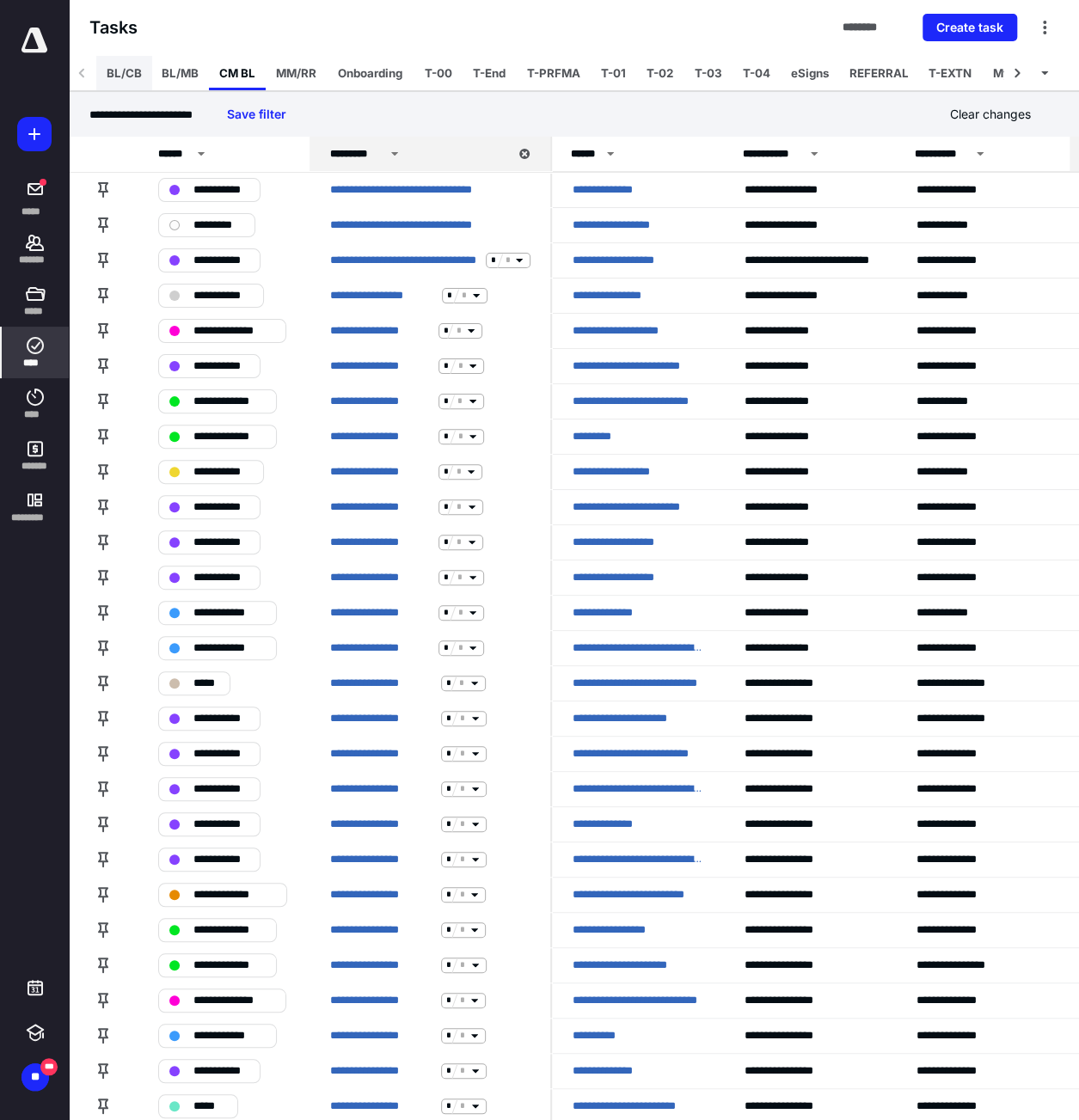 click on "BL/CB" at bounding box center (124, 73) 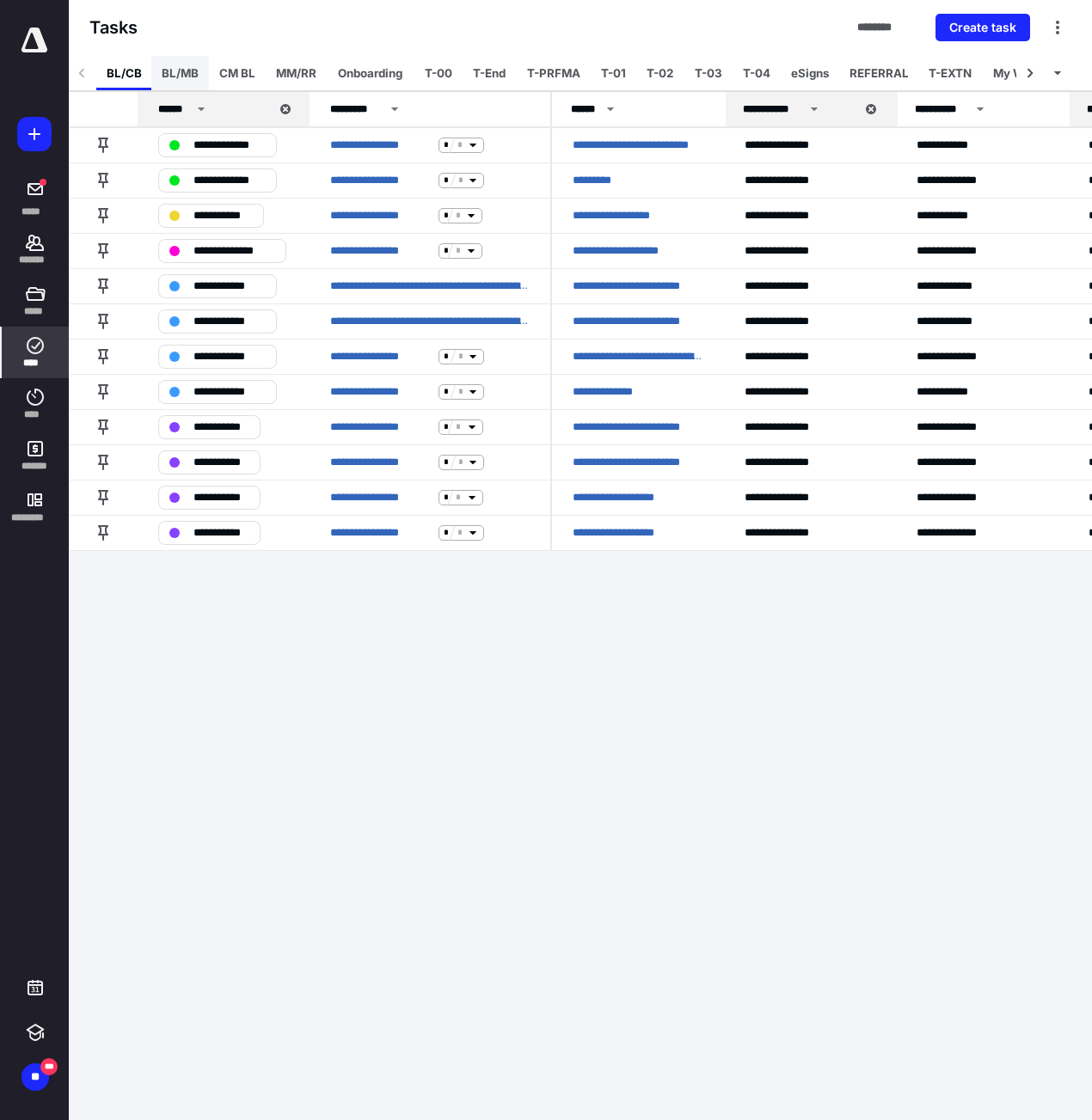 click on "BL/MB" at bounding box center (180, 73) 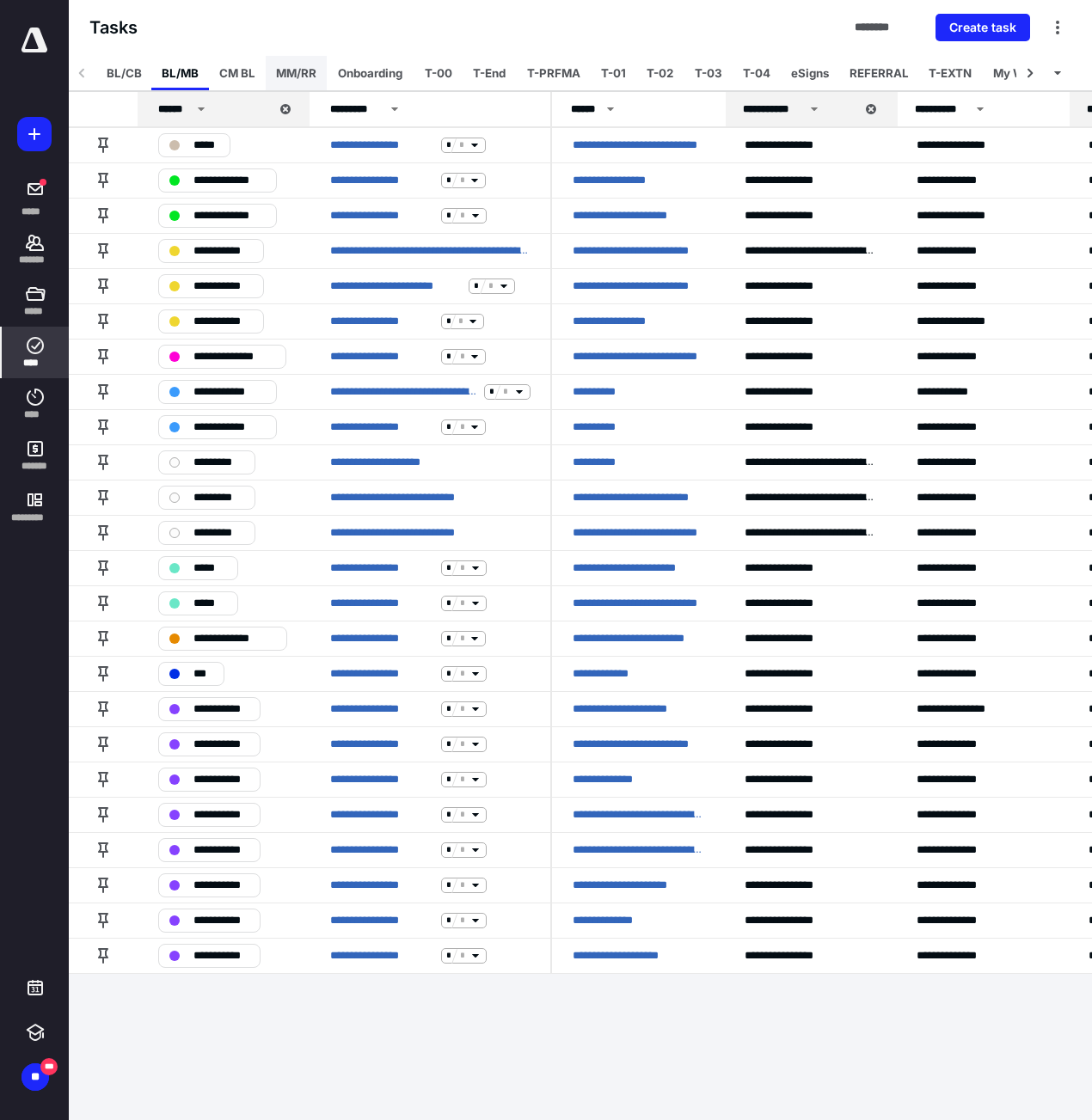 click on "MM/RR" at bounding box center (296, 73) 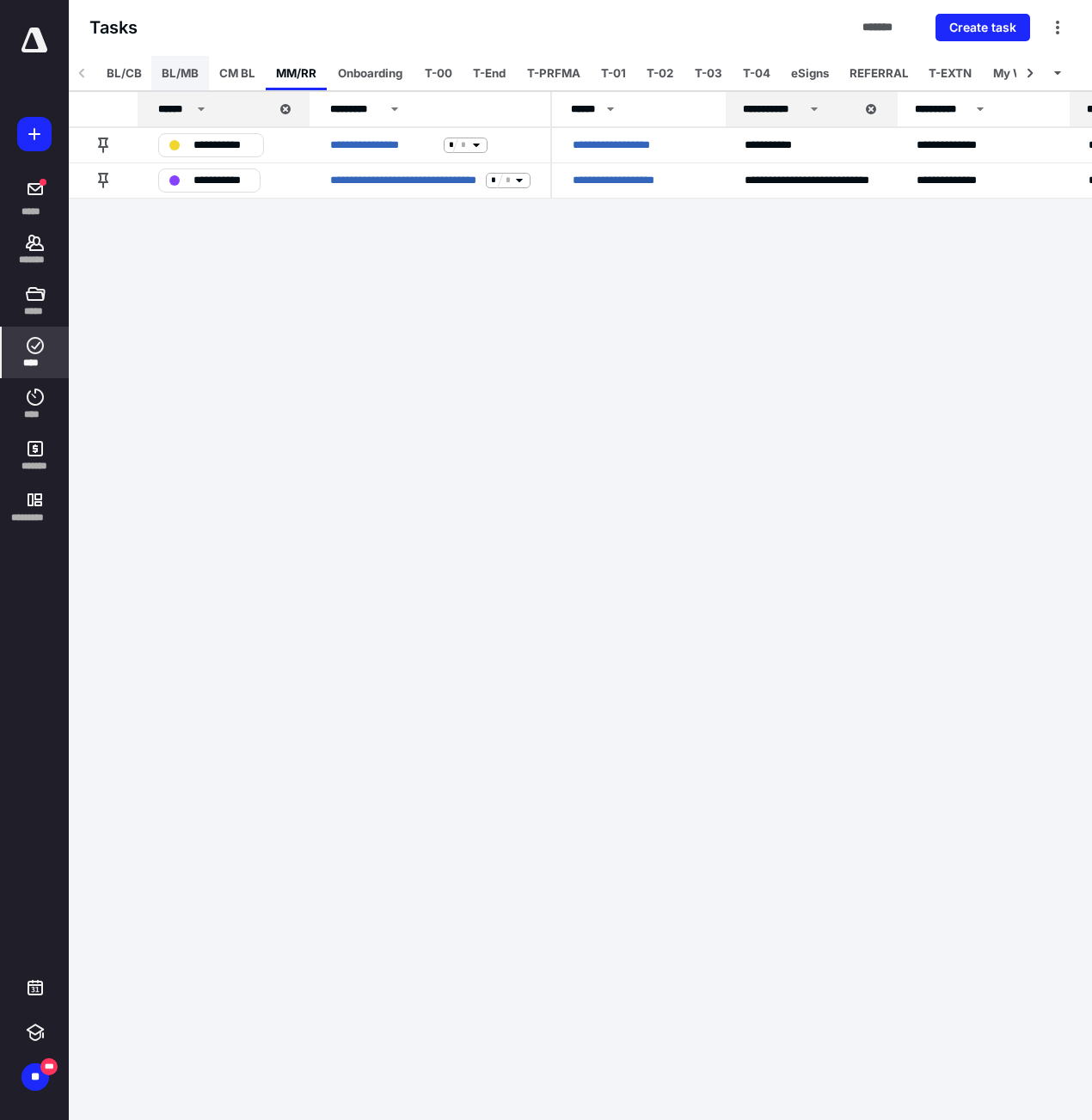 click on "BL/MB" at bounding box center (180, 73) 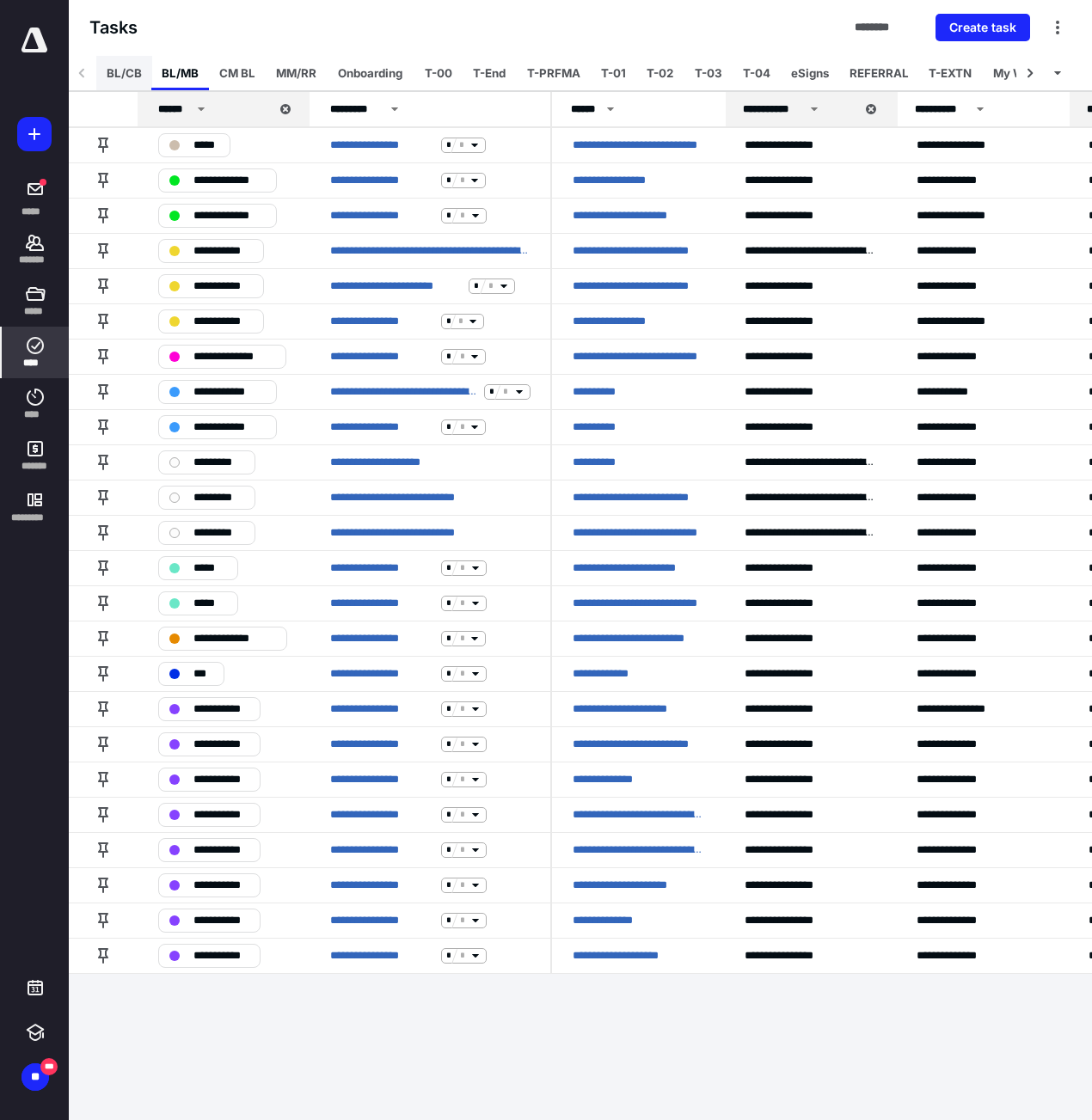 click on "BL/CB" at bounding box center [124, 73] 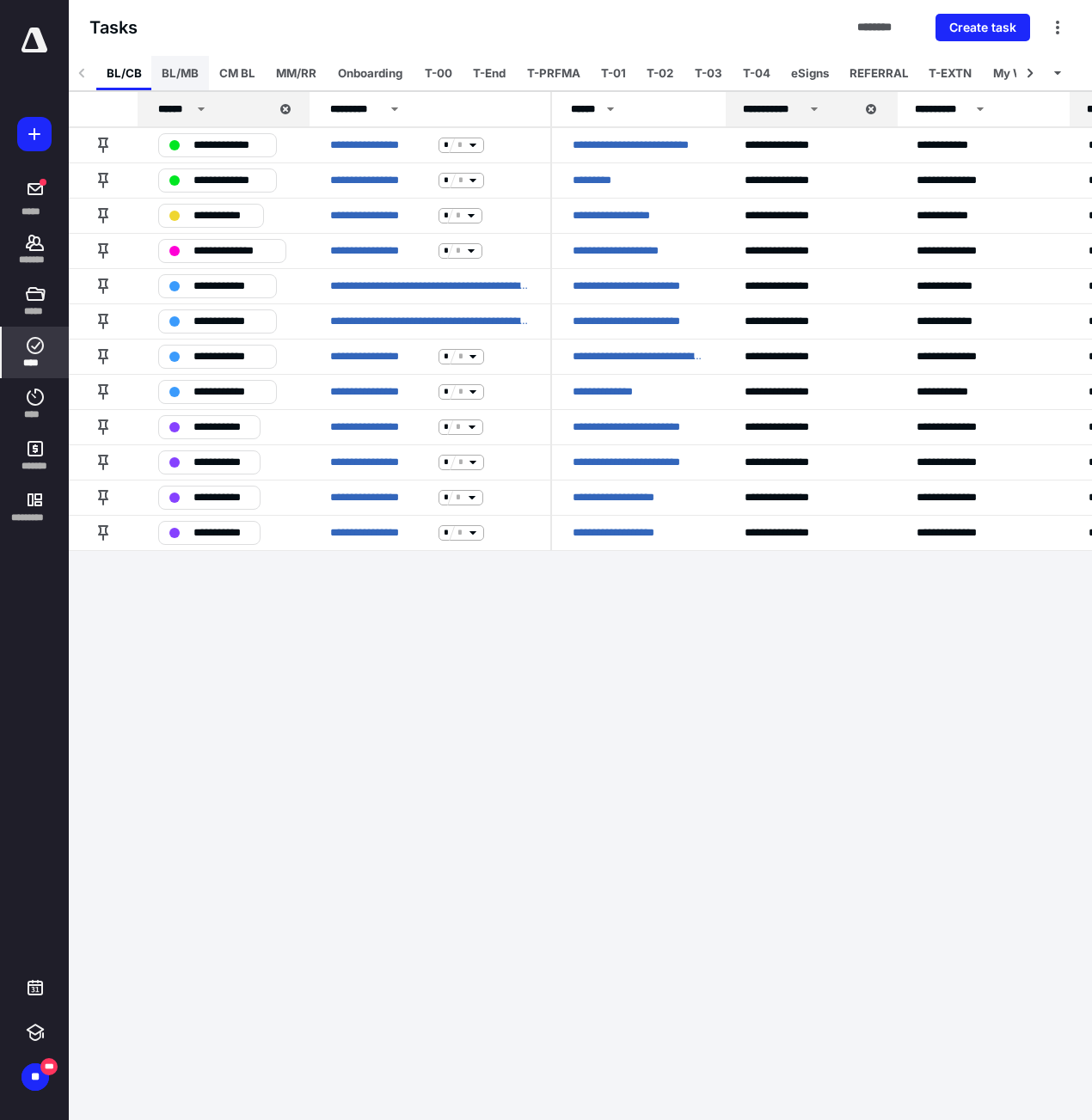 click on "BL/MB" at bounding box center [180, 73] 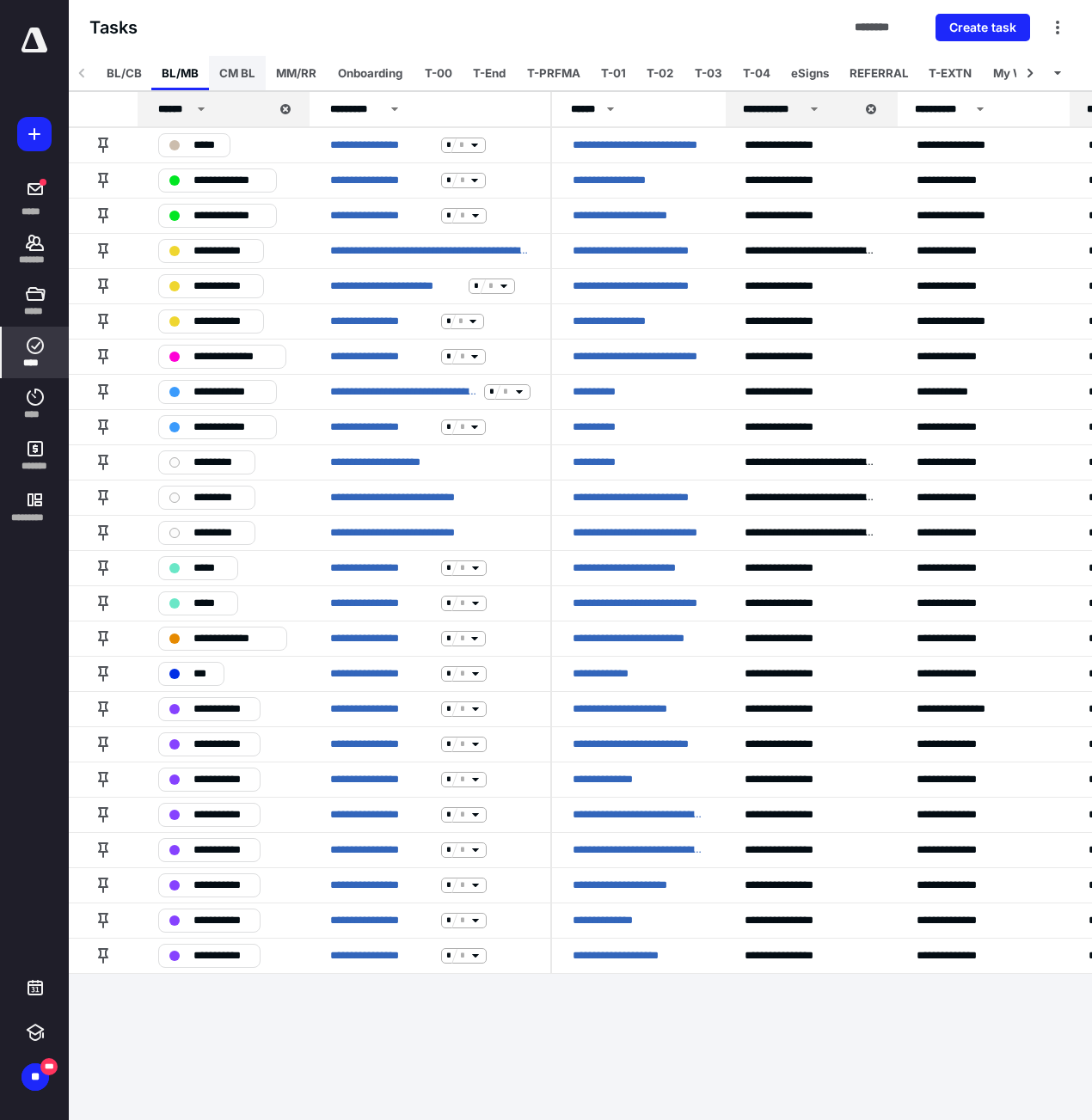 click on "CM BL" at bounding box center (237, 73) 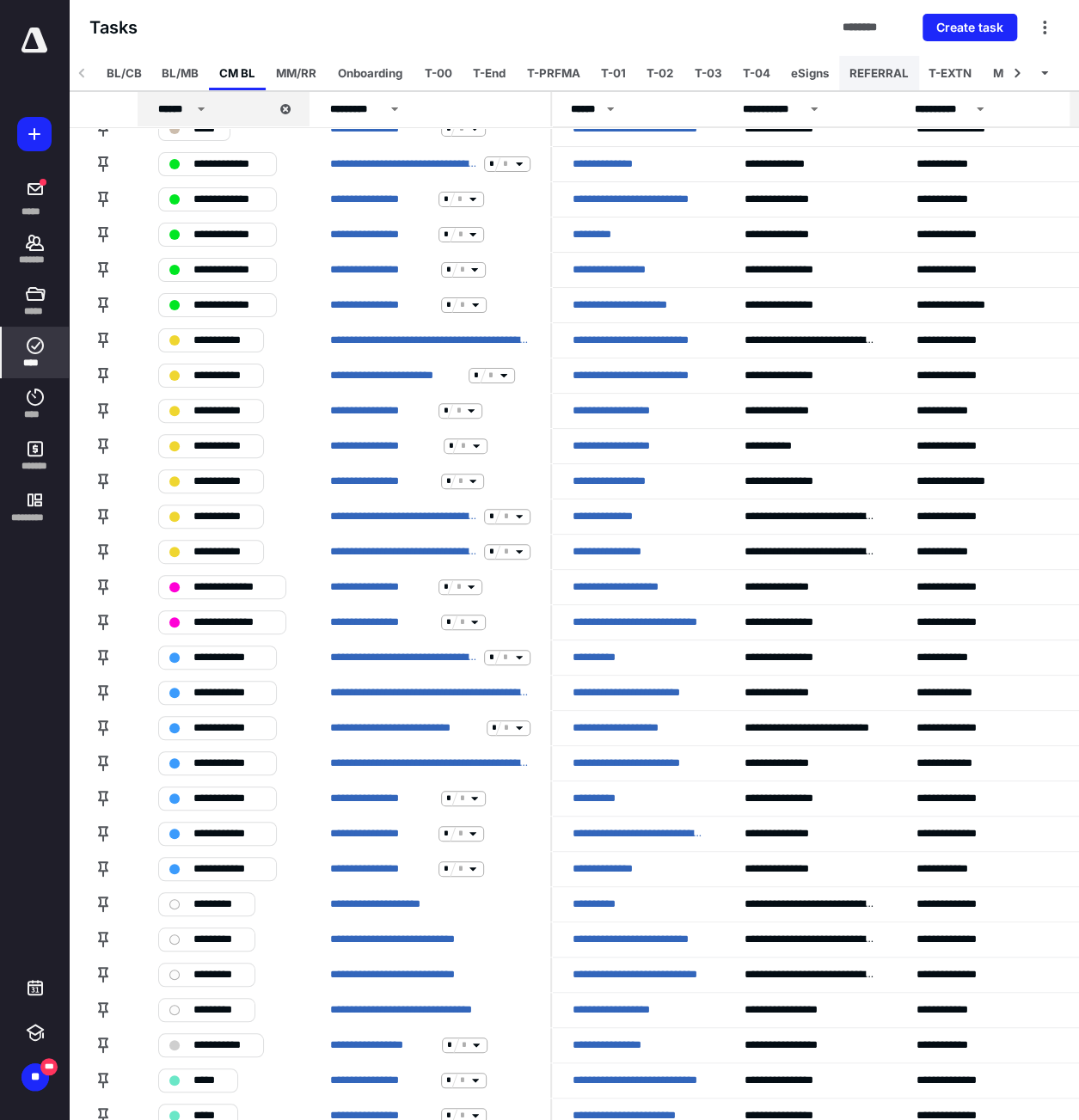 scroll, scrollTop: 0, scrollLeft: 0, axis: both 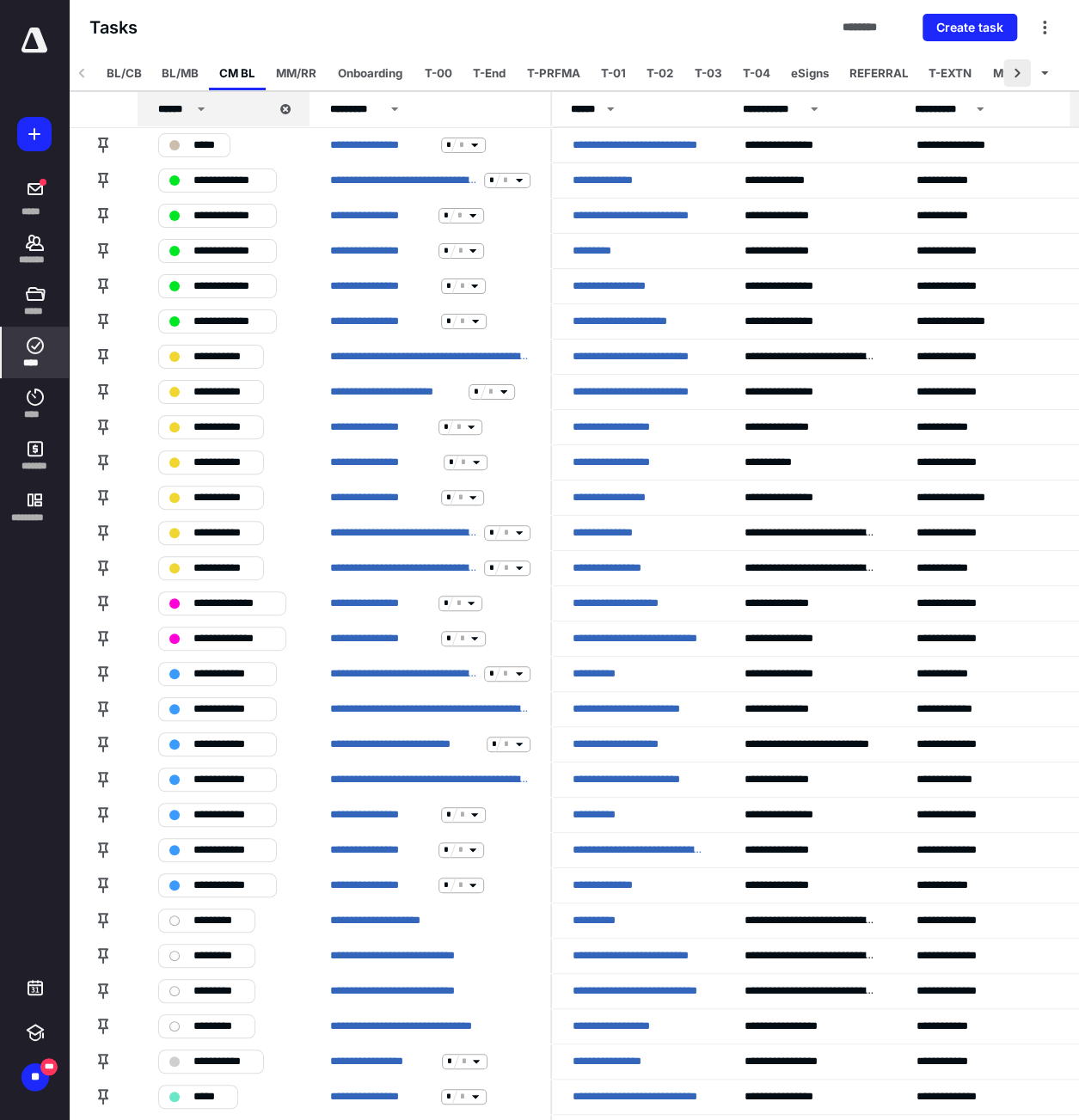 click at bounding box center [1017, 73] 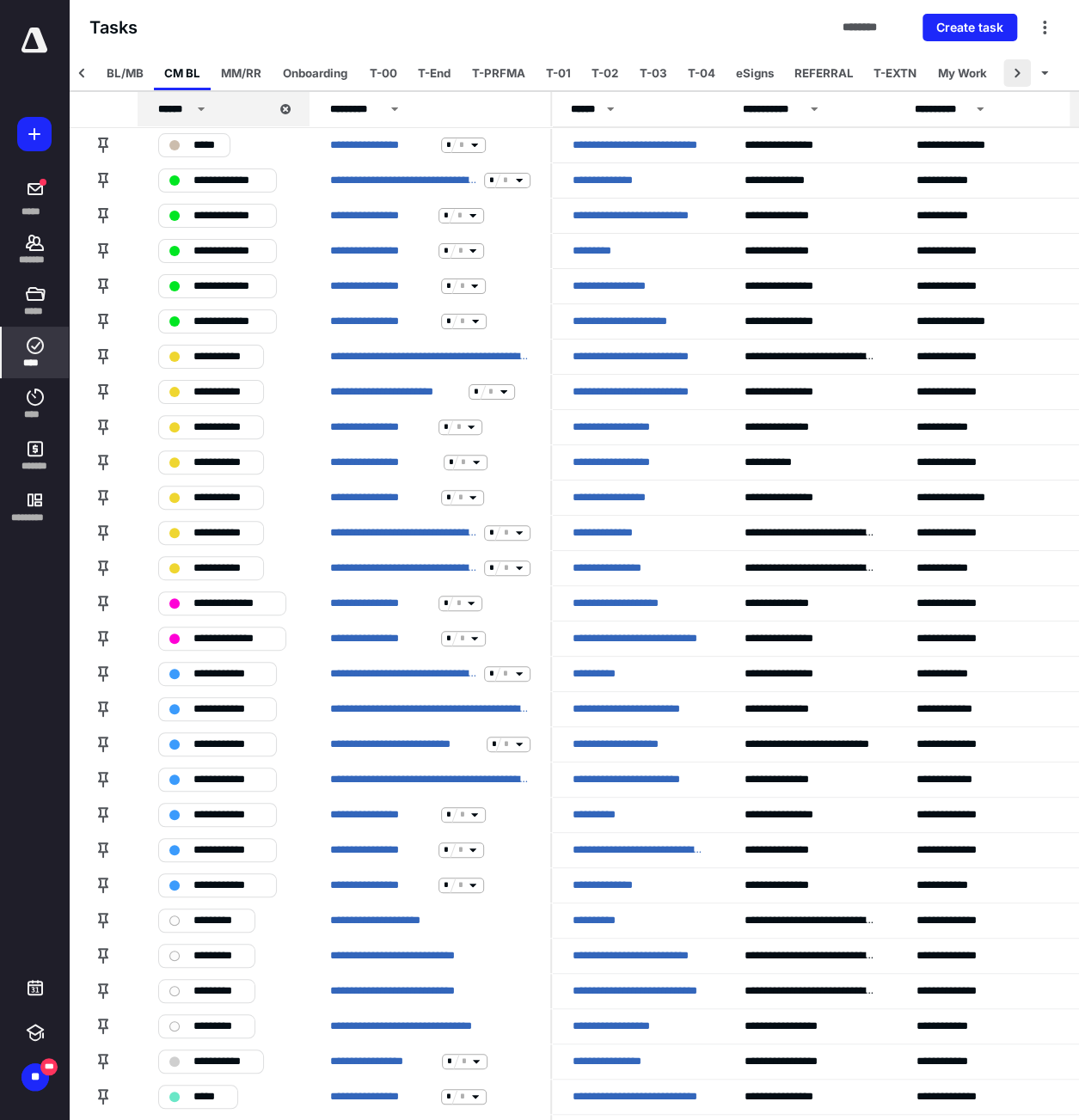 click at bounding box center [1017, 73] 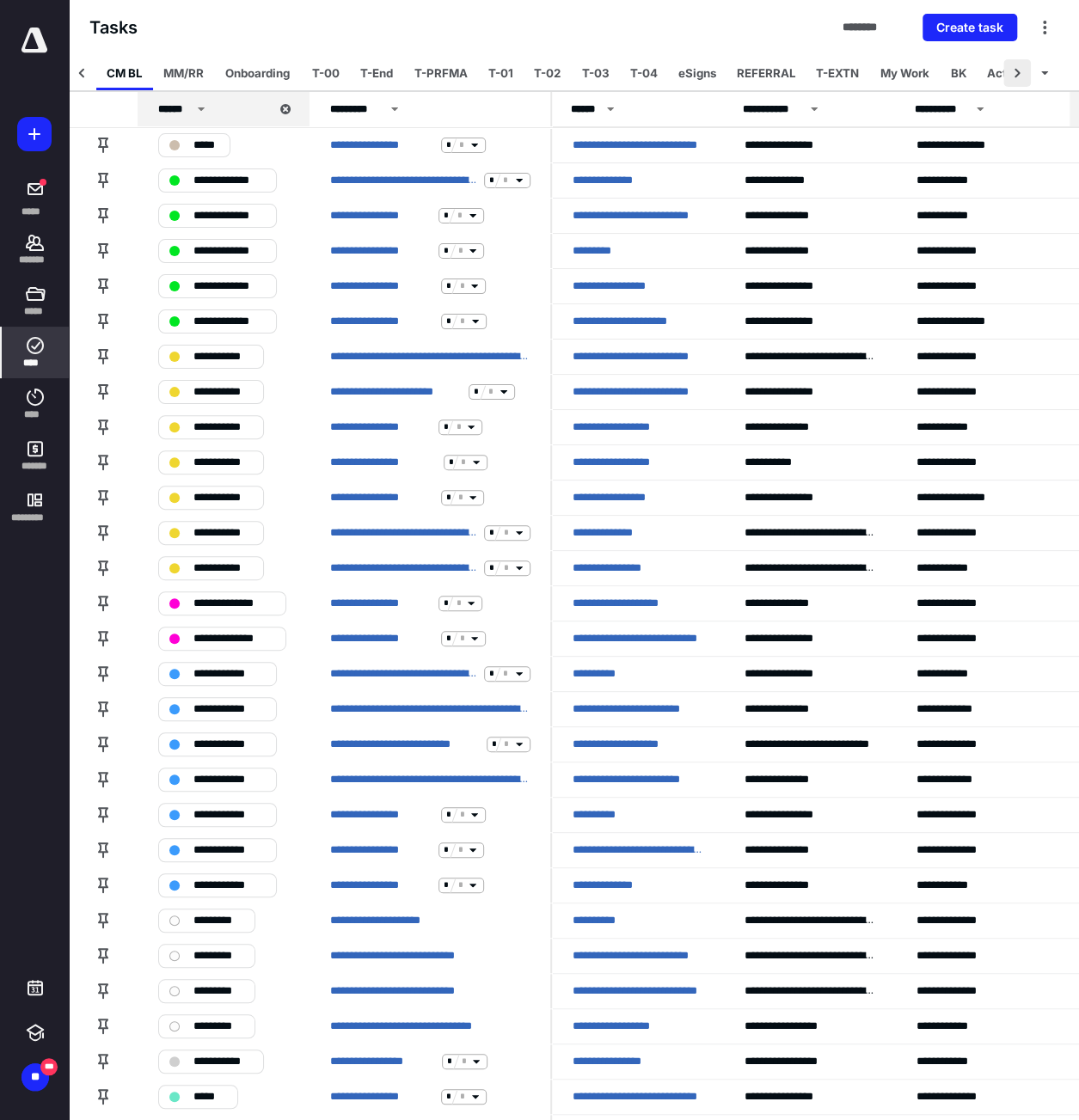click at bounding box center (1017, 73) 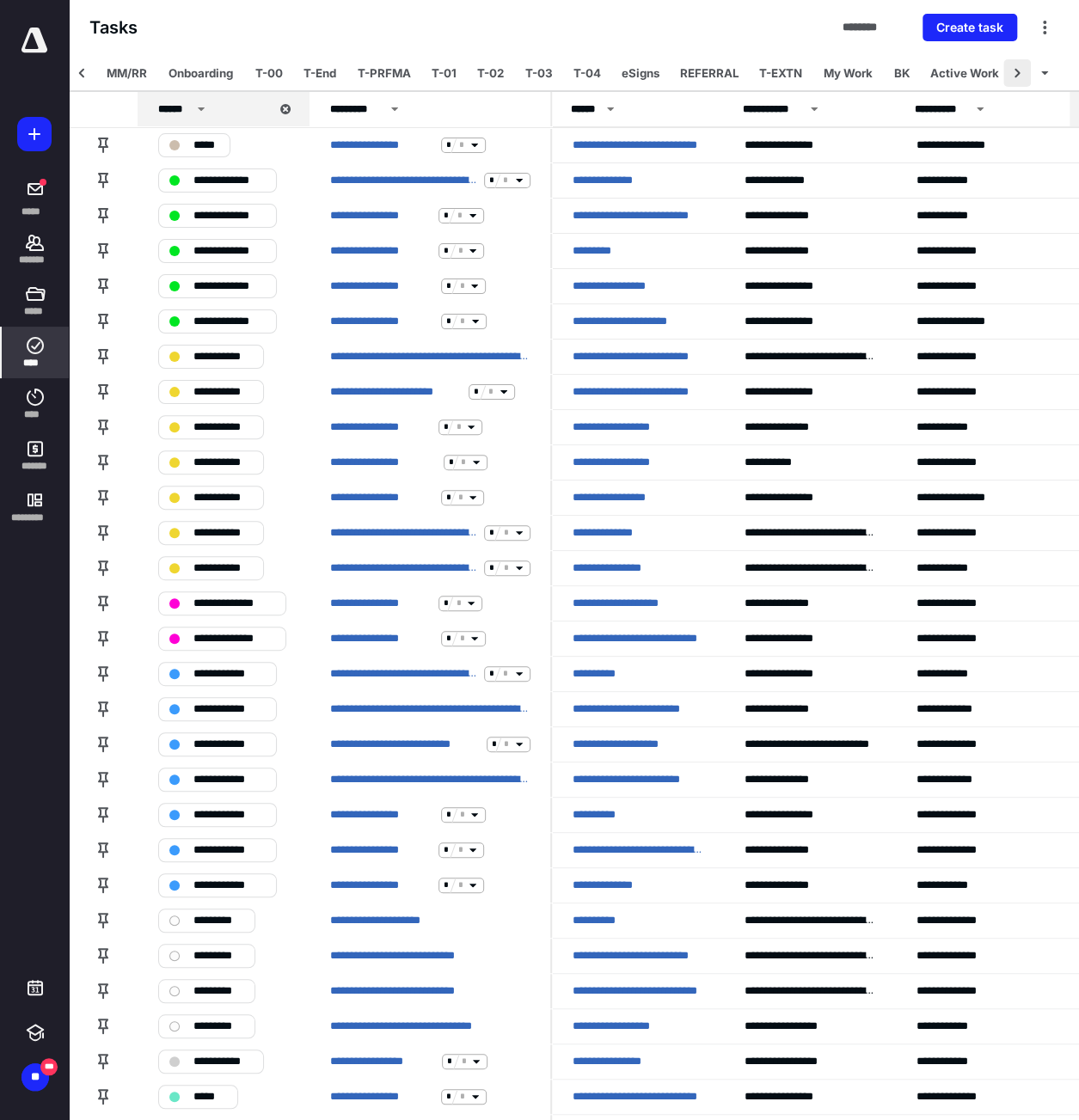 click at bounding box center (1017, 73) 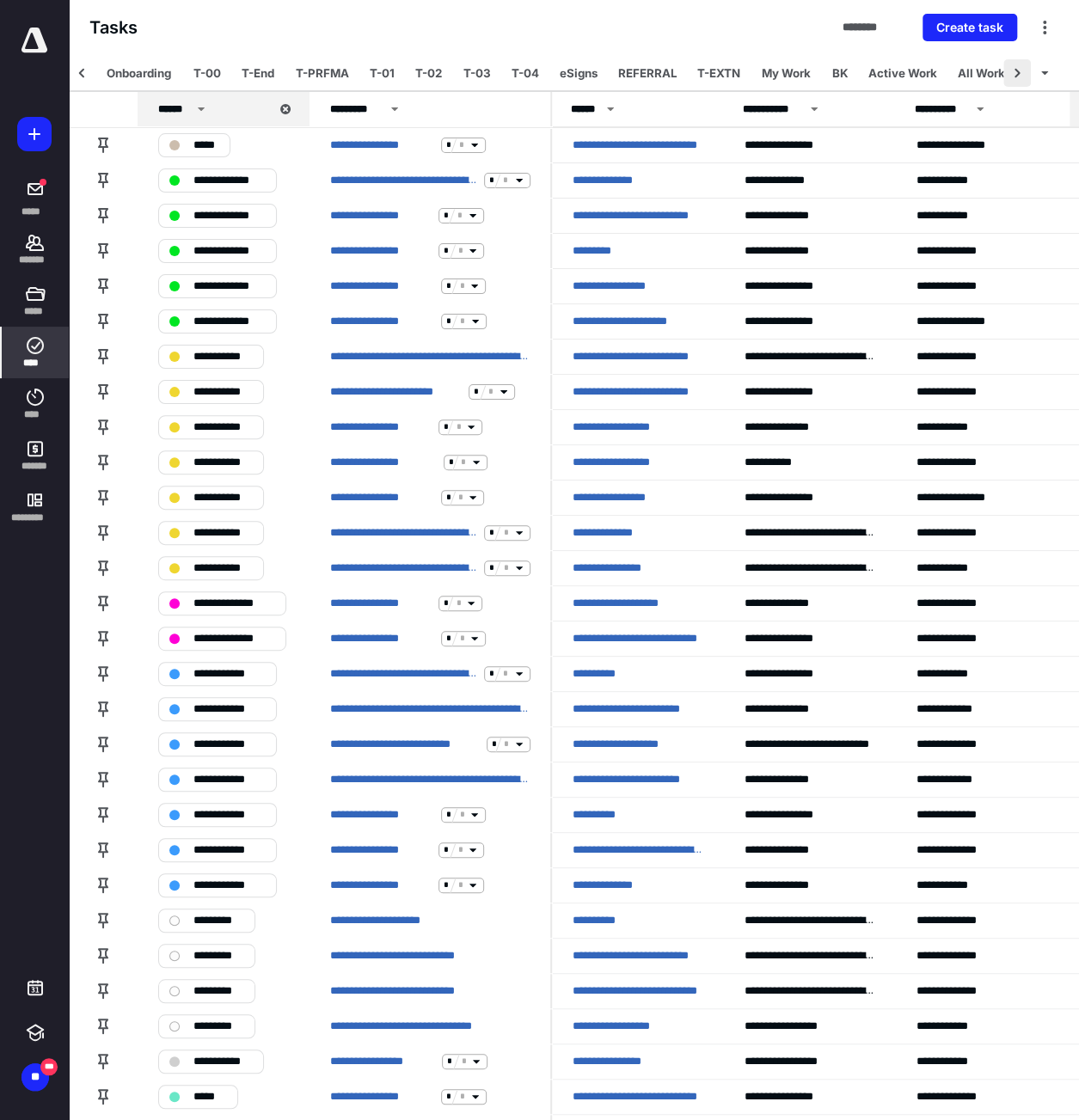 click at bounding box center [1017, 73] 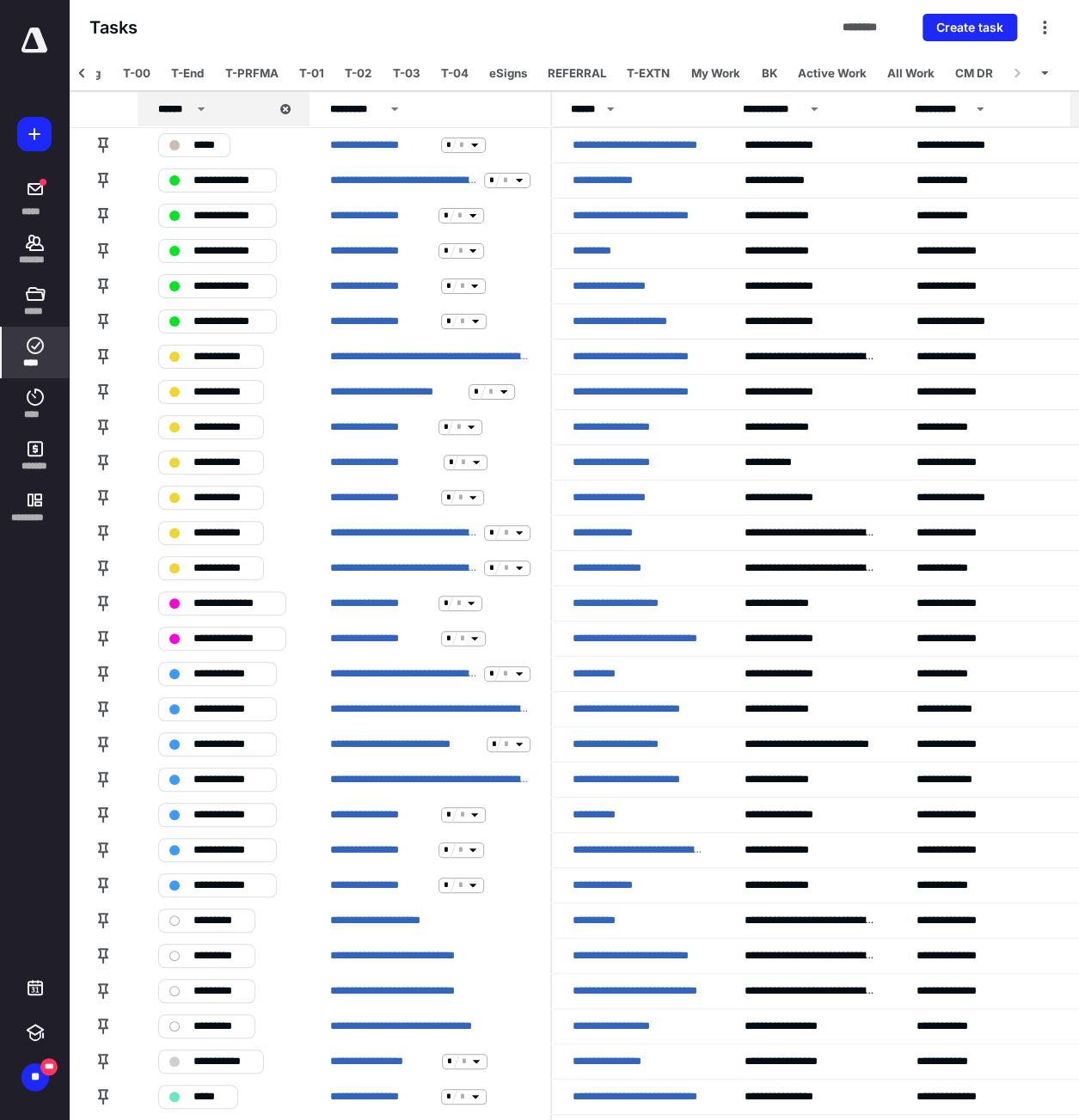 click 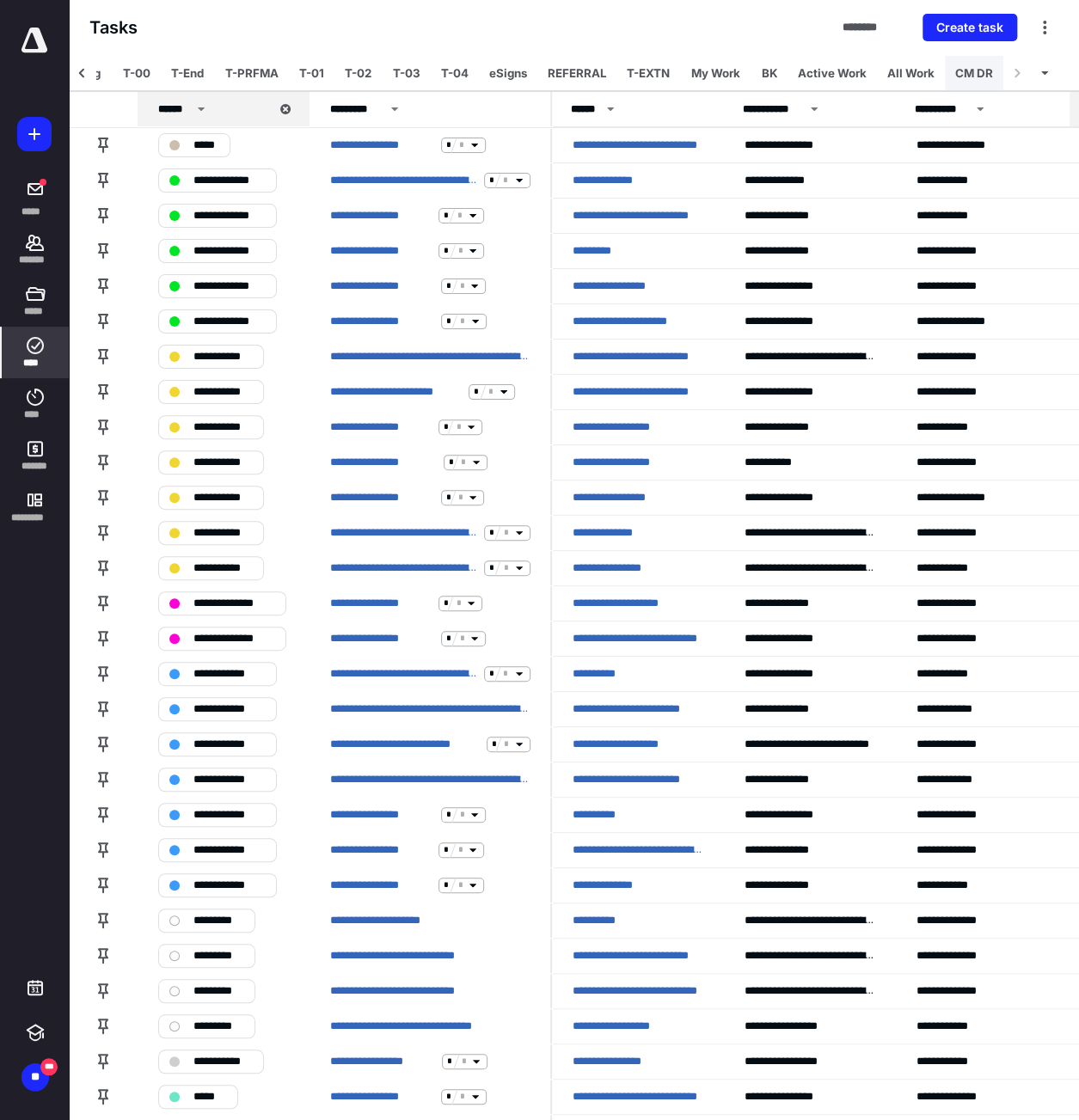 click on "CM DR" at bounding box center [974, 73] 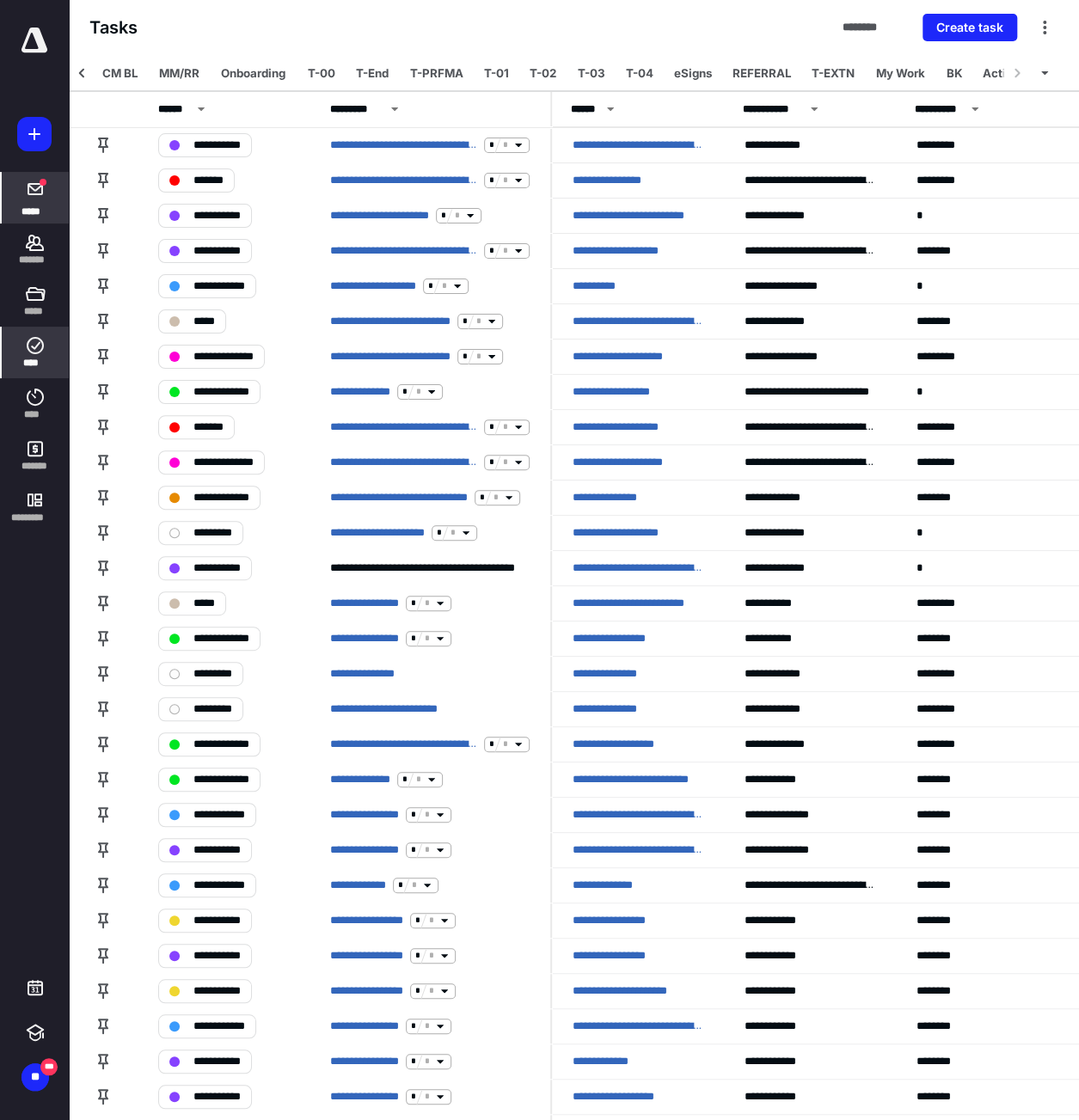 scroll, scrollTop: 0, scrollLeft: 302, axis: horizontal 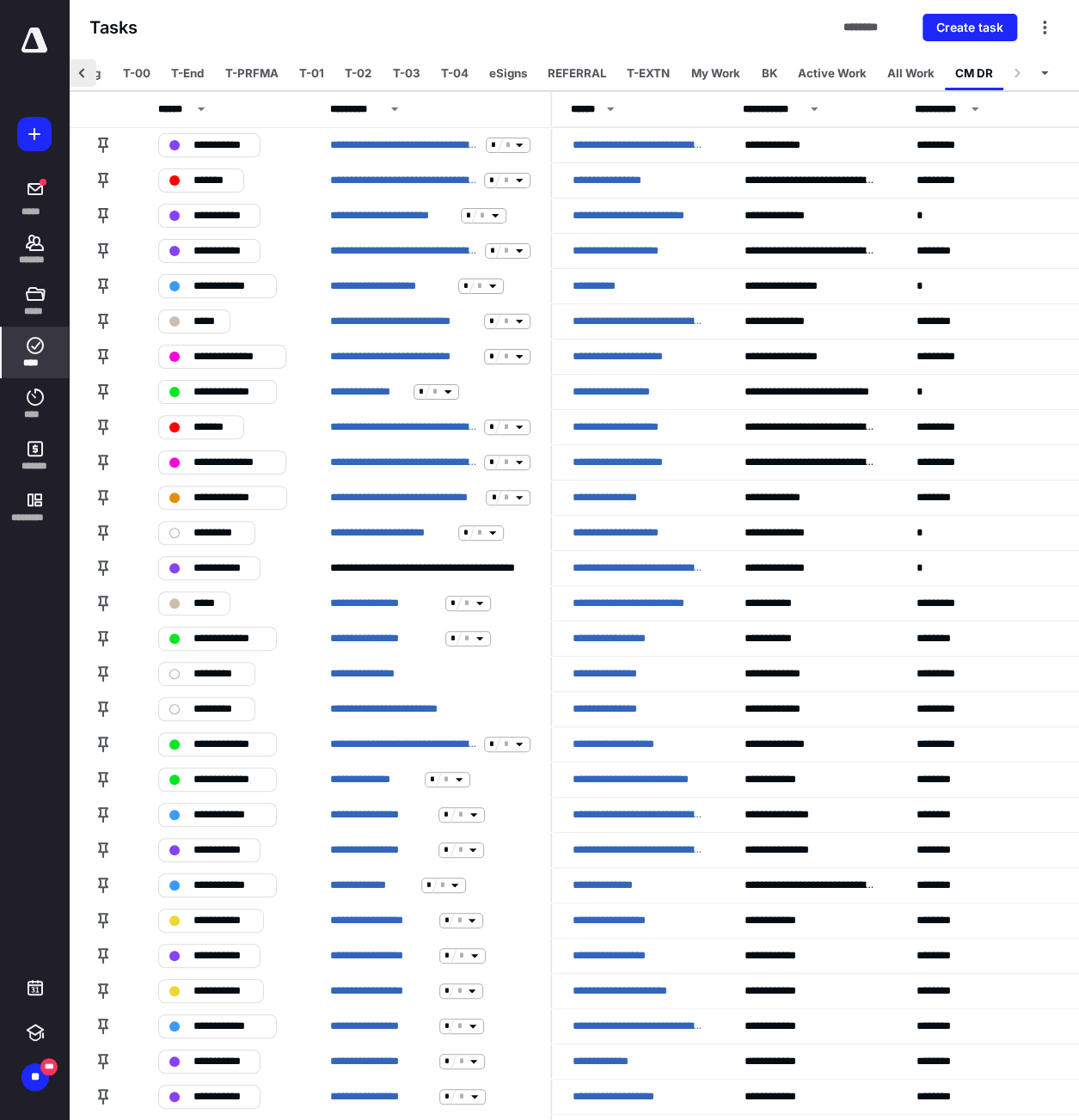 click at bounding box center (83, 73) 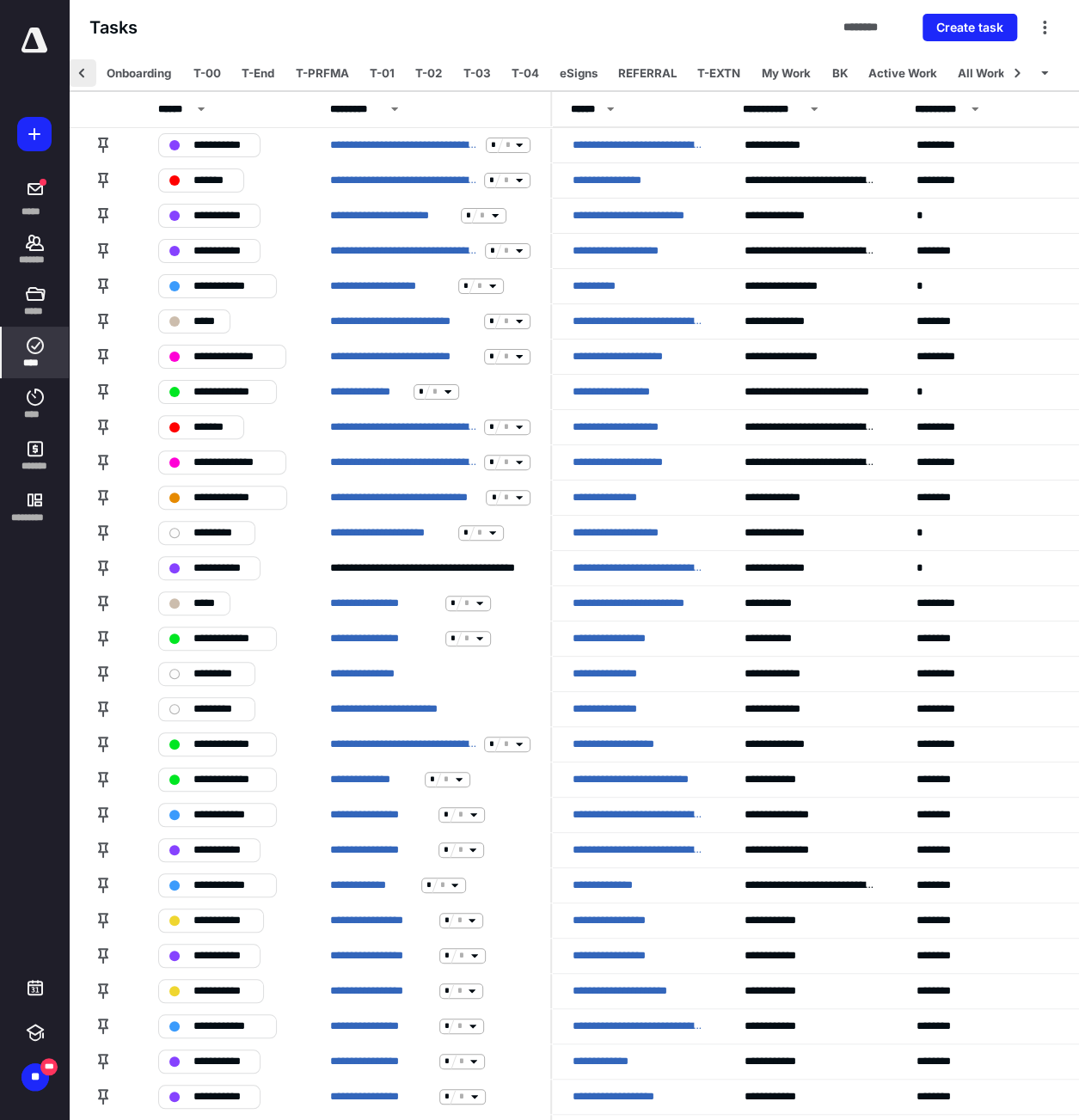 click at bounding box center [83, 73] 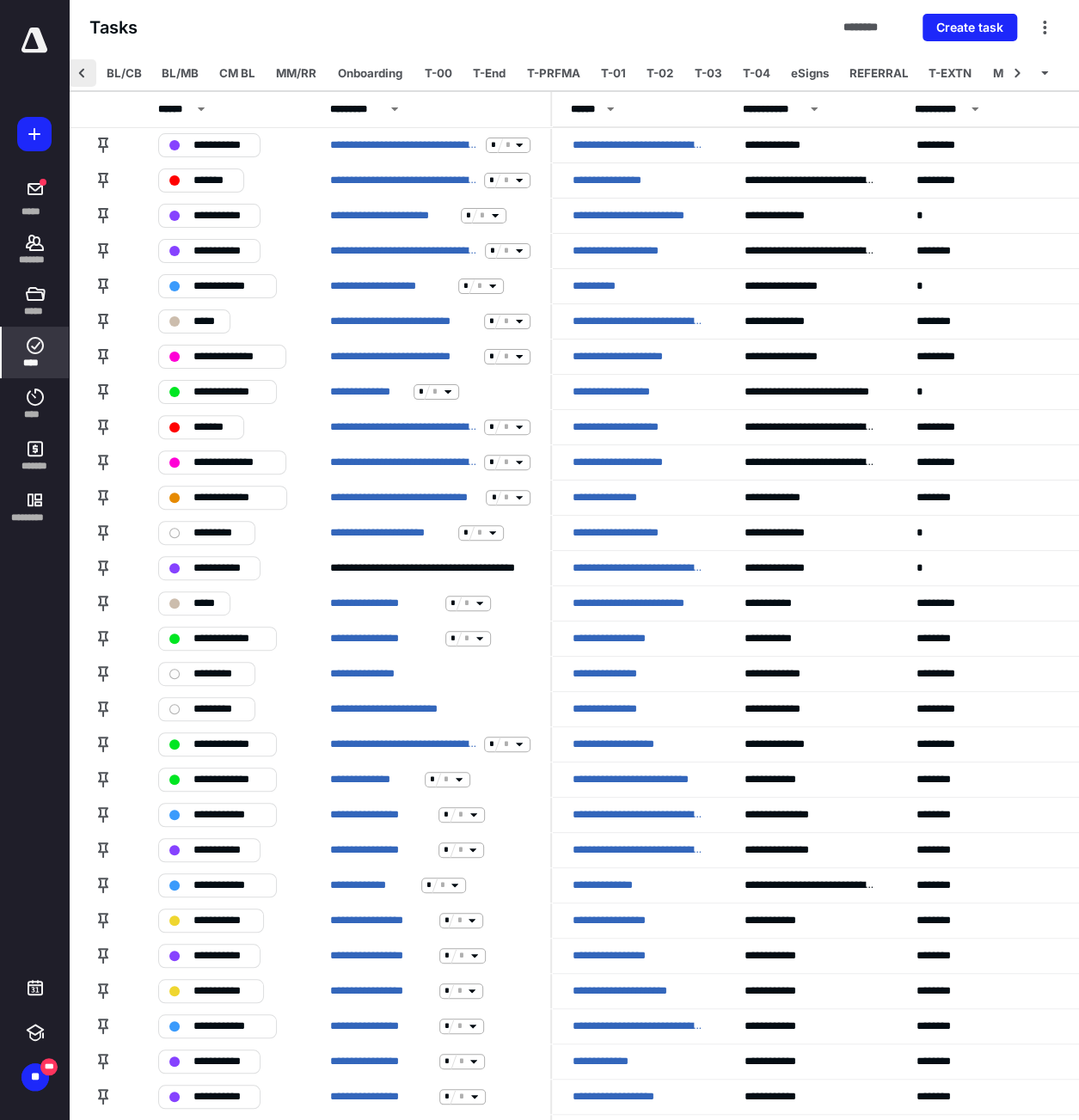 click 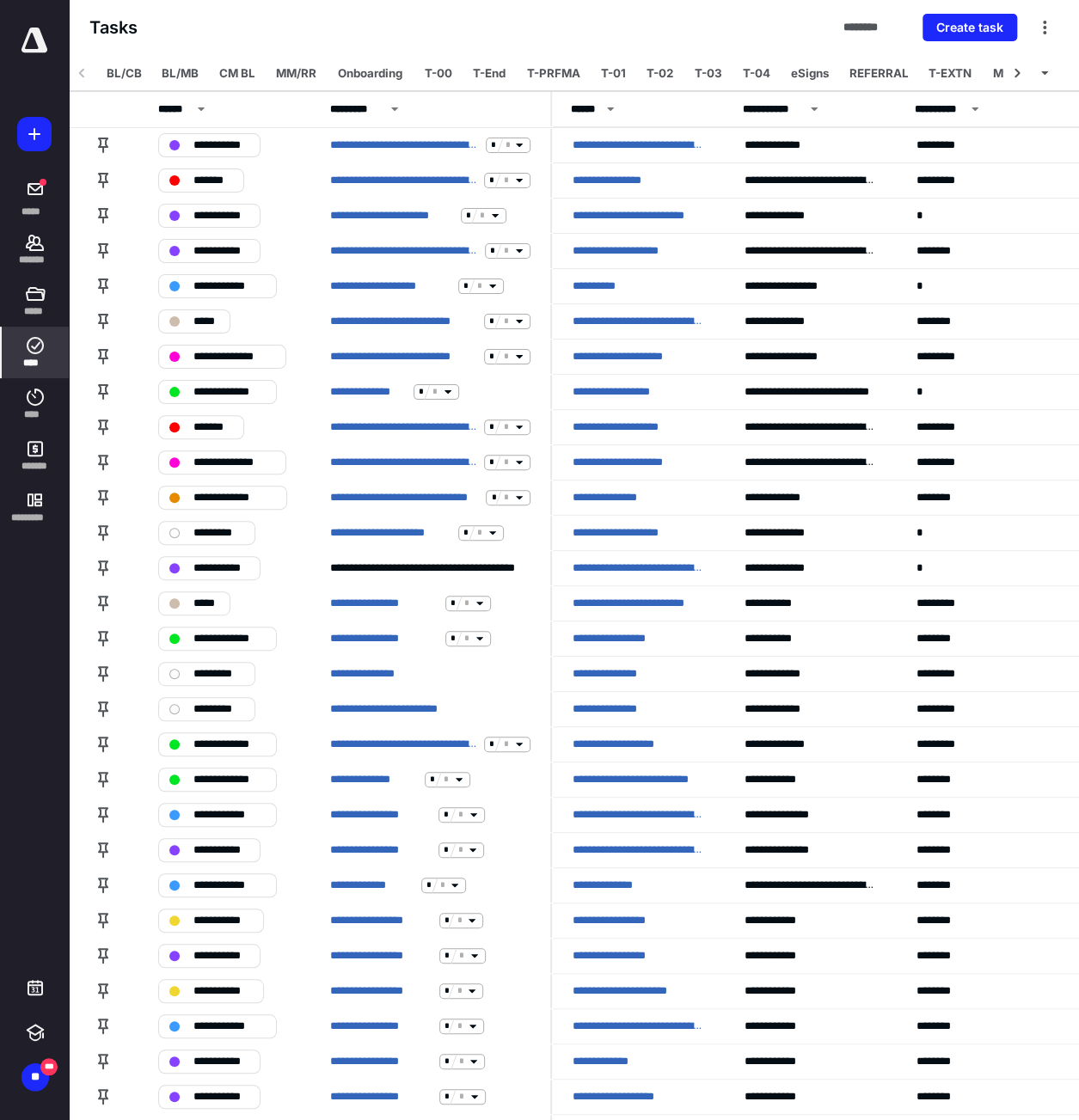 click 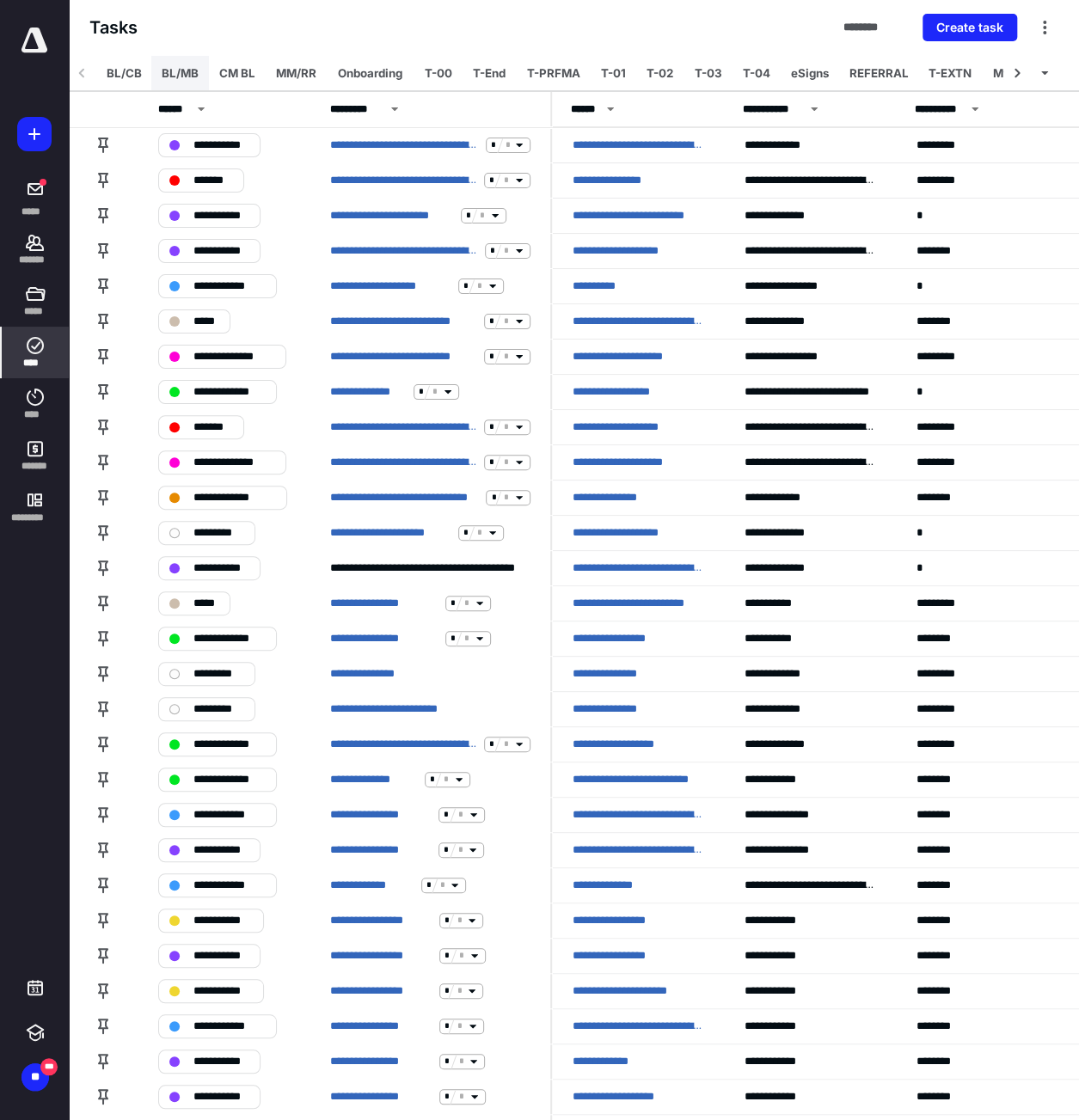 click on "BL/MB" at bounding box center (180, 73) 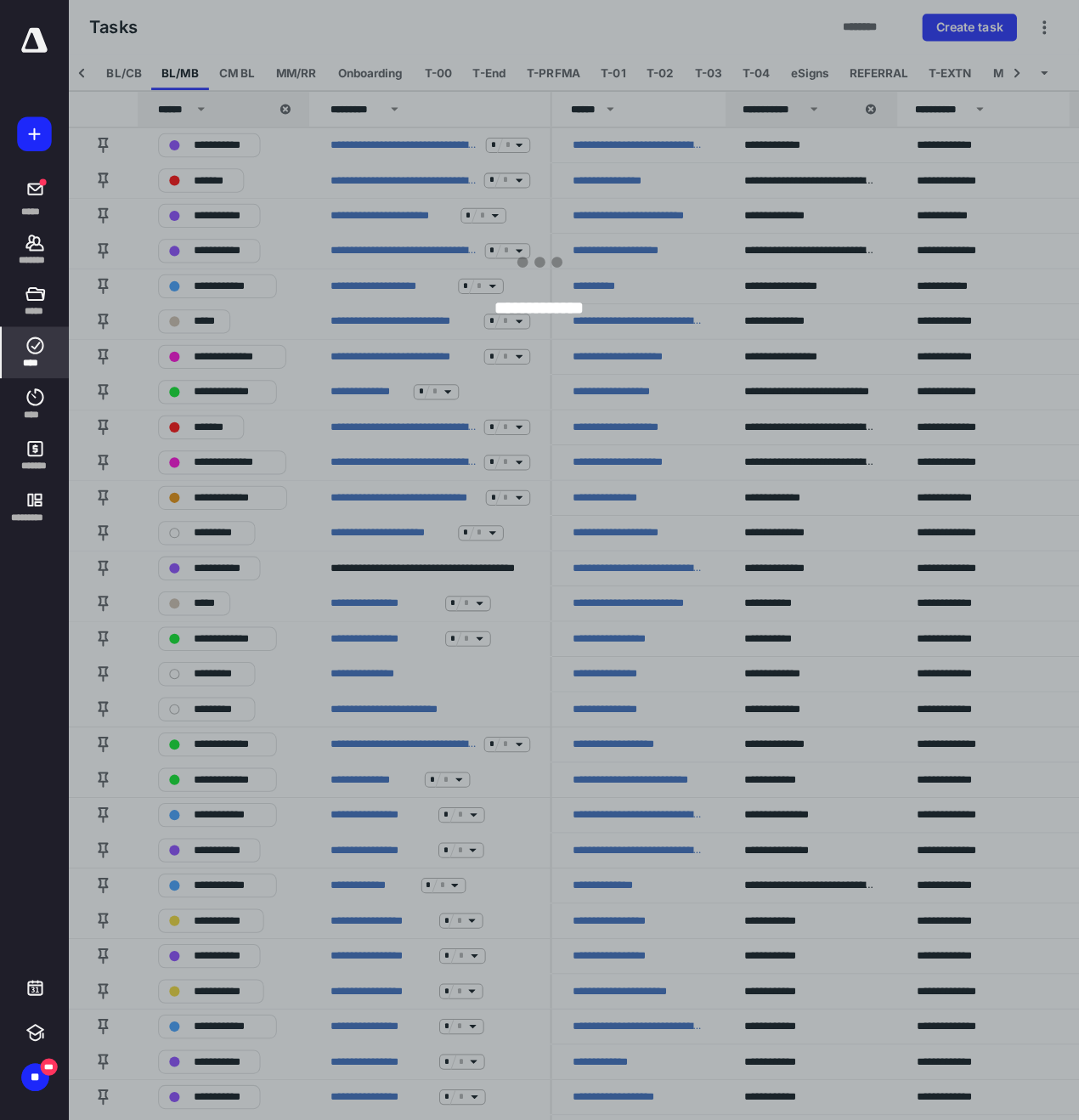 scroll, scrollTop: 0, scrollLeft: 54, axis: horizontal 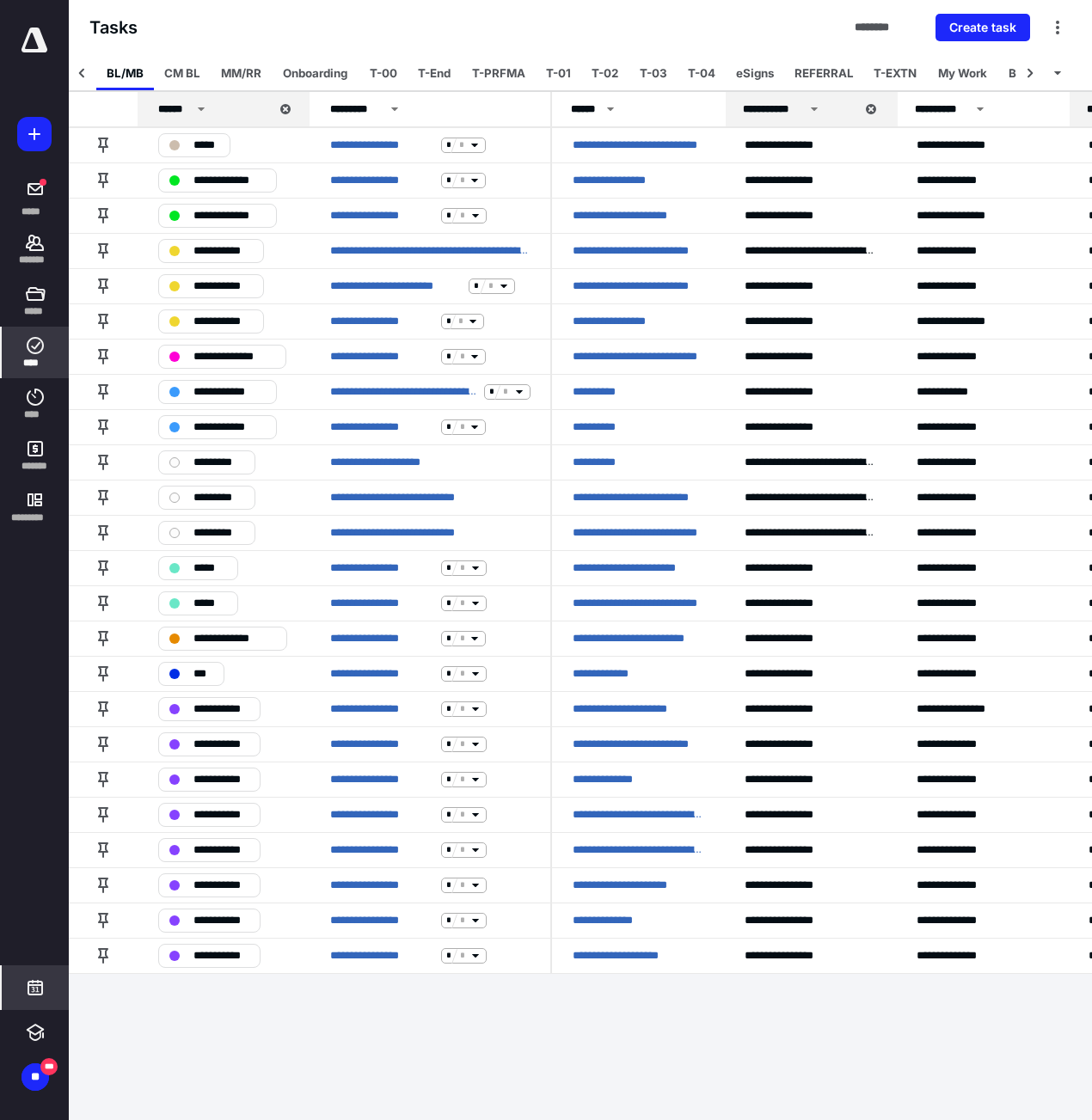 click 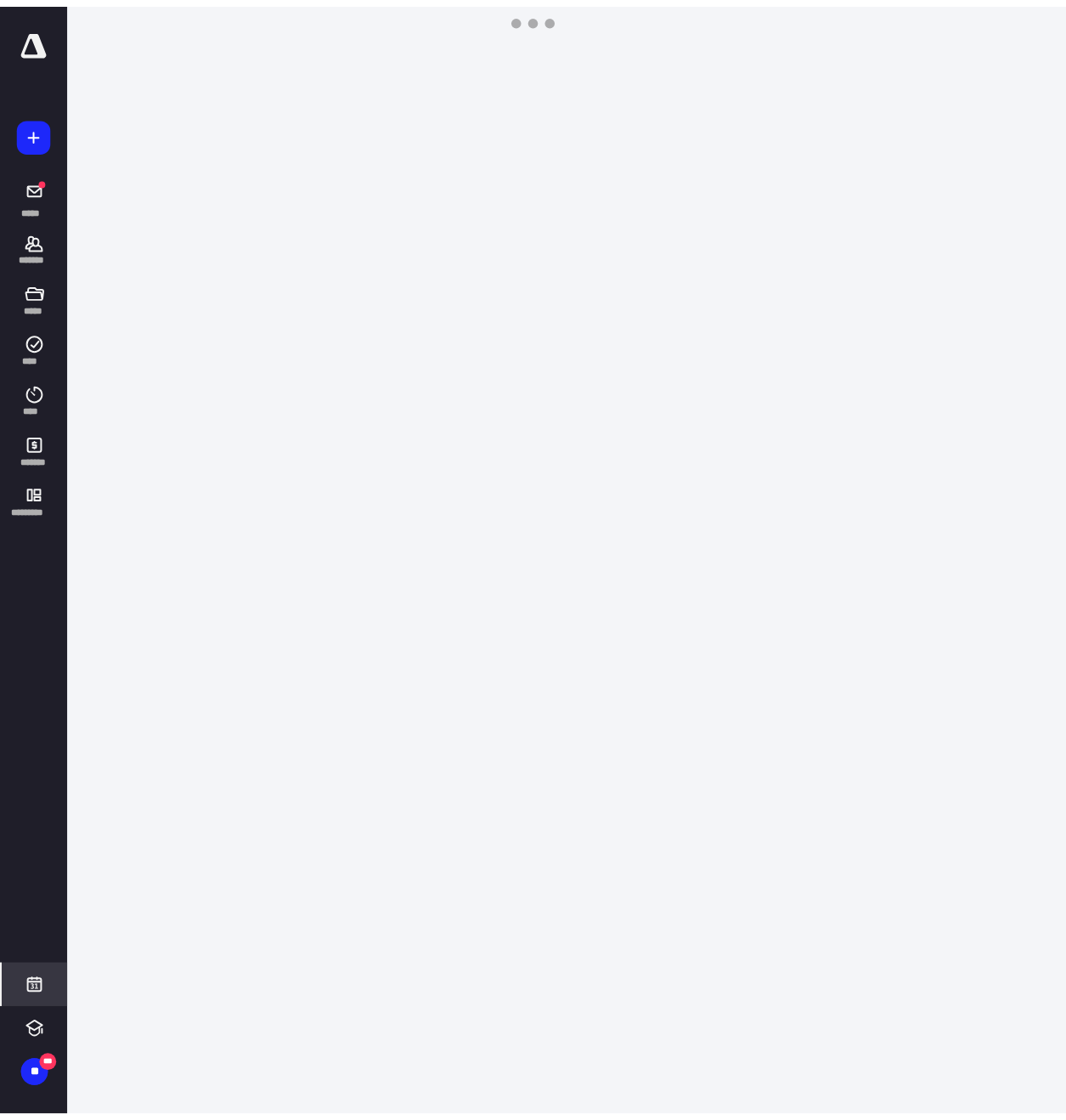 scroll, scrollTop: 89, scrollLeft: 0, axis: vertical 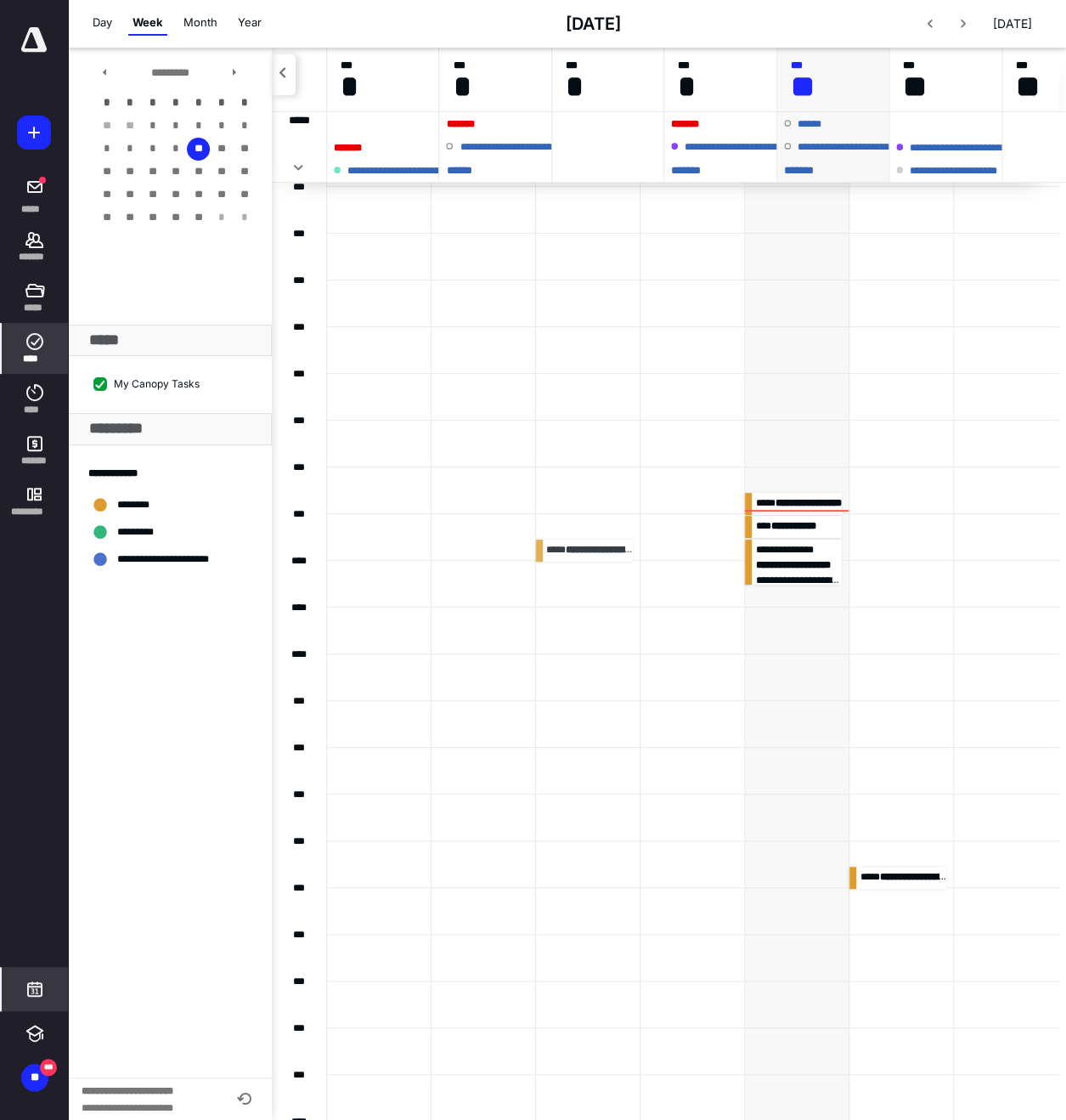 click 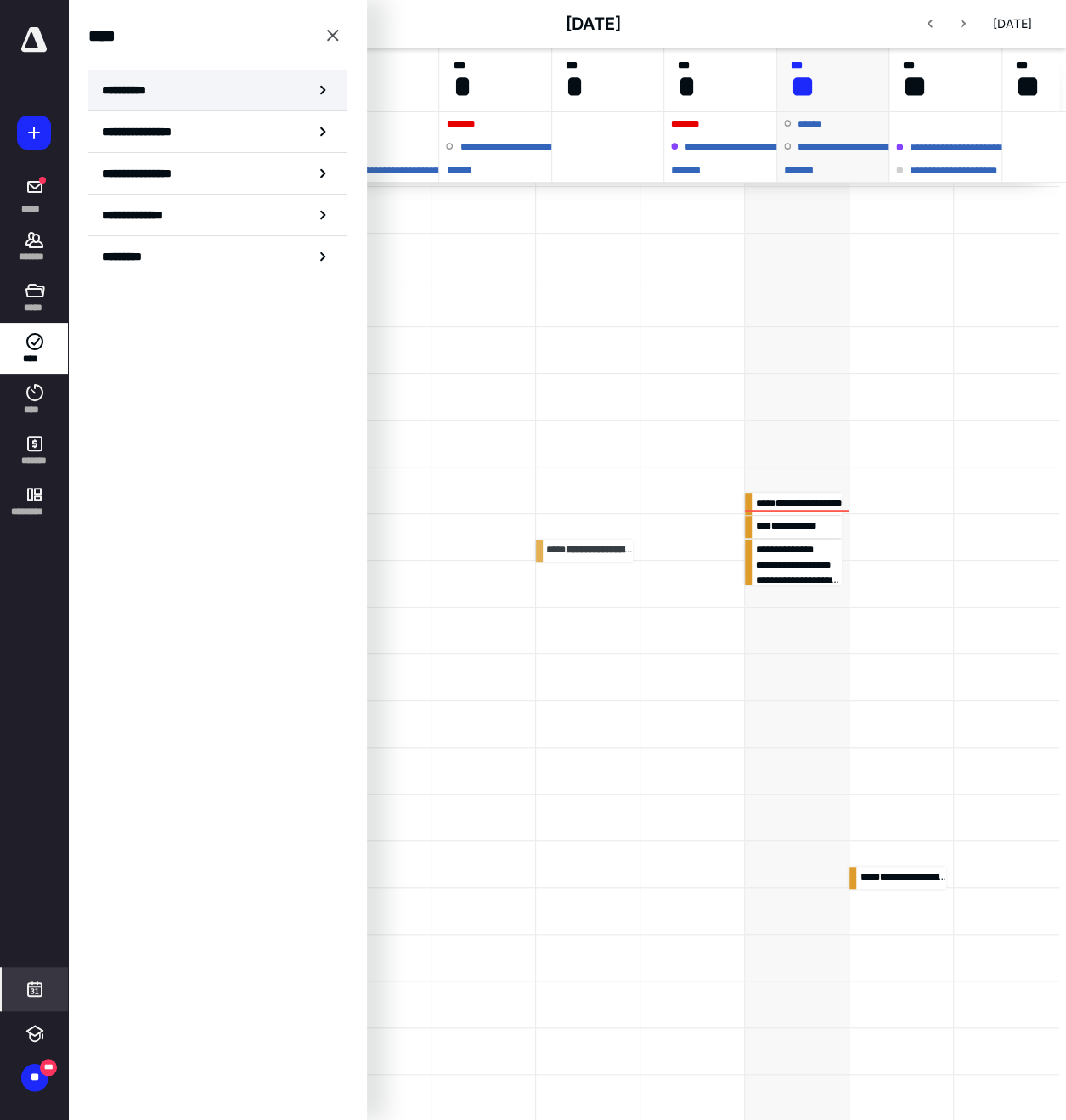click on "**********" at bounding box center [130, 90] 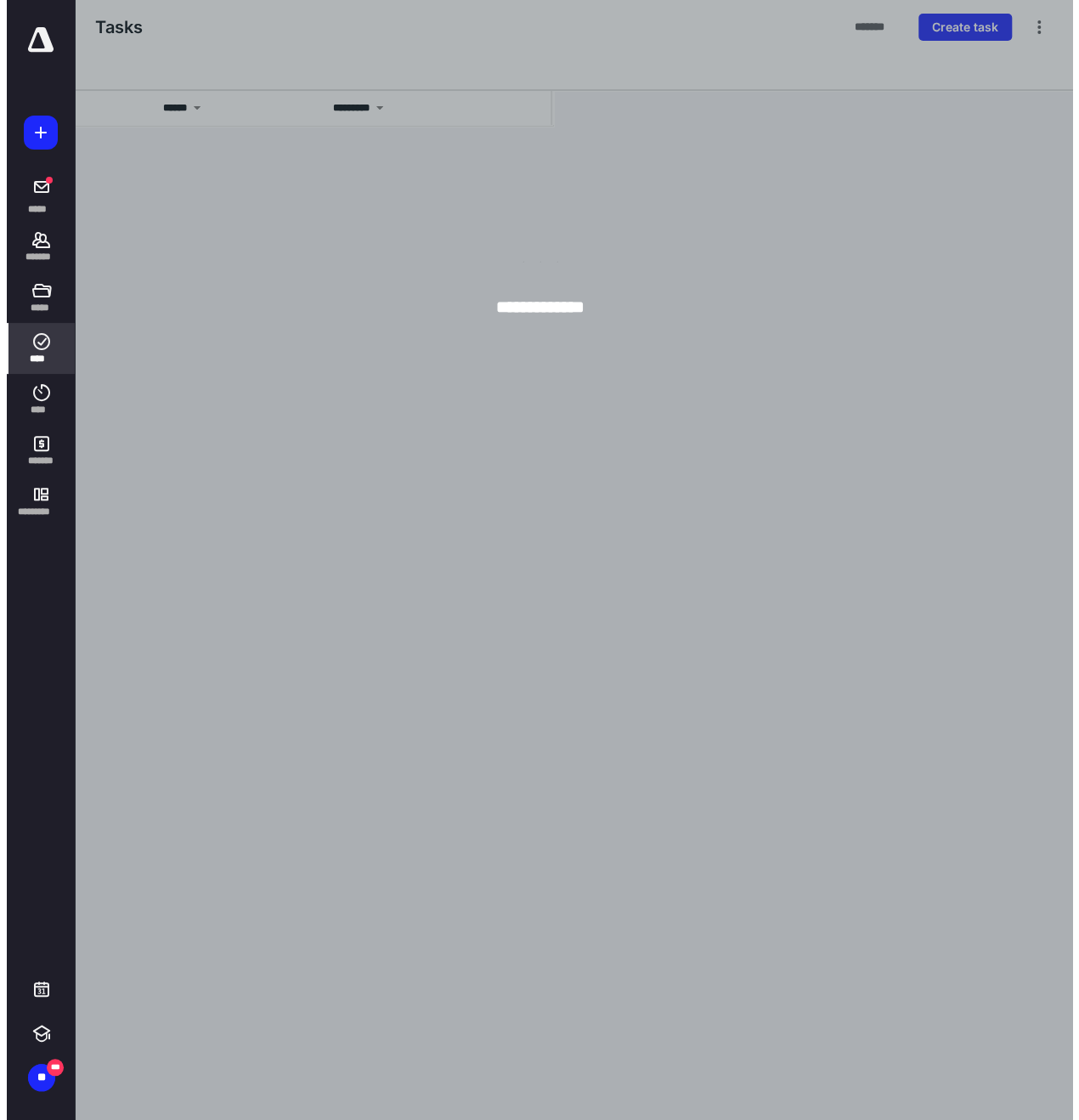 scroll, scrollTop: 0, scrollLeft: 0, axis: both 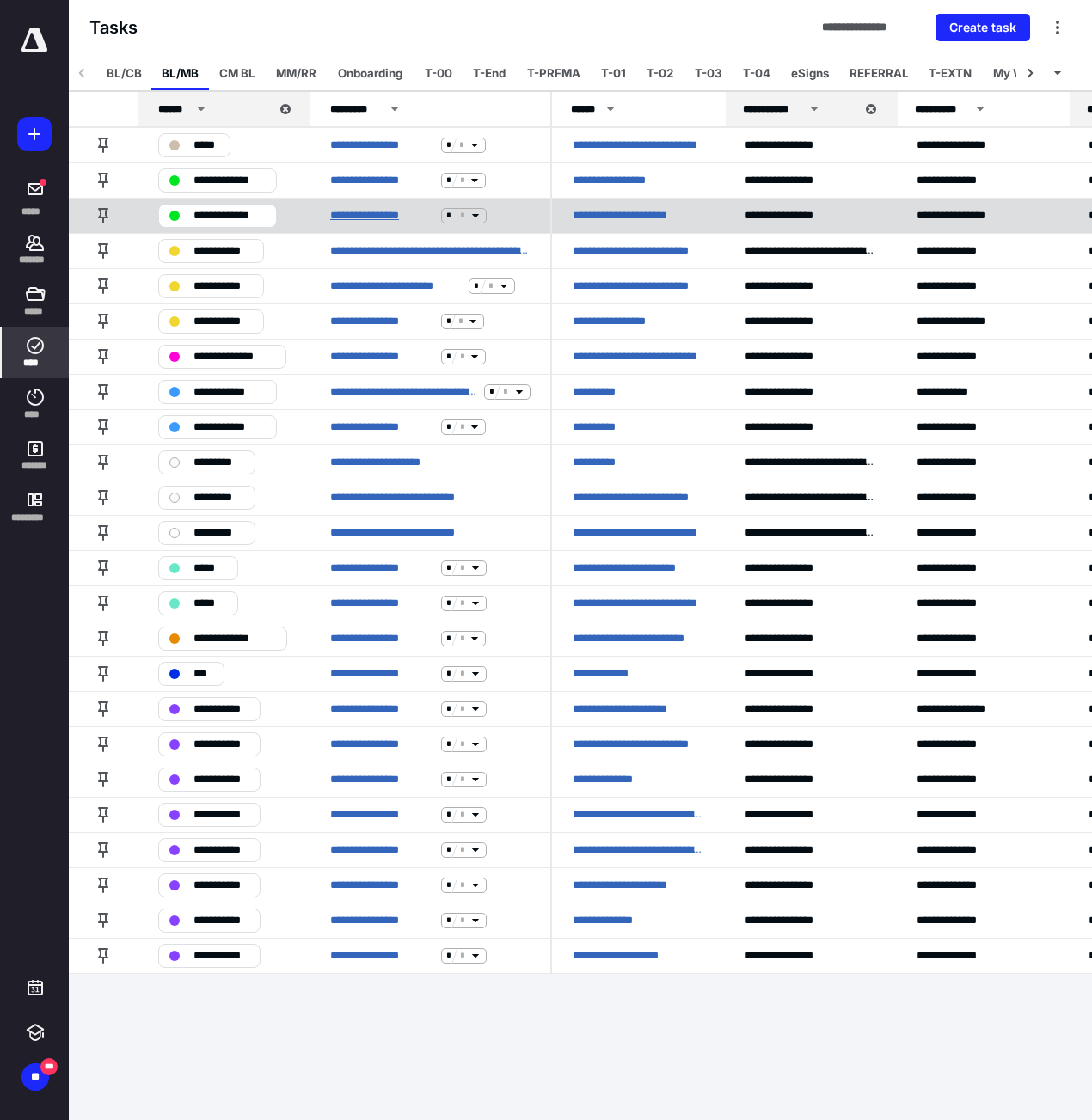click on "**********" at bounding box center (382, 216) 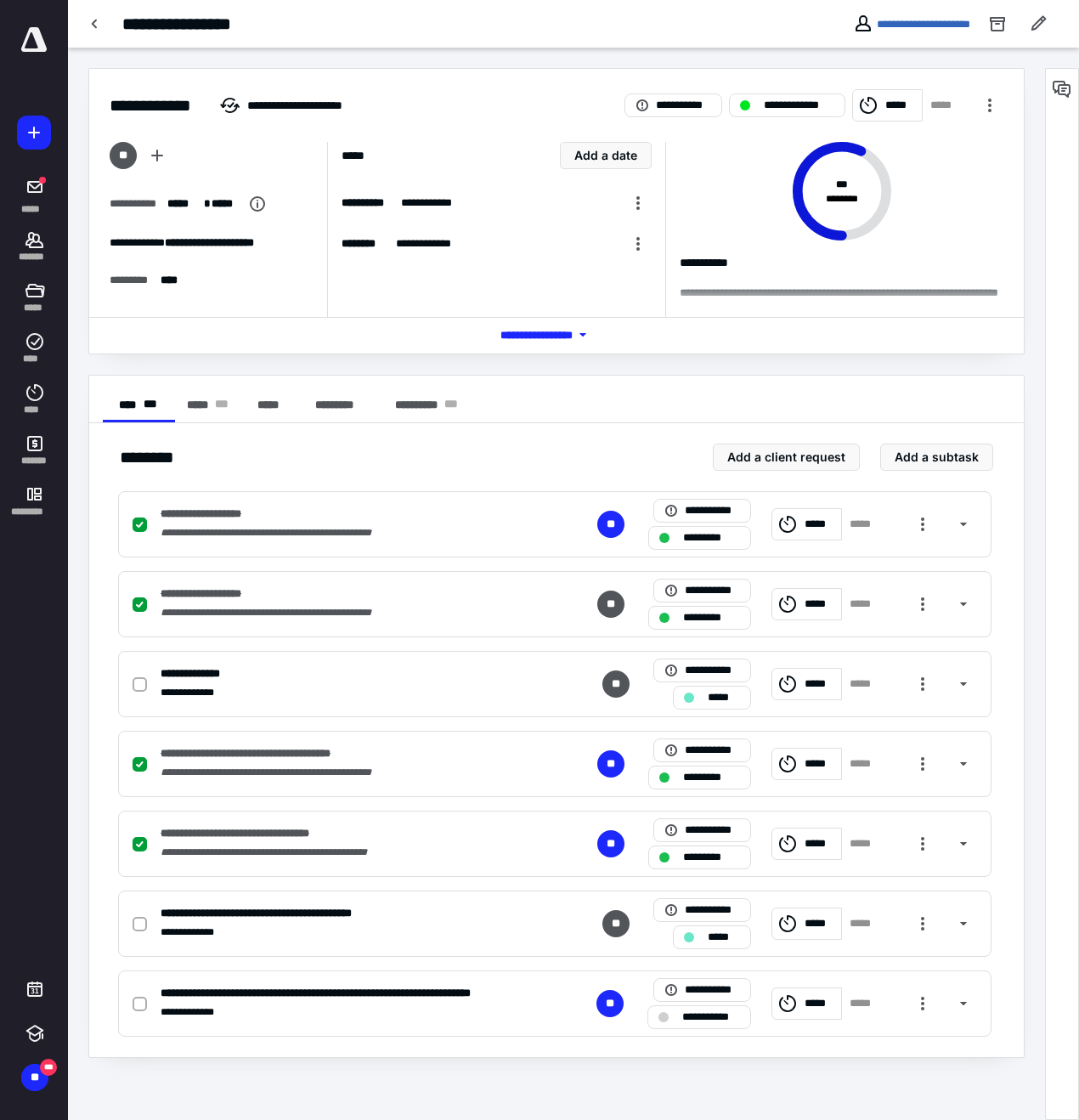 click 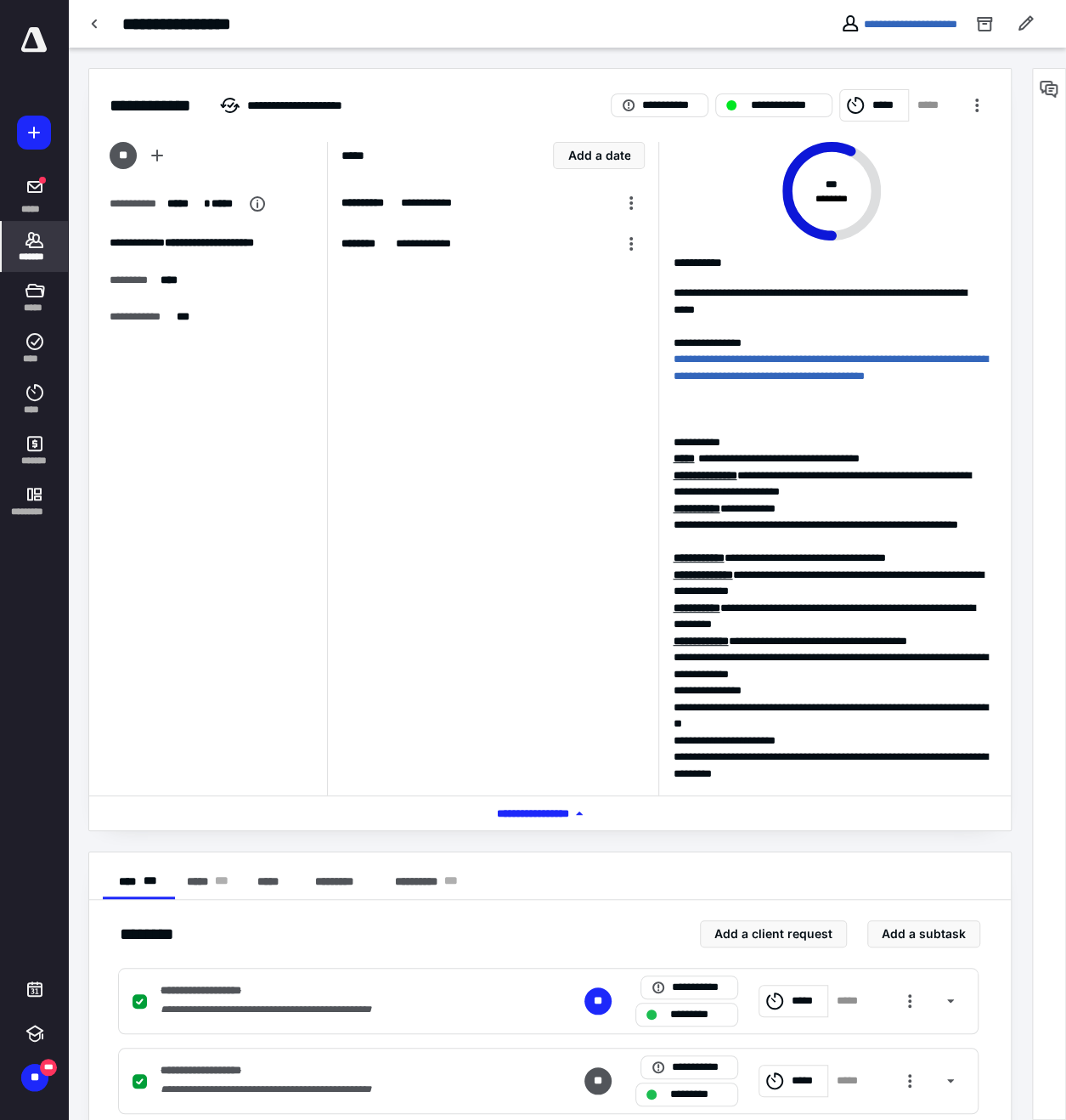 click 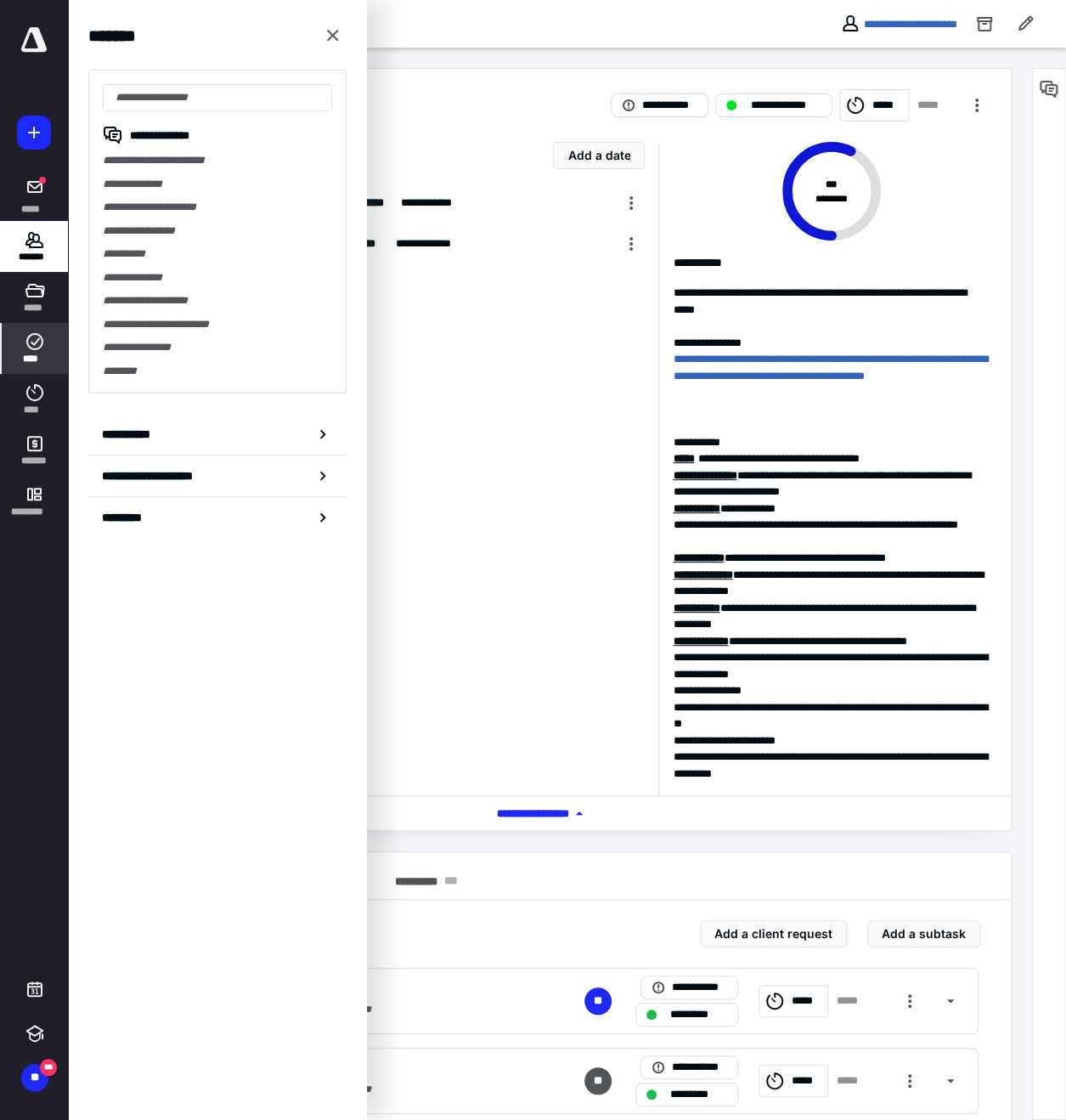 click 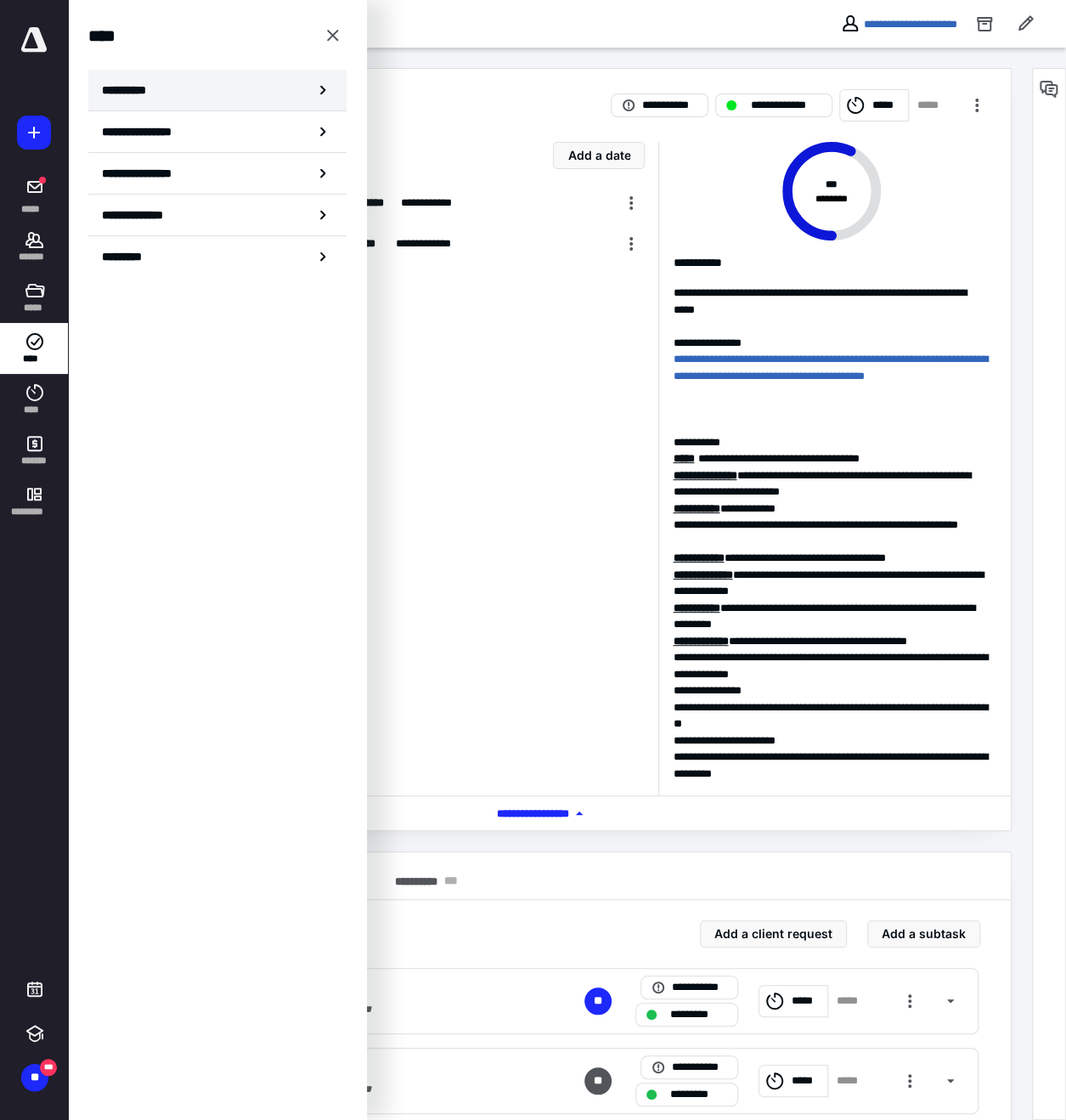 click on "**********" at bounding box center (130, 90) 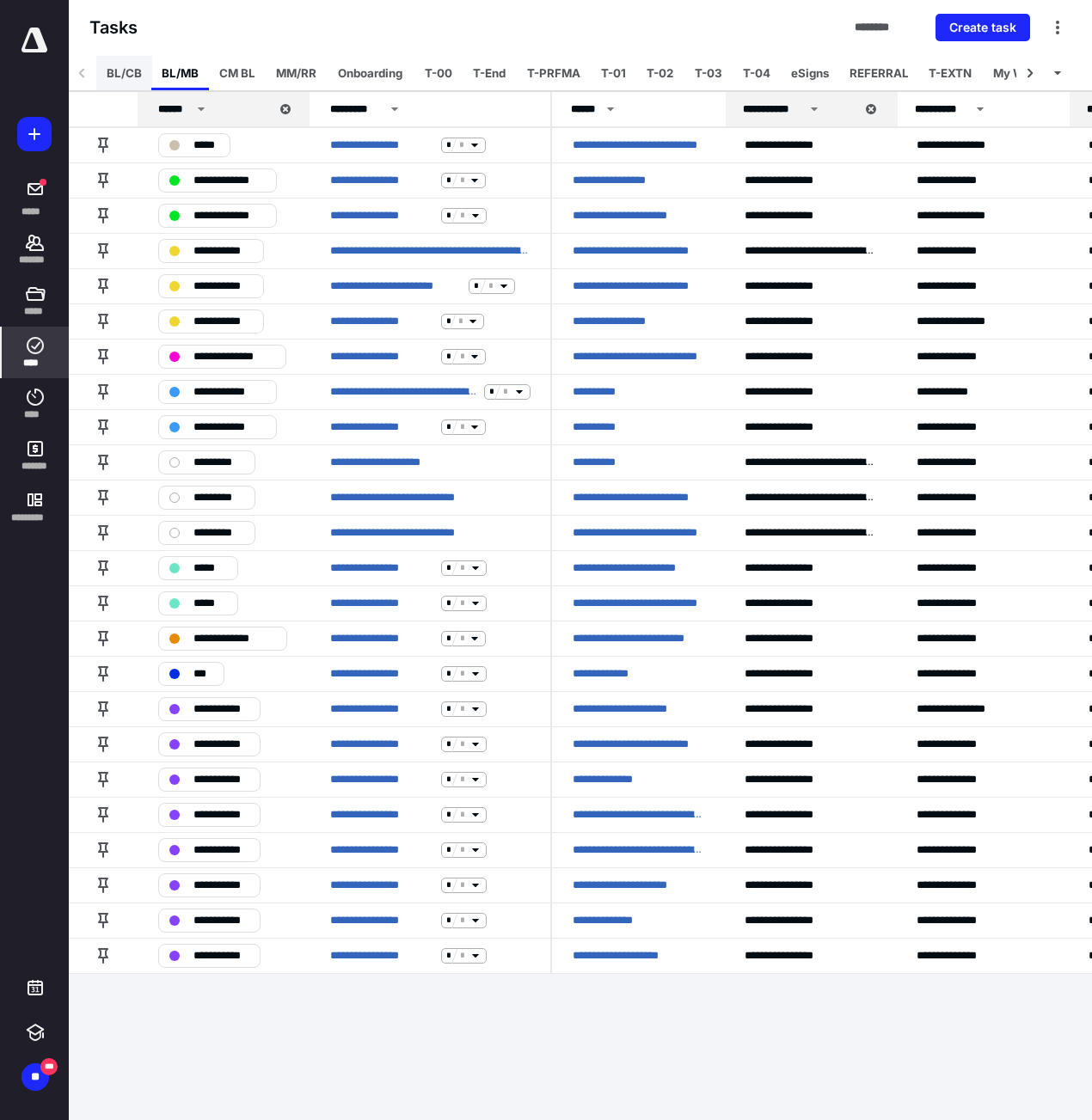 click on "BL/CB" at bounding box center [124, 73] 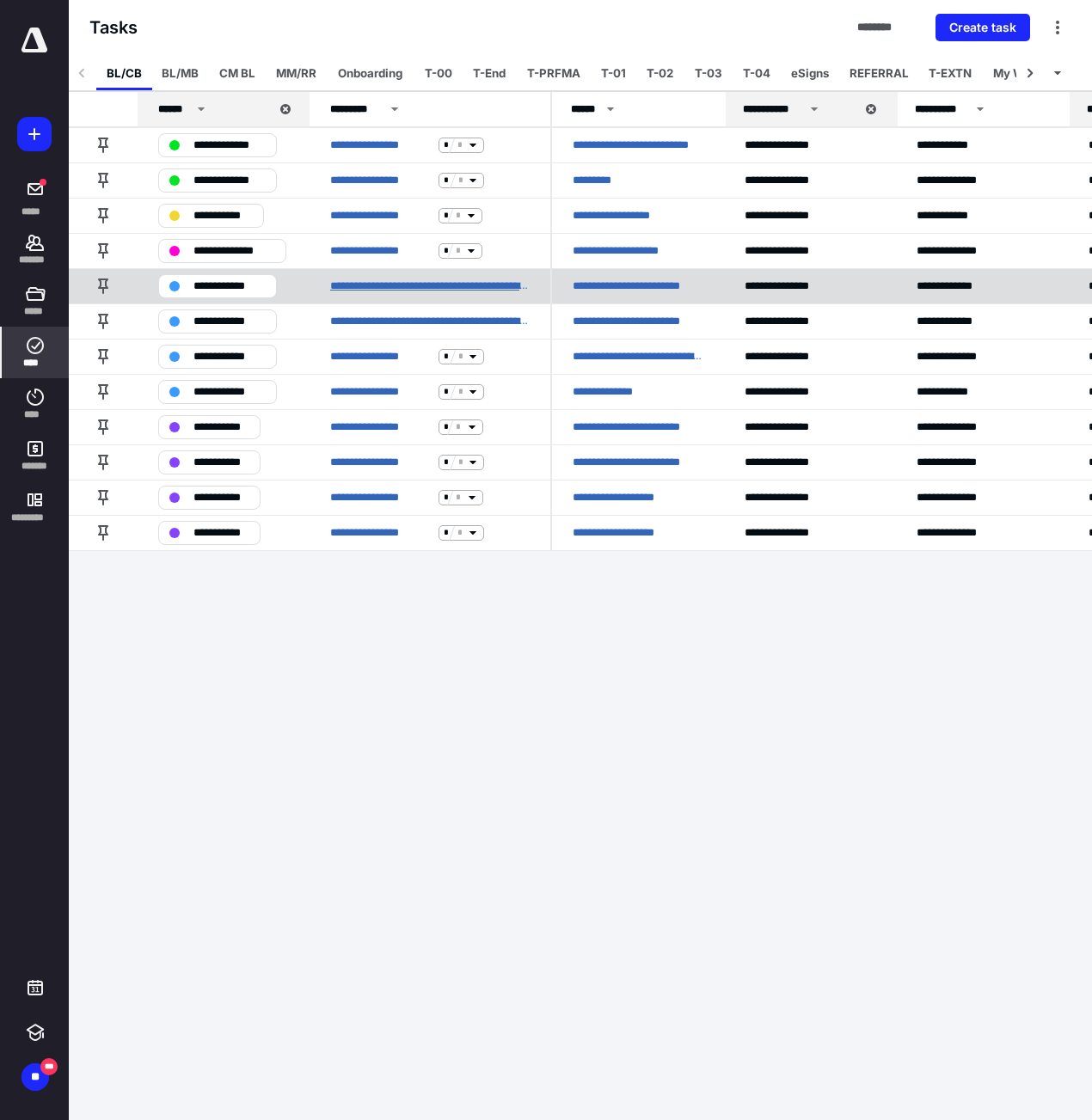 click on "**********" at bounding box center (430, 286) 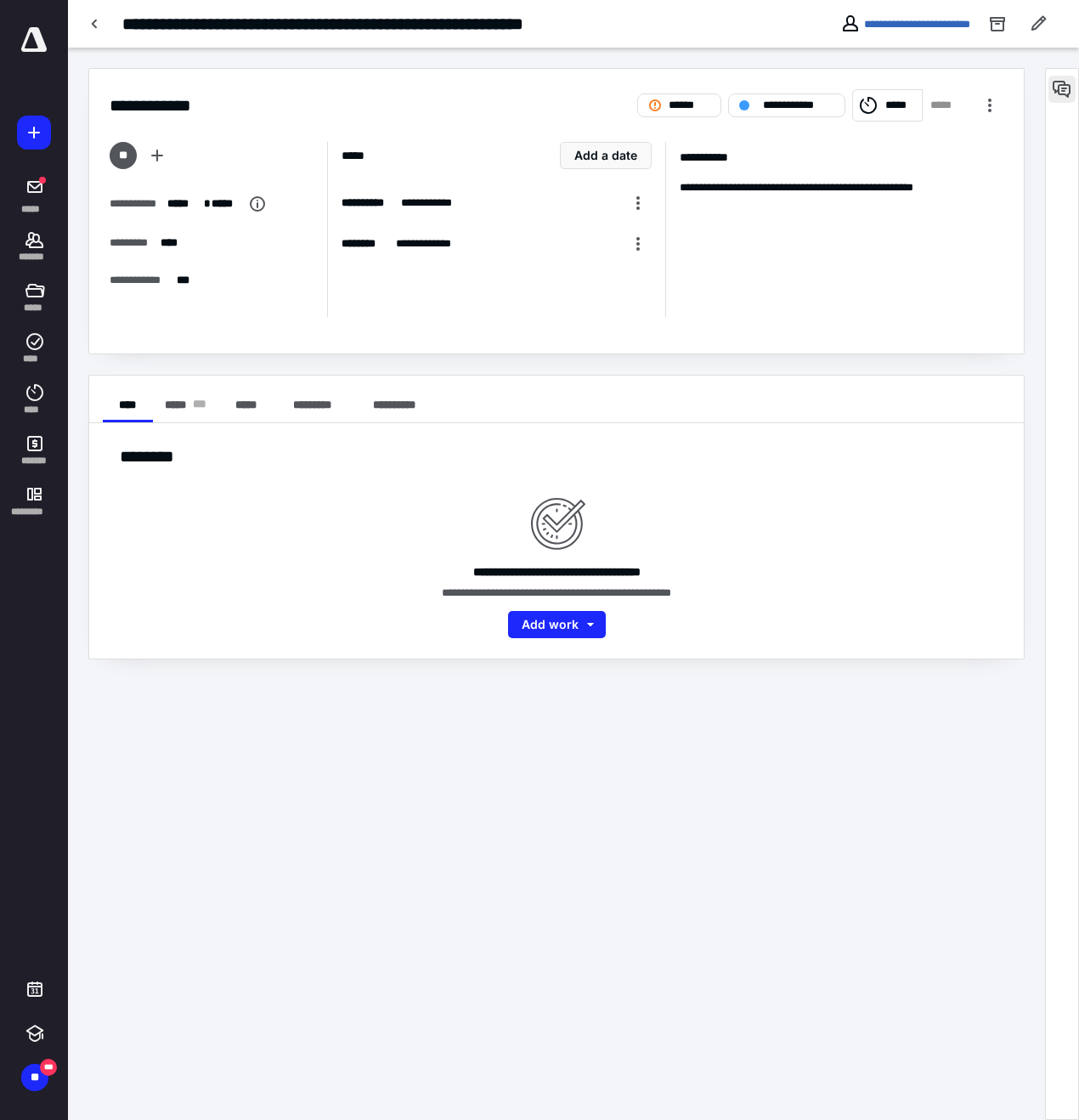 click at bounding box center [1062, 89] 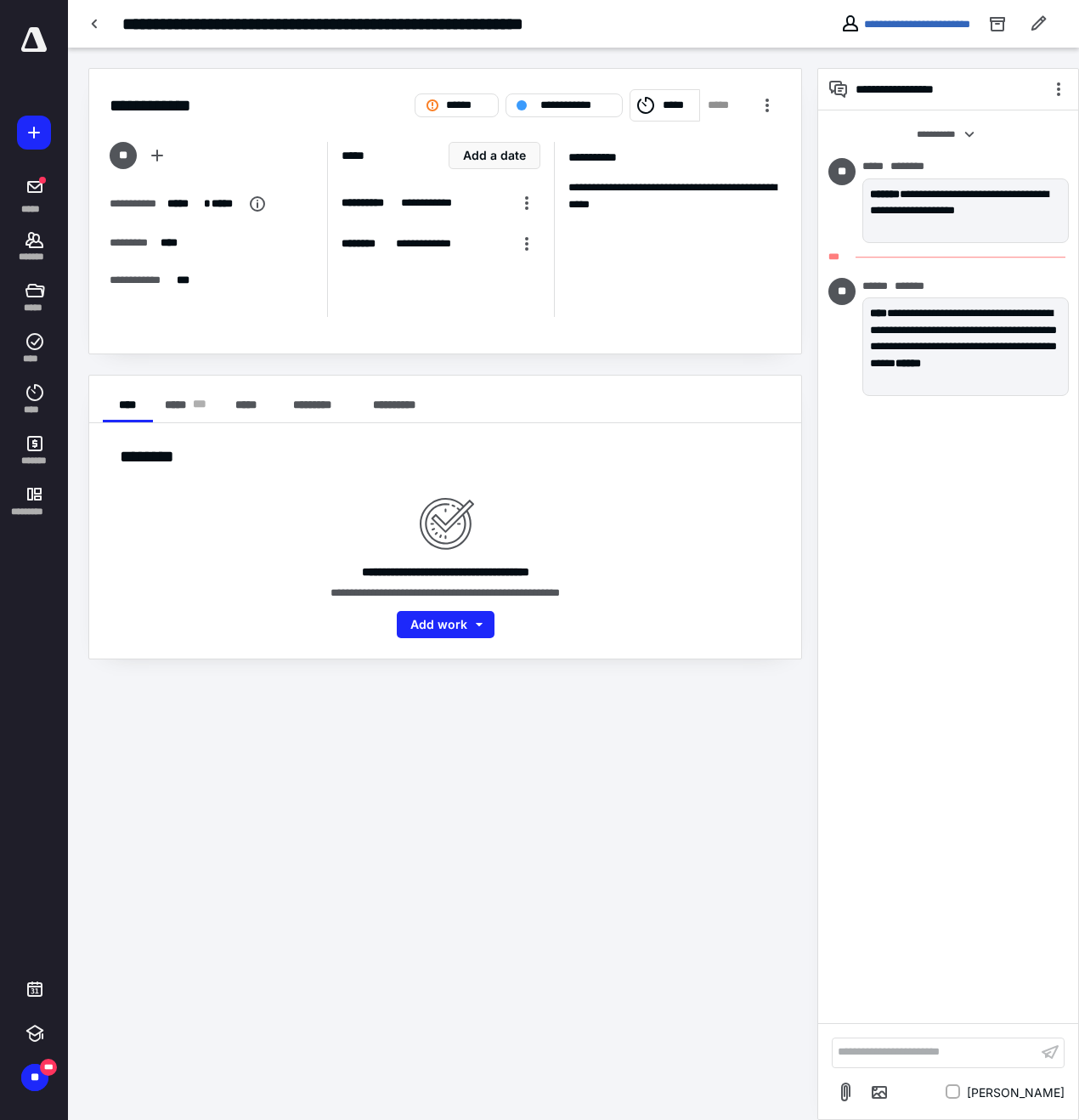 click on "**********" at bounding box center (935, 1052) 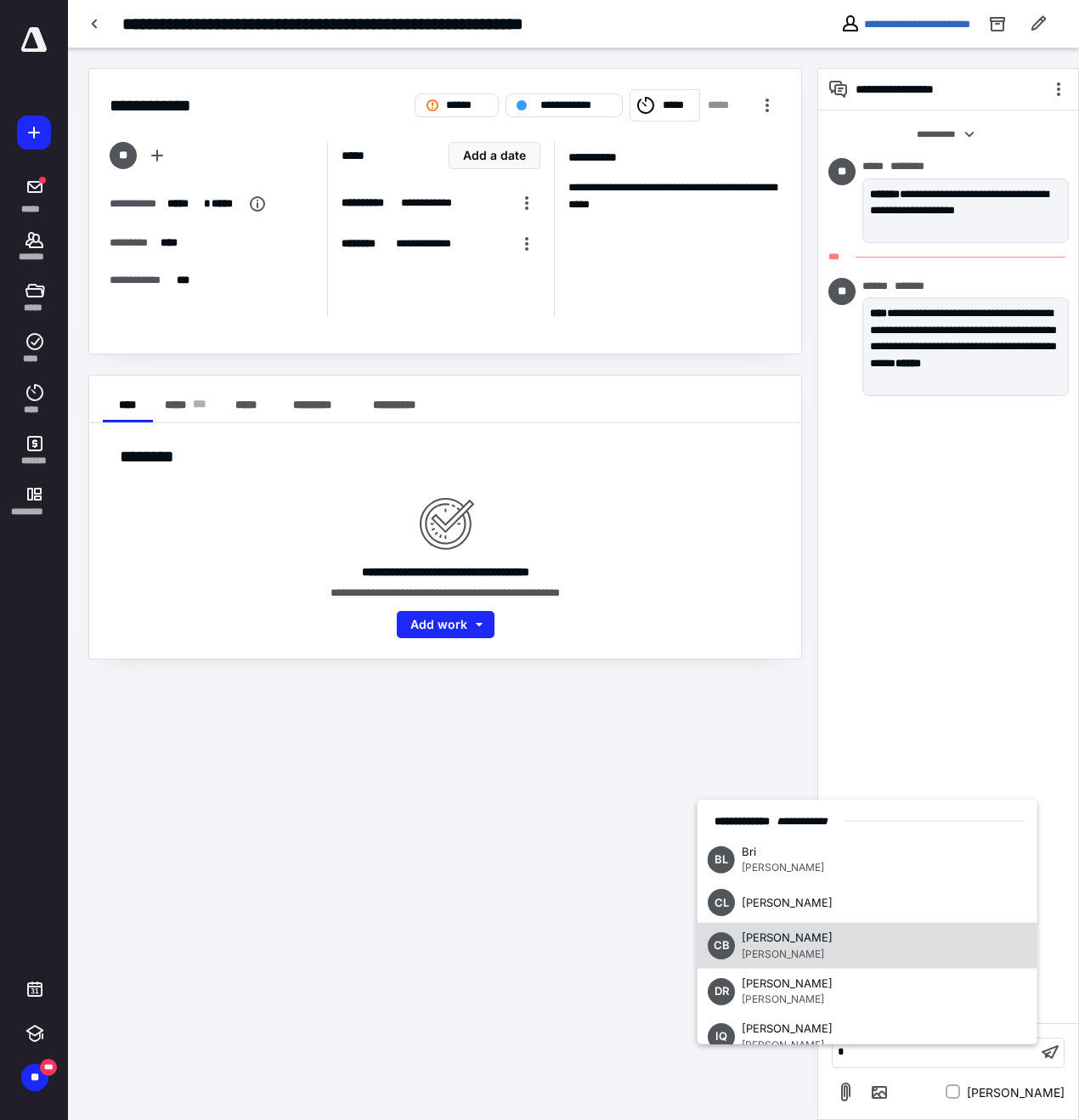 click on "[PERSON_NAME]" at bounding box center [787, 937] 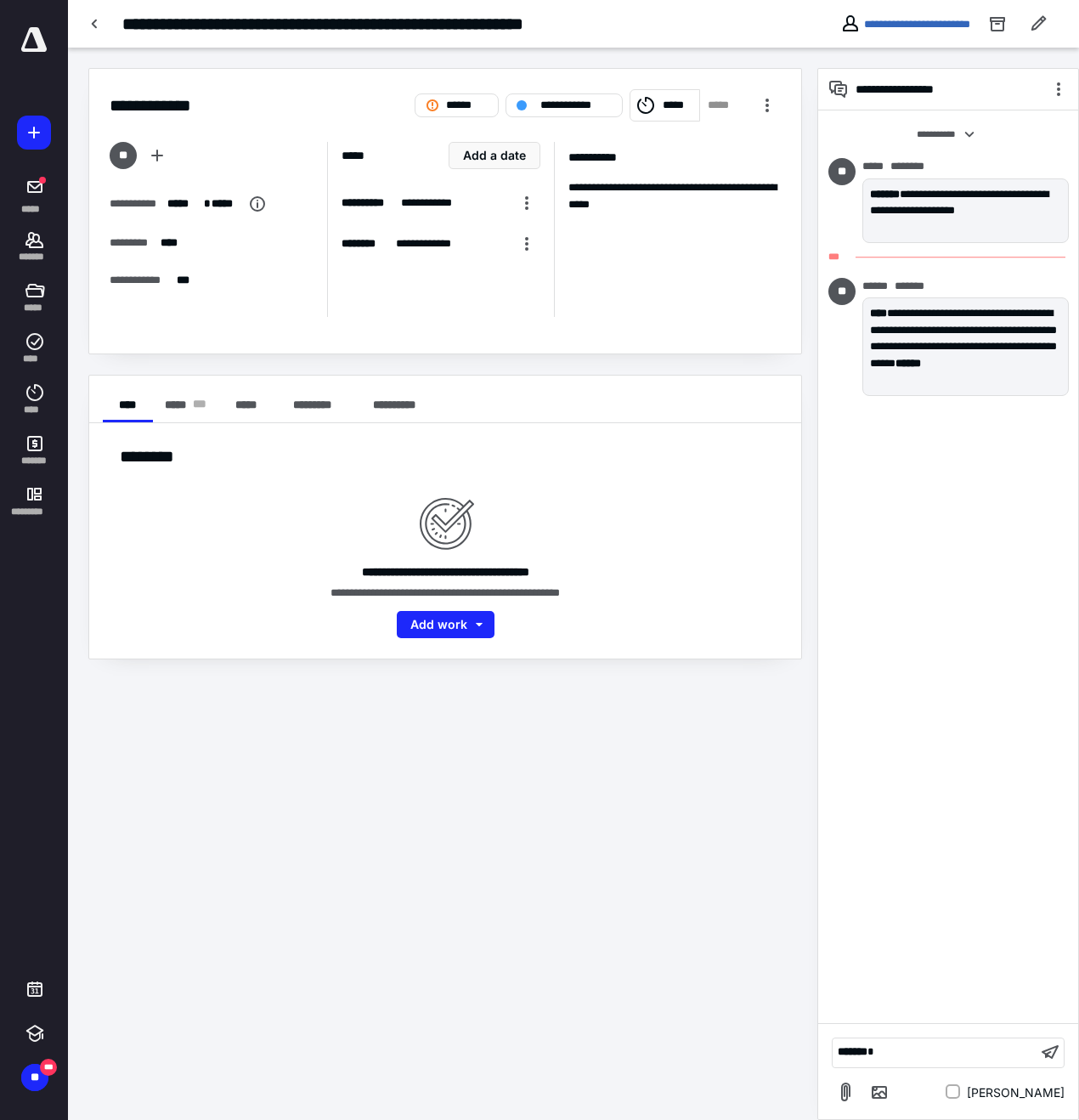 type 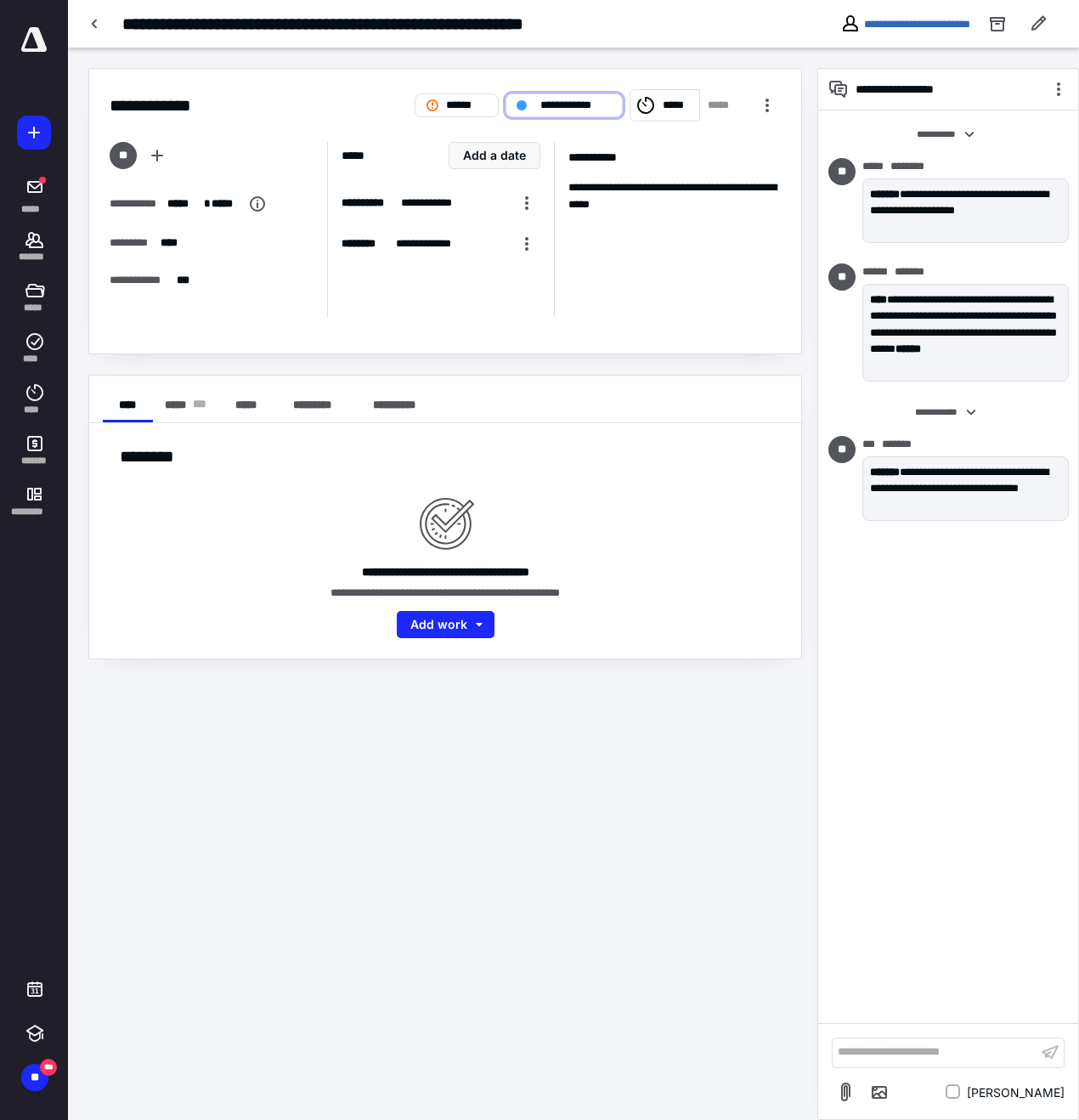 click on "**********" at bounding box center [564, 105] 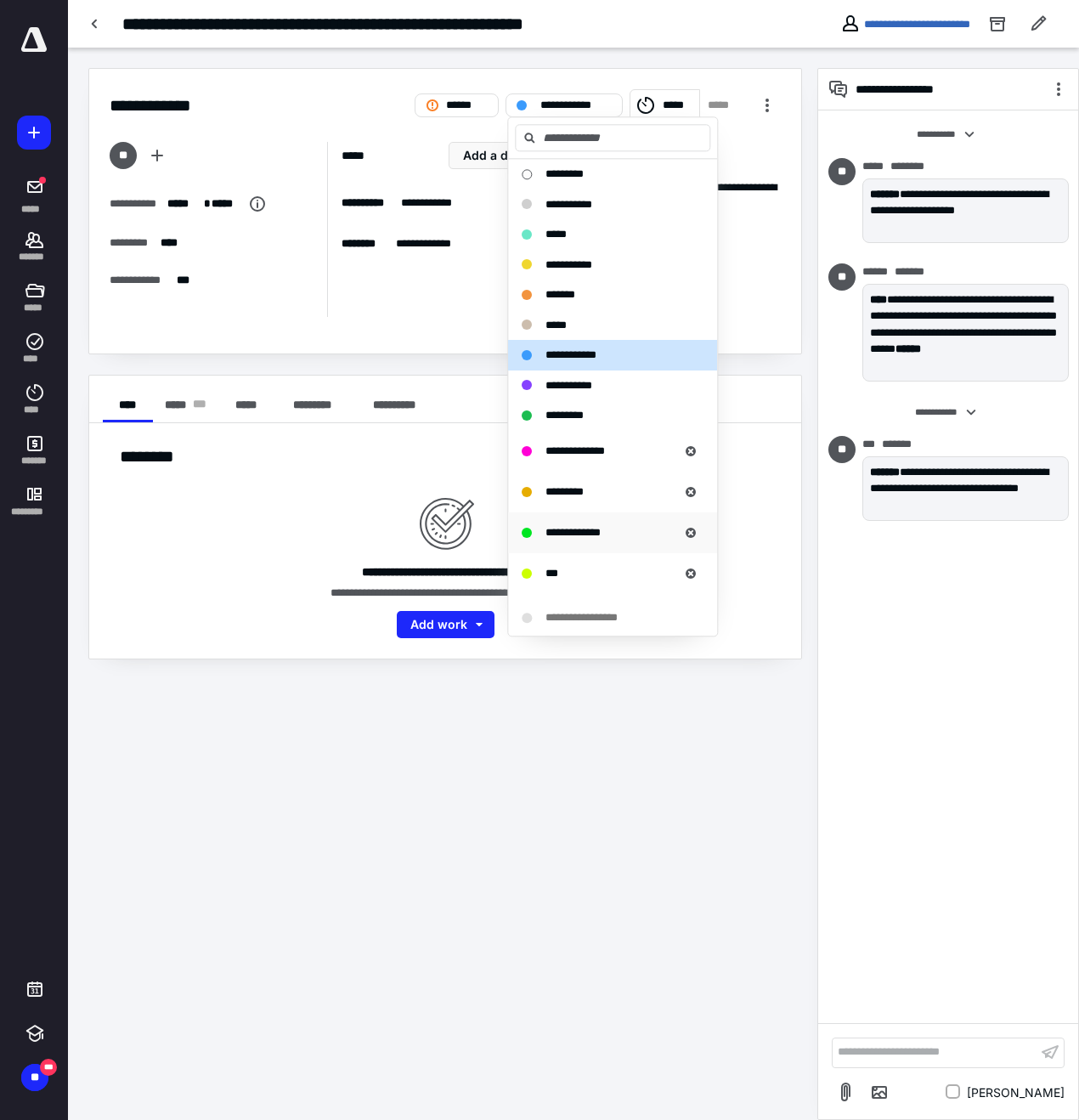 click on "**********" at bounding box center [573, 532] 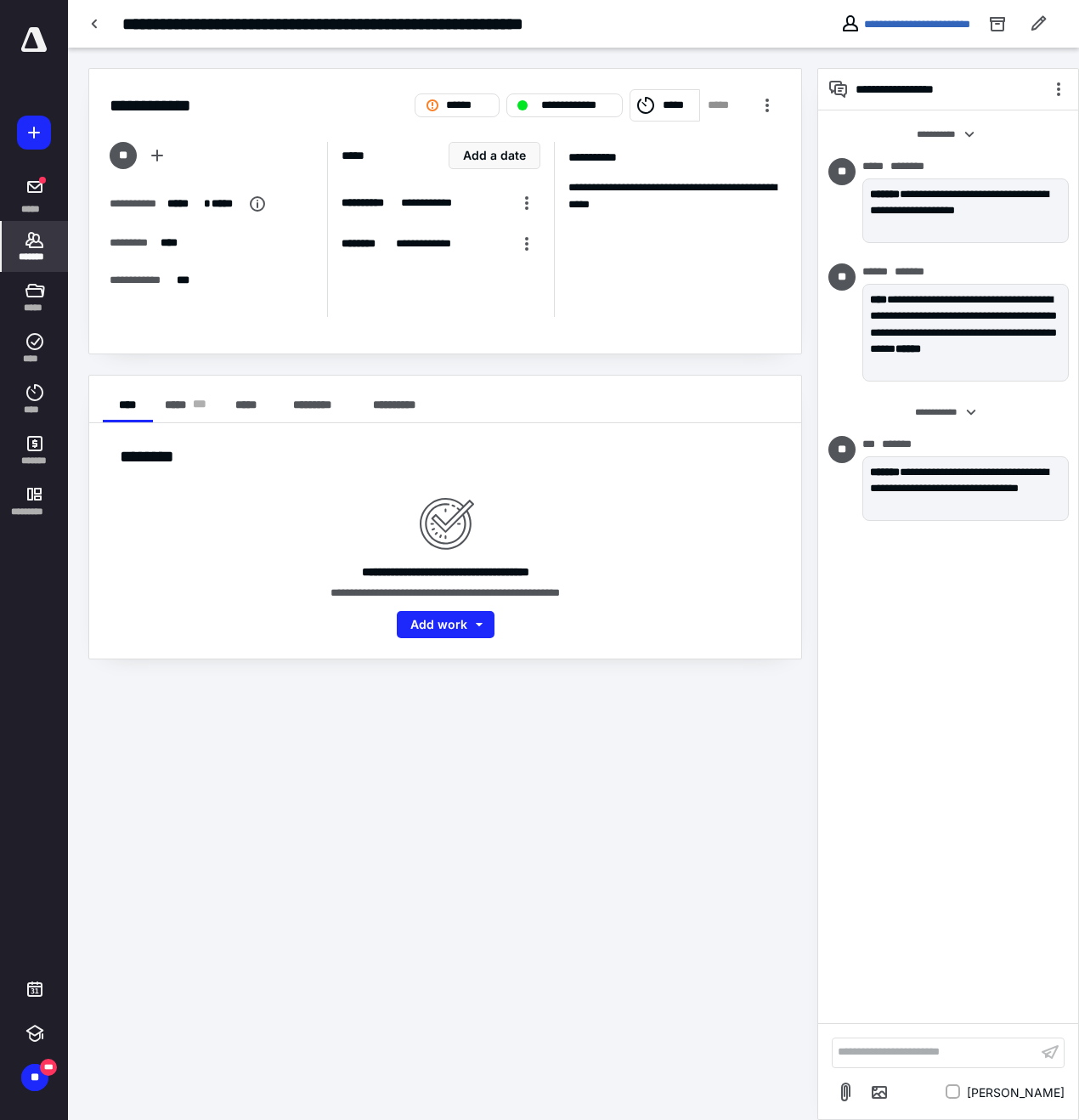 click on "*******" at bounding box center (35, 246) 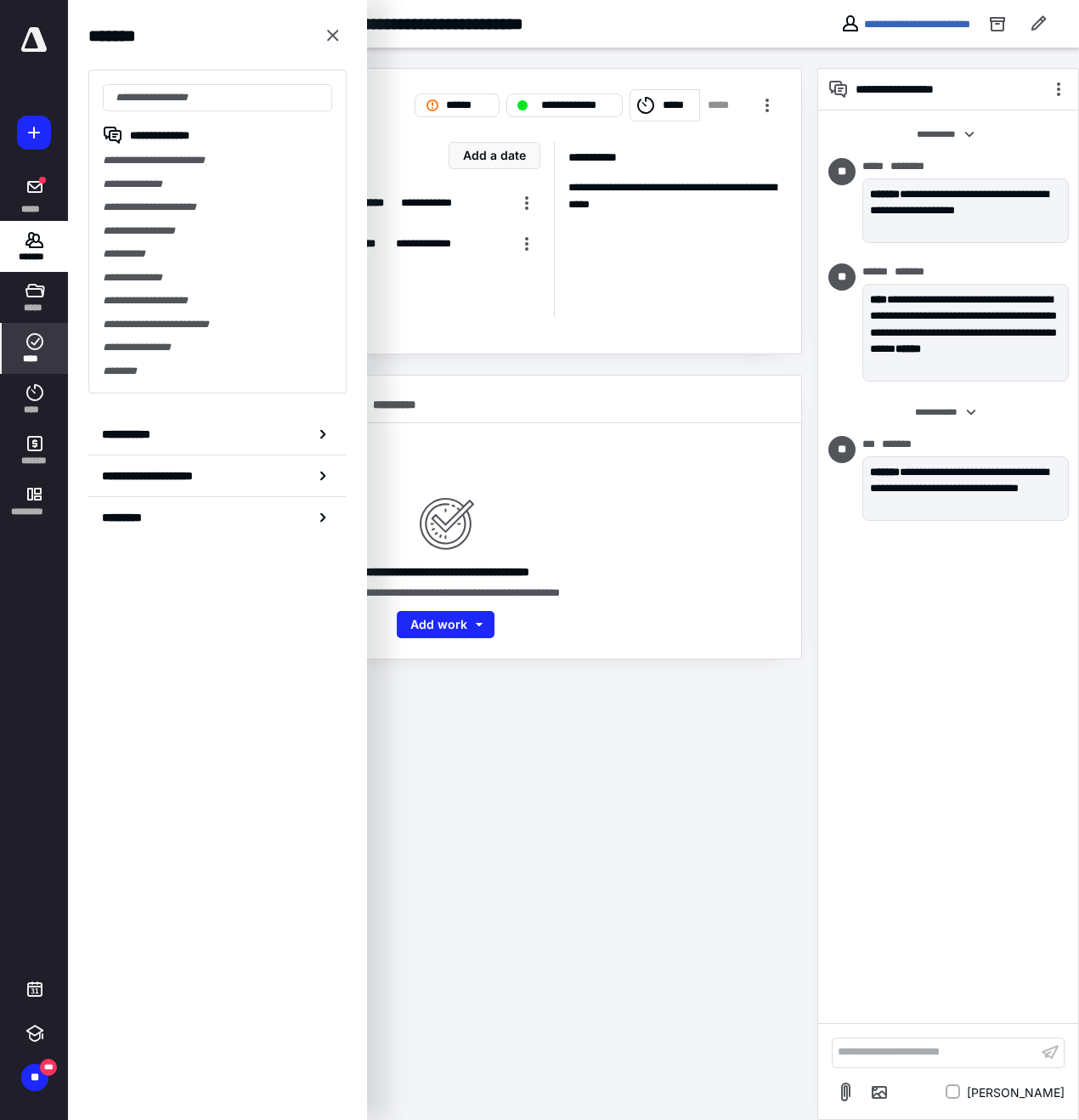 click 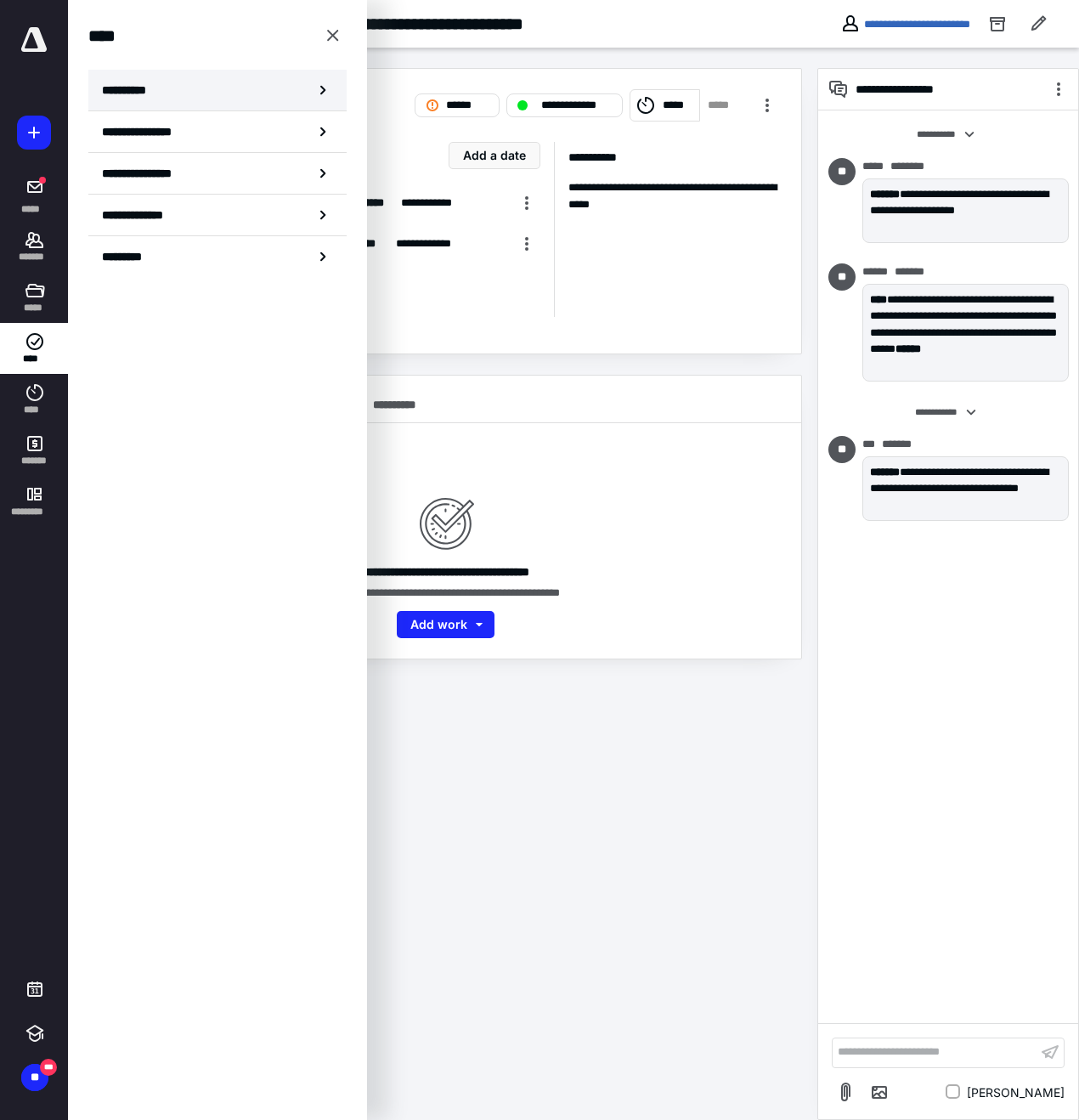 click on "**********" at bounding box center [217, 90] 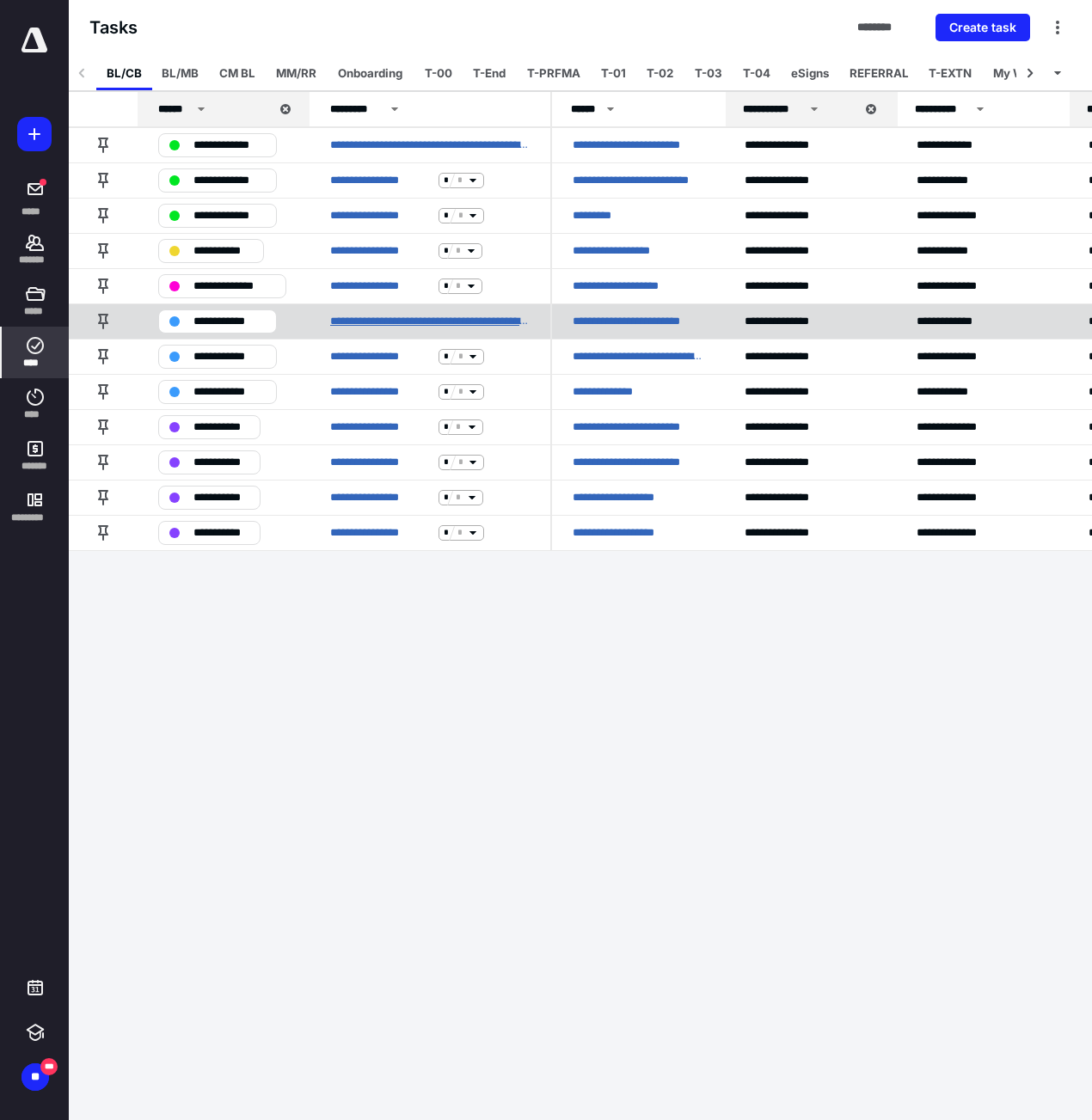click on "**********" at bounding box center [430, 321] 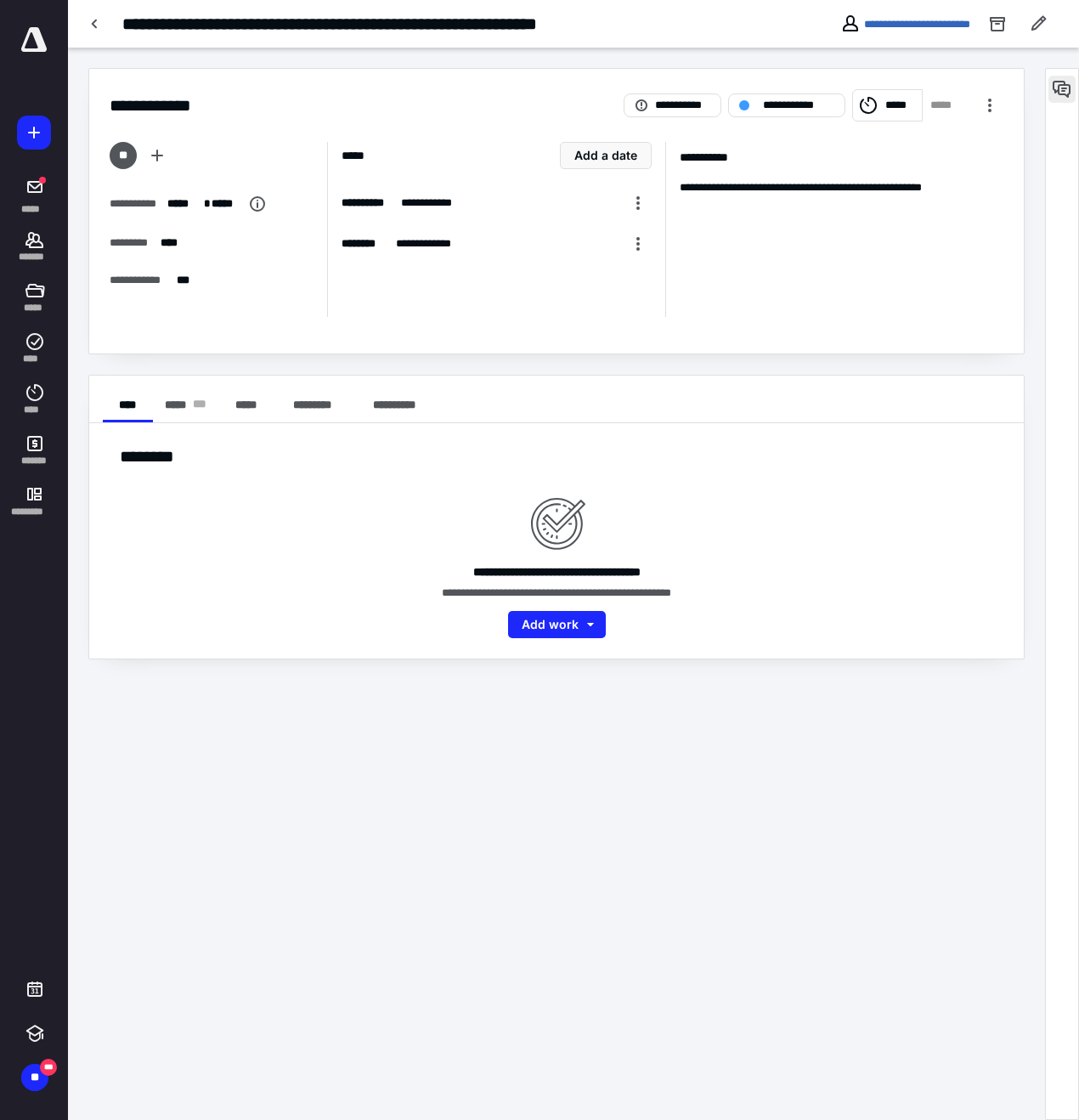 click at bounding box center (1062, 89) 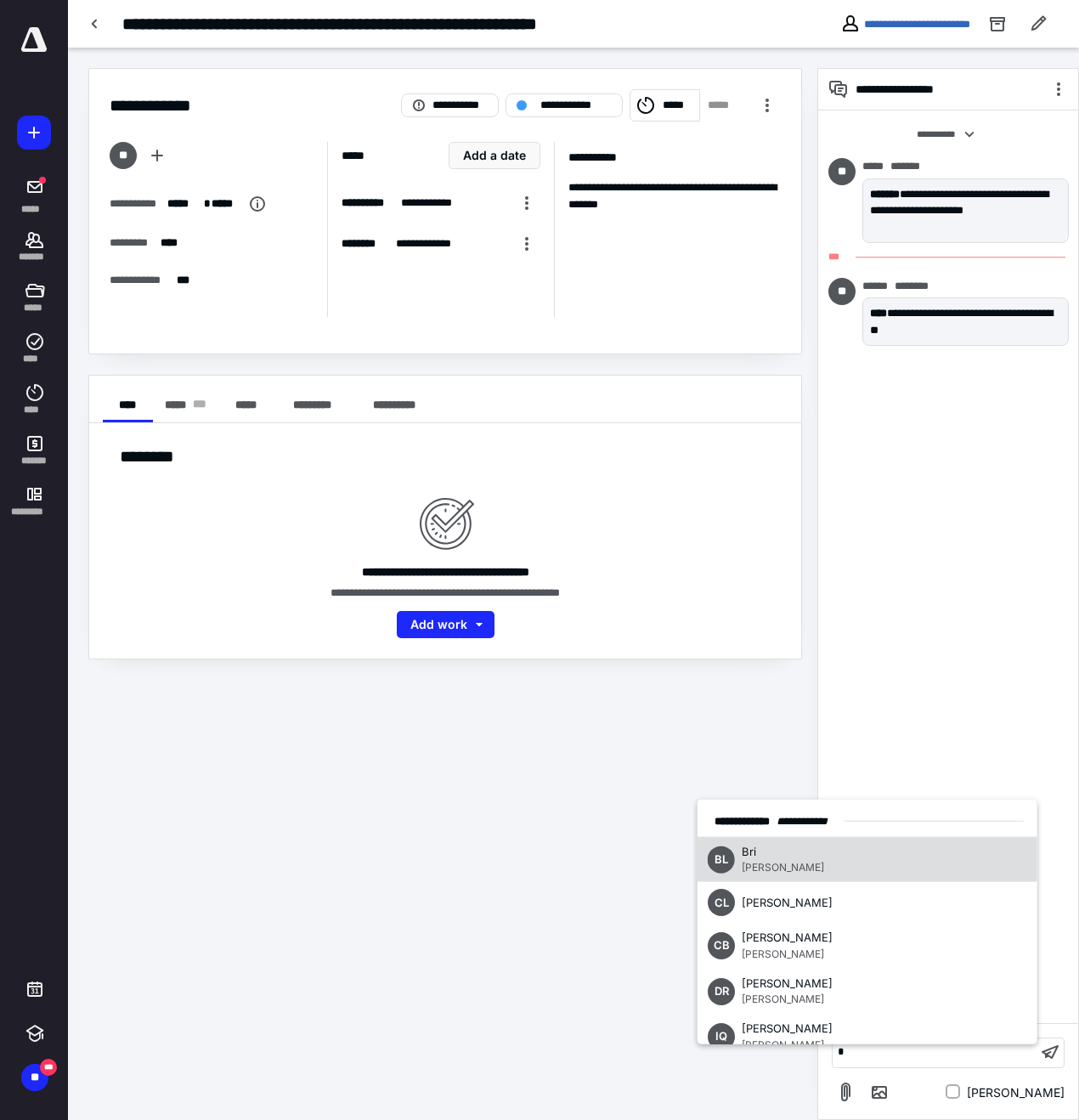 type 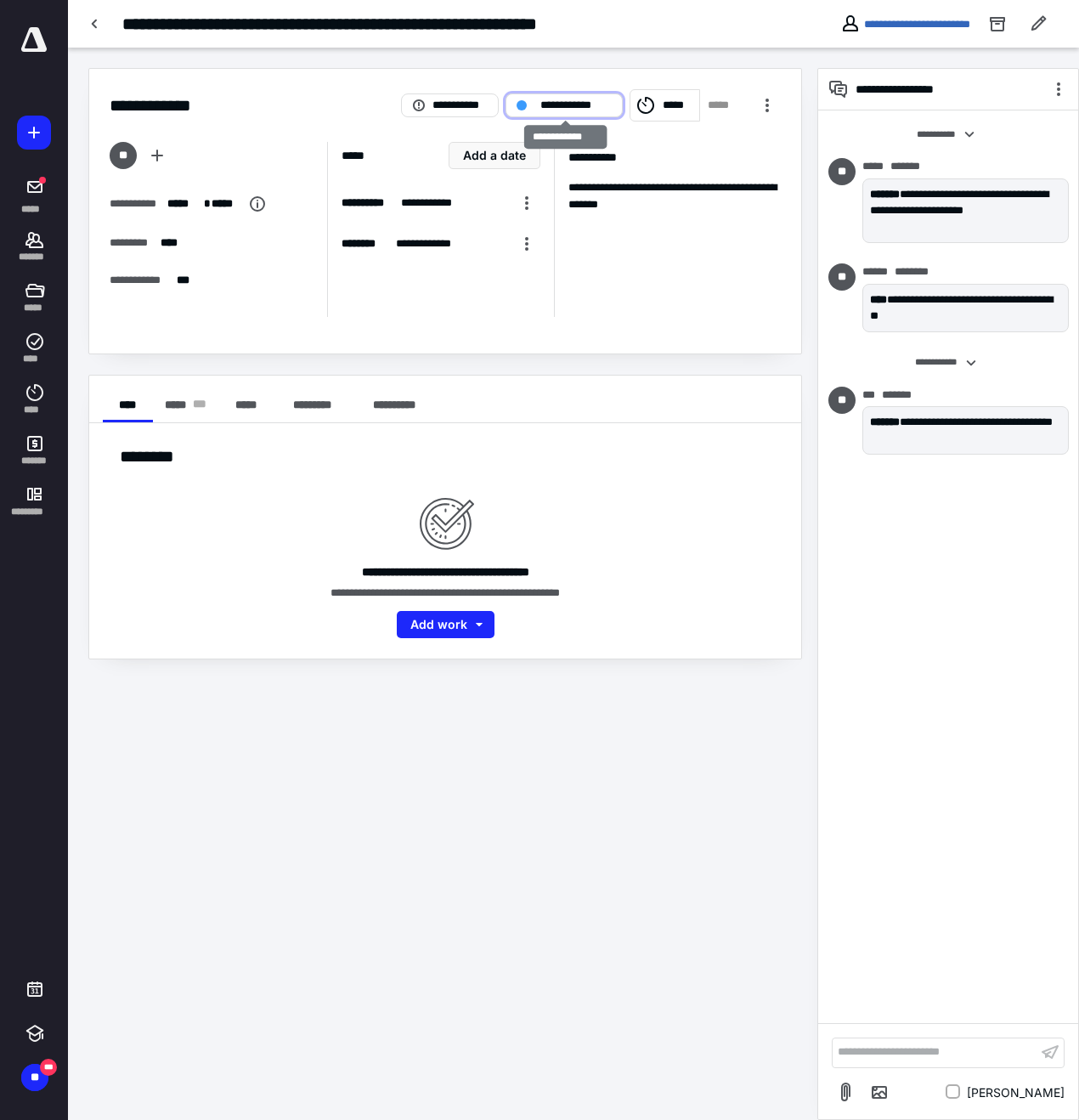 click on "**********" at bounding box center (564, 105) 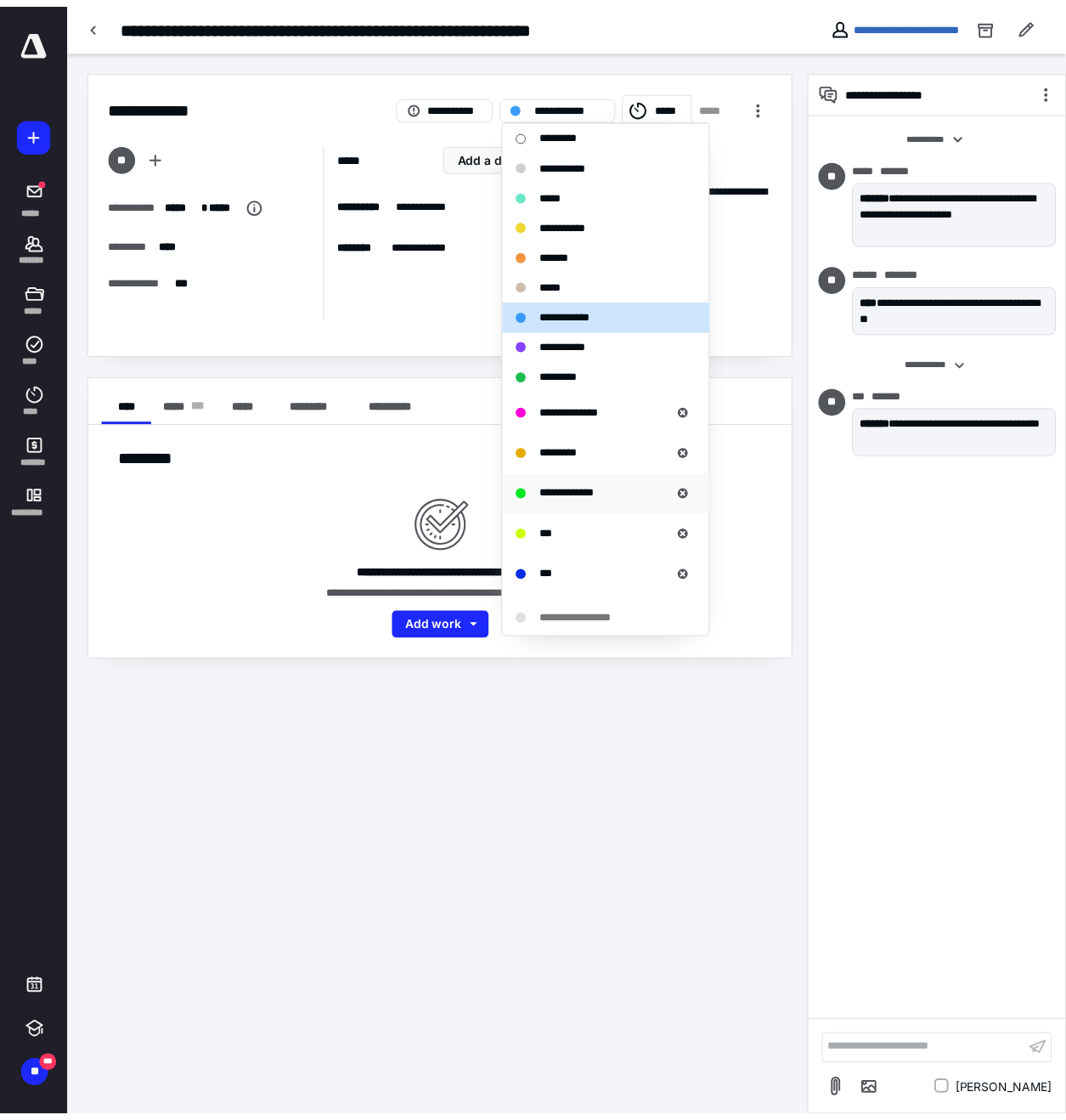 scroll, scrollTop: 0, scrollLeft: 0, axis: both 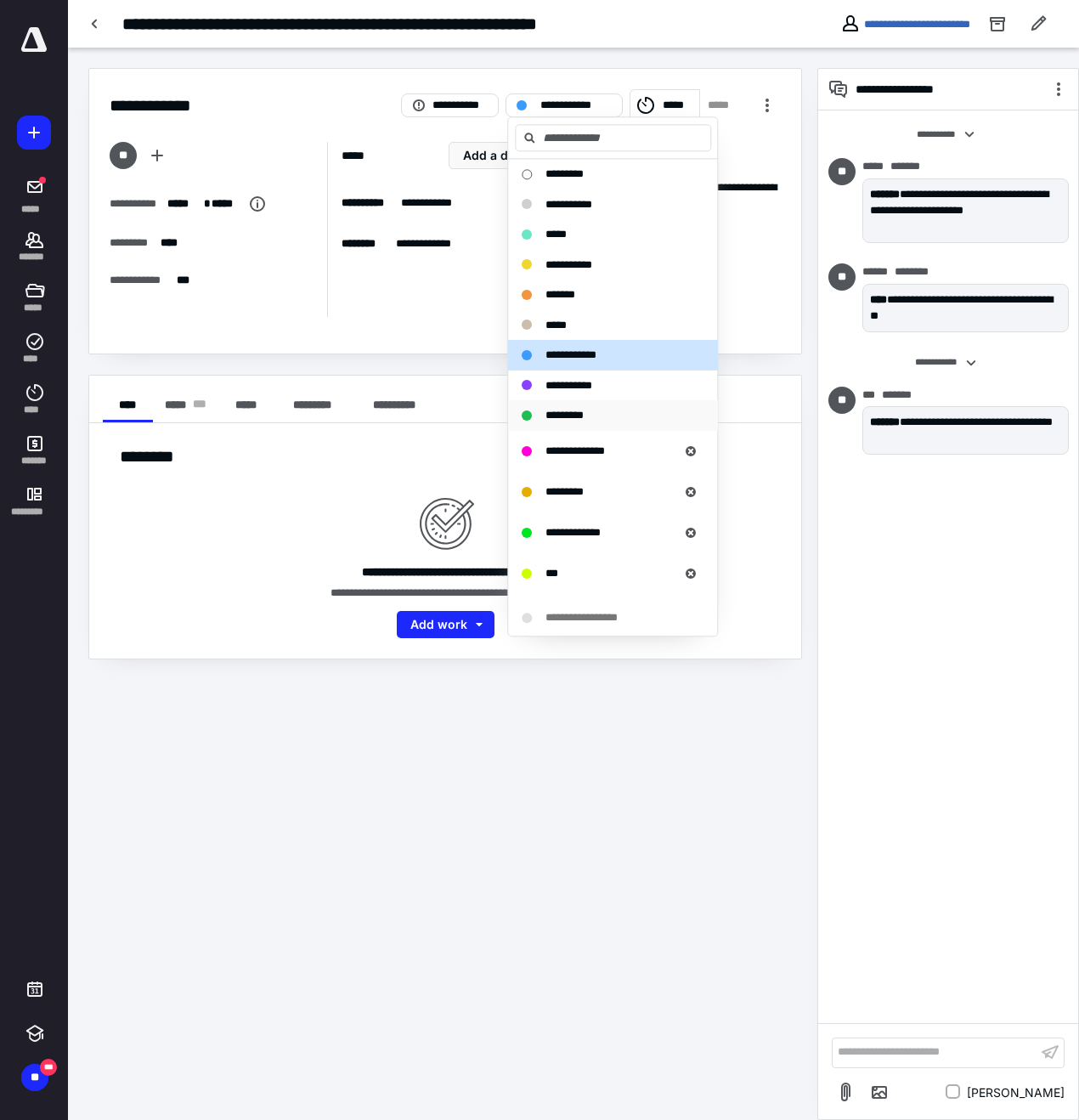 click on "*********" at bounding box center (564, 415) 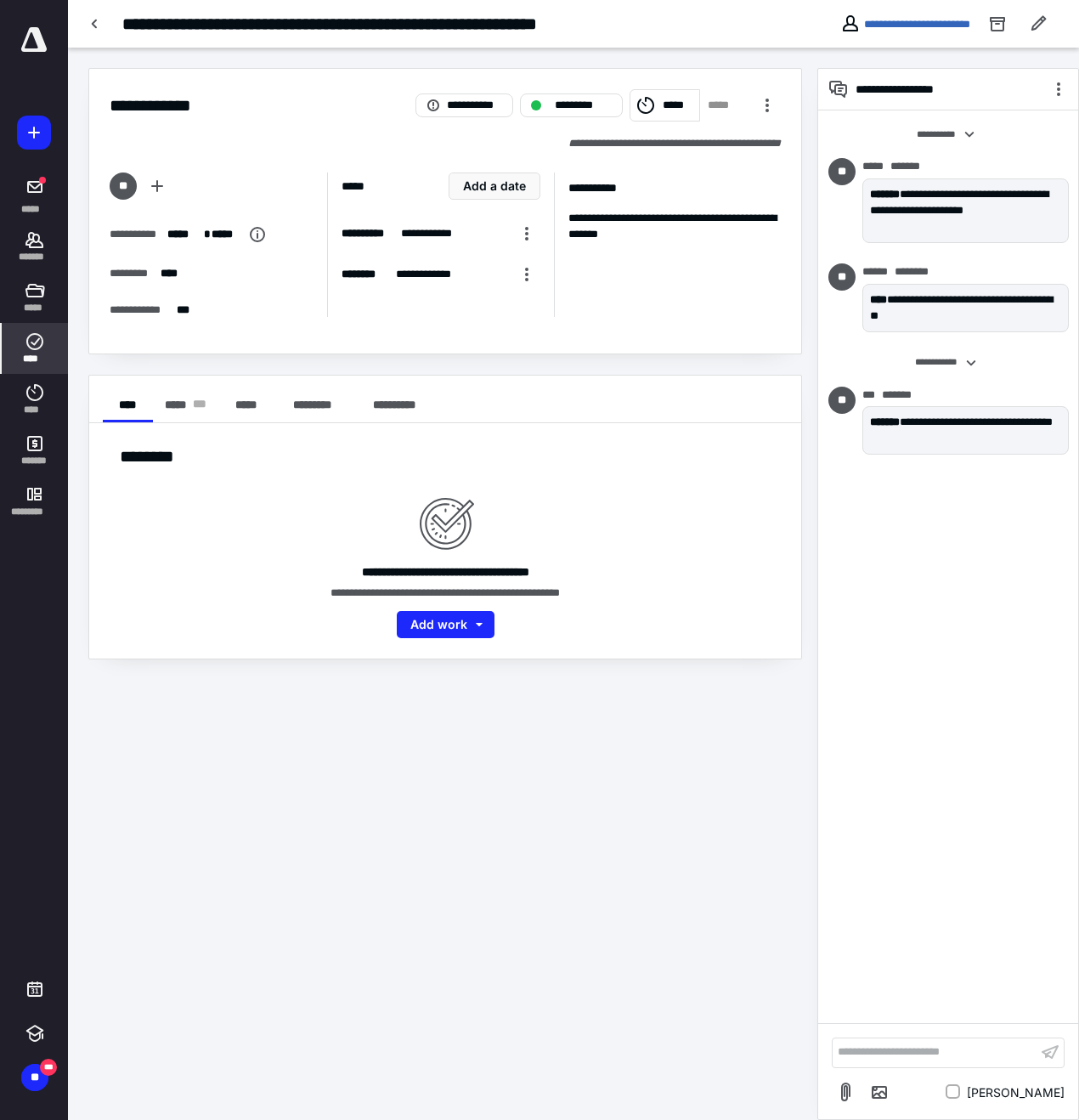click 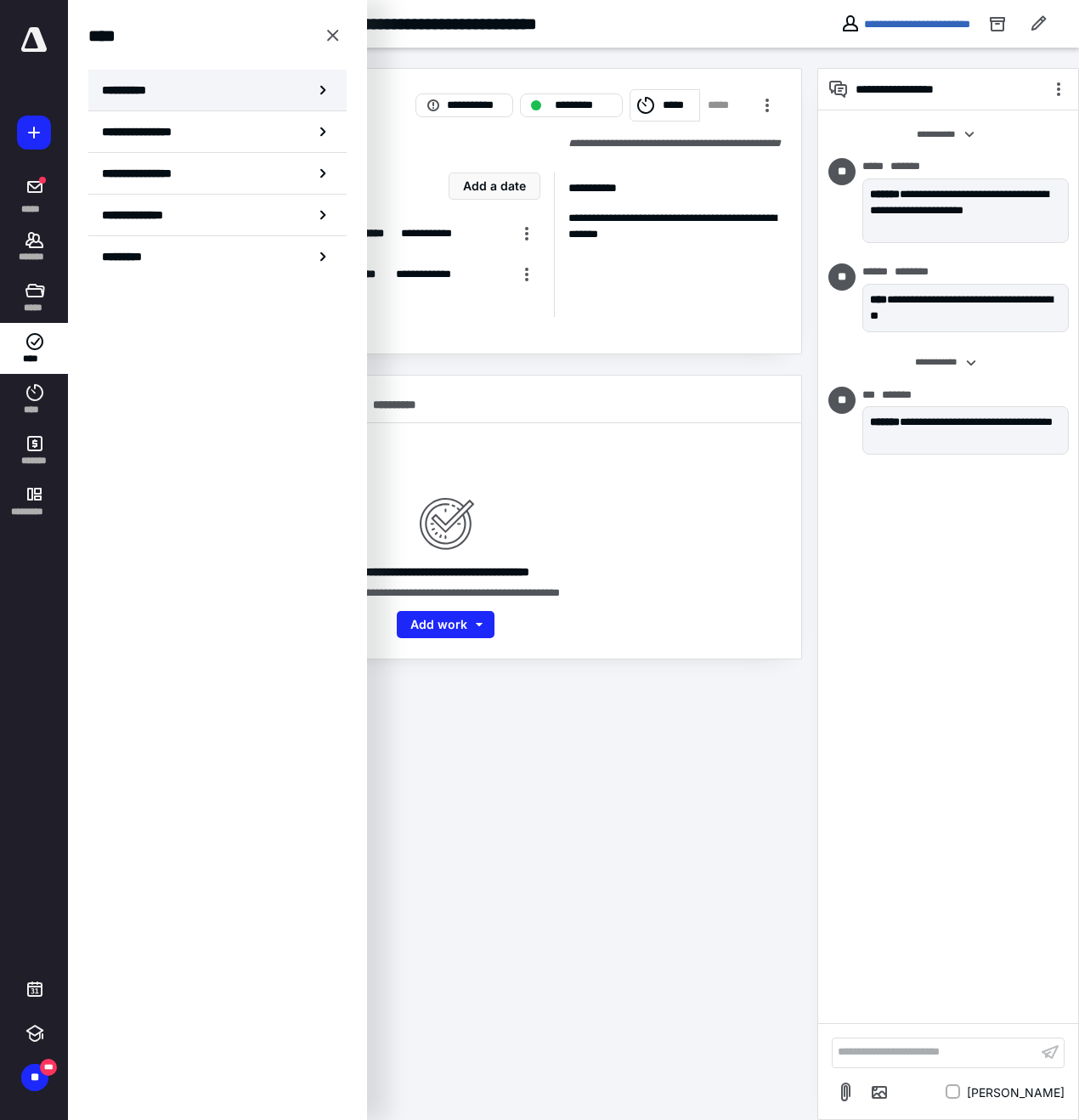 click on "**********" at bounding box center [130, 90] 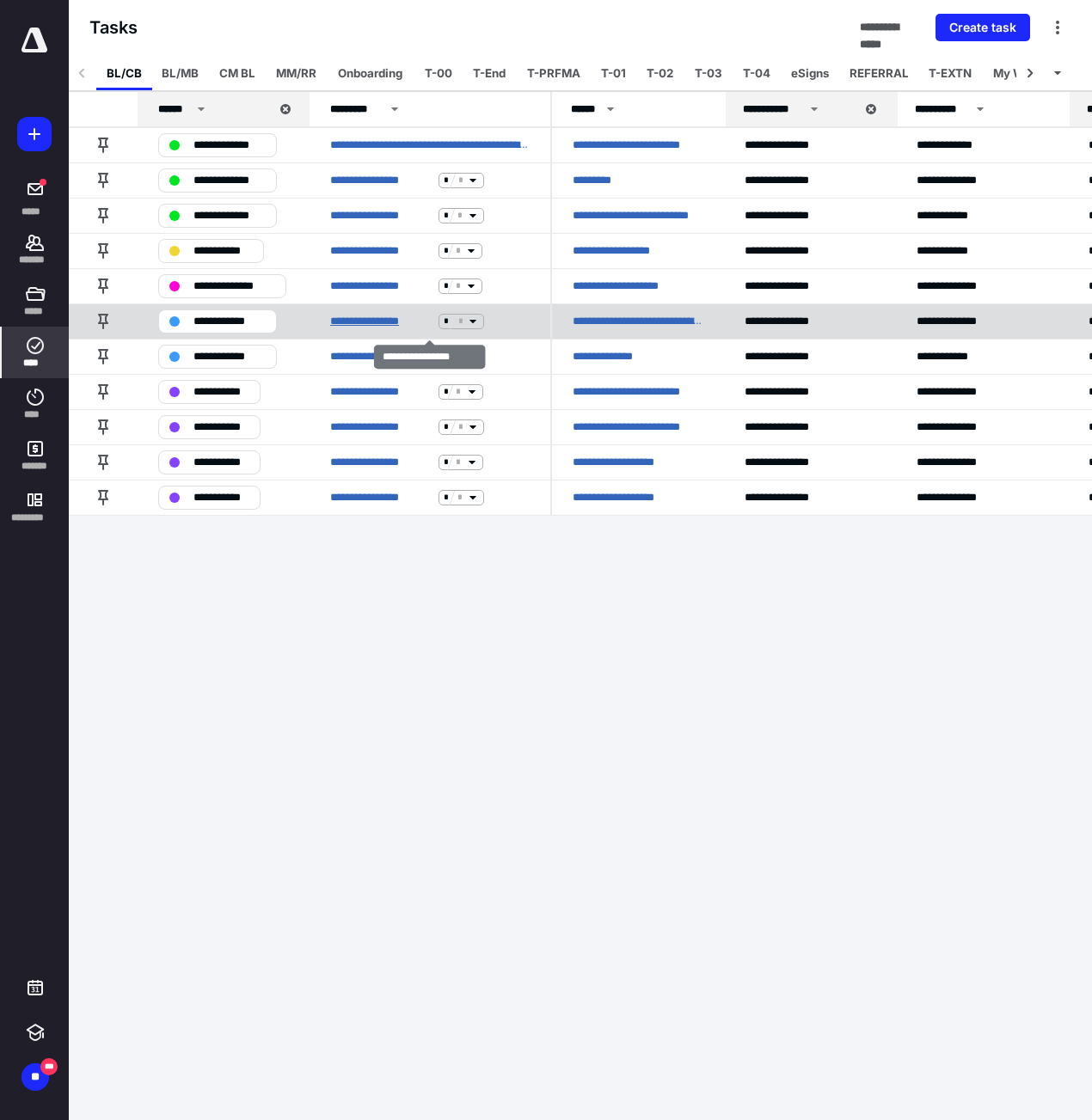 click on "**********" at bounding box center [381, 321] 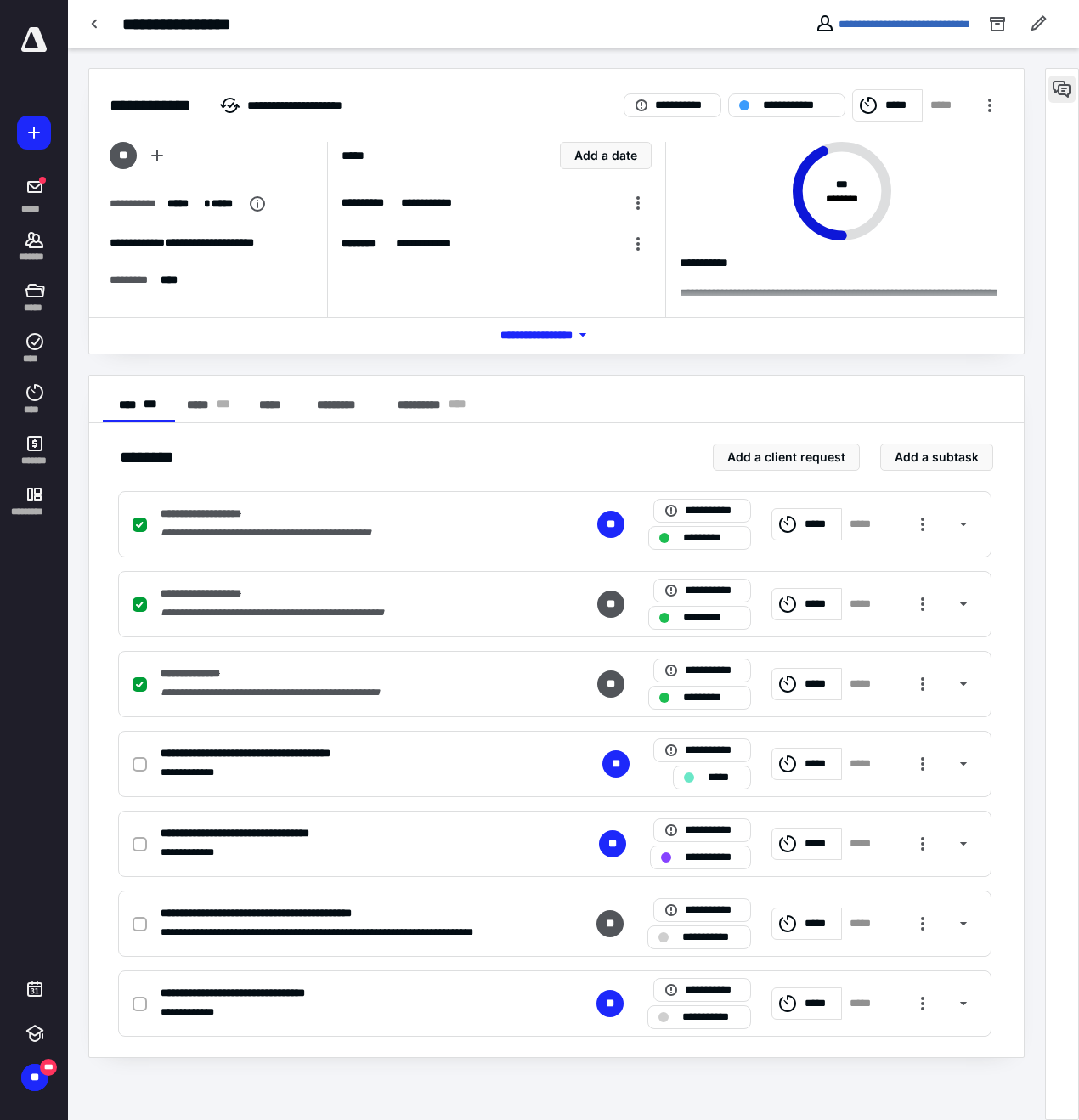 click at bounding box center (1062, 89) 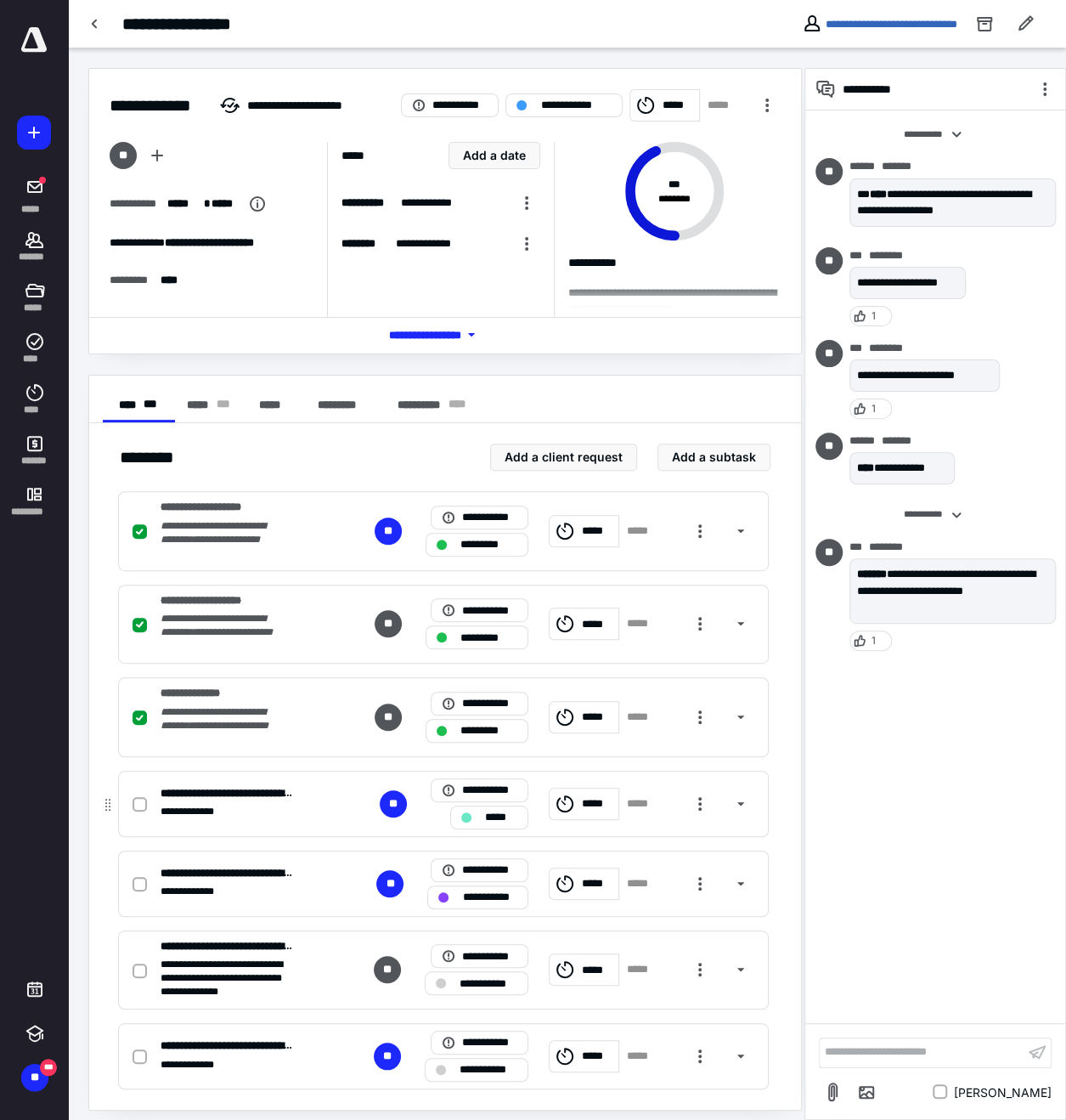 click 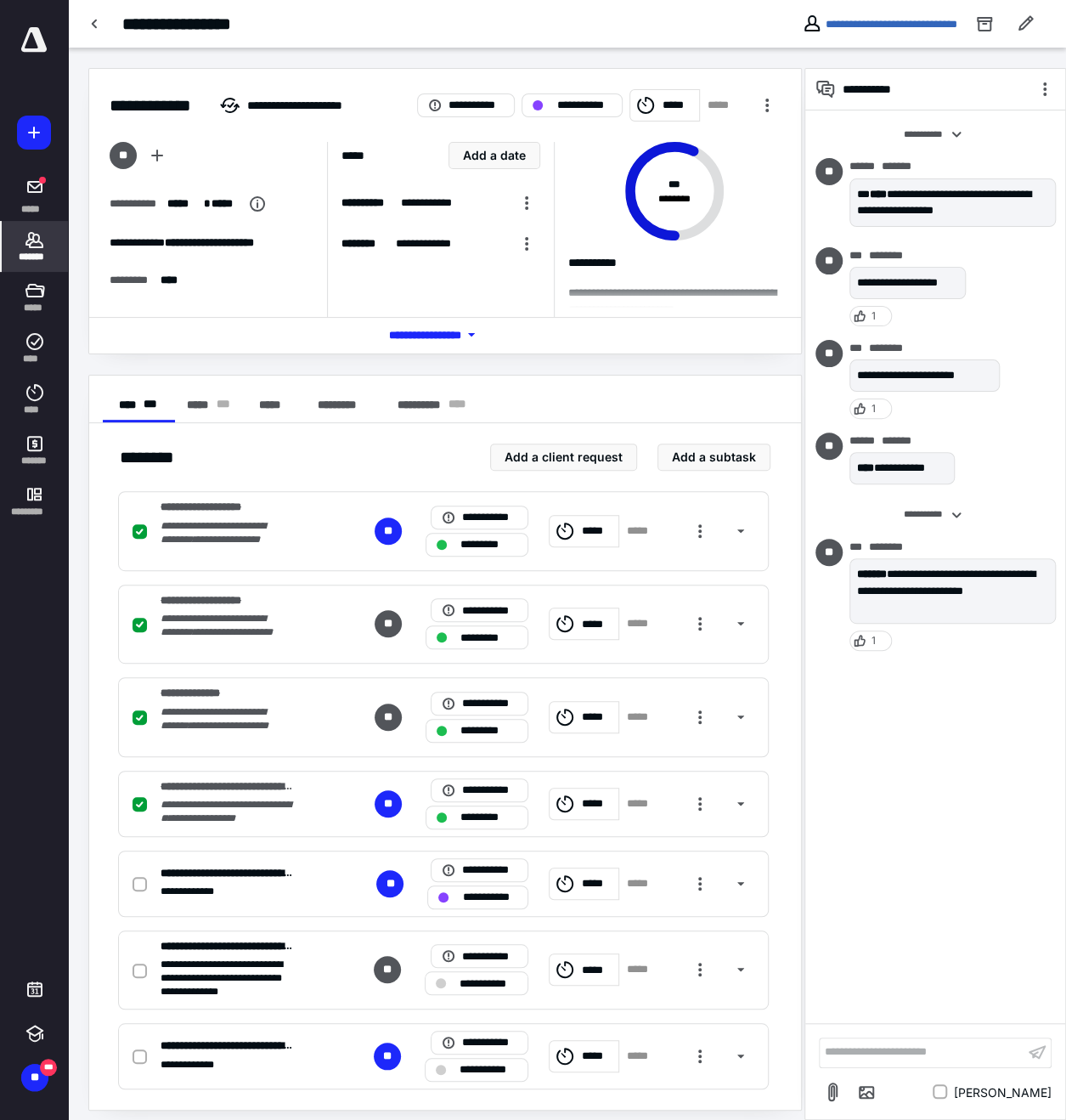 click 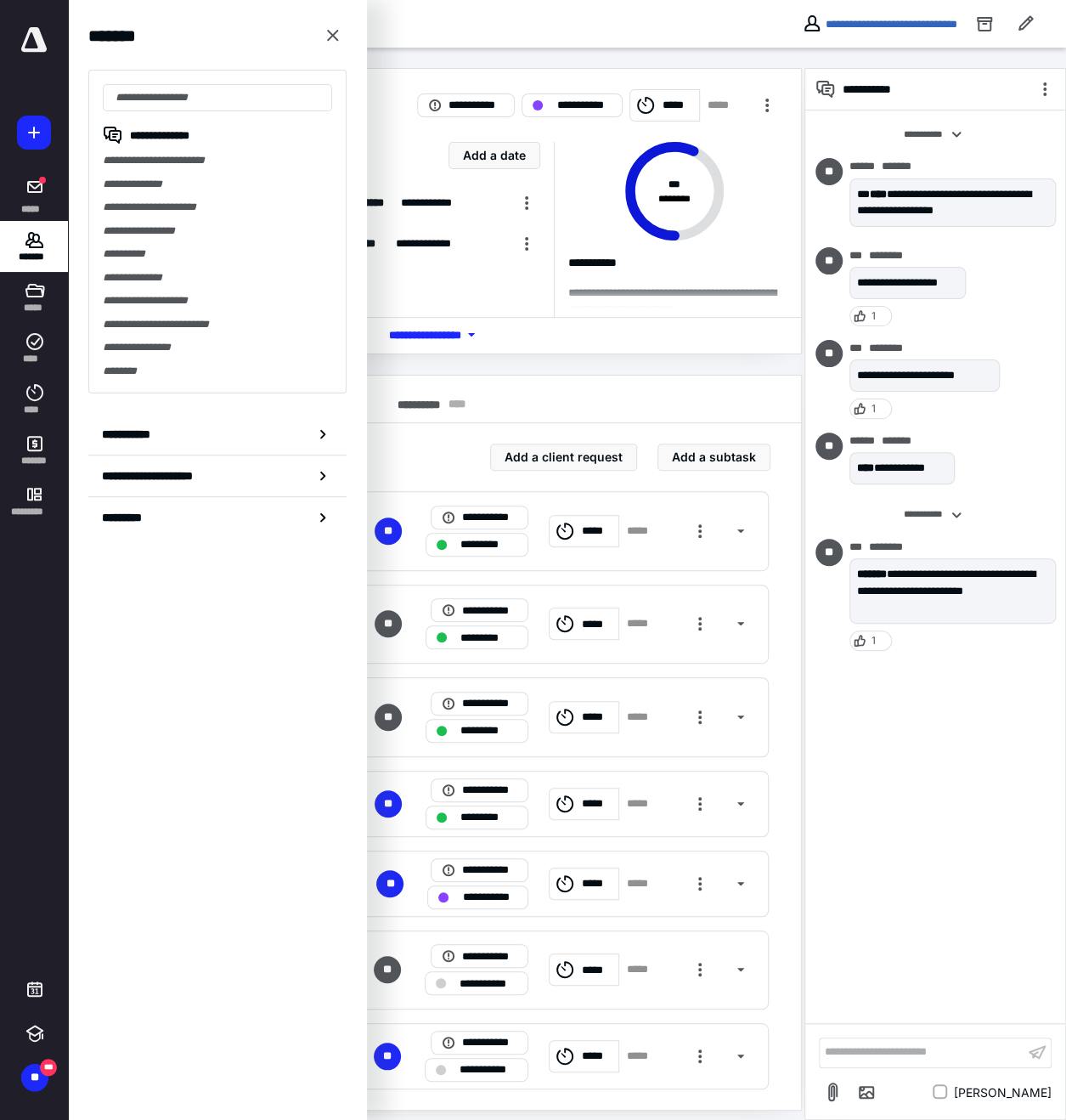 click on "**********" at bounding box center [922, 1052] 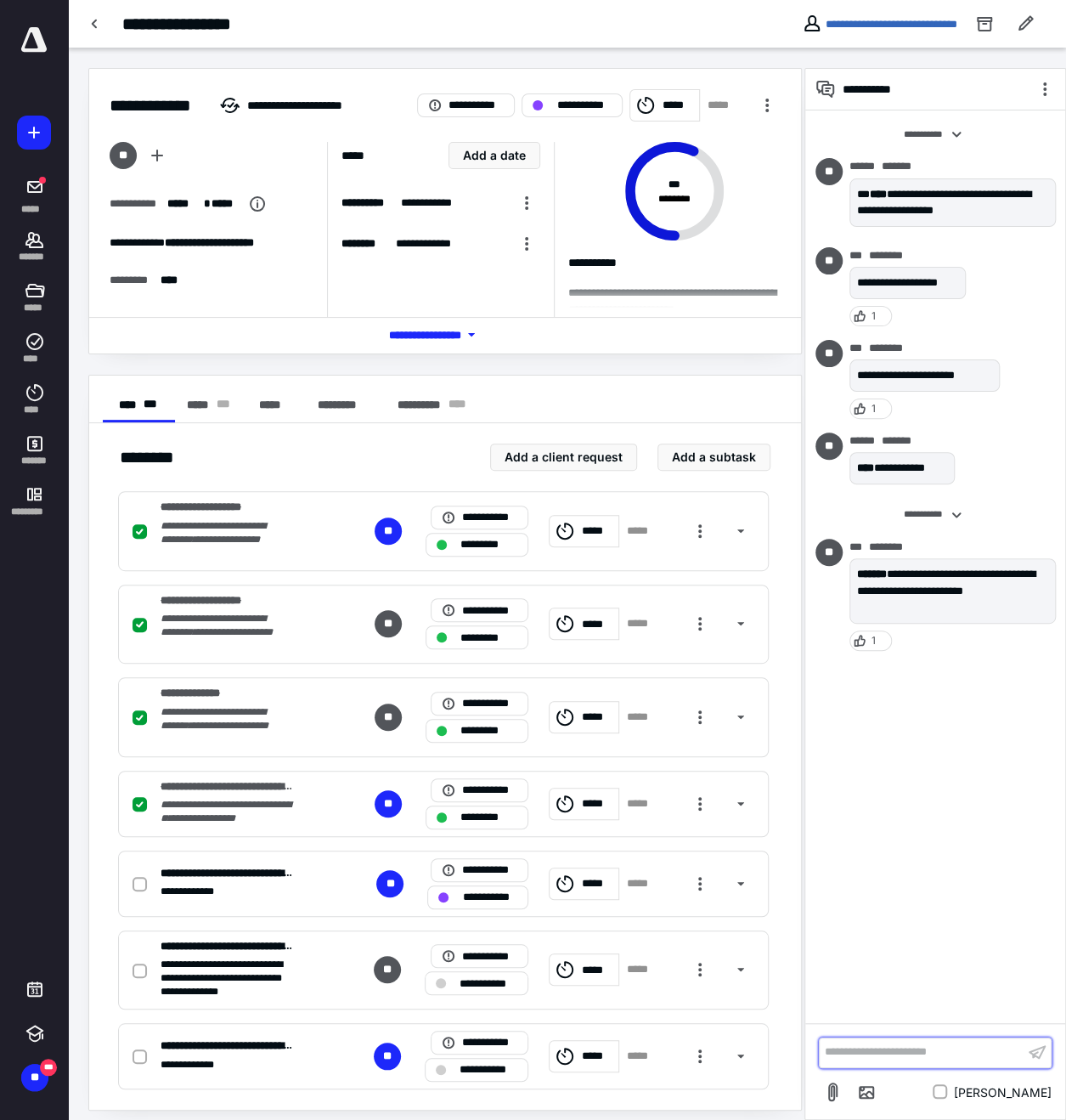 click on "**********" at bounding box center (922, 1052) 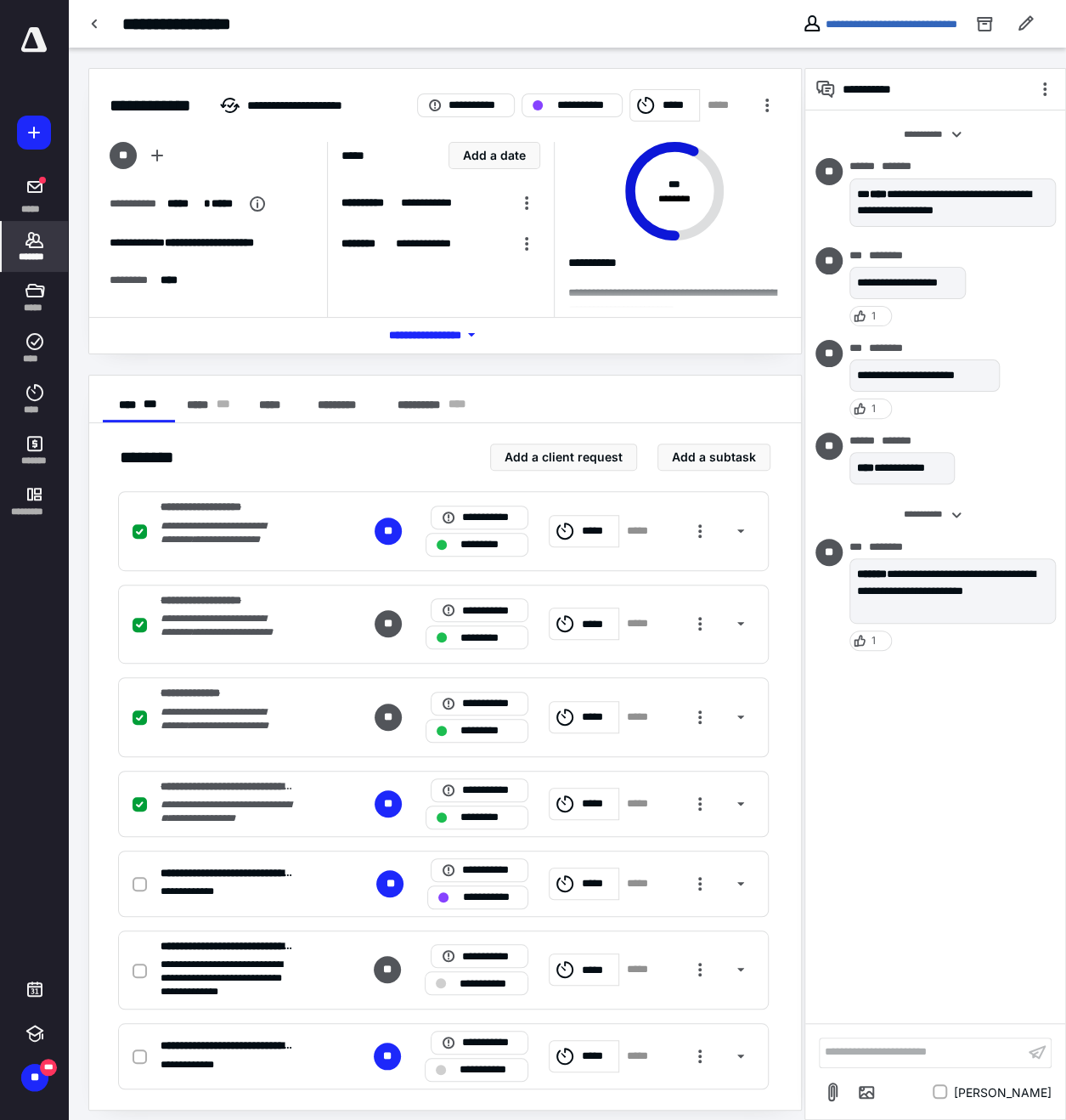 click on "*******" at bounding box center (35, 246) 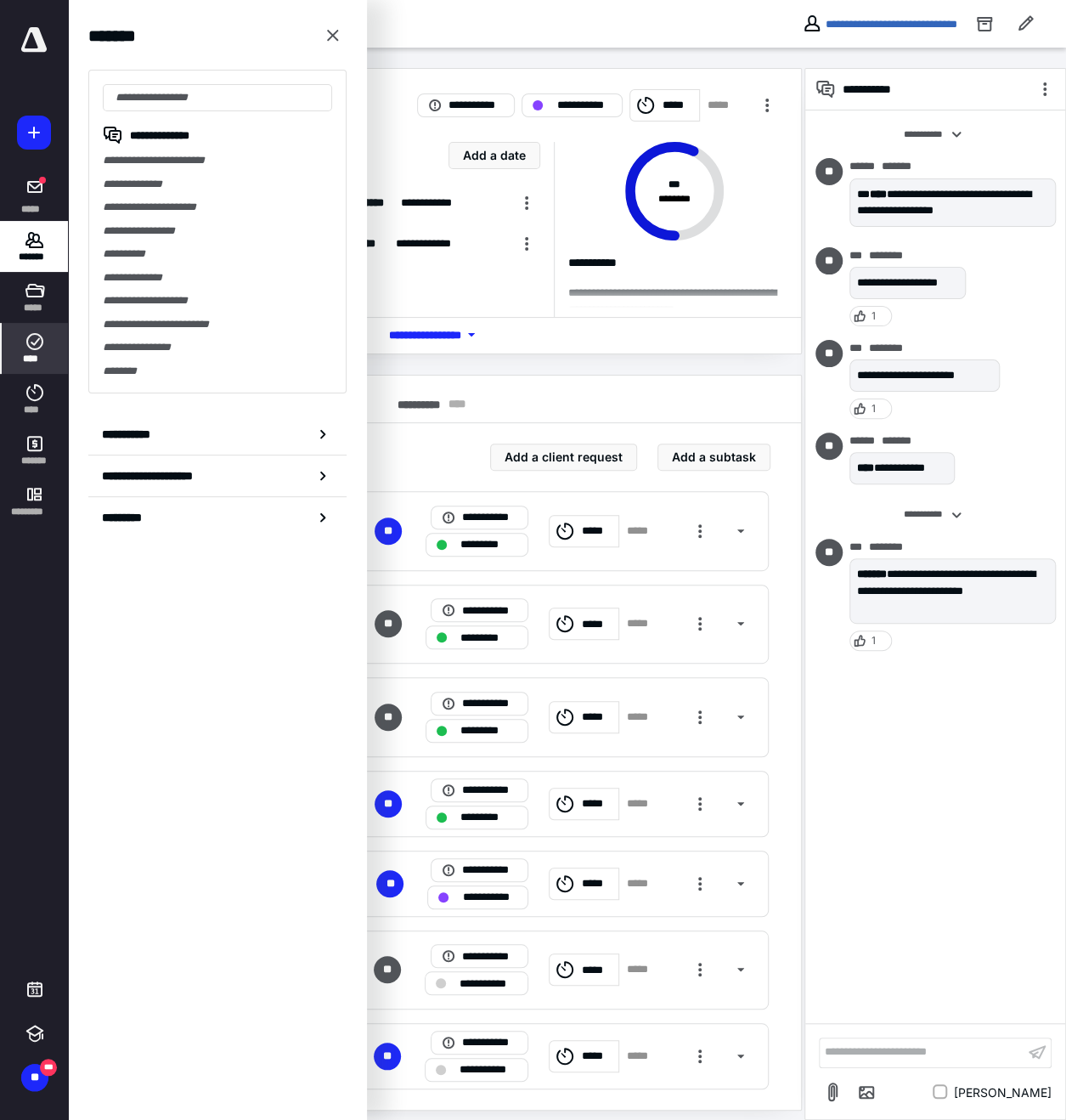 click 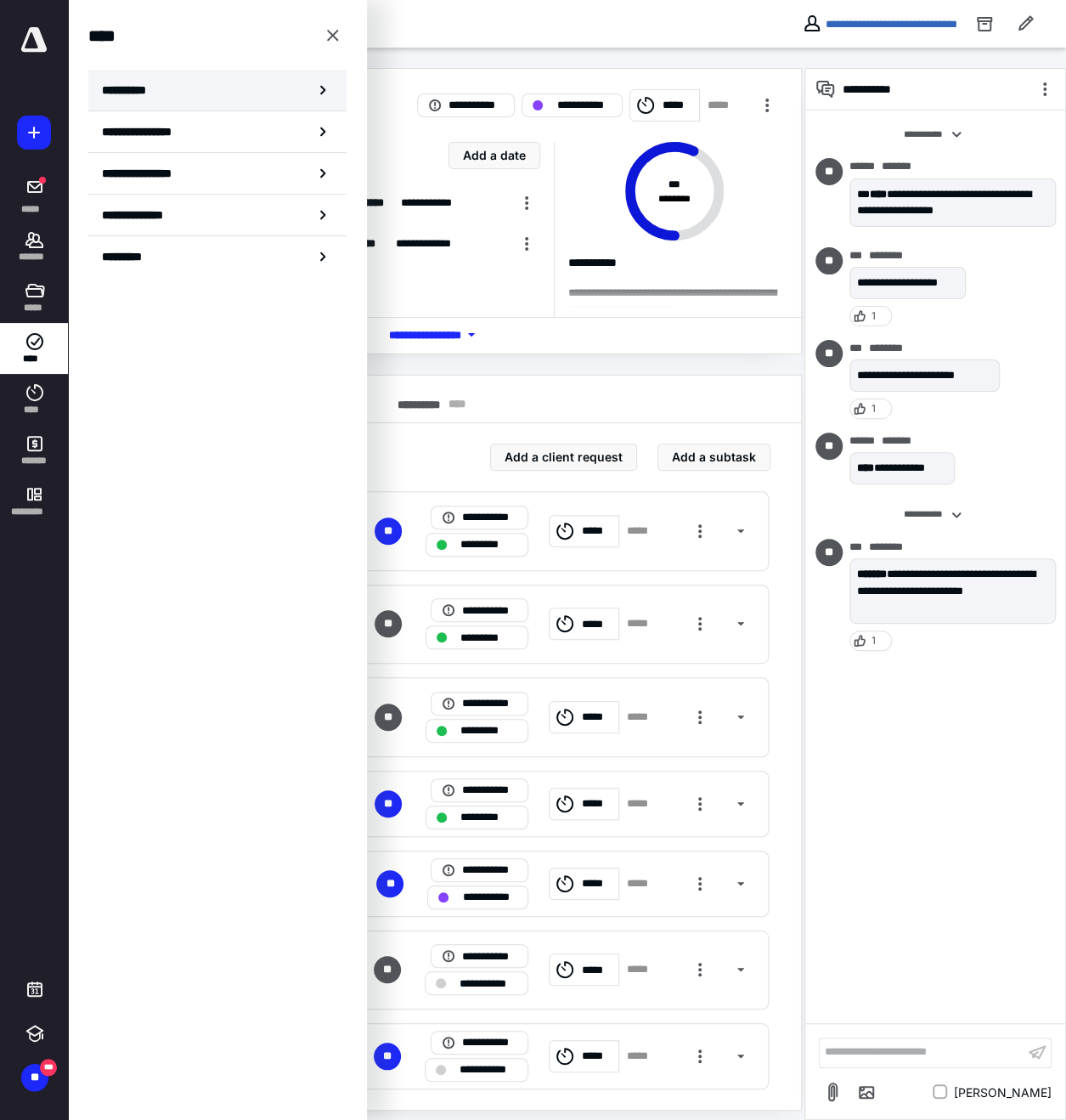 click on "**********" at bounding box center (130, 90) 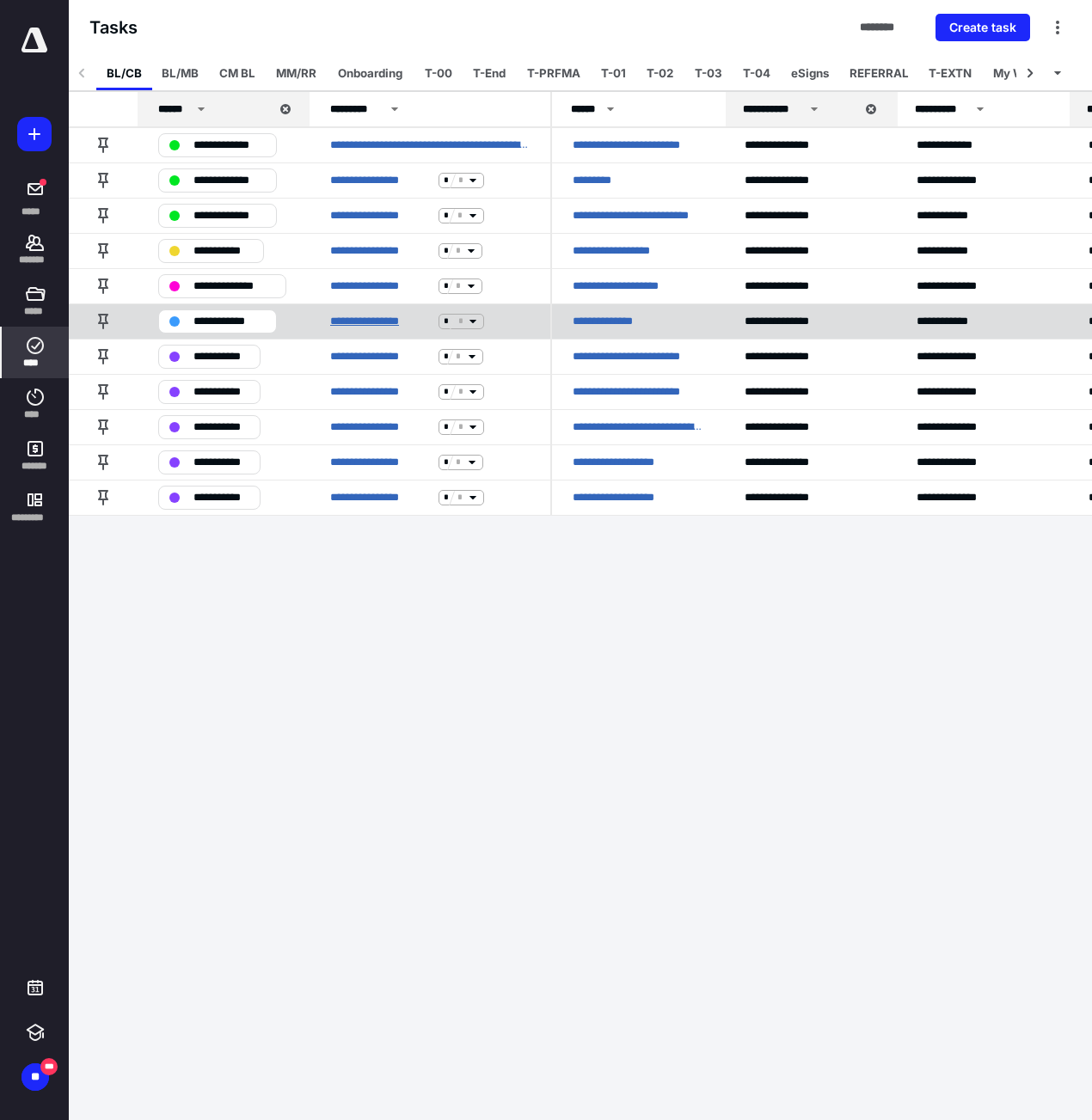 click on "**********" at bounding box center (381, 321) 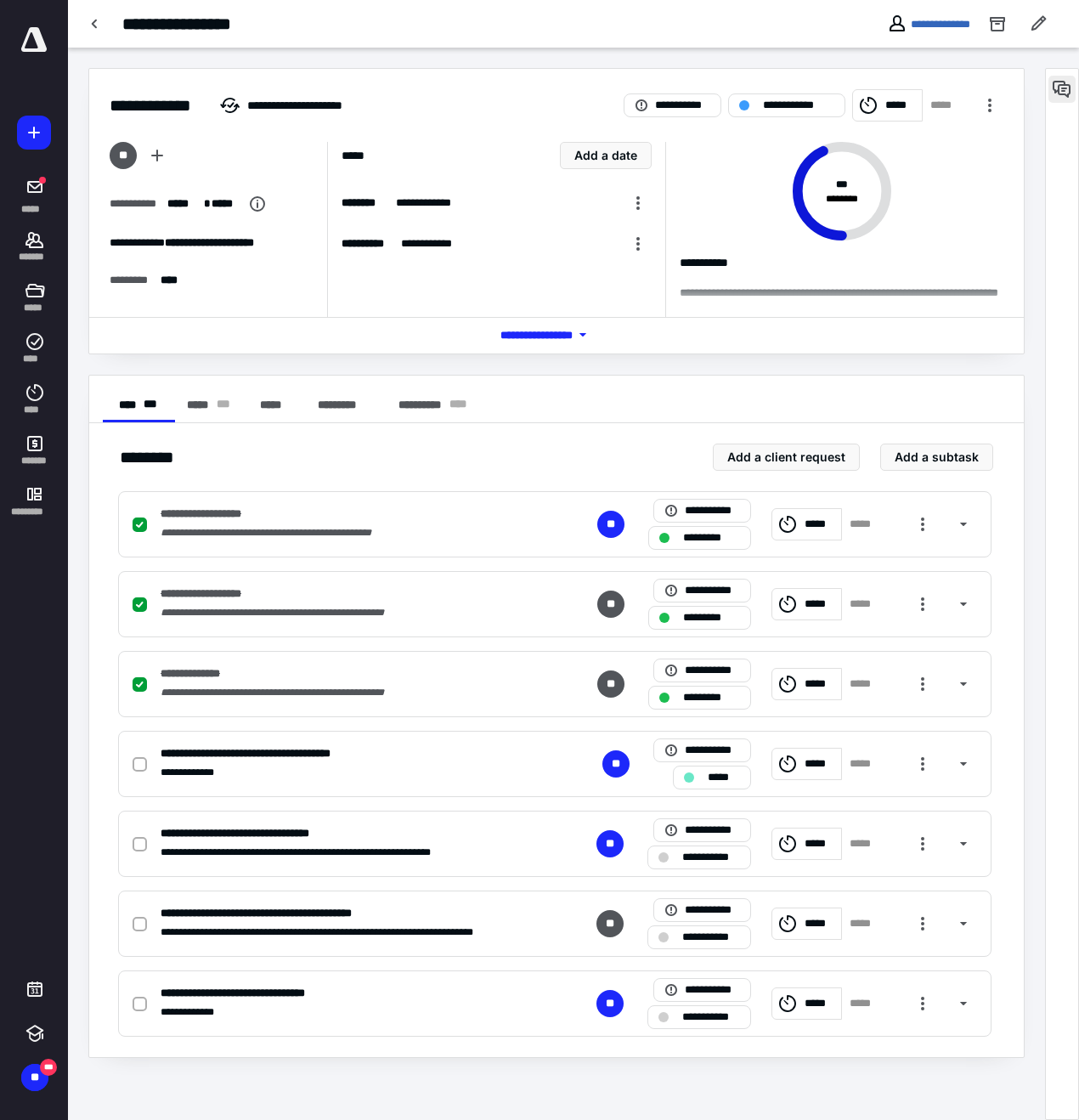 click at bounding box center (1062, 89) 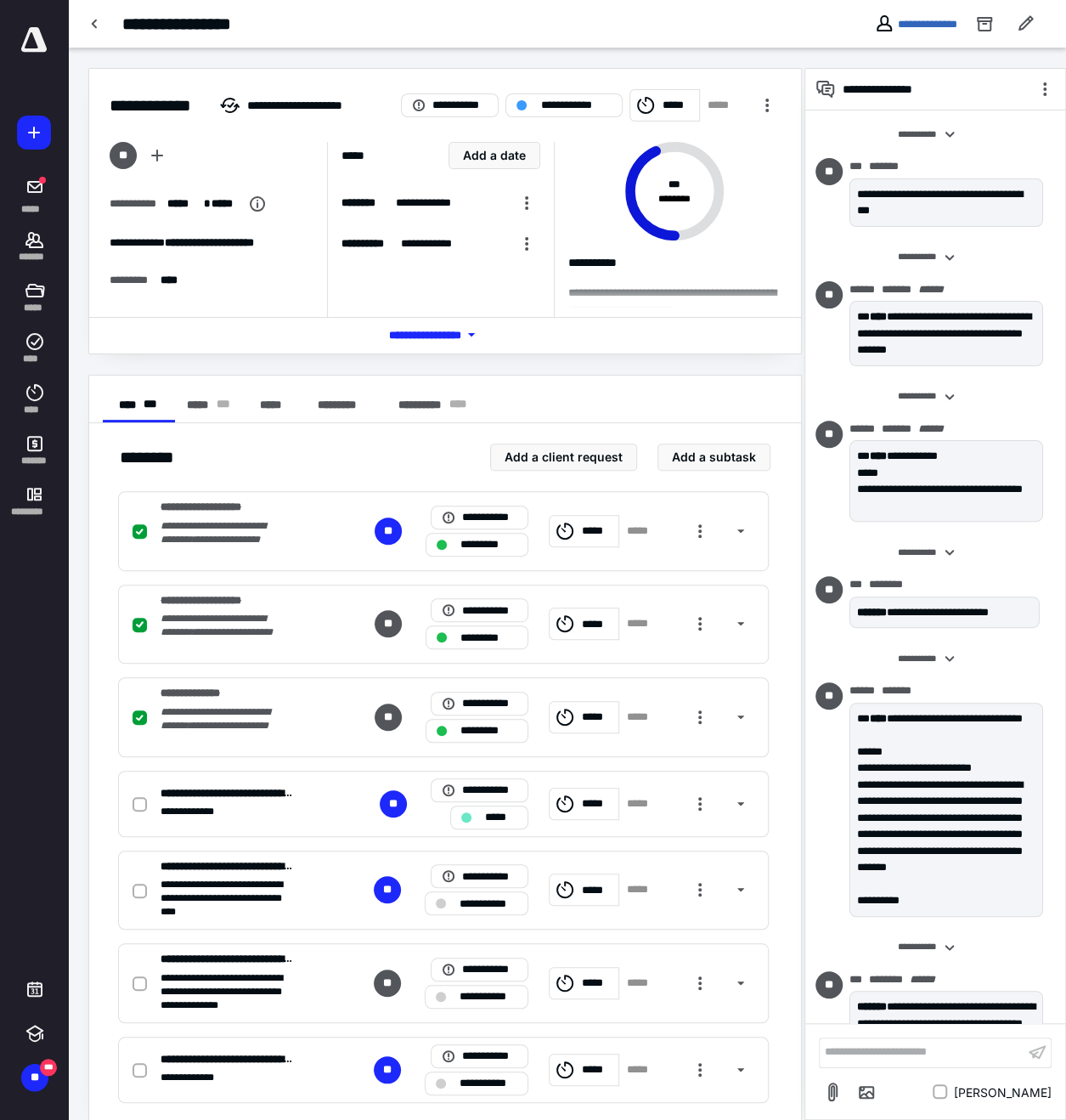 scroll, scrollTop: 20, scrollLeft: 0, axis: vertical 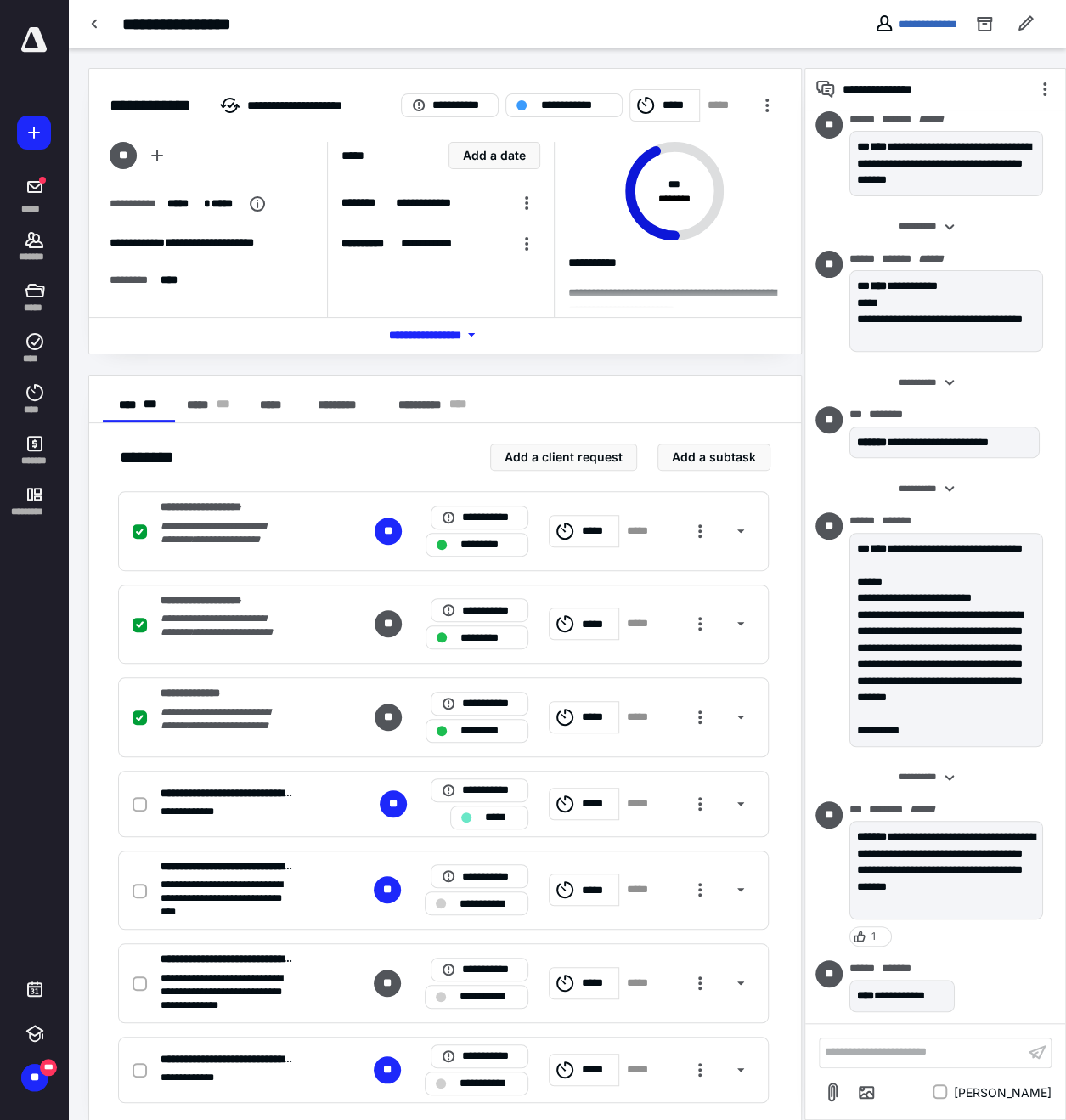 click 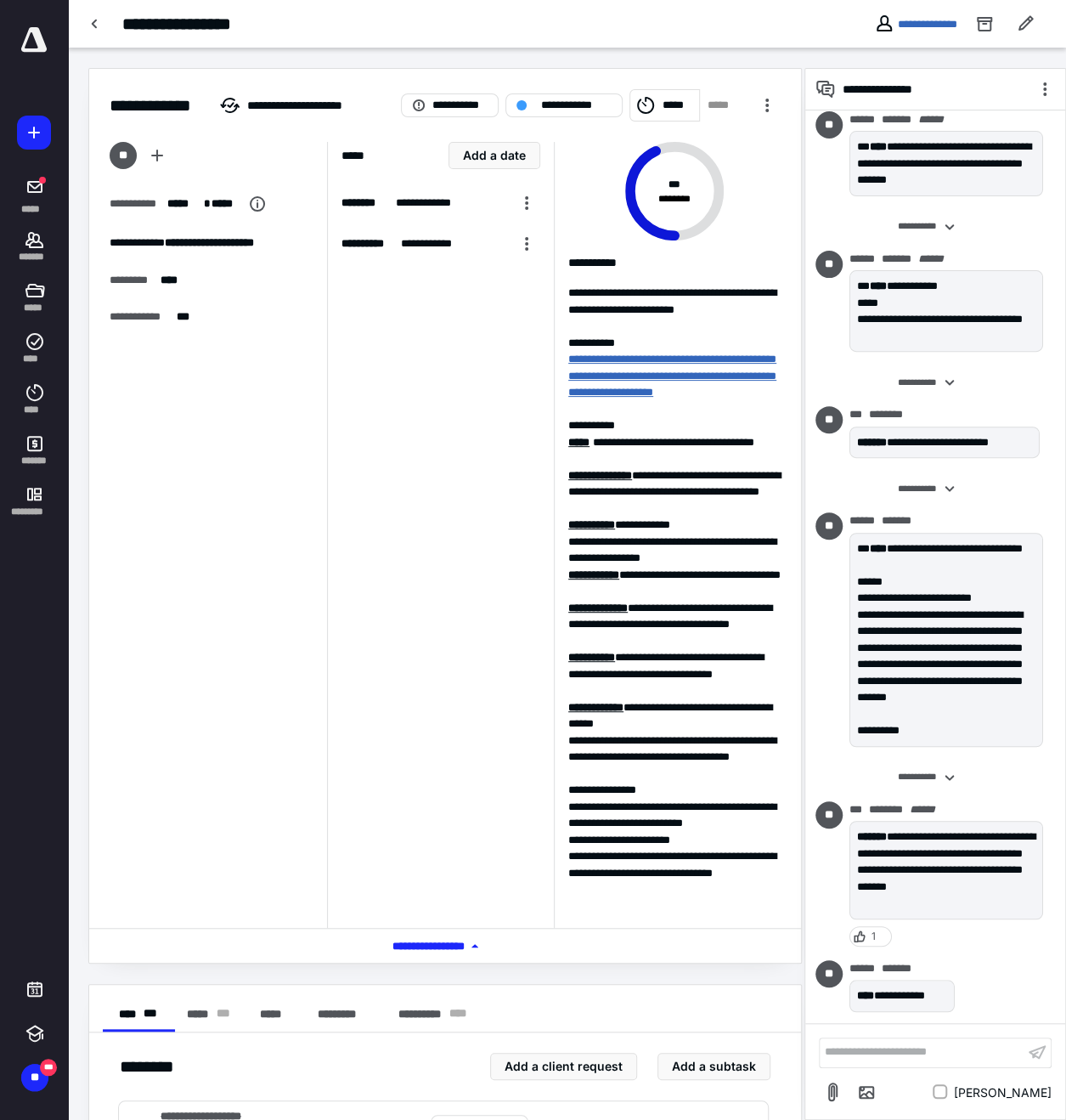 click on "**********" at bounding box center (672, 376) 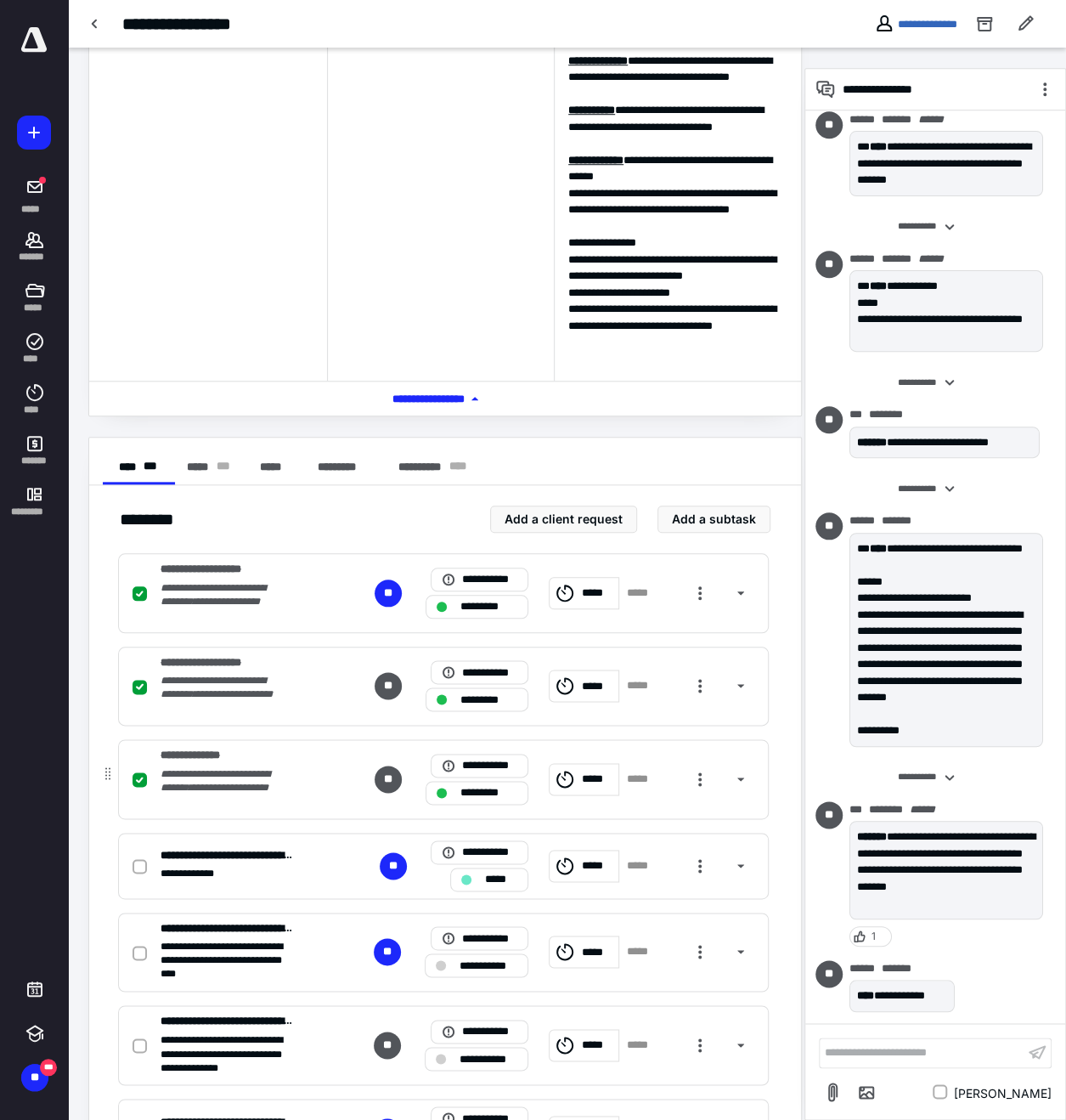 scroll, scrollTop: 544, scrollLeft: 0, axis: vertical 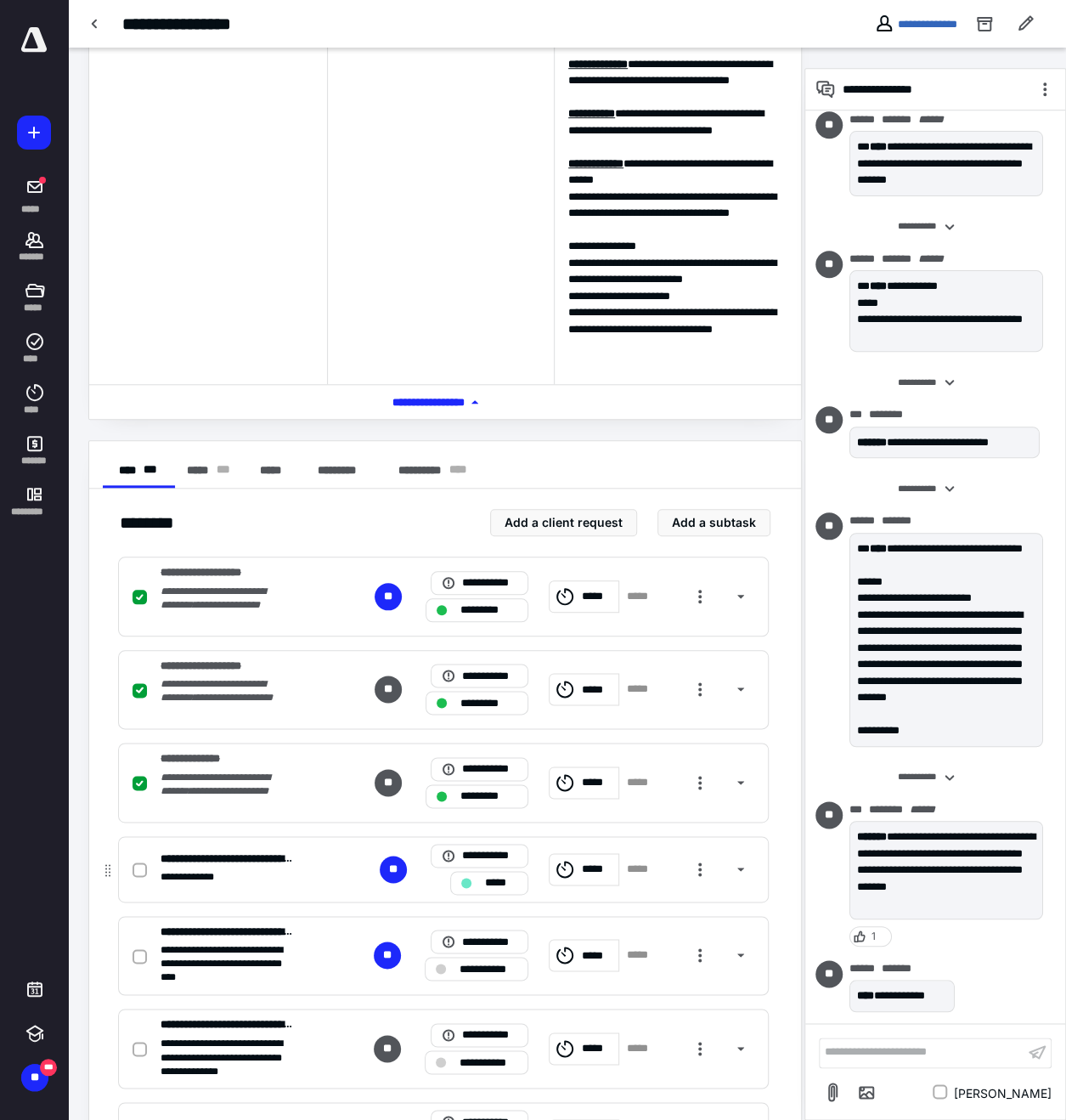 click at bounding box center [139, 869] 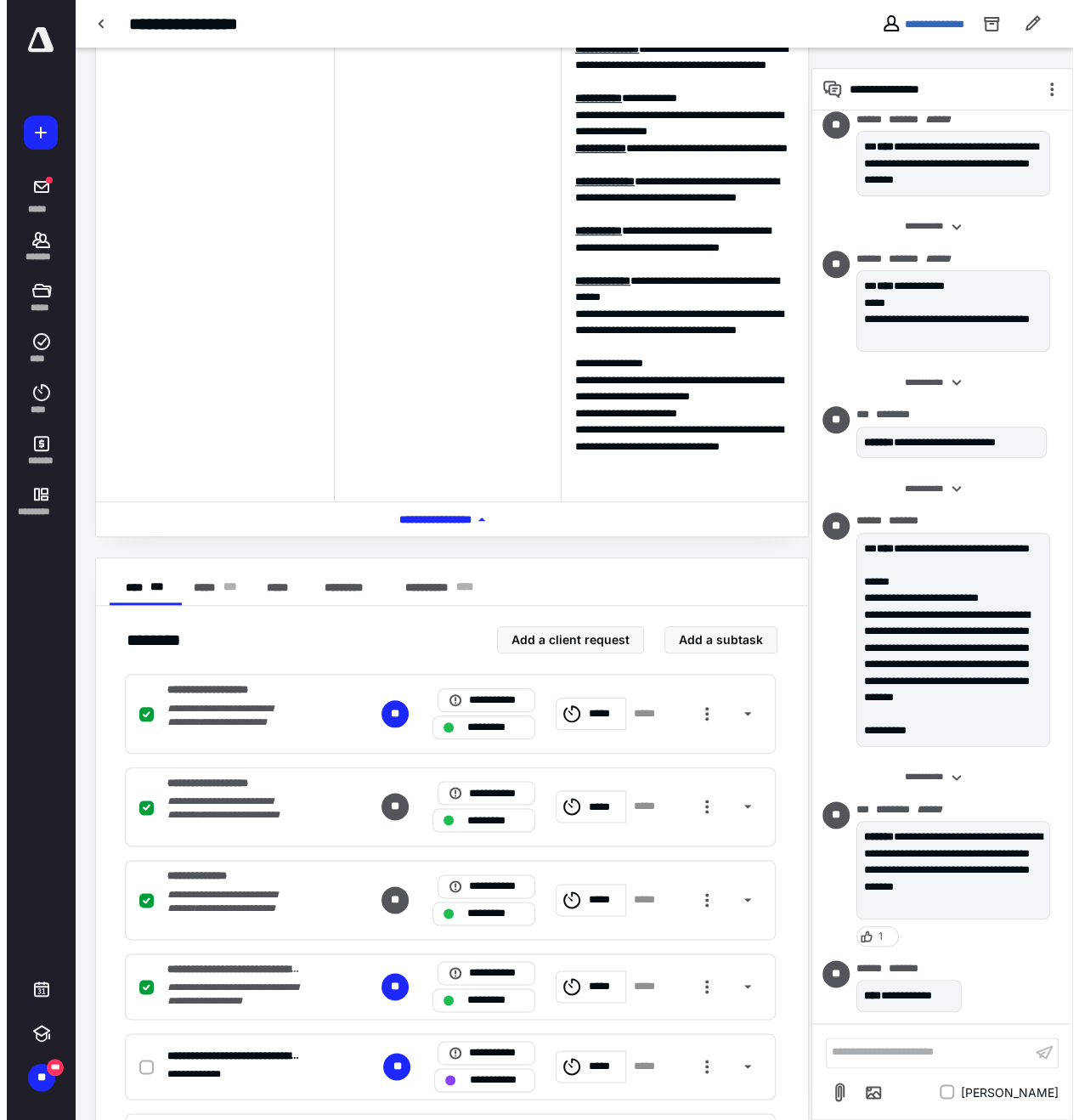 scroll, scrollTop: 0, scrollLeft: 0, axis: both 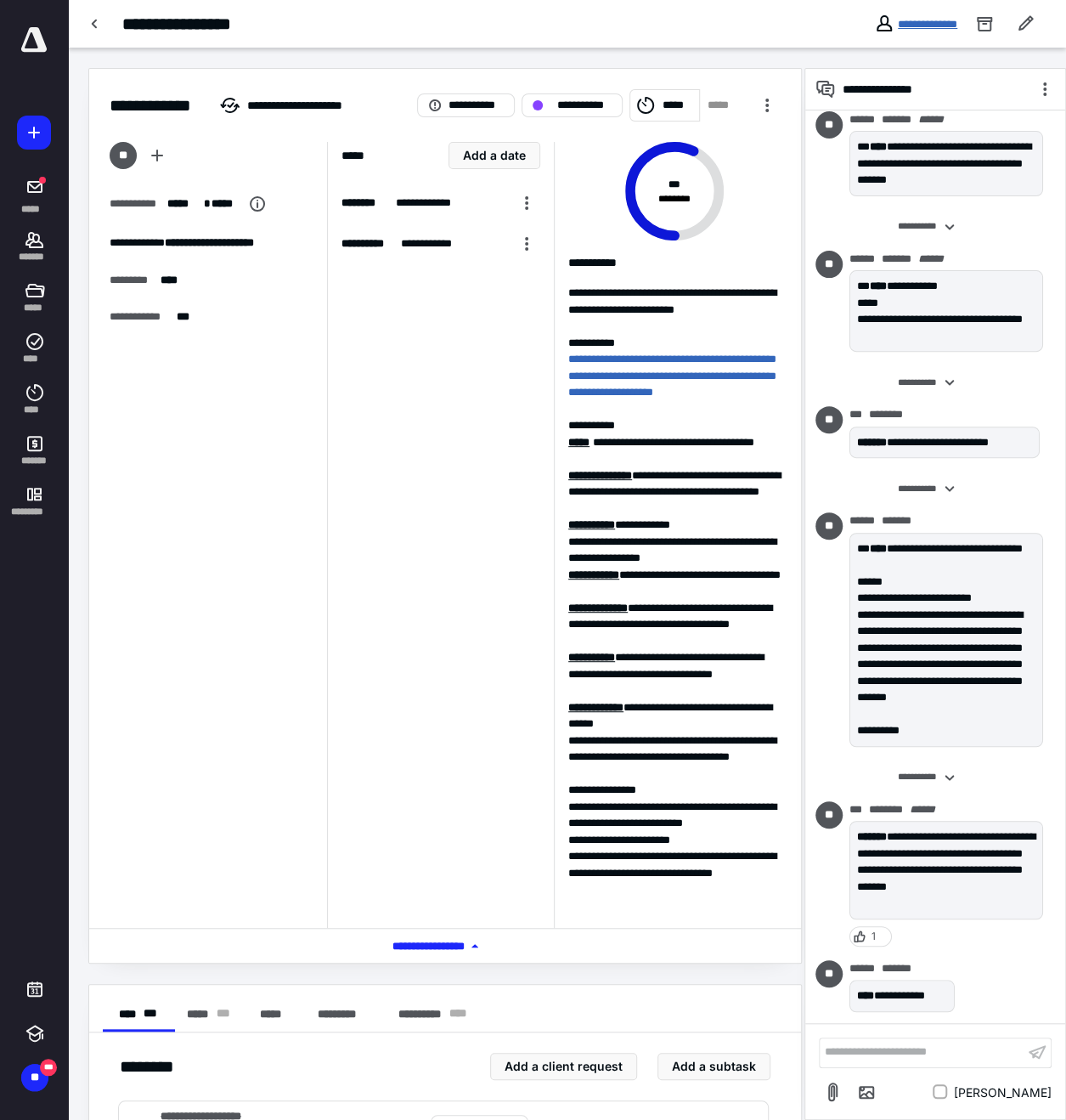 click on "**********" at bounding box center (928, 24) 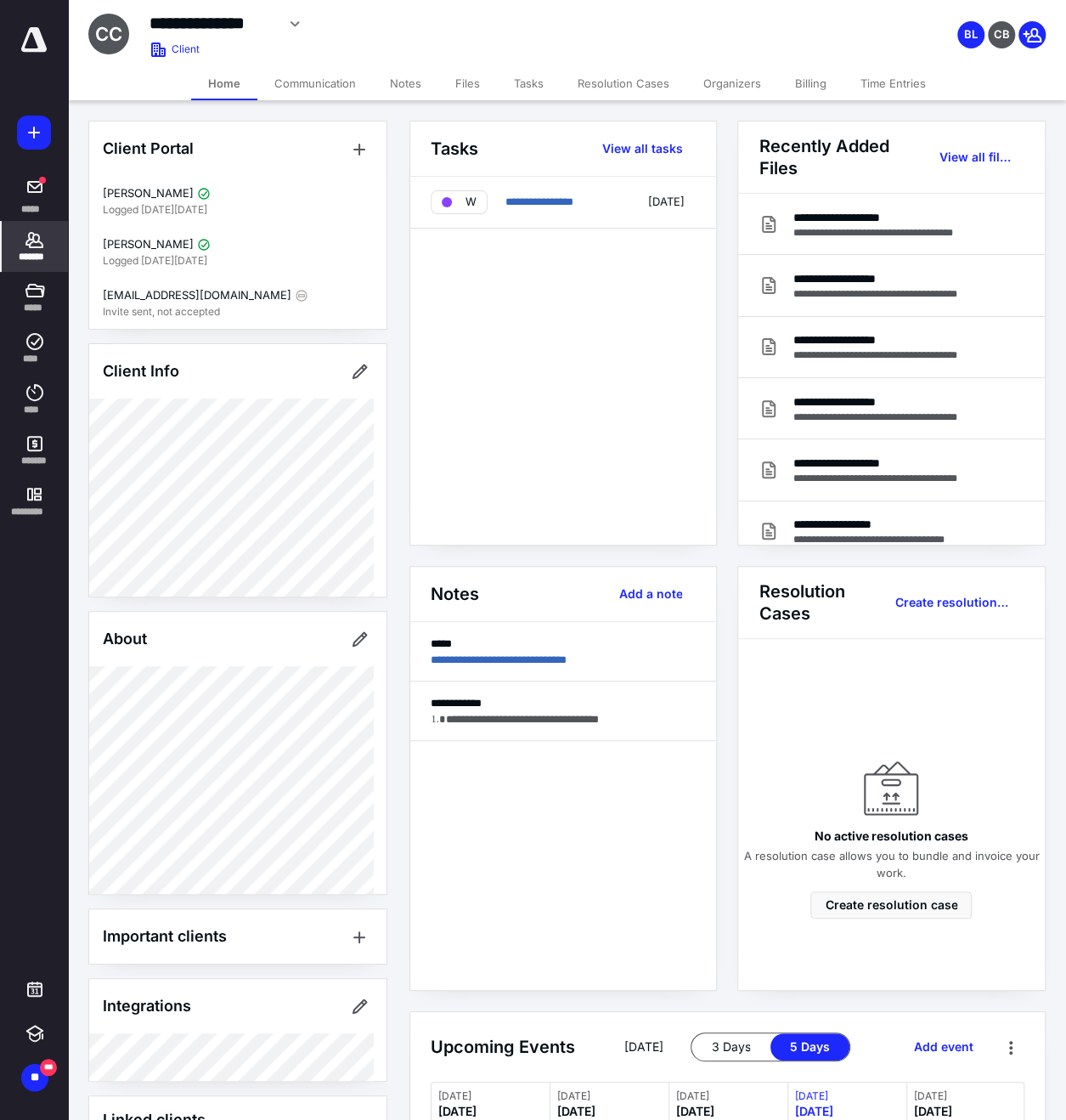 click on "Communication" at bounding box center [315, 83] 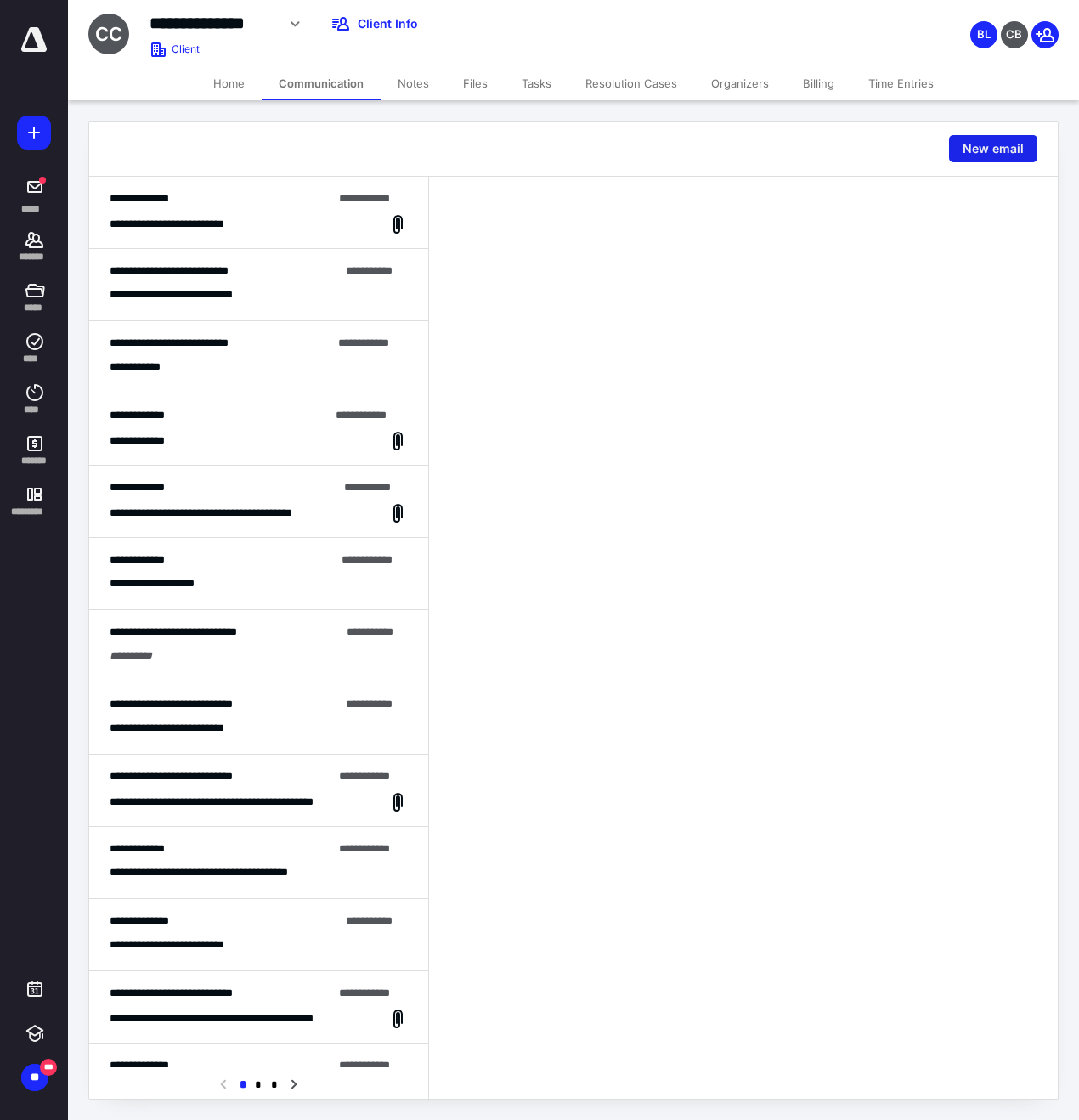 click on "New email" at bounding box center [993, 149] 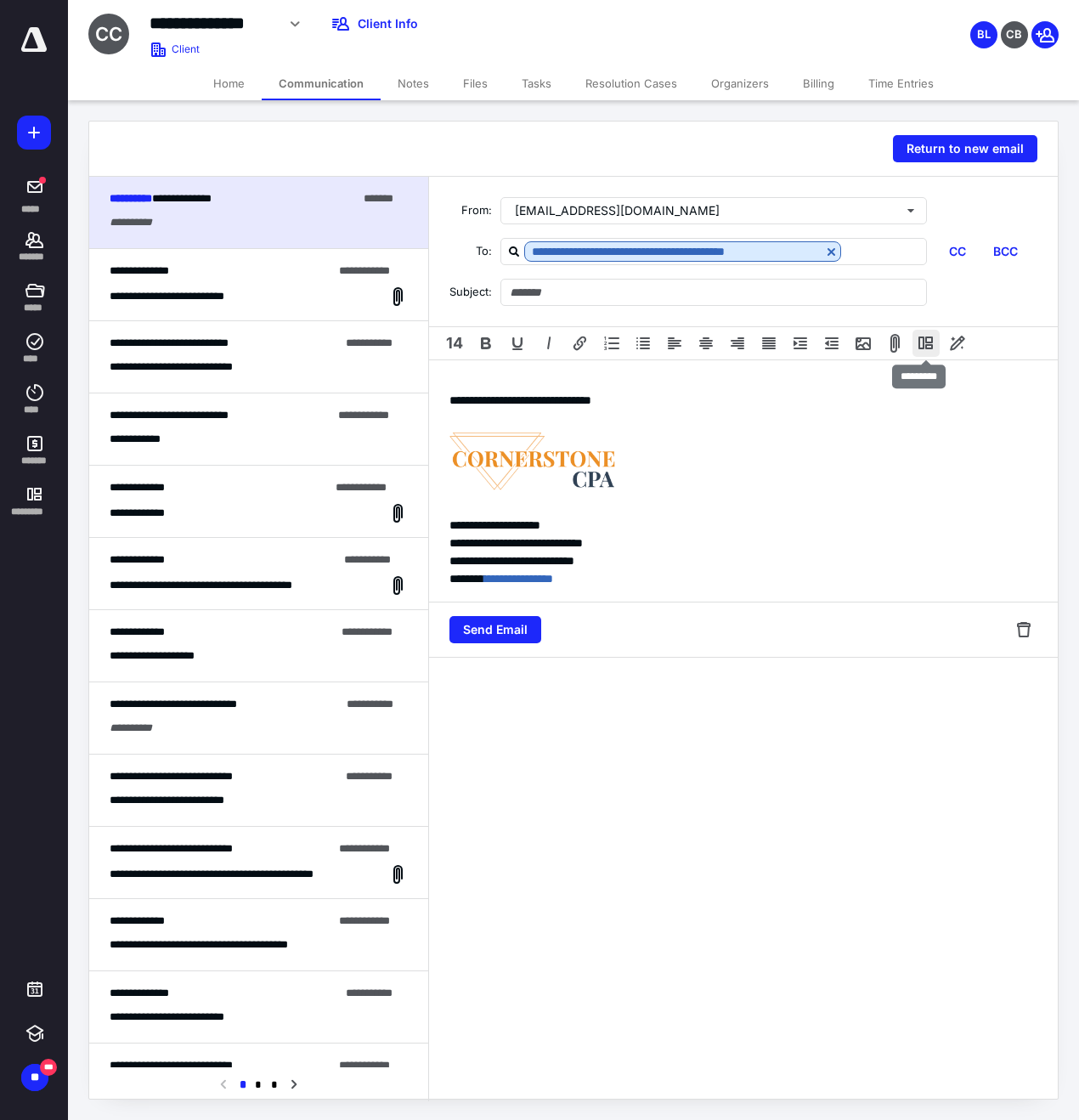 click at bounding box center [926, 343] 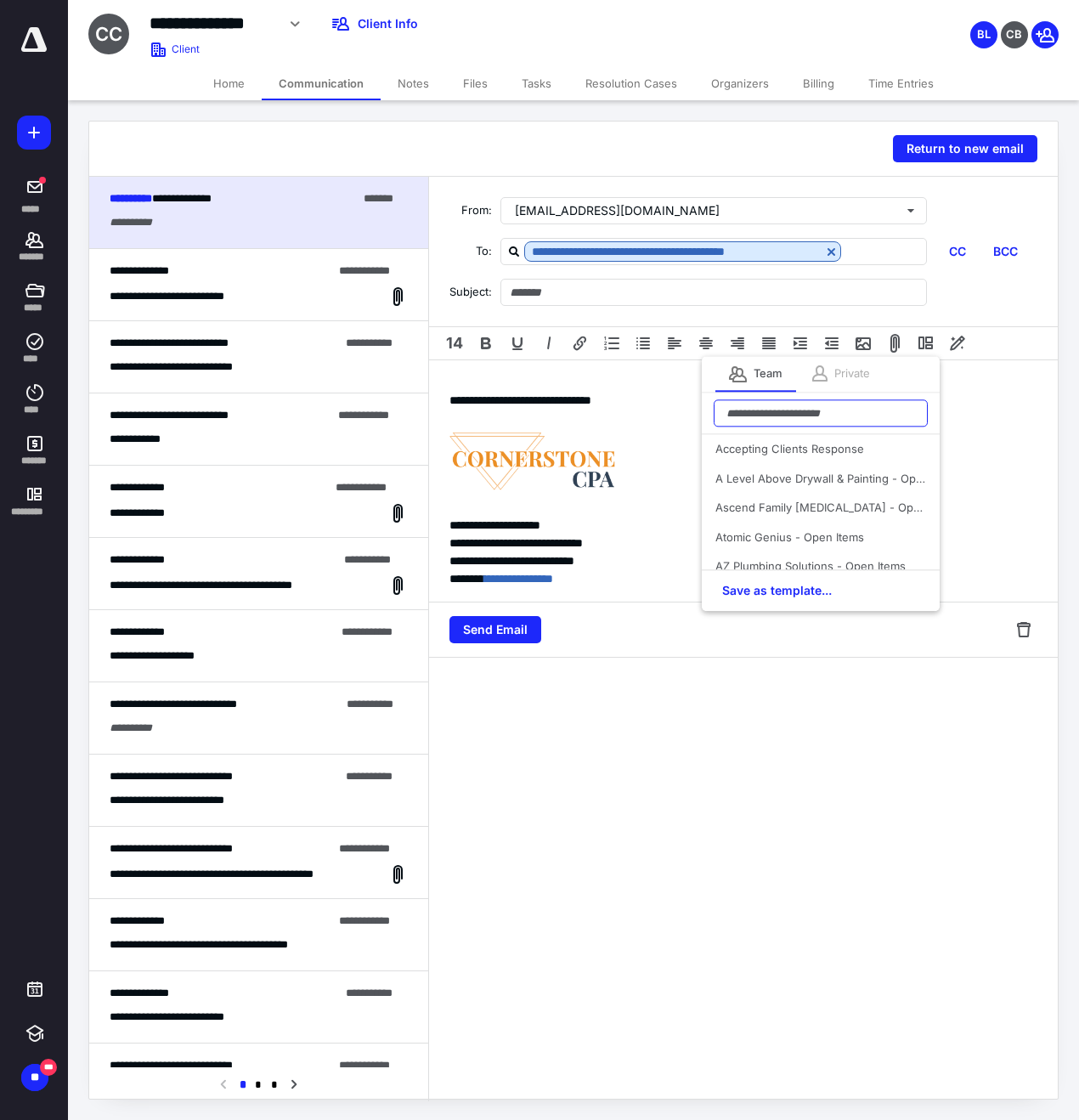 drag, startPoint x: 794, startPoint y: 416, endPoint x: 820, endPoint y: 401, distance: 30.016662 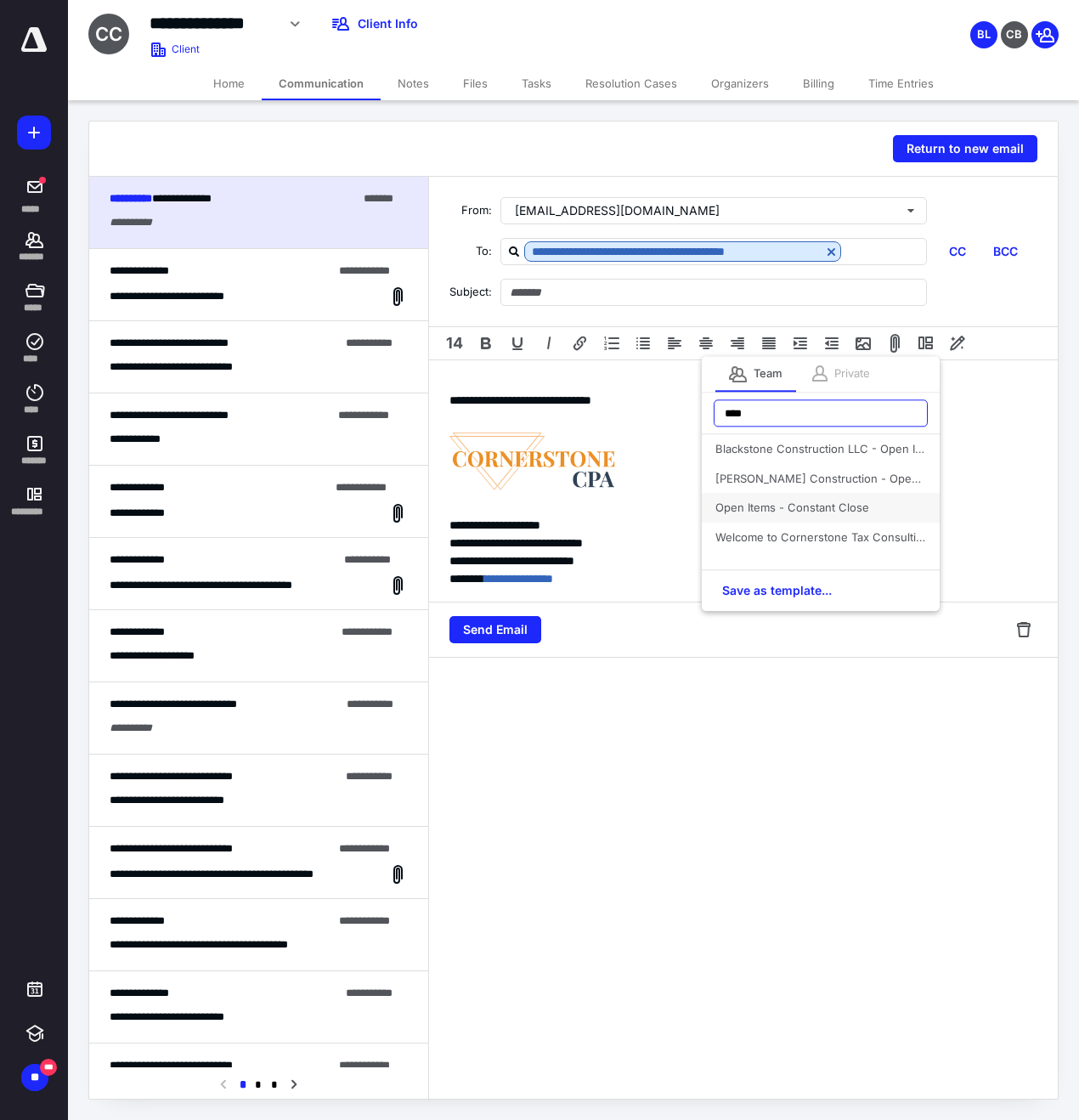 type on "****" 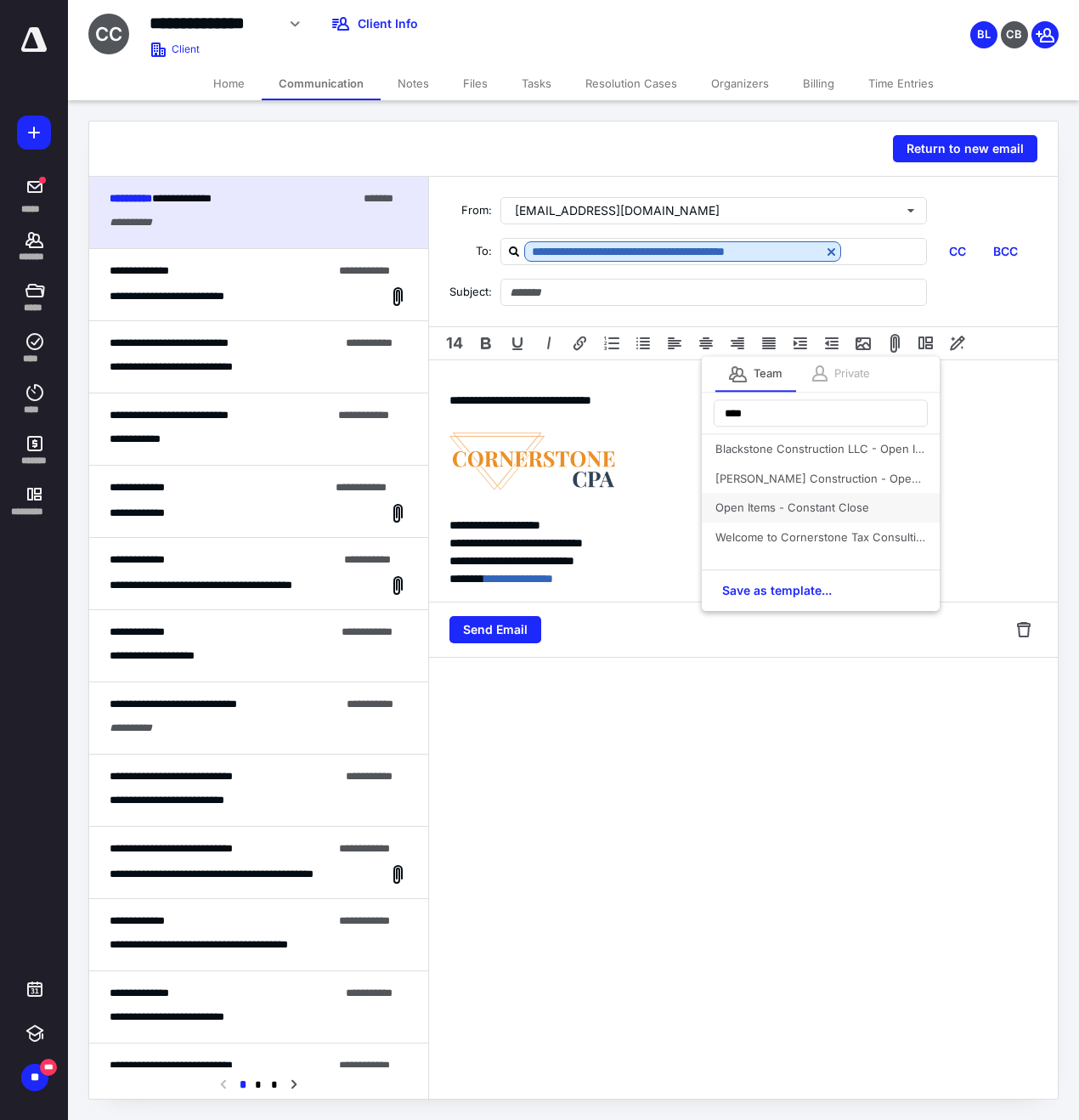 click on "Open Items - Constant Close" at bounding box center [821, 507] 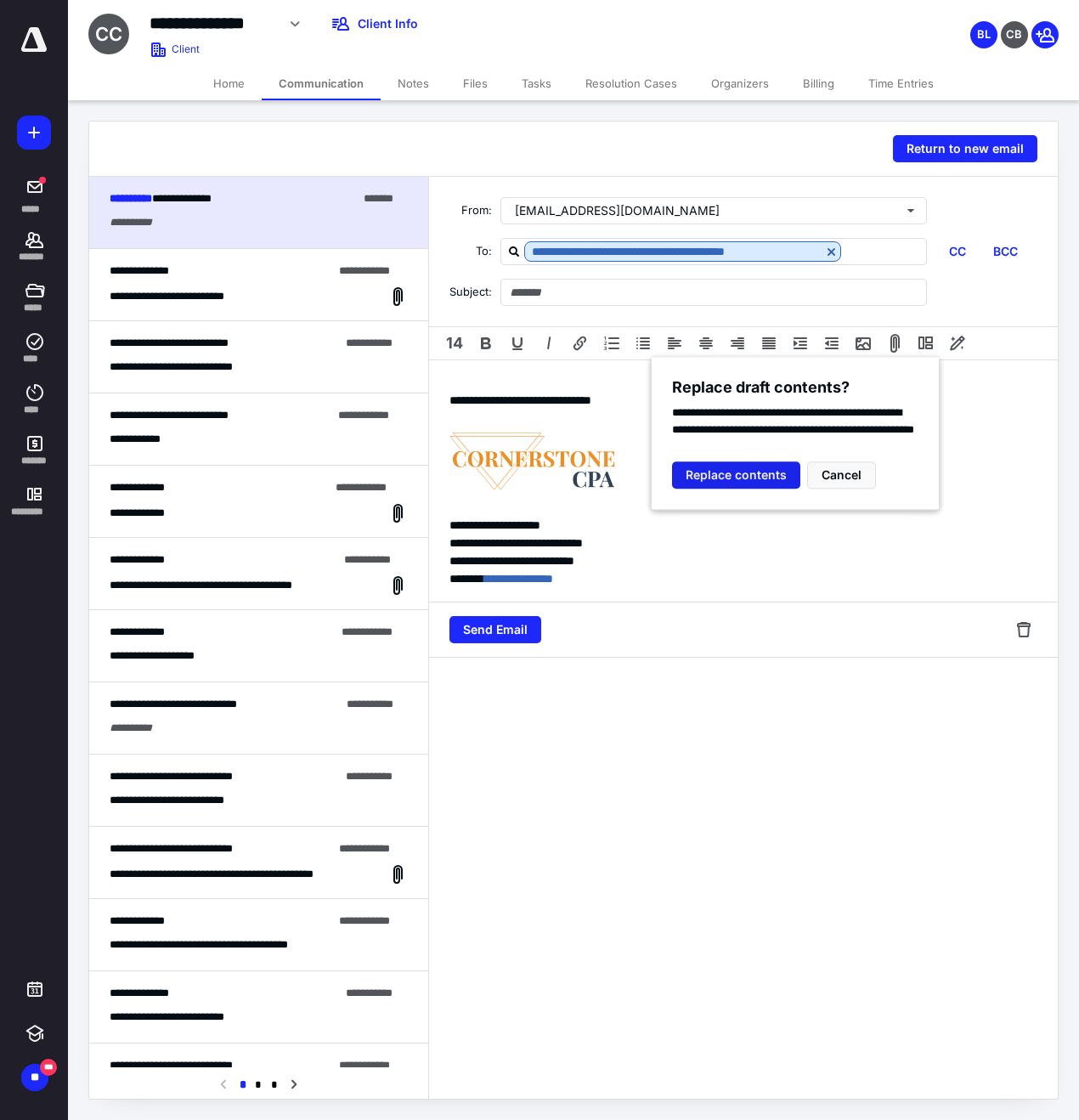 click on "Replace contents" at bounding box center [736, 475] 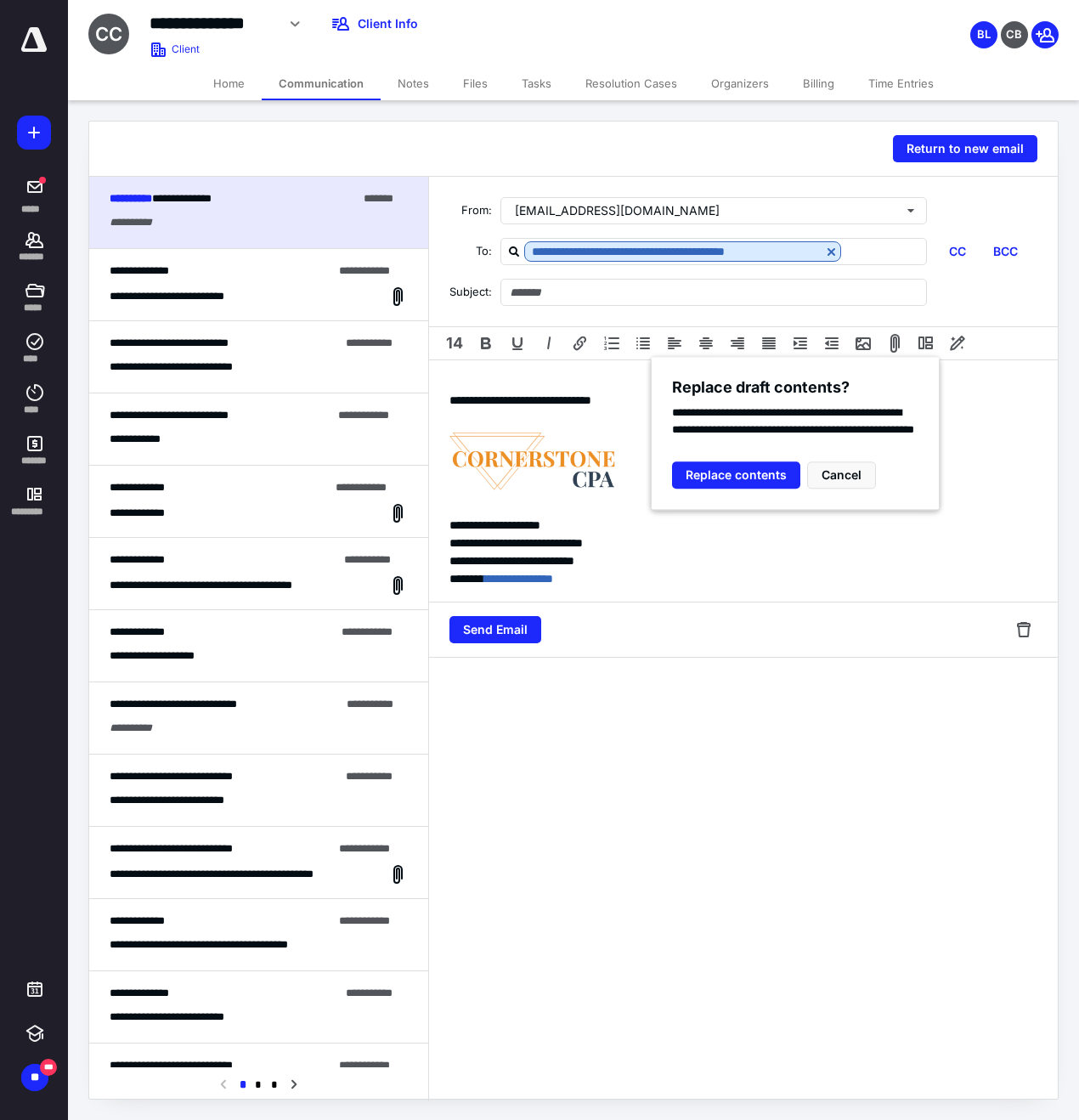 type 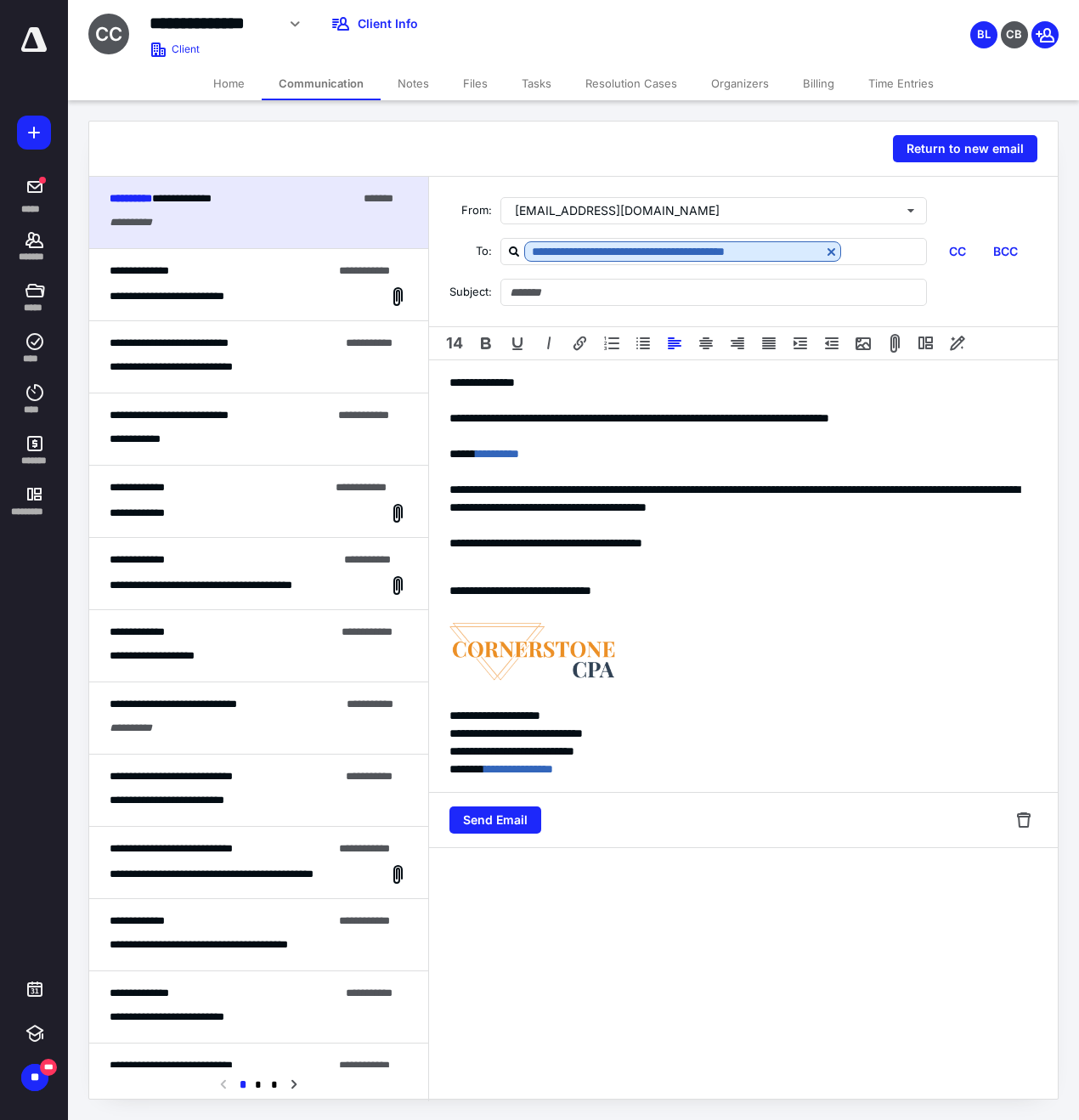 type on "**********" 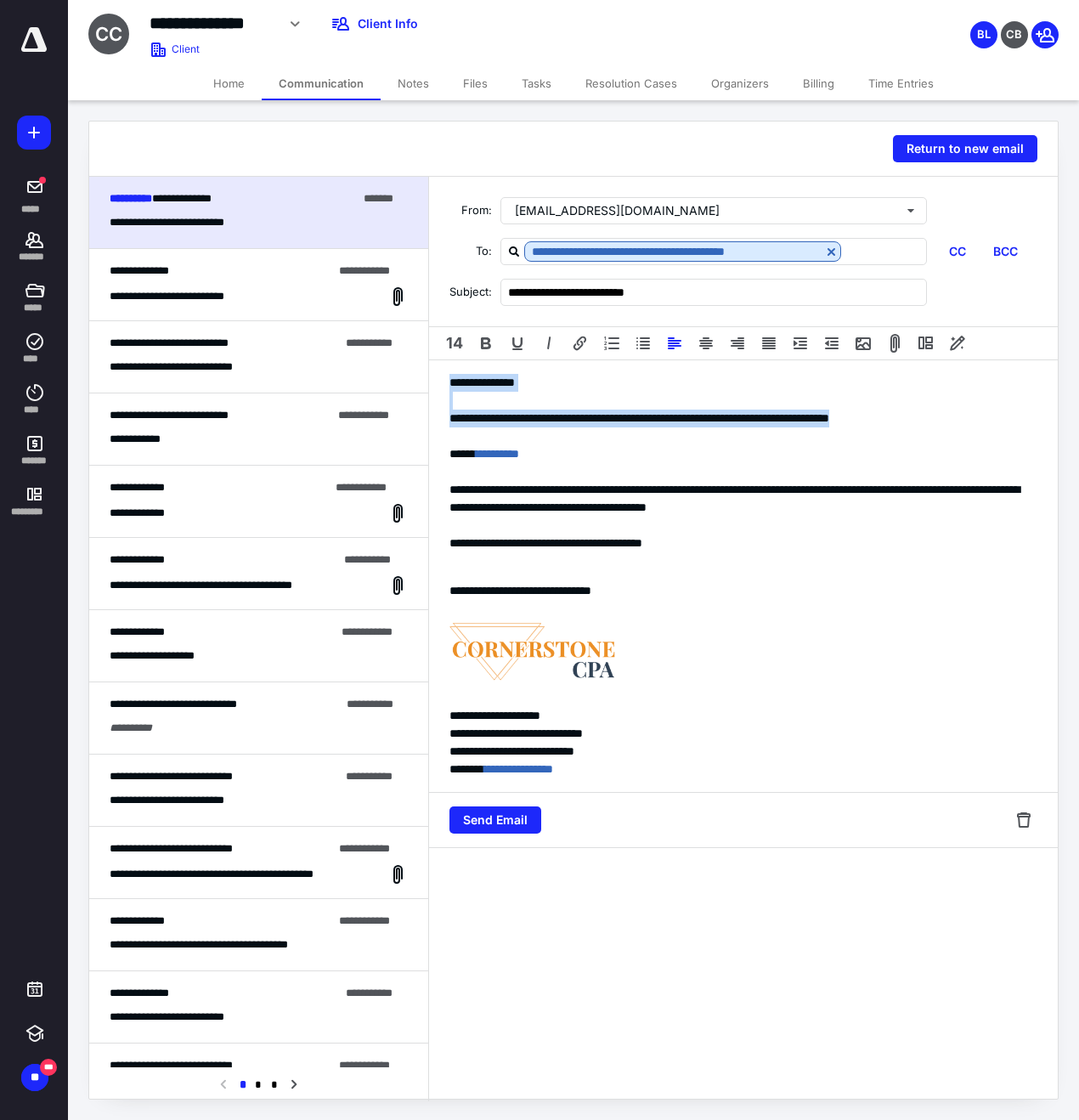 drag, startPoint x: 957, startPoint y: 414, endPoint x: 435, endPoint y: 384, distance: 522.86136 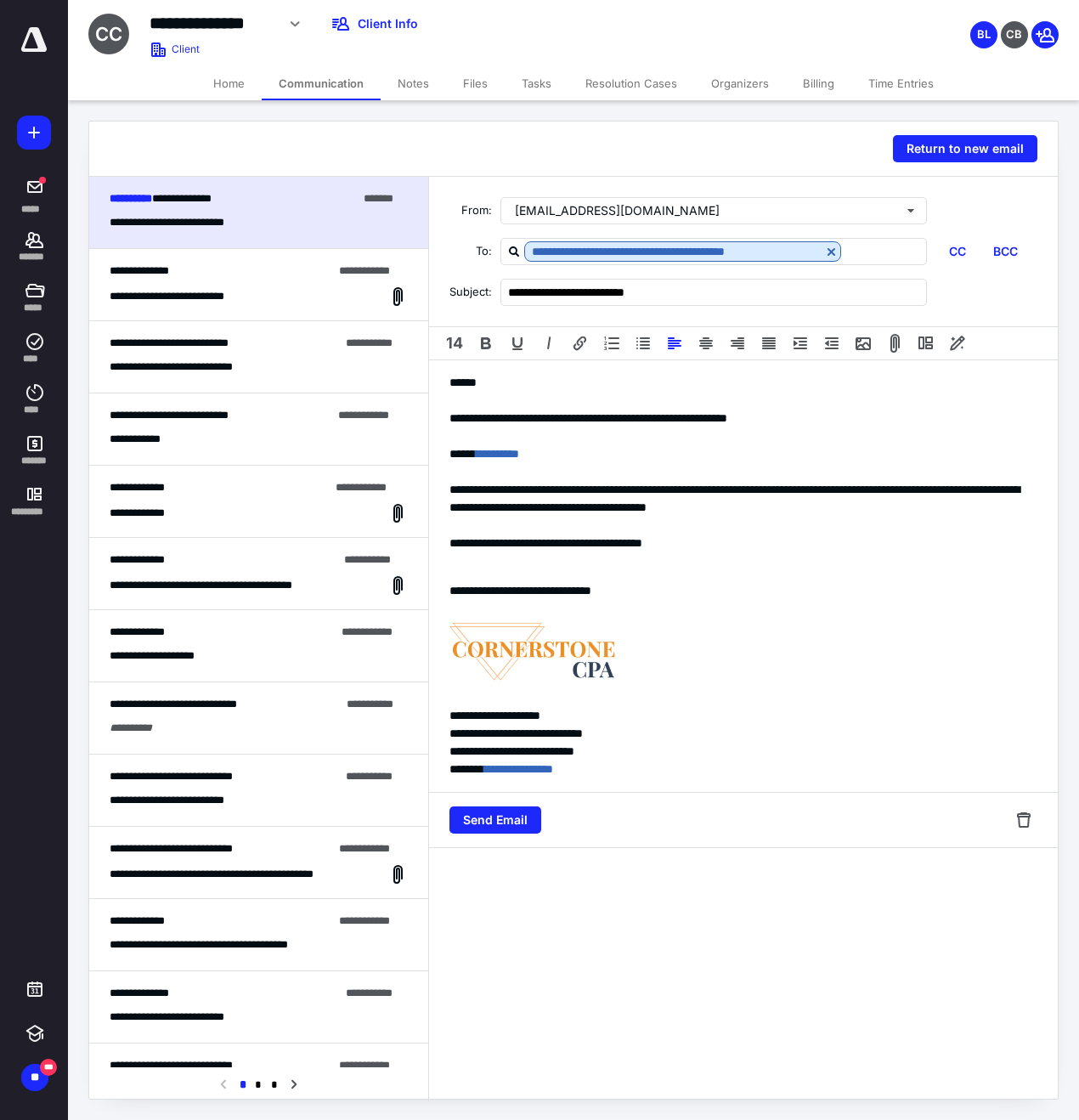 click on "******" at bounding box center [743, 382] 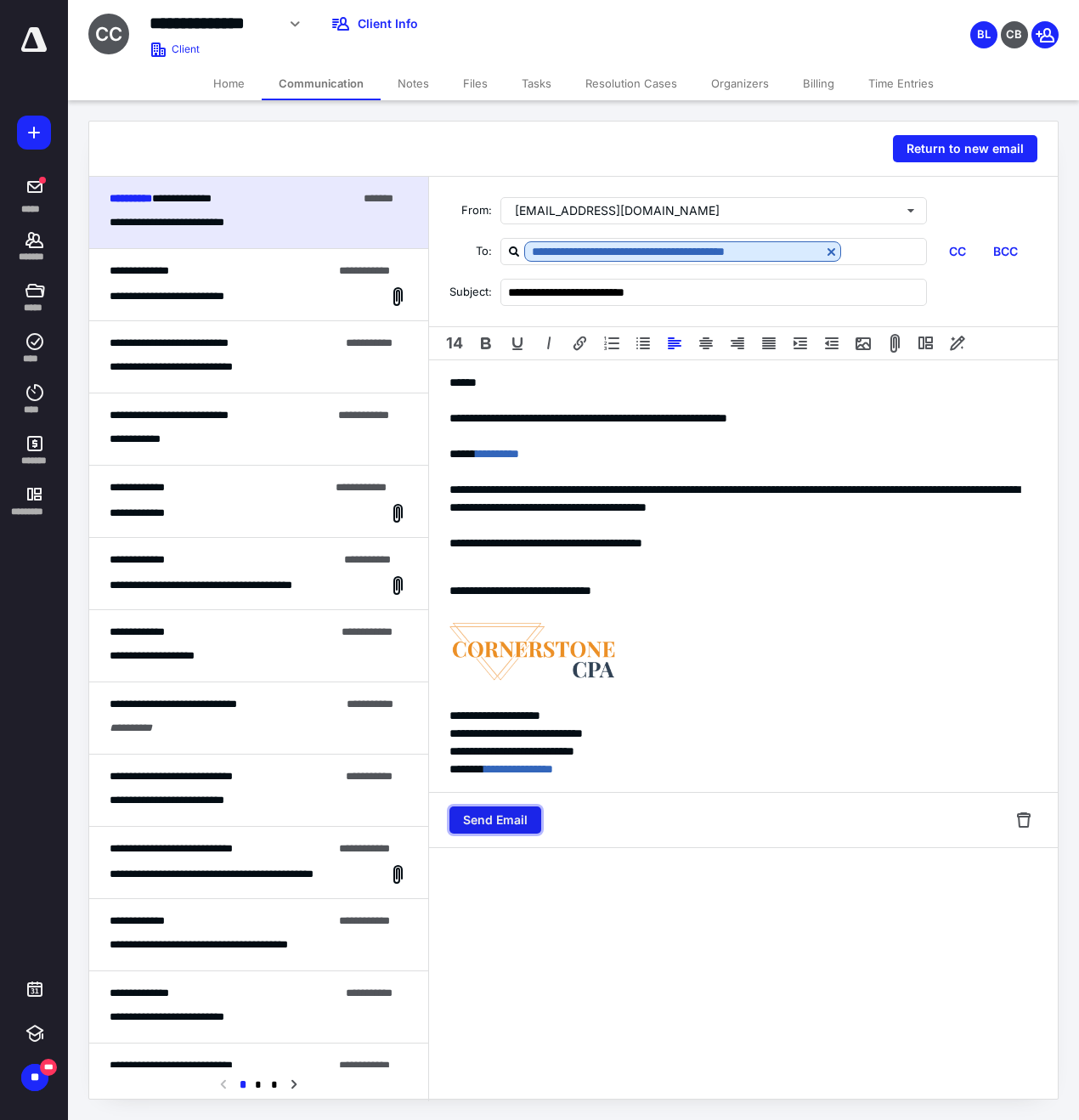 click on "Send Email" at bounding box center [495, 820] 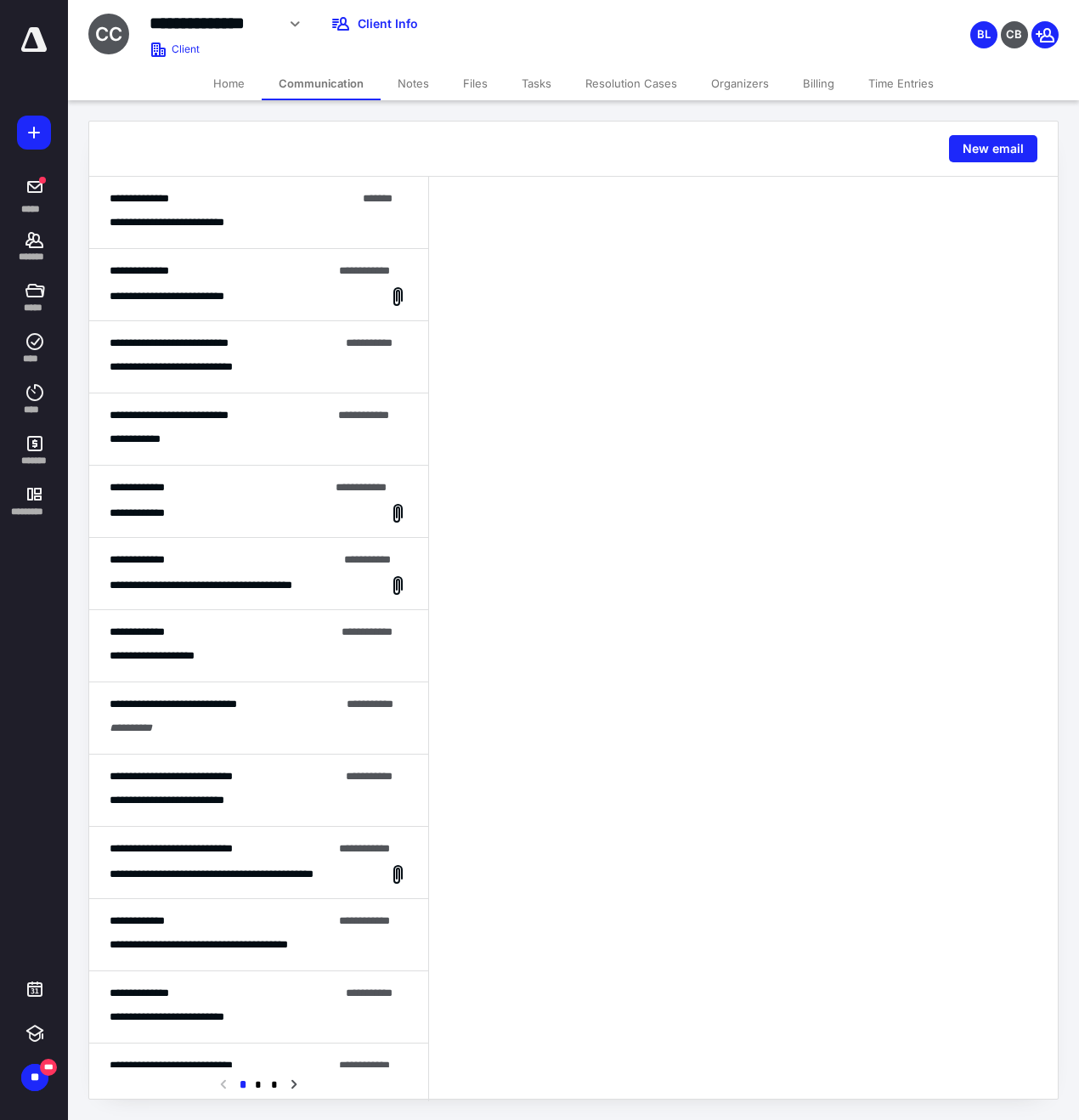 click on "Tasks" at bounding box center (536, 83) 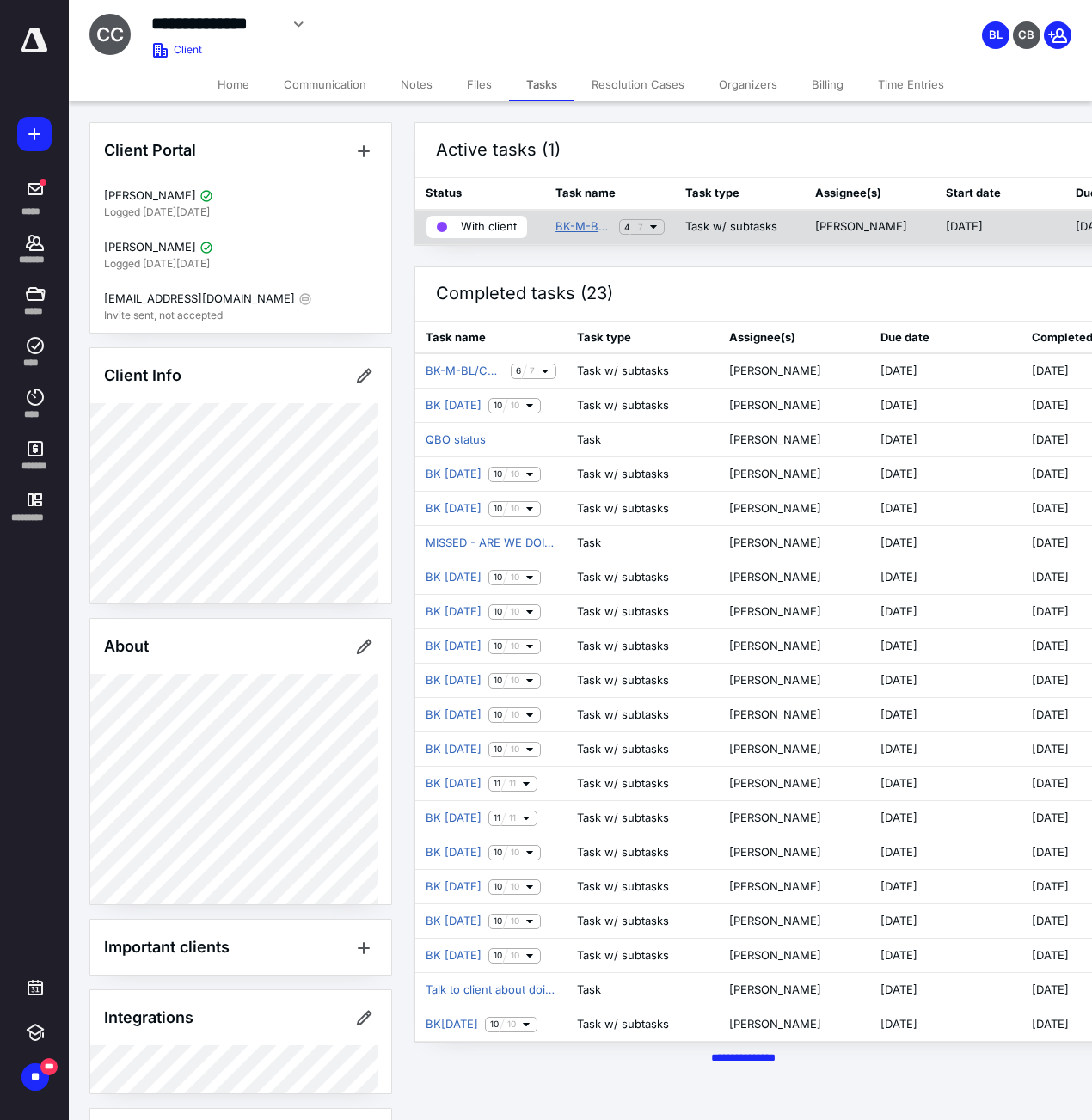 click on "BK-M-BL/CB 06/25" at bounding box center (584, 227) 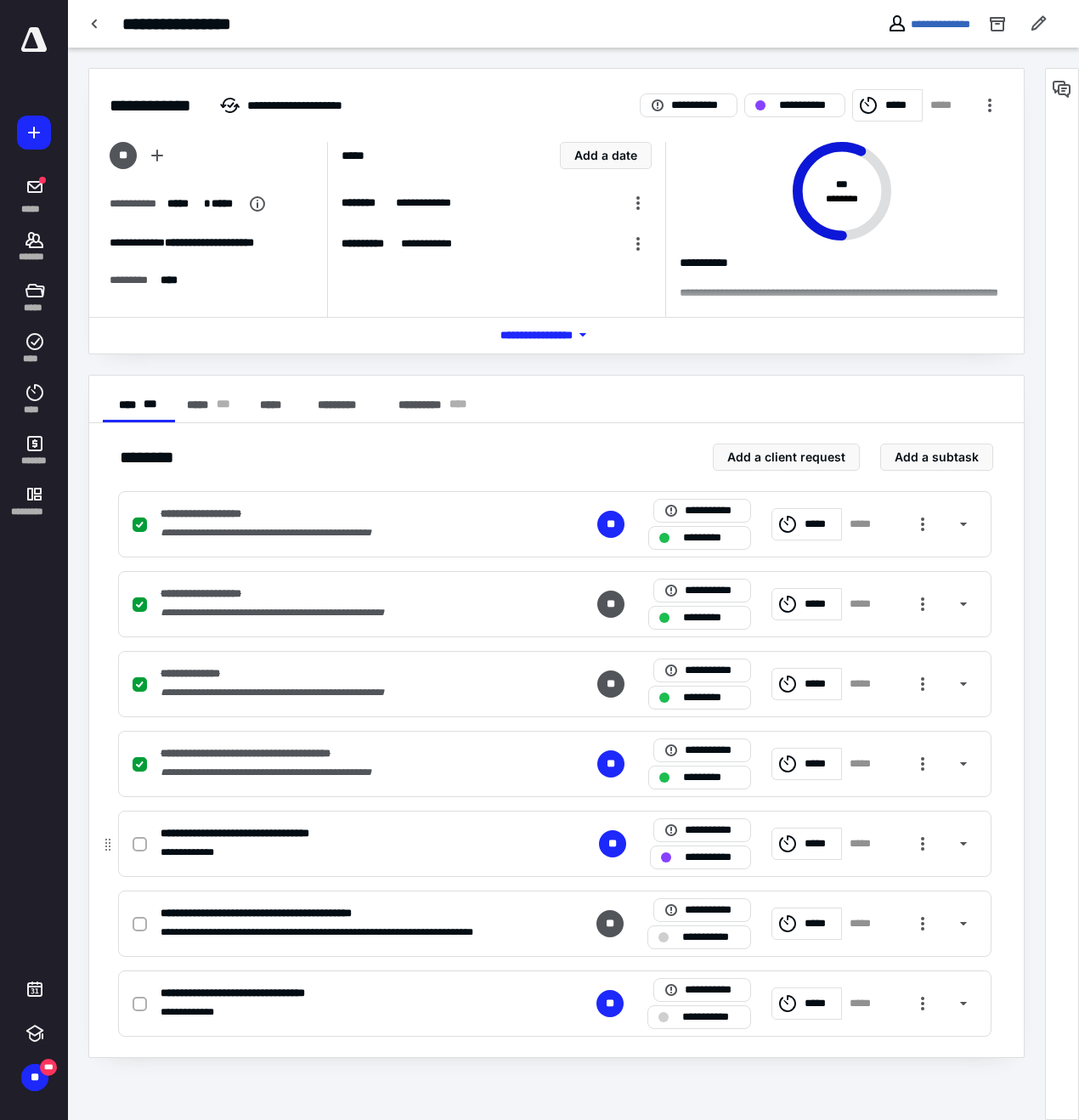 click at bounding box center (139, 845) 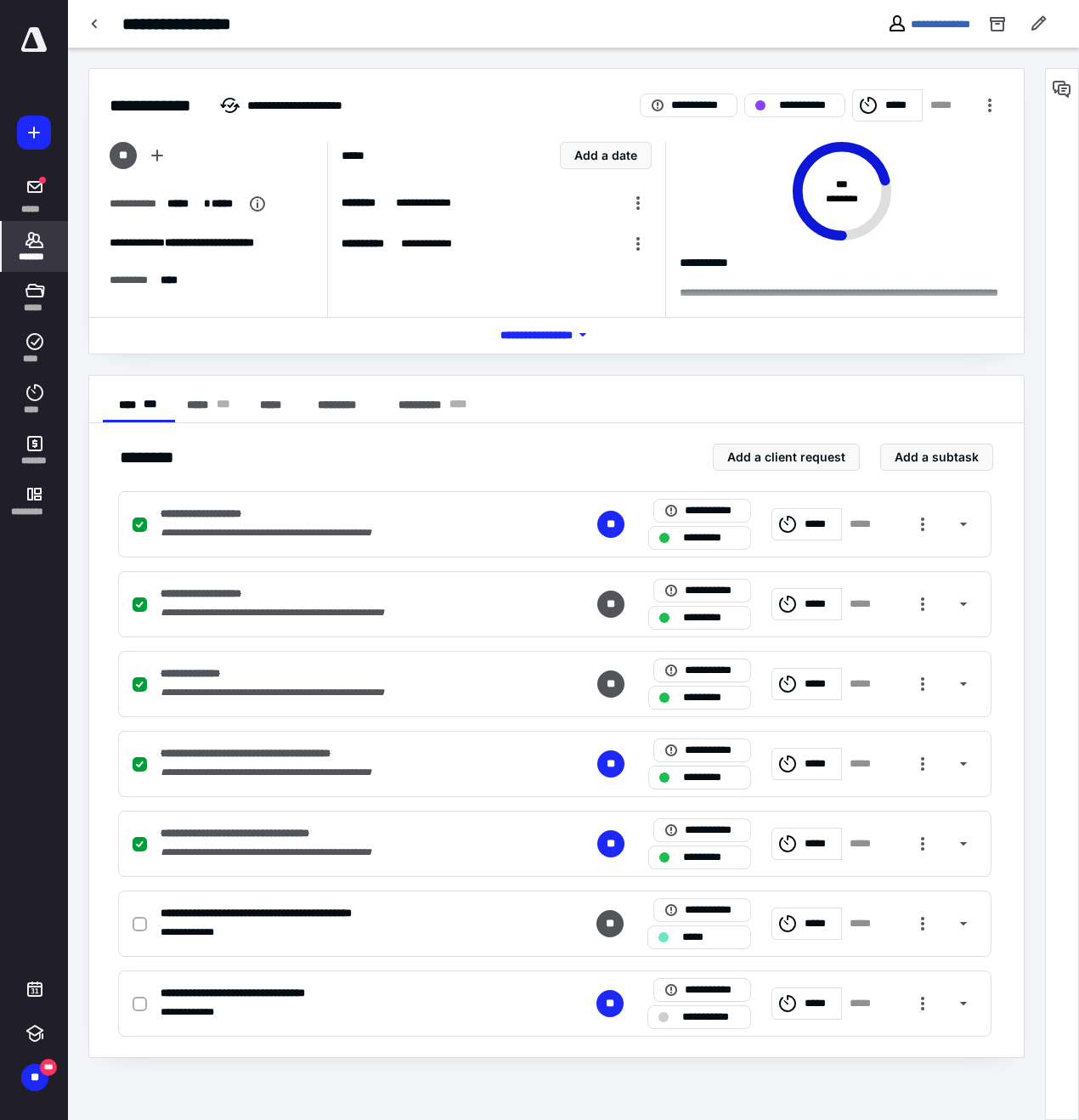click 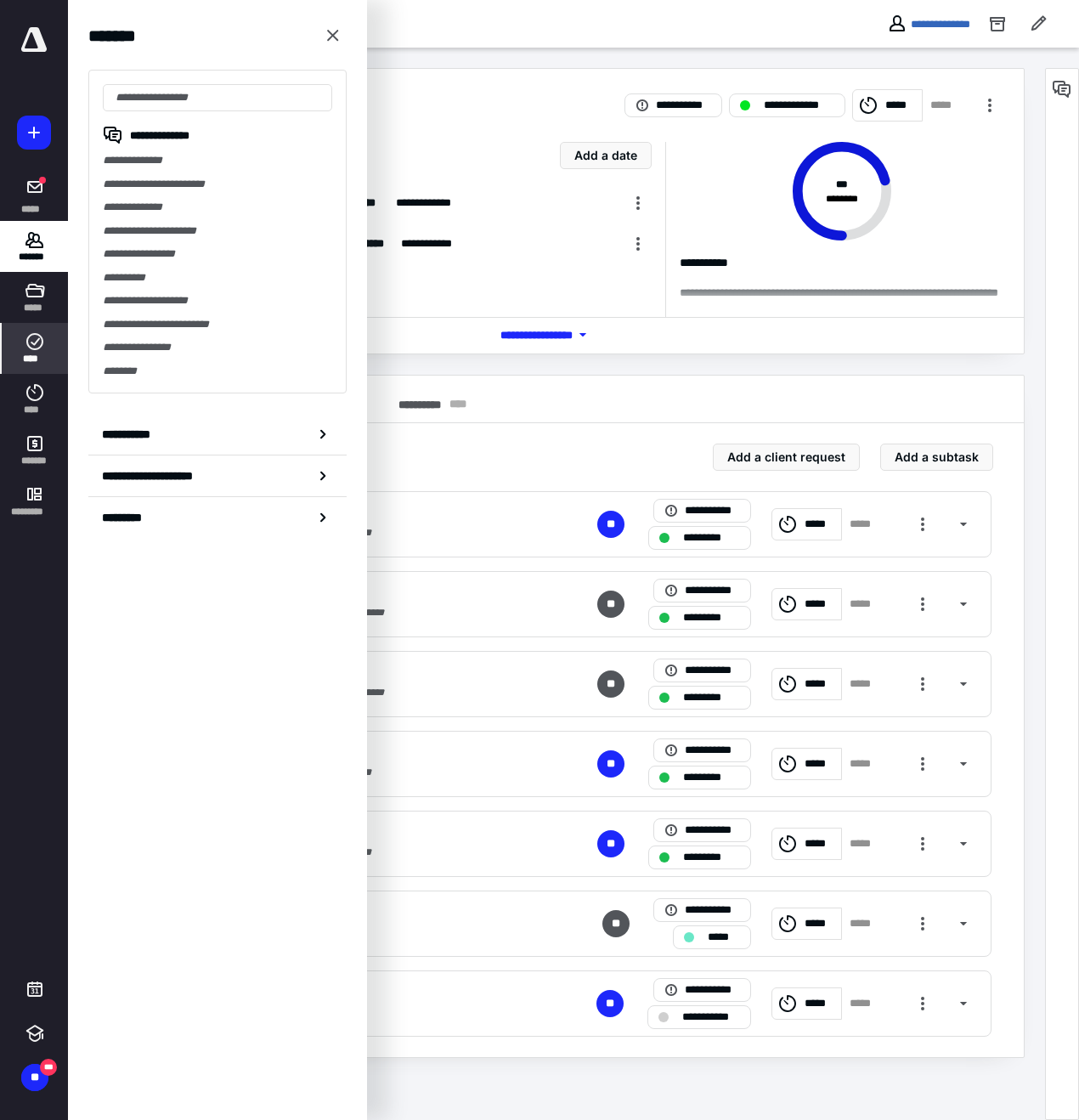 click 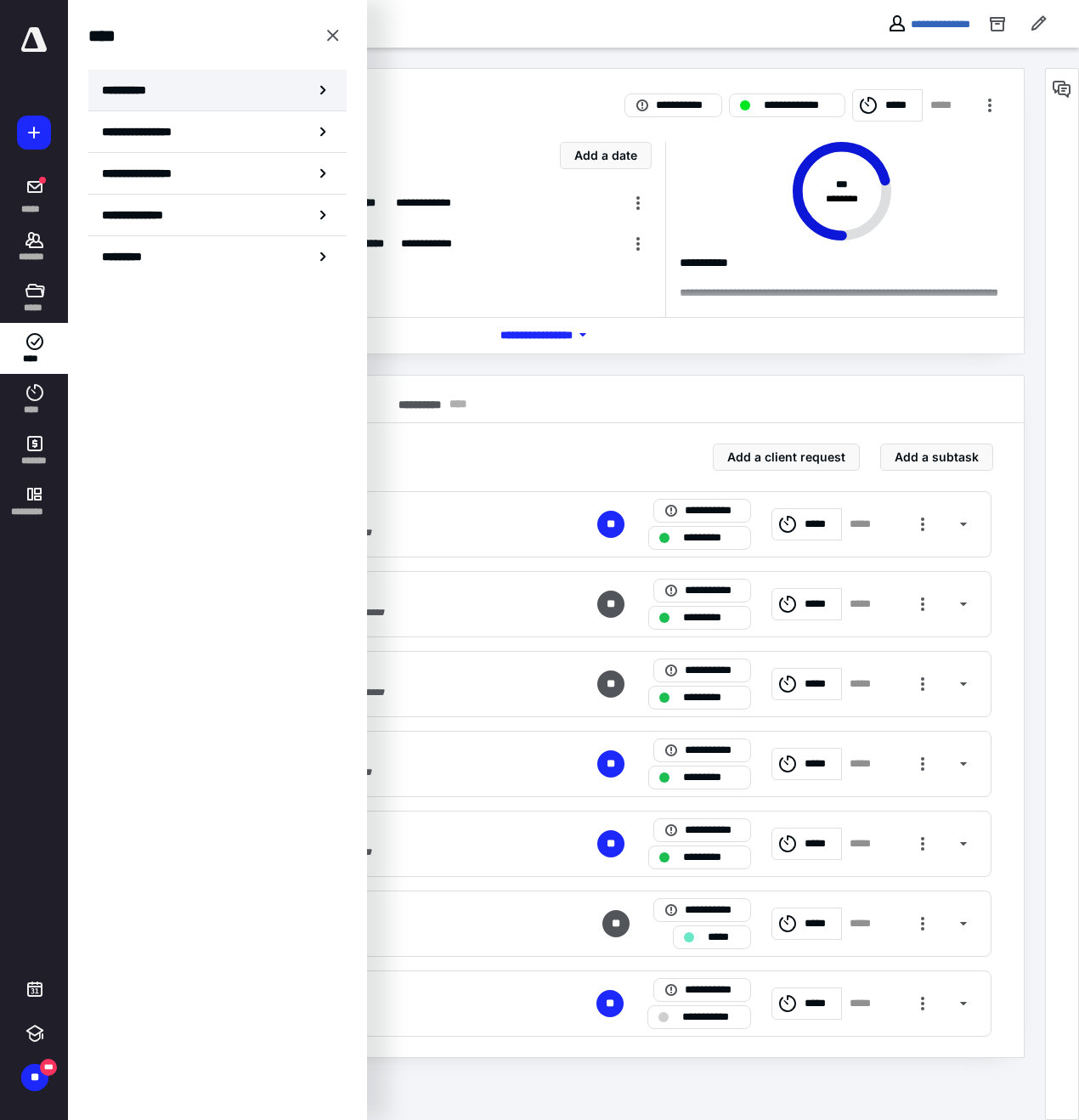 click on "**********" at bounding box center (130, 90) 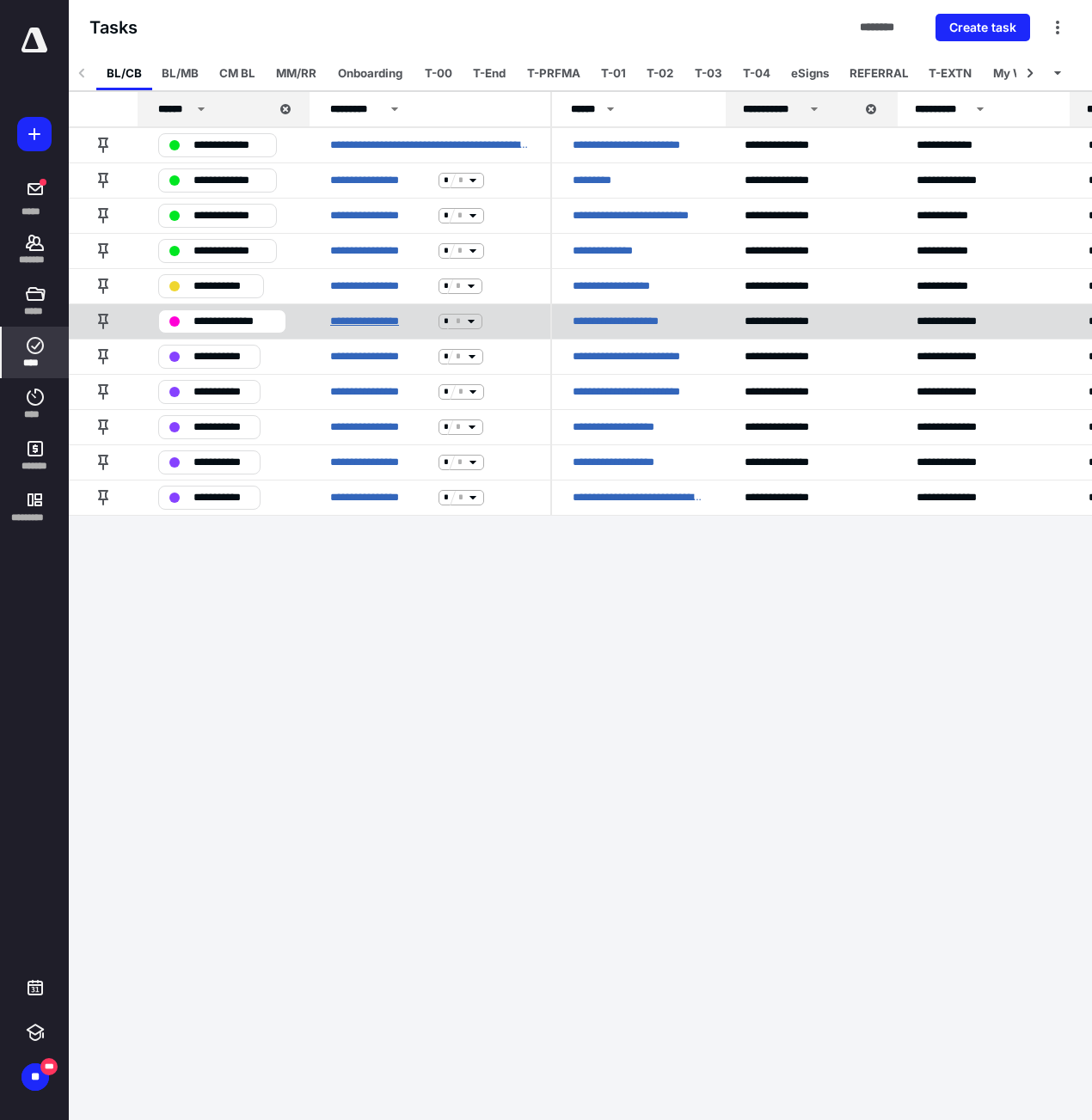 click on "**********" at bounding box center [381, 321] 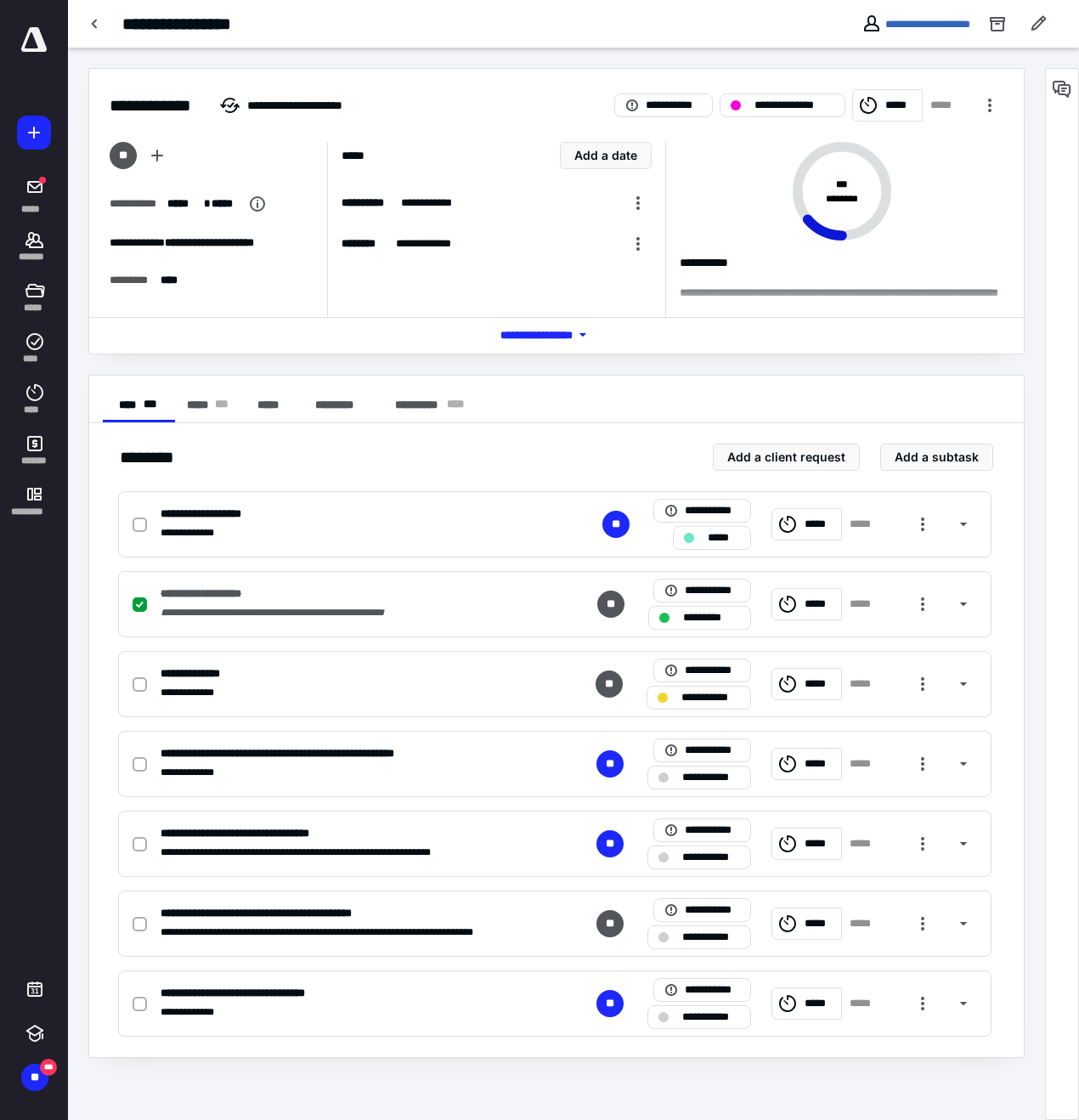 click at bounding box center (1062, 89) 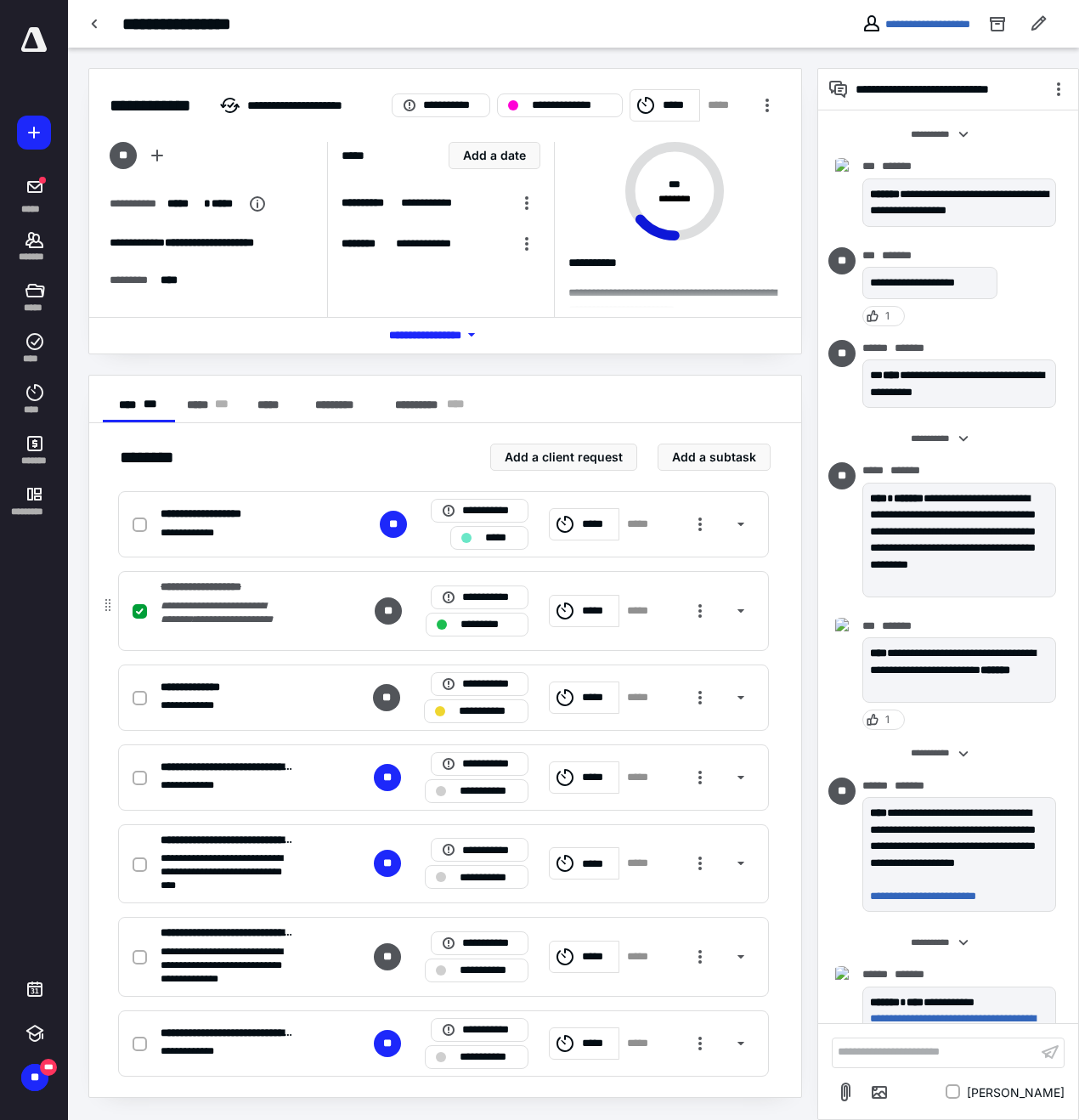 scroll, scrollTop: 440, scrollLeft: 0, axis: vertical 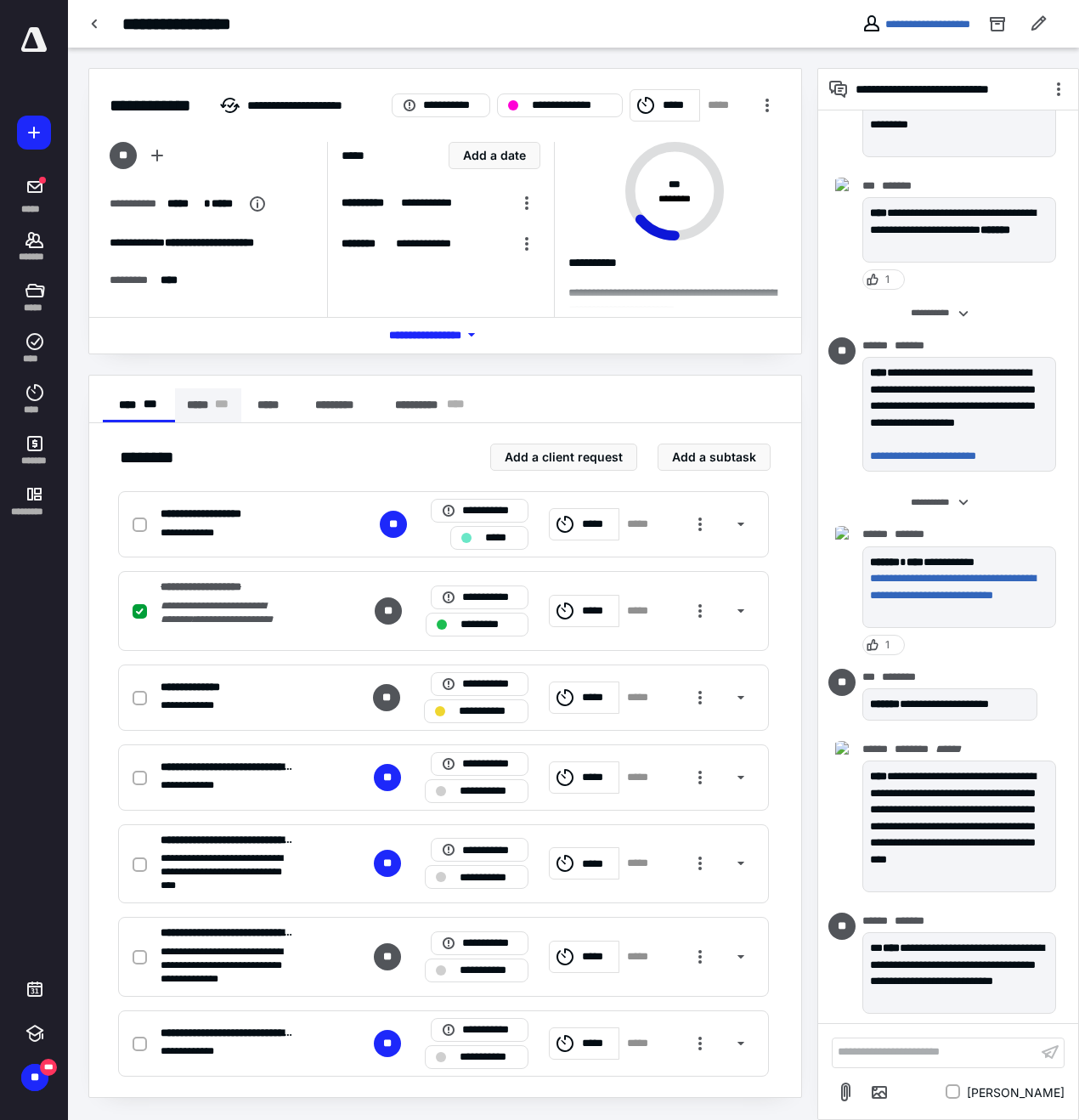 click on "***** * * *" at bounding box center (208, 405) 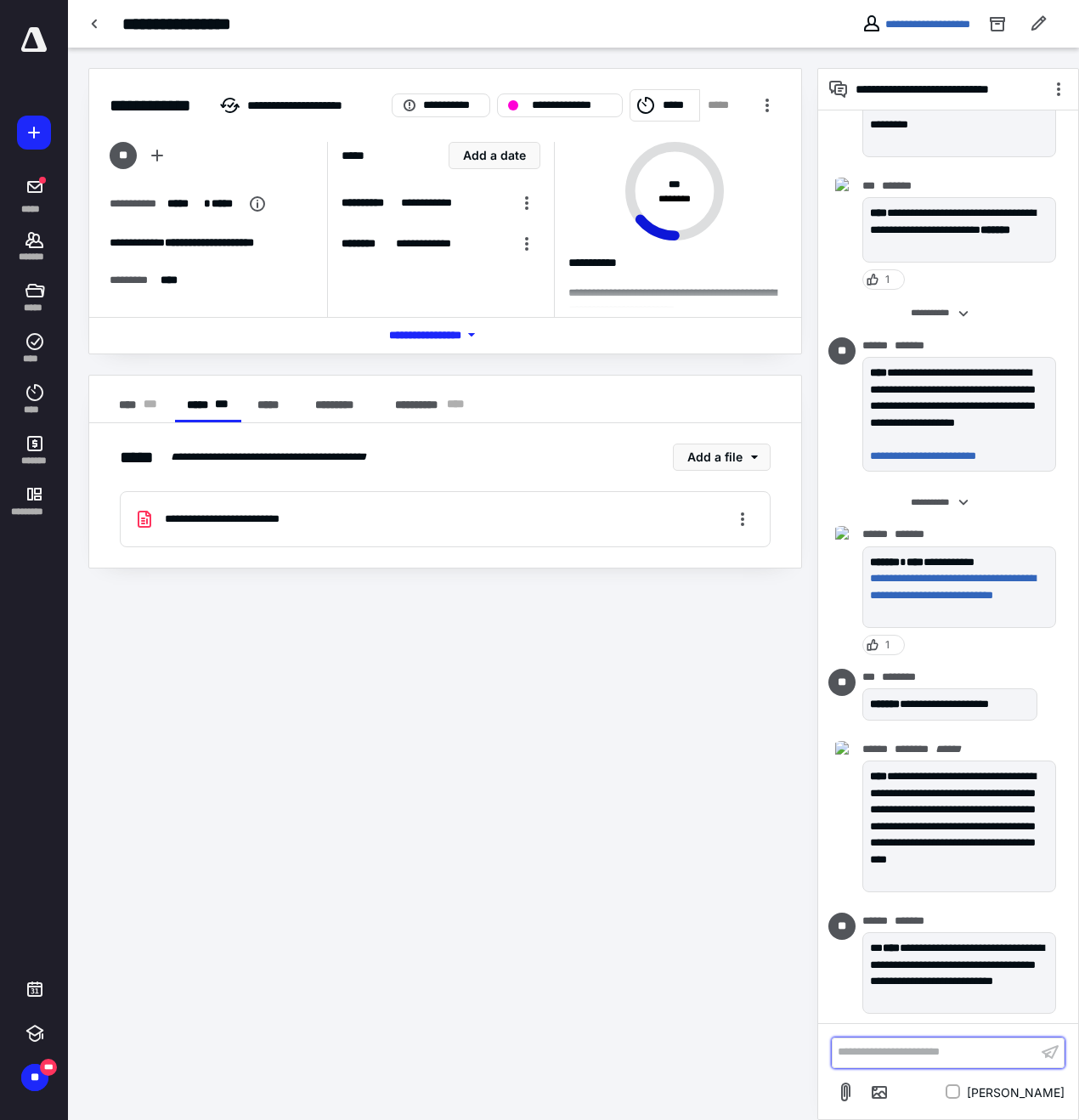 click on "**********" at bounding box center (935, 1052) 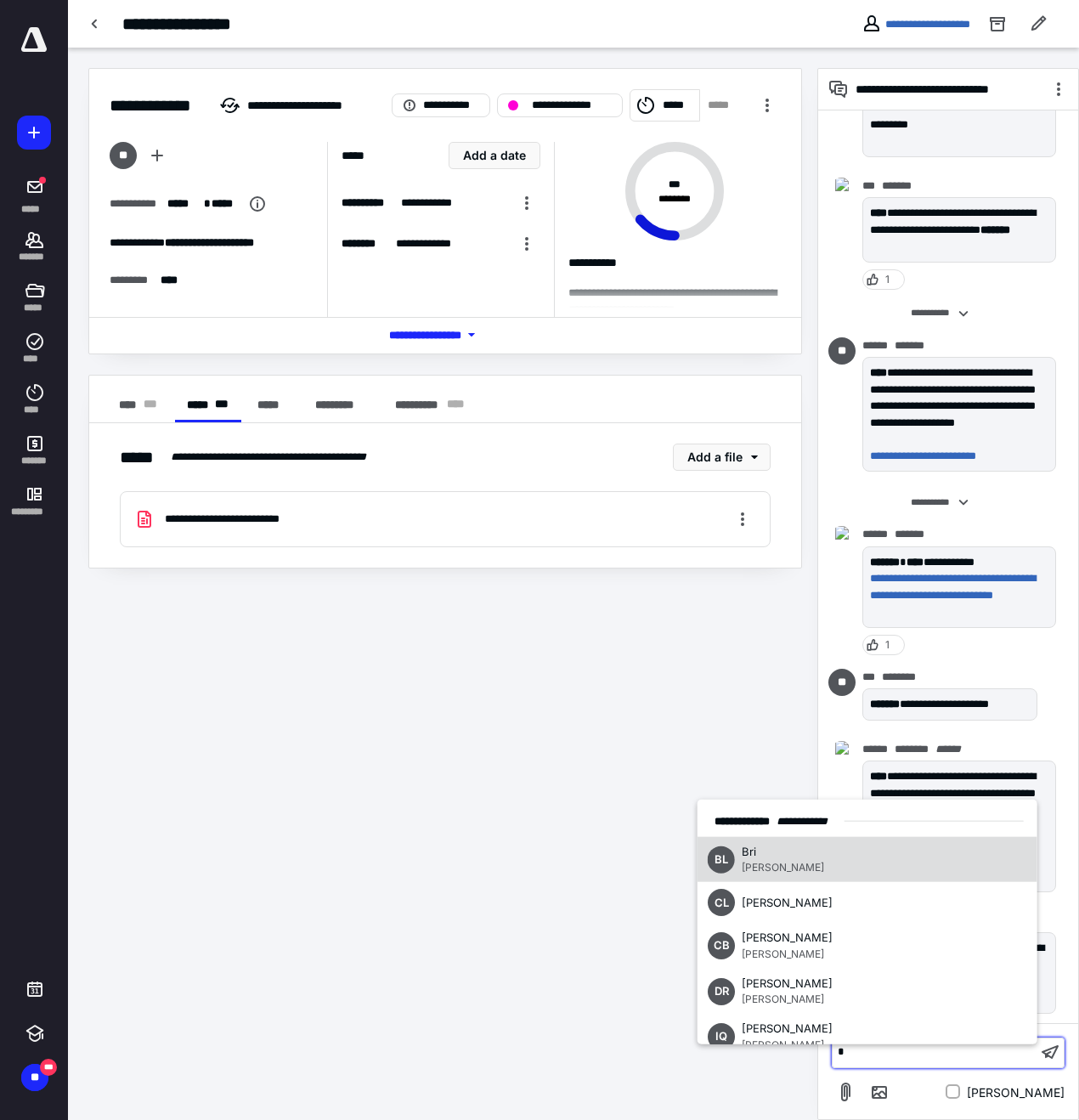 type 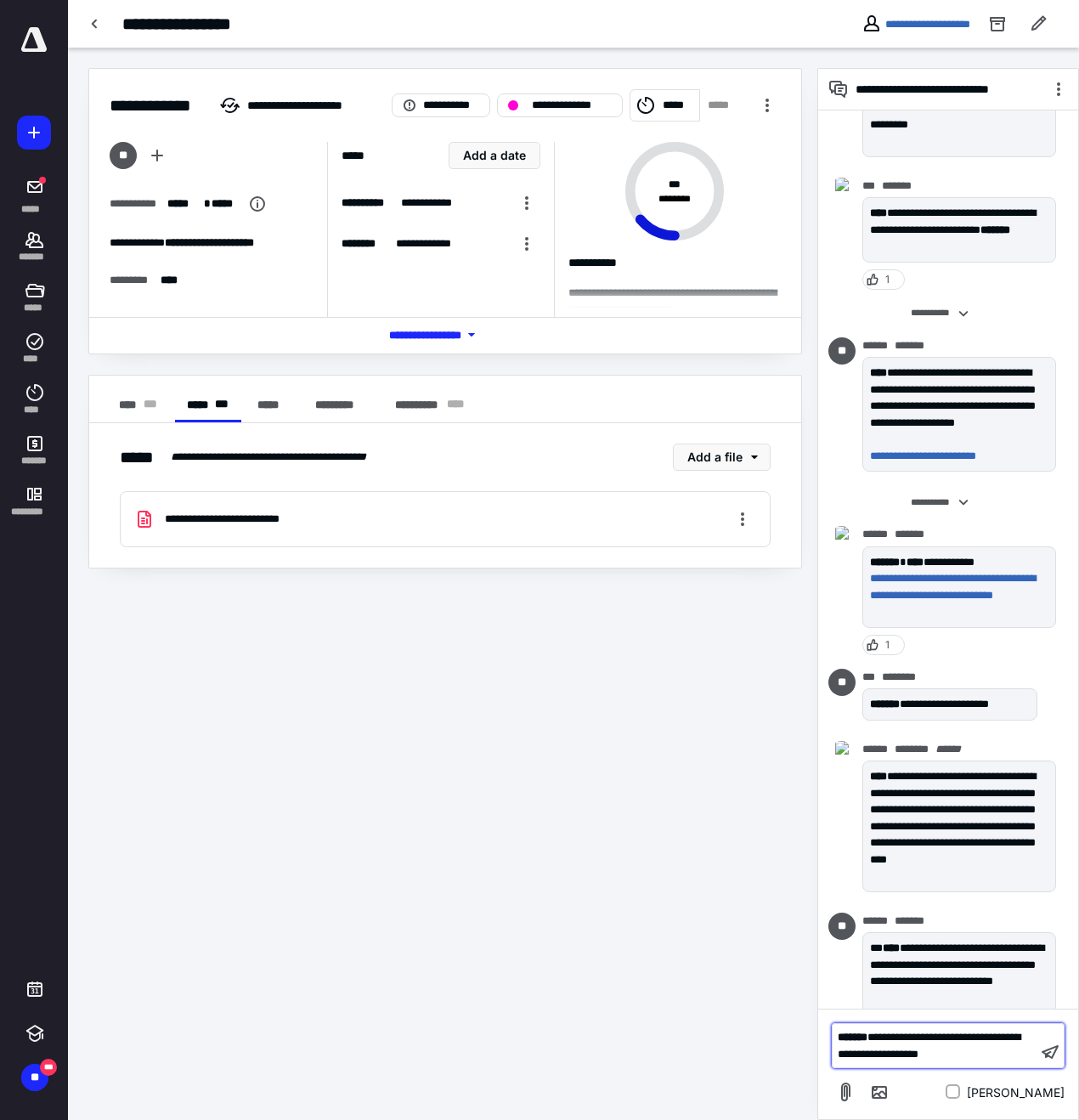 scroll, scrollTop: 563, scrollLeft: 0, axis: vertical 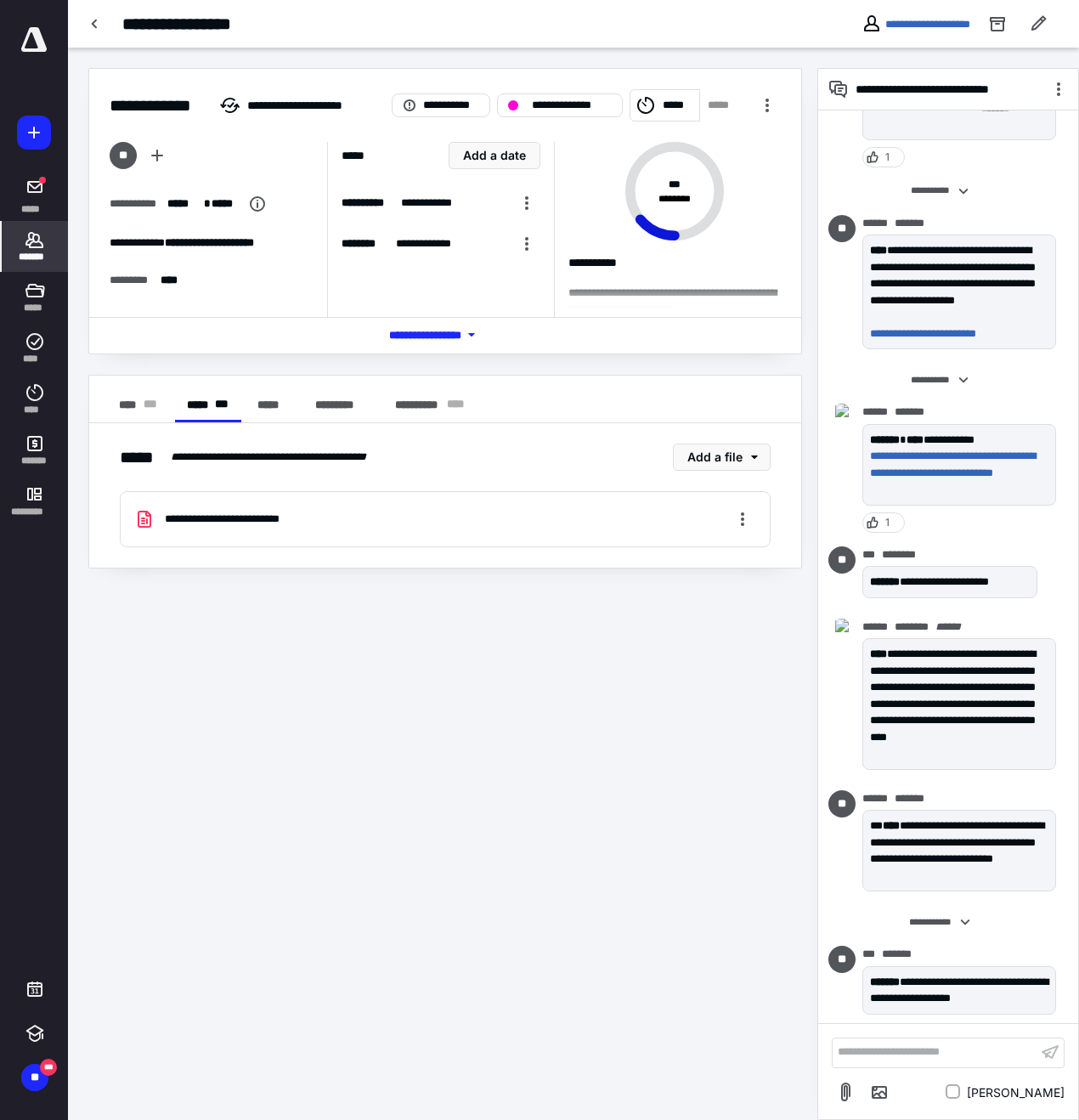 click 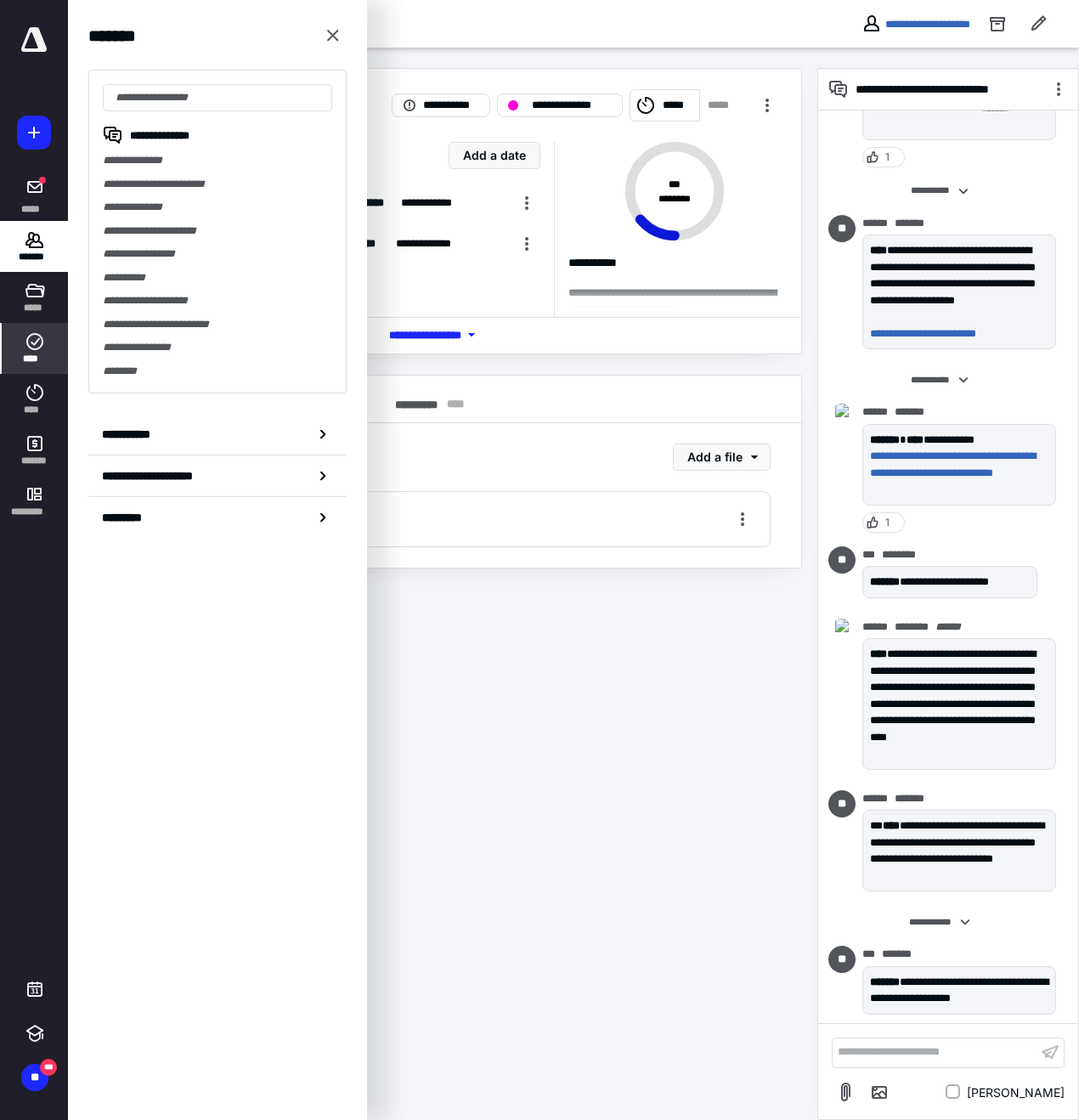 click 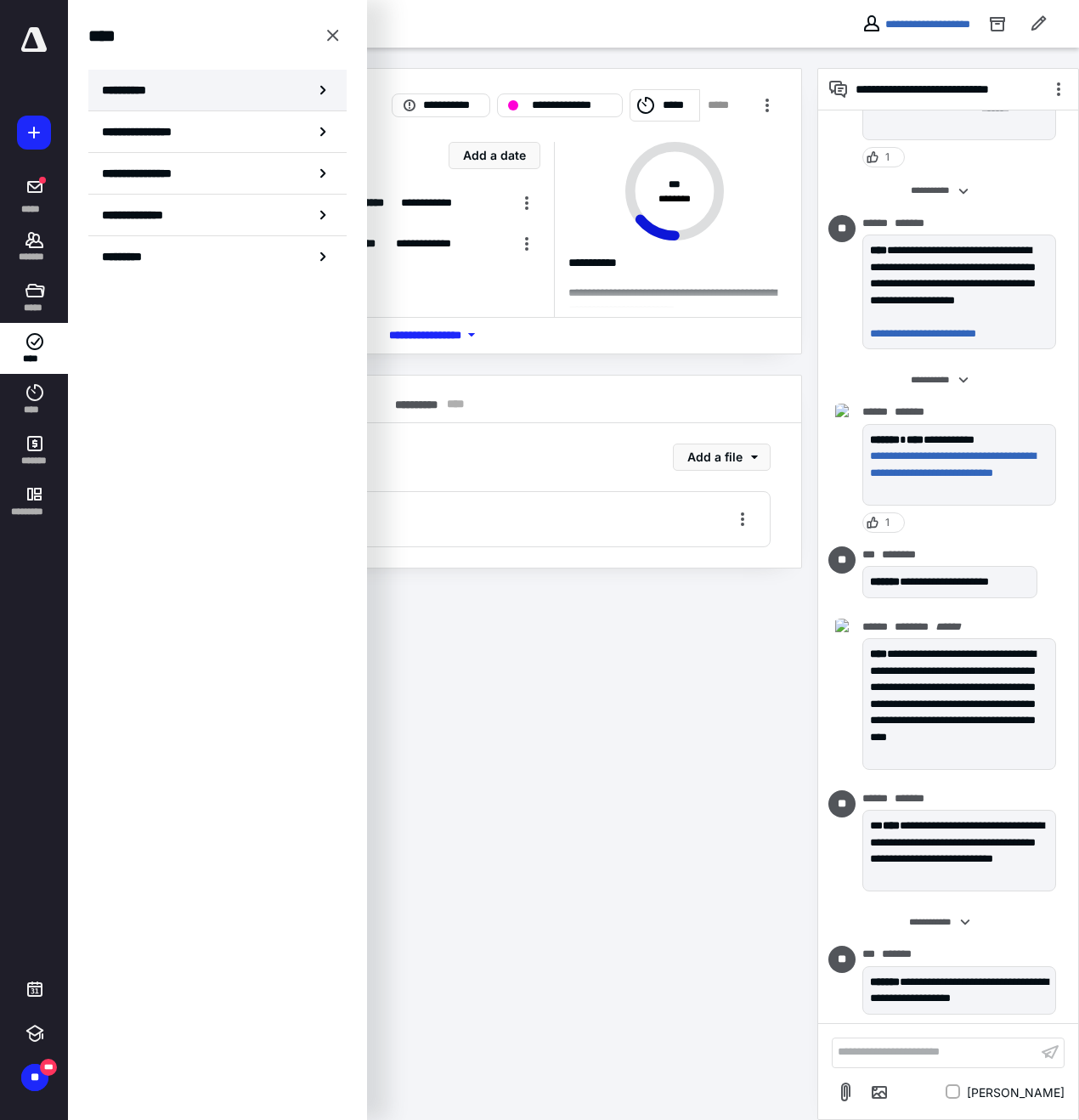 click on "**********" at bounding box center [130, 90] 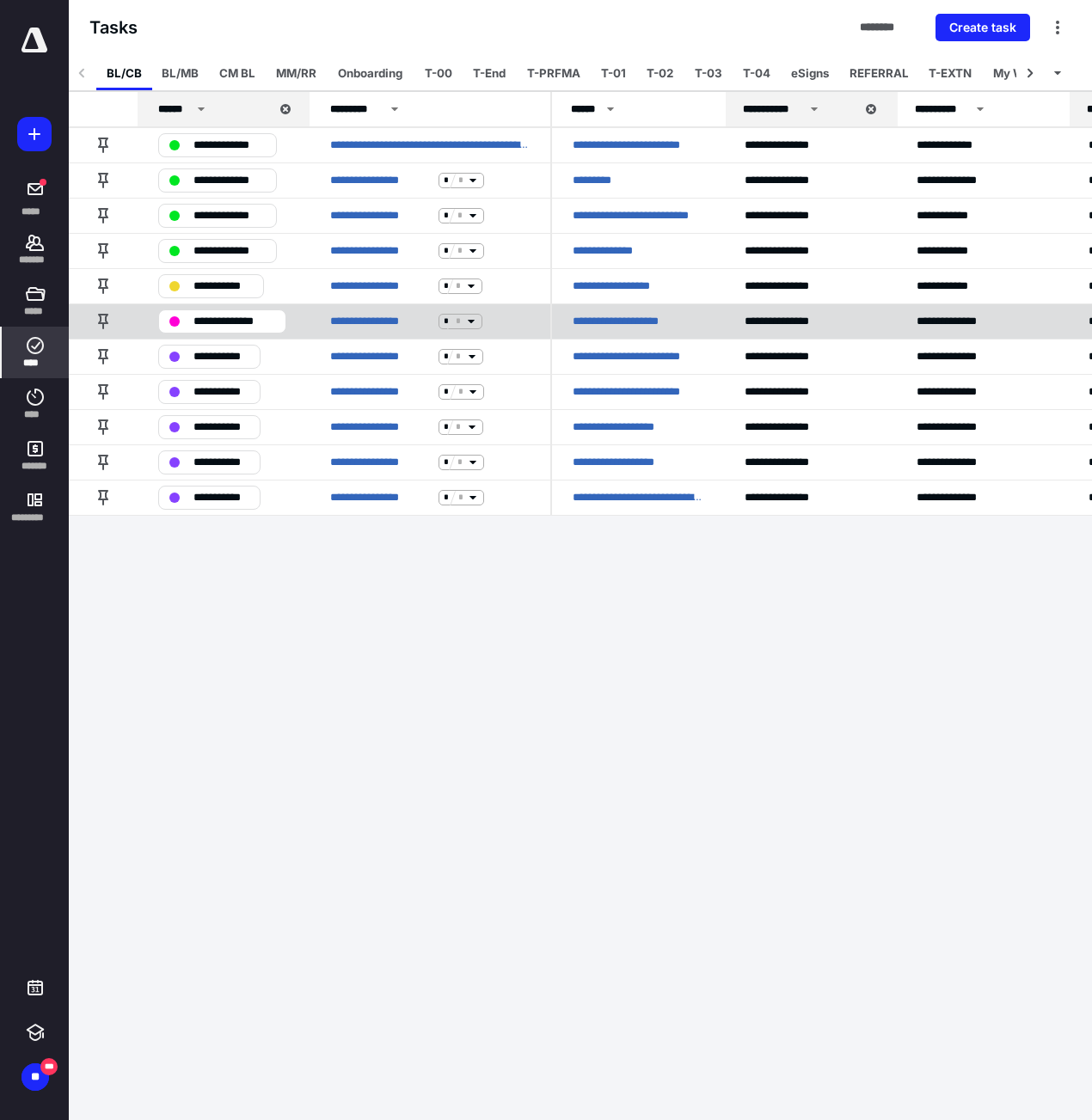 click on "**********" at bounding box center (234, 321) 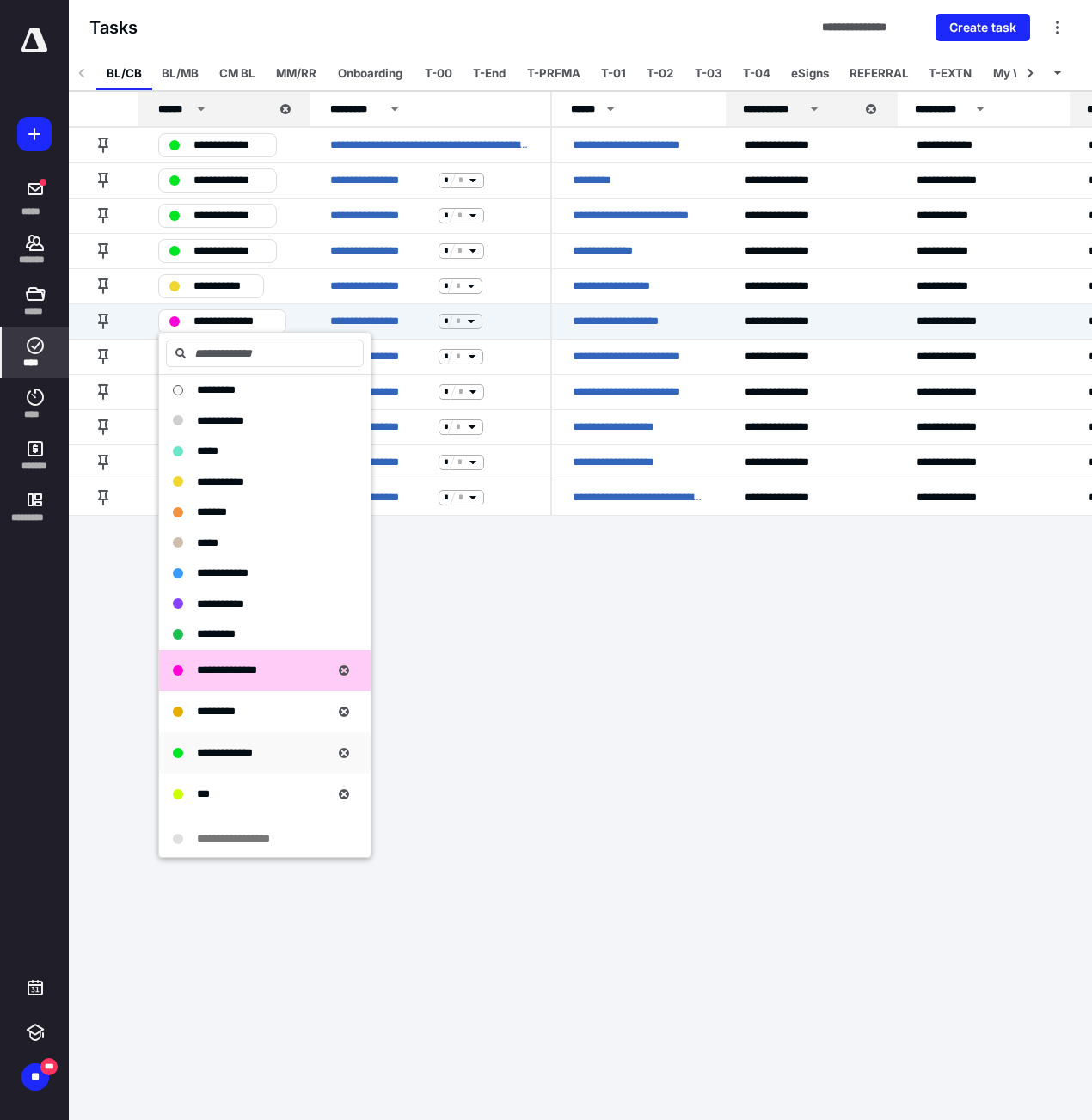 drag, startPoint x: 248, startPoint y: 753, endPoint x: 240, endPoint y: 748, distance: 9.433981 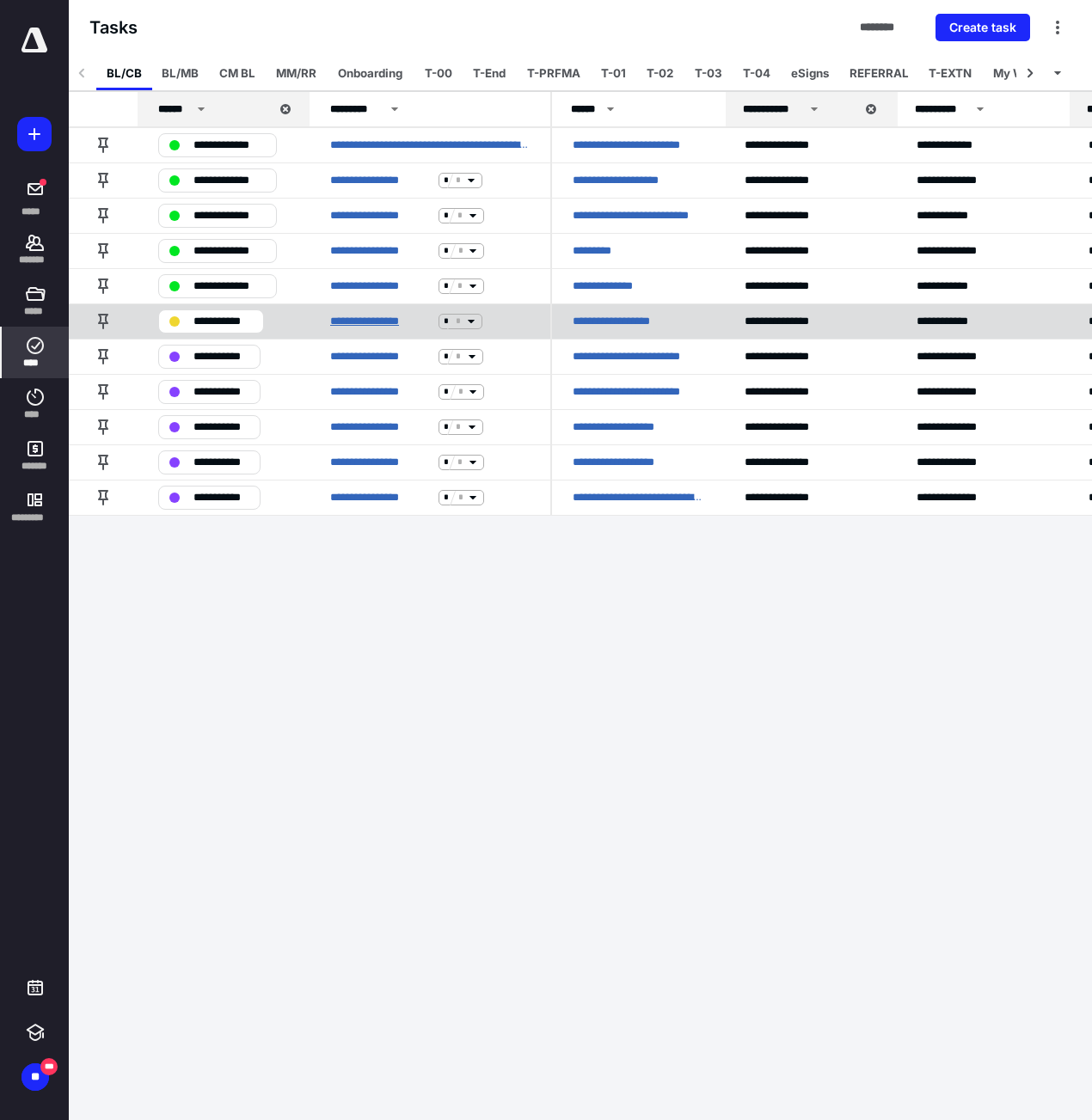 click on "**********" at bounding box center (381, 321) 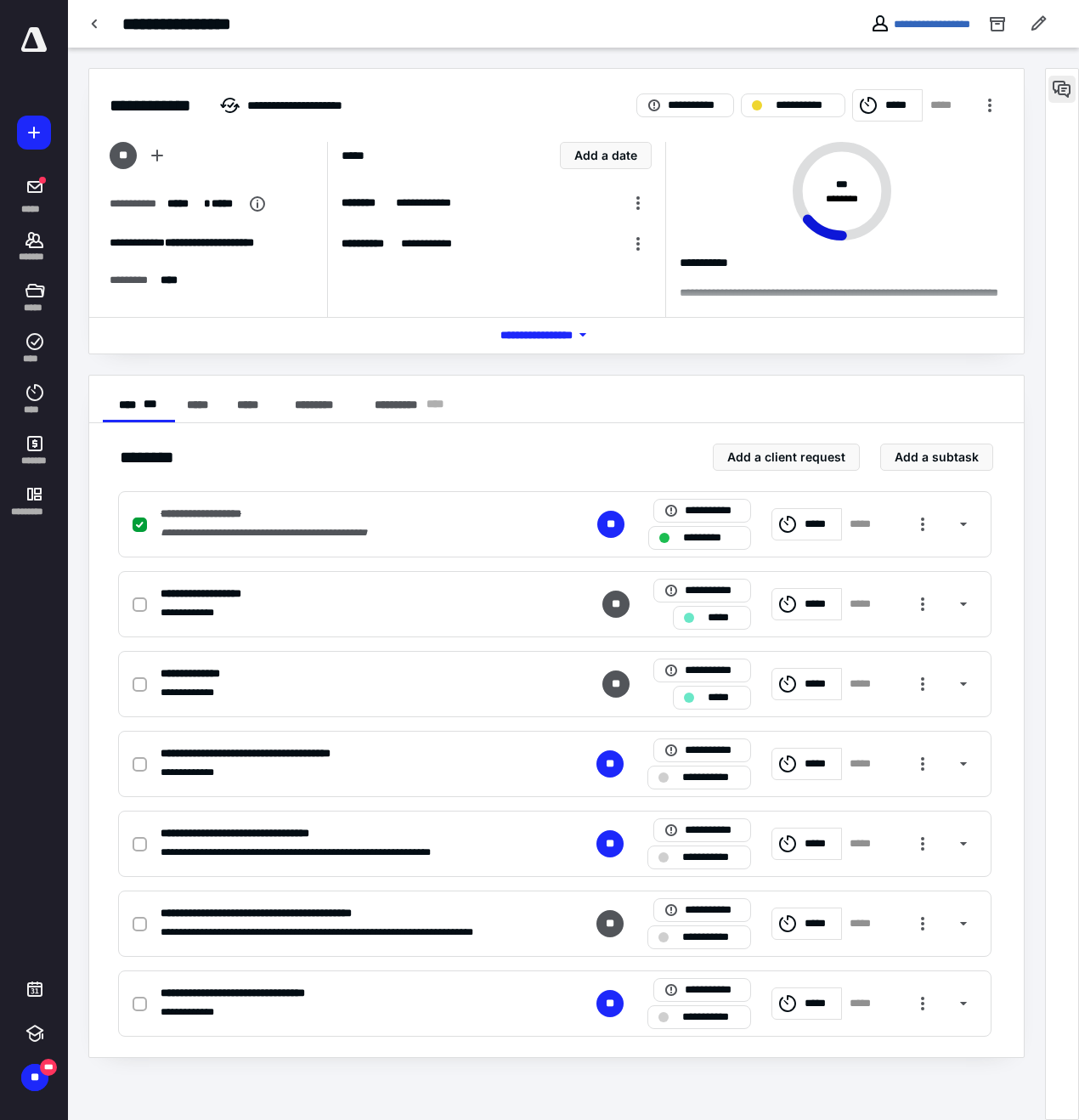 click at bounding box center [1062, 89] 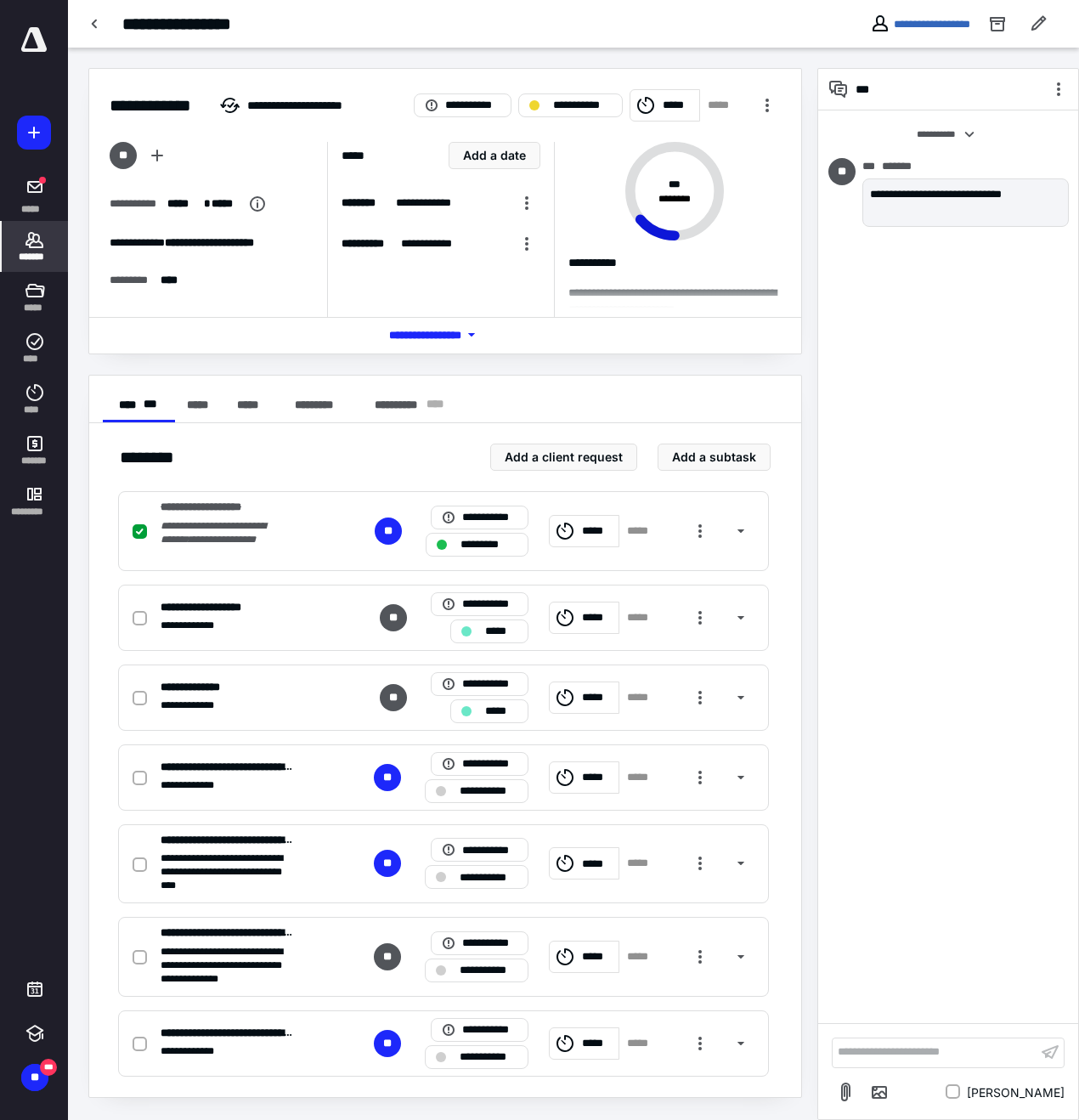 click 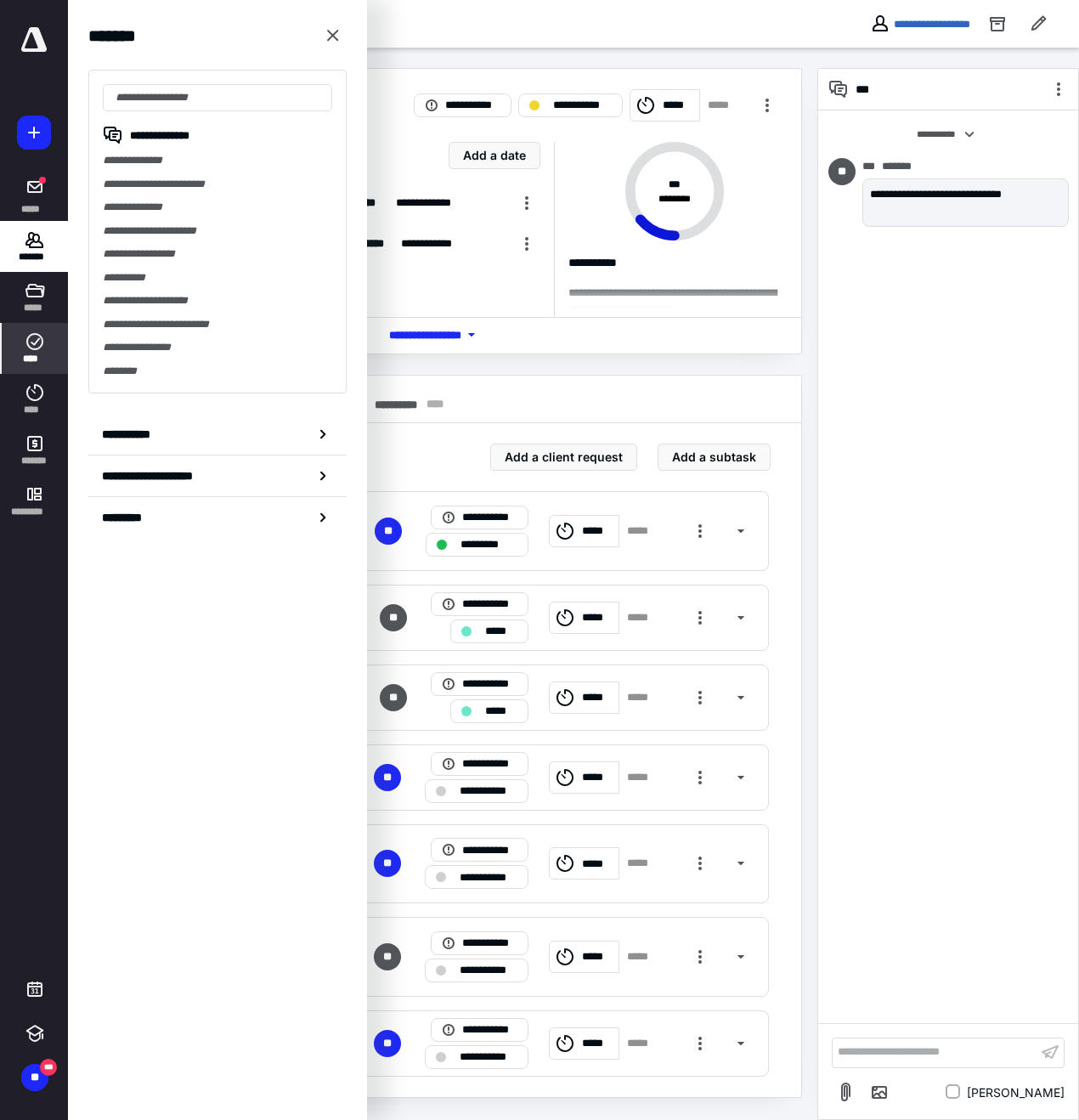 click 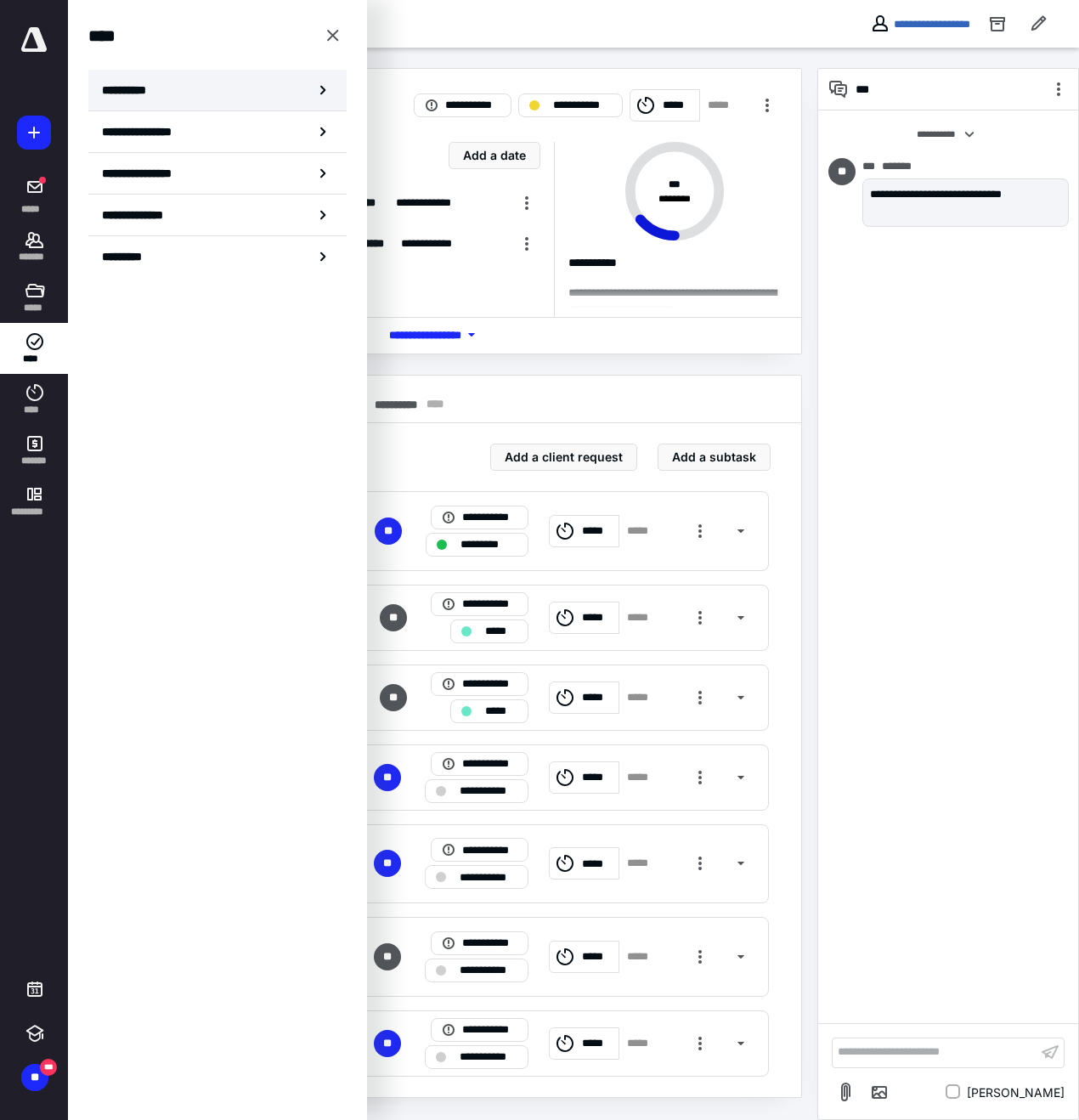 click on "**********" at bounding box center [130, 90] 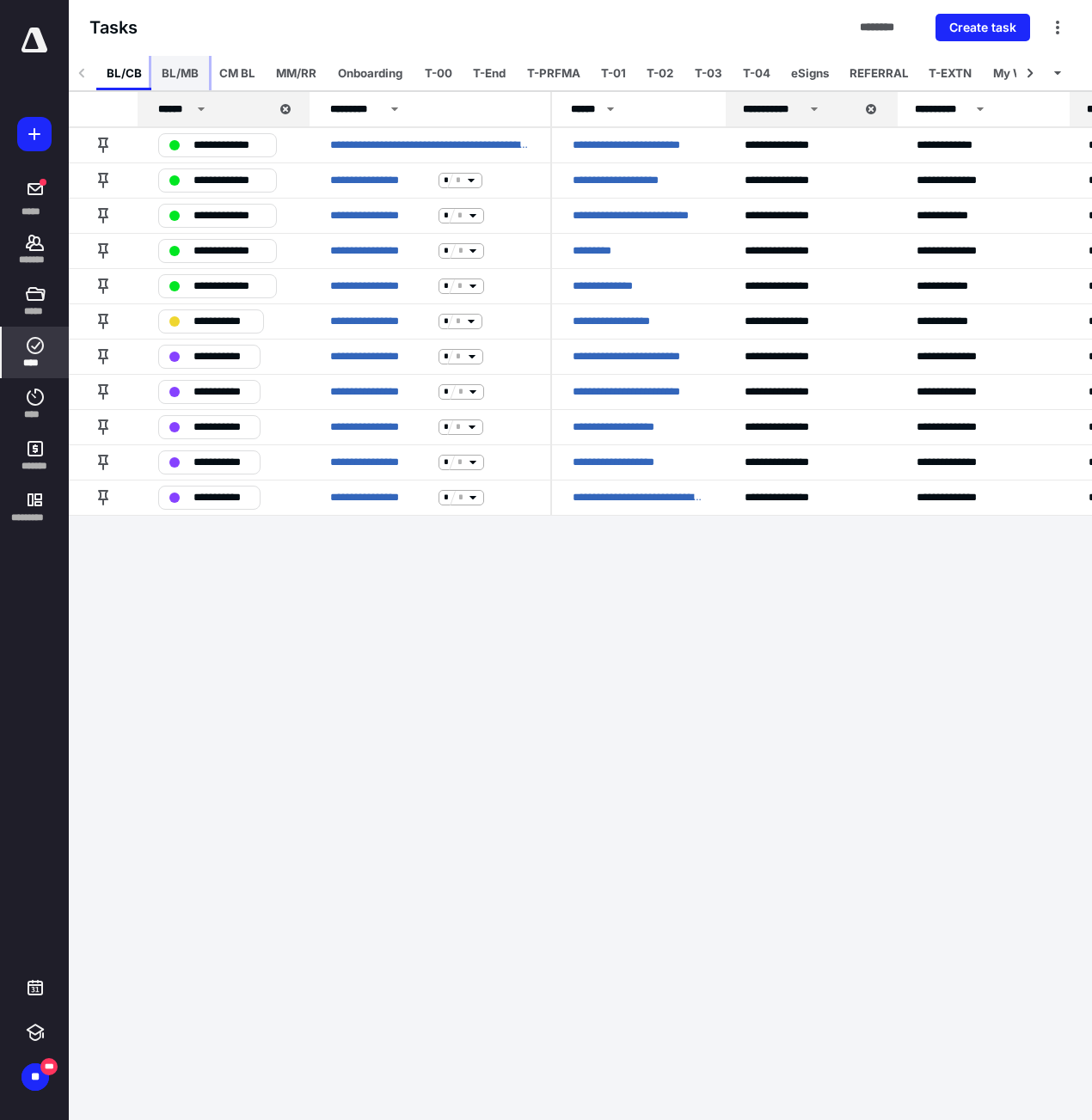 click on "BL/MB" at bounding box center (180, 73) 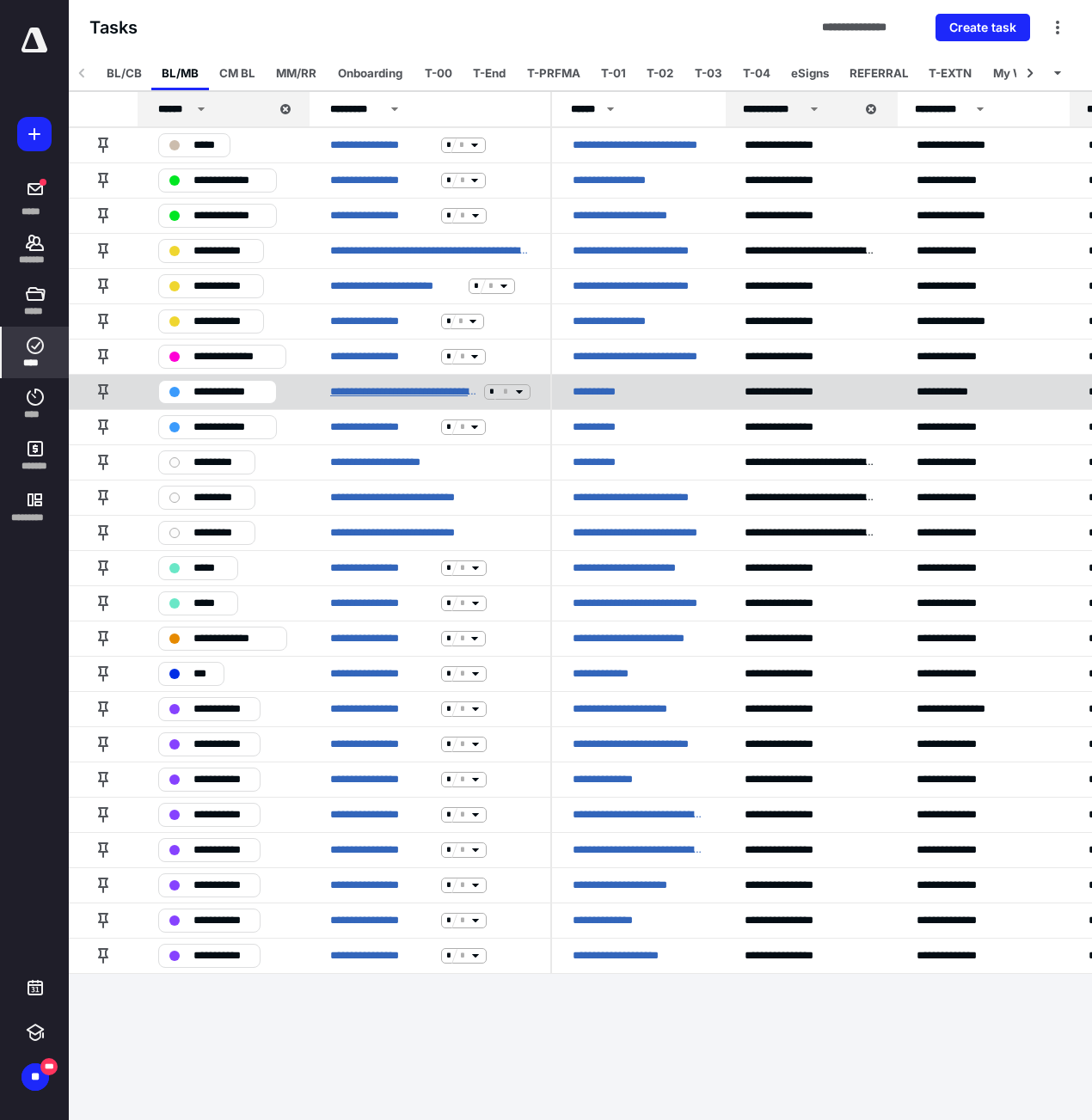 click on "**********" at bounding box center (403, 392) 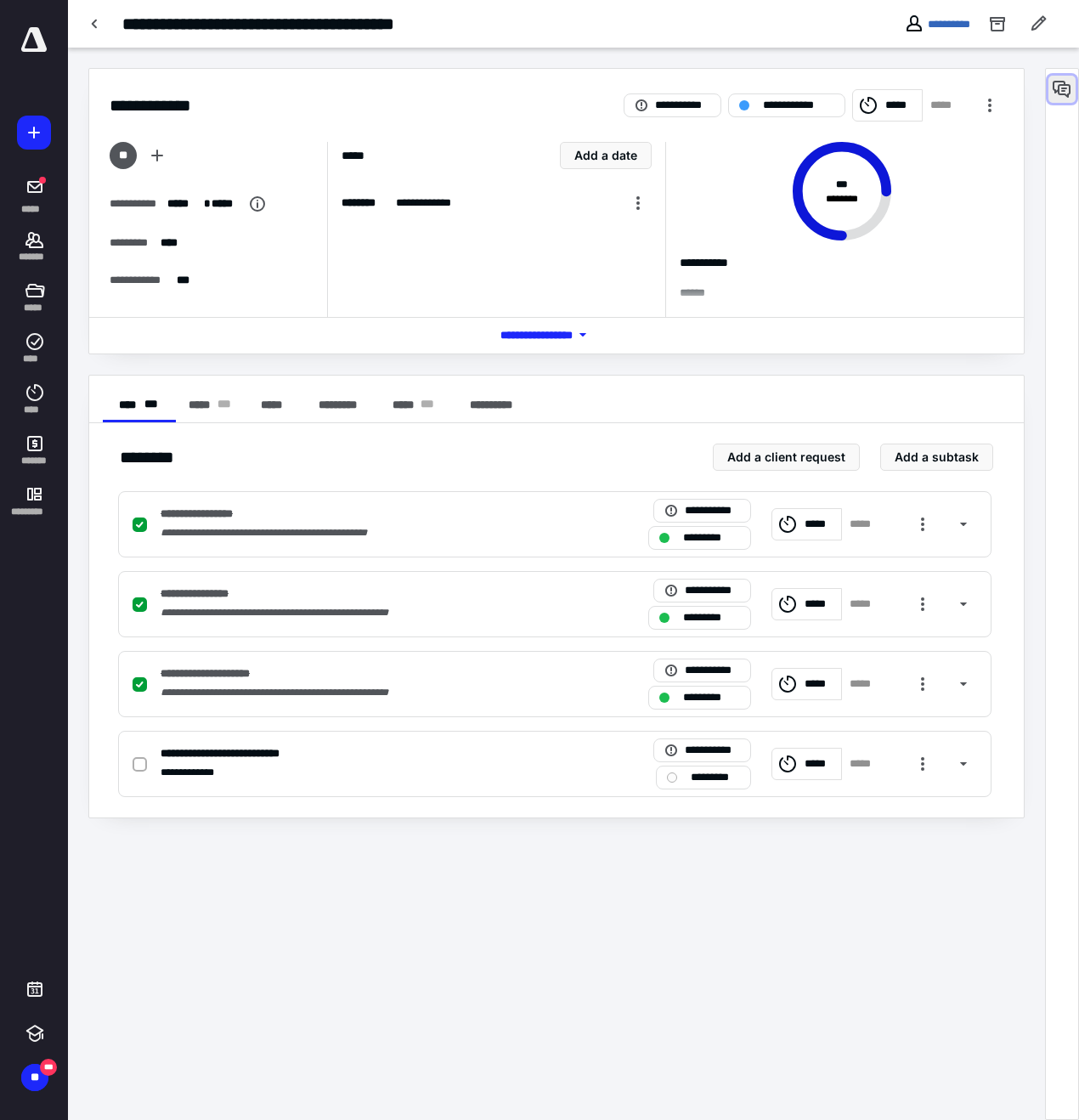 type 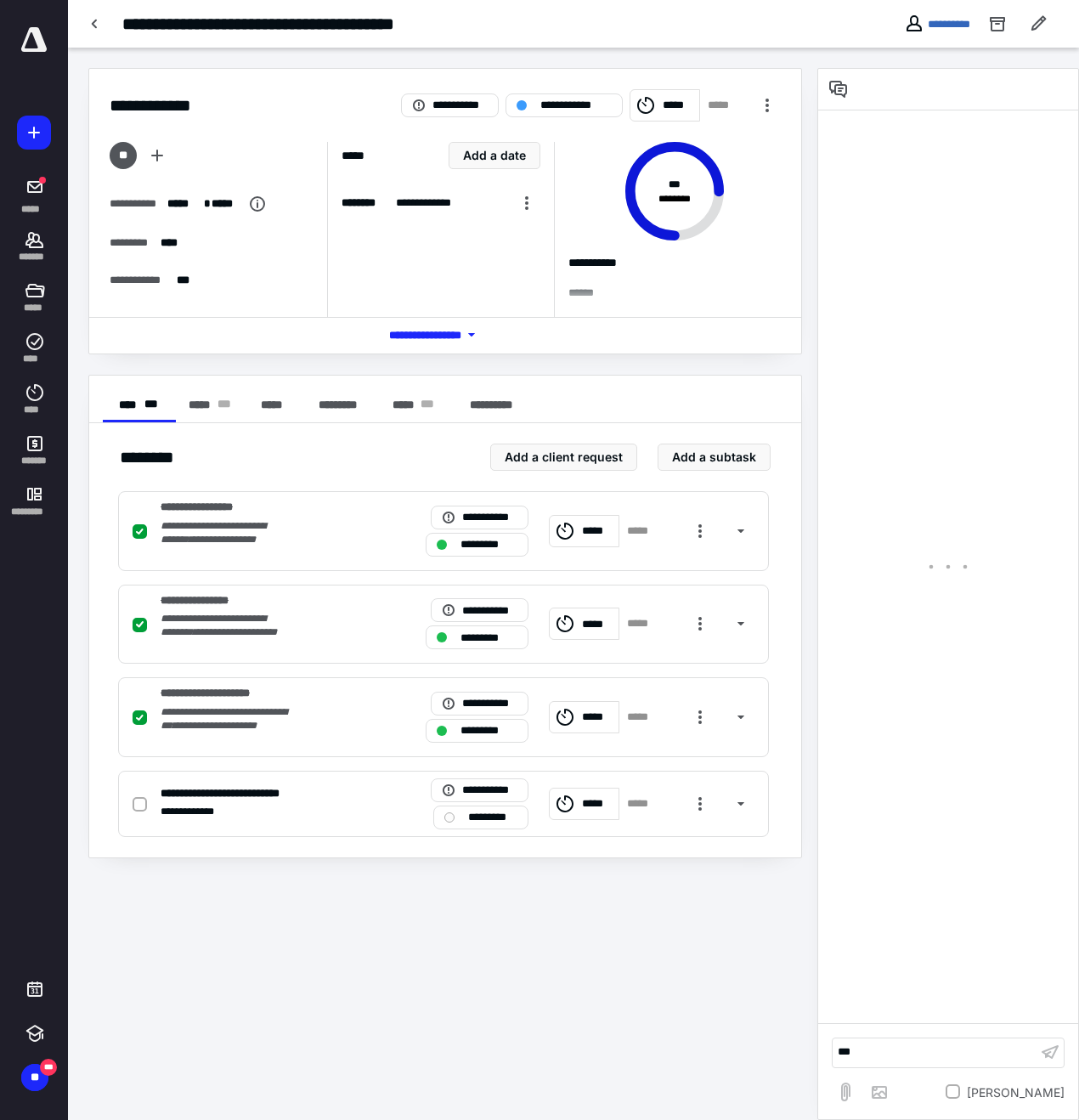 type 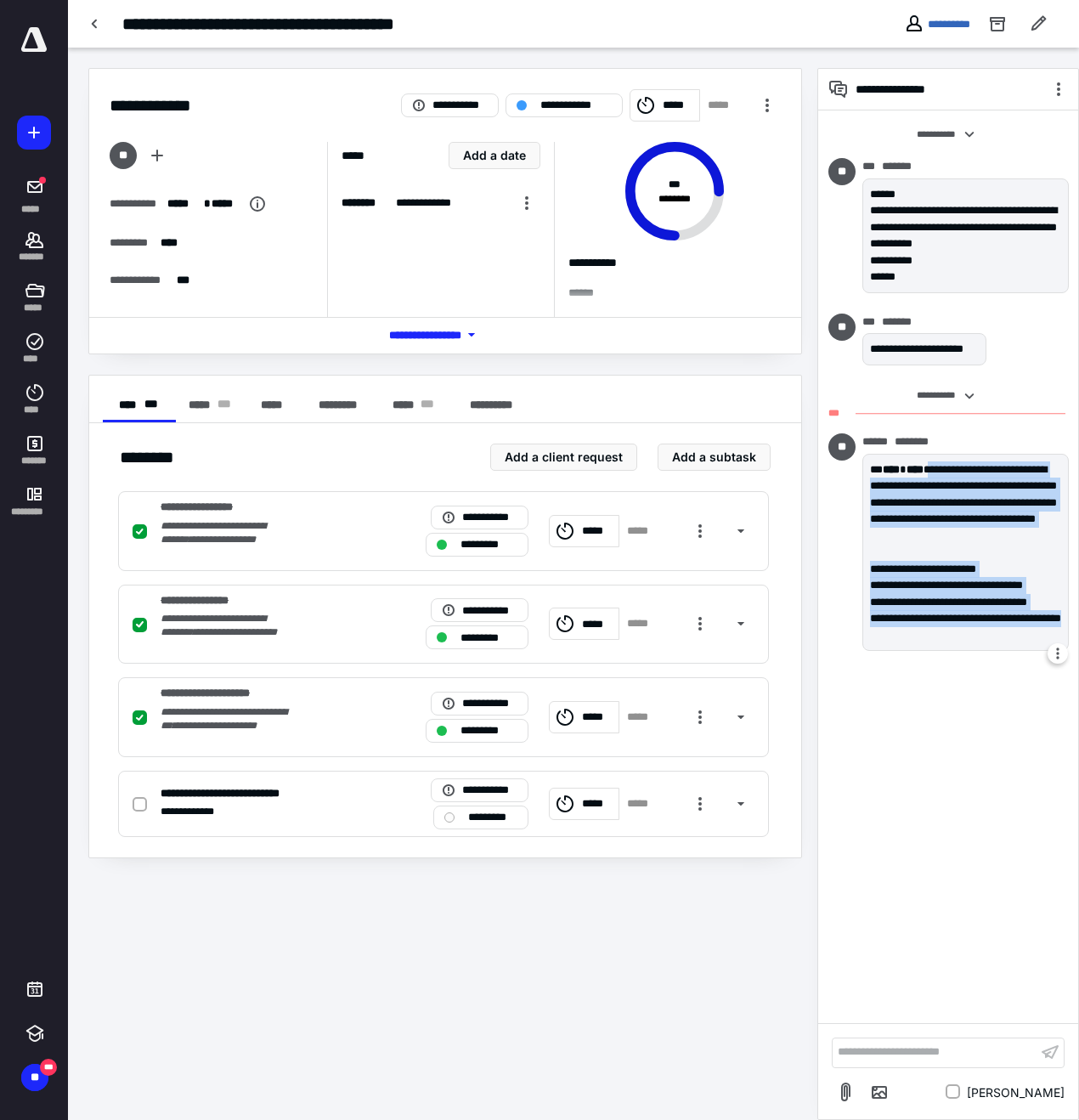 drag, startPoint x: 947, startPoint y: 630, endPoint x: 952, endPoint y: 469, distance: 161.07762 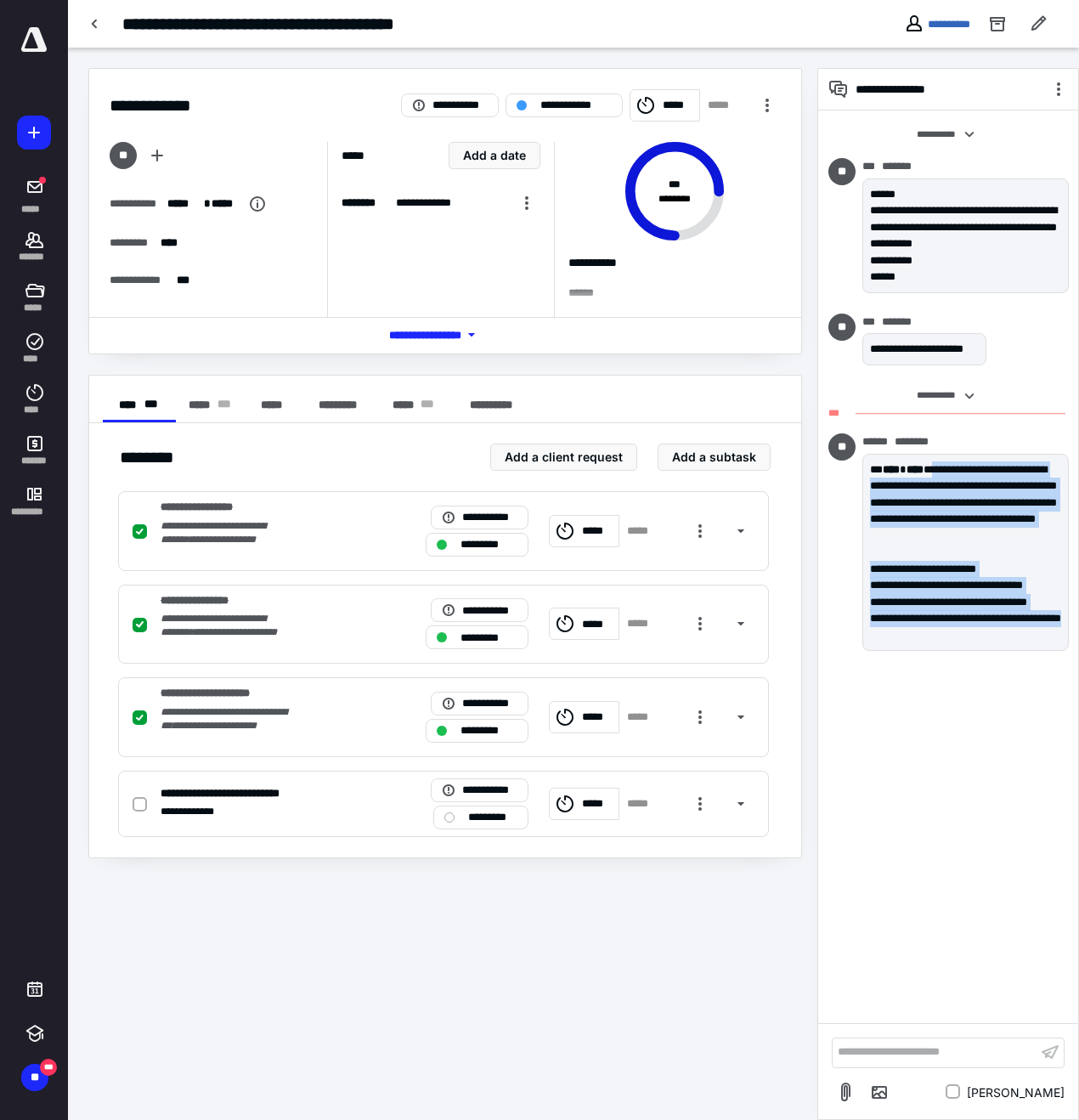 copy on "**********" 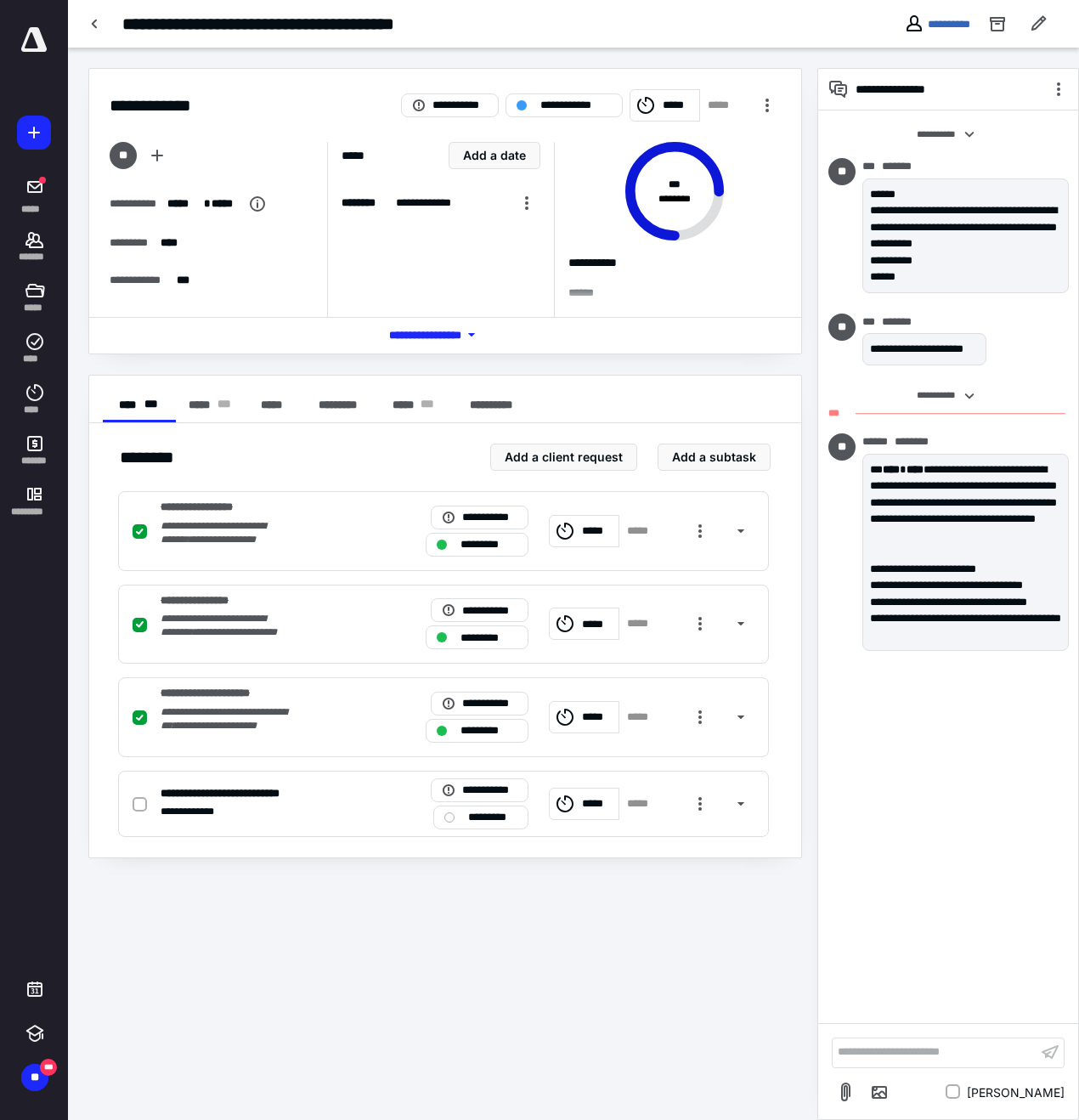 click 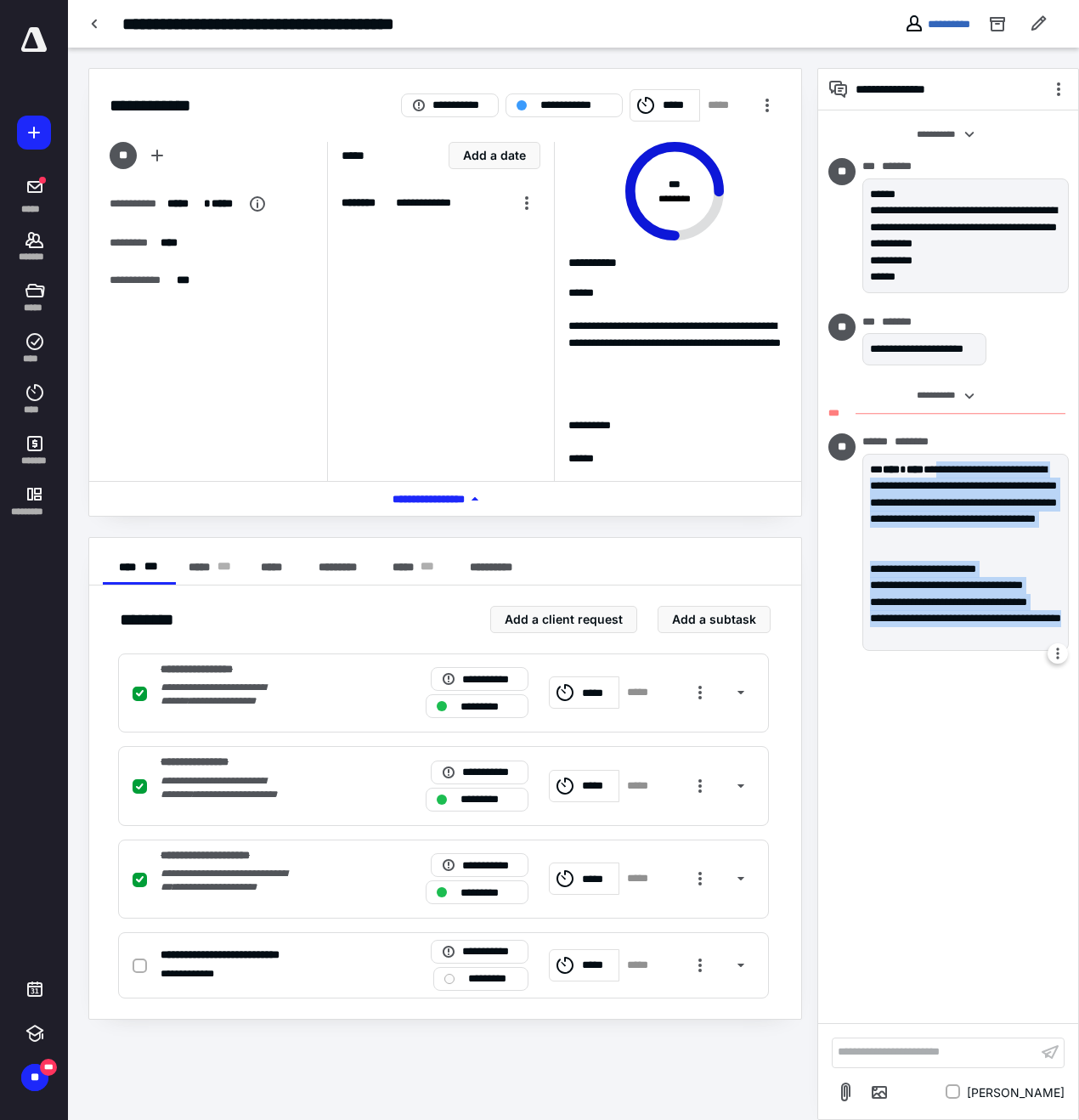 drag, startPoint x: 952, startPoint y: 463, endPoint x: 1037, endPoint y: 628, distance: 185.60711 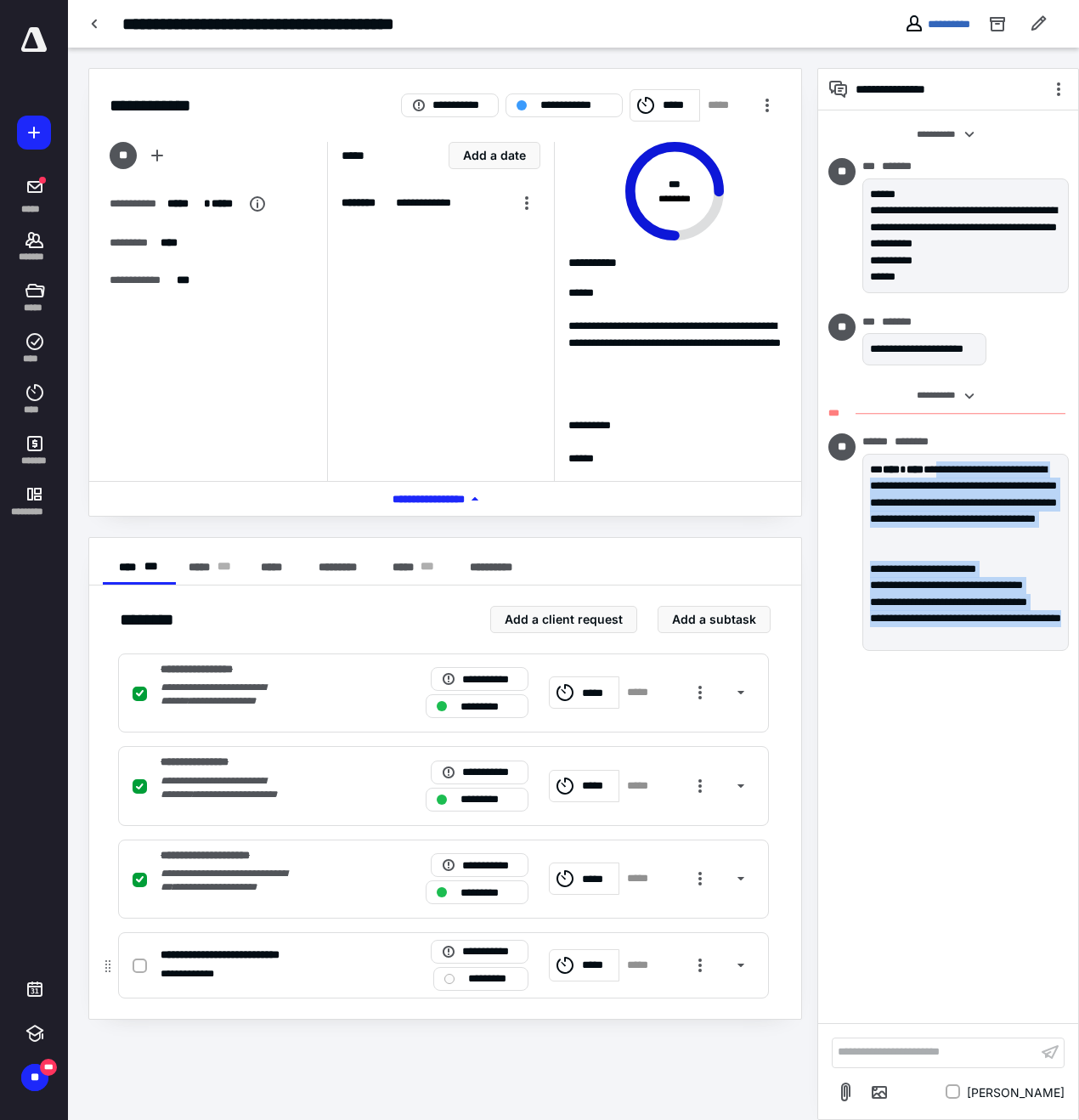 drag, startPoint x: 139, startPoint y: 961, endPoint x: 129, endPoint y: 973, distance: 15.620499 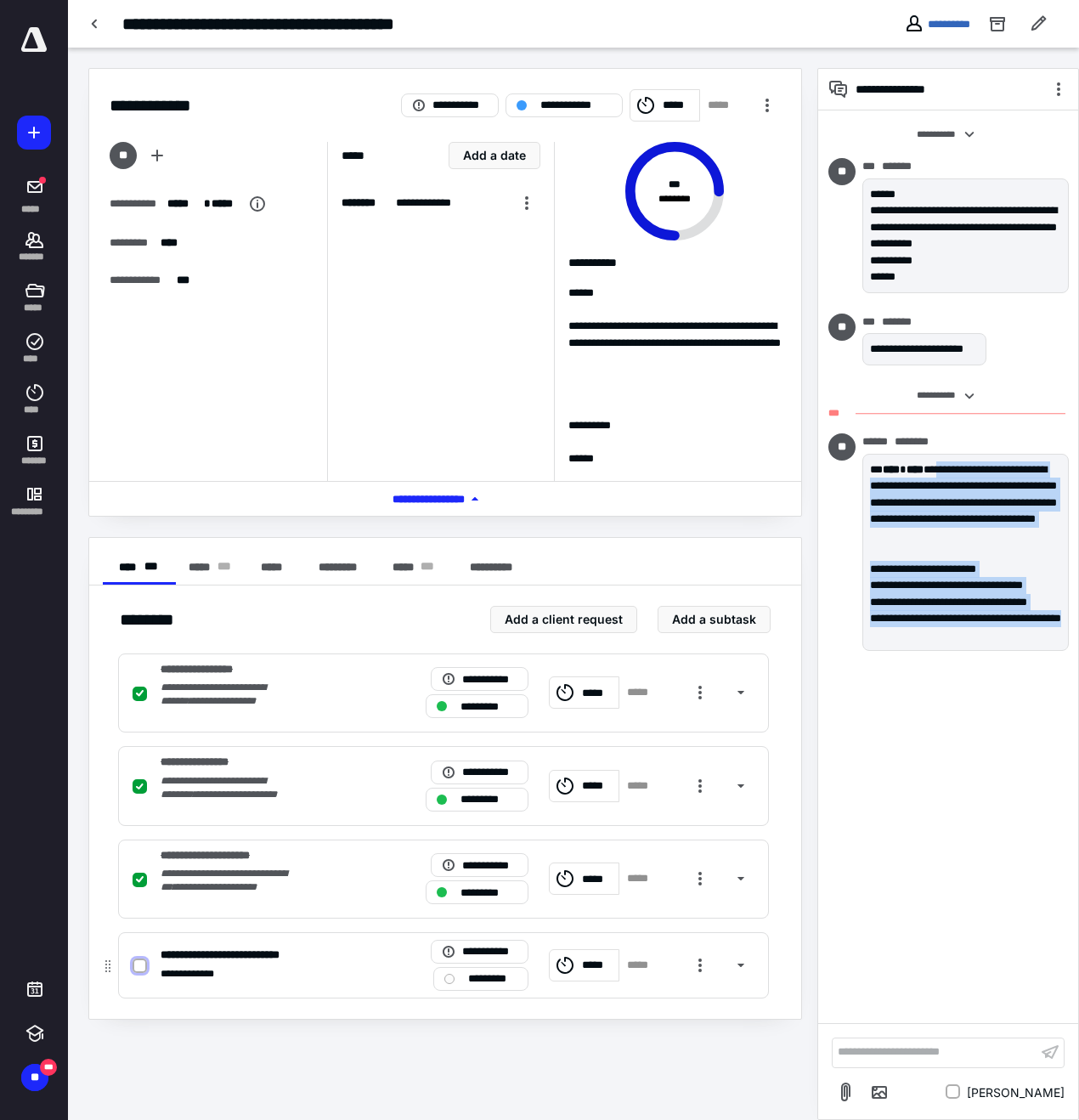 click at bounding box center (139, 966) 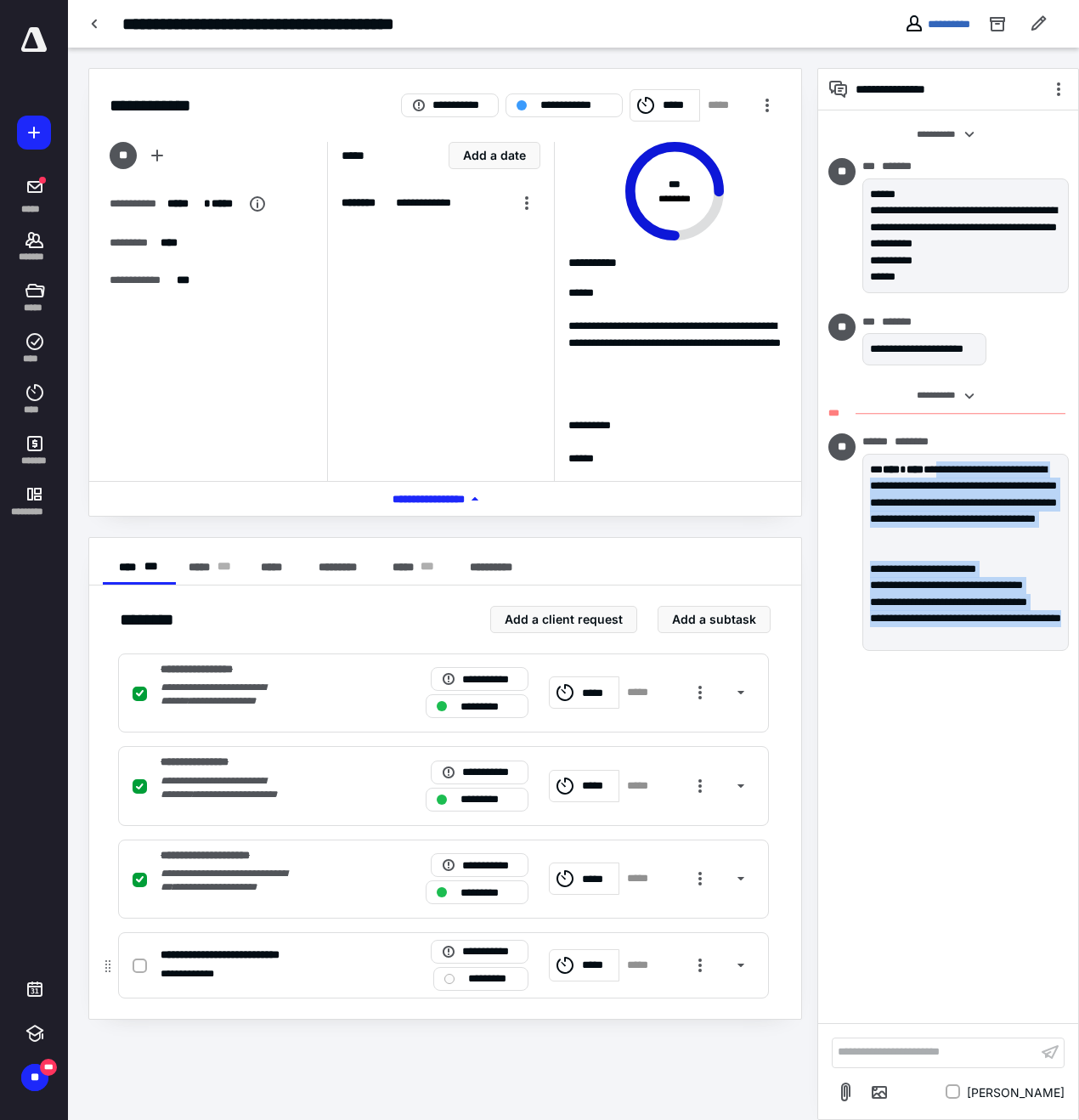 checkbox on "true" 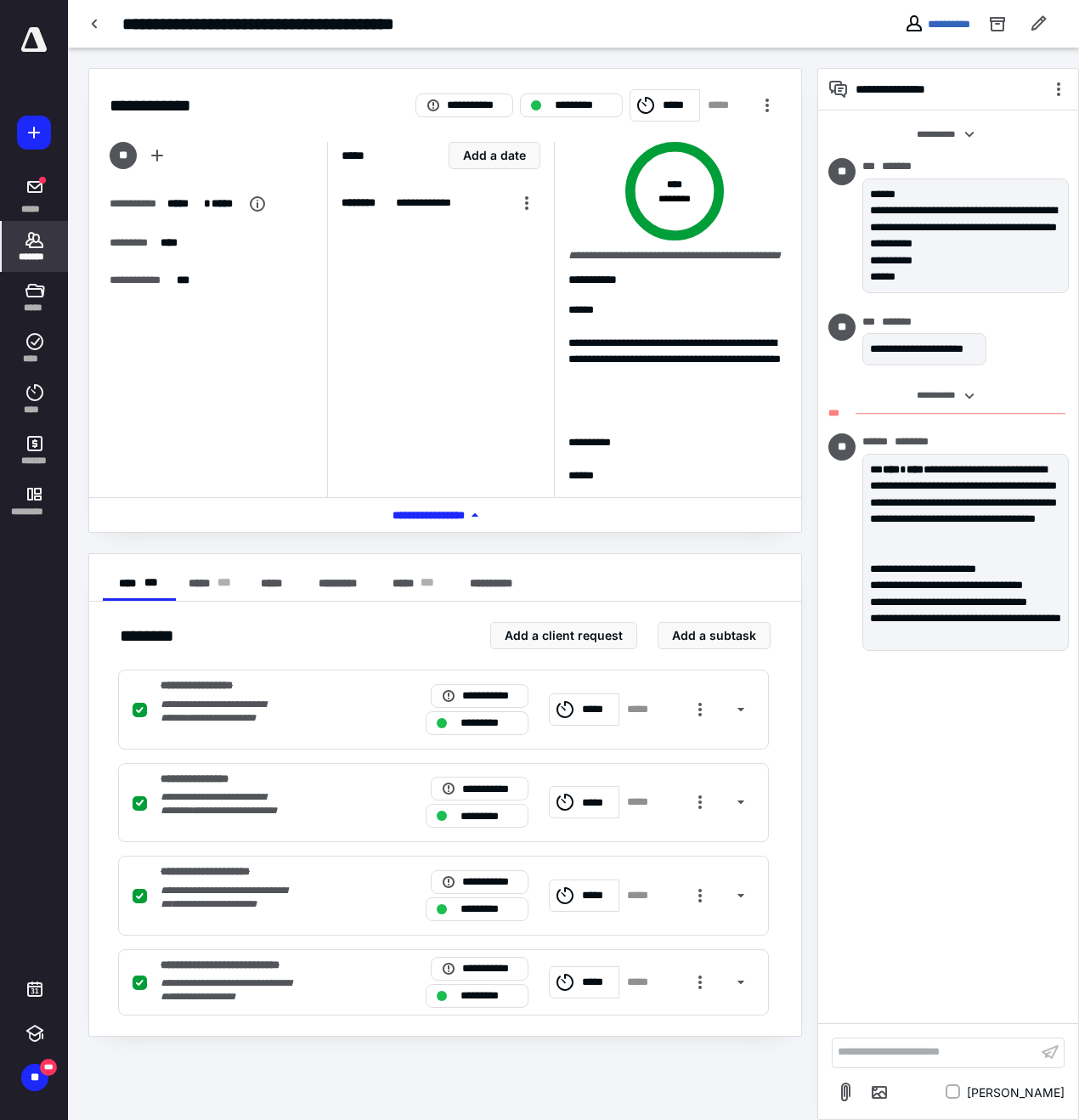 click on "*******" at bounding box center (35, 257) 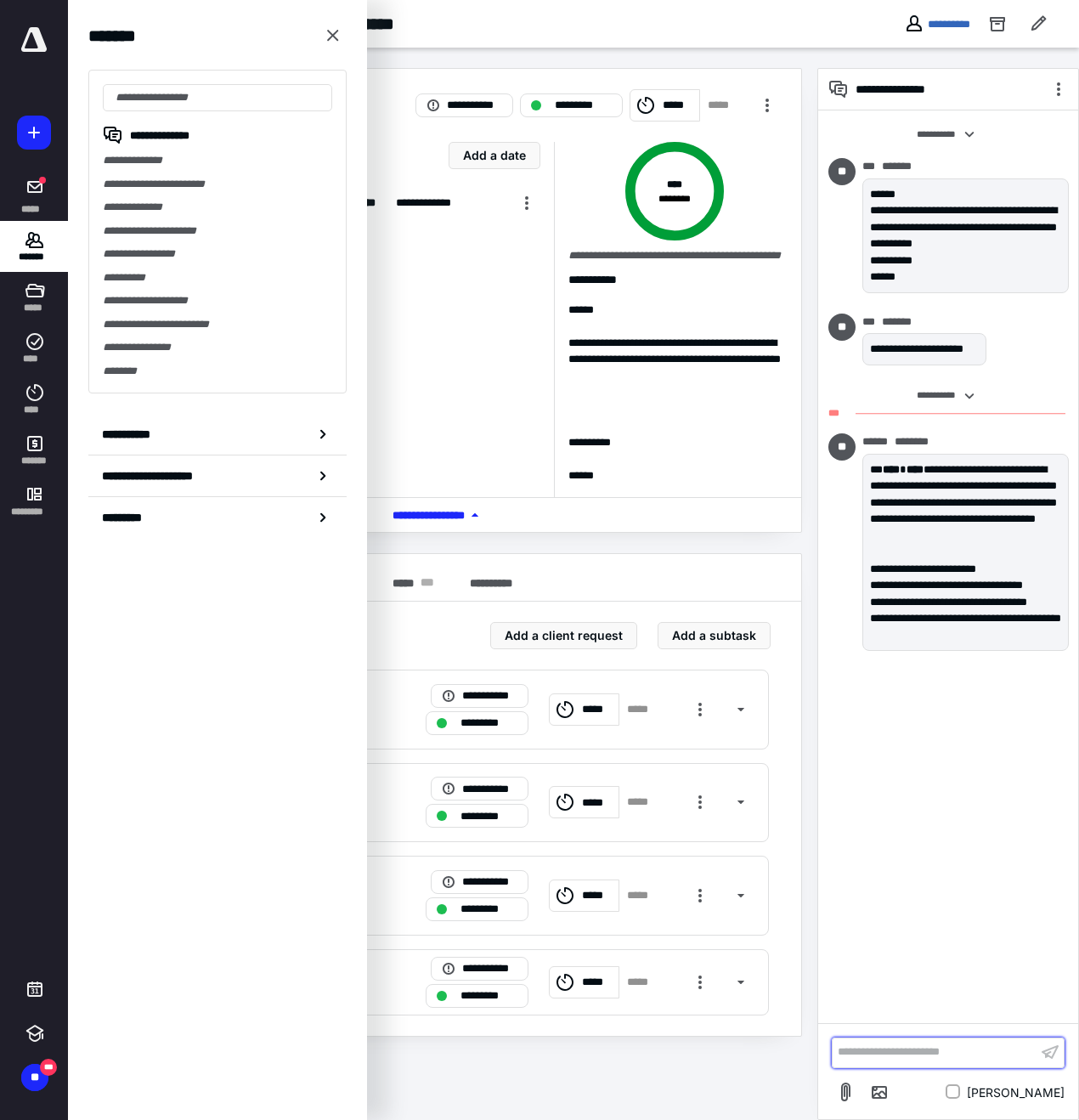 click on "**********" at bounding box center (935, 1052) 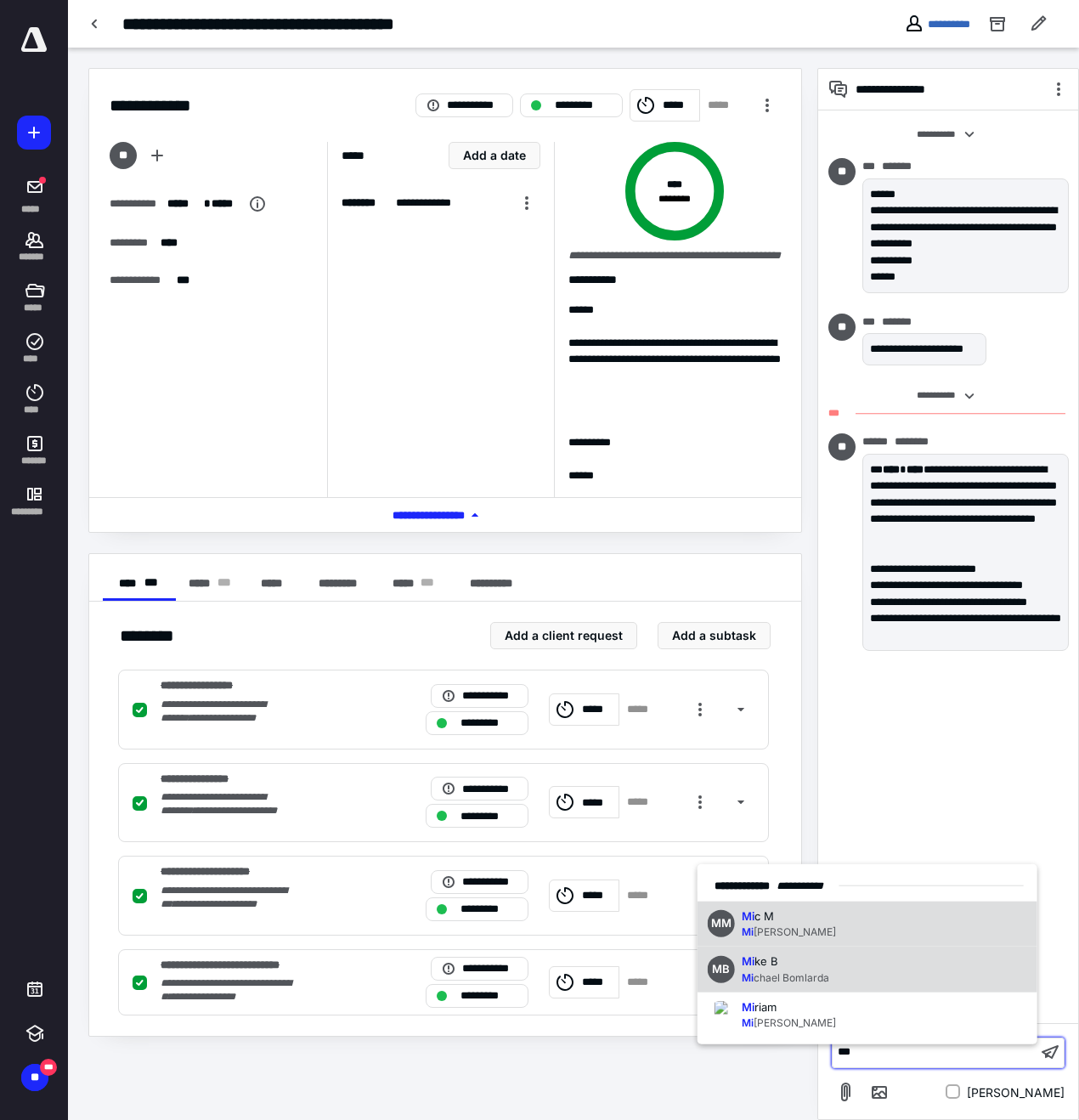 click on "MB Mi ke B Mi chael Bomlarda" at bounding box center [867, 970] 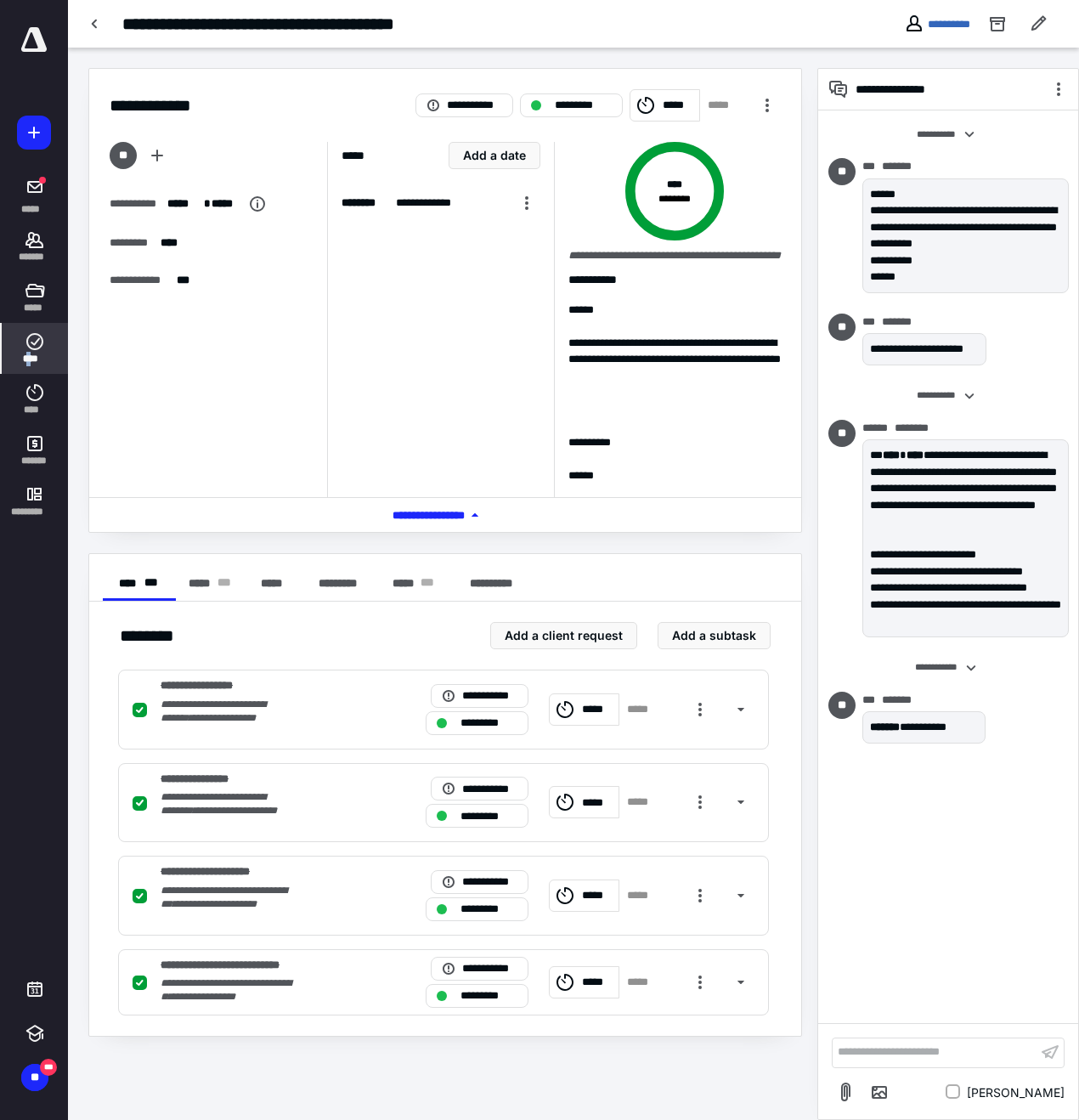 click on "****" at bounding box center [35, 359] 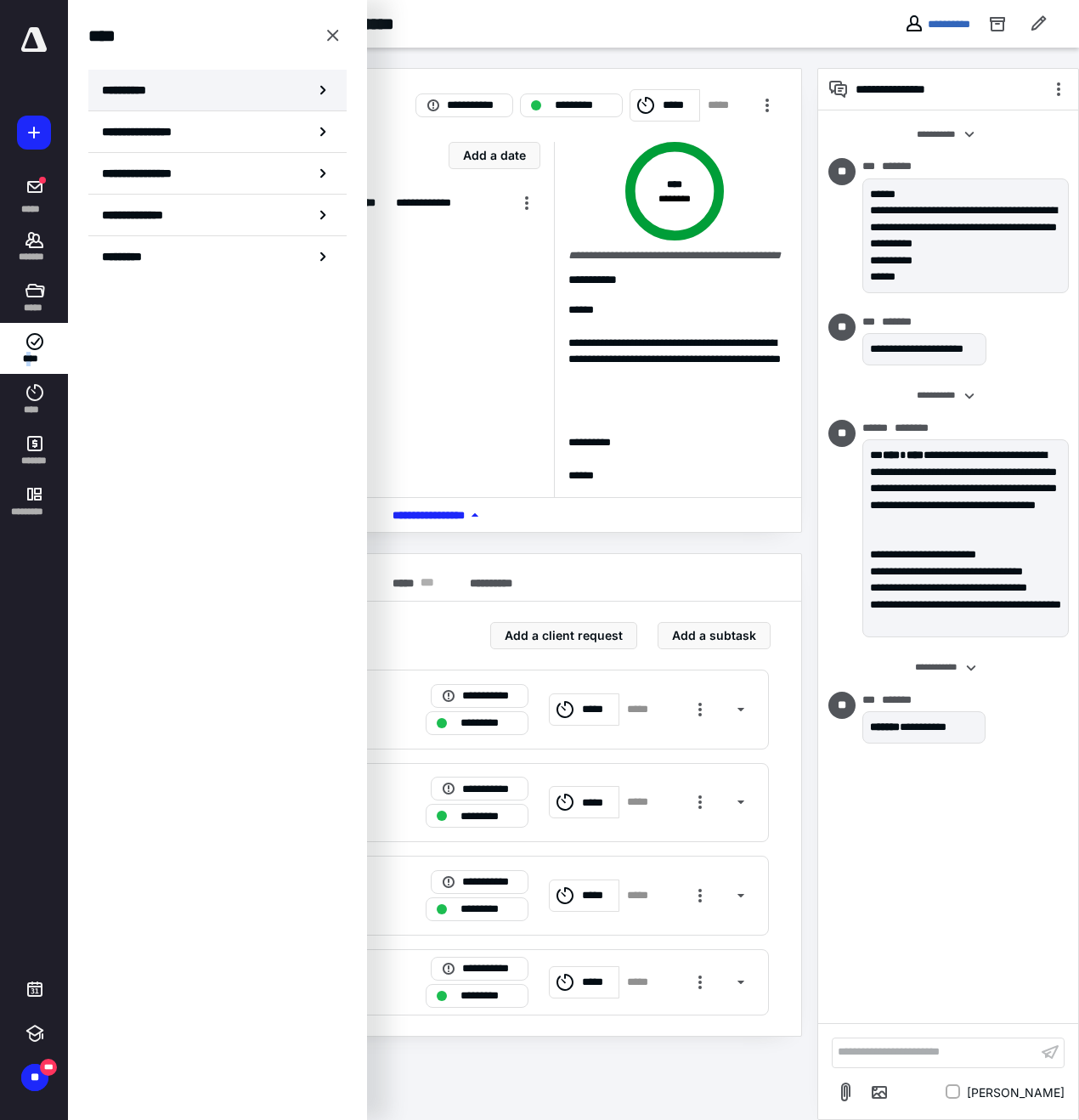 drag, startPoint x: 36, startPoint y: 354, endPoint x: 152, endPoint y: 96, distance: 282.8781 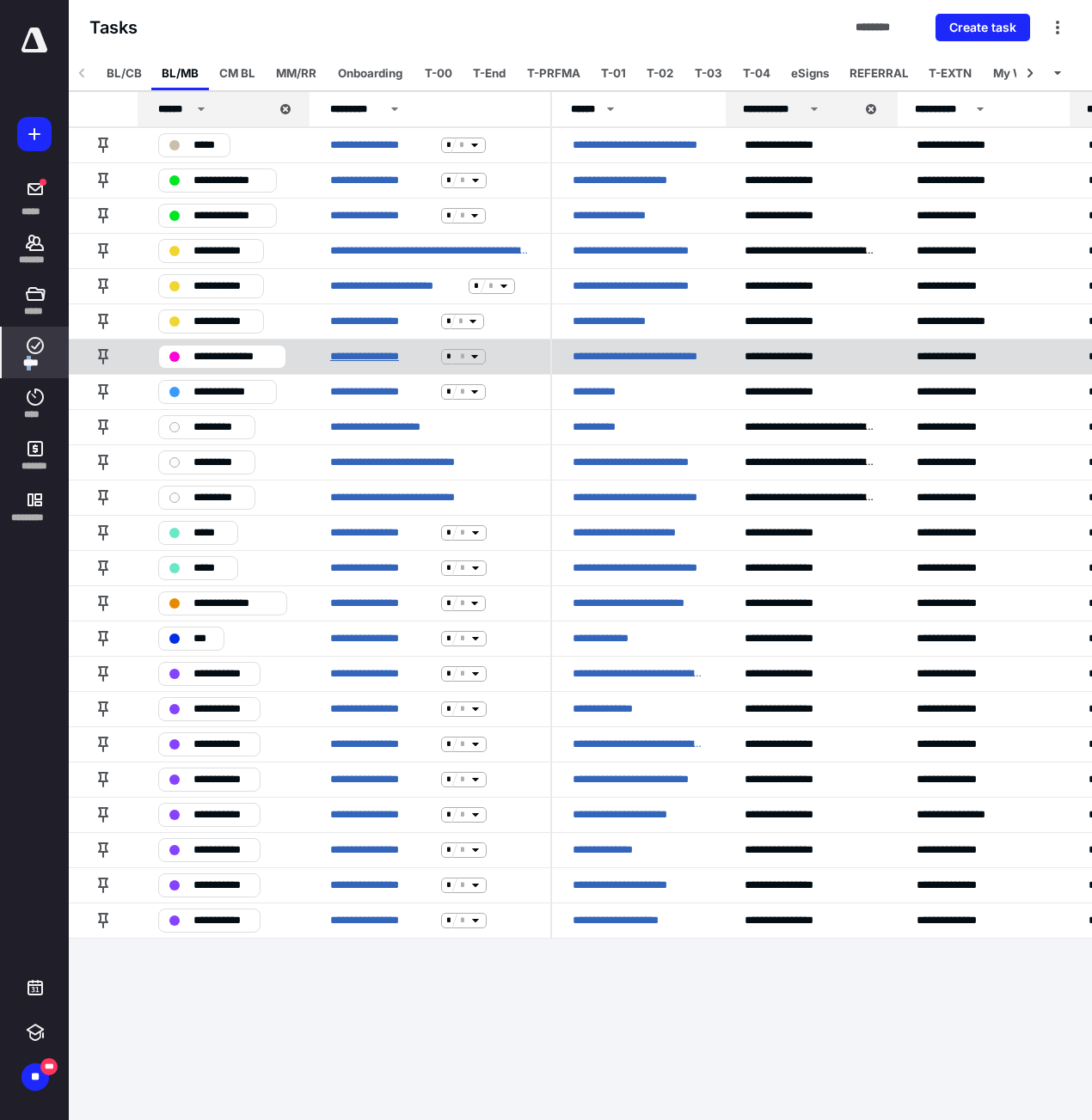 click on "**********" at bounding box center (382, 357) 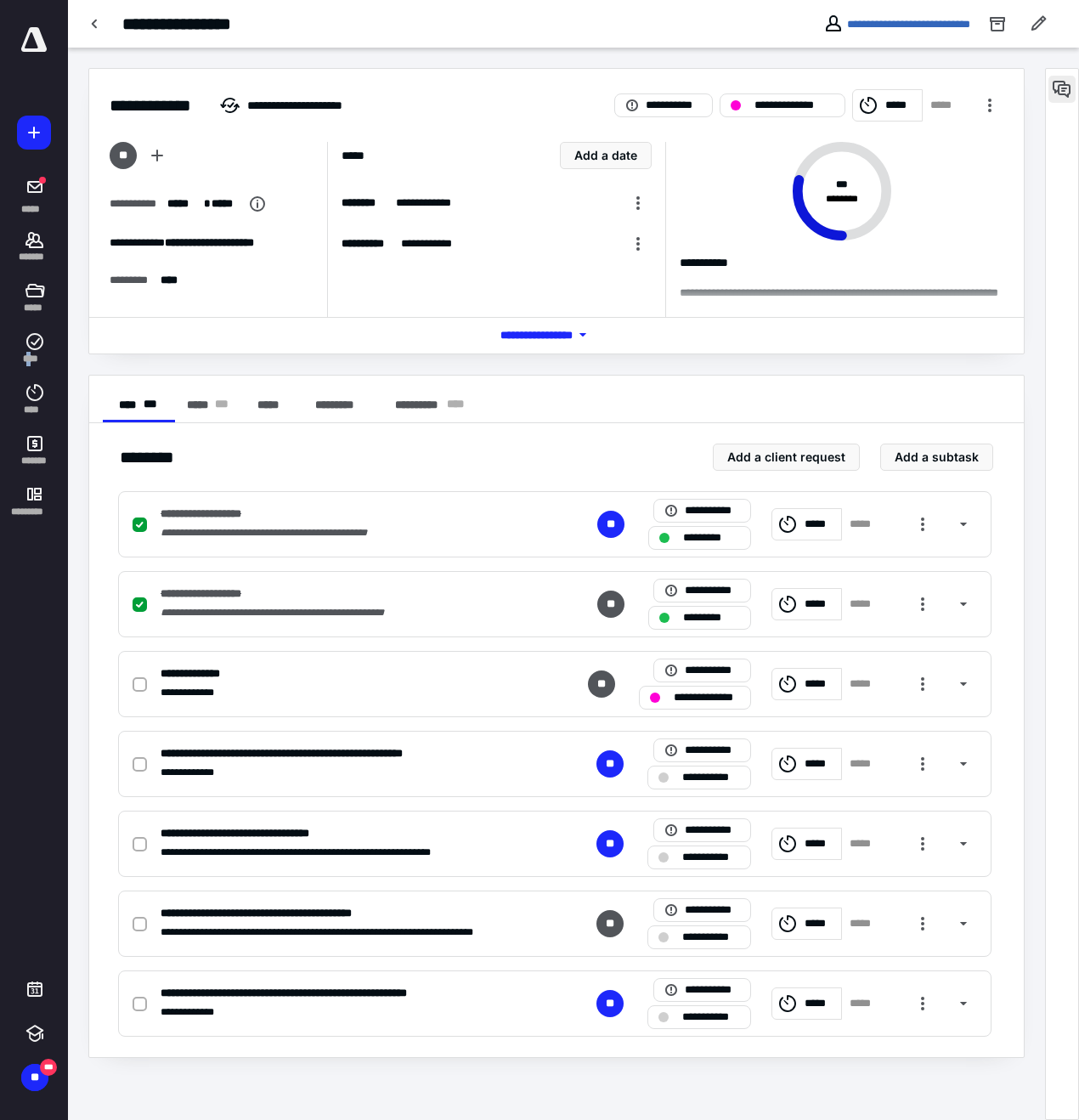 click at bounding box center [1062, 89] 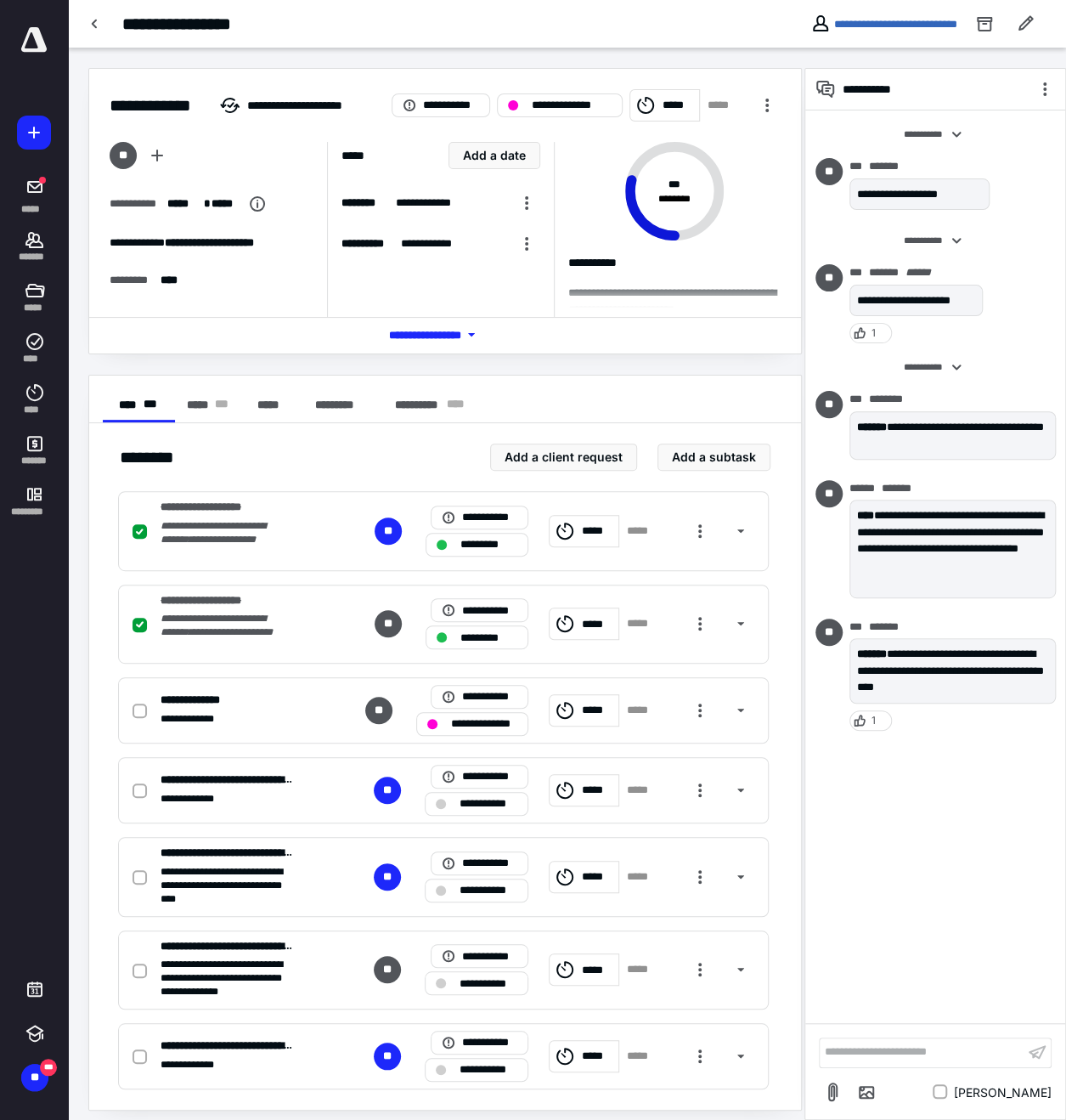 click on "**********" at bounding box center [922, 1052] 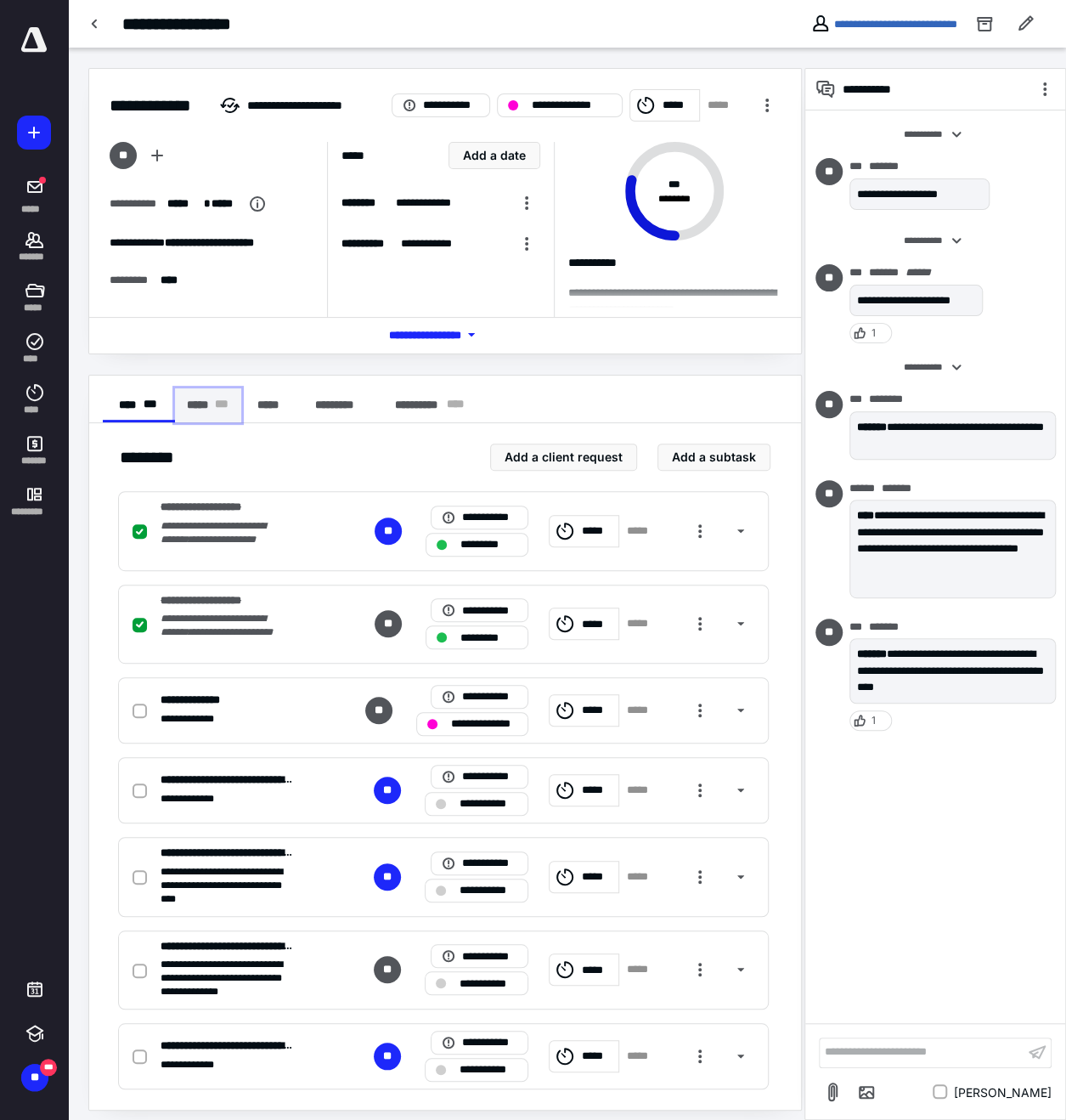 click on "* * *" at bounding box center (222, 405) 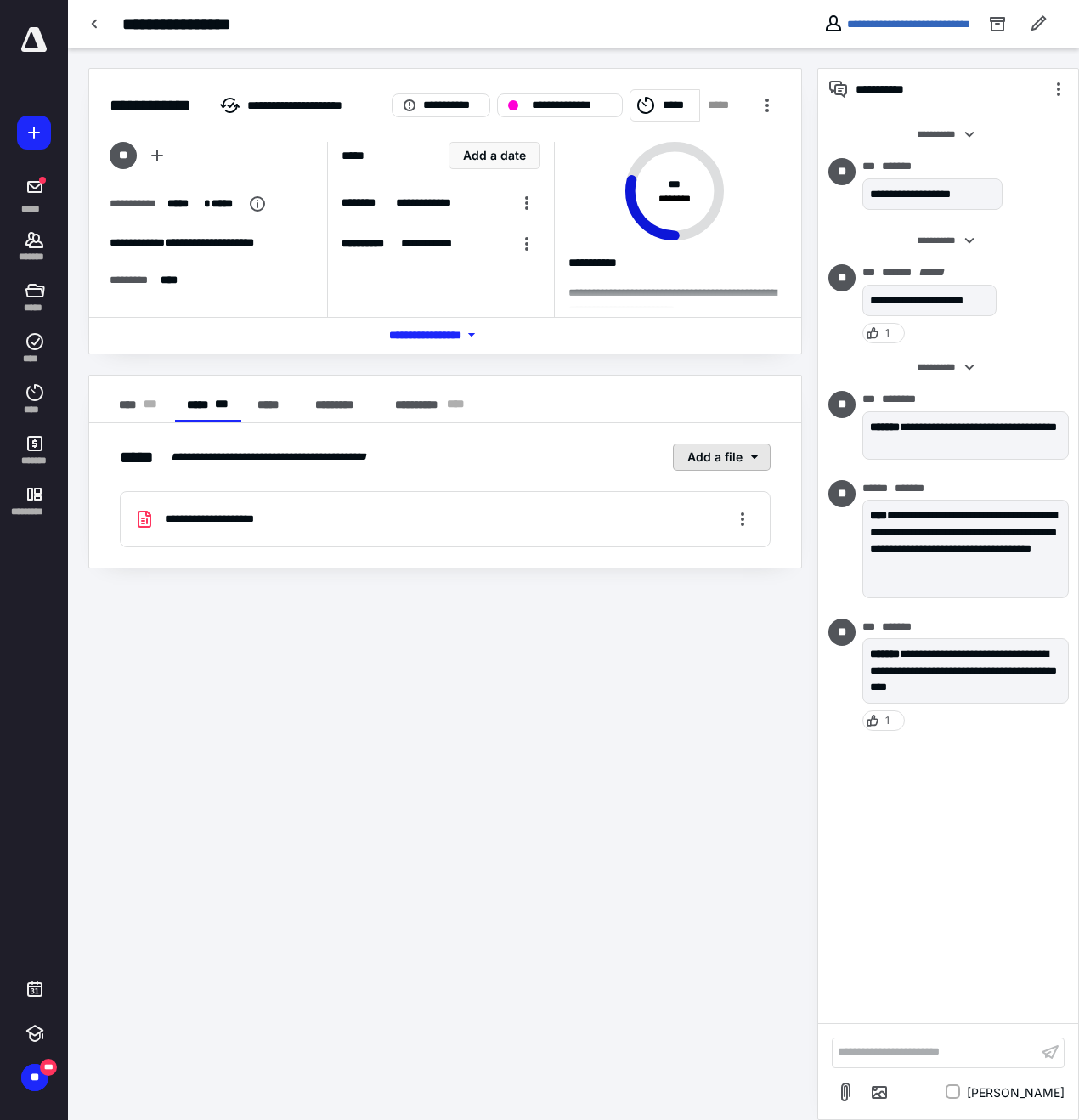 click on "Add a file" at bounding box center (721, 457) 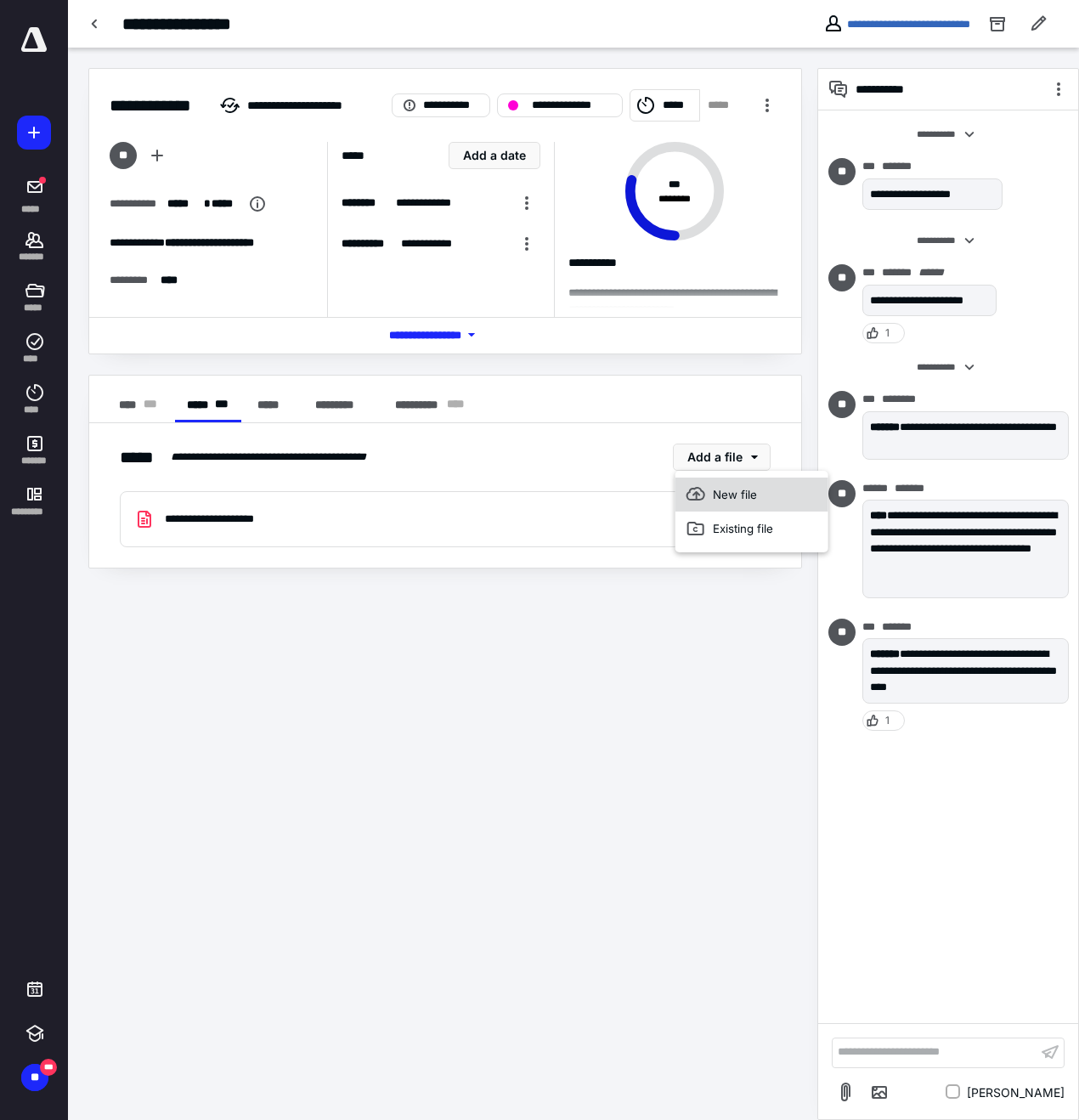 click on "New file" at bounding box center [752, 495] 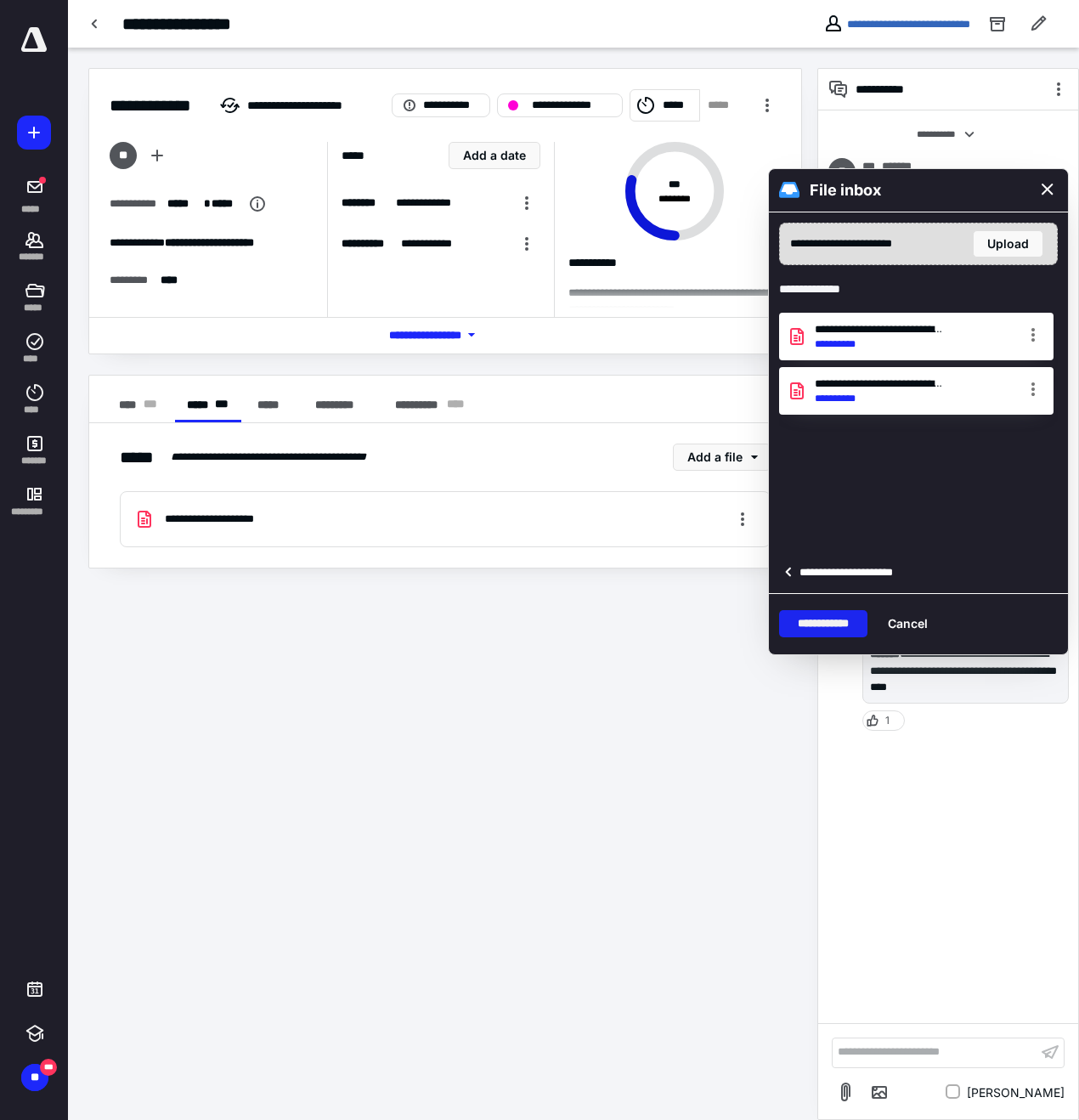 click on "**********" at bounding box center (823, 624) 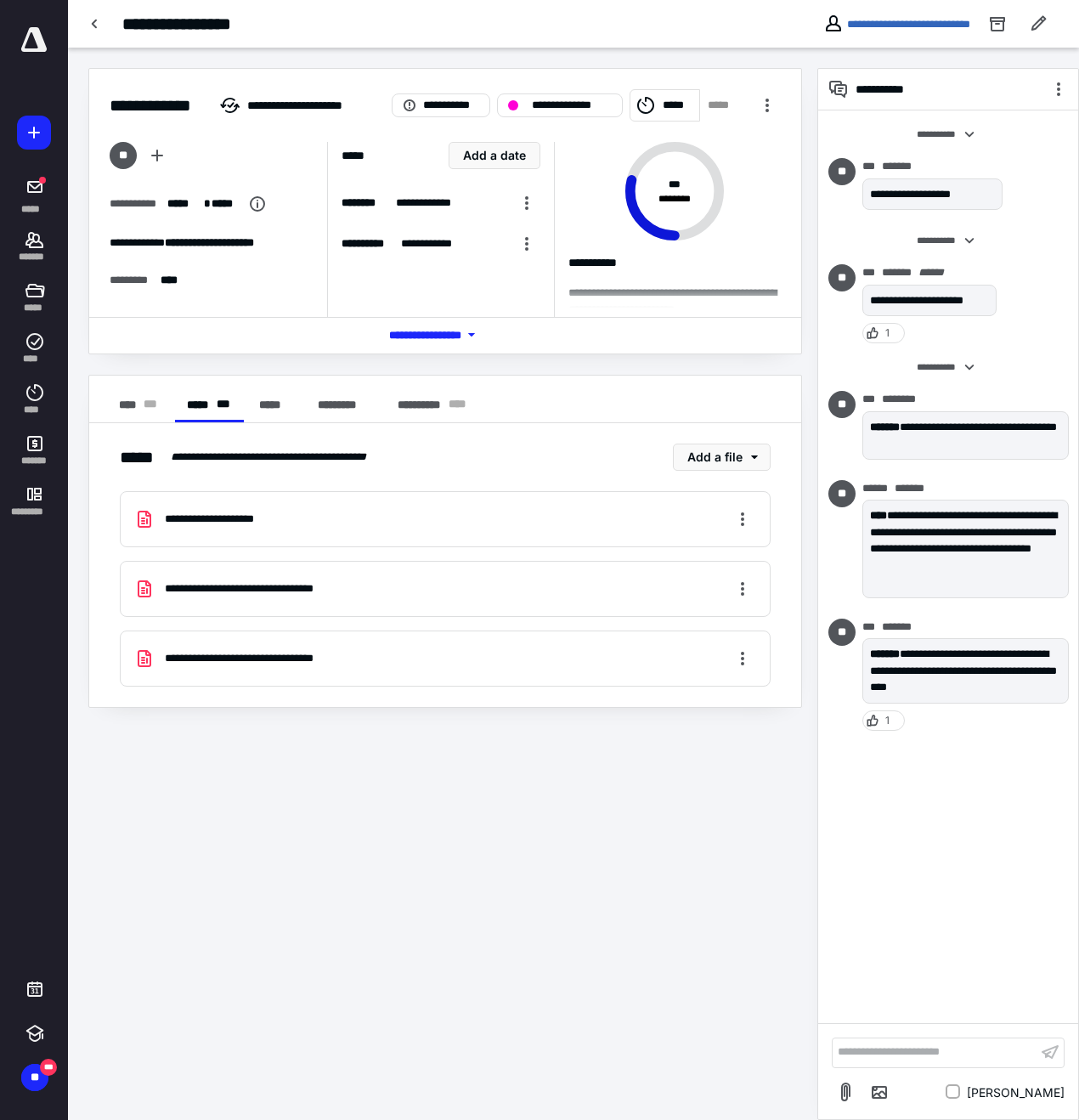 click on "**********" at bounding box center (935, 1052) 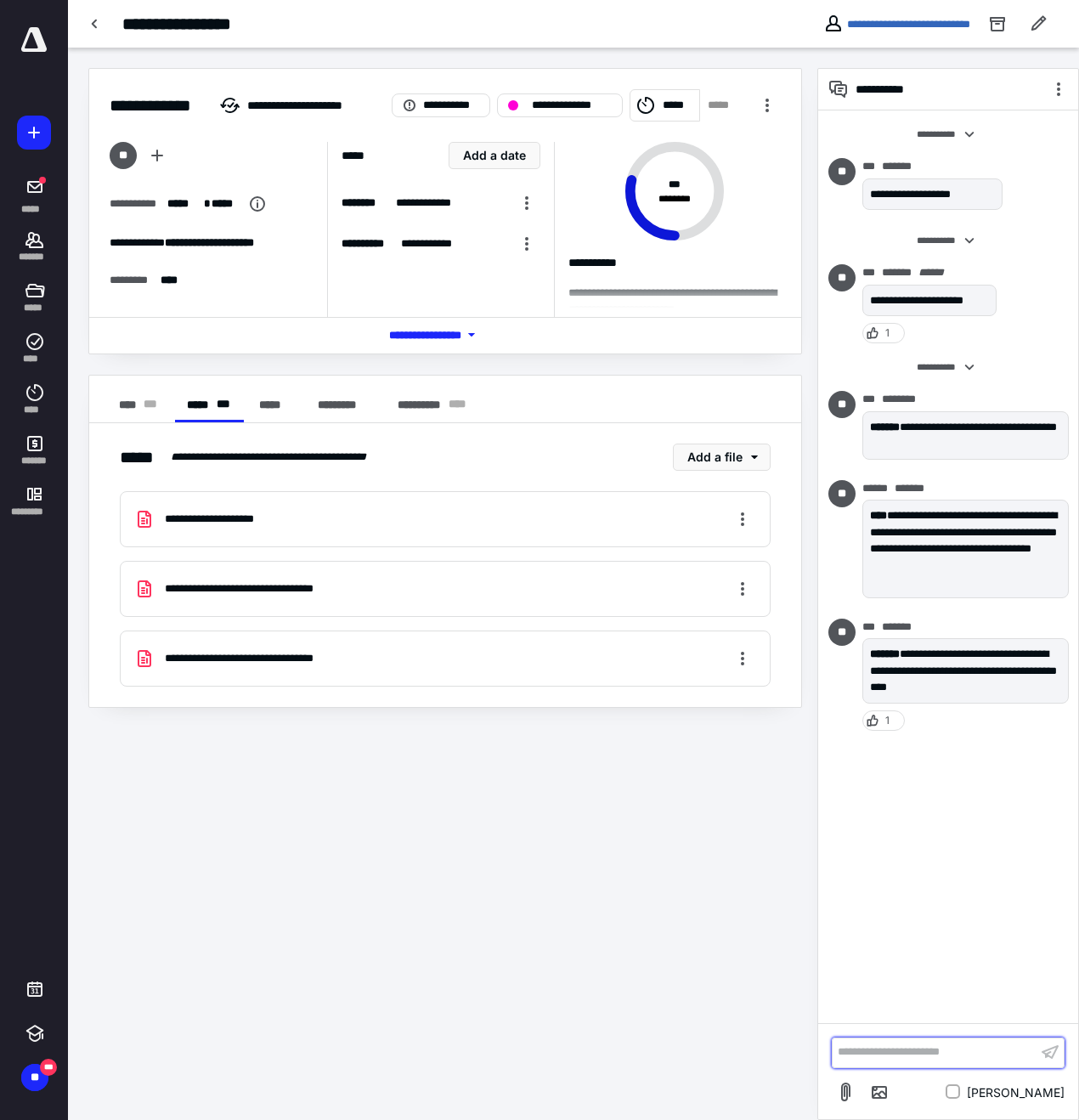click on "**********" at bounding box center (935, 1052) 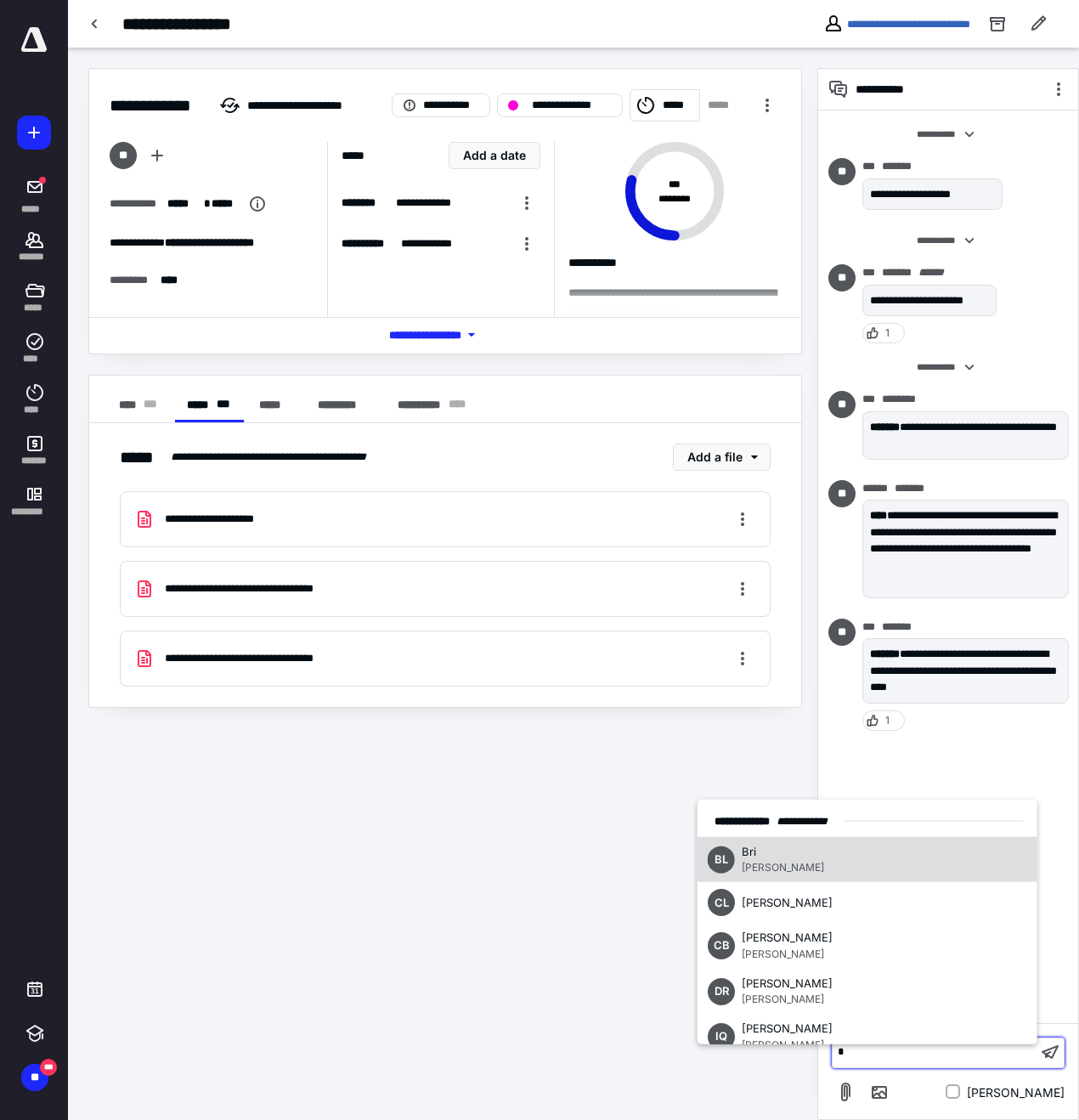 type 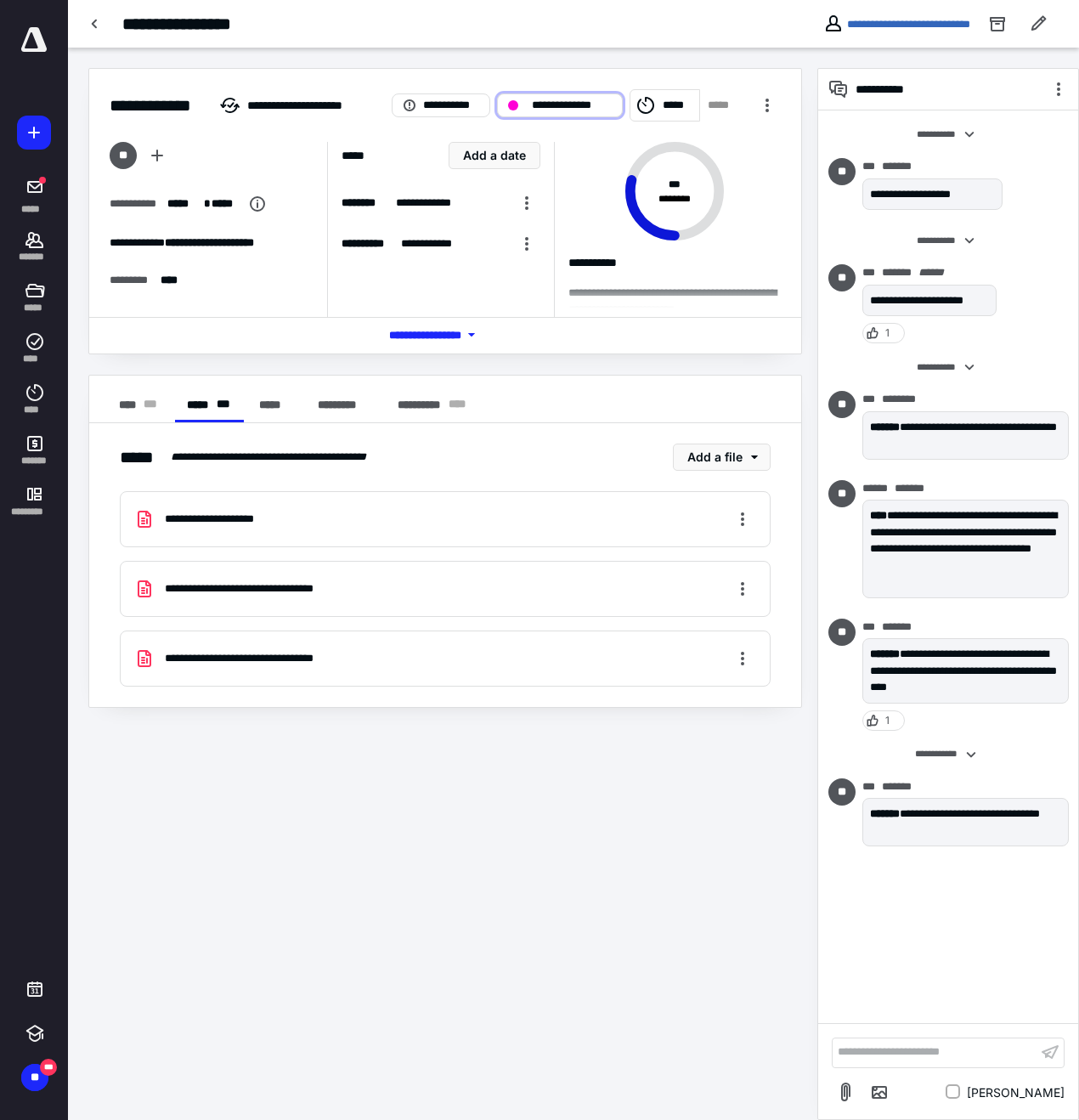click on "**********" at bounding box center (572, 105) 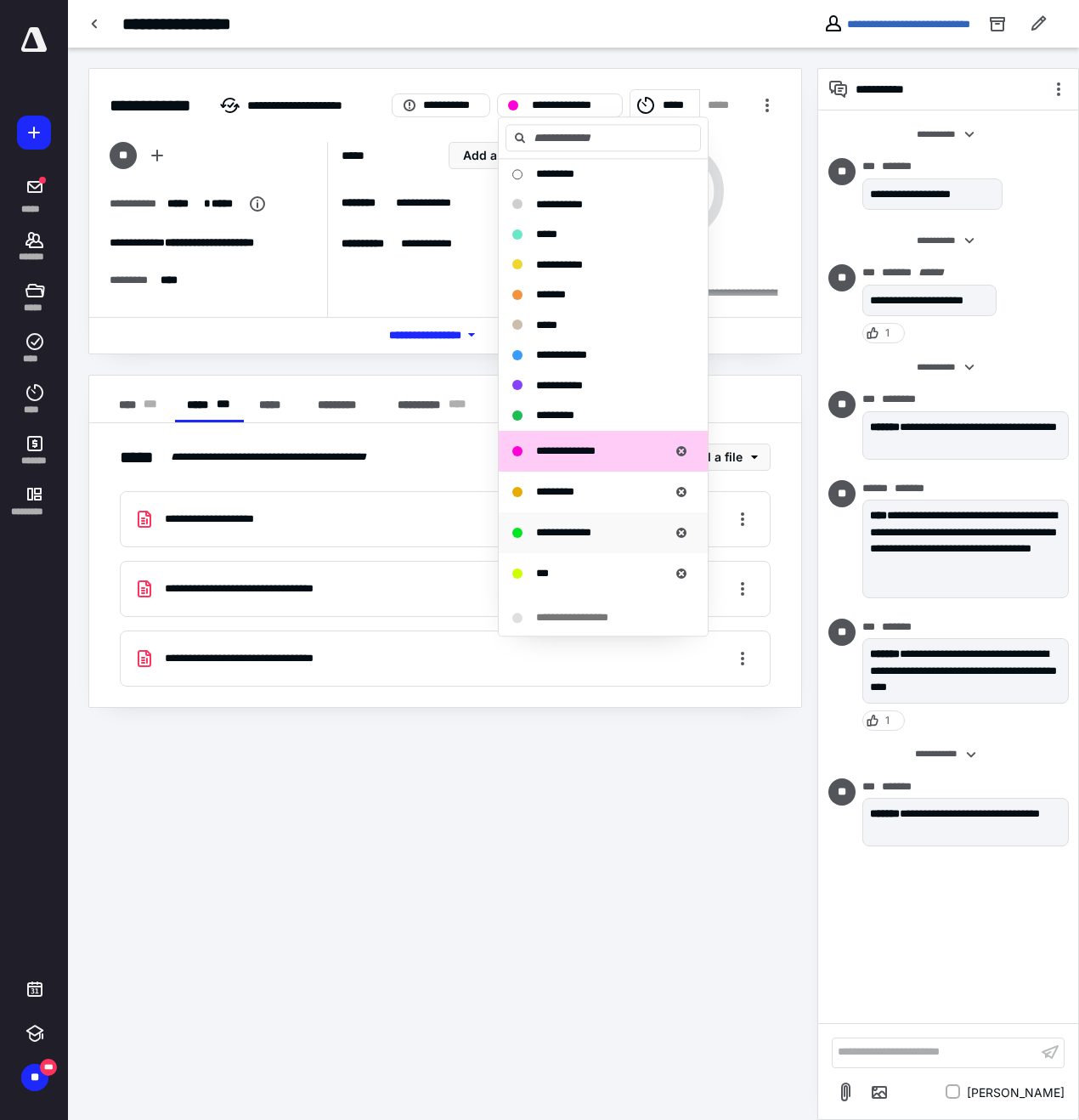 click on "**********" at bounding box center (563, 533) 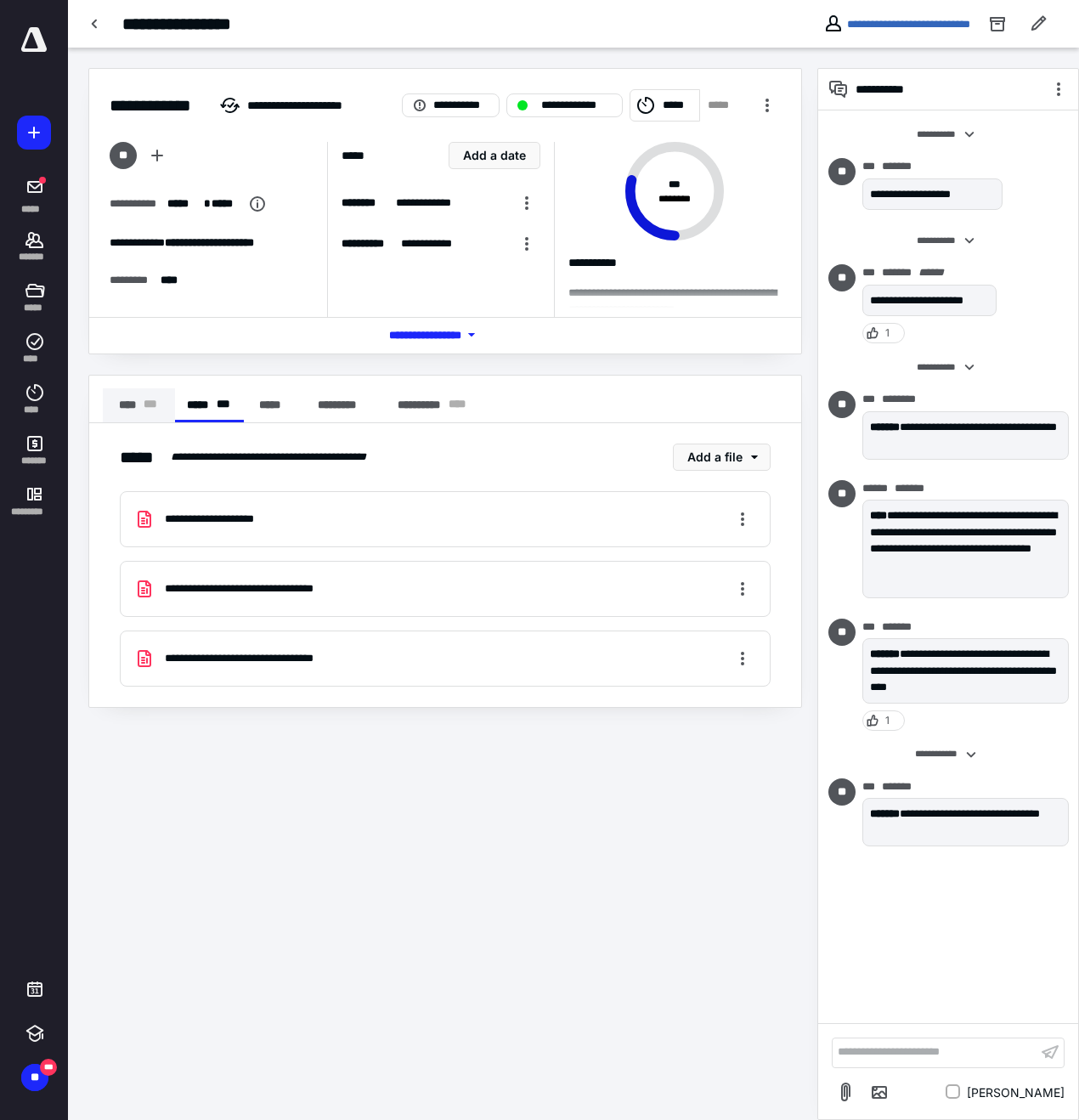 click on "**** * * *" at bounding box center (138, 405) 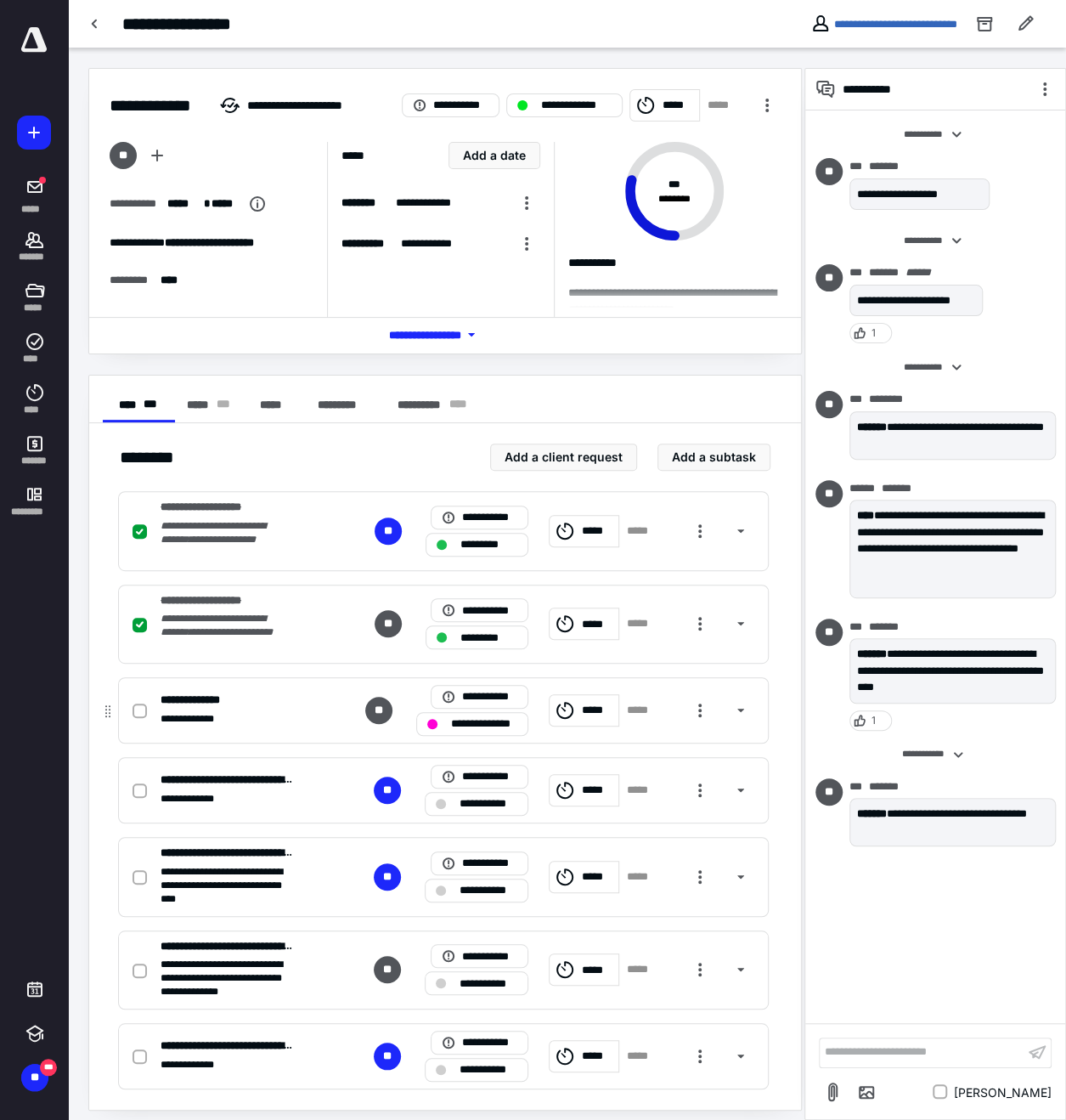 click on "**********" at bounding box center [472, 724] 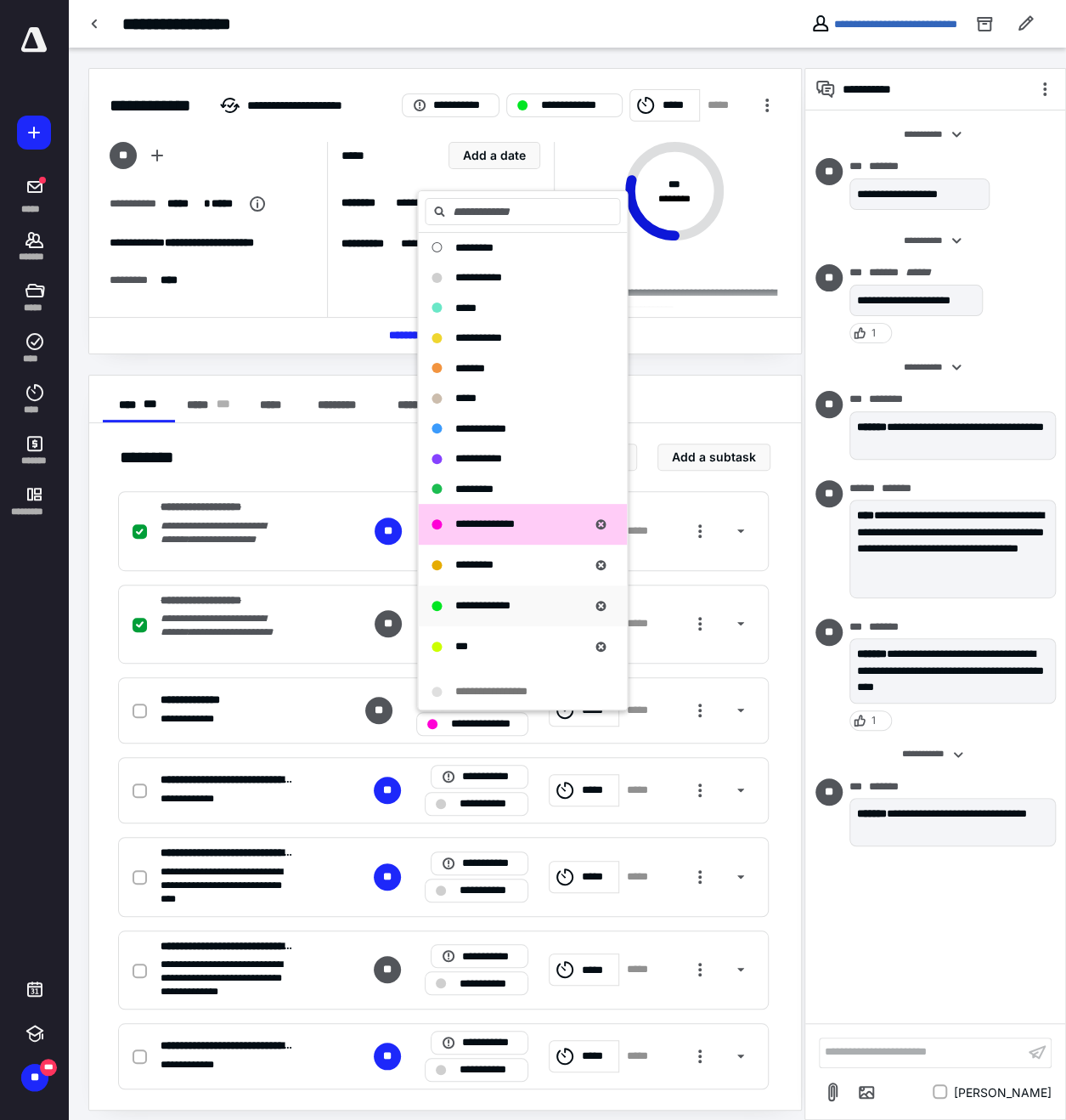 click on "**********" at bounding box center [482, 605] 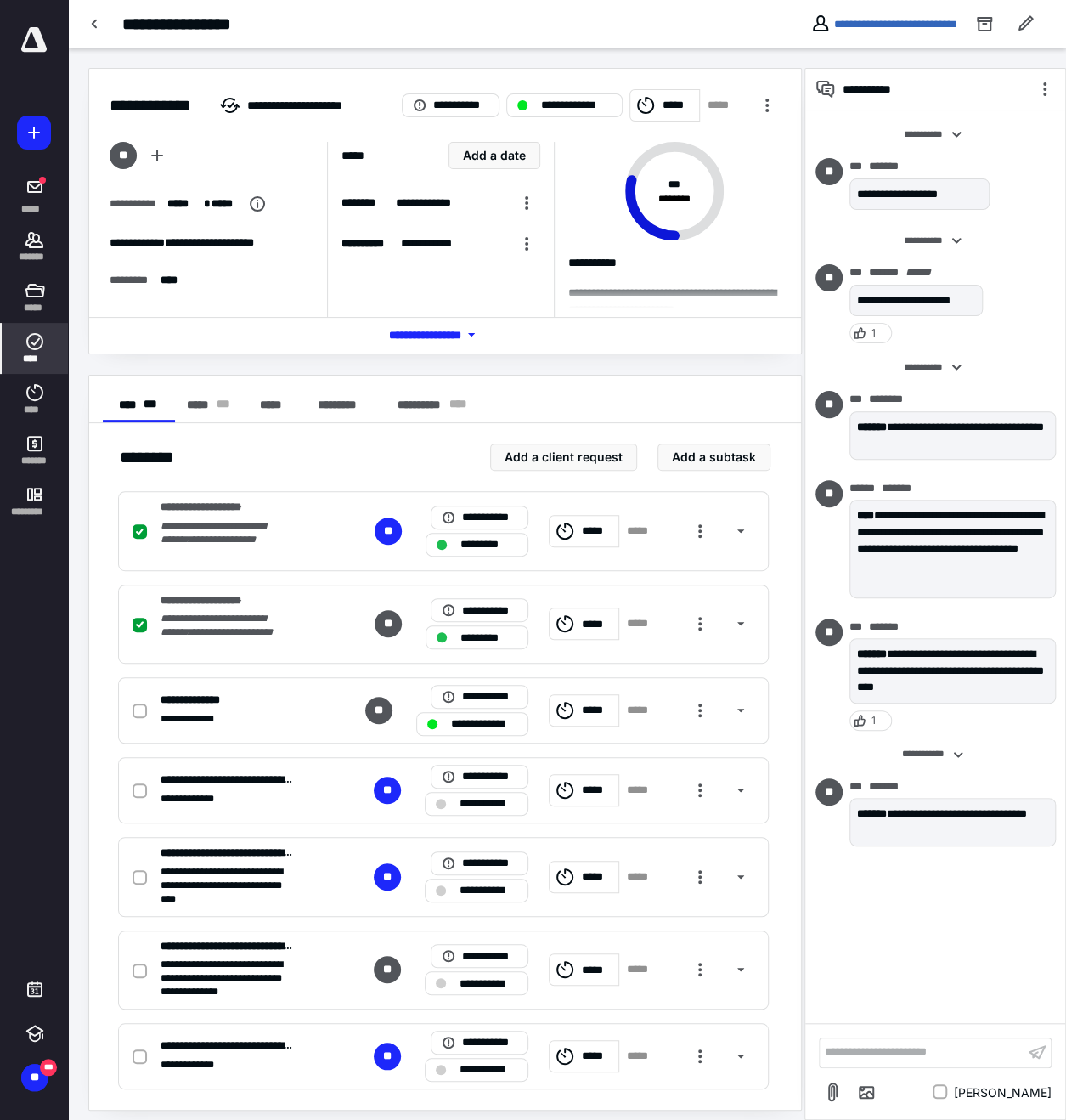 click 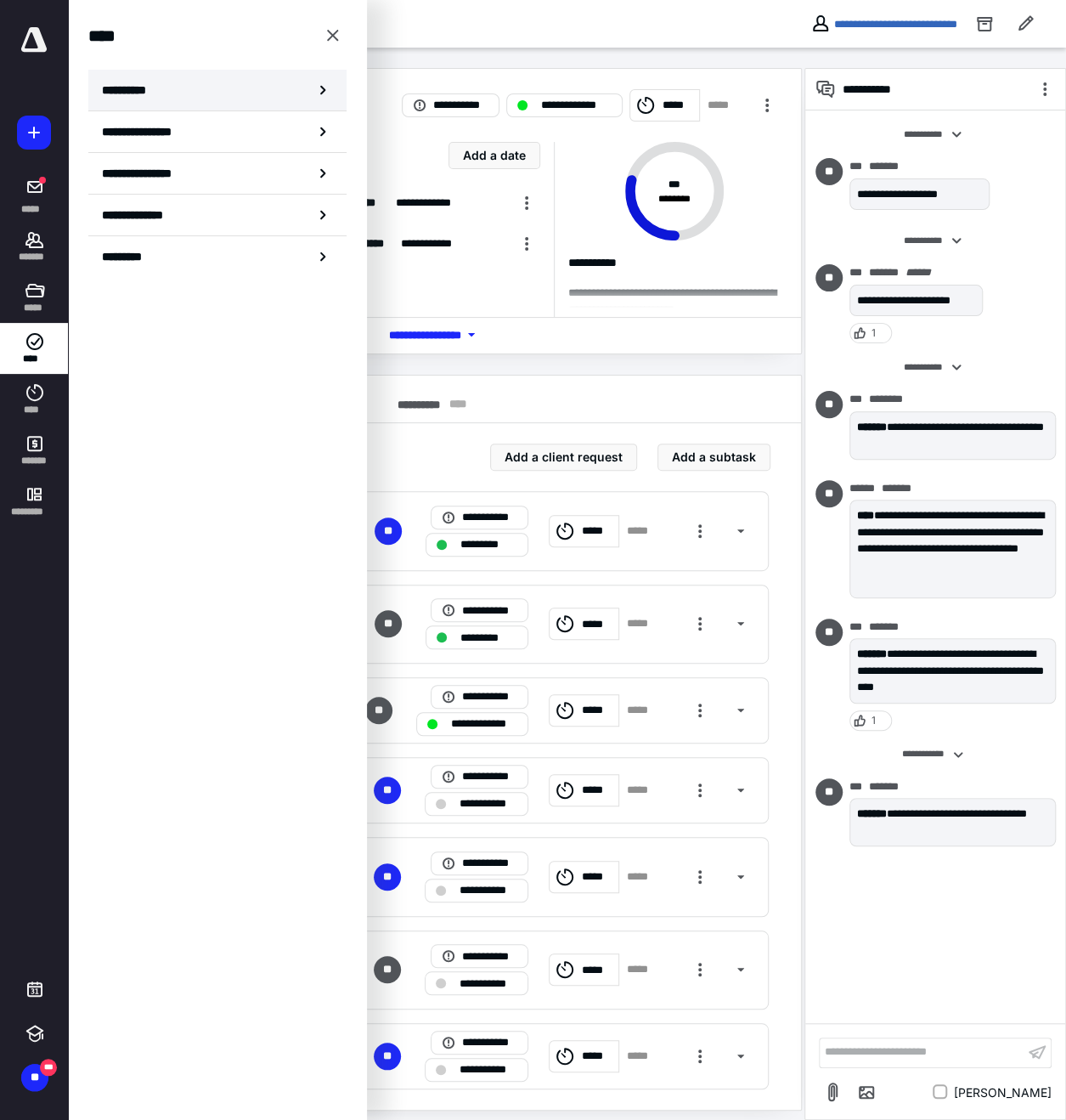 click on "**********" at bounding box center [130, 90] 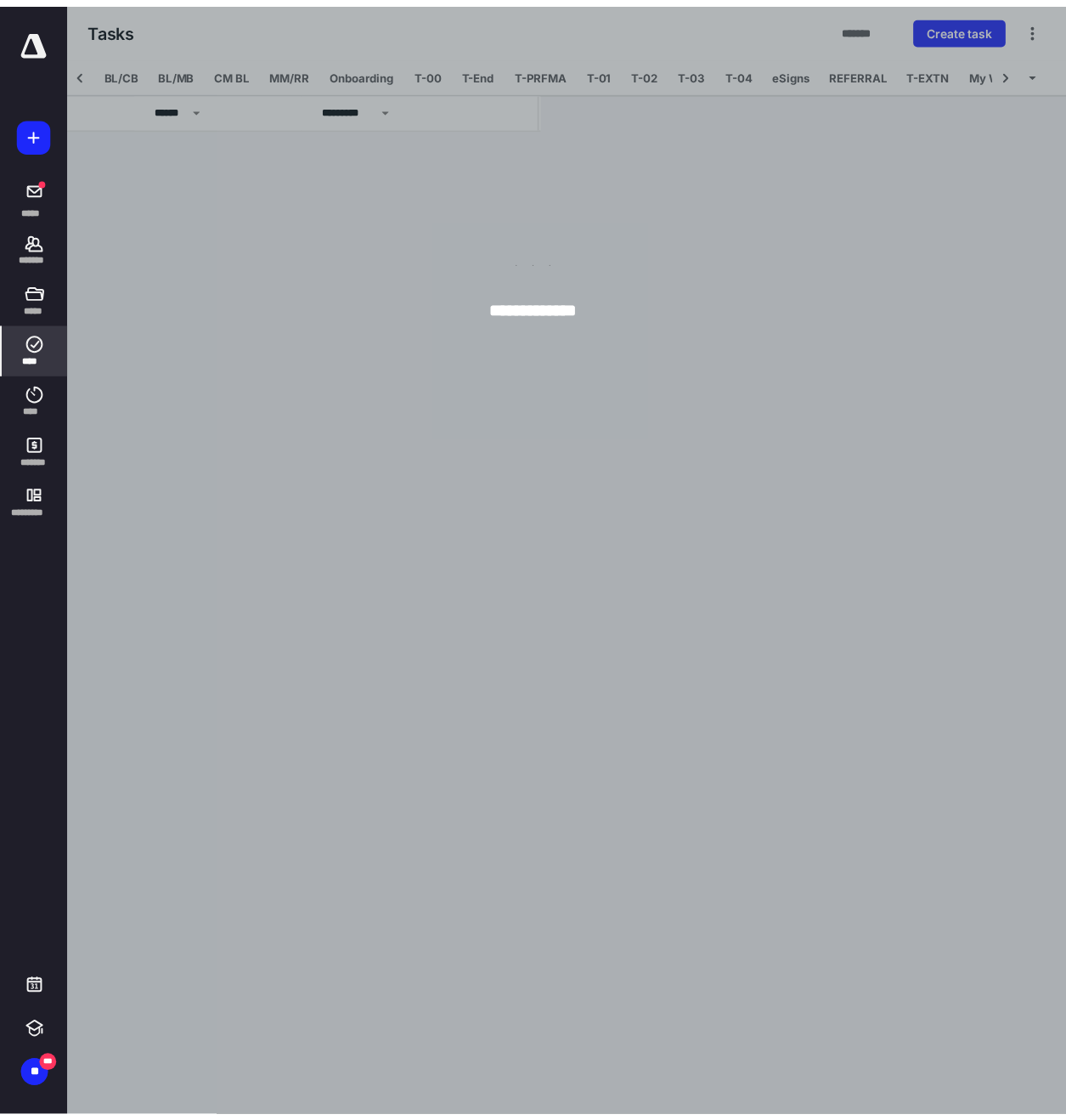 scroll, scrollTop: 0, scrollLeft: 54, axis: horizontal 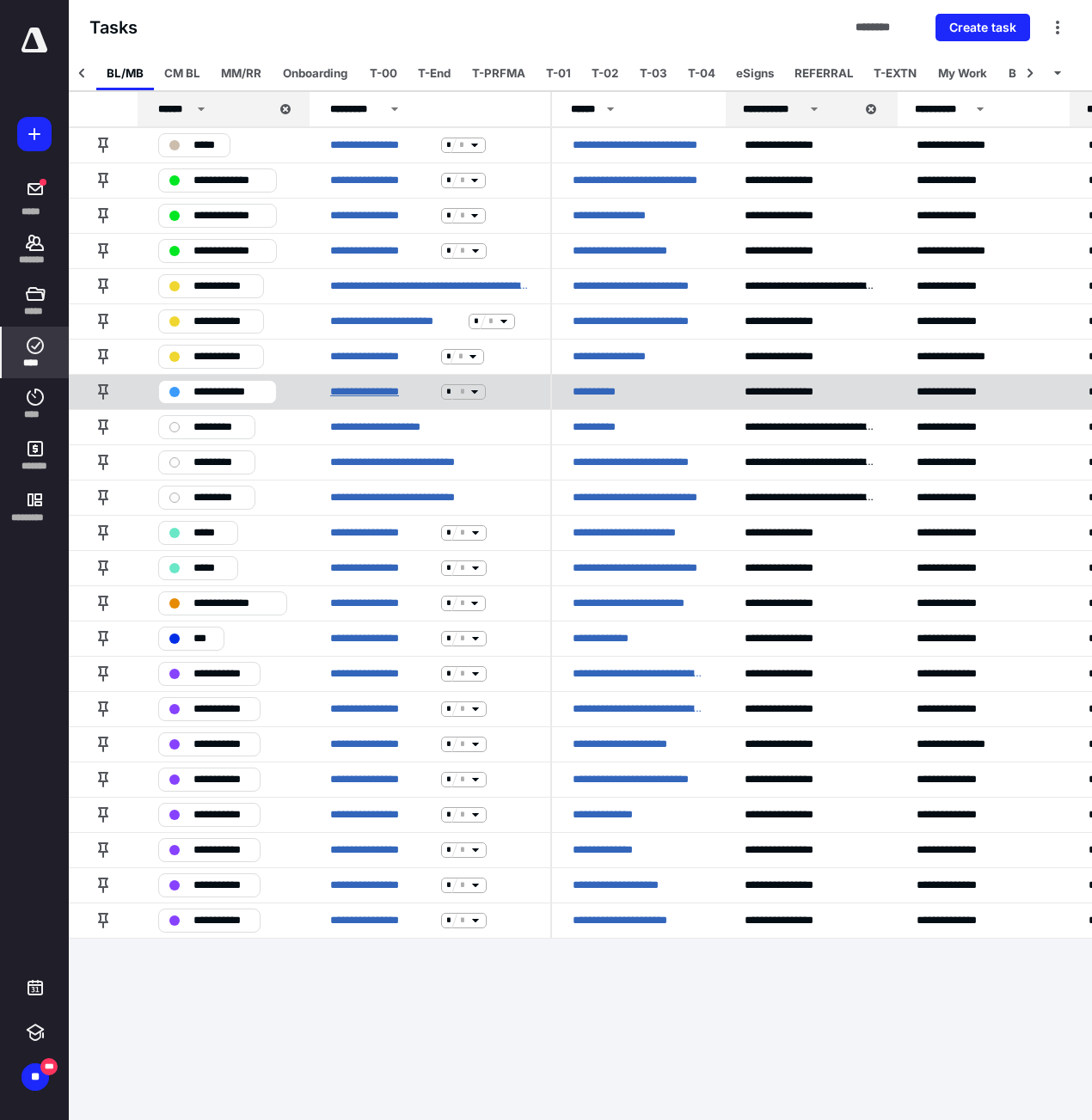 click on "**********" at bounding box center (382, 392) 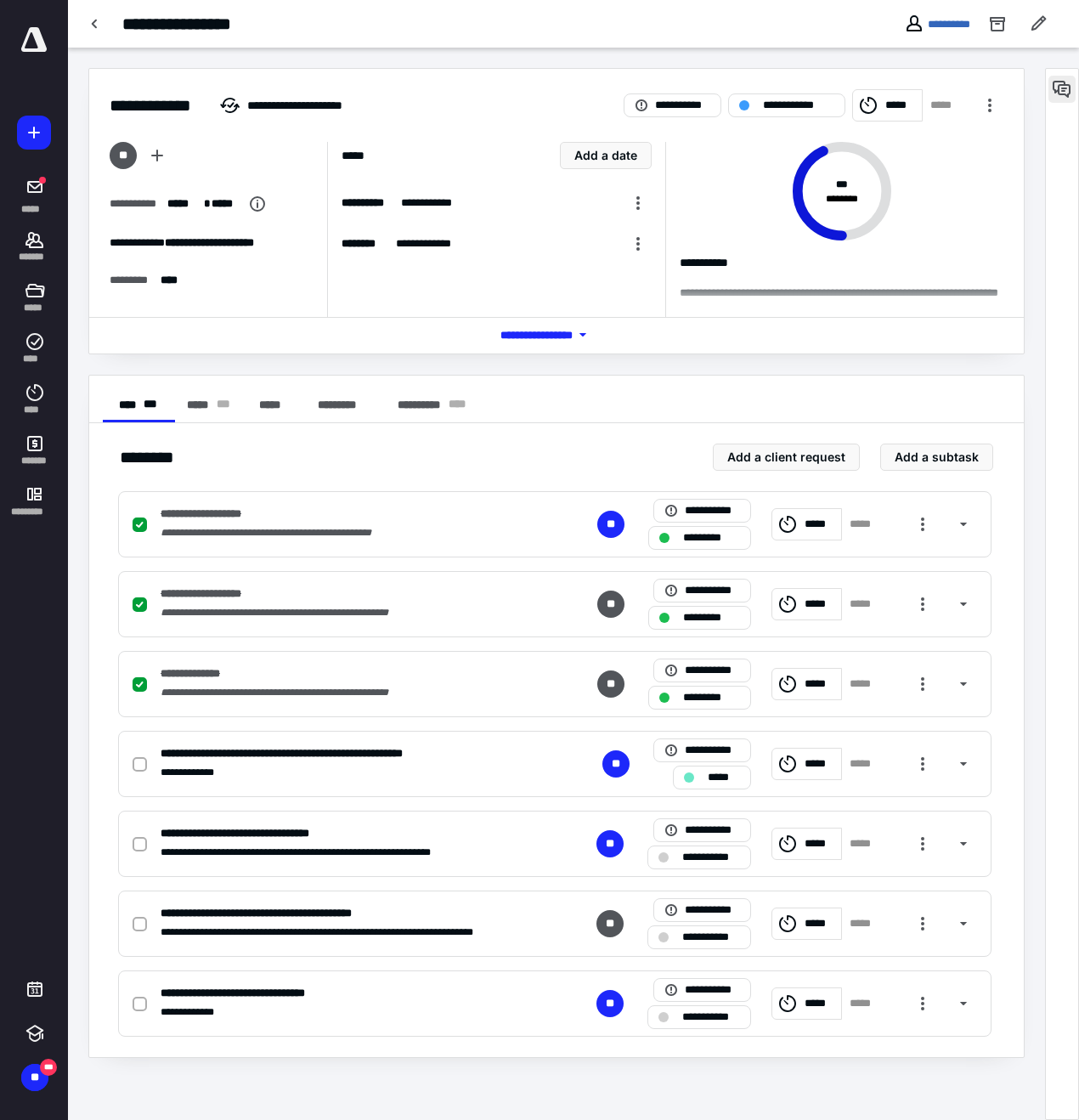 click at bounding box center [1062, 89] 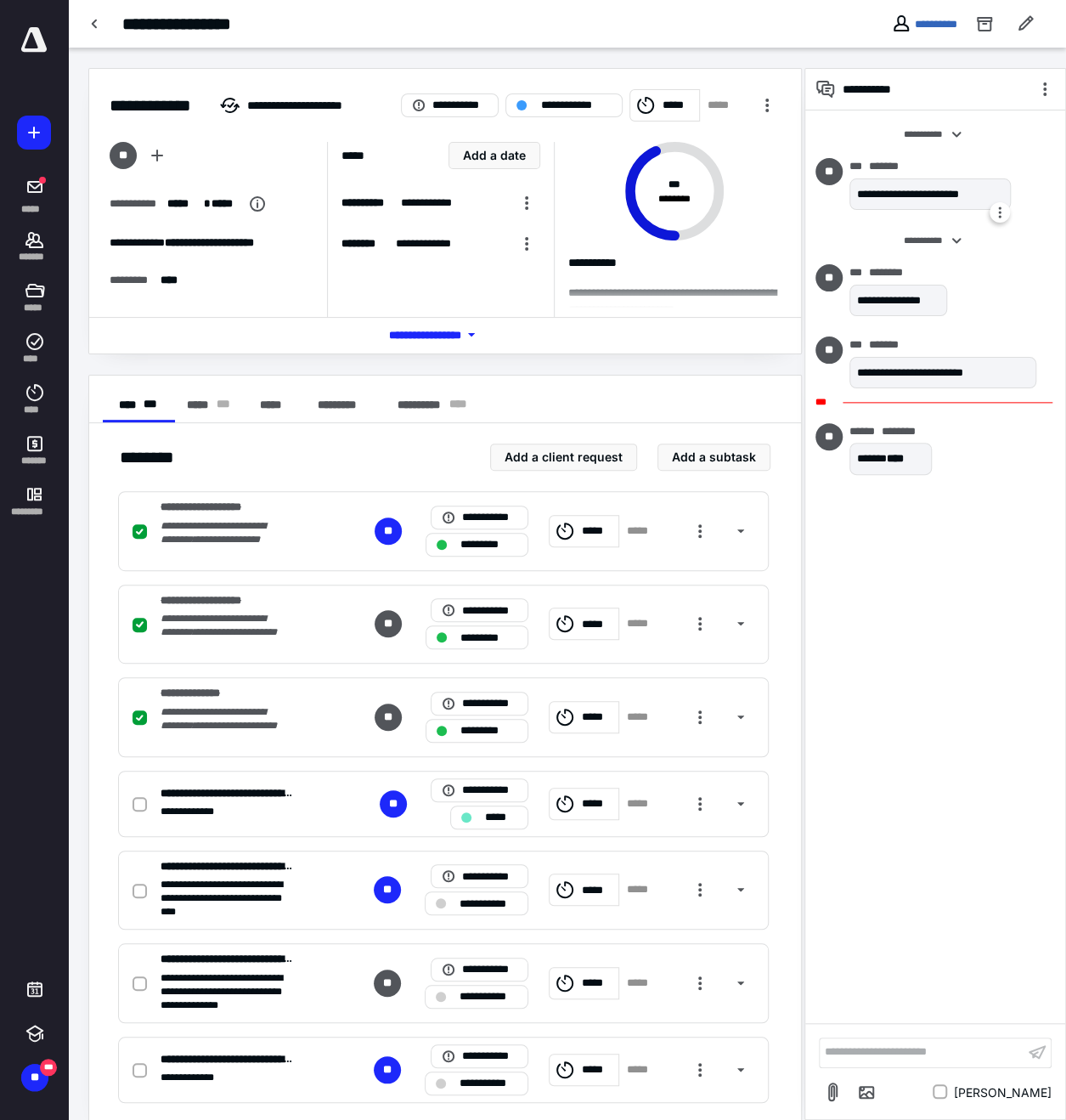 scroll, scrollTop: 20, scrollLeft: 0, axis: vertical 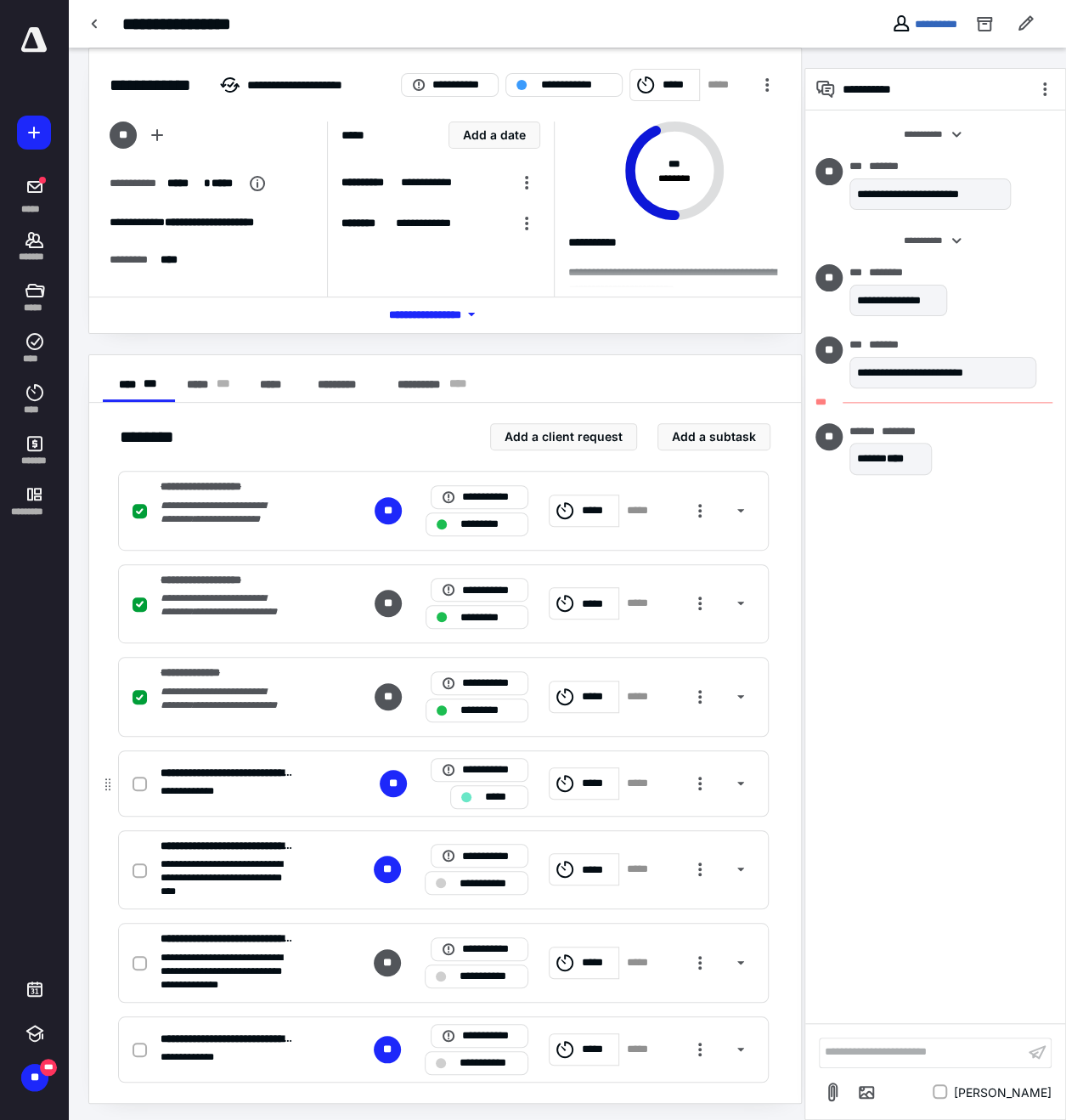 click 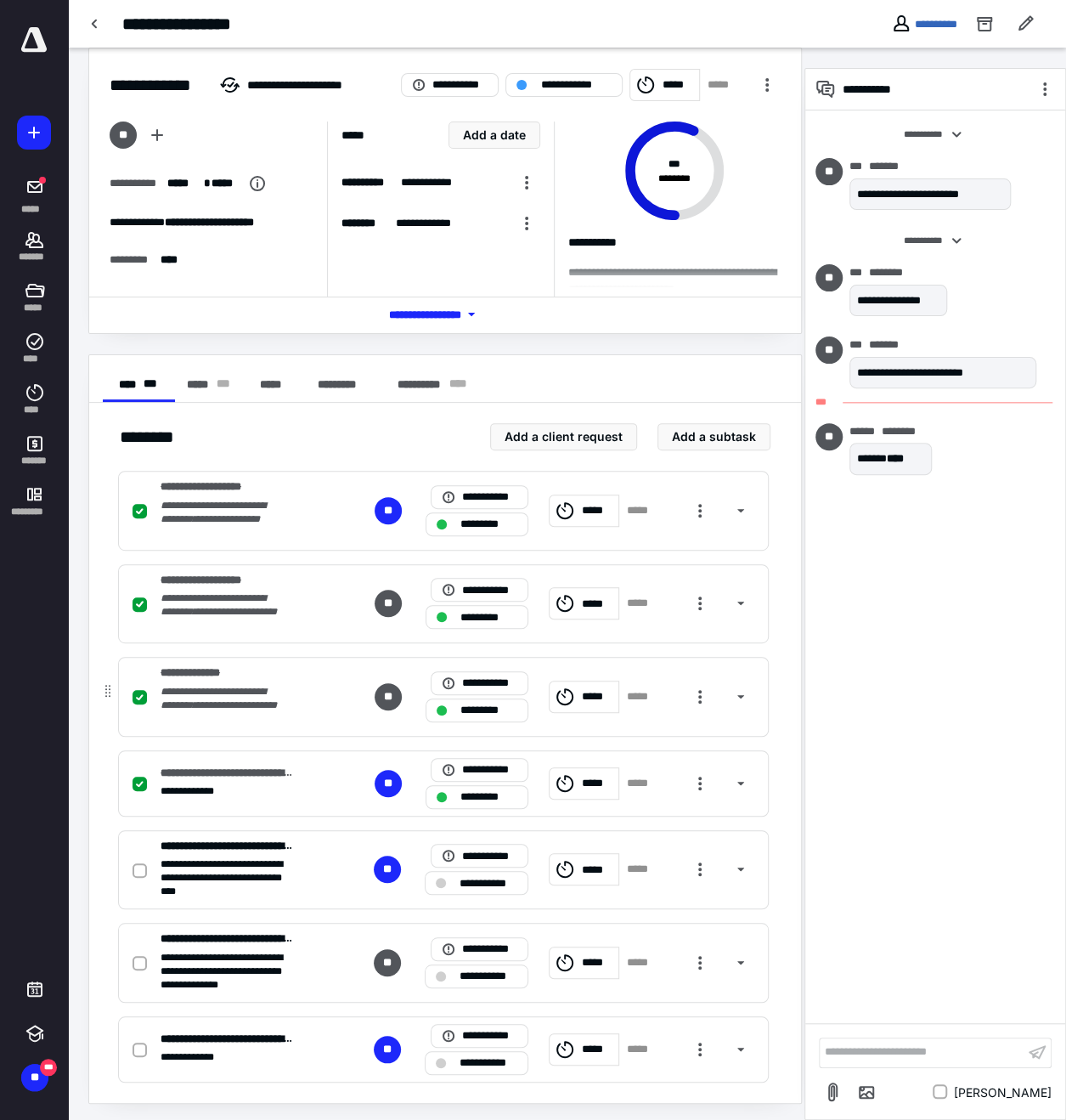 scroll, scrollTop: 8, scrollLeft: 0, axis: vertical 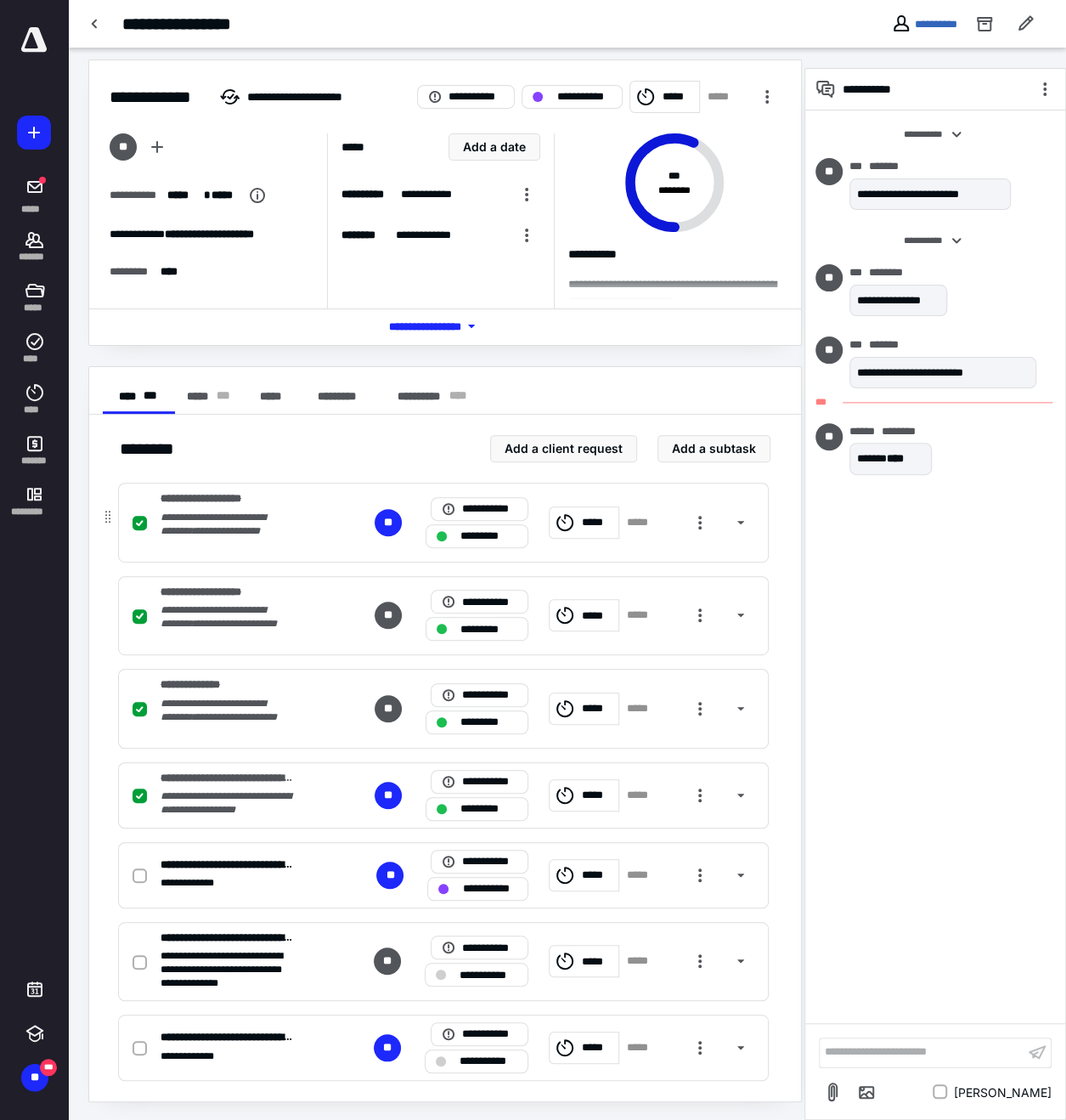 click on "**********" at bounding box center [443, 523] 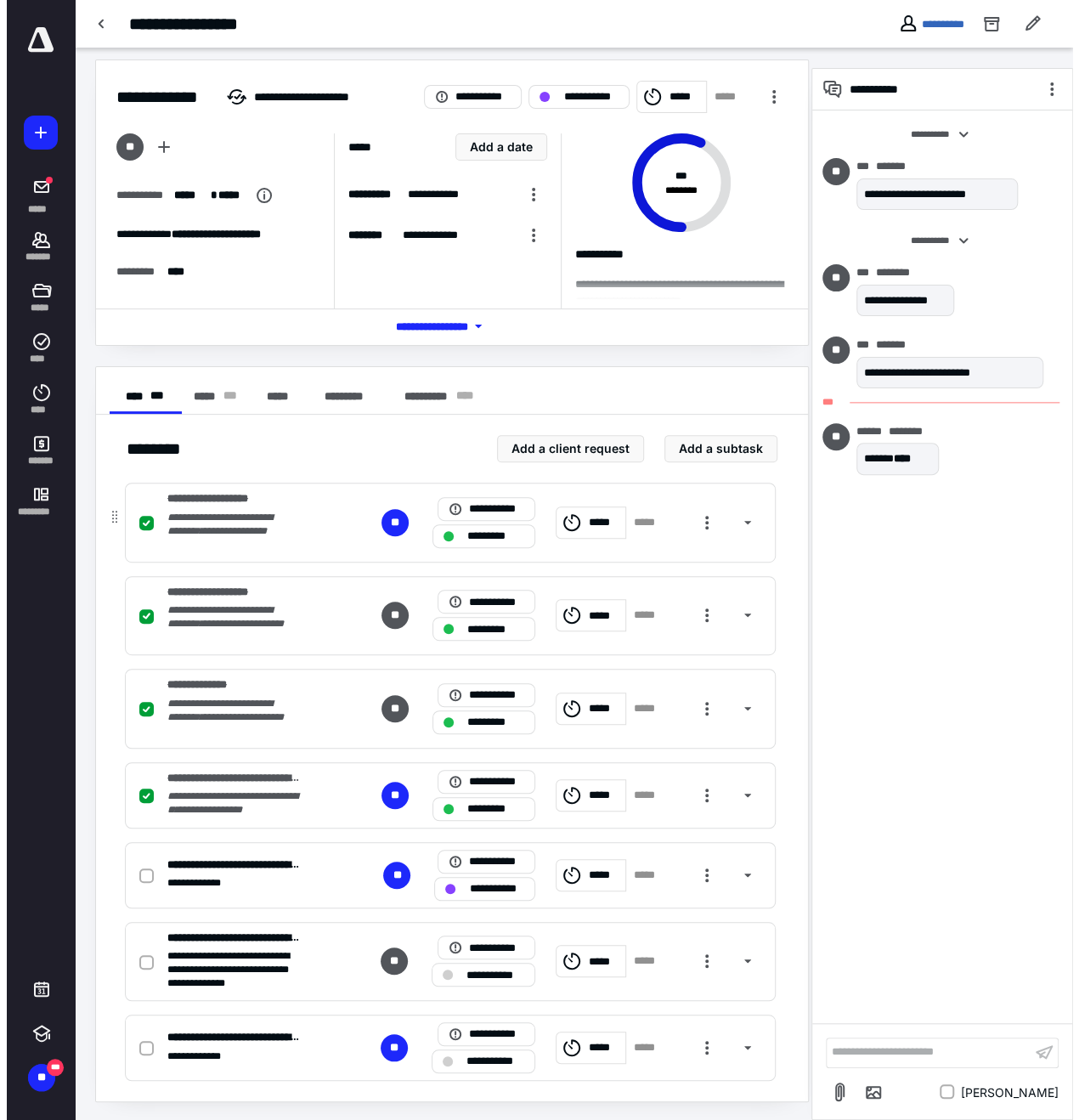 scroll, scrollTop: 20, scrollLeft: 0, axis: vertical 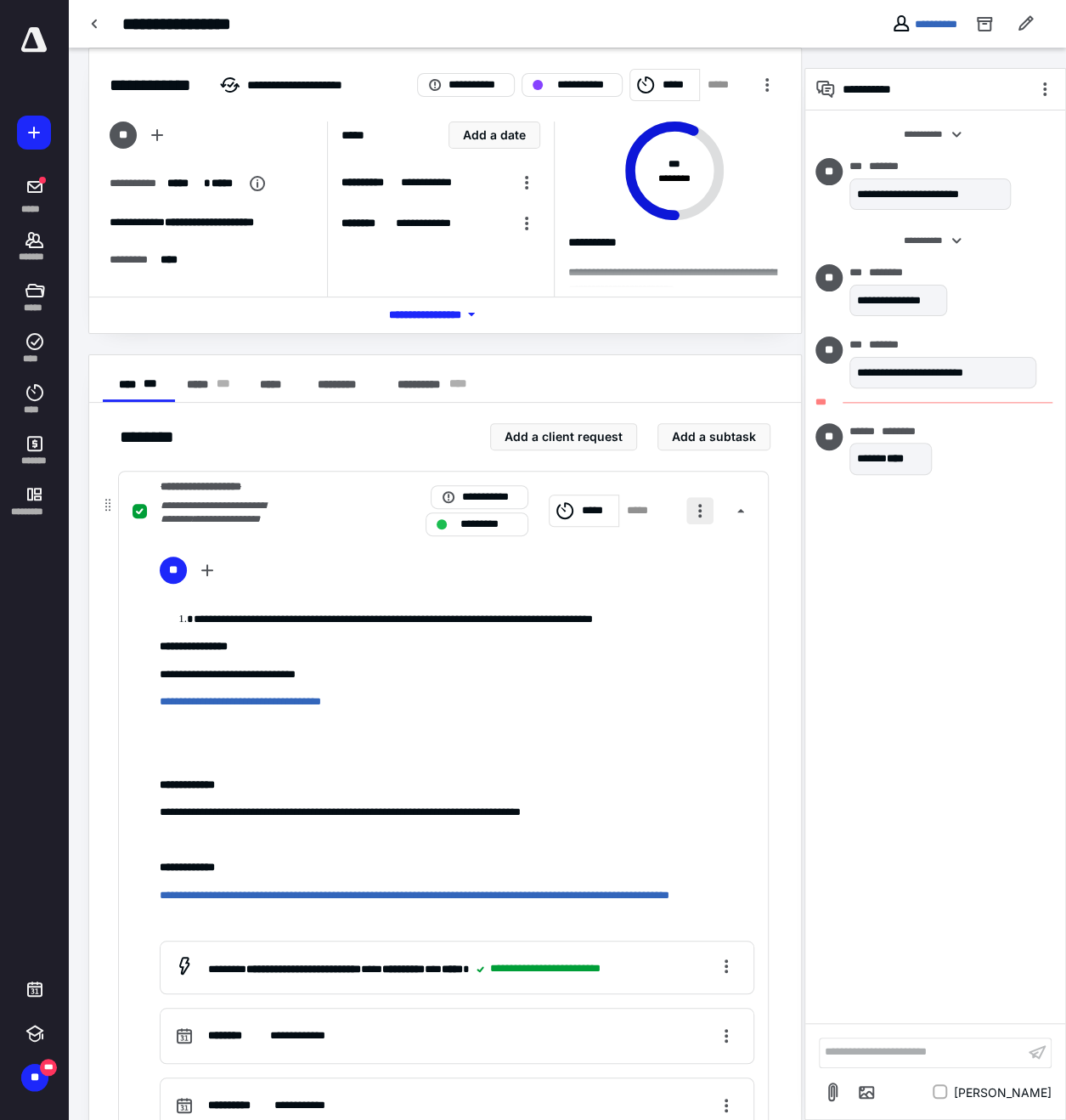 click at bounding box center [700, 511] 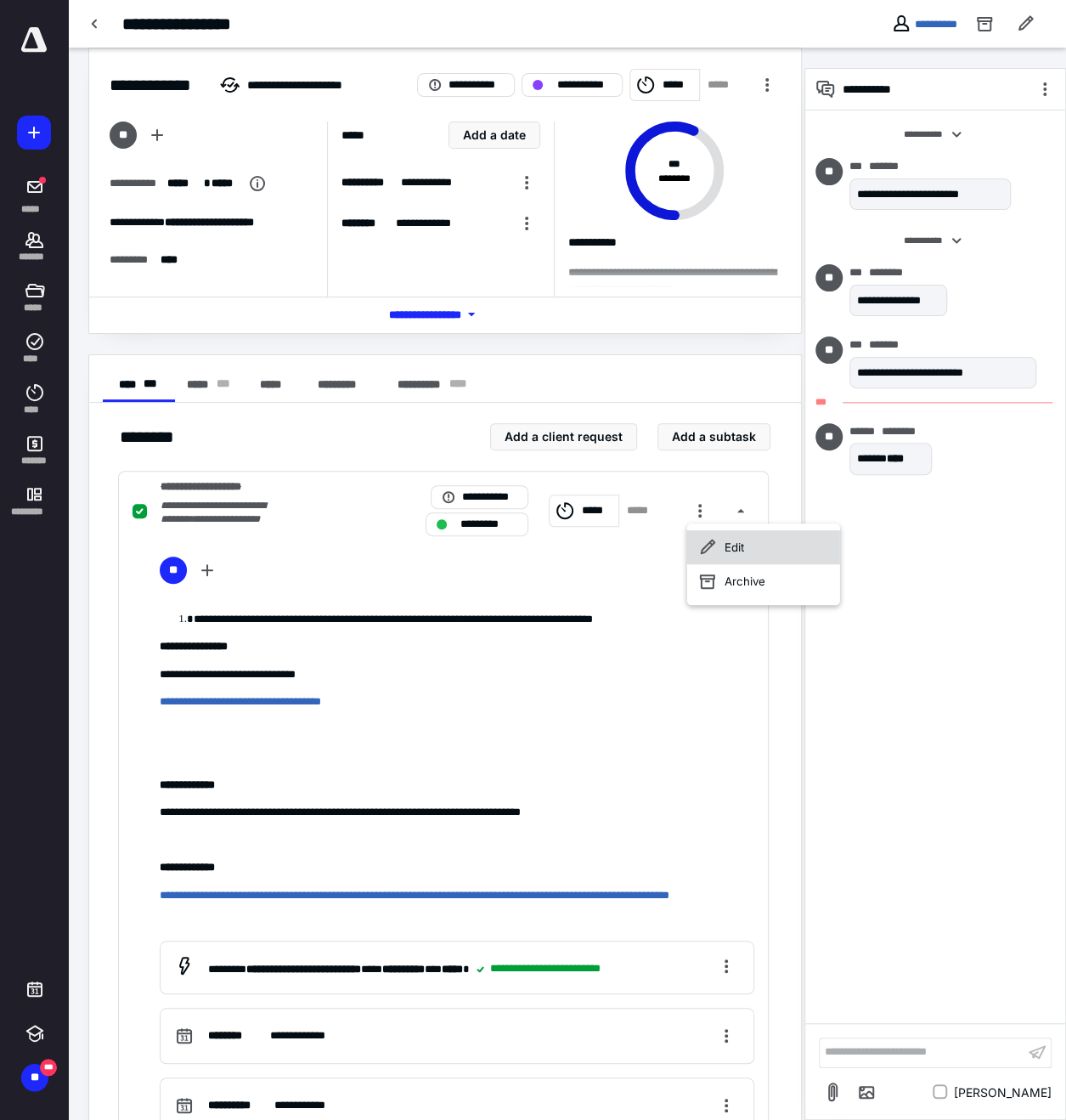 click on "Edit" at bounding box center (764, 547) 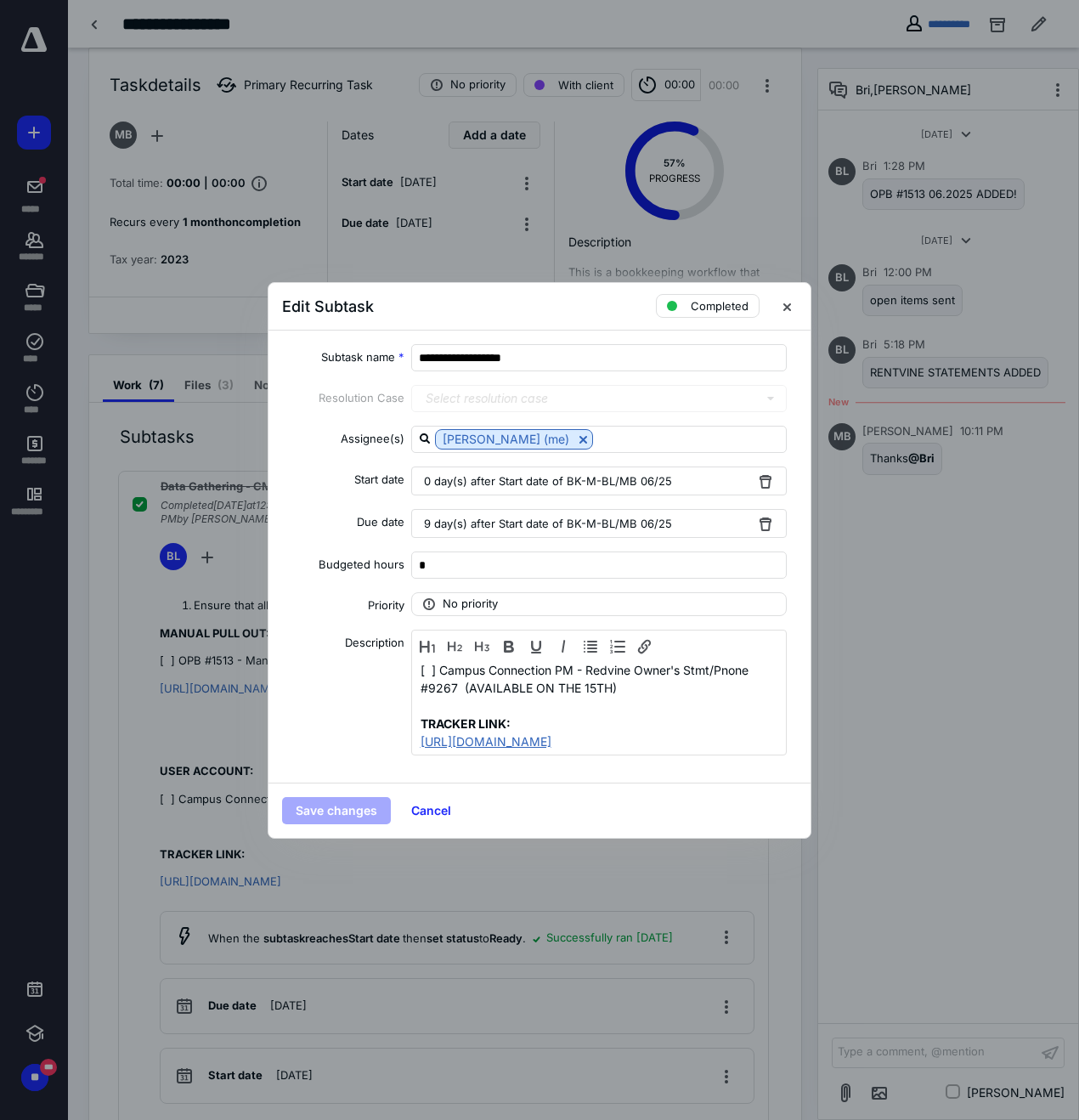 scroll, scrollTop: 178, scrollLeft: 0, axis: vertical 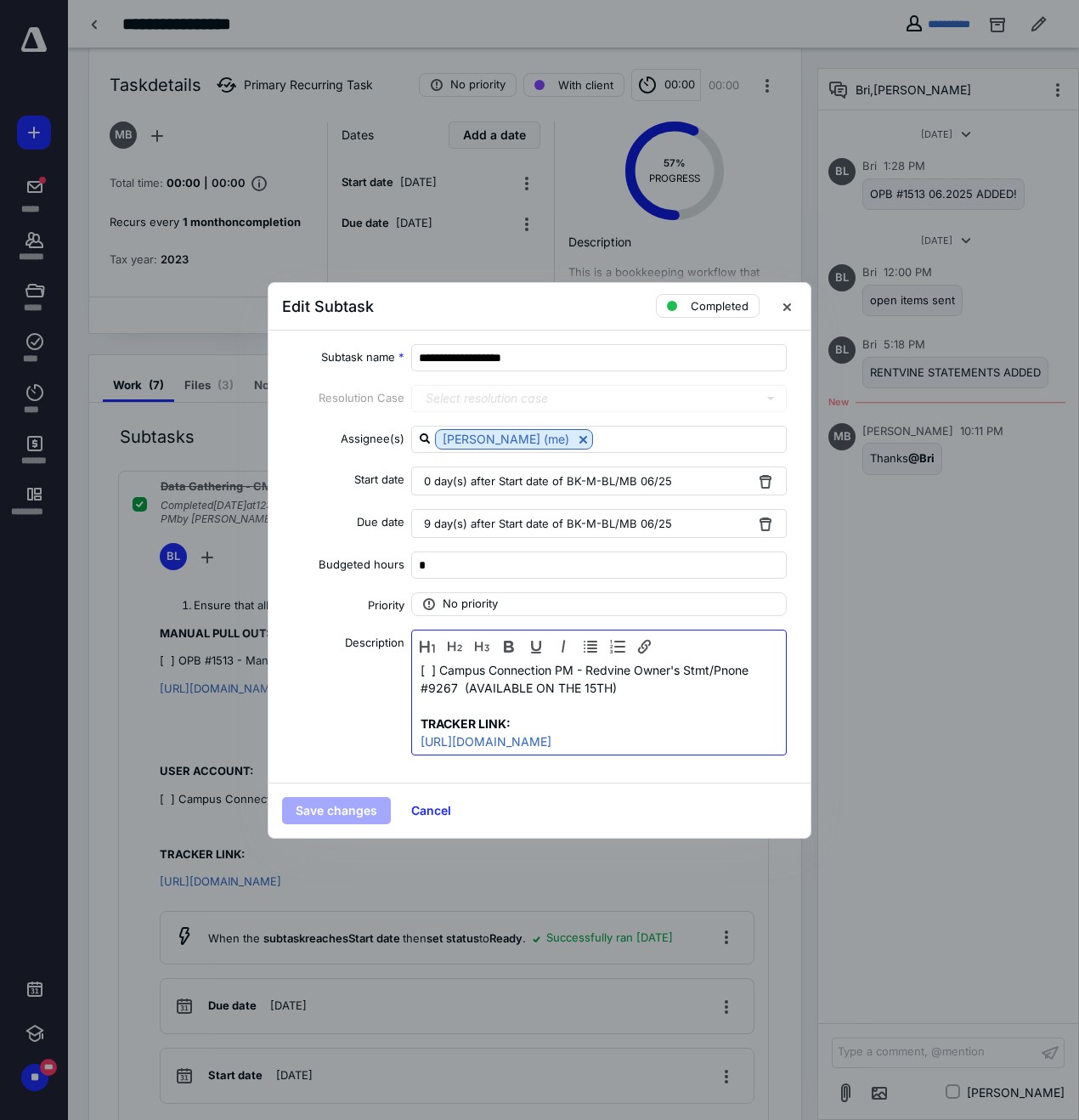 click at bounding box center [600, 705] 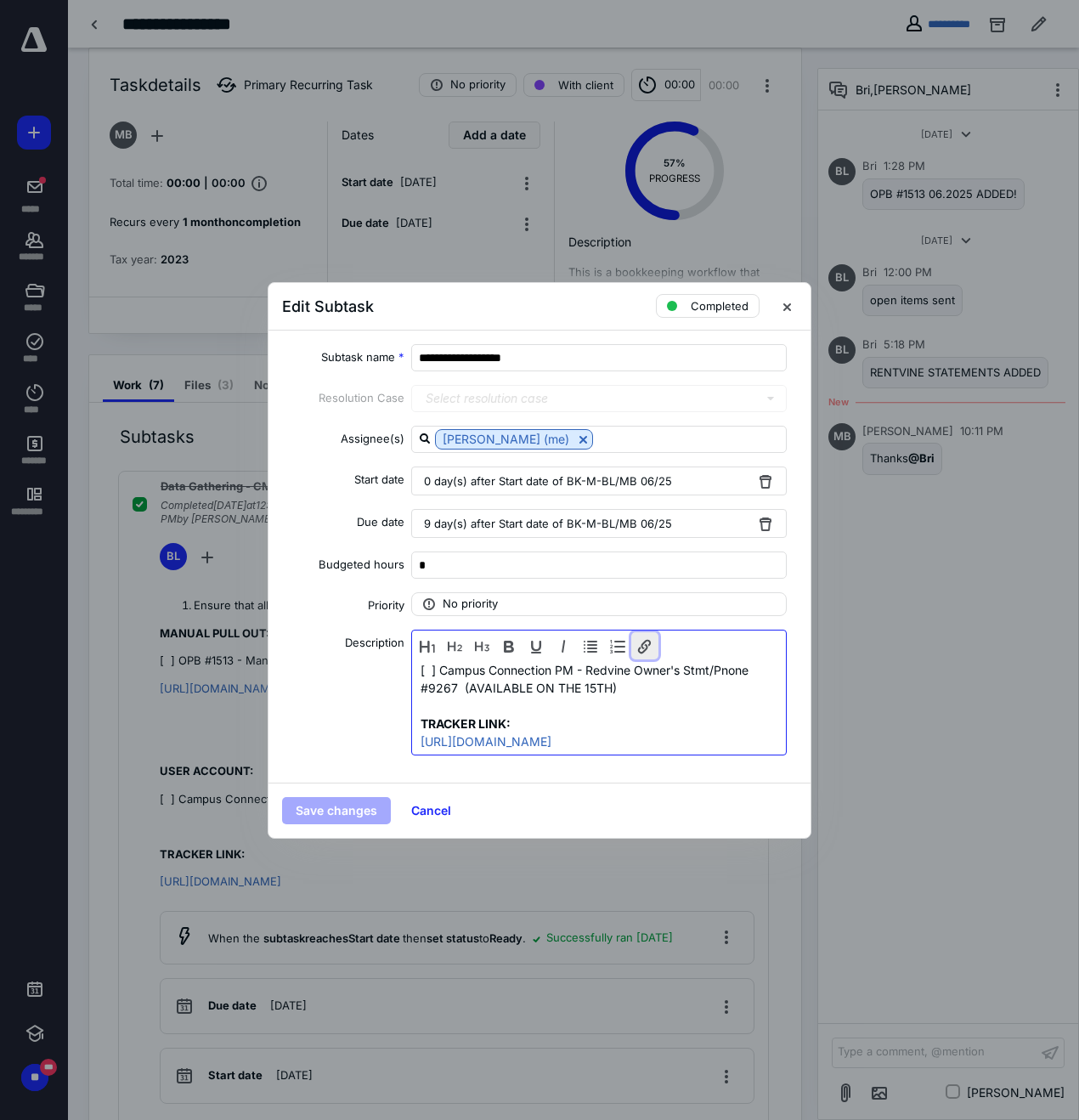 click at bounding box center [645, 646] 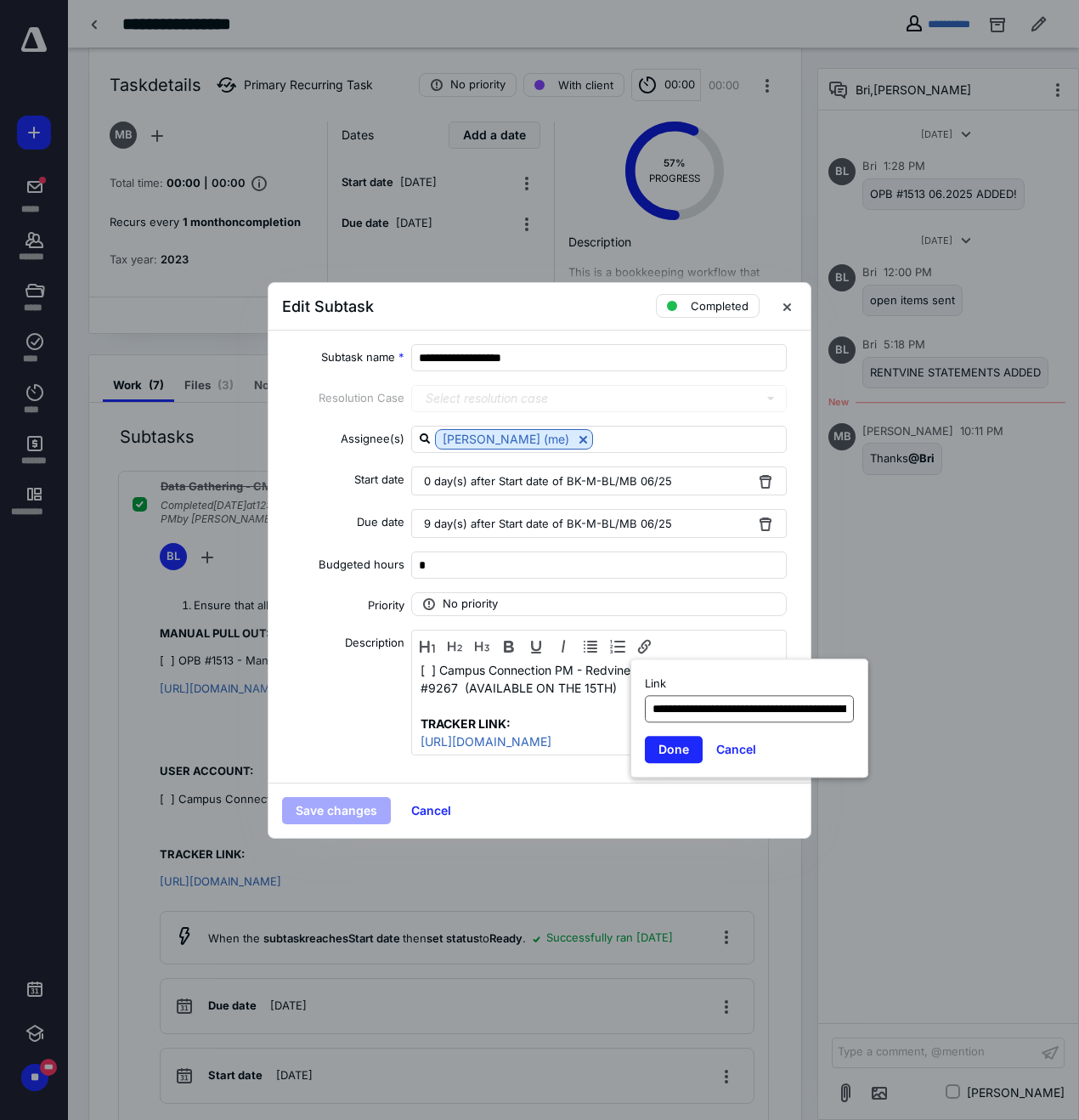 scroll, scrollTop: 0, scrollLeft: 300, axis: horizontal 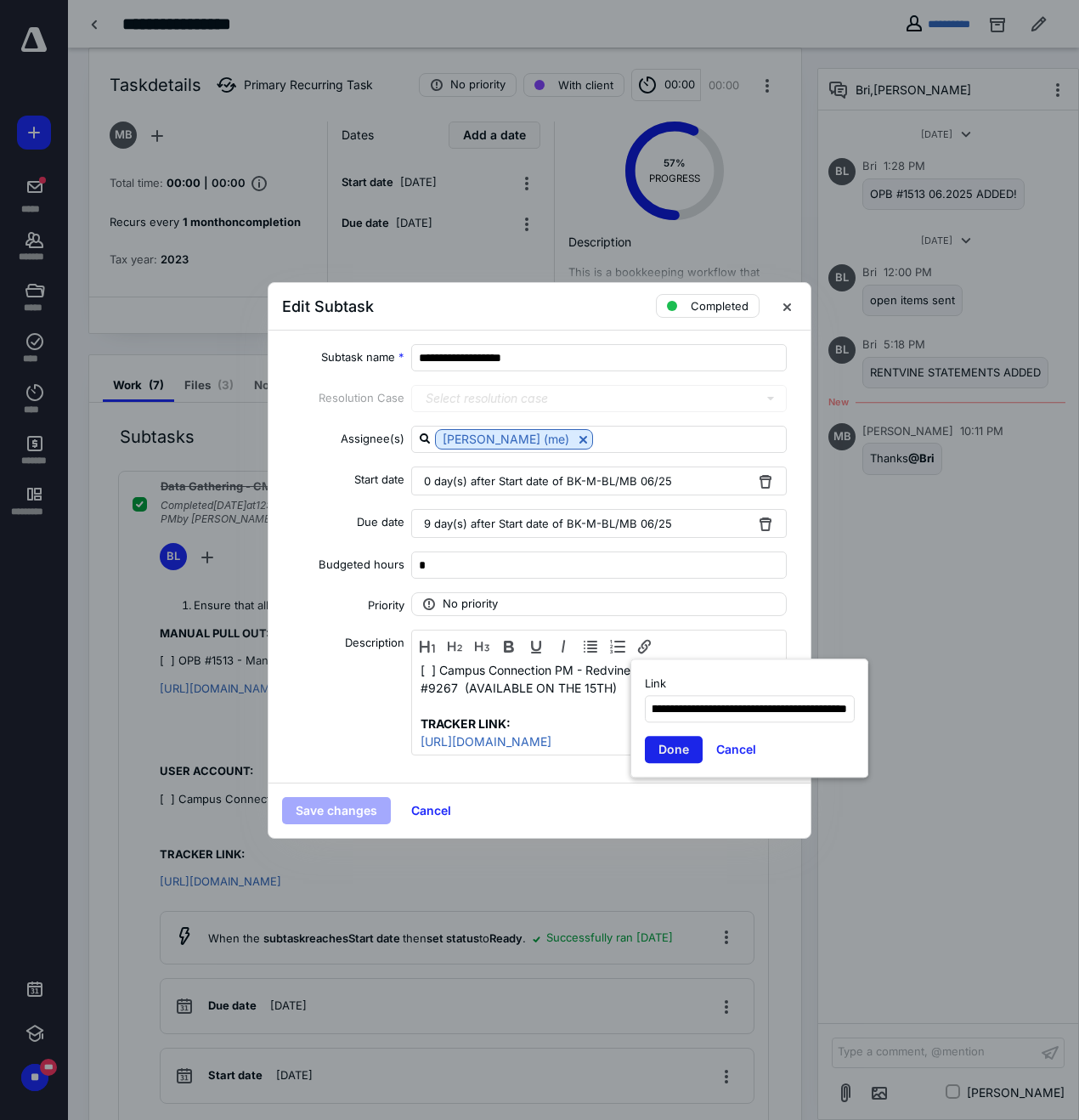 type on "**********" 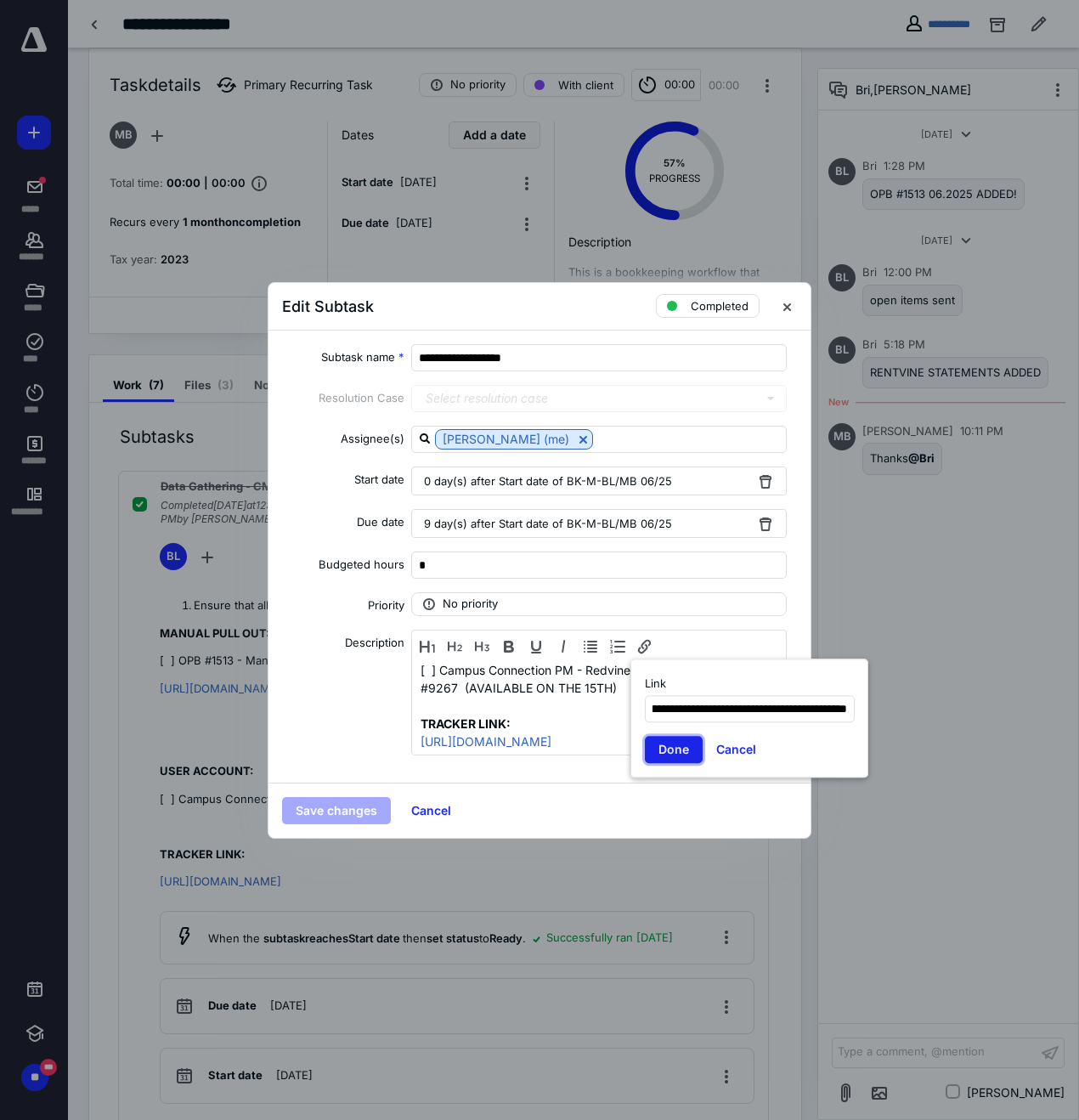 click on "Done" at bounding box center [674, 749] 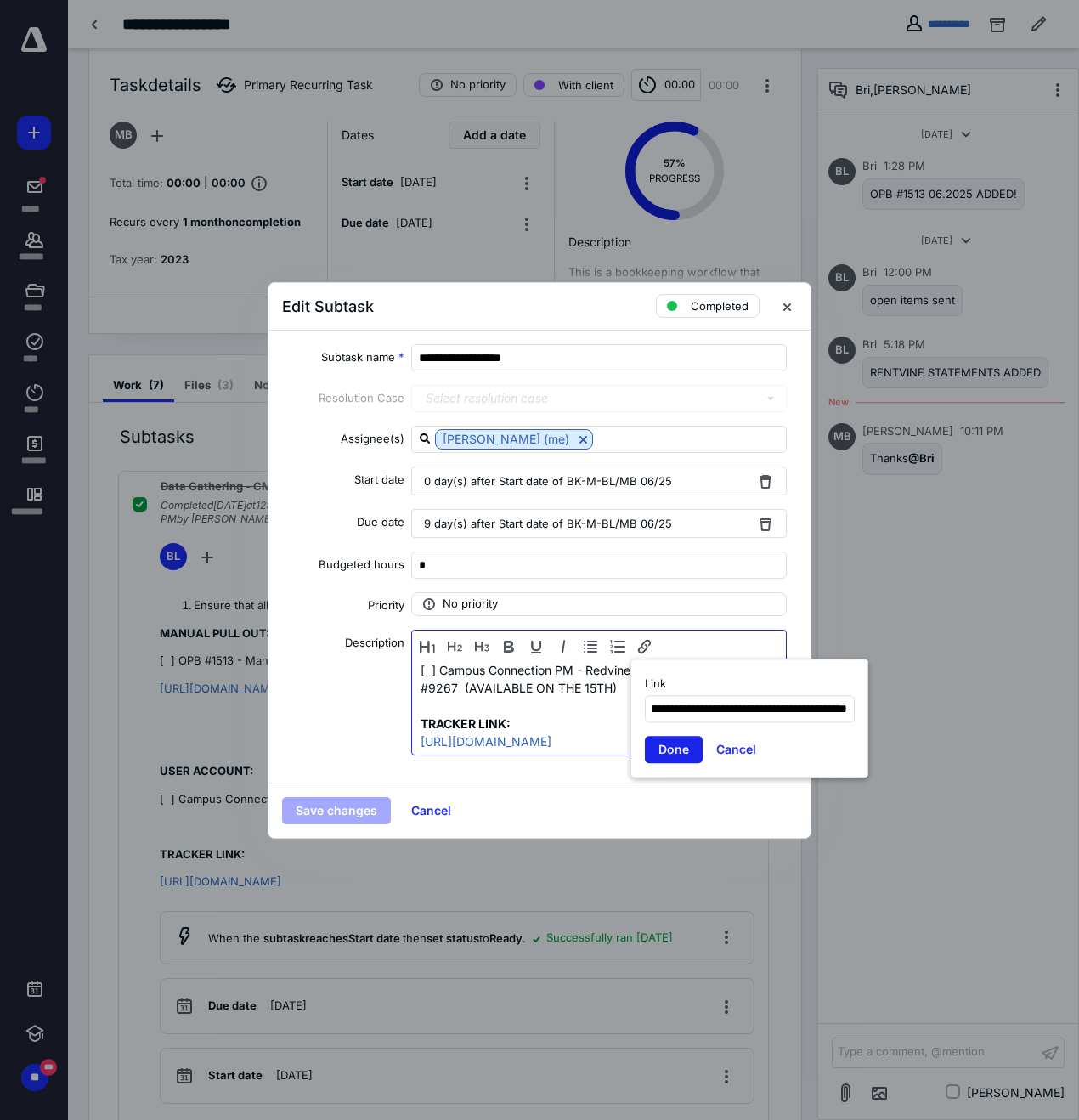 type 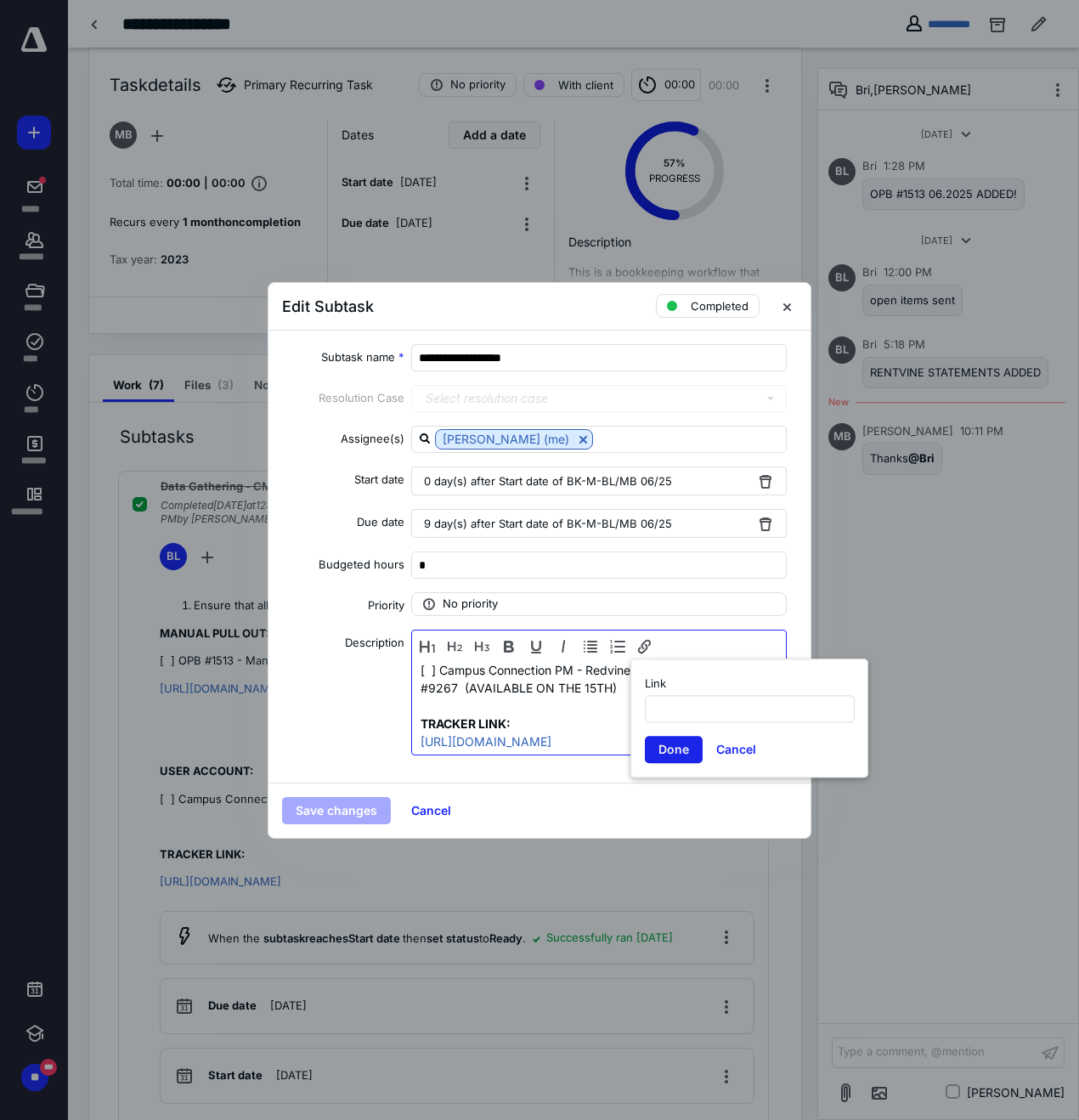 scroll, scrollTop: 0, scrollLeft: 0, axis: both 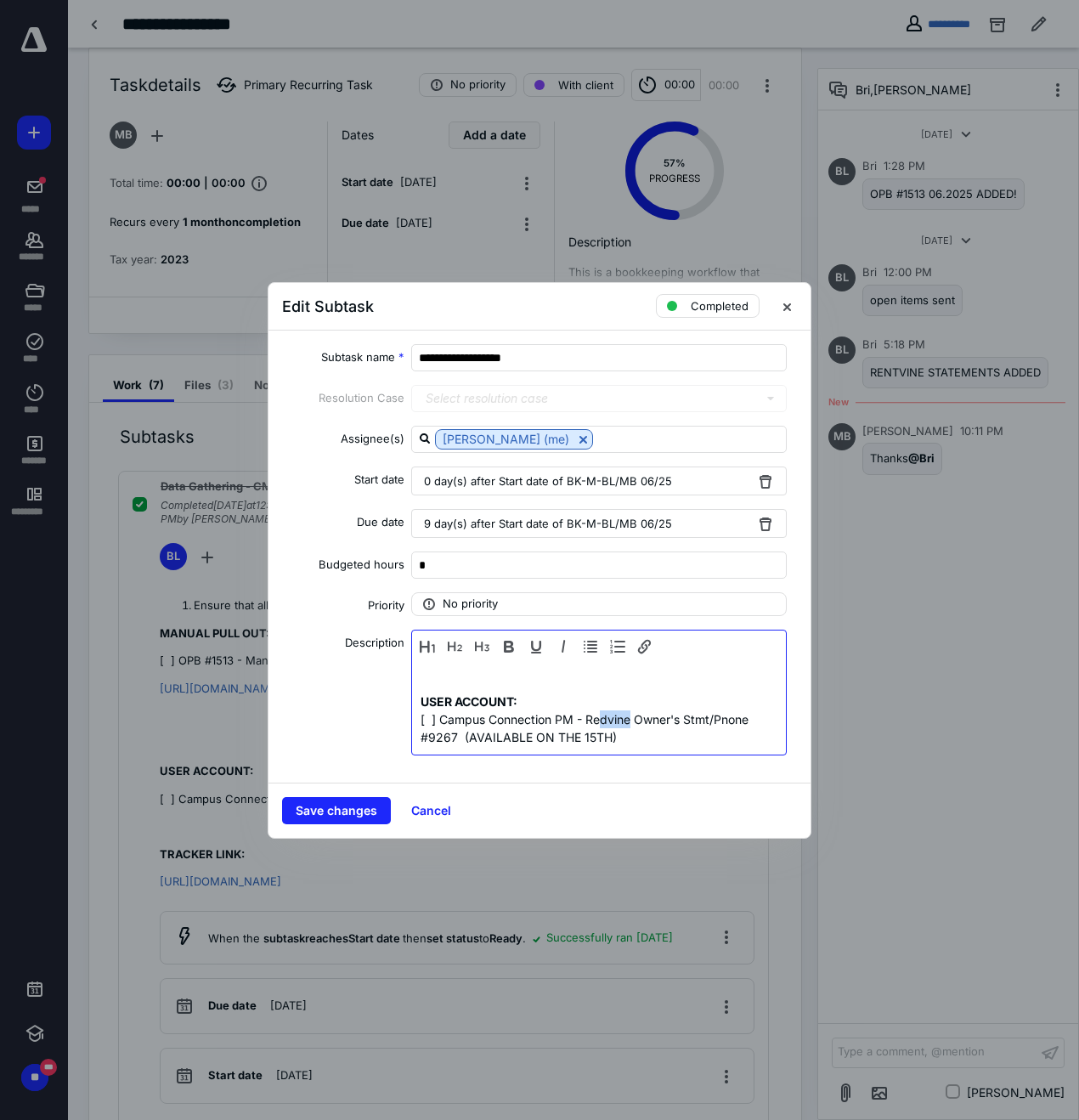 drag, startPoint x: 602, startPoint y: 716, endPoint x: 630, endPoint y: 718, distance: 28.071338 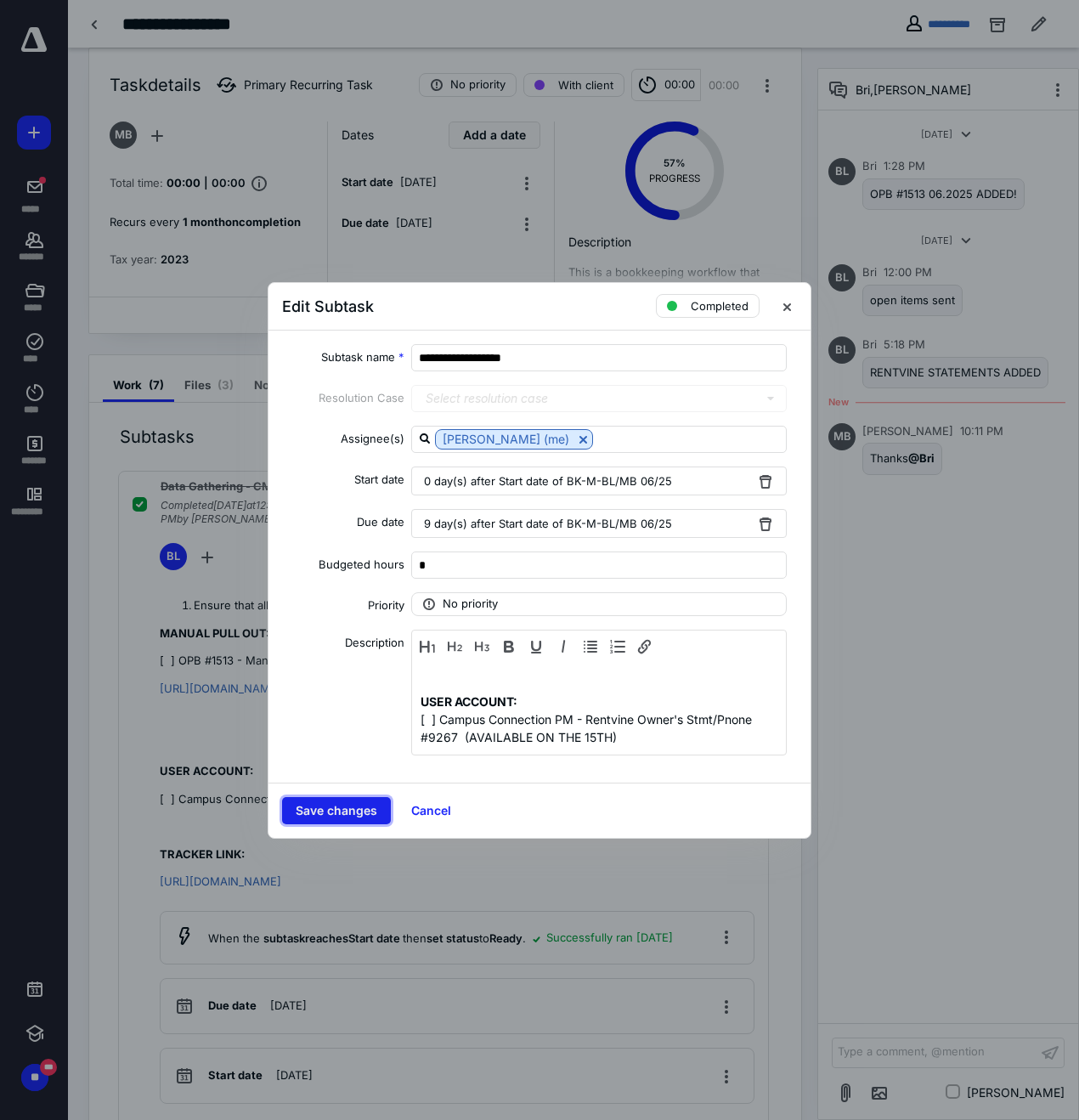 click on "Save changes" at bounding box center (336, 811) 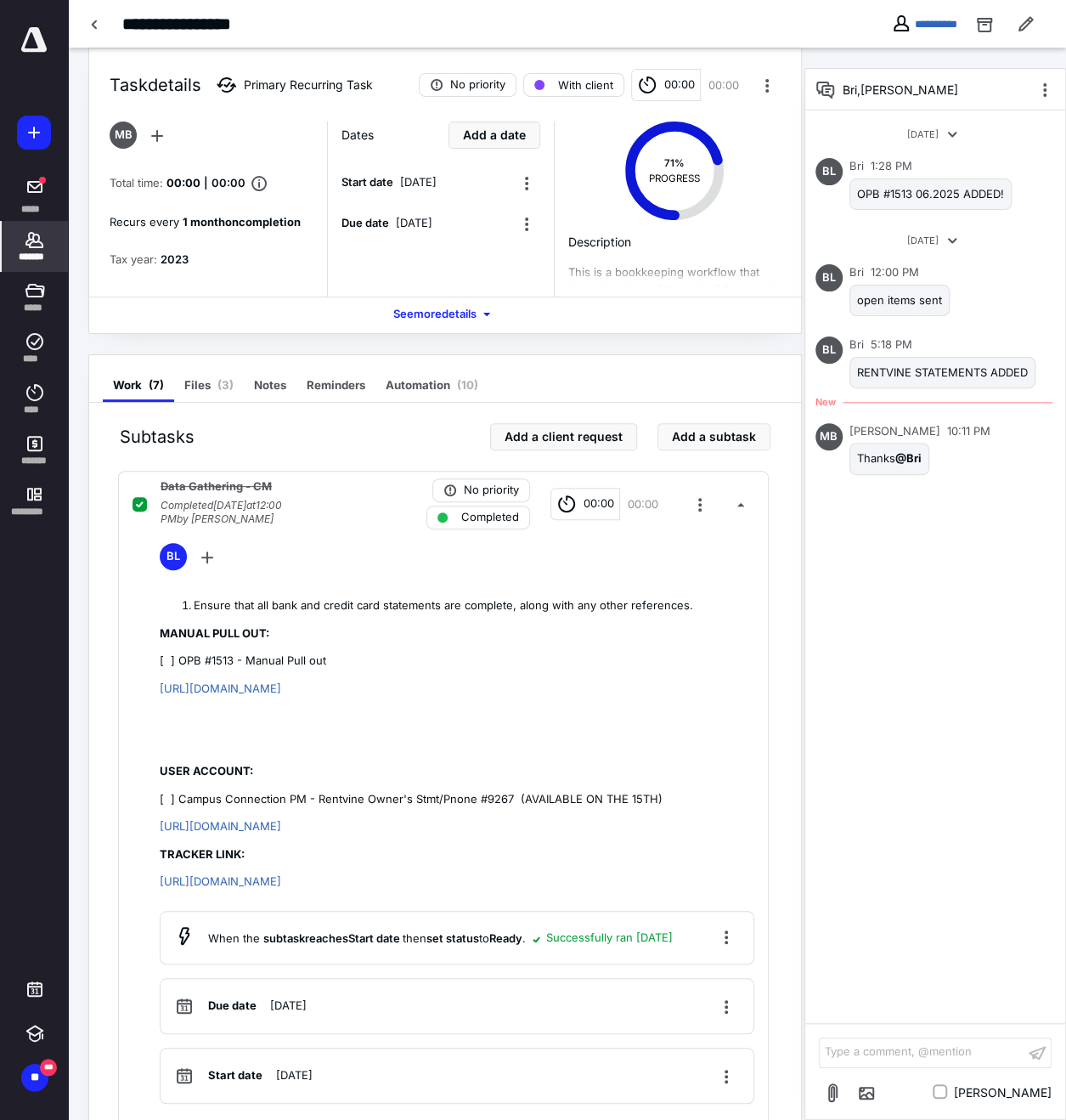 click 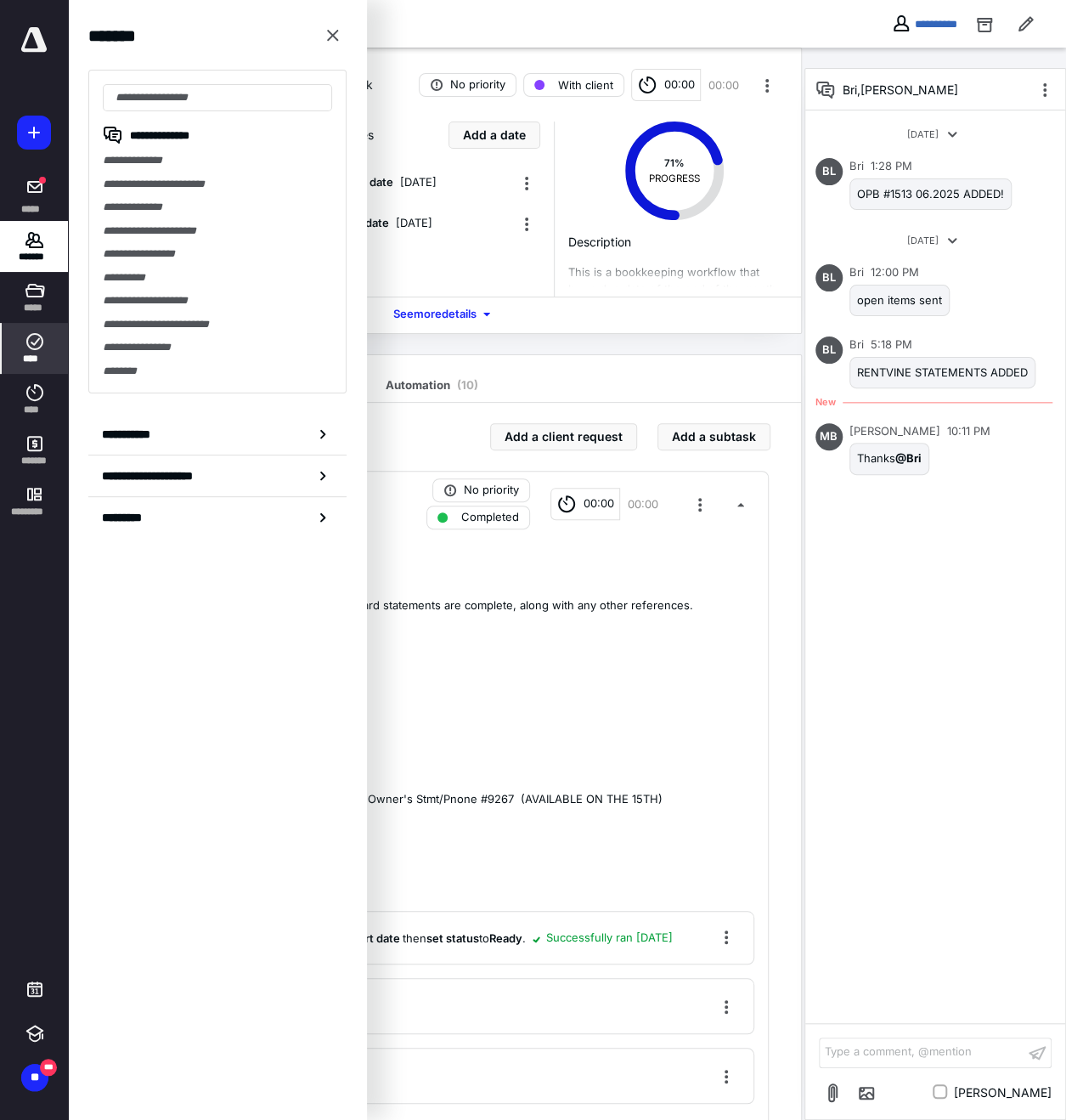 click 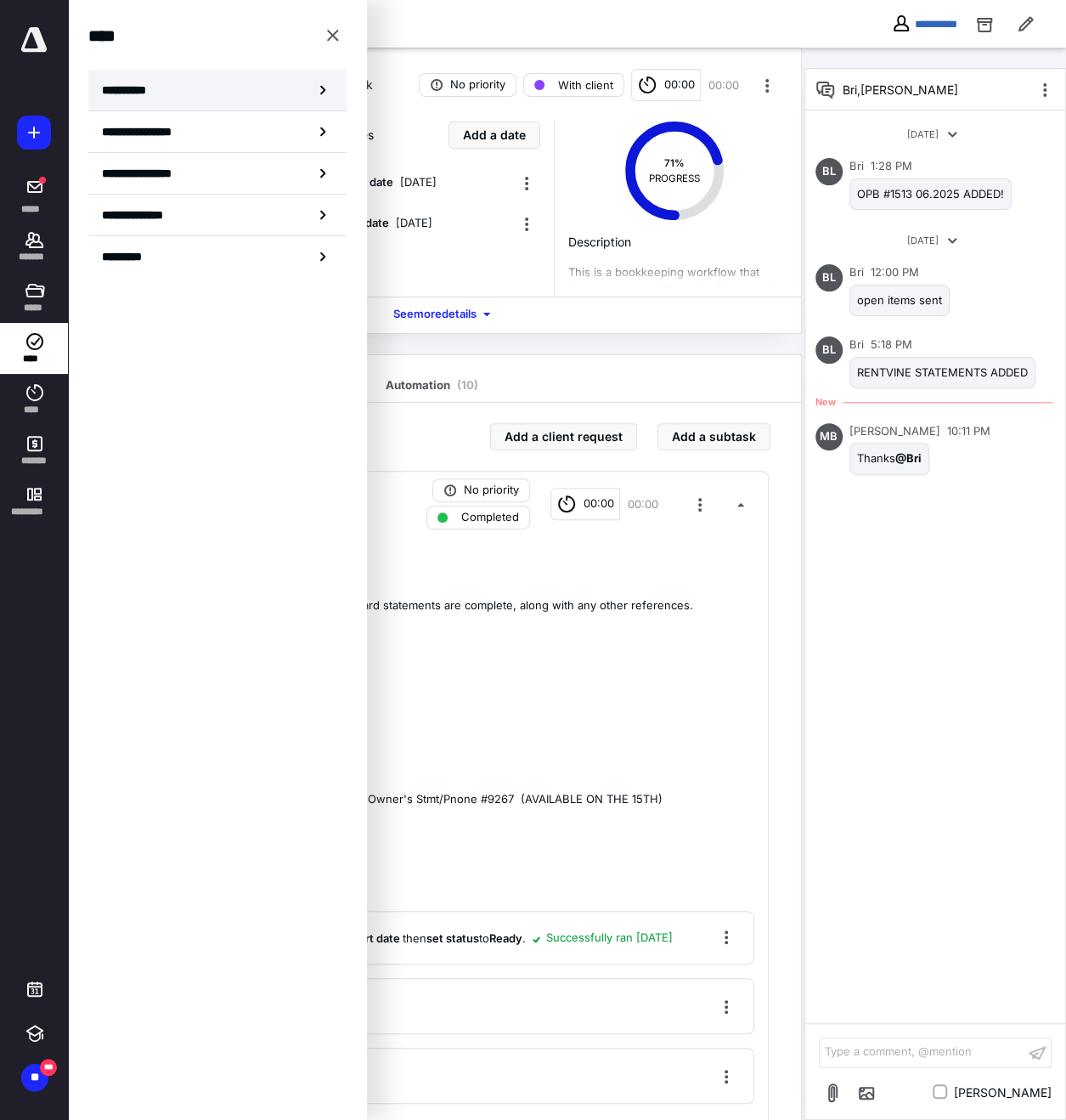 click on "**********" at bounding box center (130, 90) 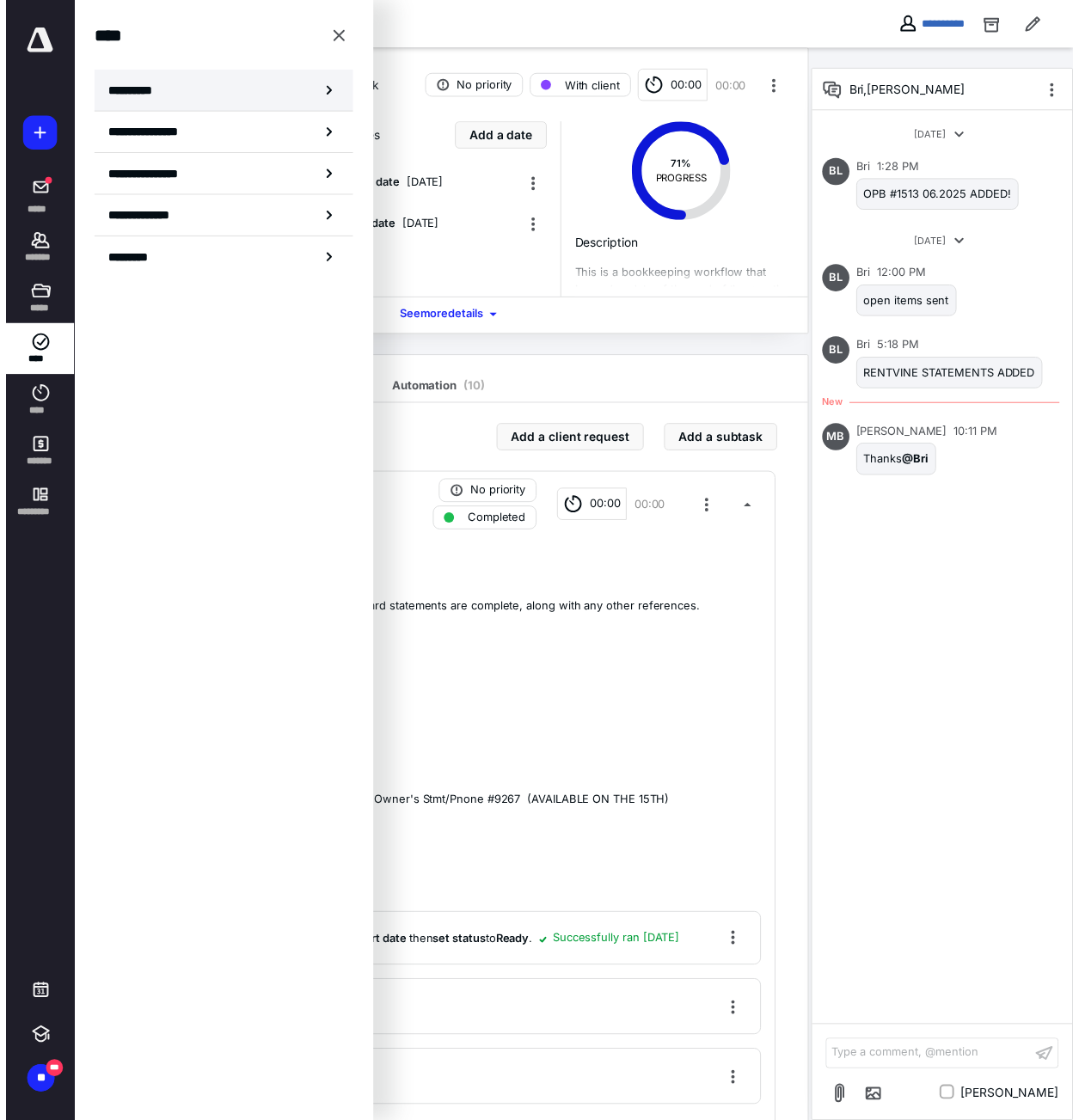 scroll, scrollTop: 0, scrollLeft: 0, axis: both 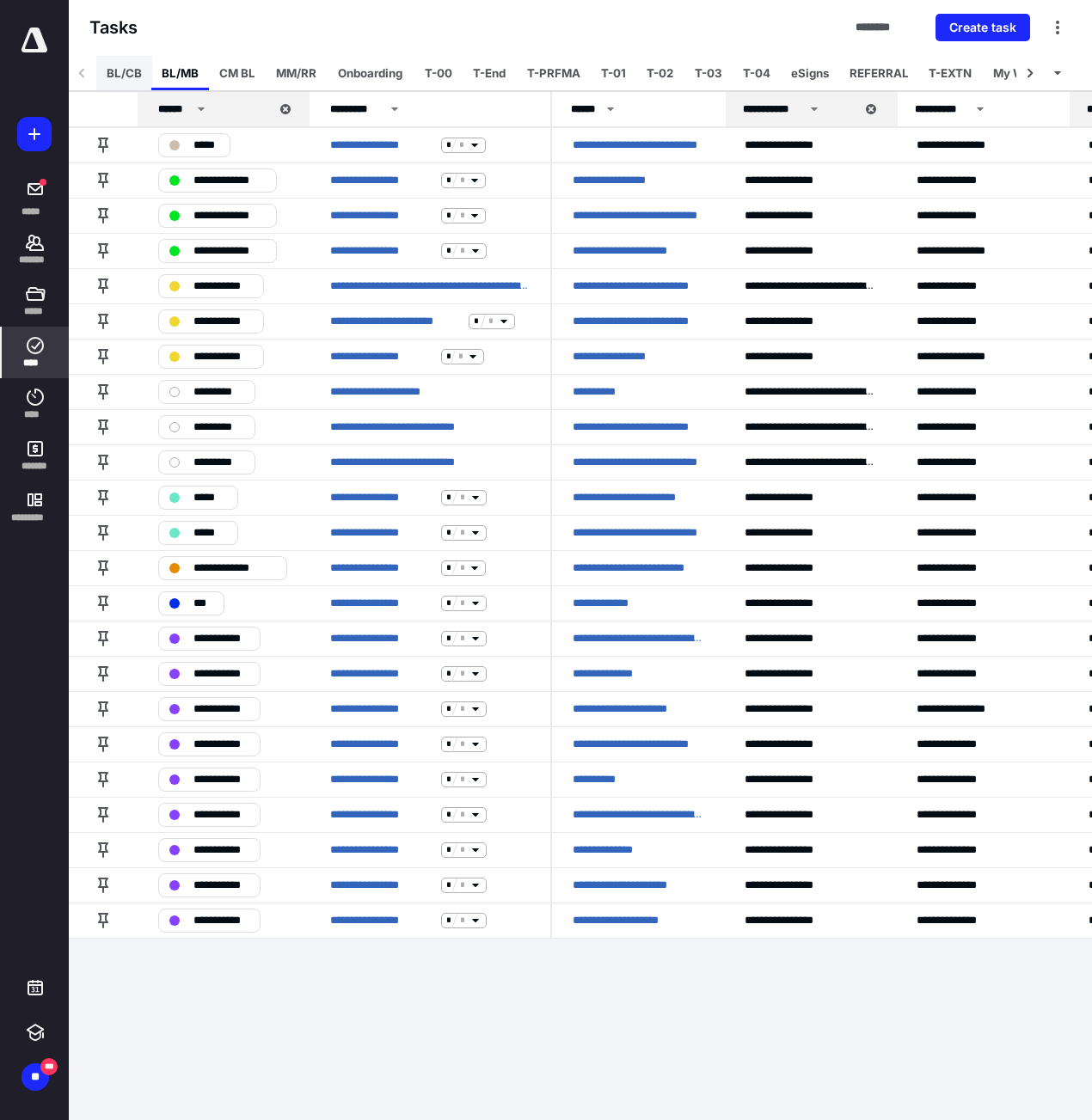 click on "BL/CB" at bounding box center [124, 73] 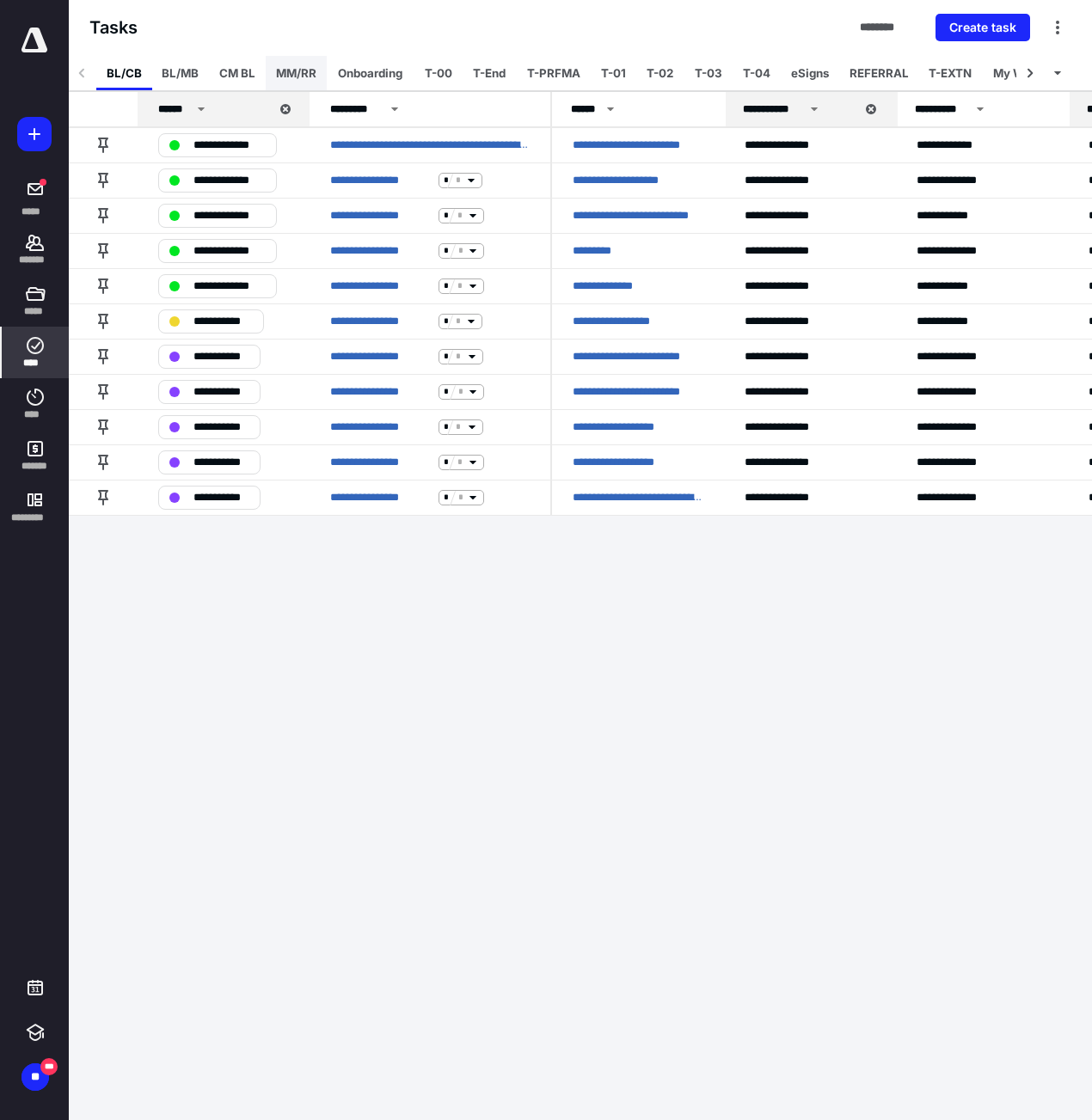 click on "MM/RR" at bounding box center [296, 73] 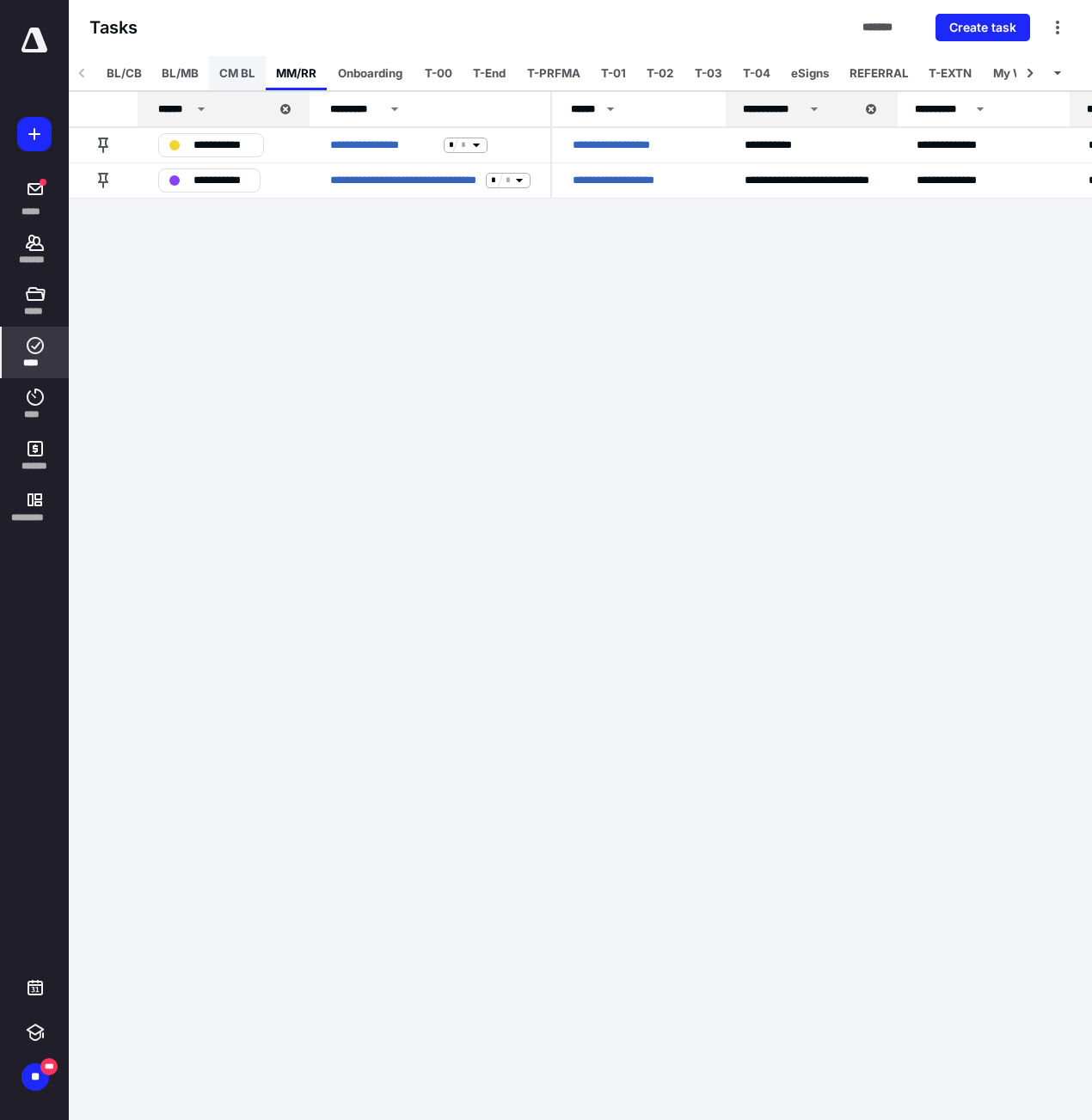 click on "CM BL" at bounding box center [237, 73] 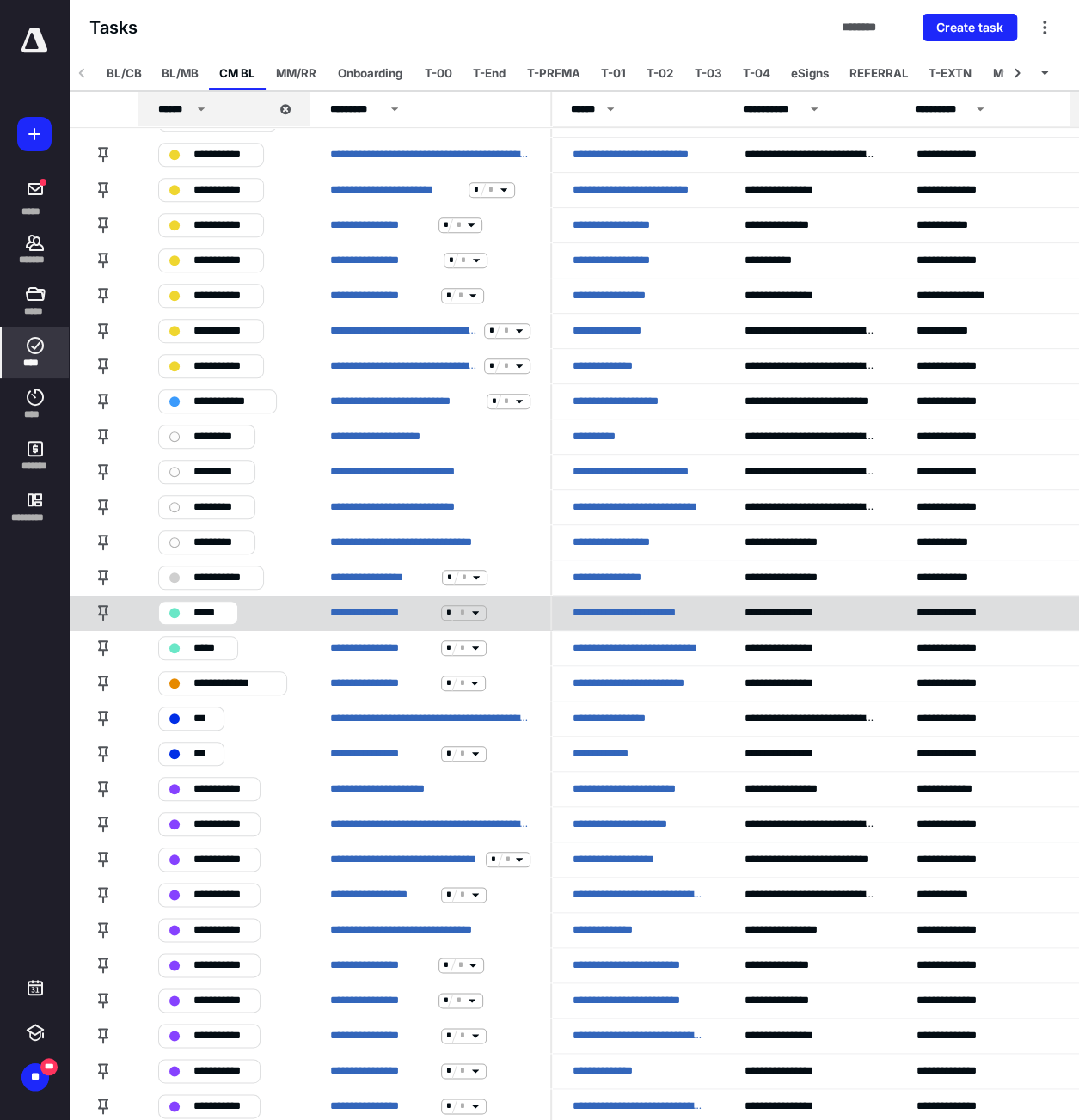 scroll, scrollTop: 430, scrollLeft: 0, axis: vertical 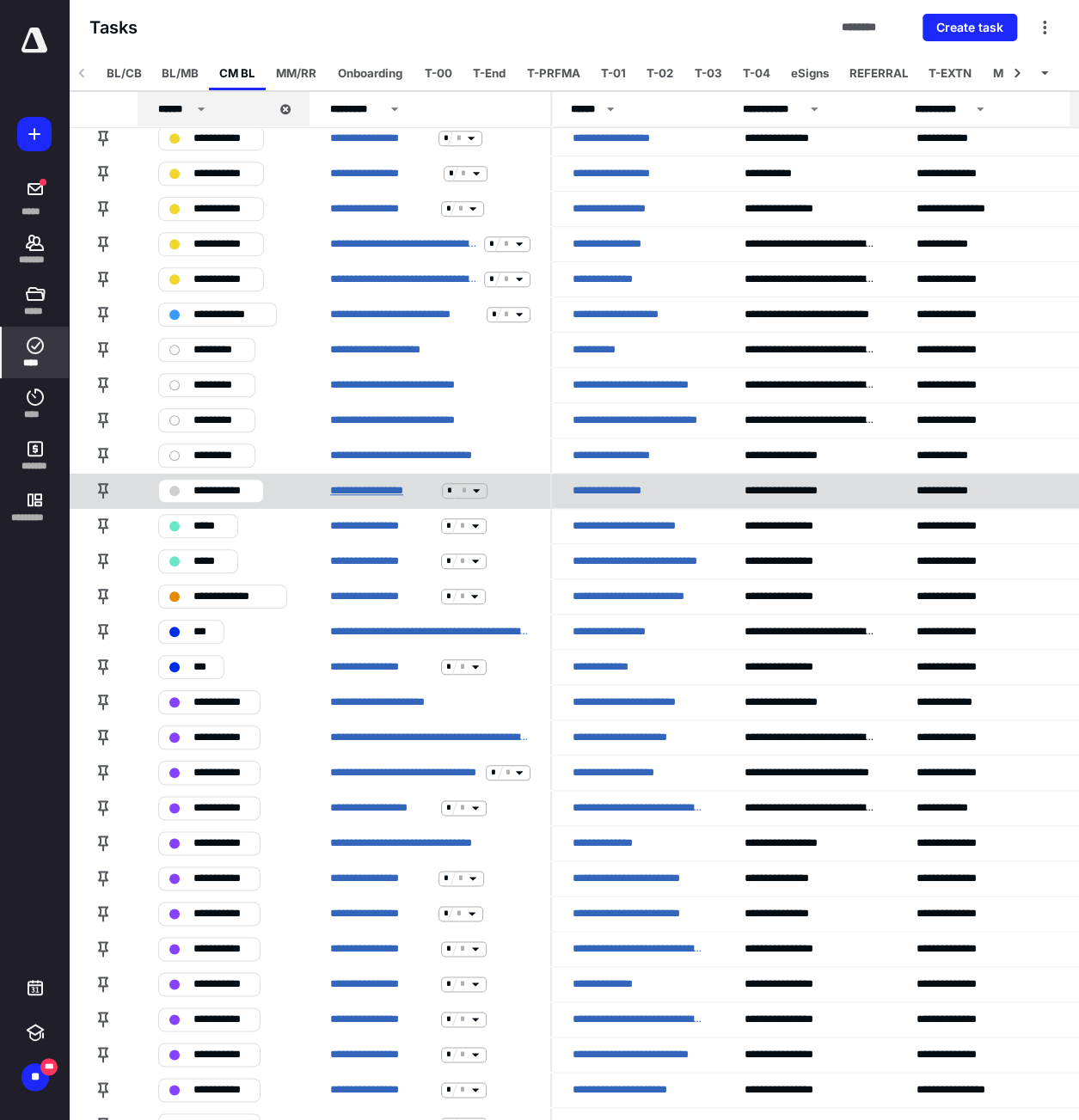click on "**********" at bounding box center (383, 491) 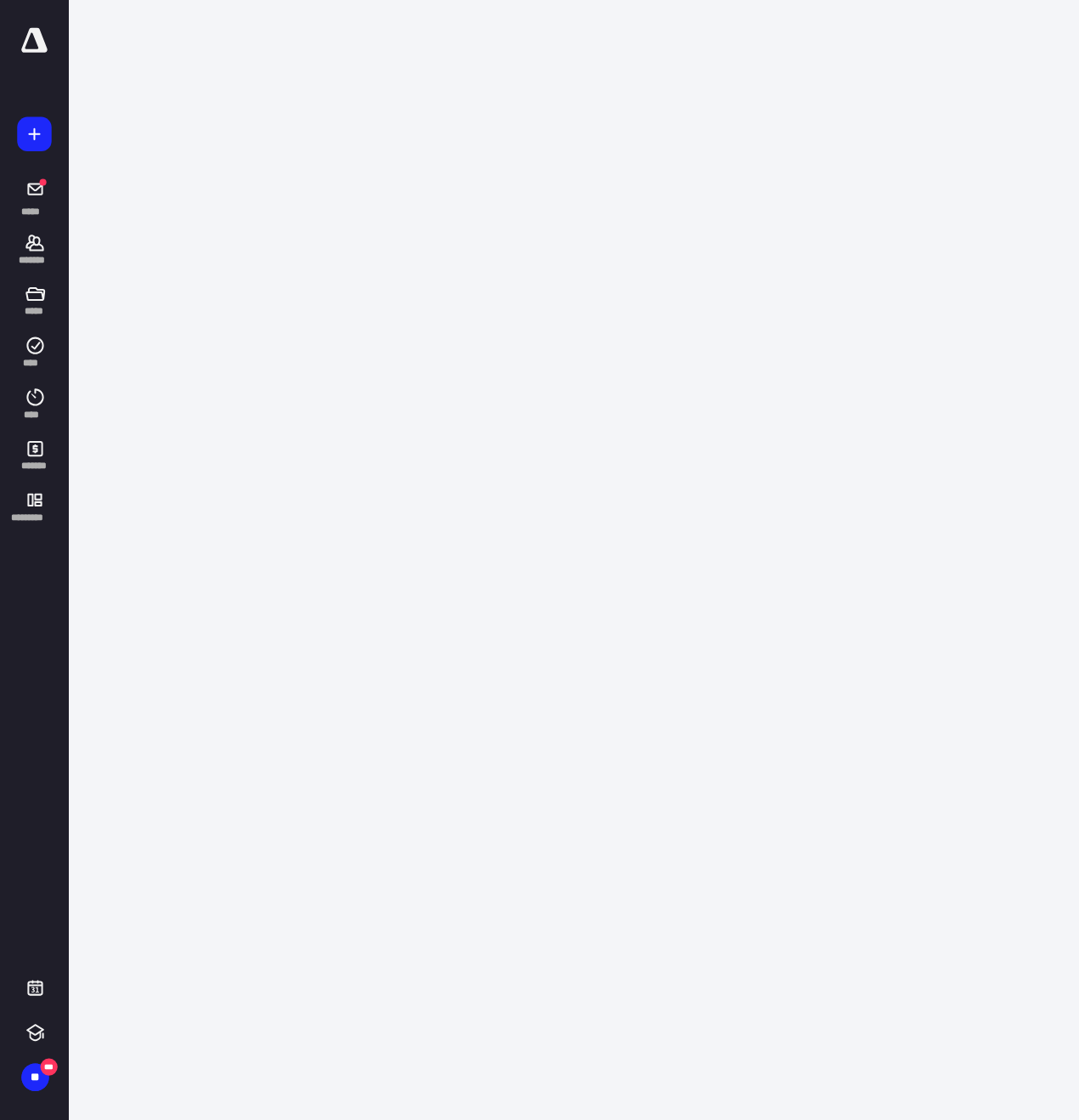 scroll, scrollTop: 0, scrollLeft: 0, axis: both 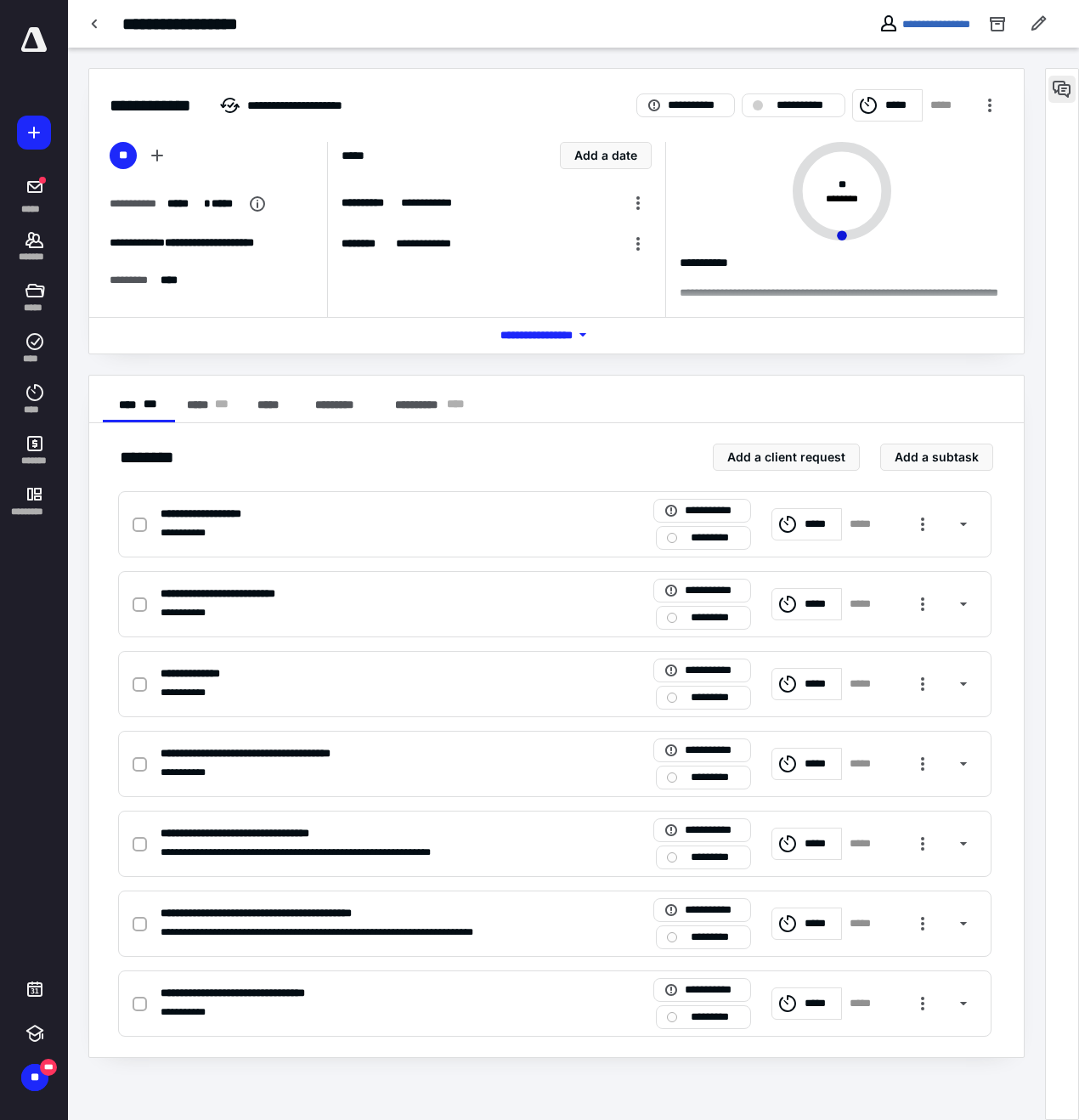 click at bounding box center (1062, 89) 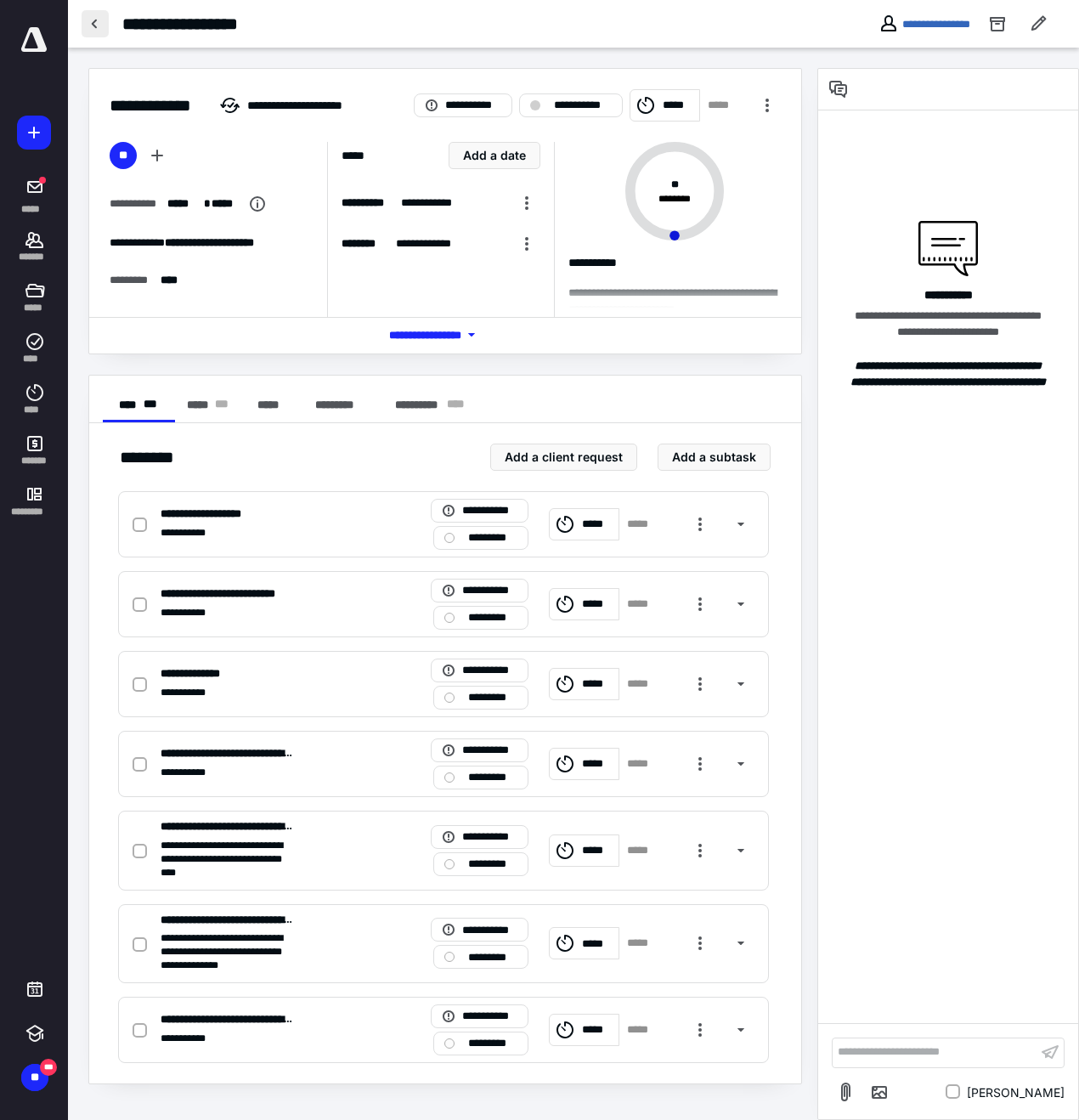 click at bounding box center (95, 24) 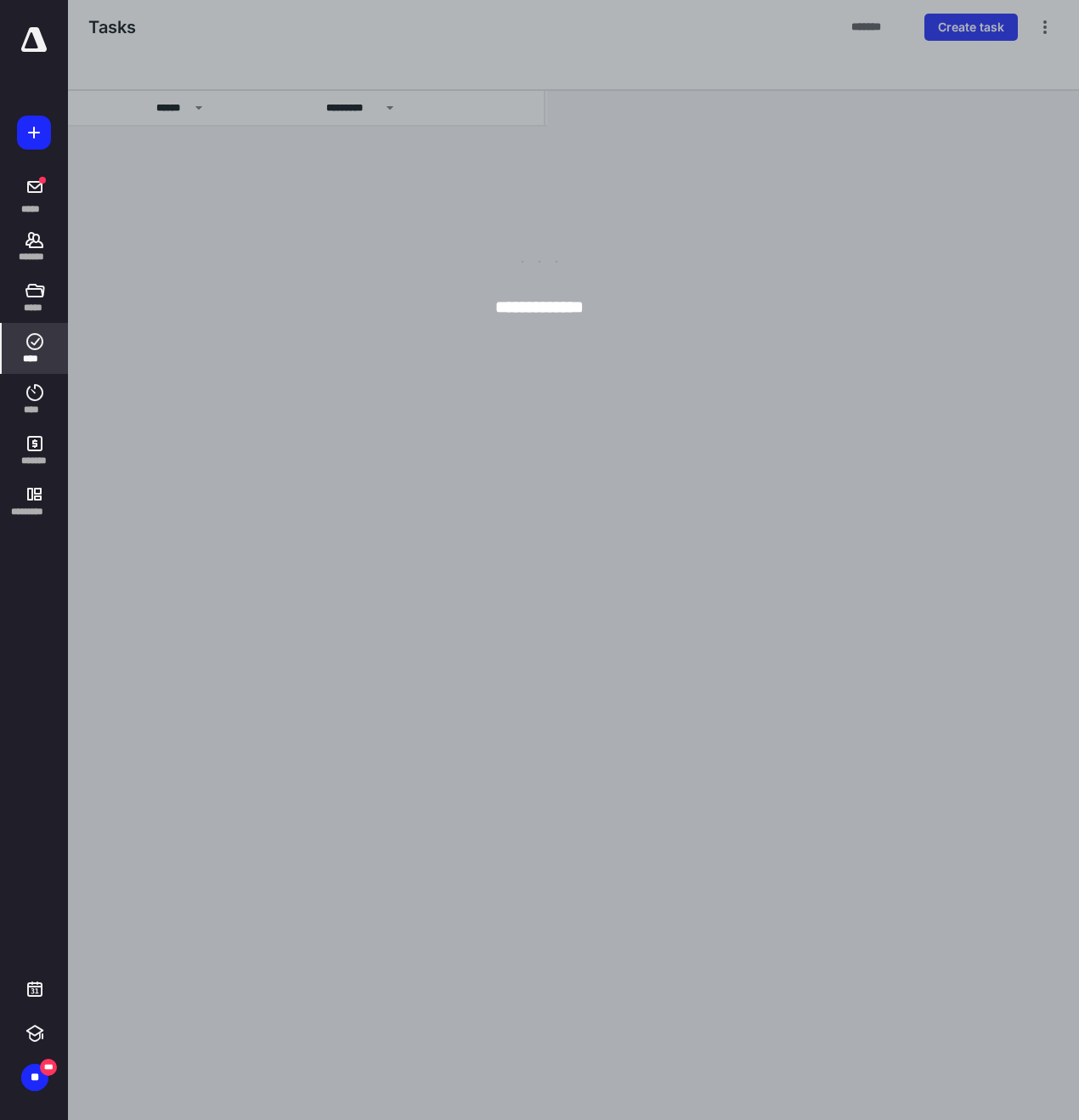 scroll, scrollTop: 0, scrollLeft: 54, axis: horizontal 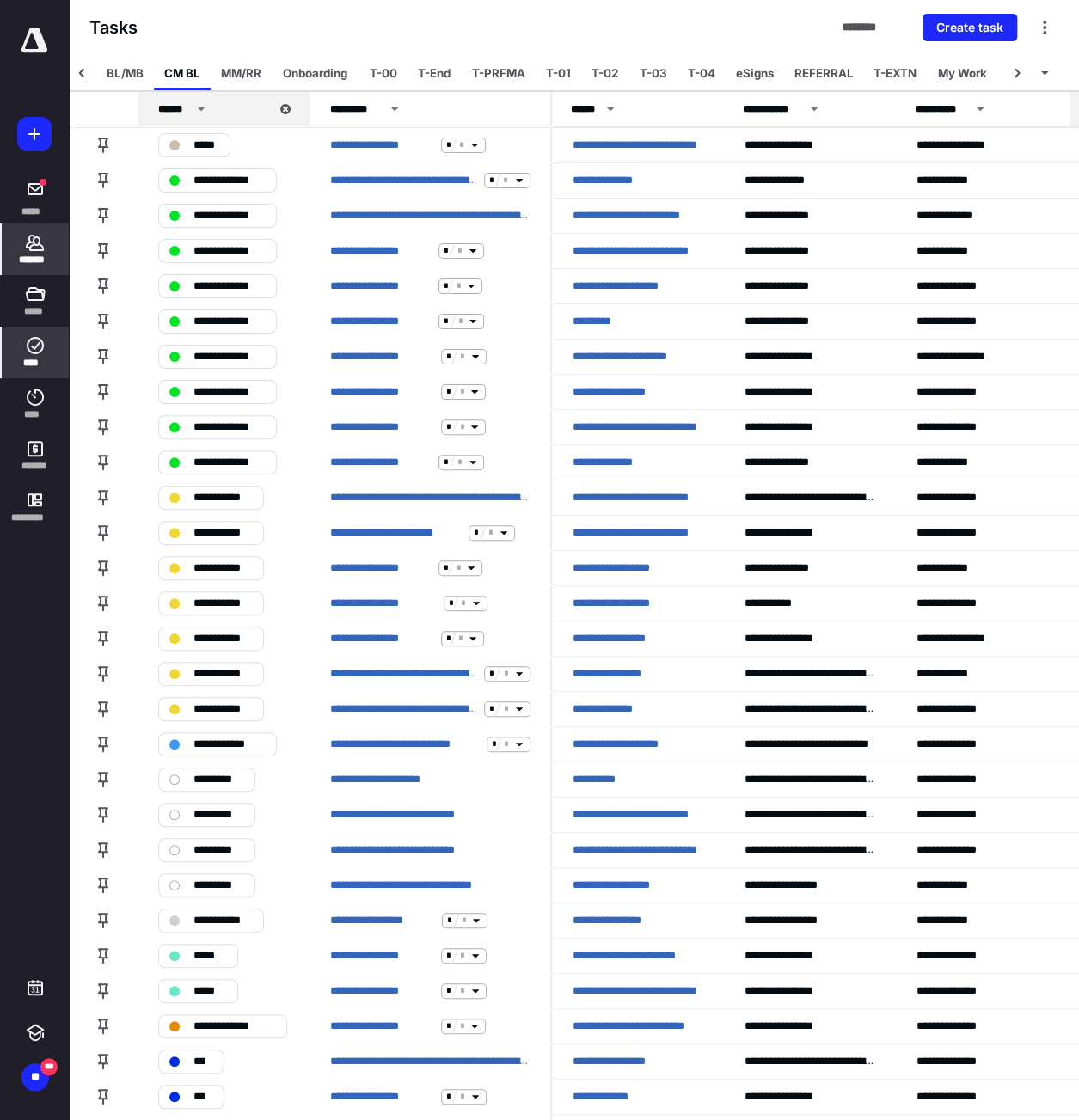 click 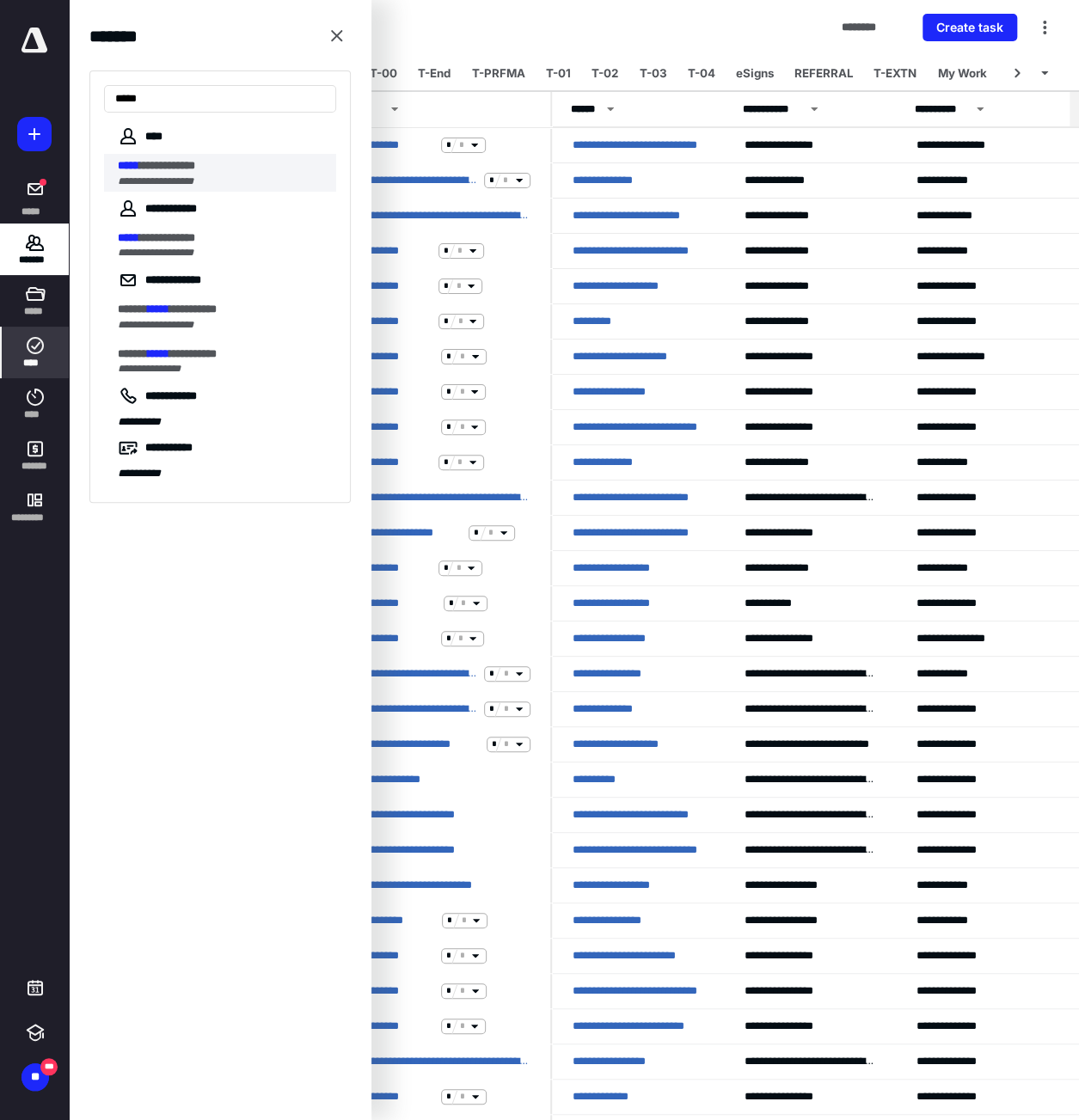 type on "*****" 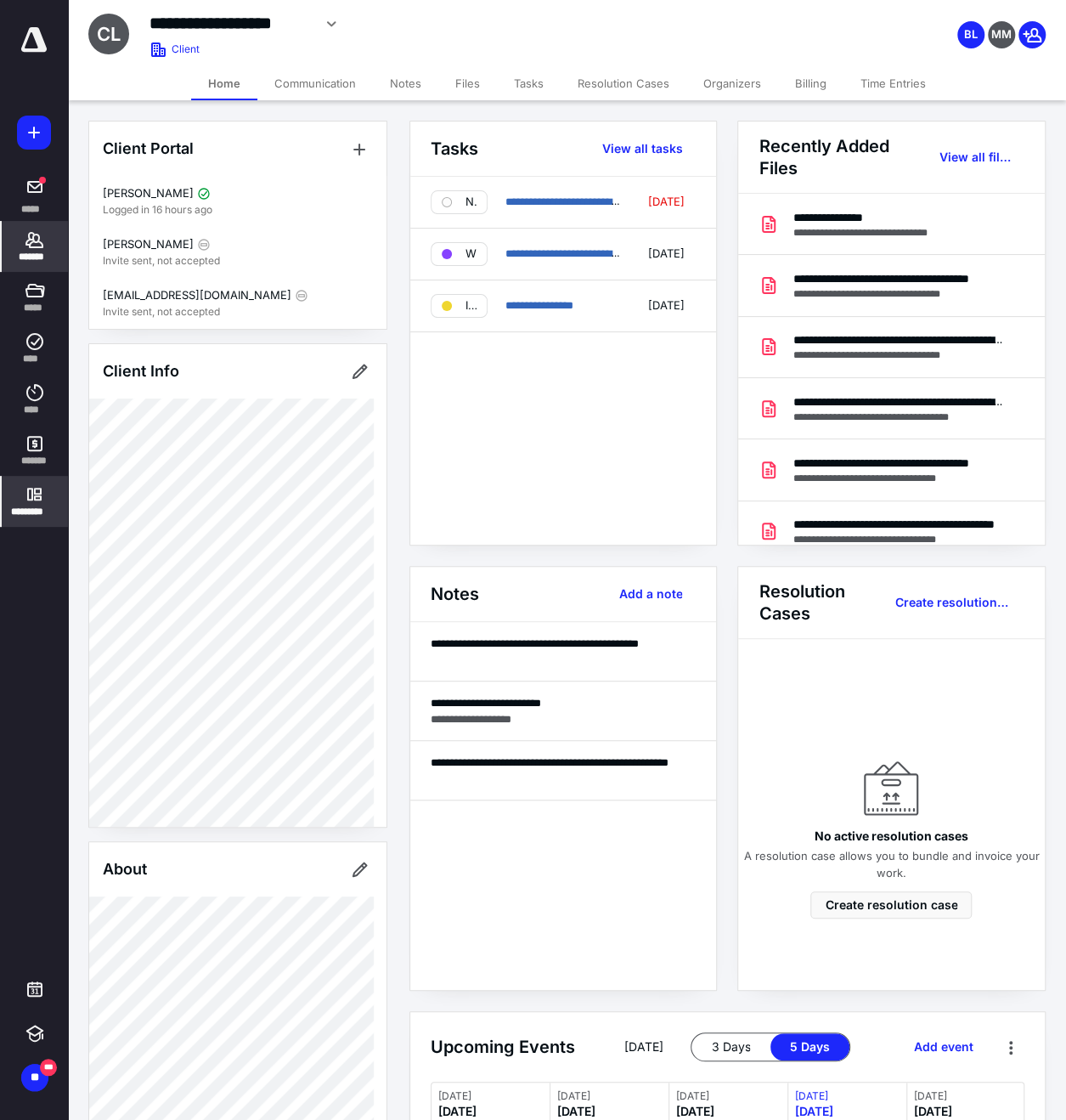 click 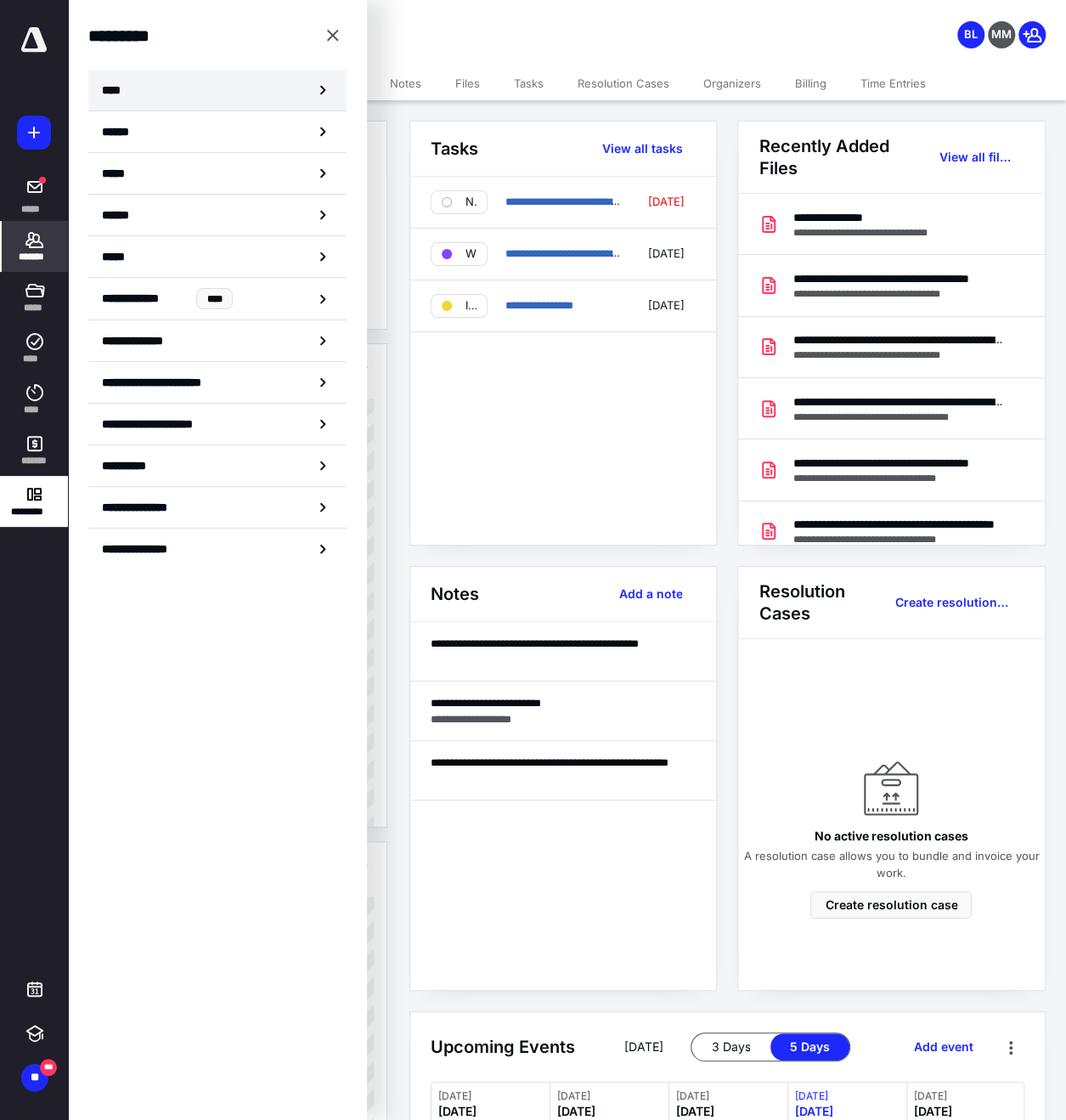 click on "****" at bounding box center (217, 90) 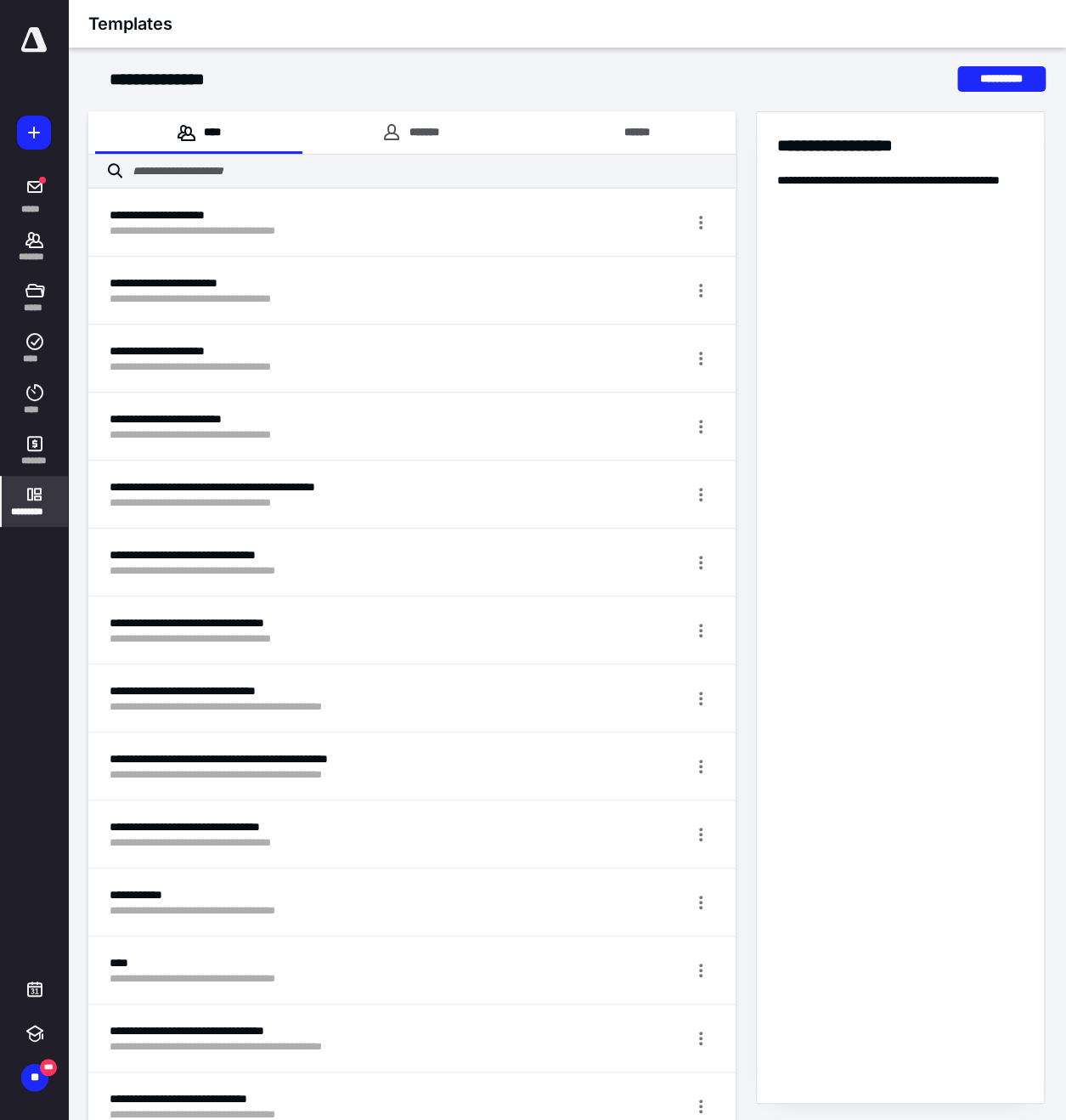 click on "*********" at bounding box center [35, 501] 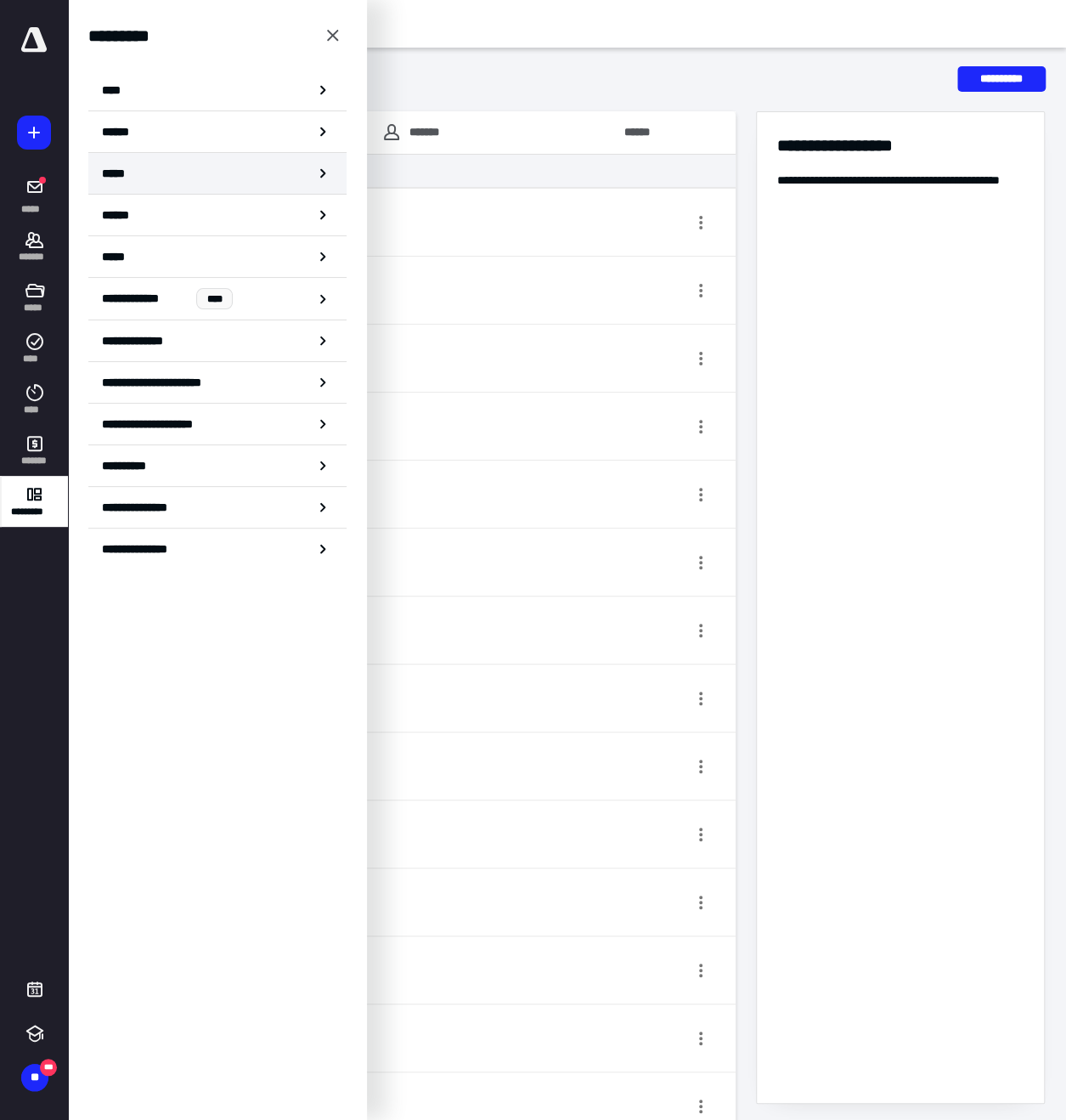 click on "*****" at bounding box center (217, 173) 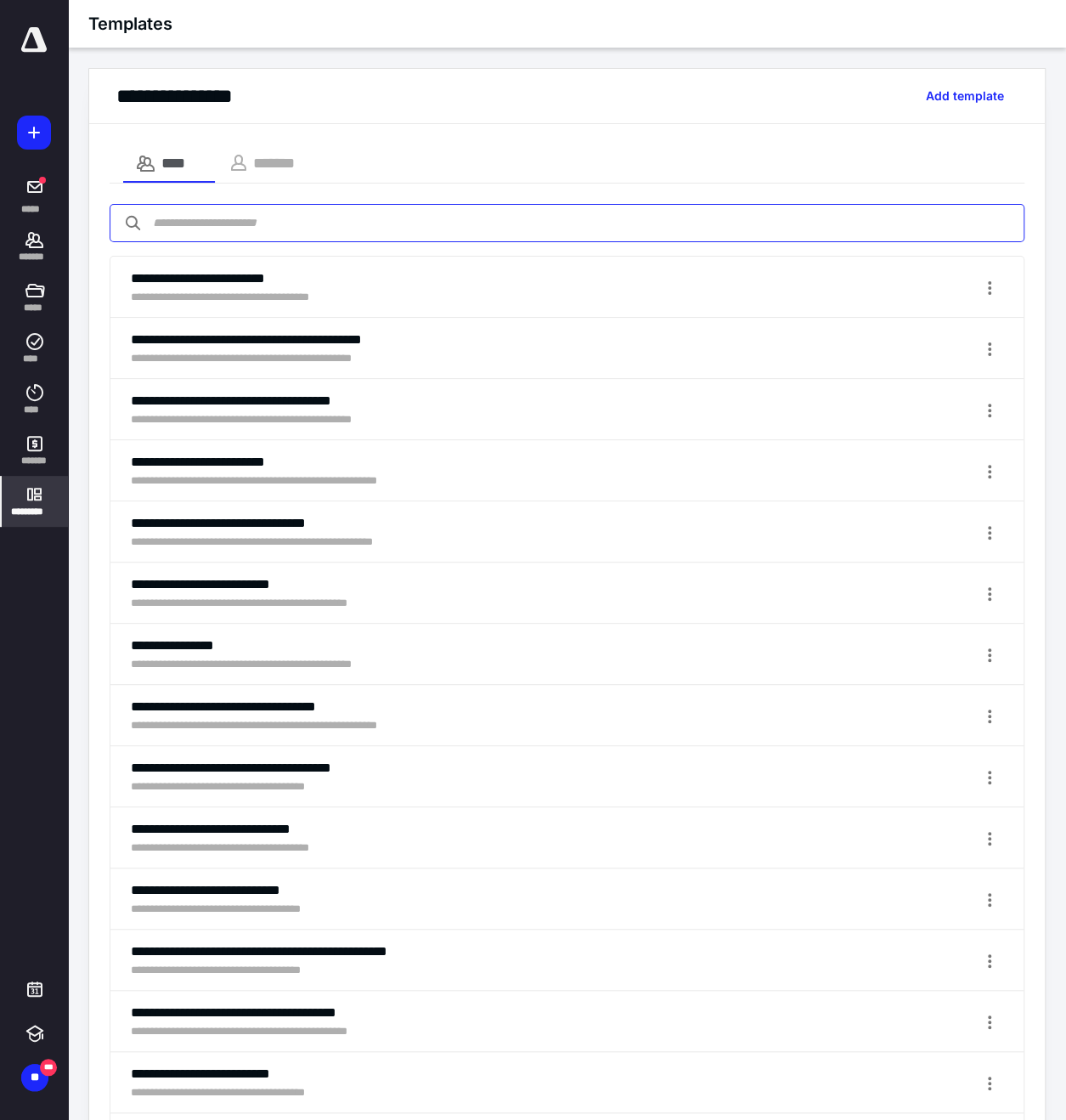 click at bounding box center (567, 223) 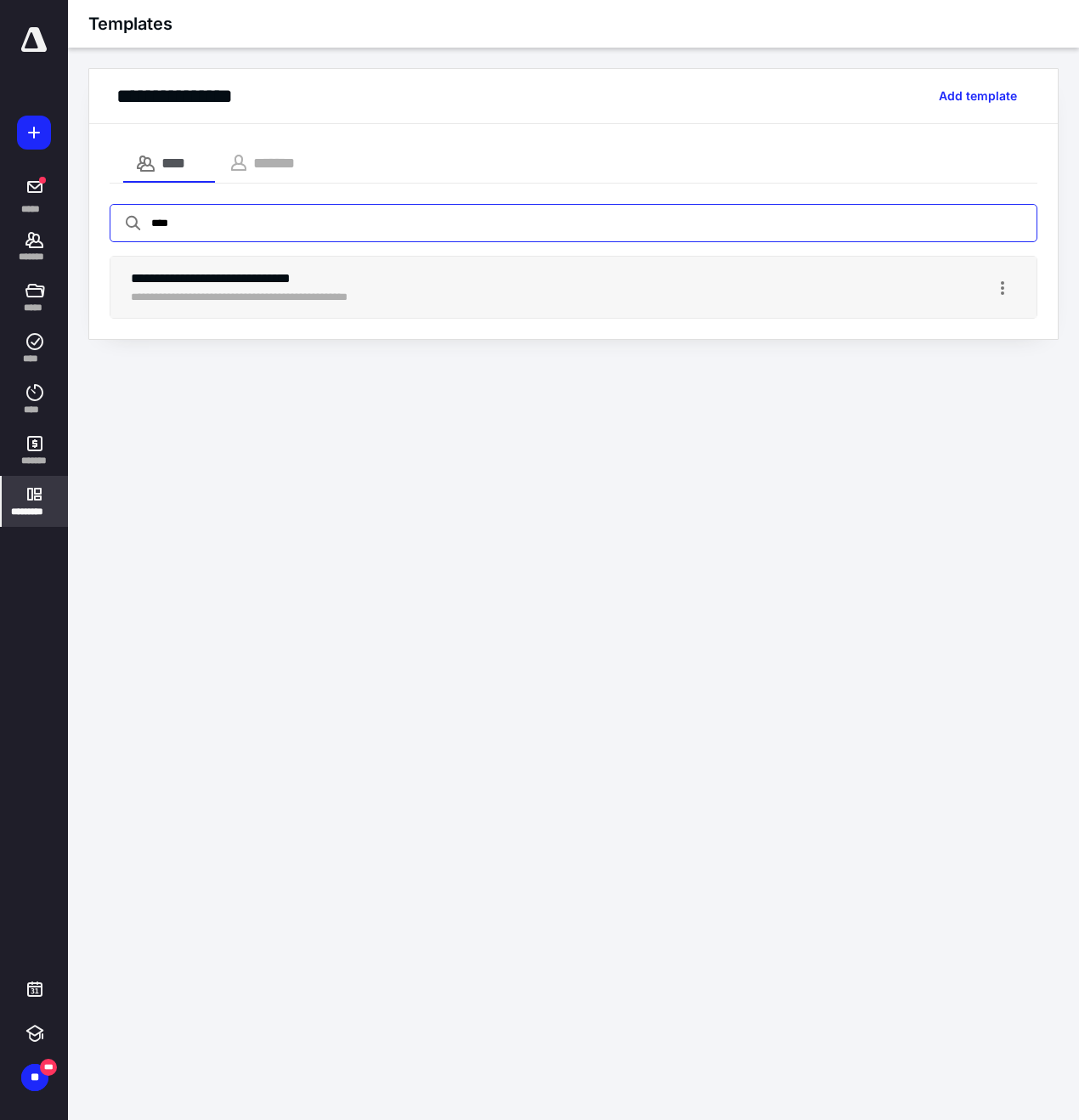 type on "****" 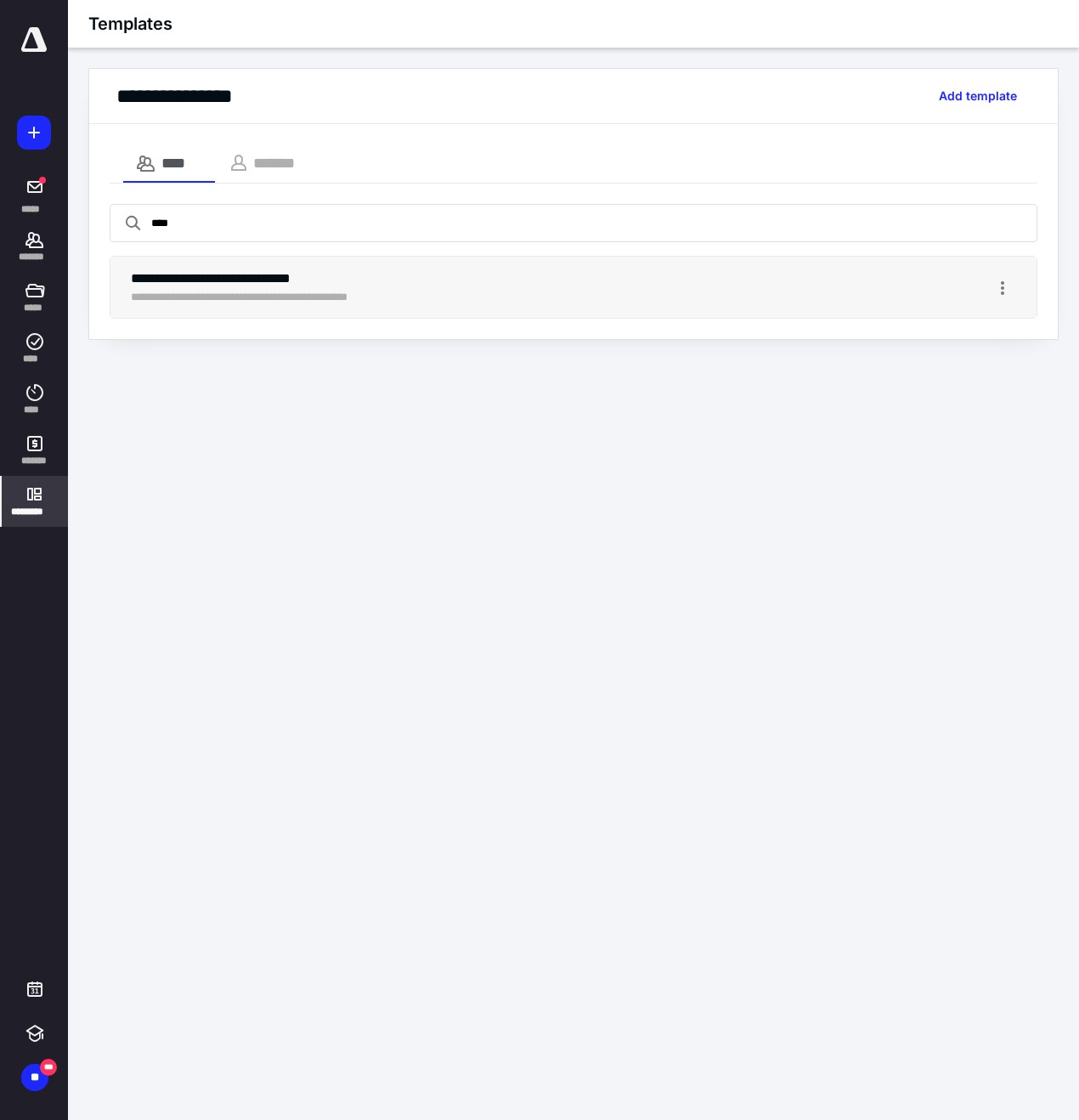 click on "**********" at bounding box center (271, 279) 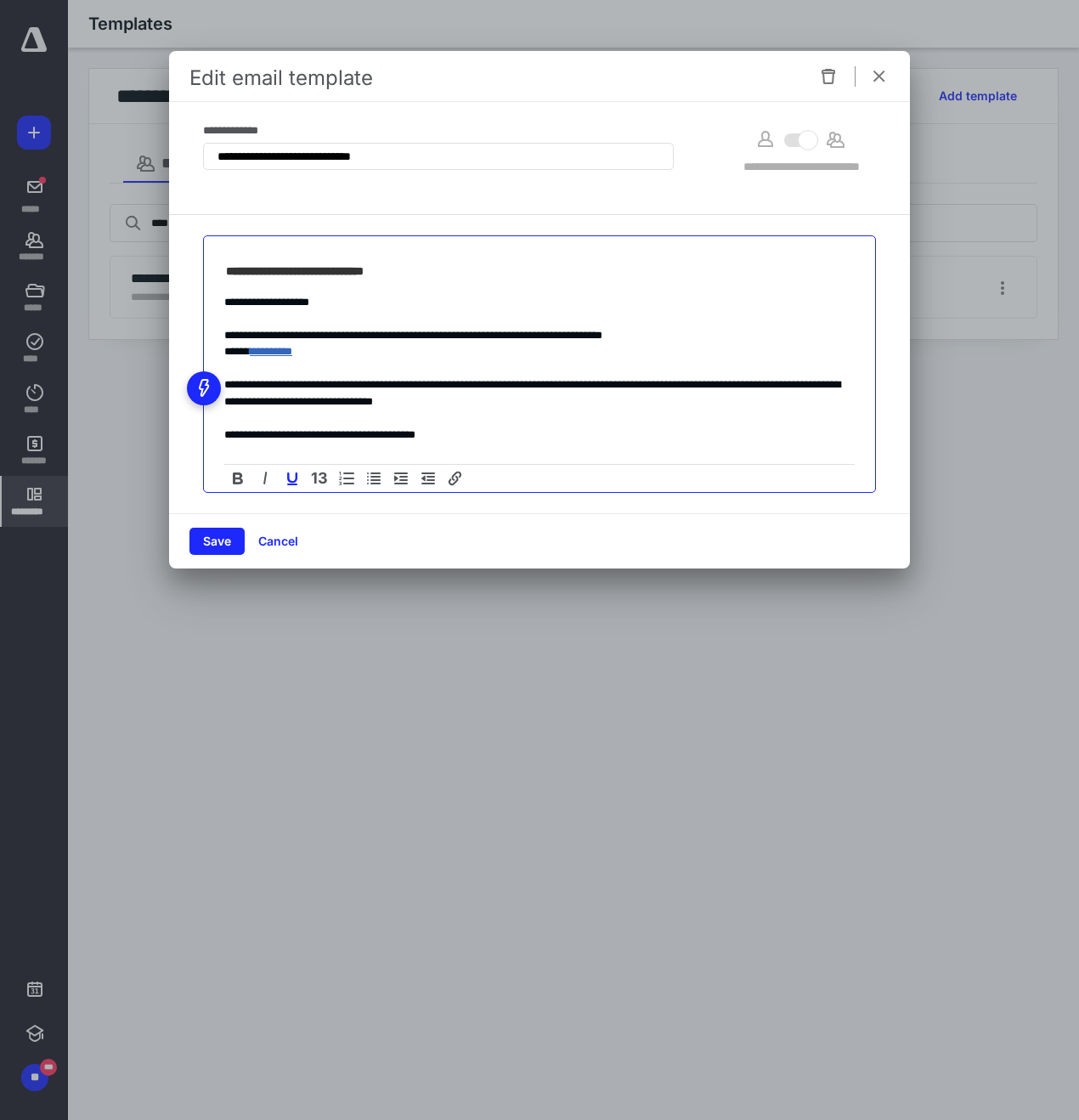 click on "**********" at bounding box center (271, 351) 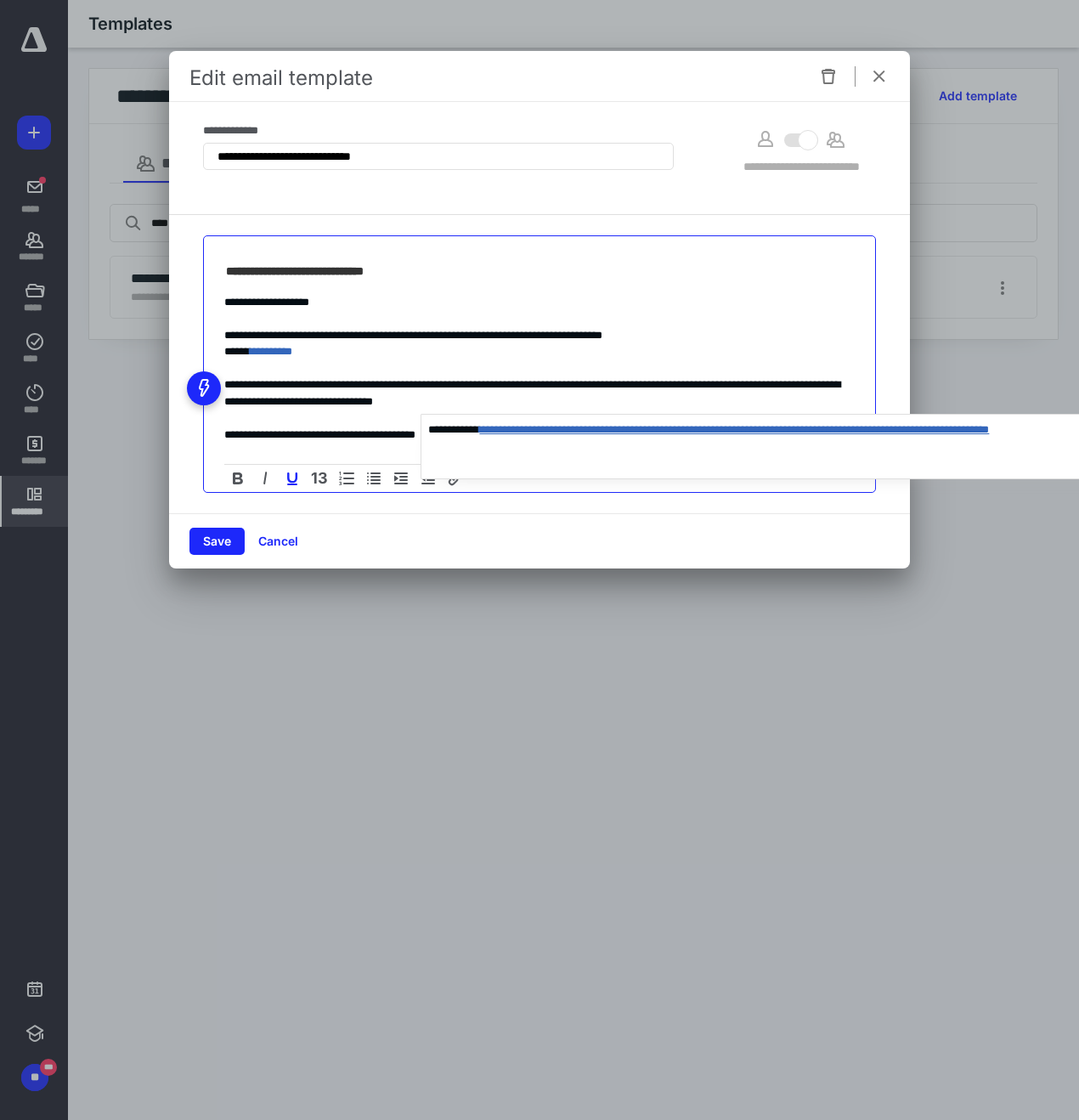 click on "**********" at bounding box center [734, 429] 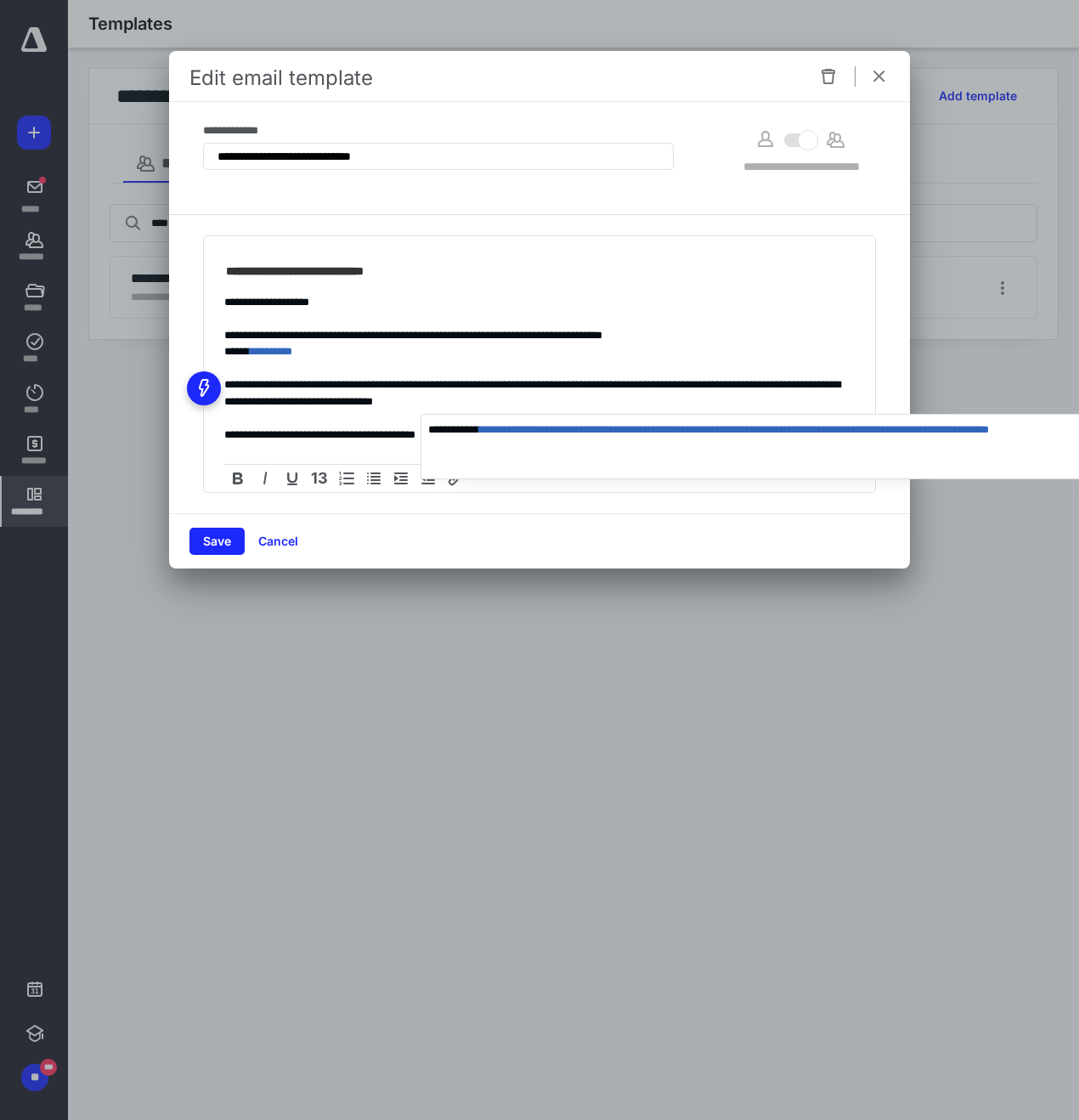 drag, startPoint x: 880, startPoint y: 69, endPoint x: 576, endPoint y: 169, distance: 320.025 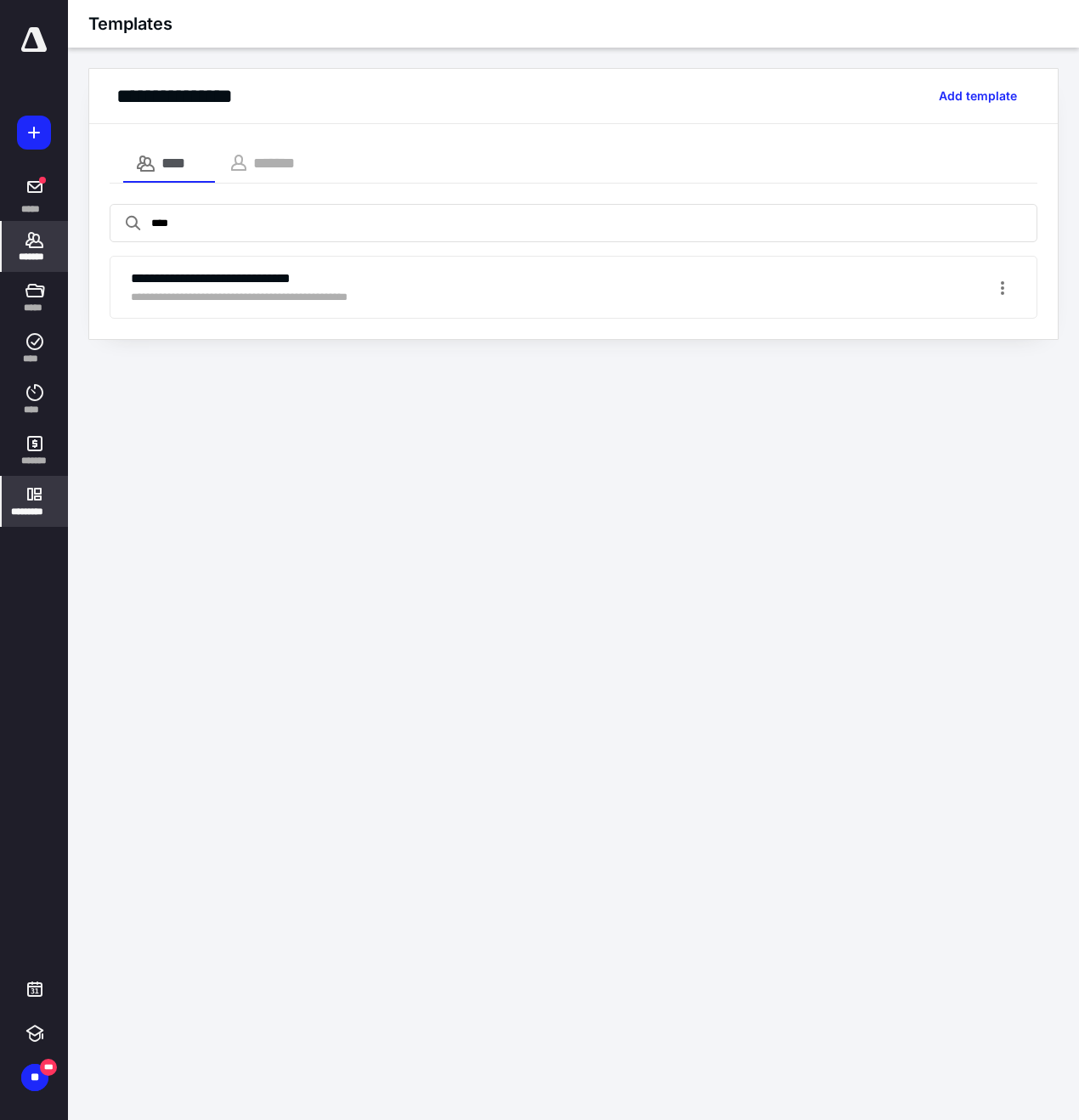 click on "*******" at bounding box center [35, 257] 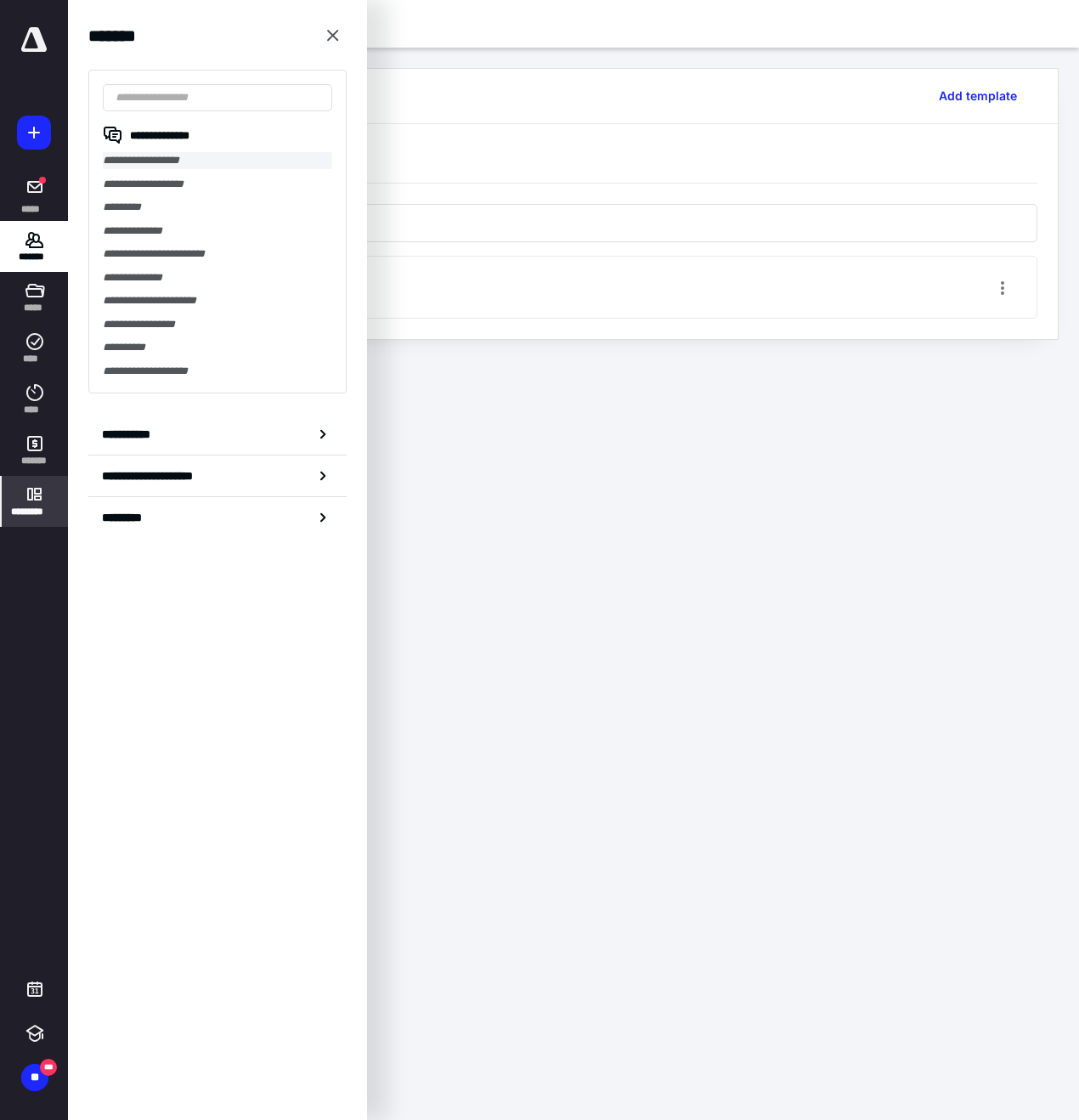 click on "**********" at bounding box center [217, 161] 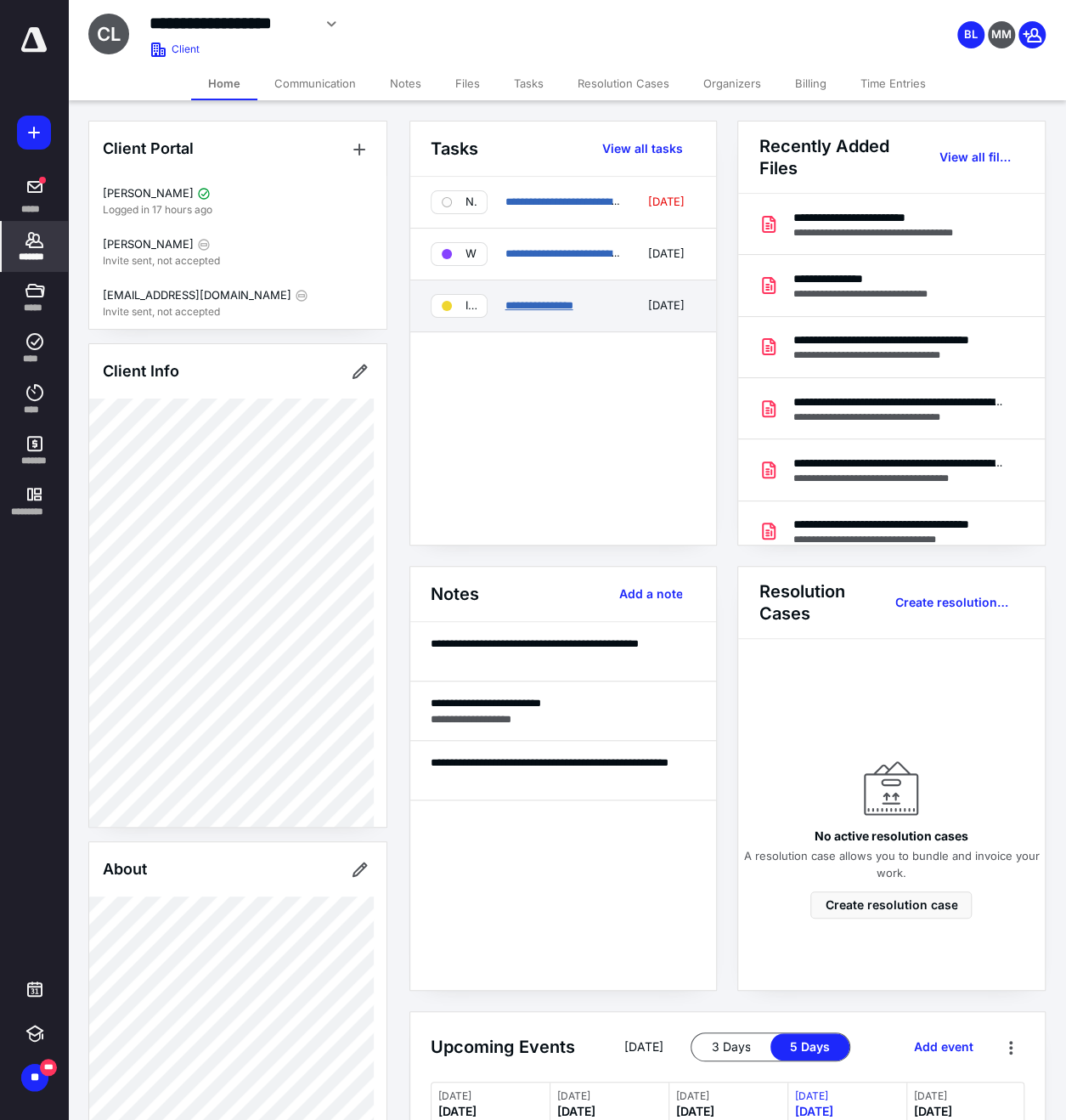 click on "**********" at bounding box center (539, 305) 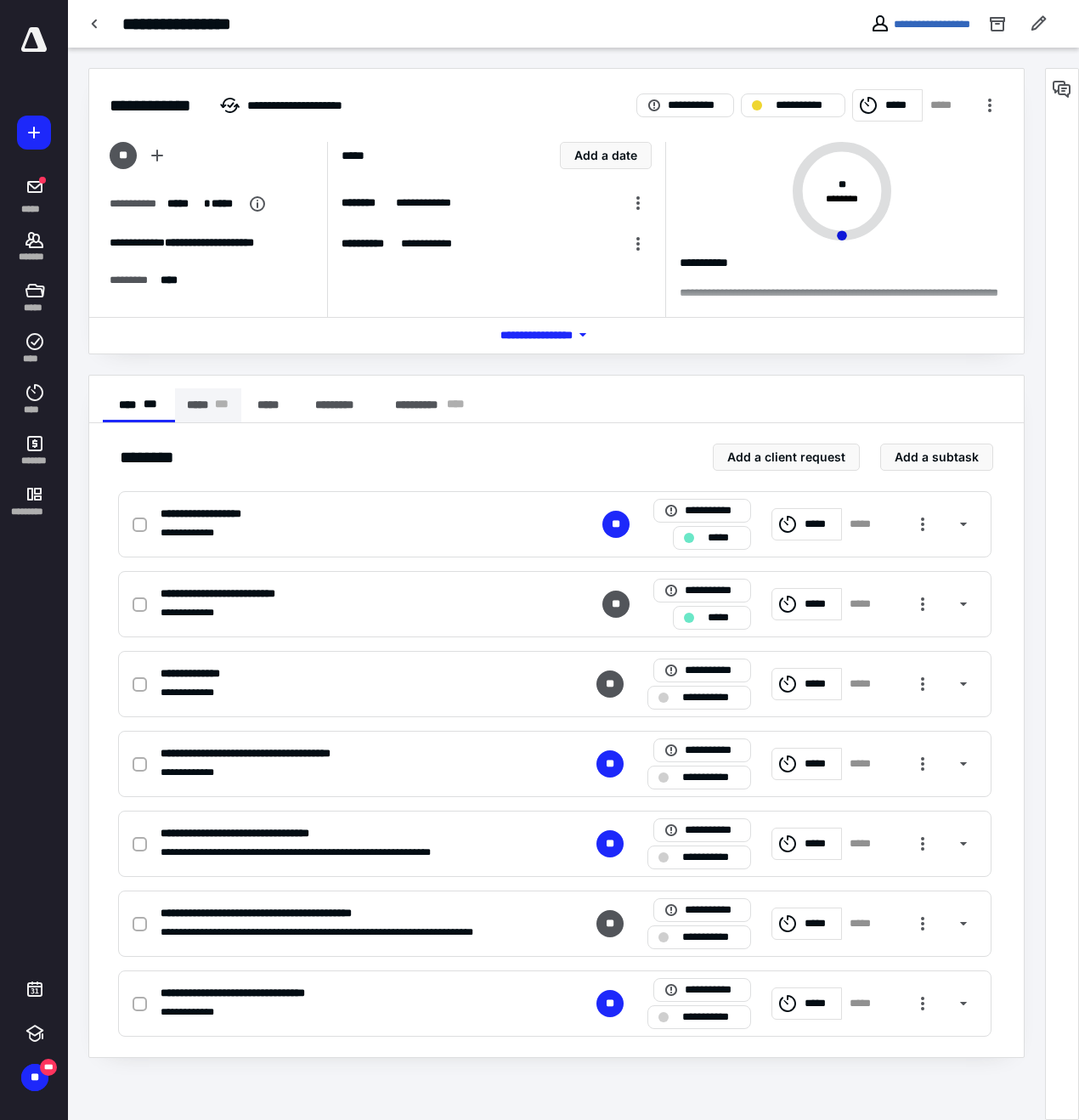 click on "***** * * *" at bounding box center [208, 405] 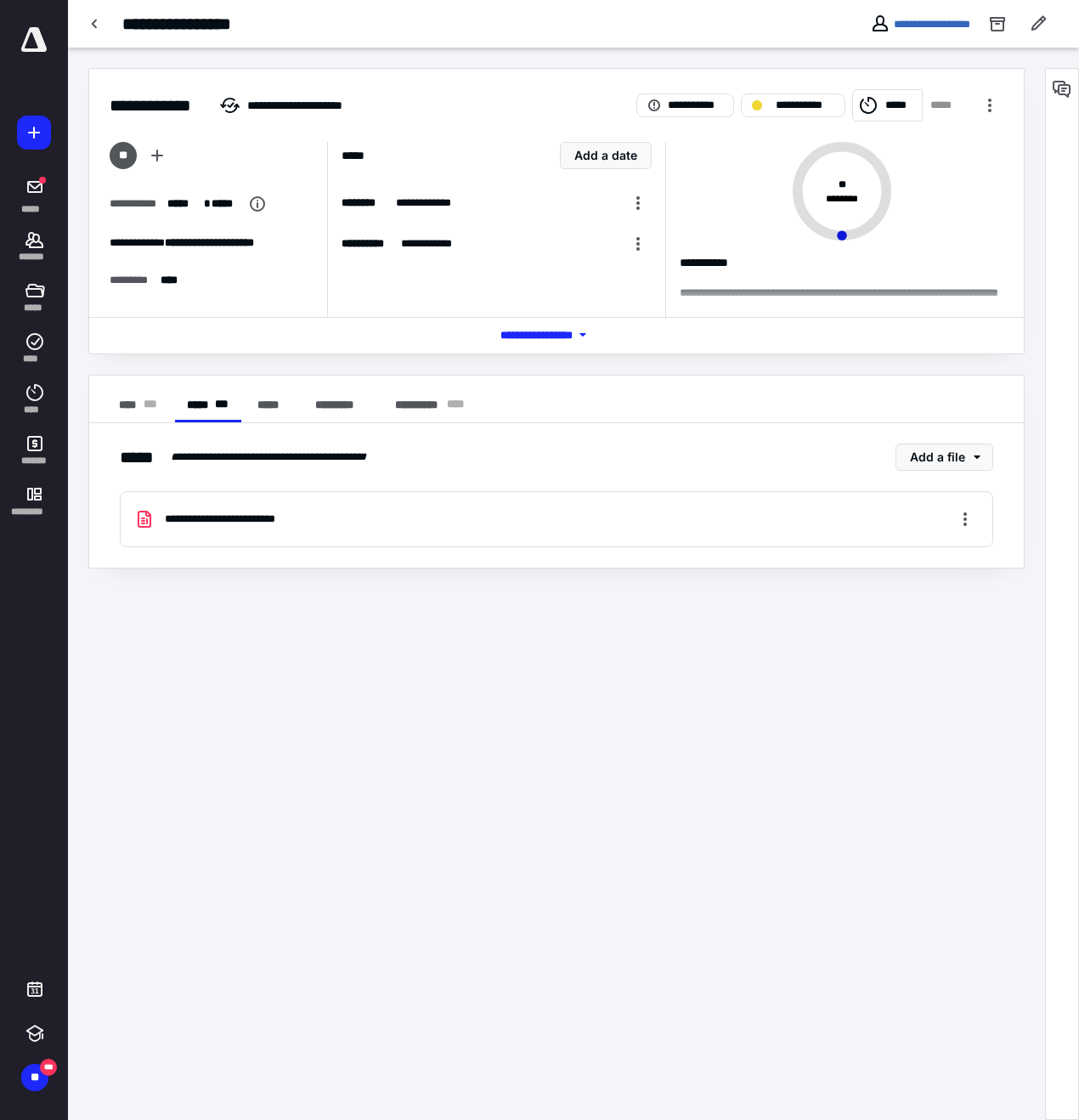 click on "**********" at bounding box center [920, 24] 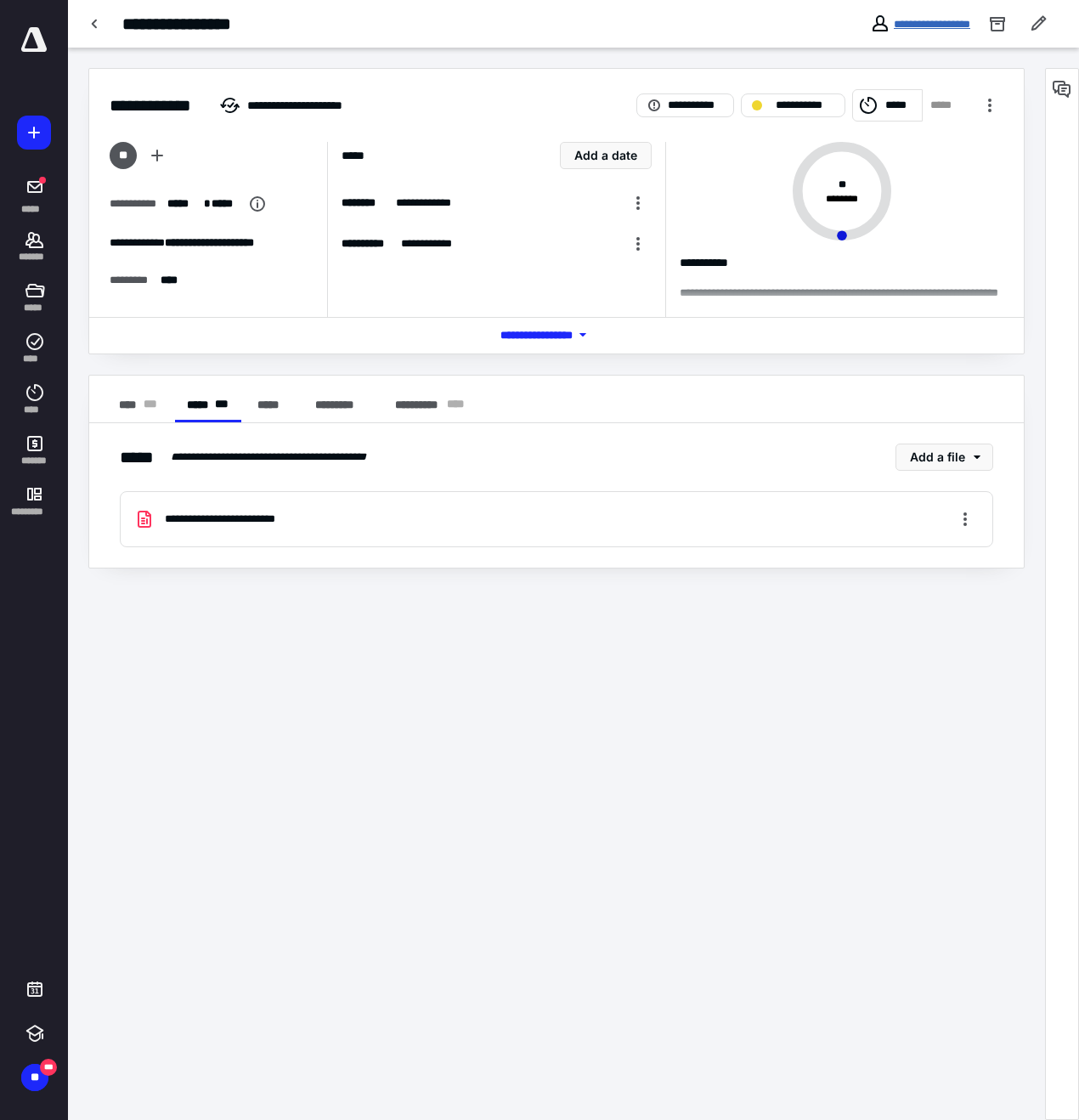 click on "**********" at bounding box center (932, 24) 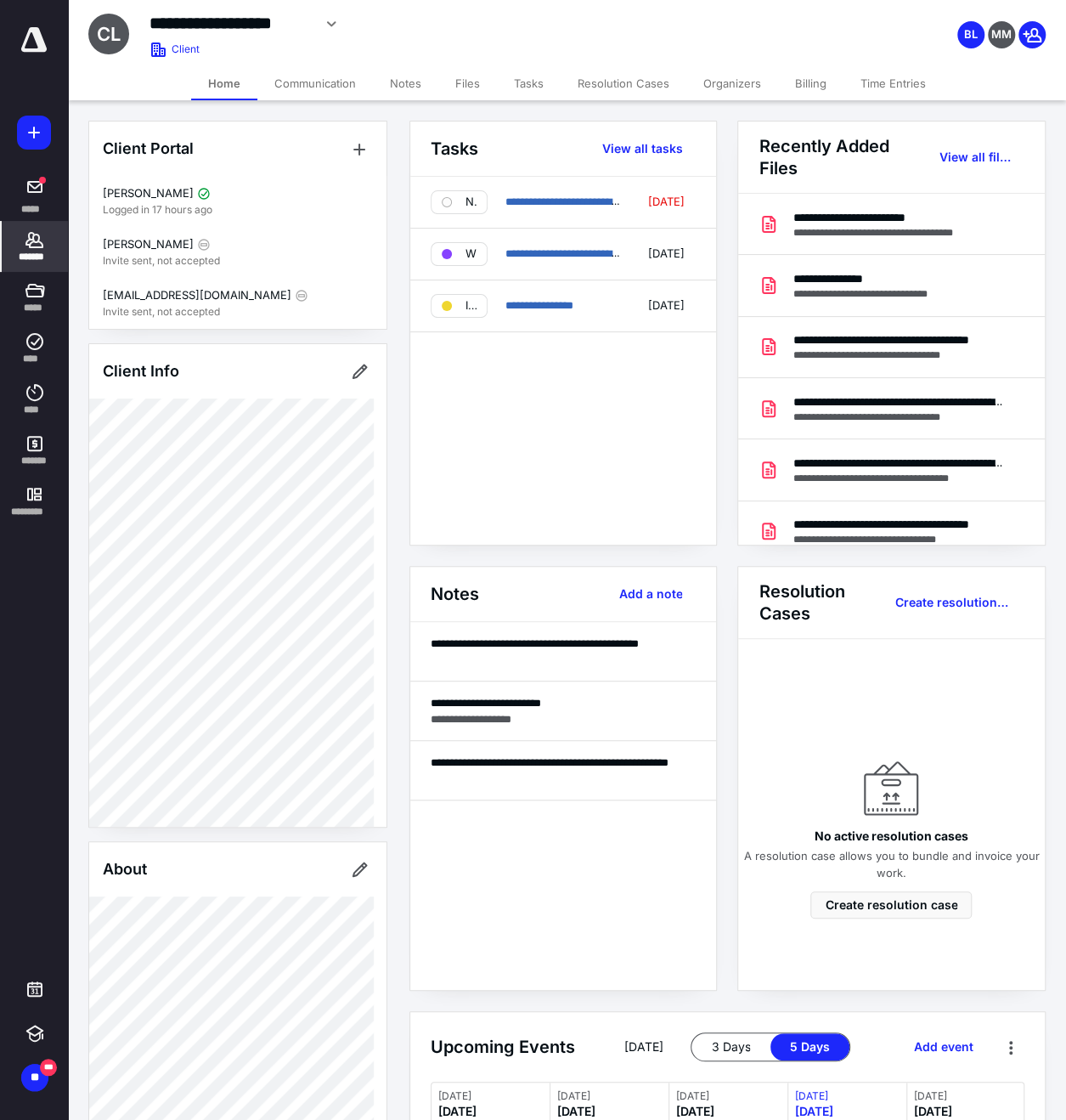 click on "Tasks" at bounding box center (528, 83) 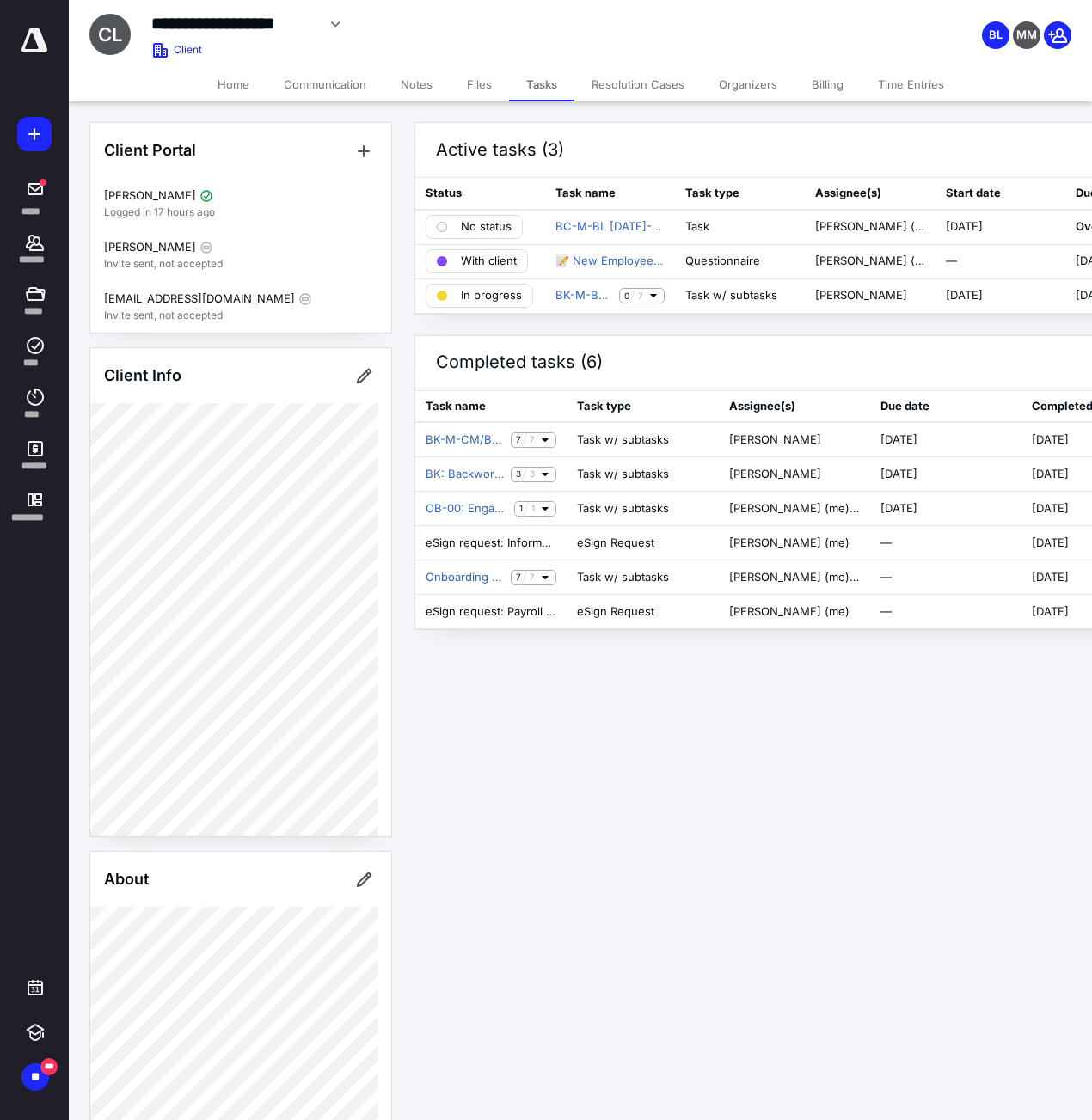 click on "Files" at bounding box center [479, 84] 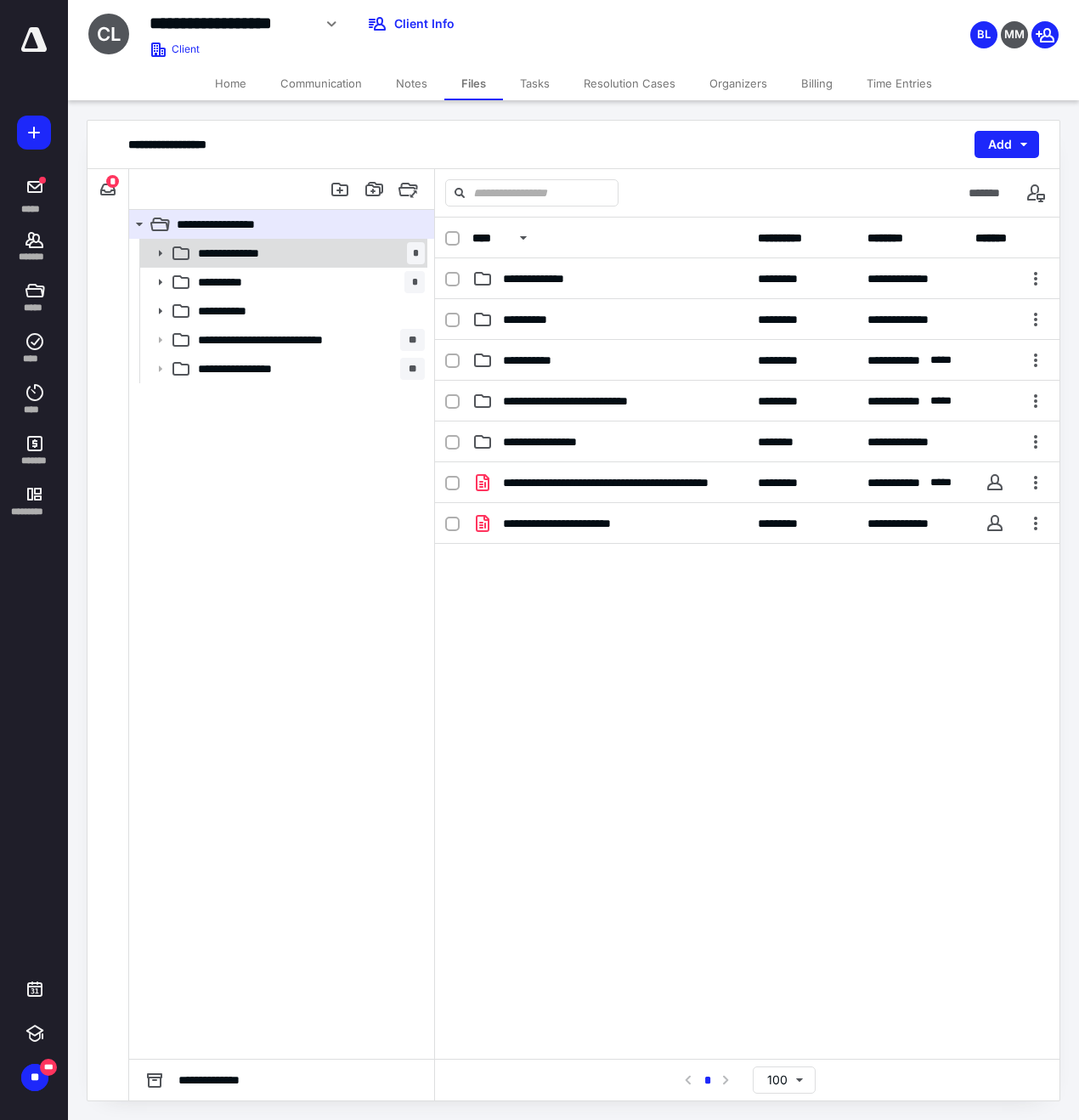 click 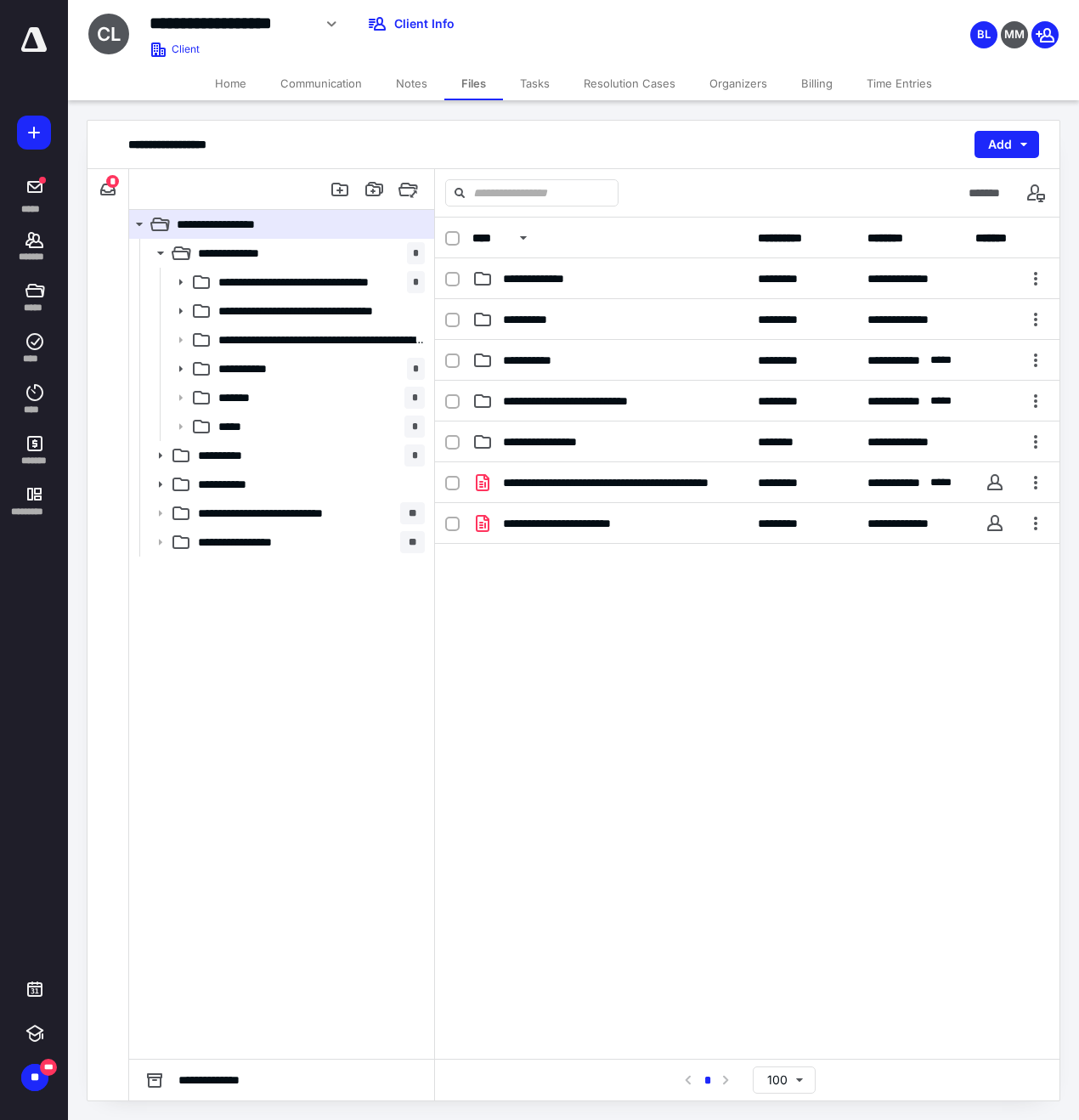 click on "Tasks" at bounding box center [534, 83] 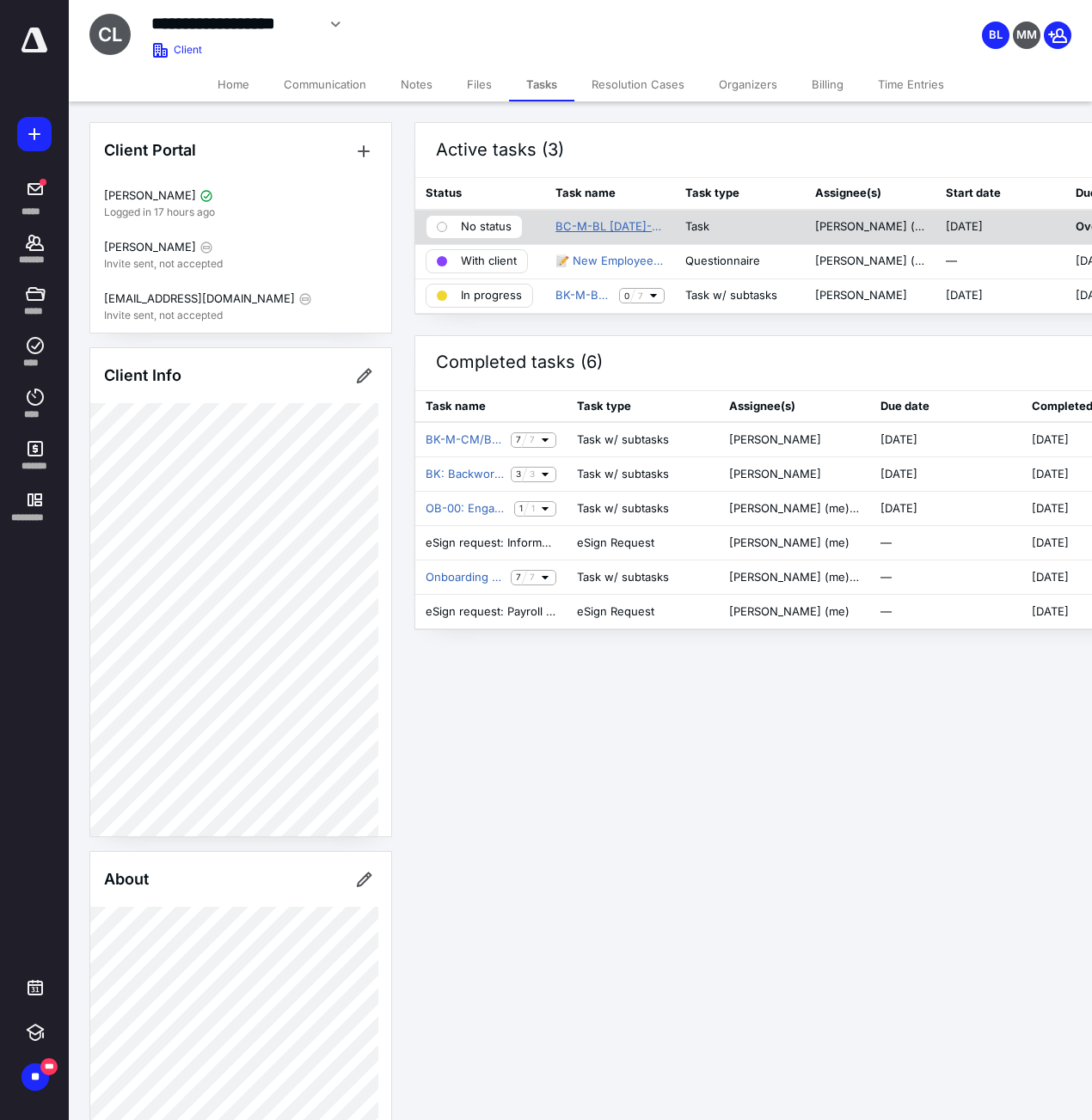 click on "BC-M-BL [DATE]-[DATE]: Sales Tax" at bounding box center [610, 227] 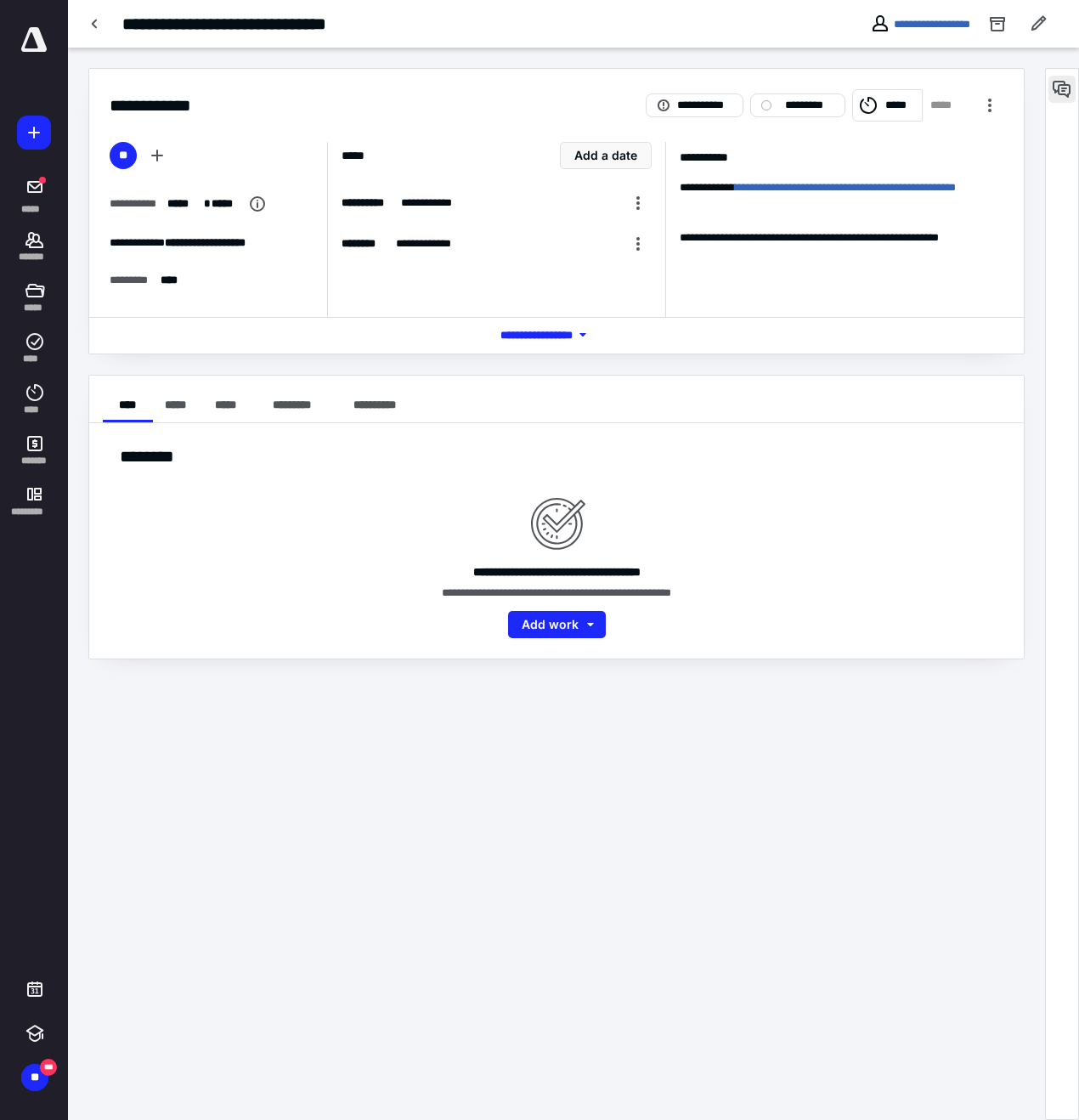 click at bounding box center (1062, 89) 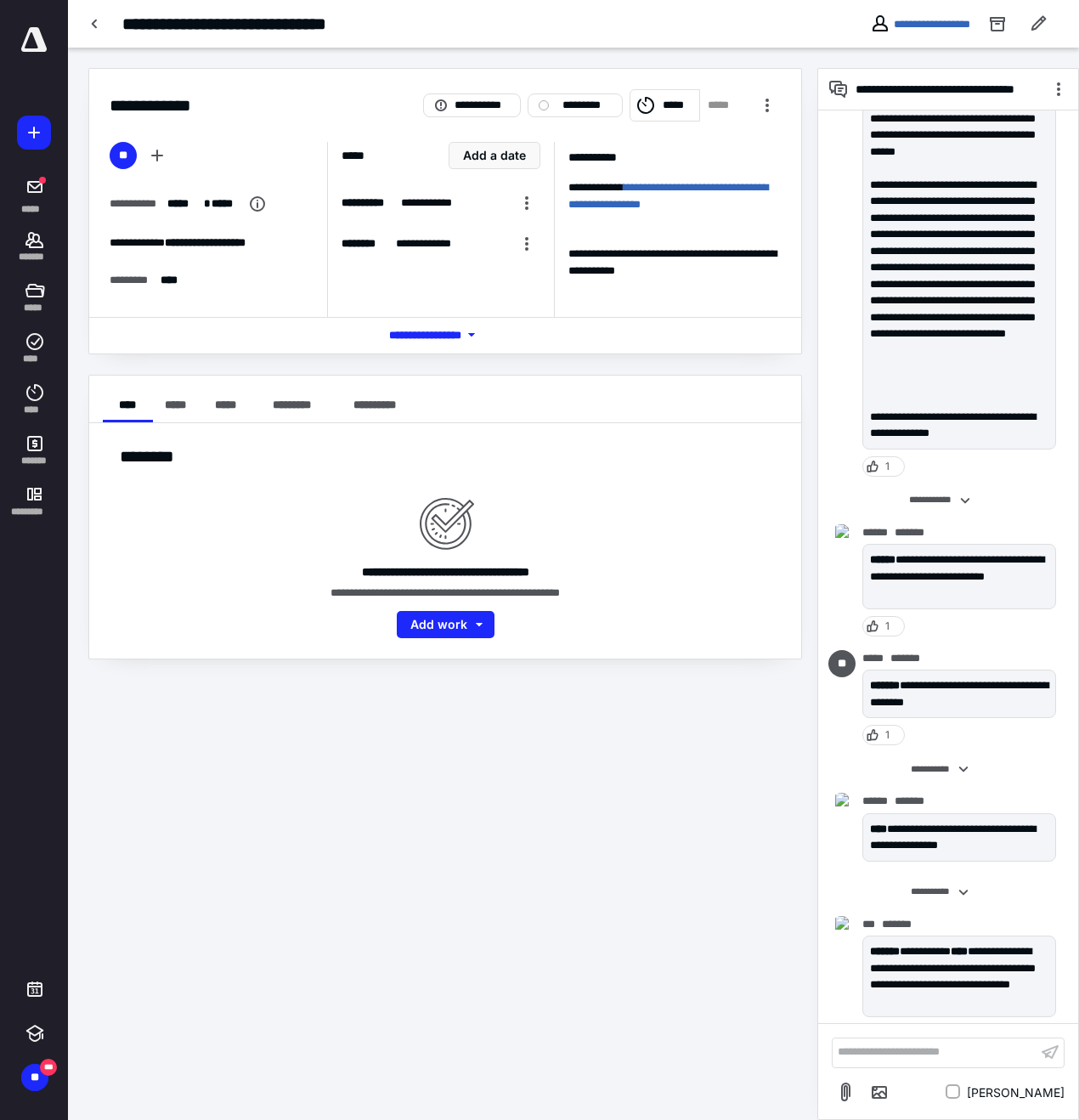 scroll, scrollTop: 1434, scrollLeft: 0, axis: vertical 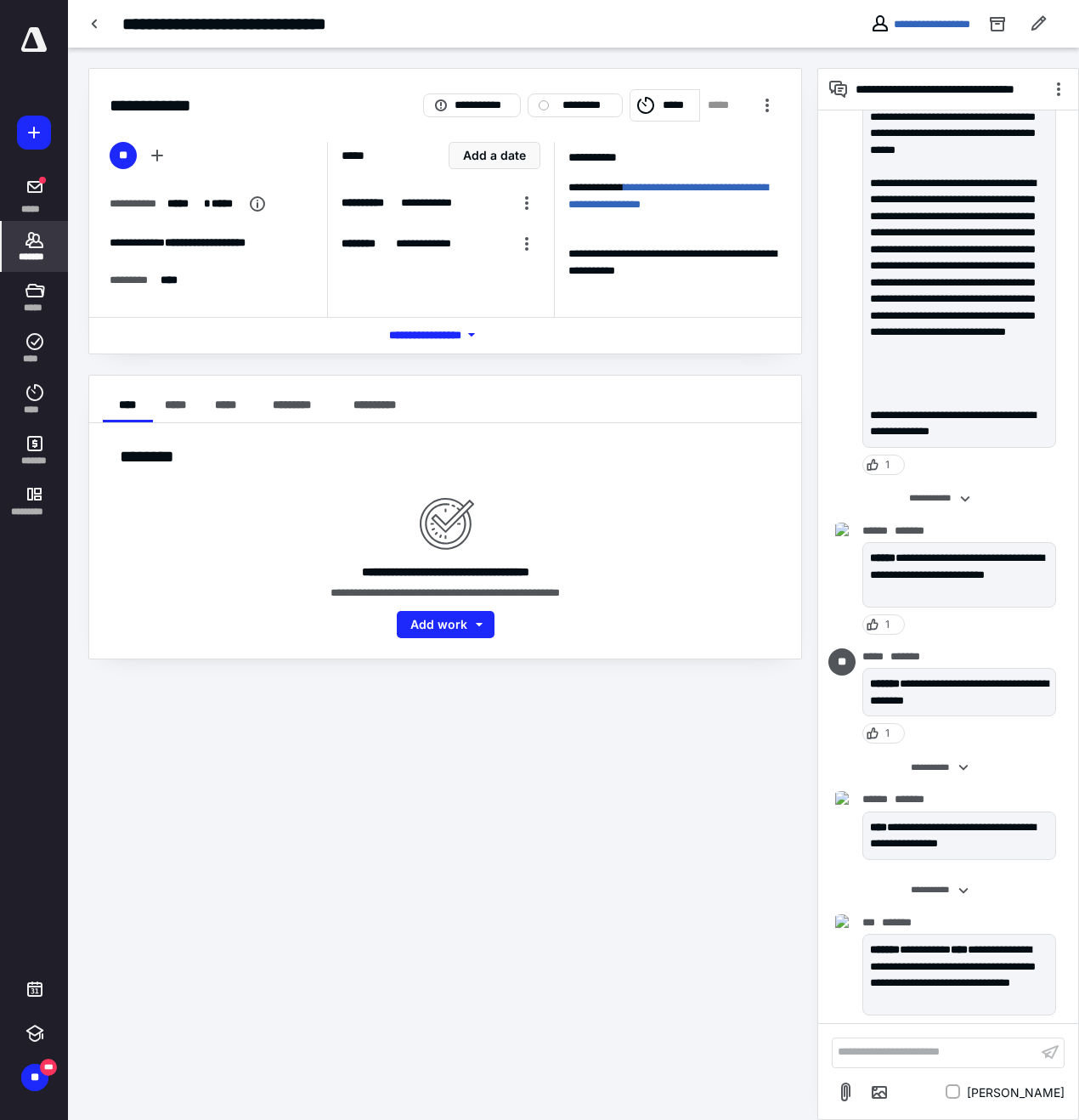 click 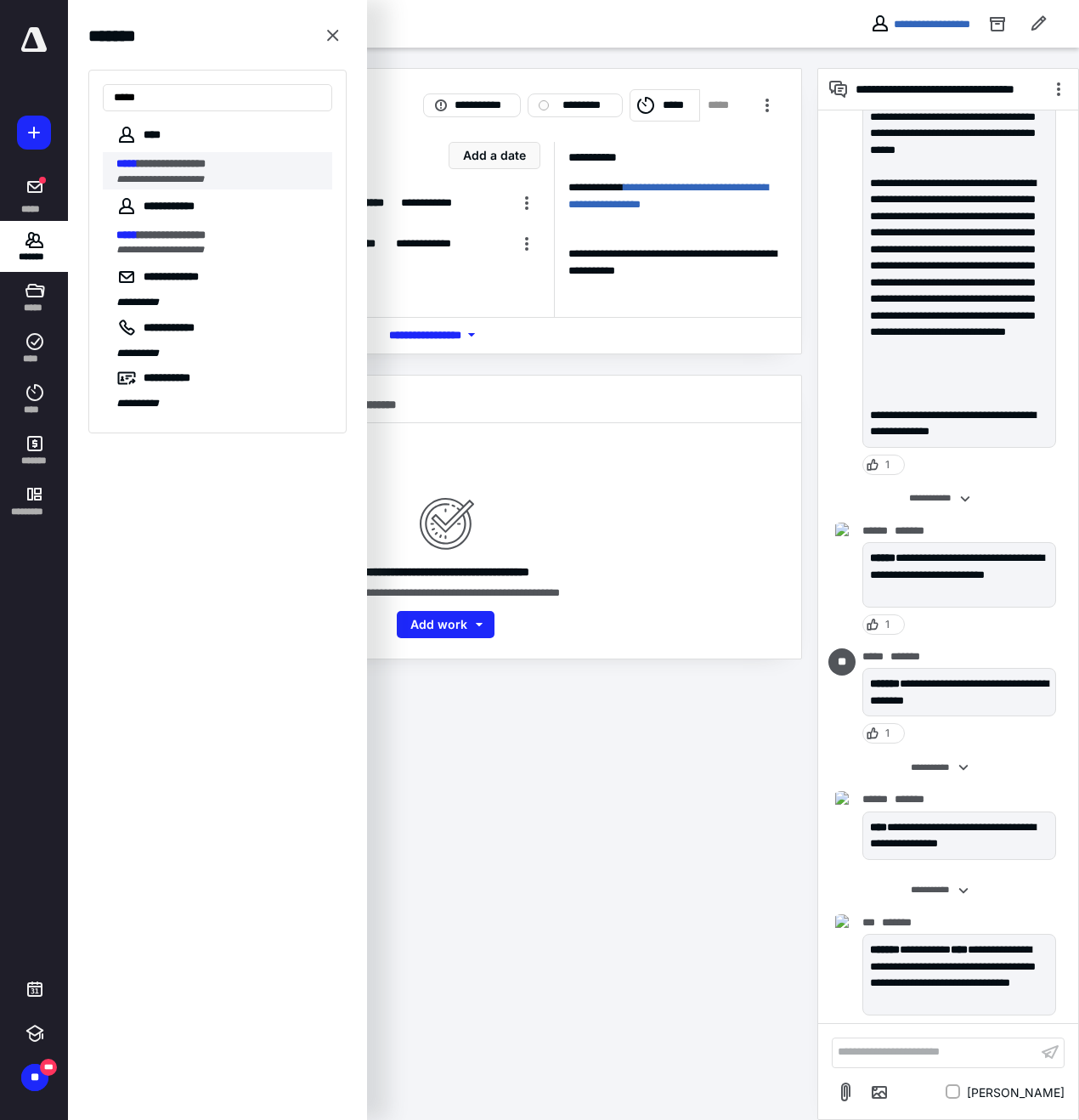 type on "*****" 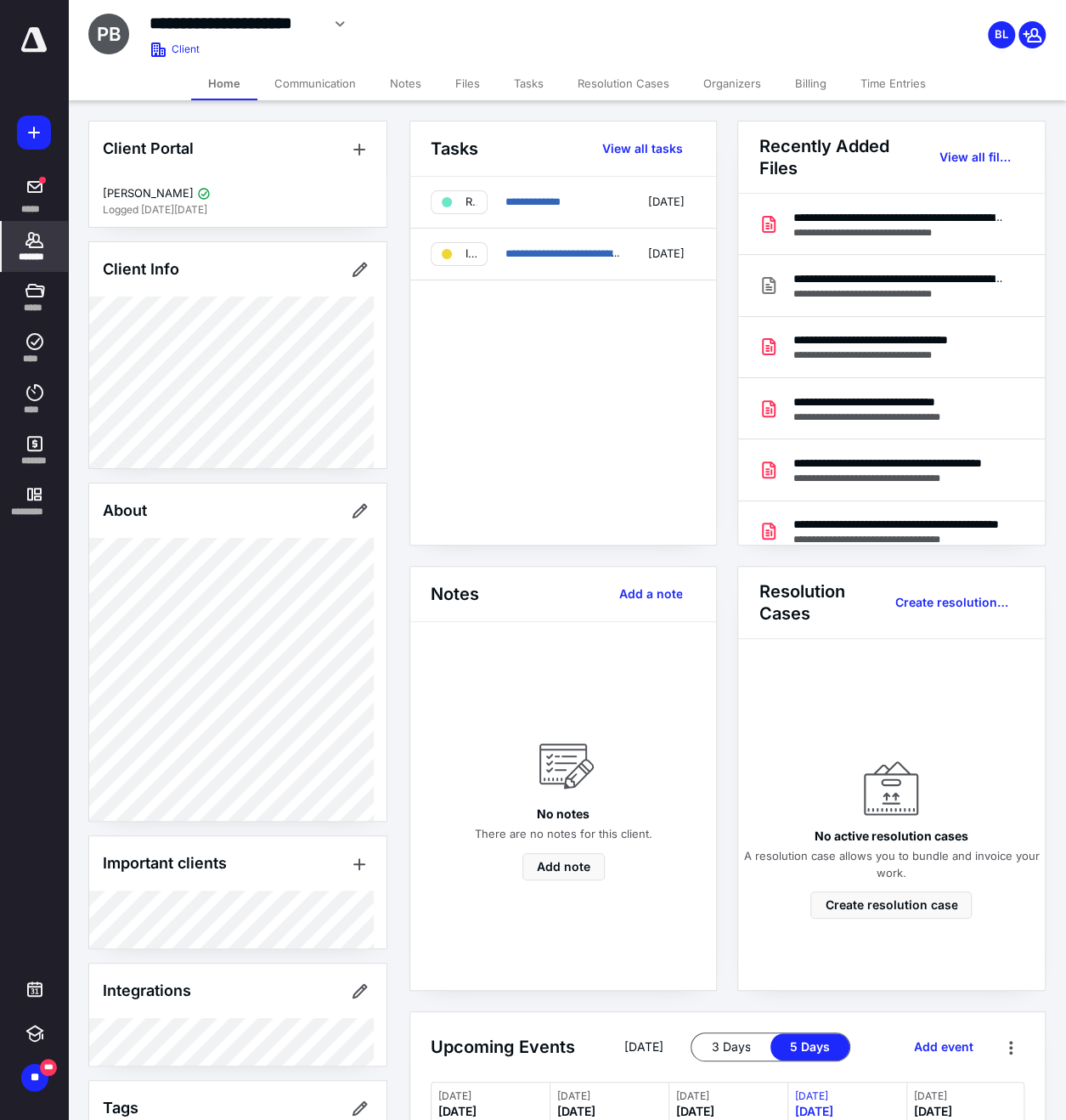 click on "Billing" at bounding box center [810, 83] 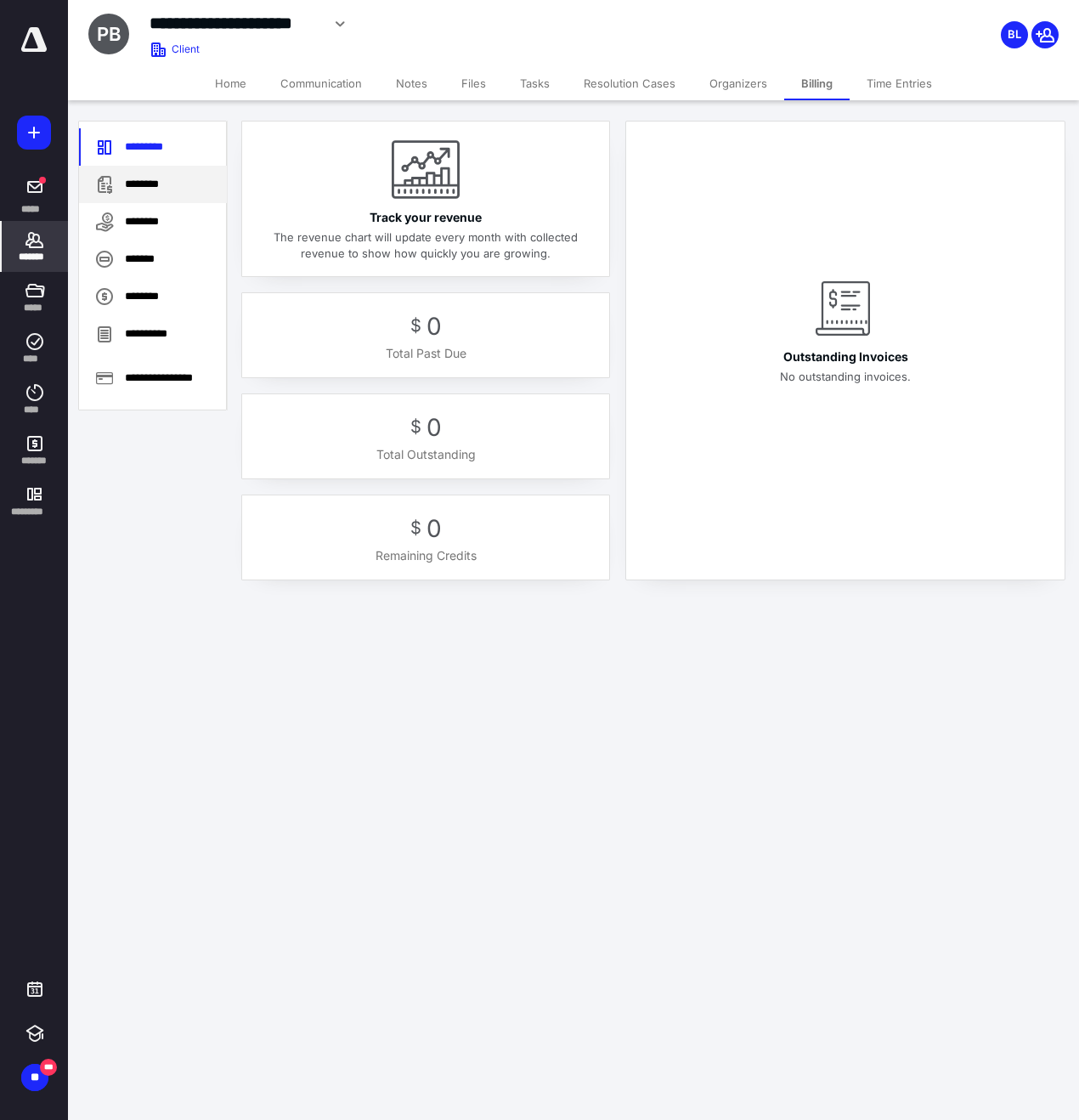 click on "********" at bounding box center [153, 184] 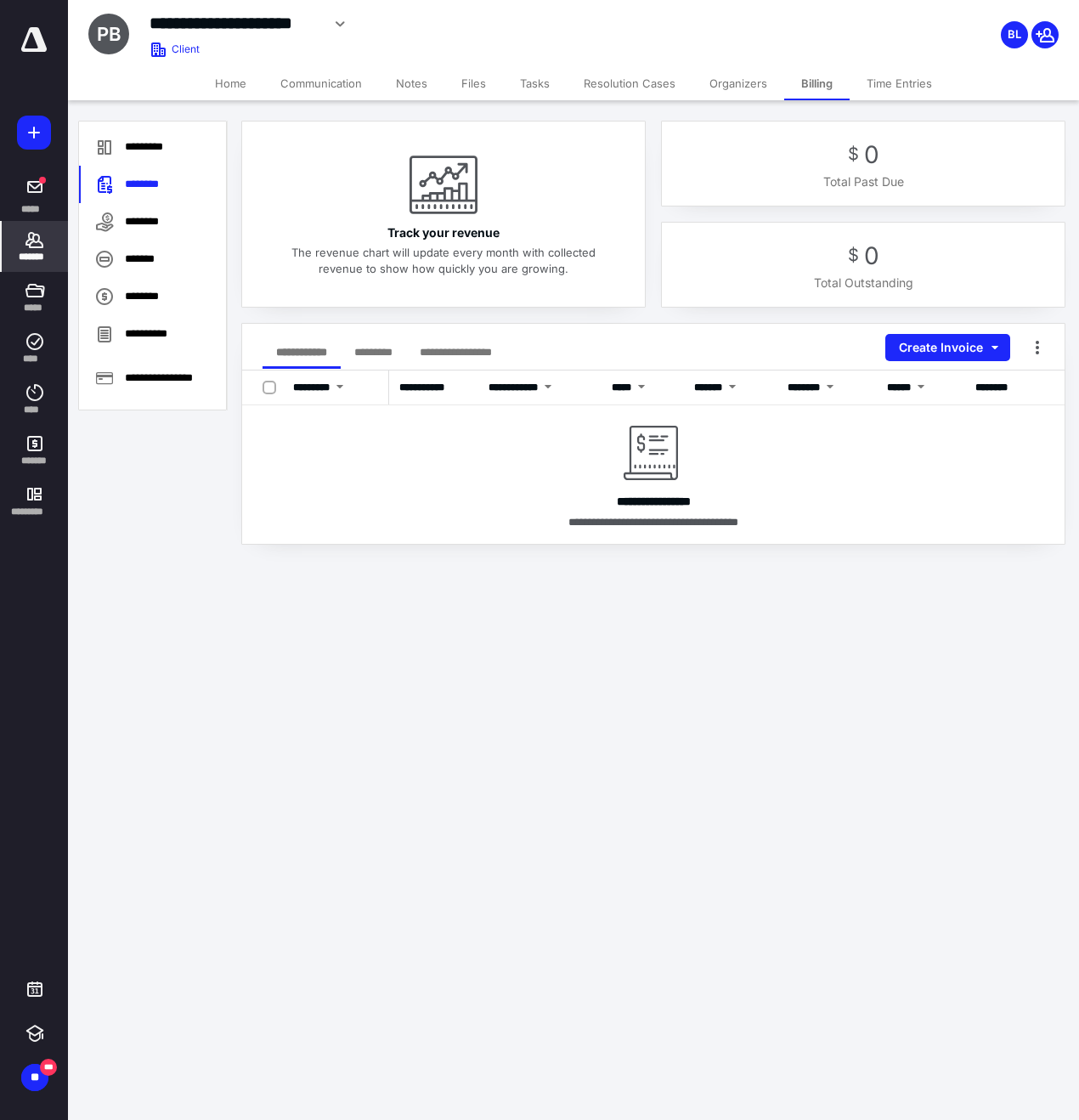 click 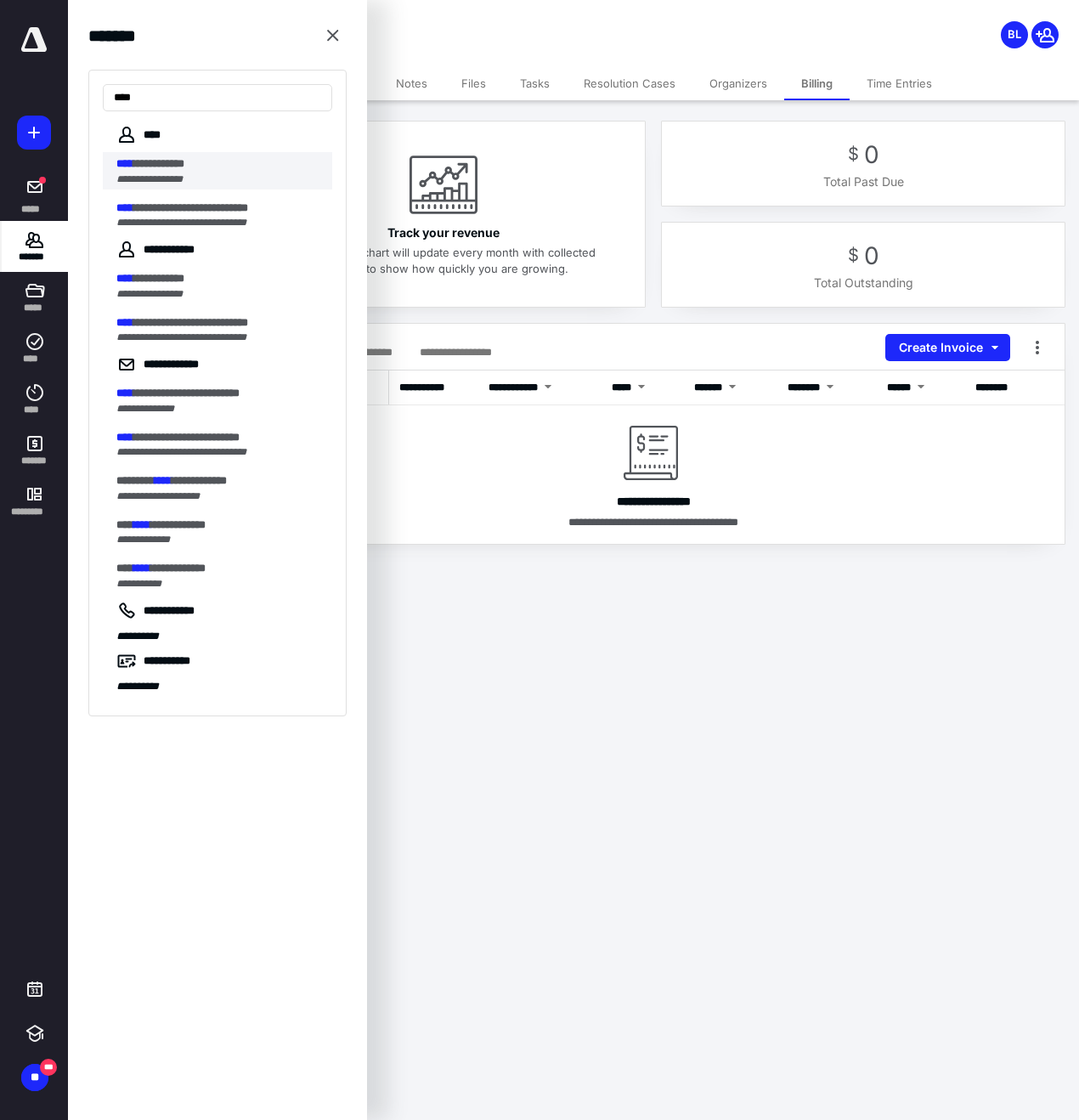 type on "****" 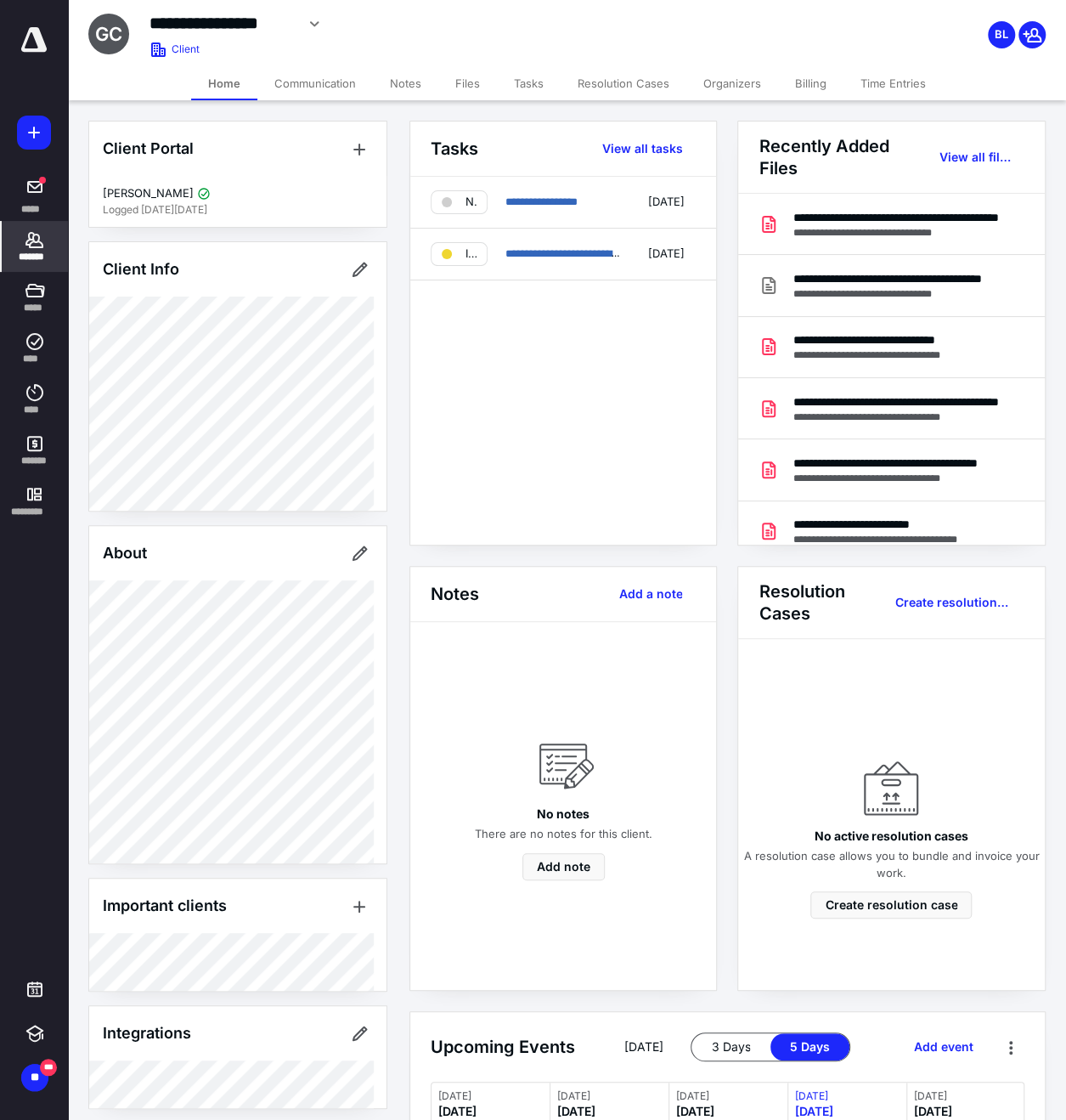 click on "Billing" at bounding box center (810, 83) 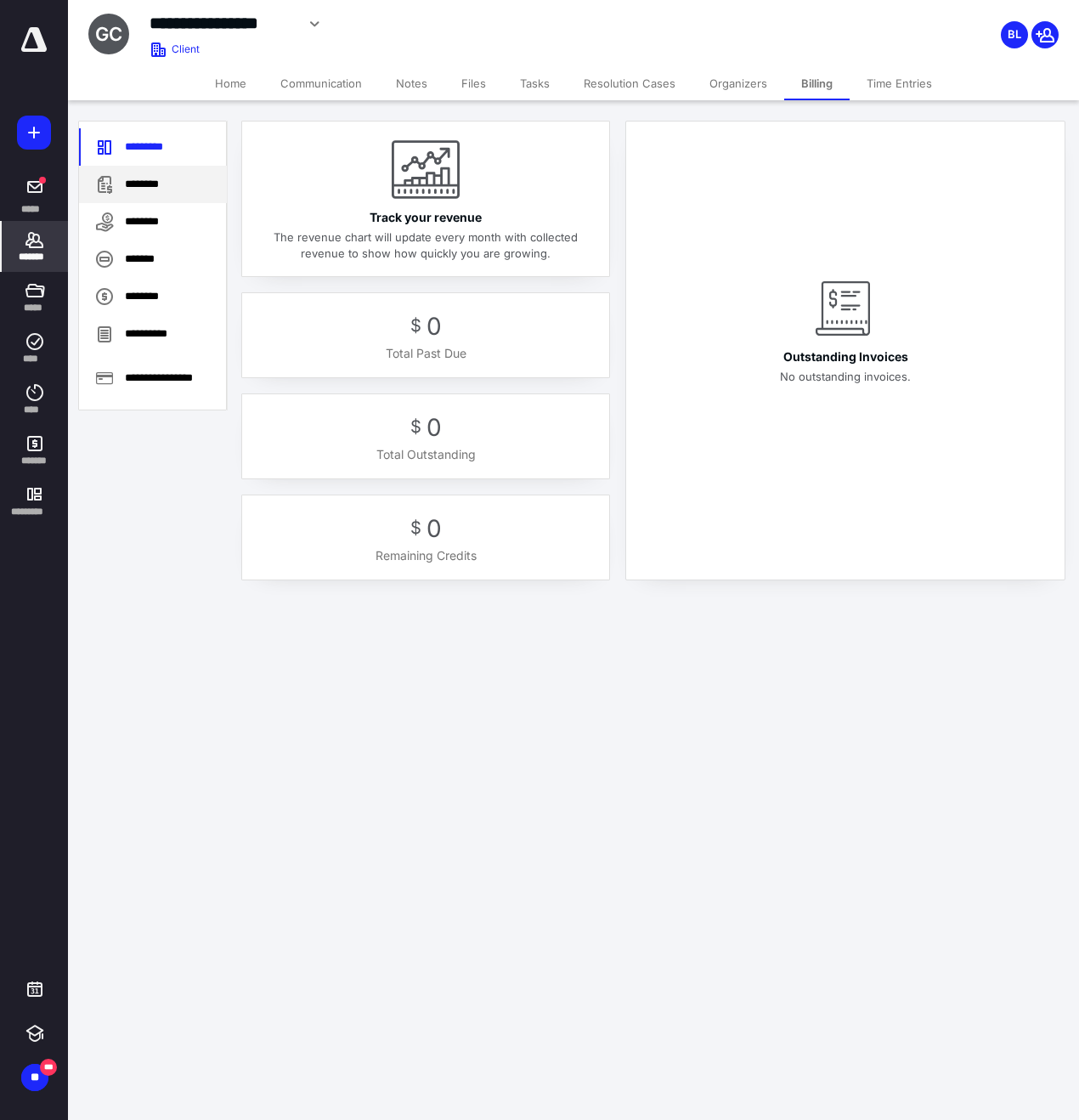click on "********" at bounding box center (153, 184) 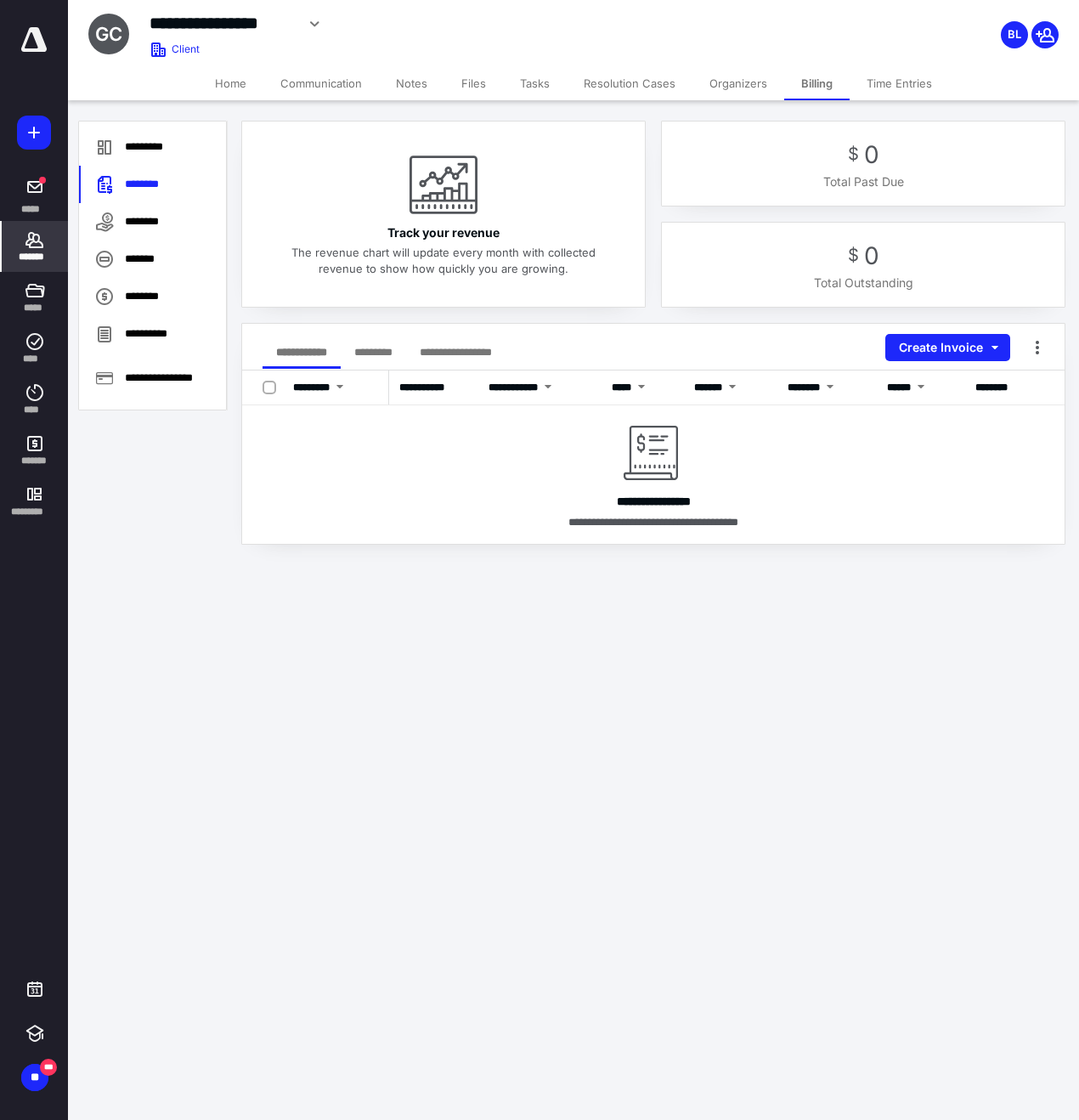 click 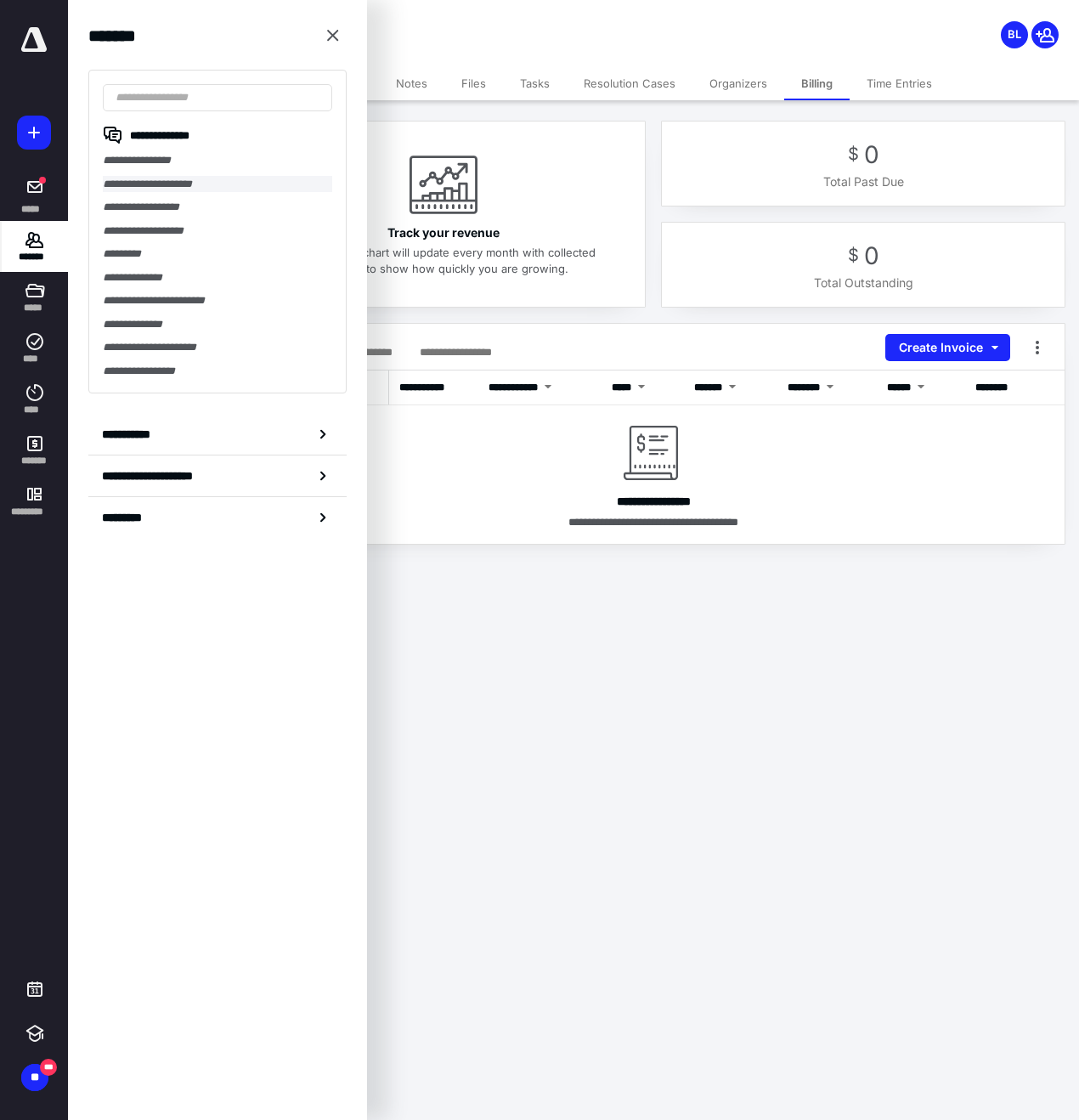 click on "**********" at bounding box center [217, 184] 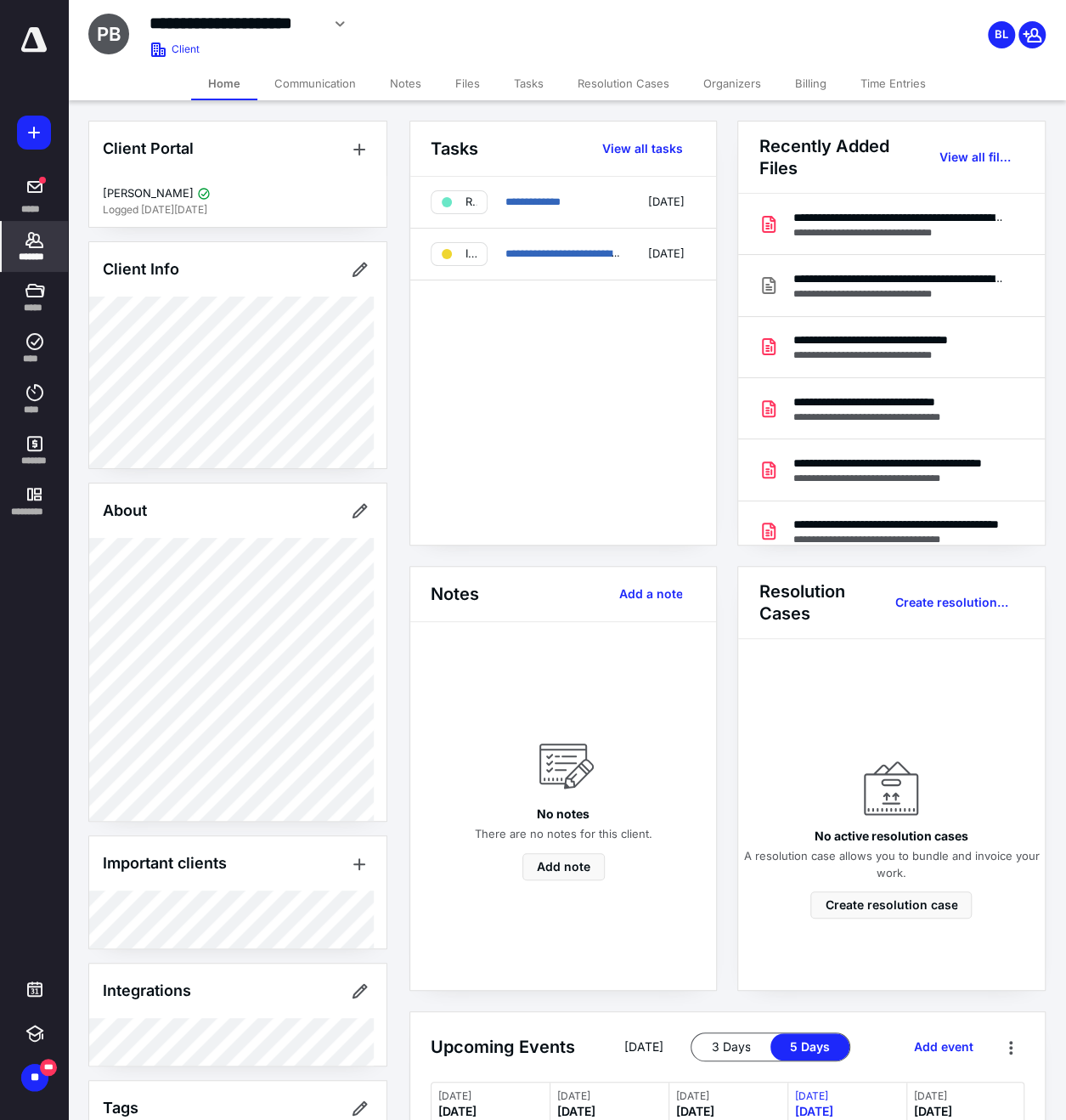click on "Billing" at bounding box center [810, 83] 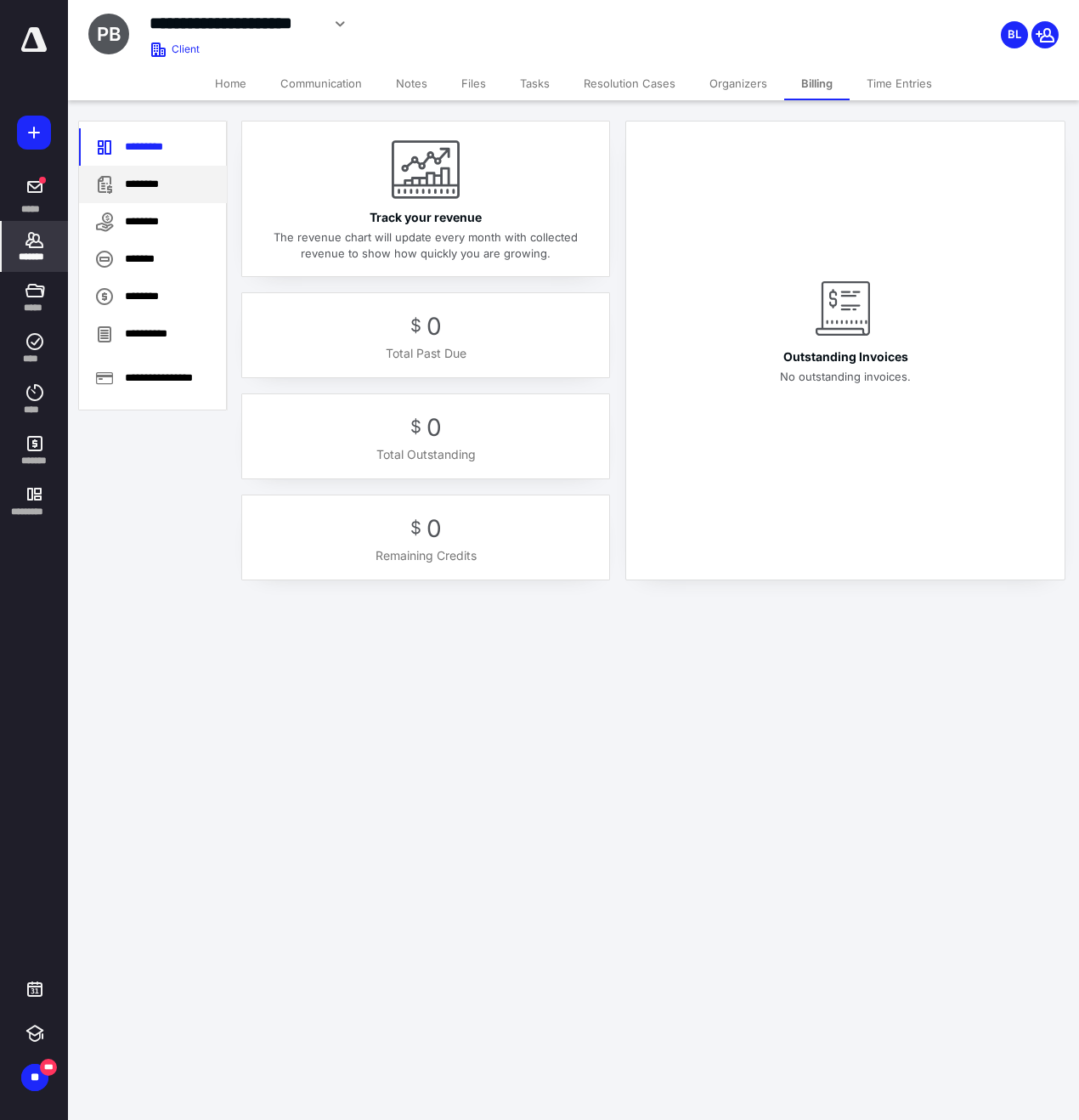 click on "********" at bounding box center (153, 184) 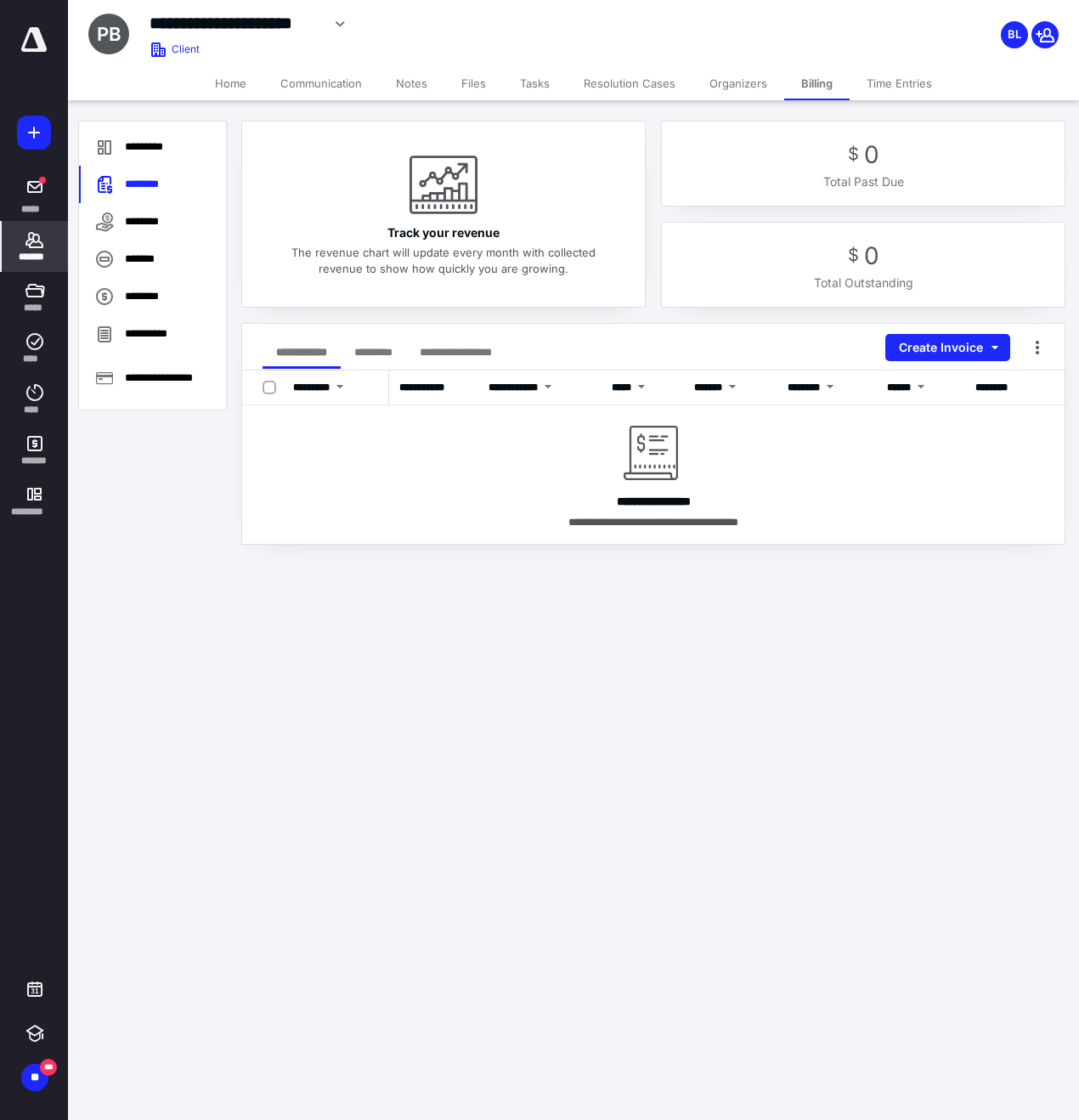click on "*********" at bounding box center (373, 352) 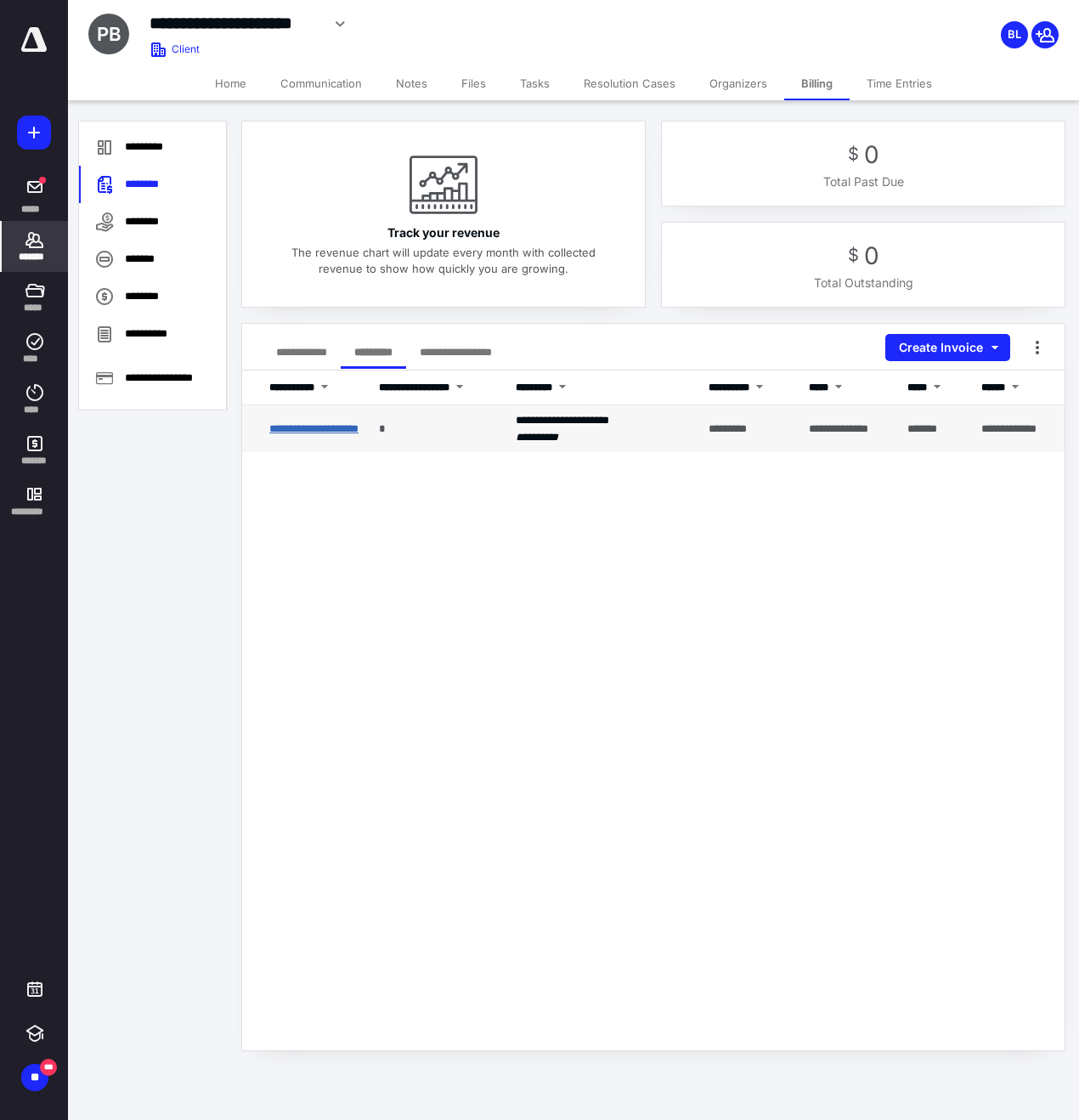 click on "**********" at bounding box center (314, 428) 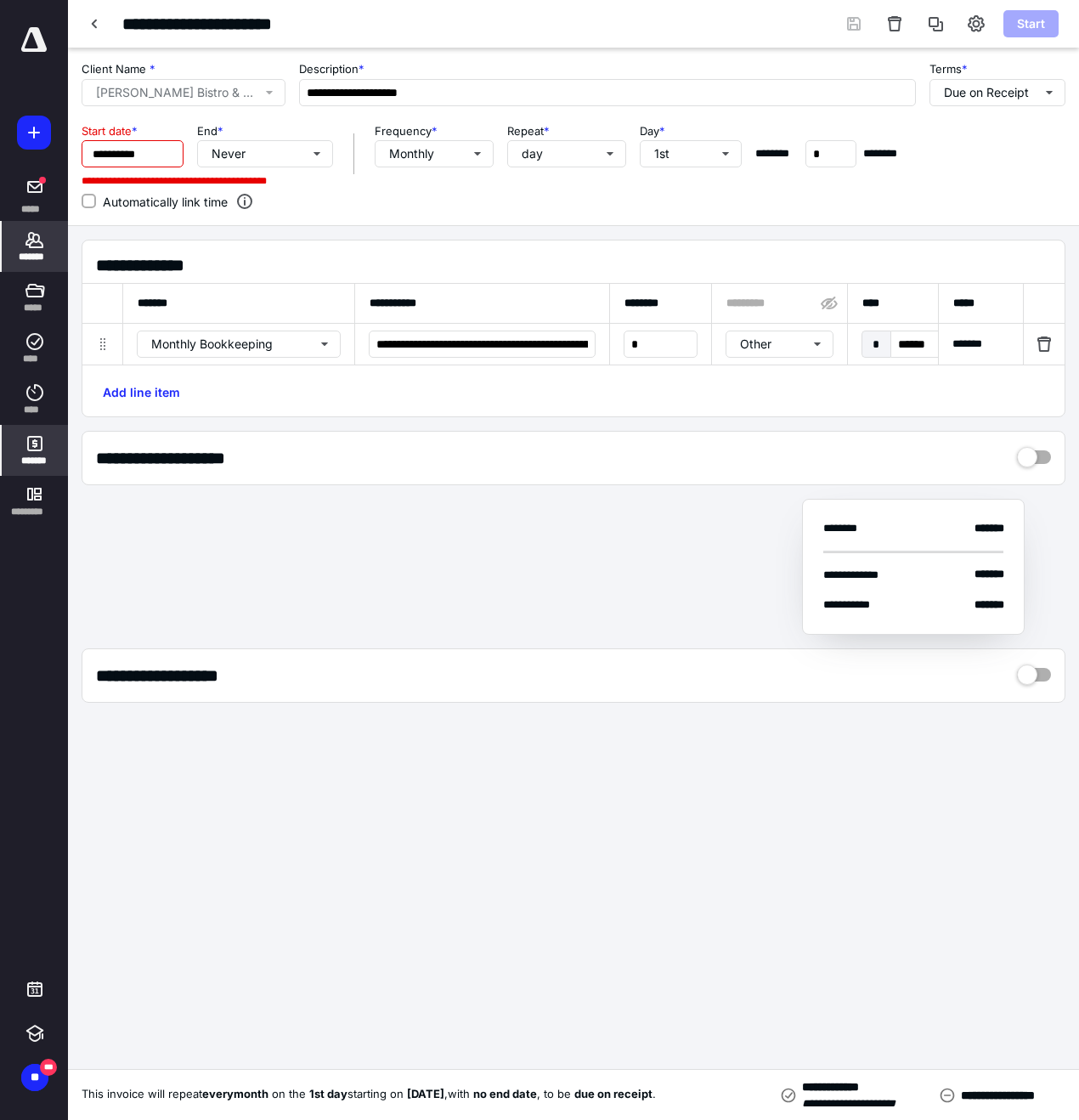 click on "*******" at bounding box center (35, 257) 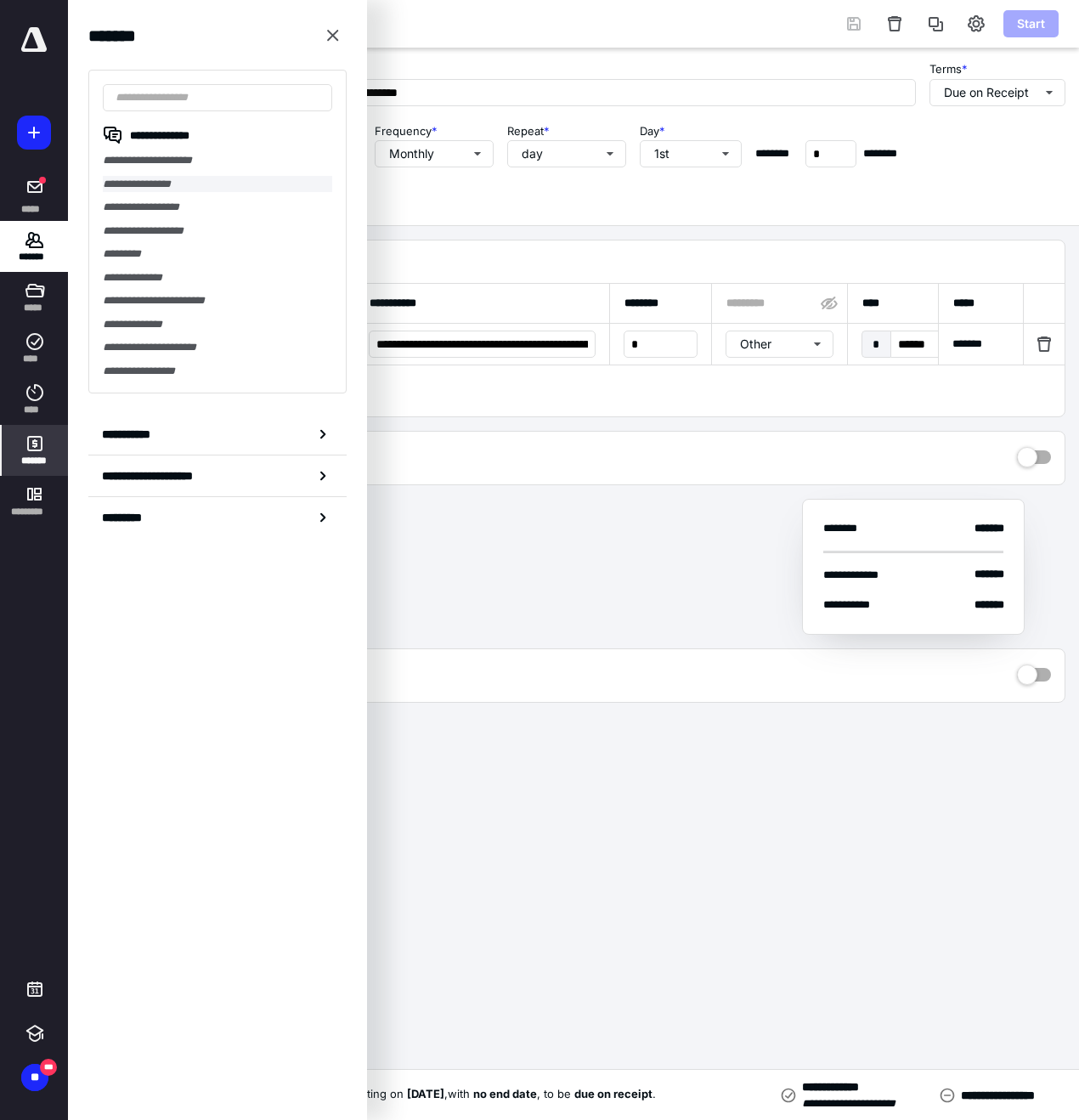 click on "**********" at bounding box center [217, 184] 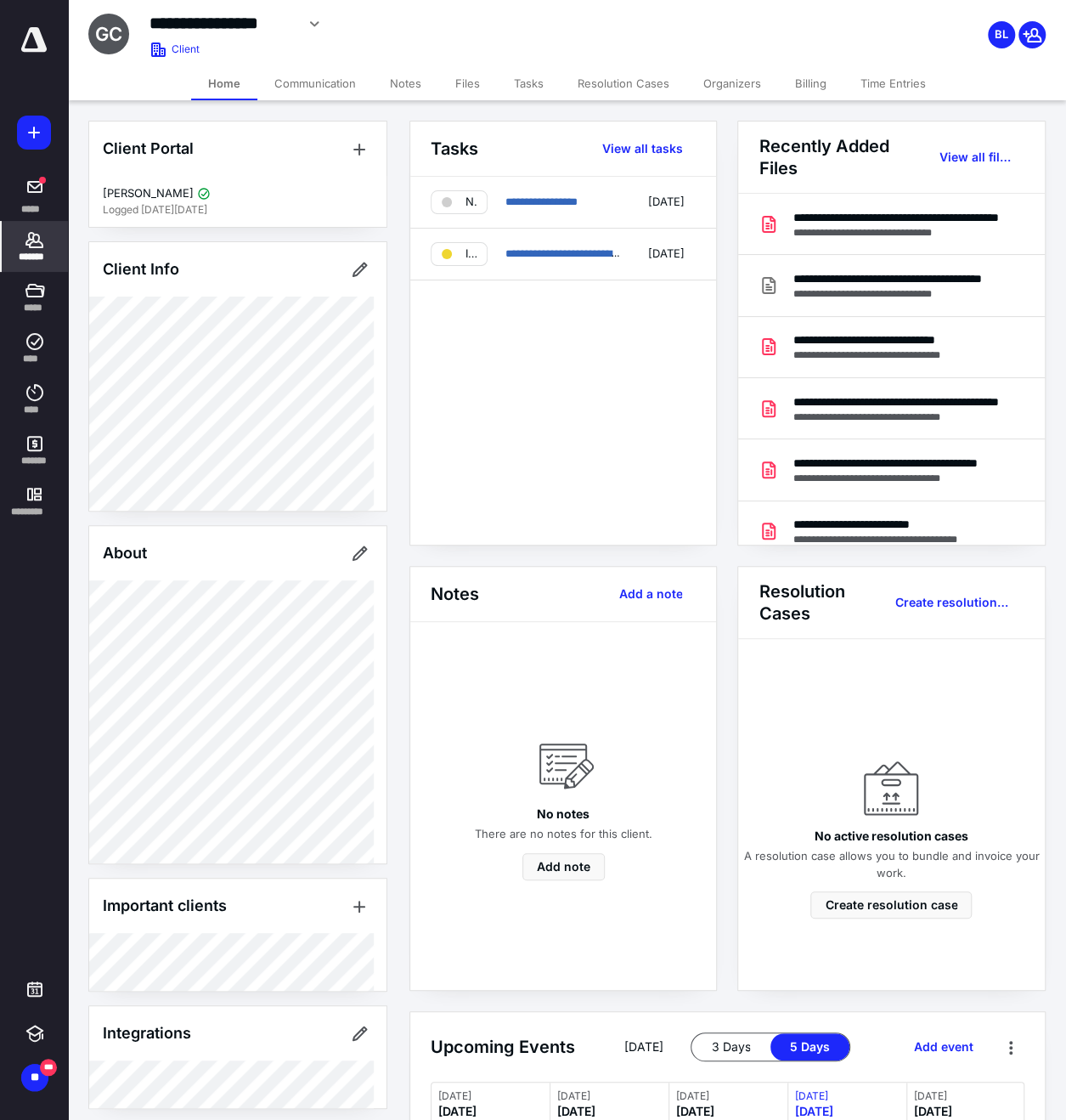 click on "Billing" at bounding box center (810, 83) 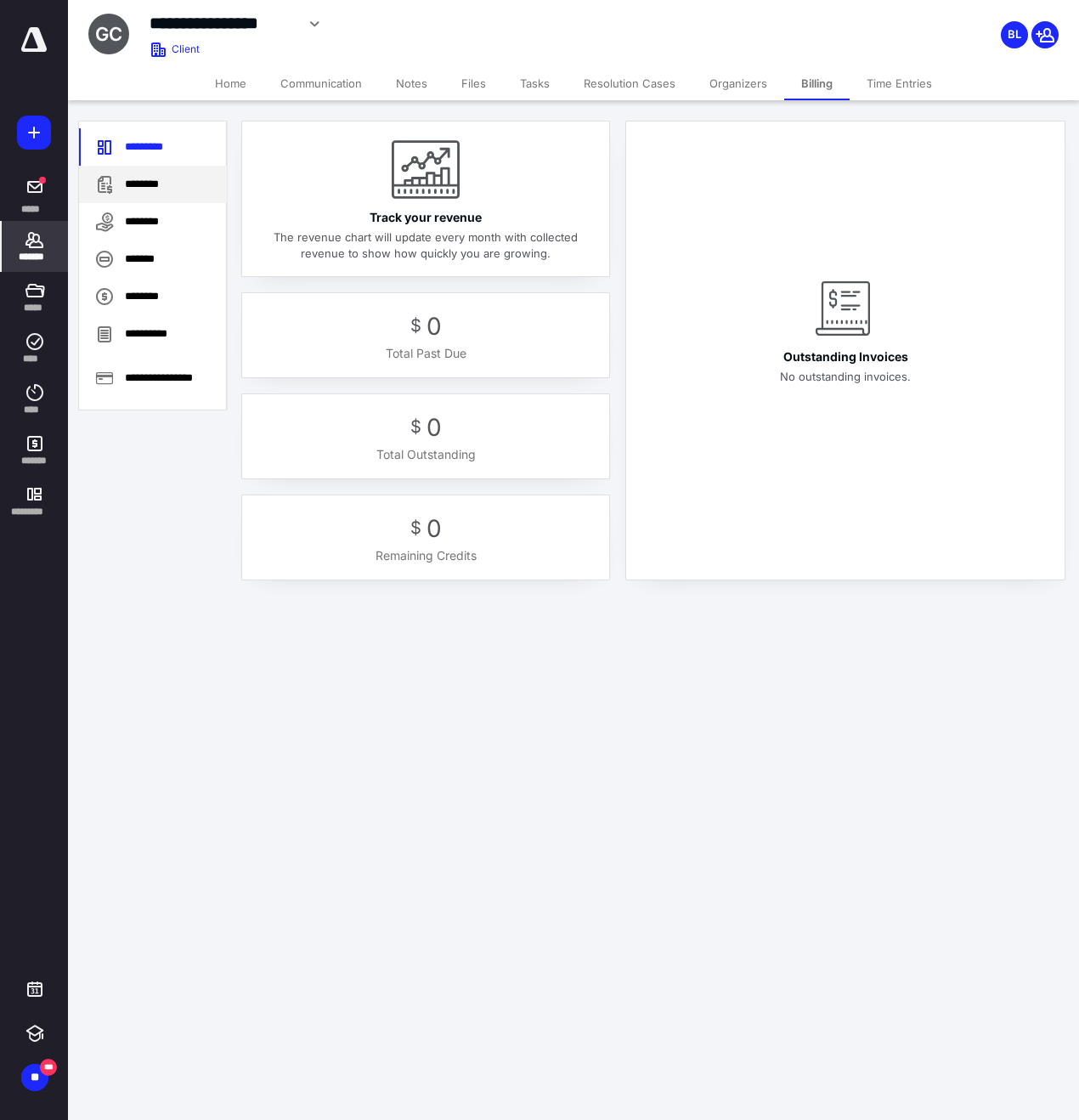 click on "********" at bounding box center [153, 184] 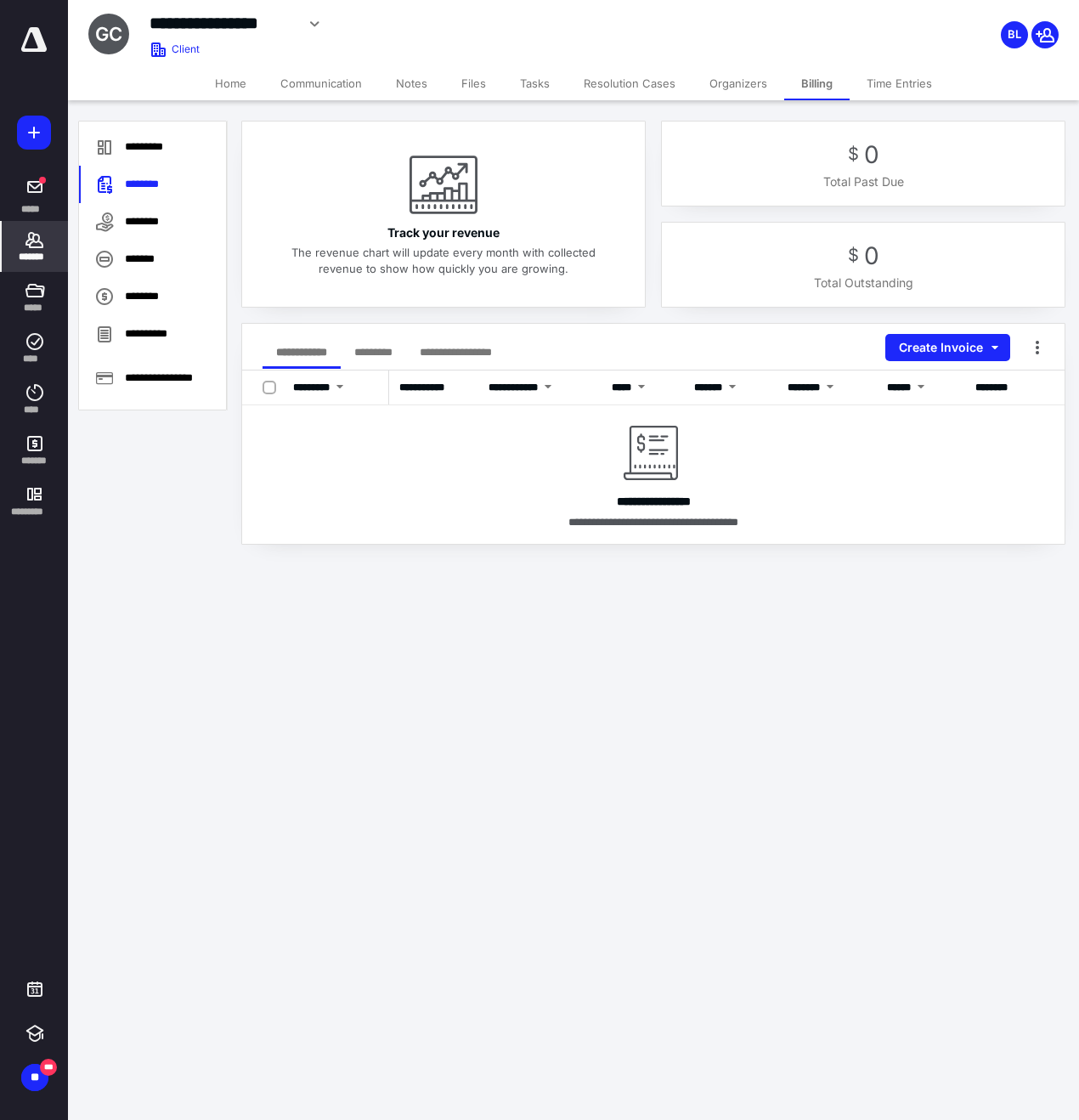 click on "*********" at bounding box center [373, 352] 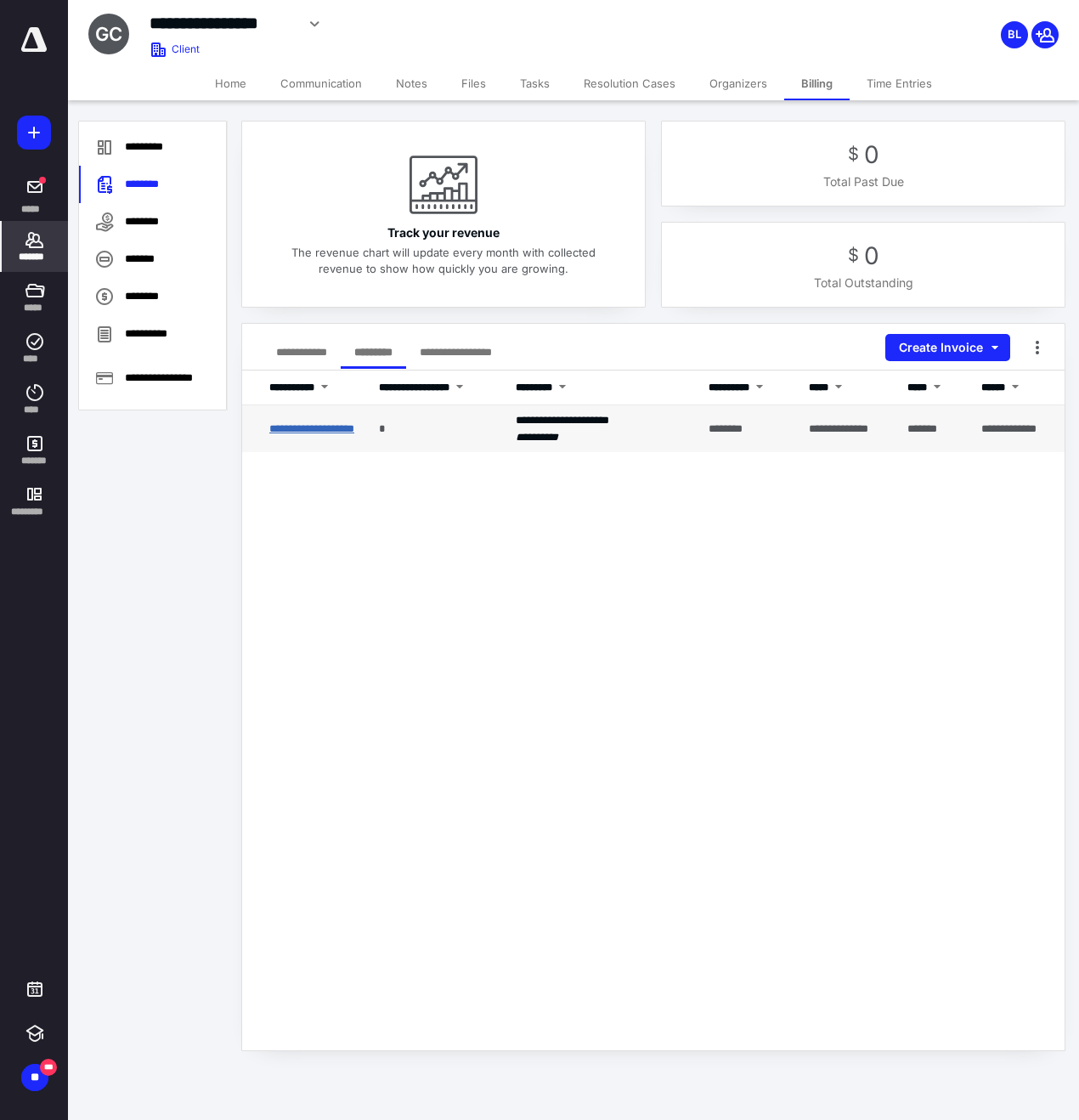 click on "**********" at bounding box center (312, 428) 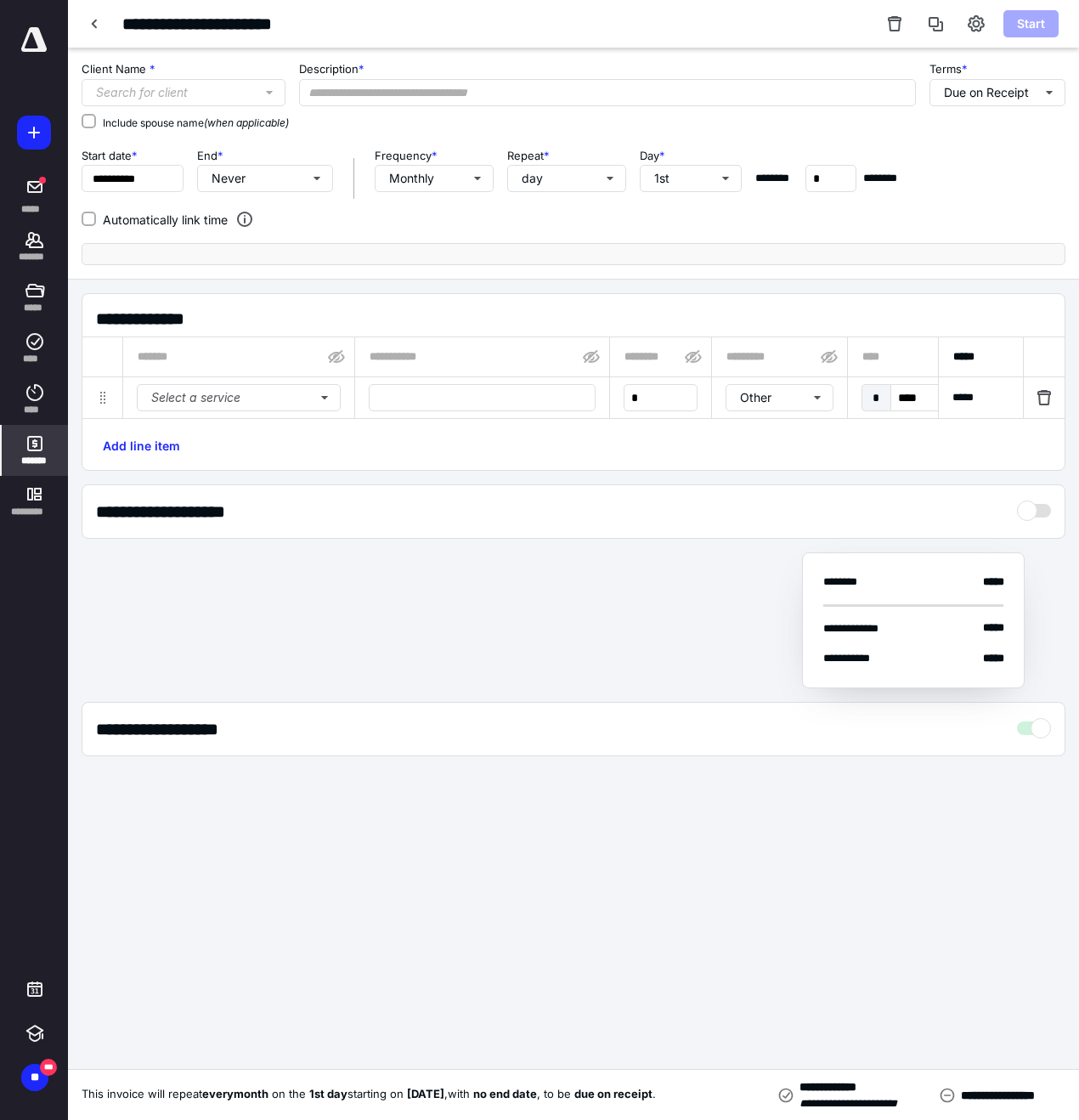 type on "**********" 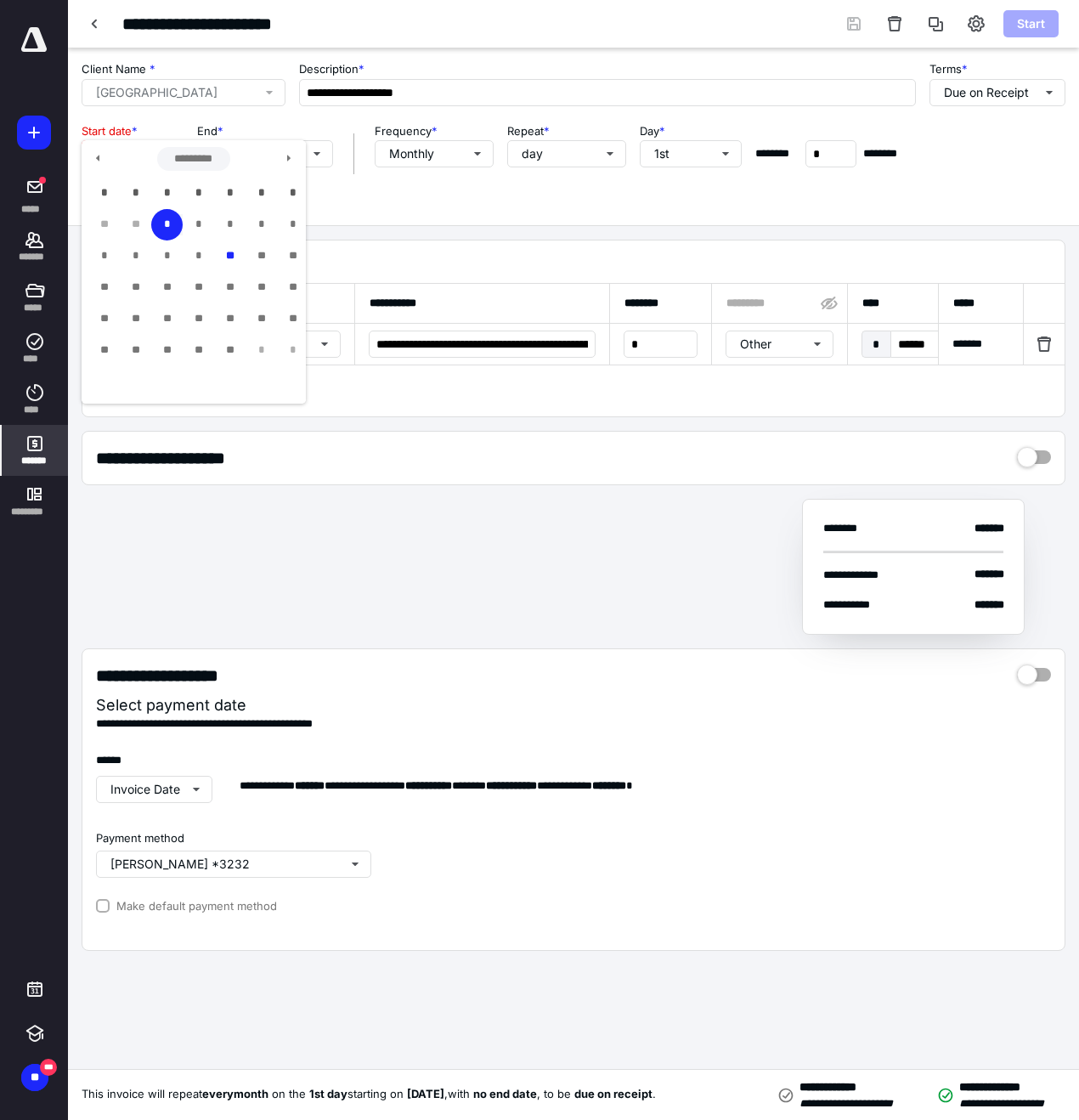 click on "**********" at bounding box center (133, 154) 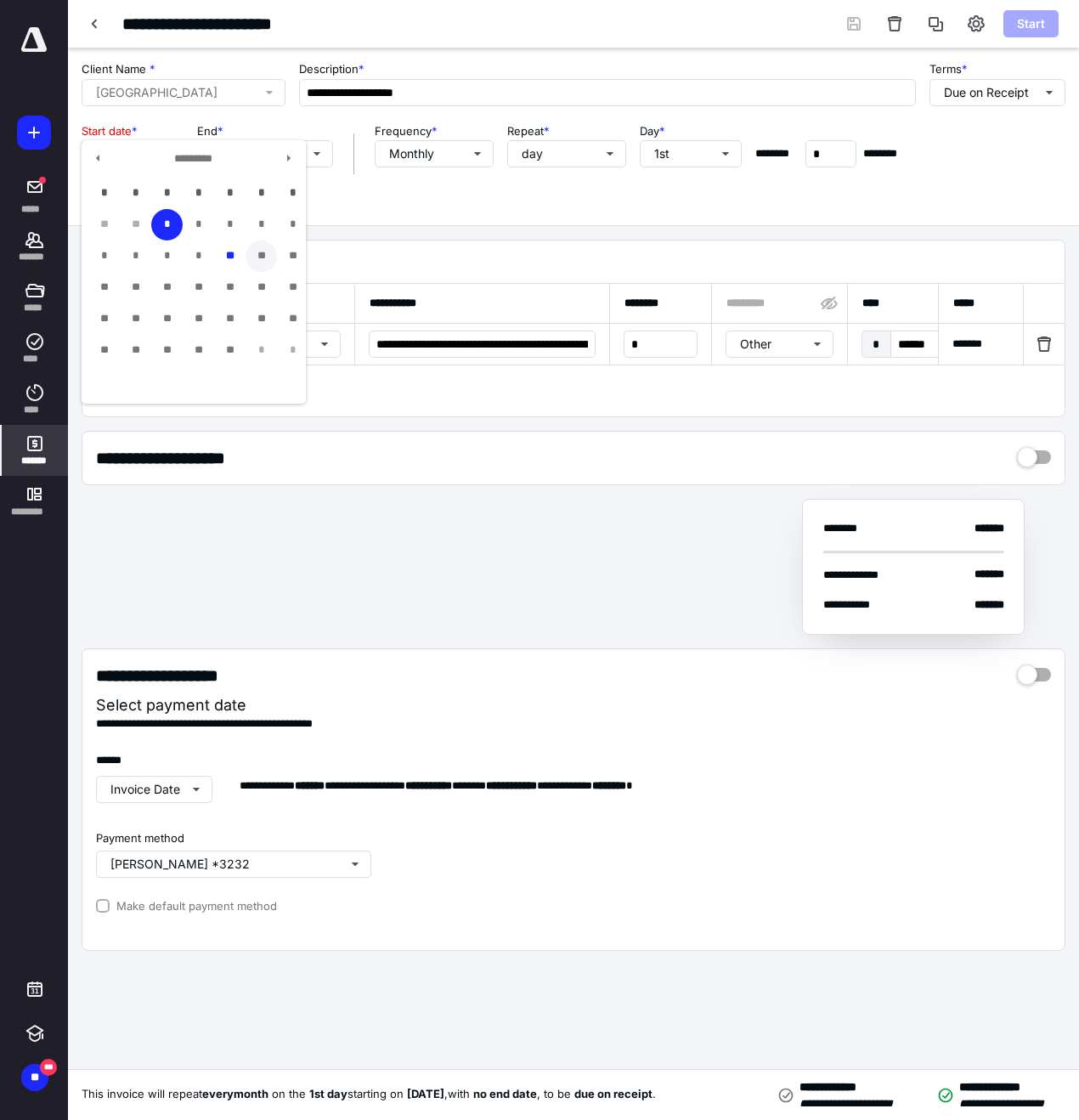 click on "**" at bounding box center [261, 256] 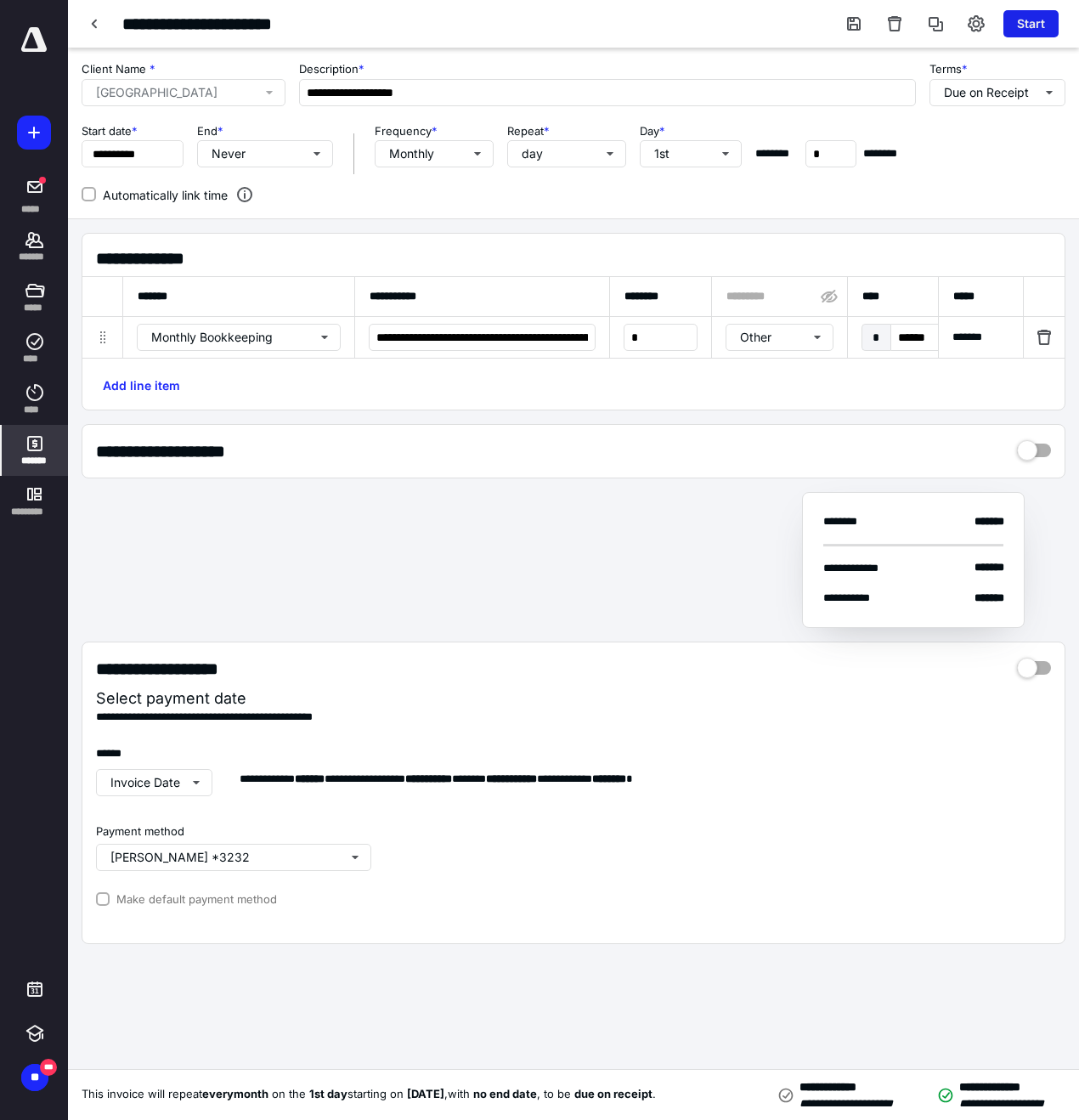 click on "Start" at bounding box center [1031, 24] 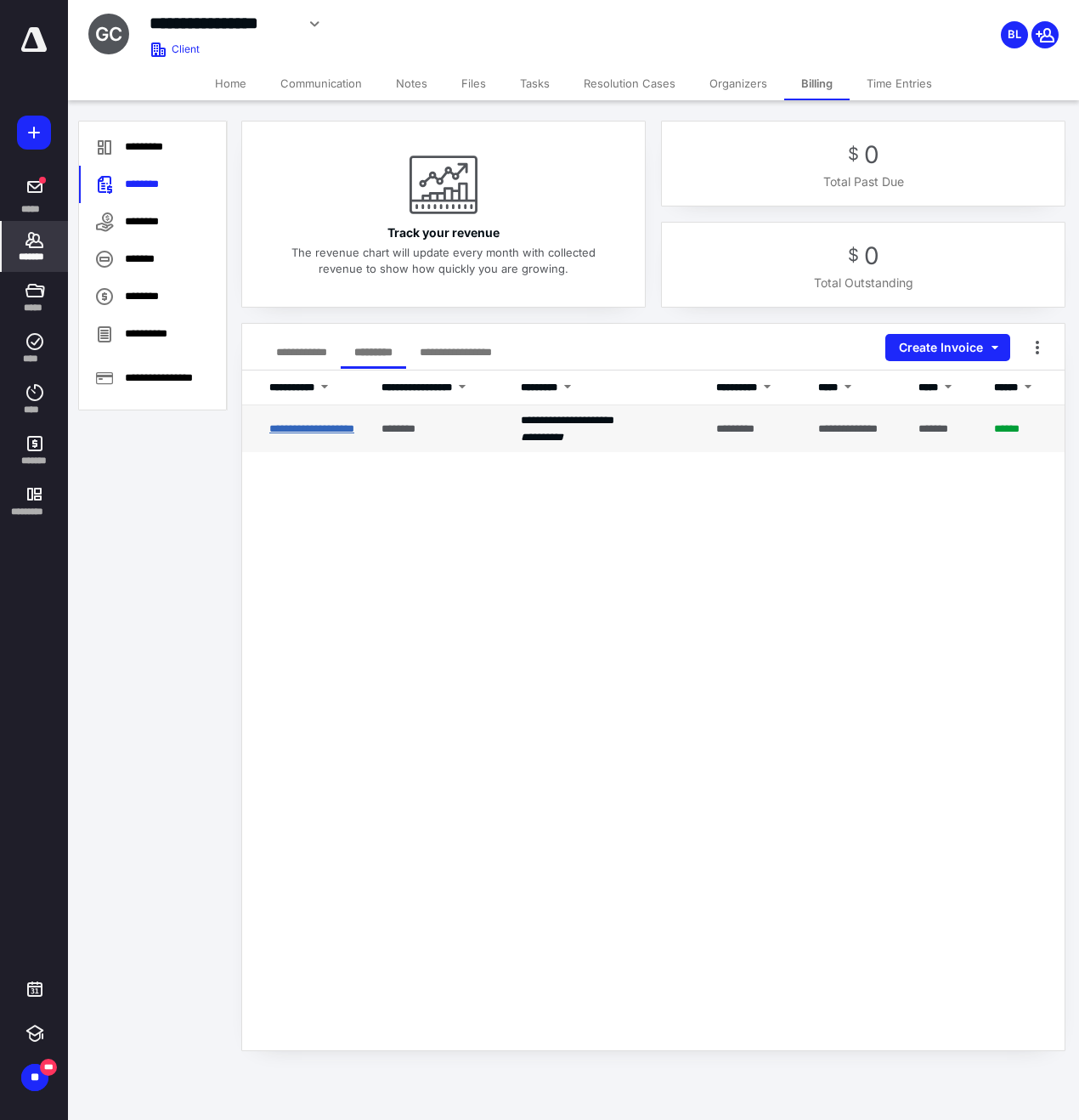 click on "**********" at bounding box center [312, 428] 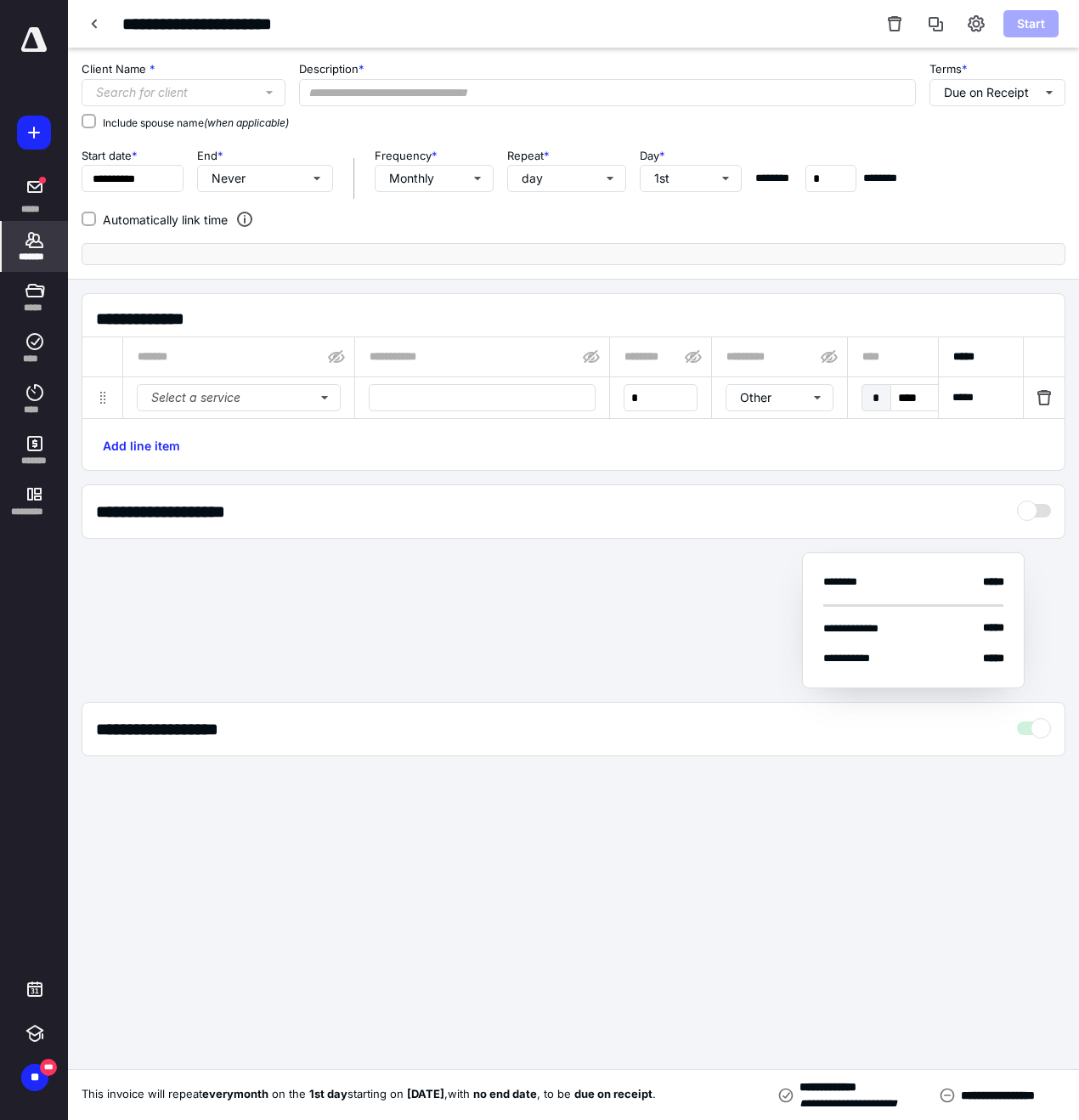 type on "**********" 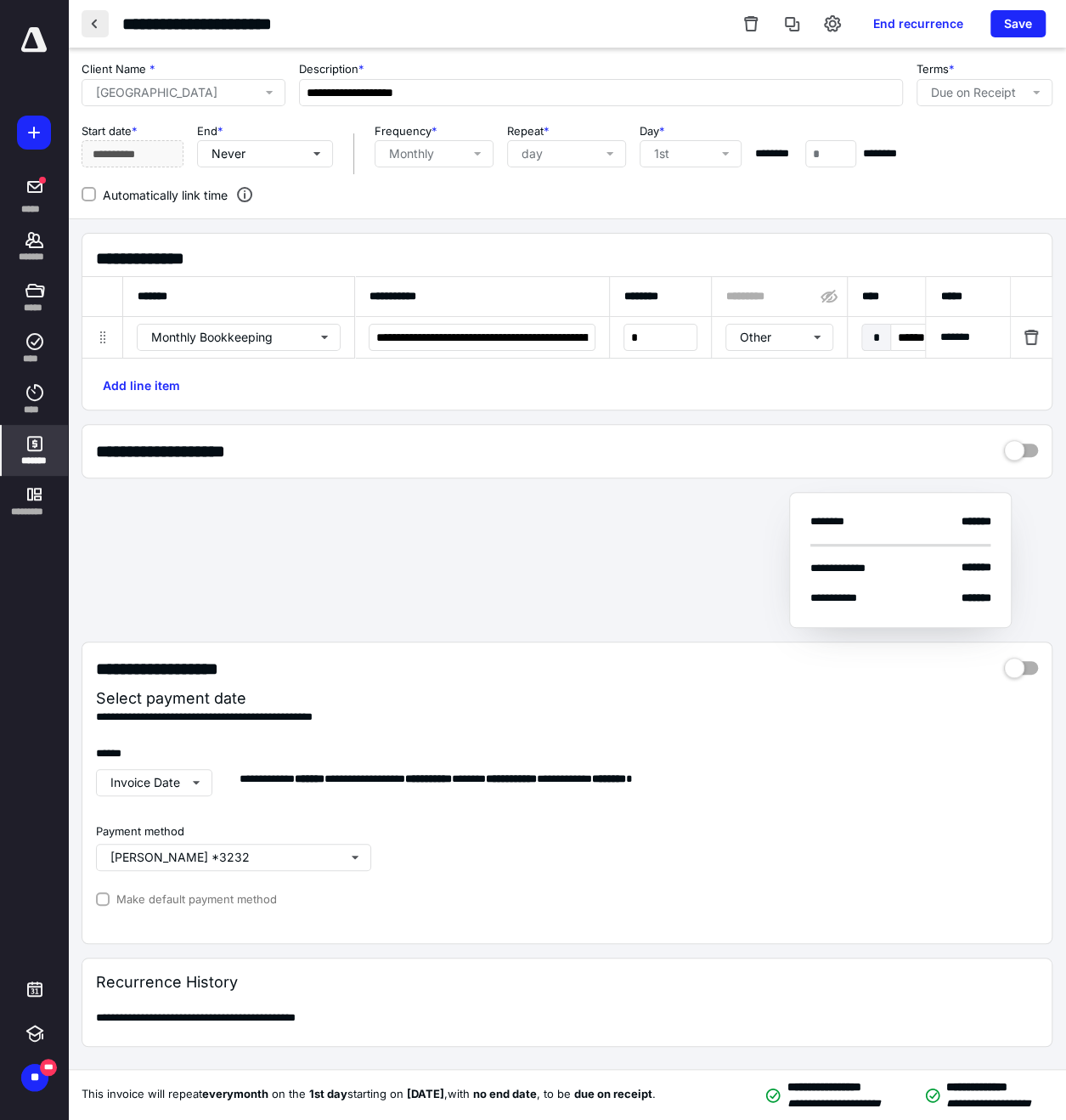 click at bounding box center (95, 24) 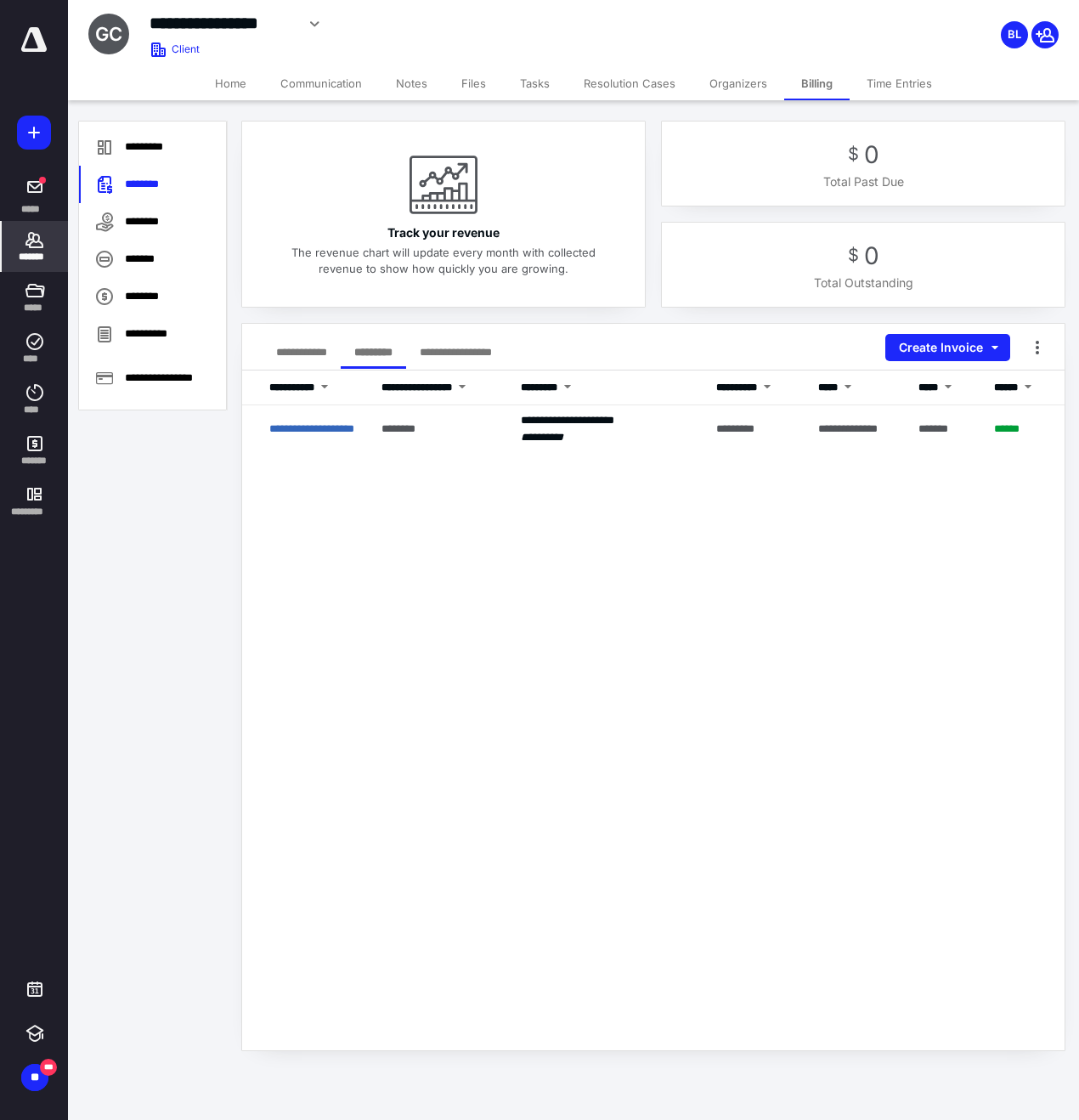 click on "**********" at bounding box center [302, 352] 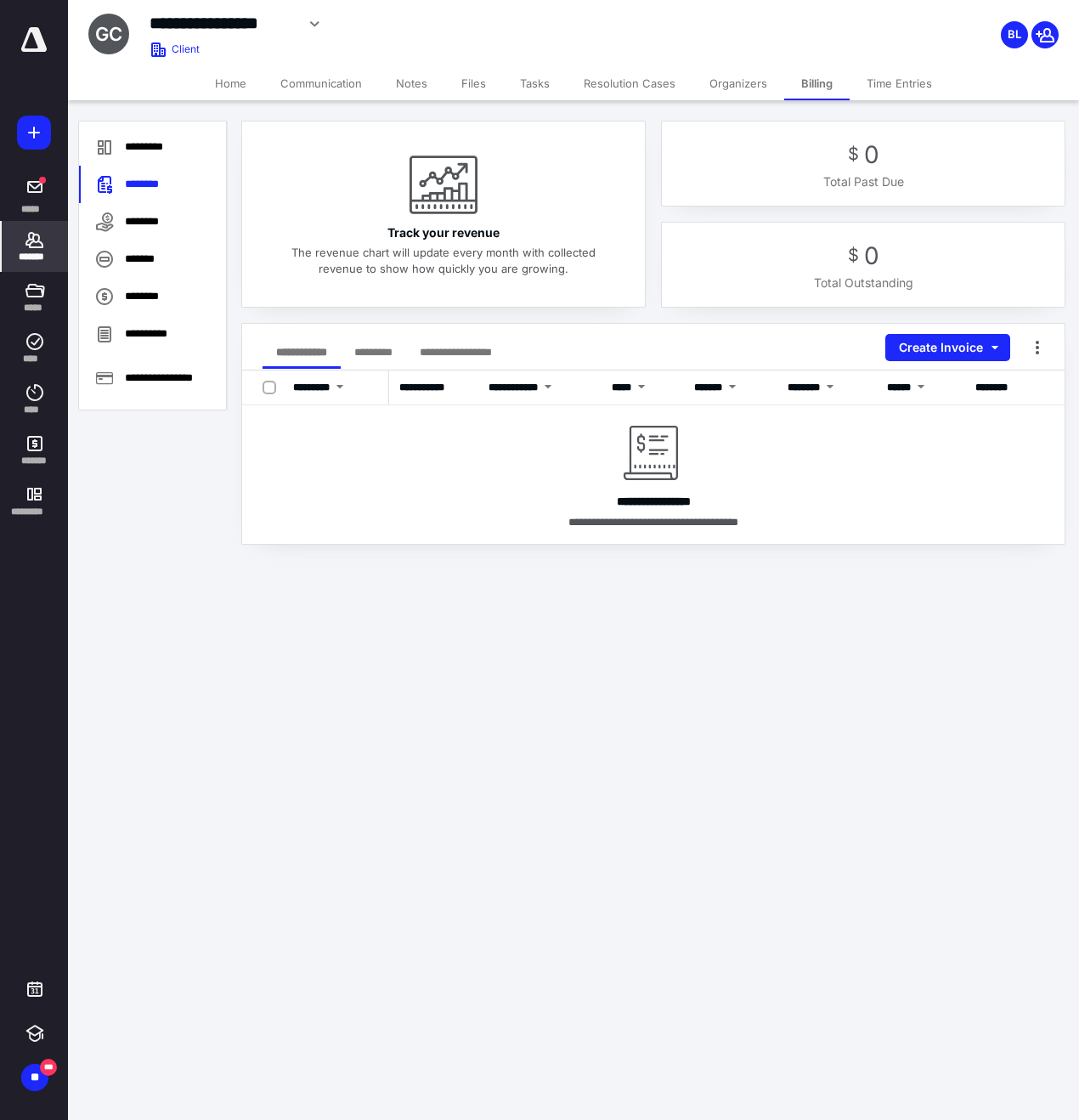 click on "Tasks" at bounding box center [534, 83] 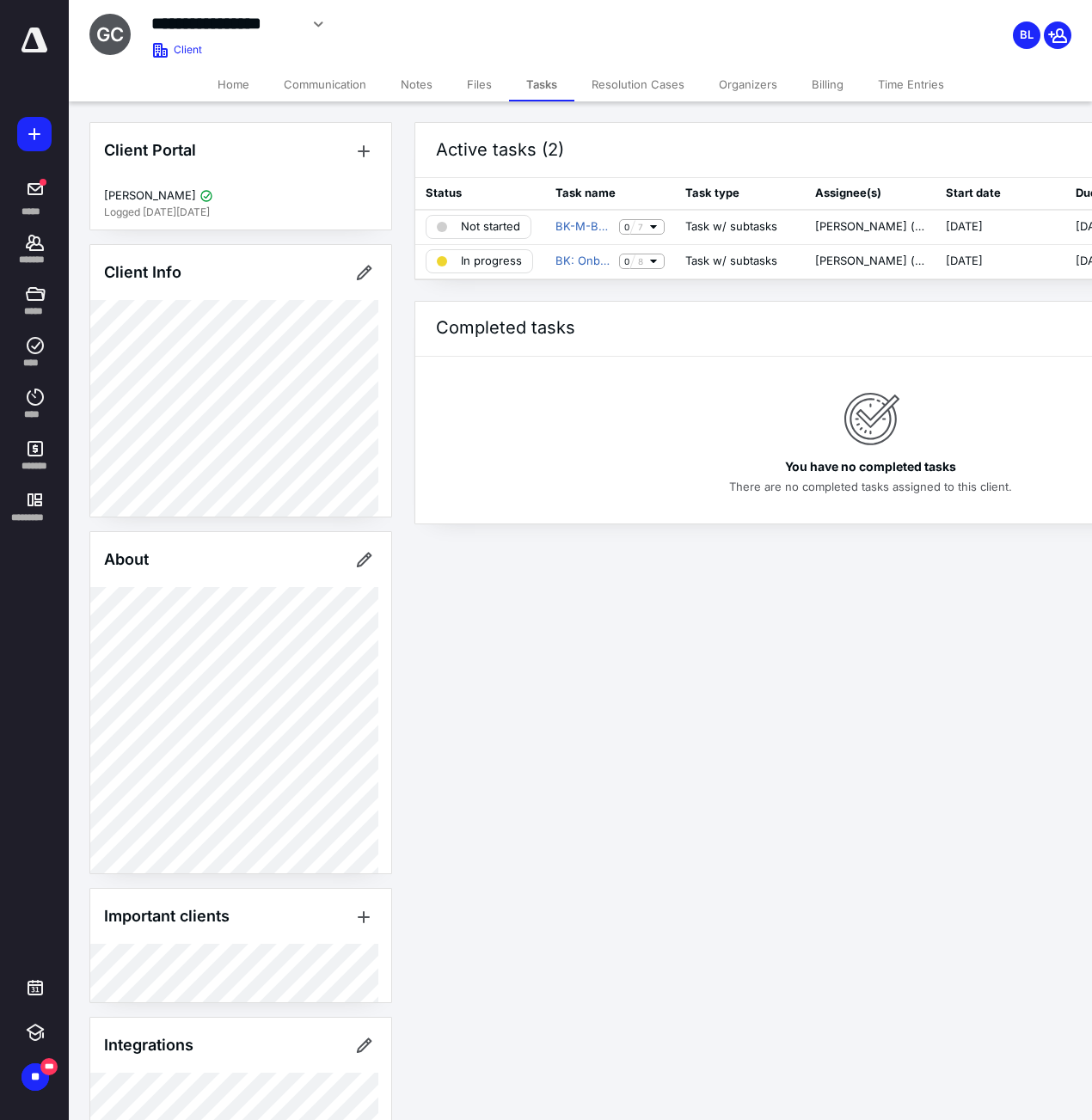click 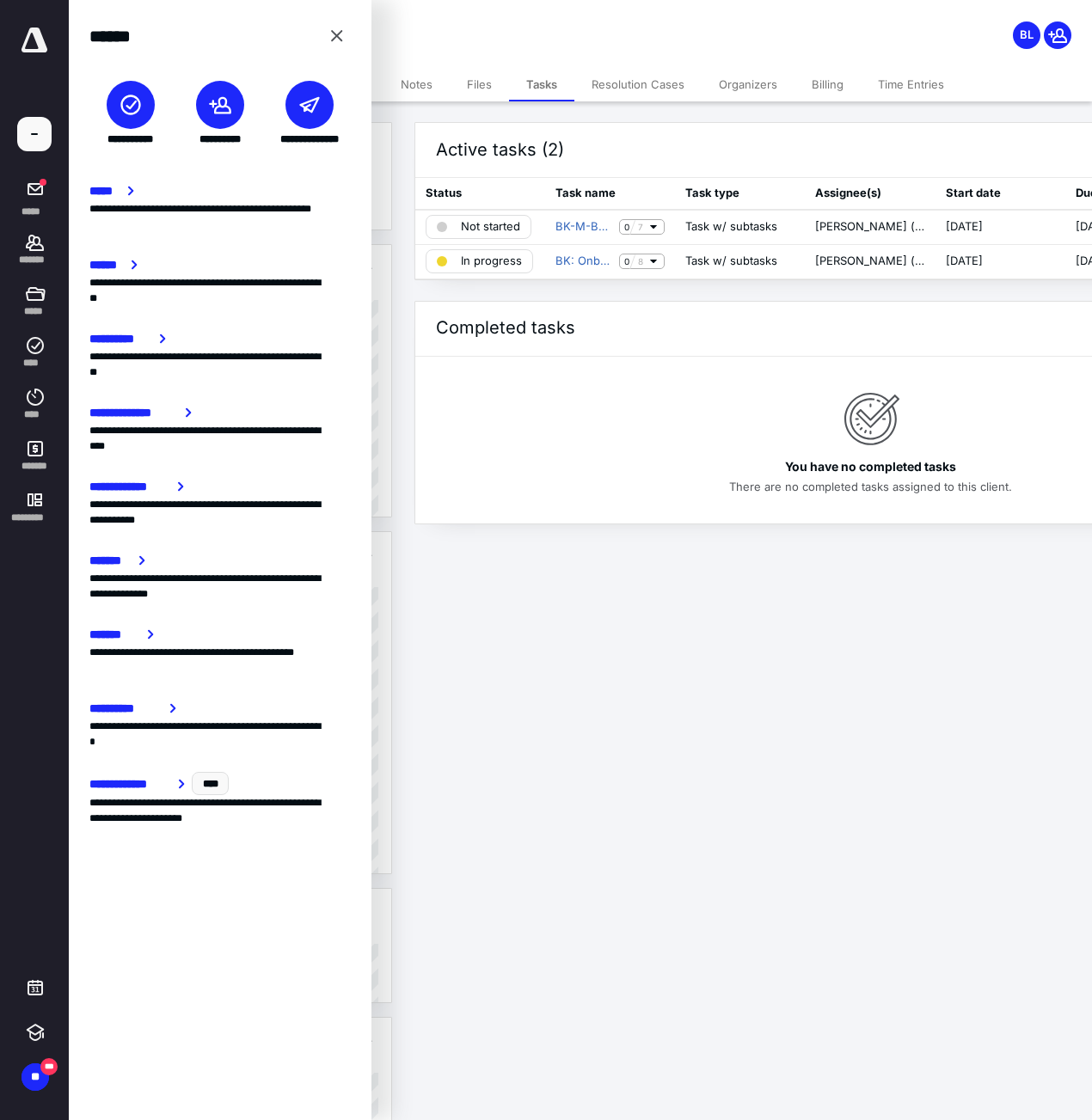 click at bounding box center (131, 105) 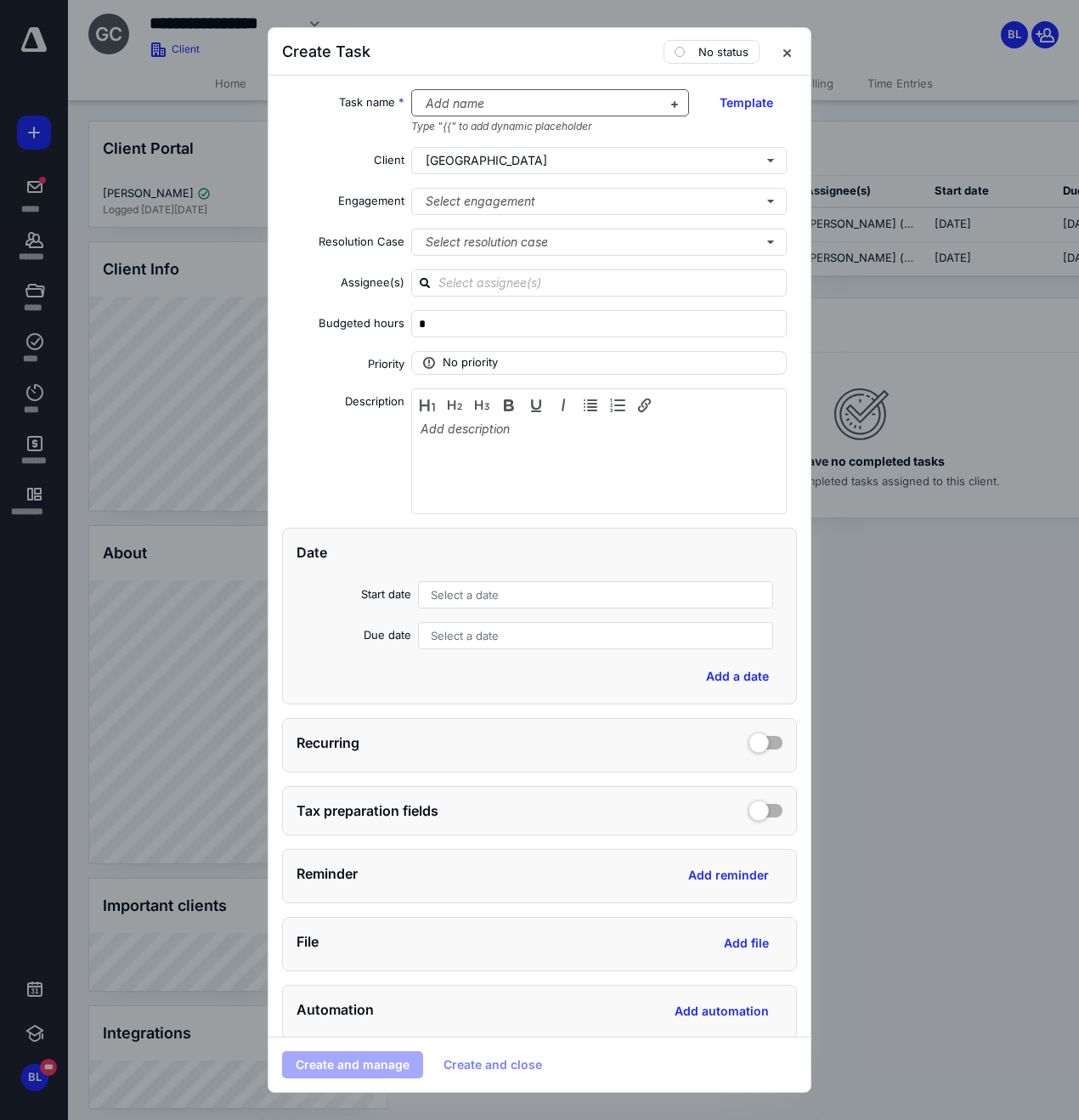 click at bounding box center [540, 104] 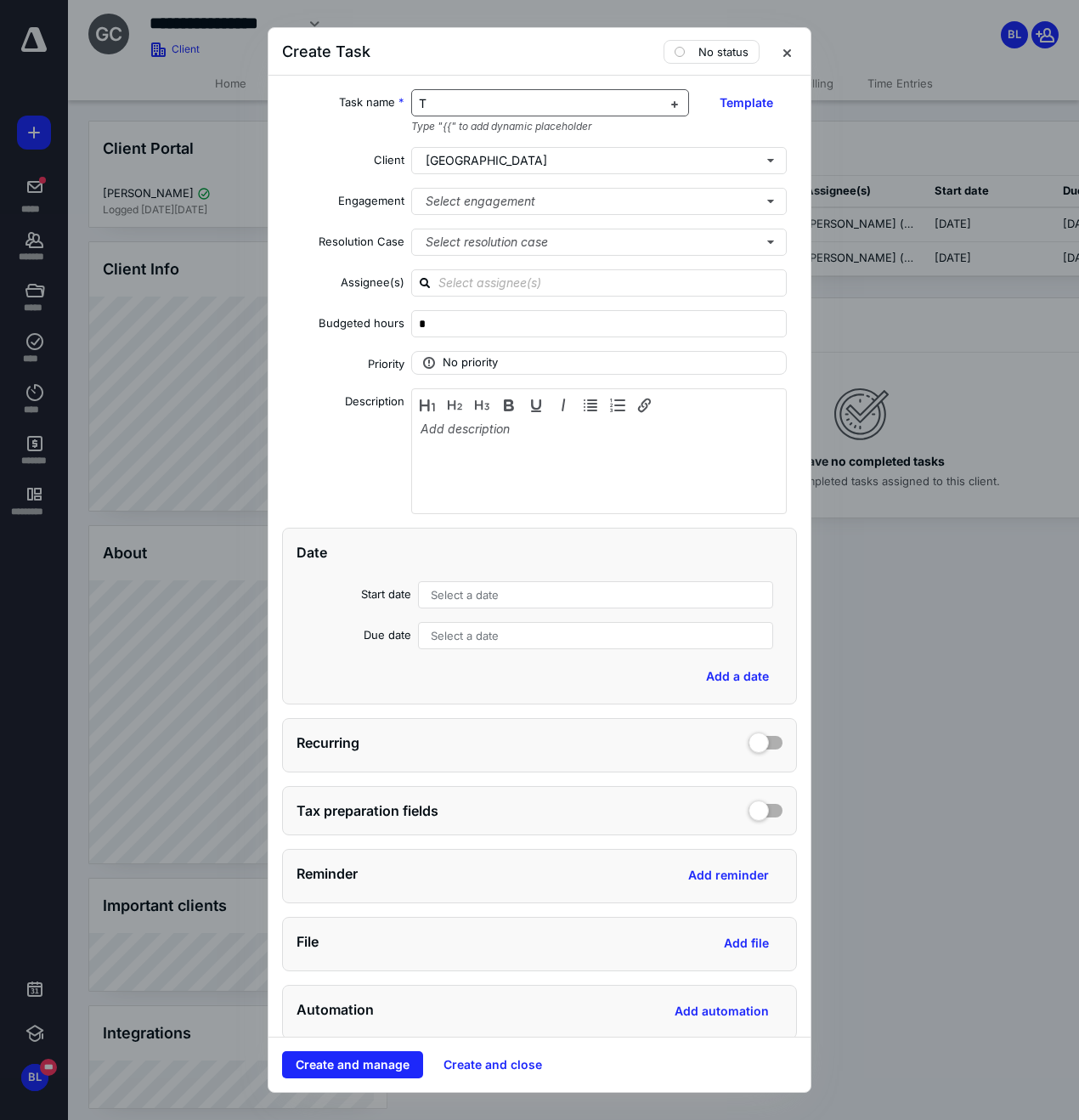 type 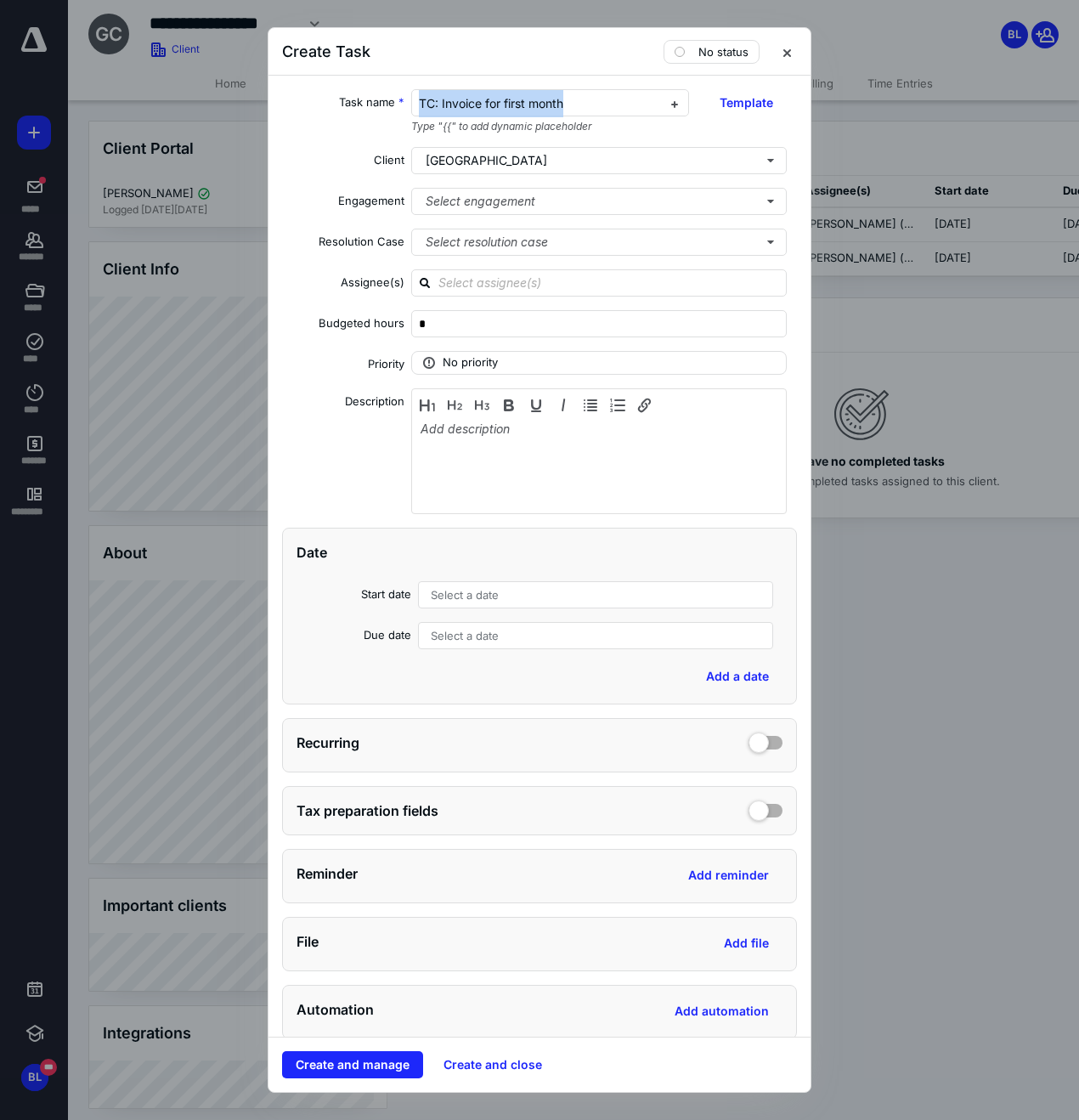 drag, startPoint x: 588, startPoint y: 110, endPoint x: 211, endPoint y: 99, distance: 377.16044 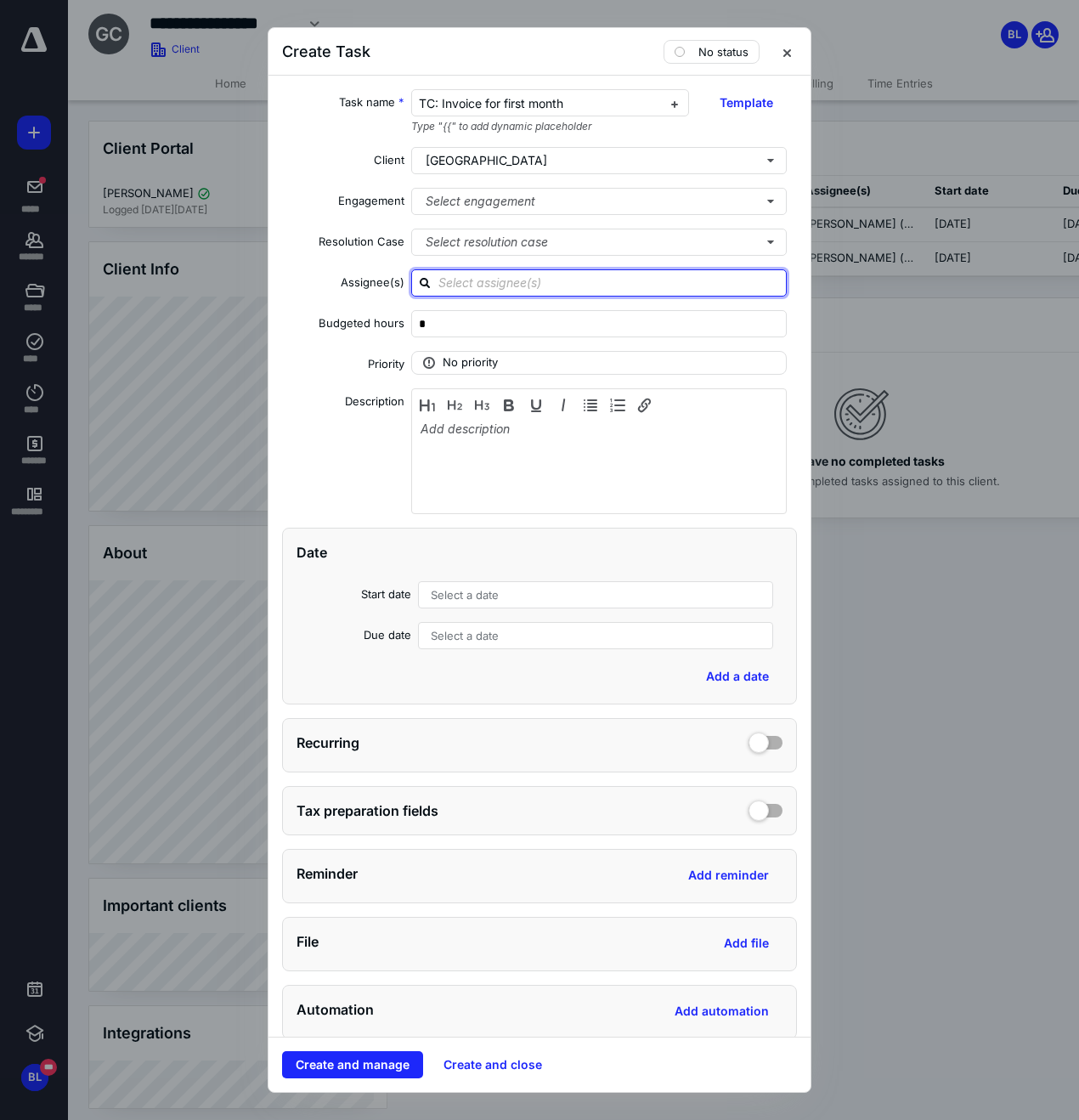 click at bounding box center (609, 282) 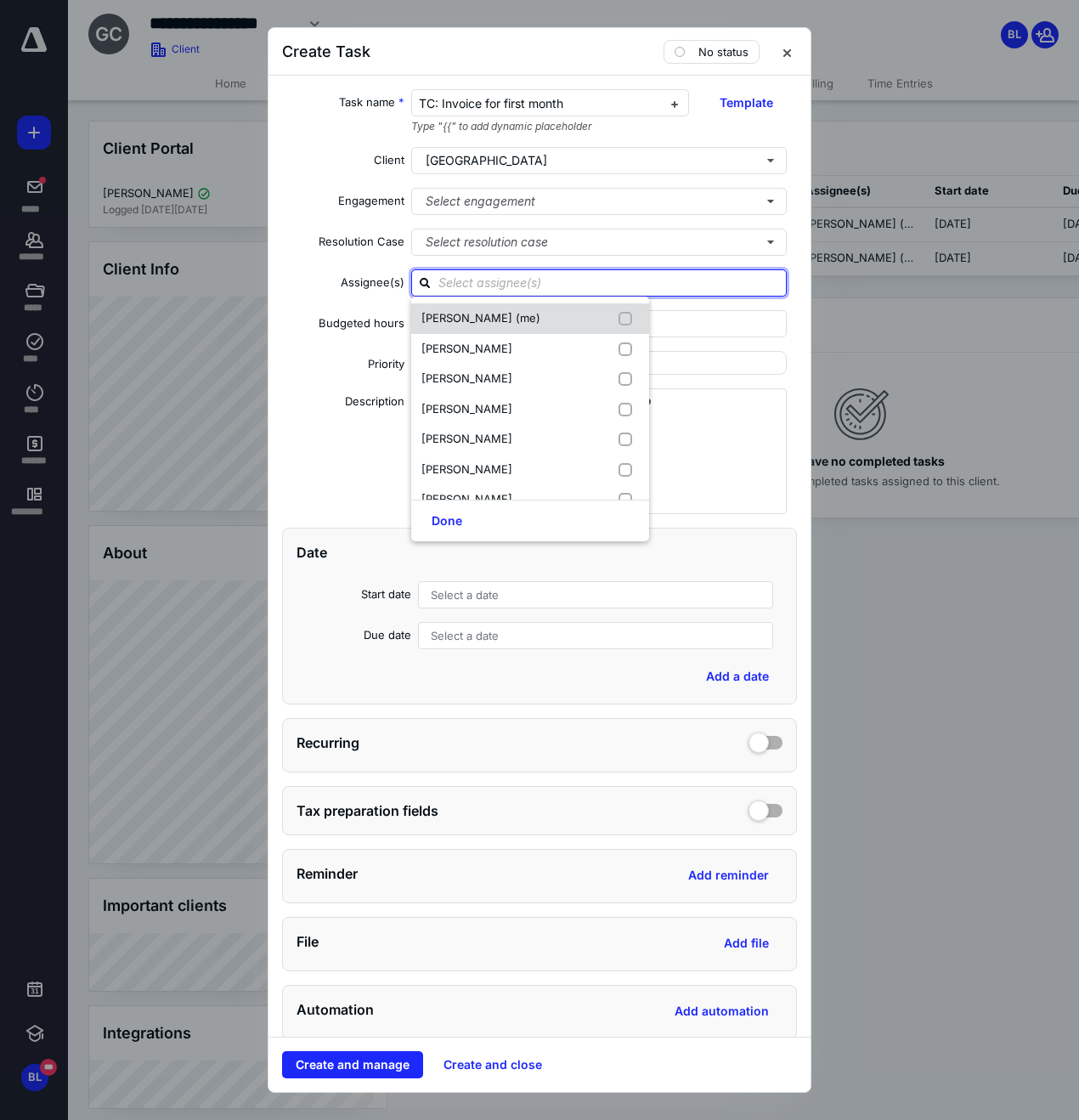 click on "[PERSON_NAME] (me)" at bounding box center (530, 319) 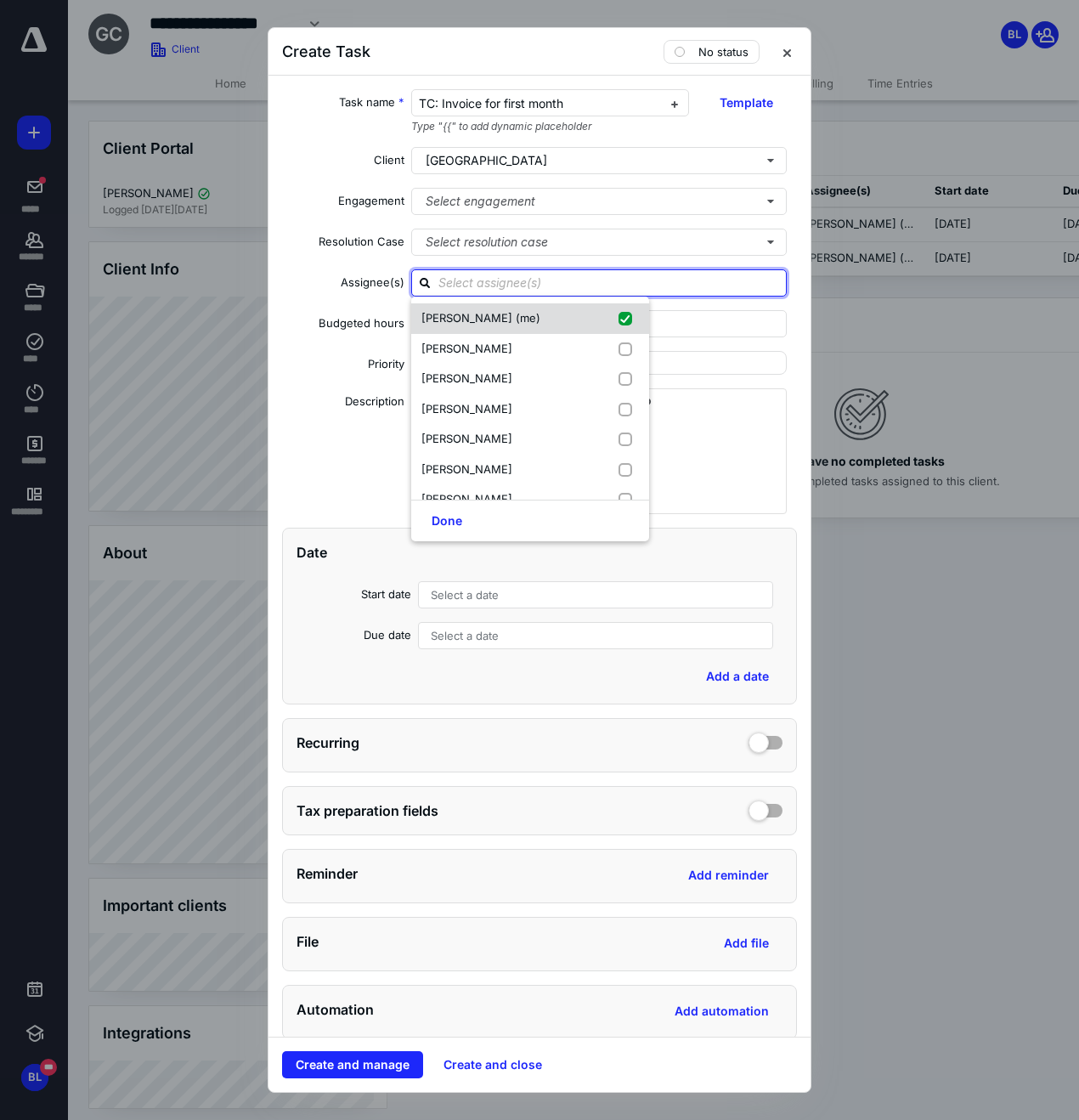 checkbox on "true" 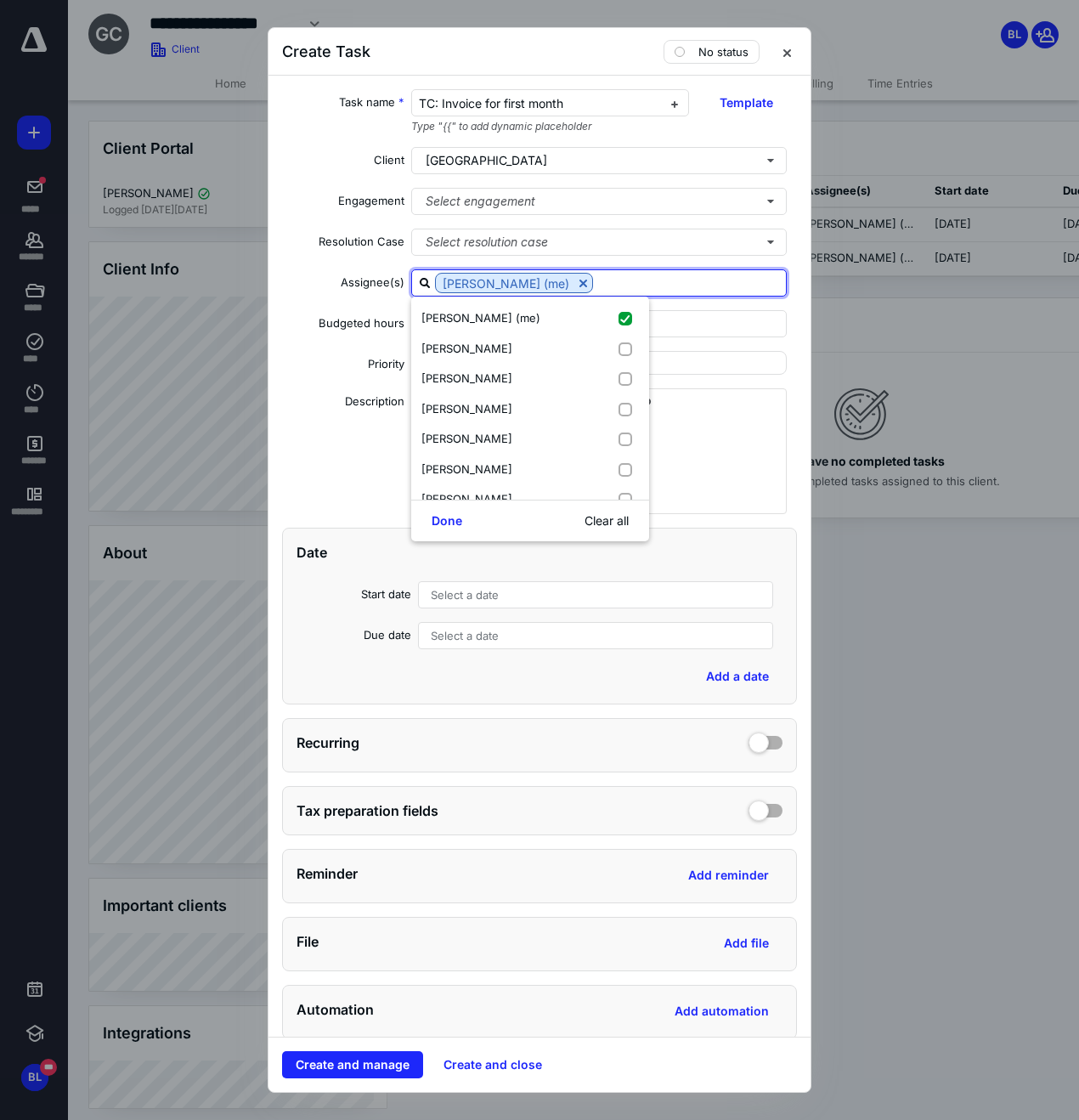 click on "Priority" at bounding box center [343, 365] 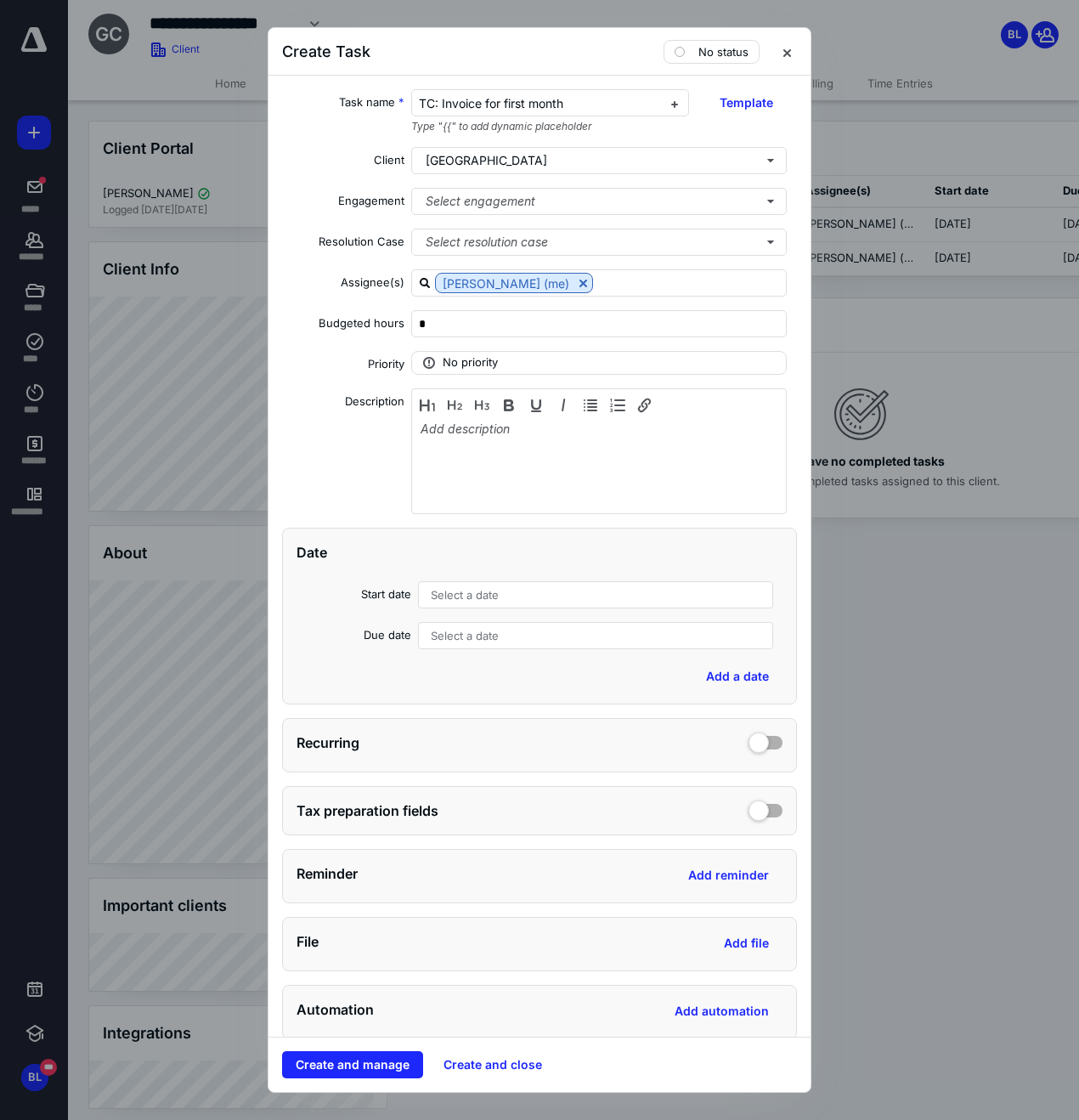 click on "Select a date" at bounding box center (465, 595) 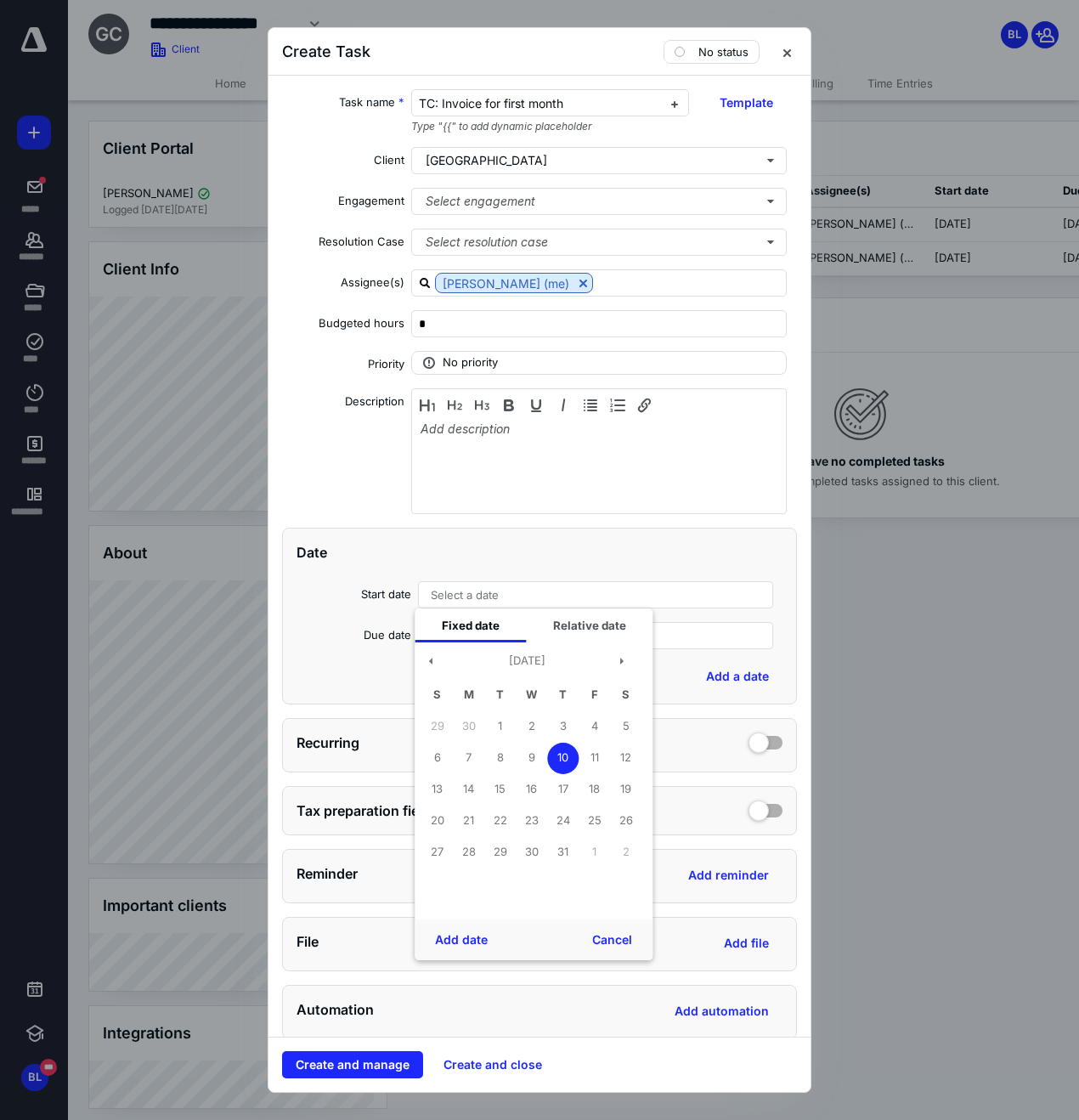 click on "10" at bounding box center [562, 758] 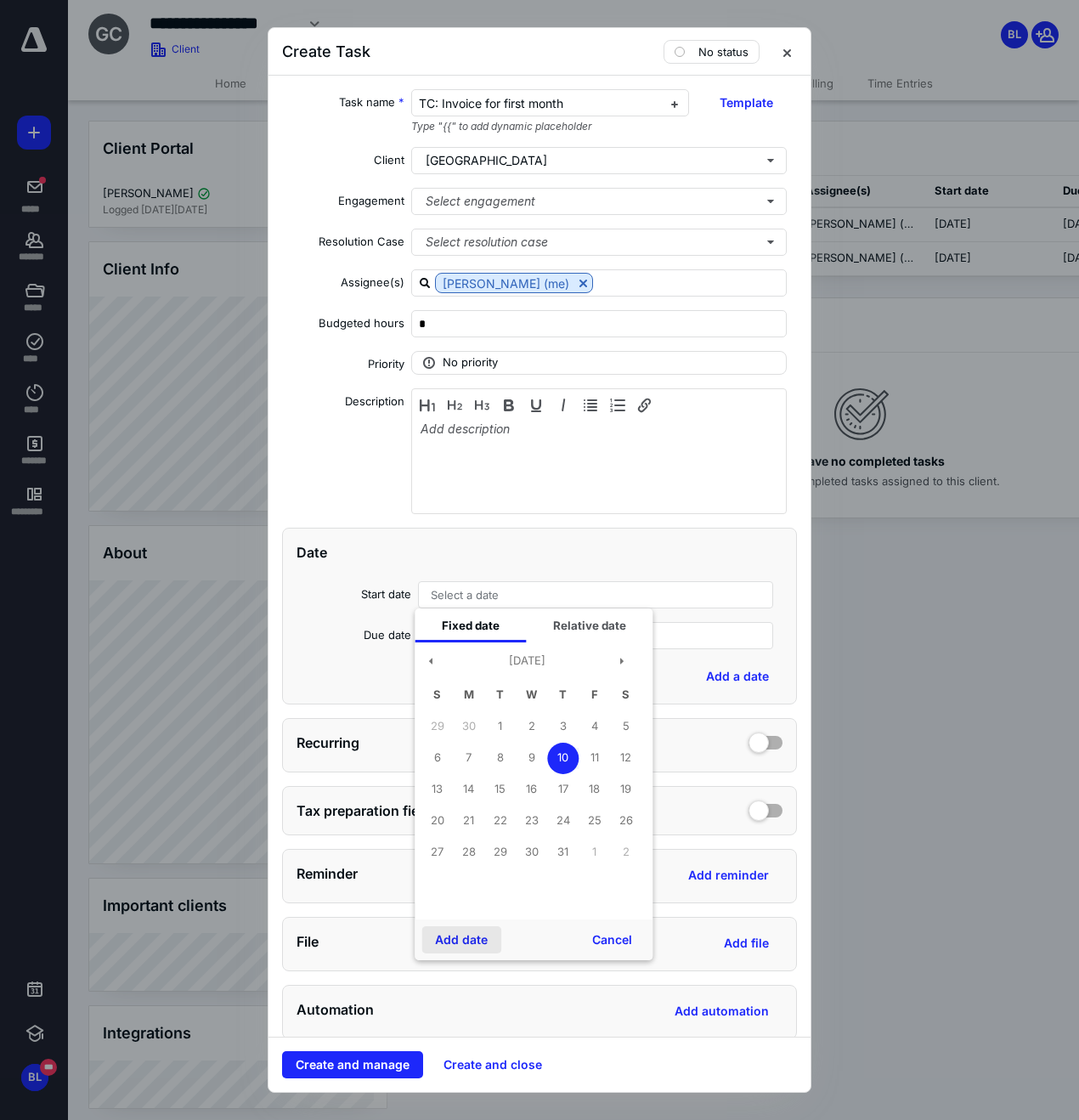 click on "Add date" at bounding box center [461, 940] 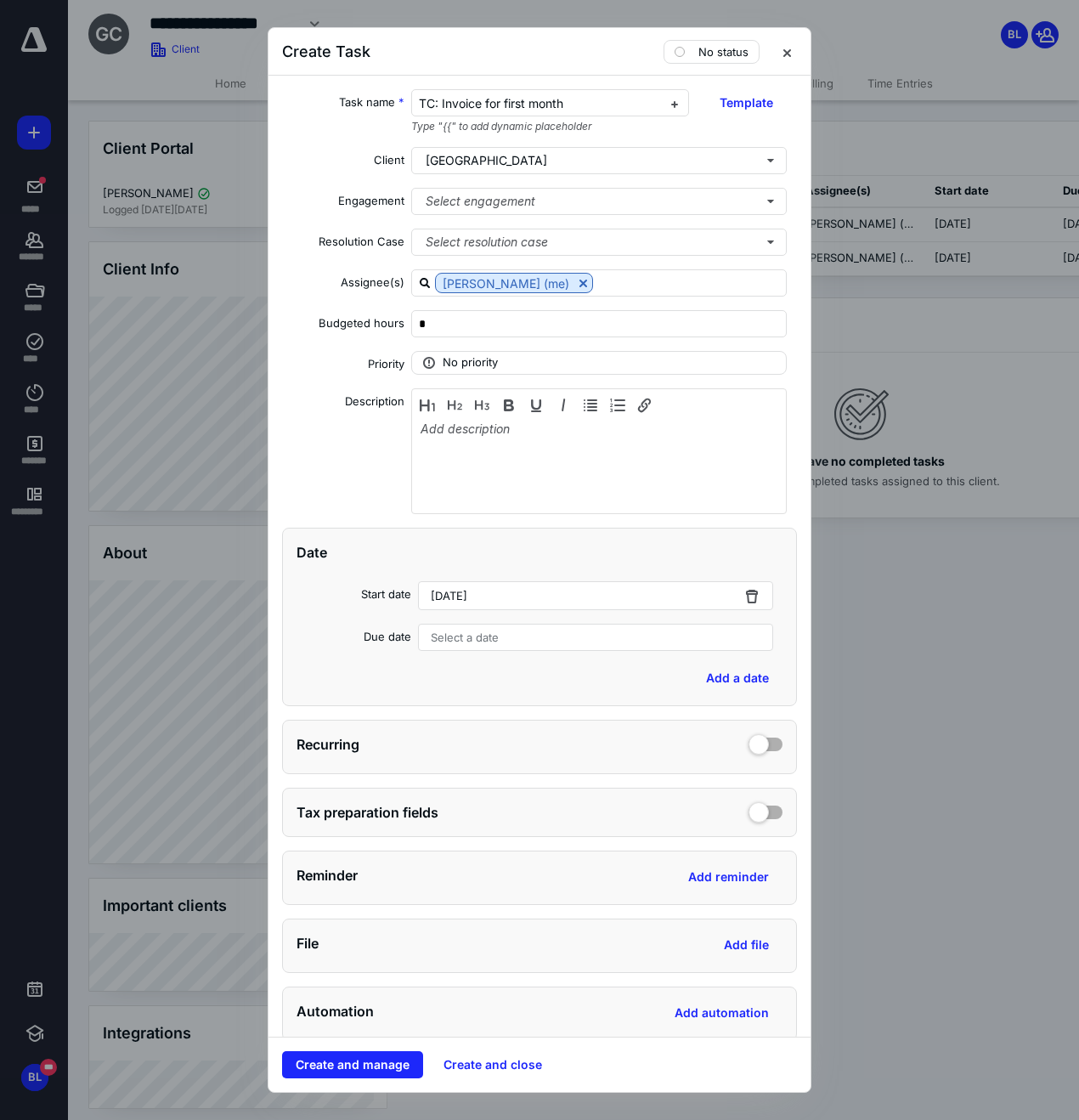 click on "Select a date" at bounding box center [465, 637] 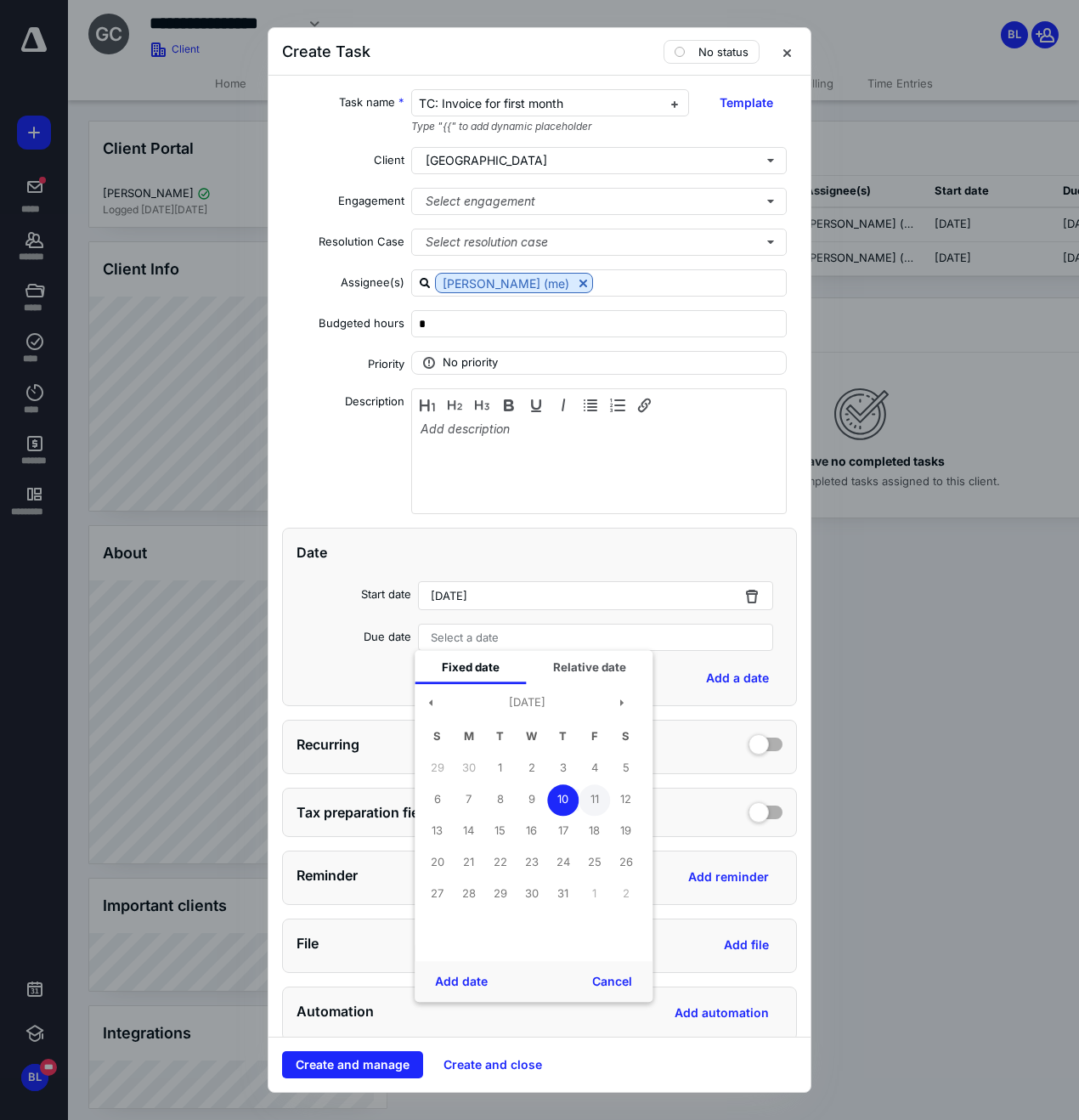click on "11" at bounding box center [594, 800] 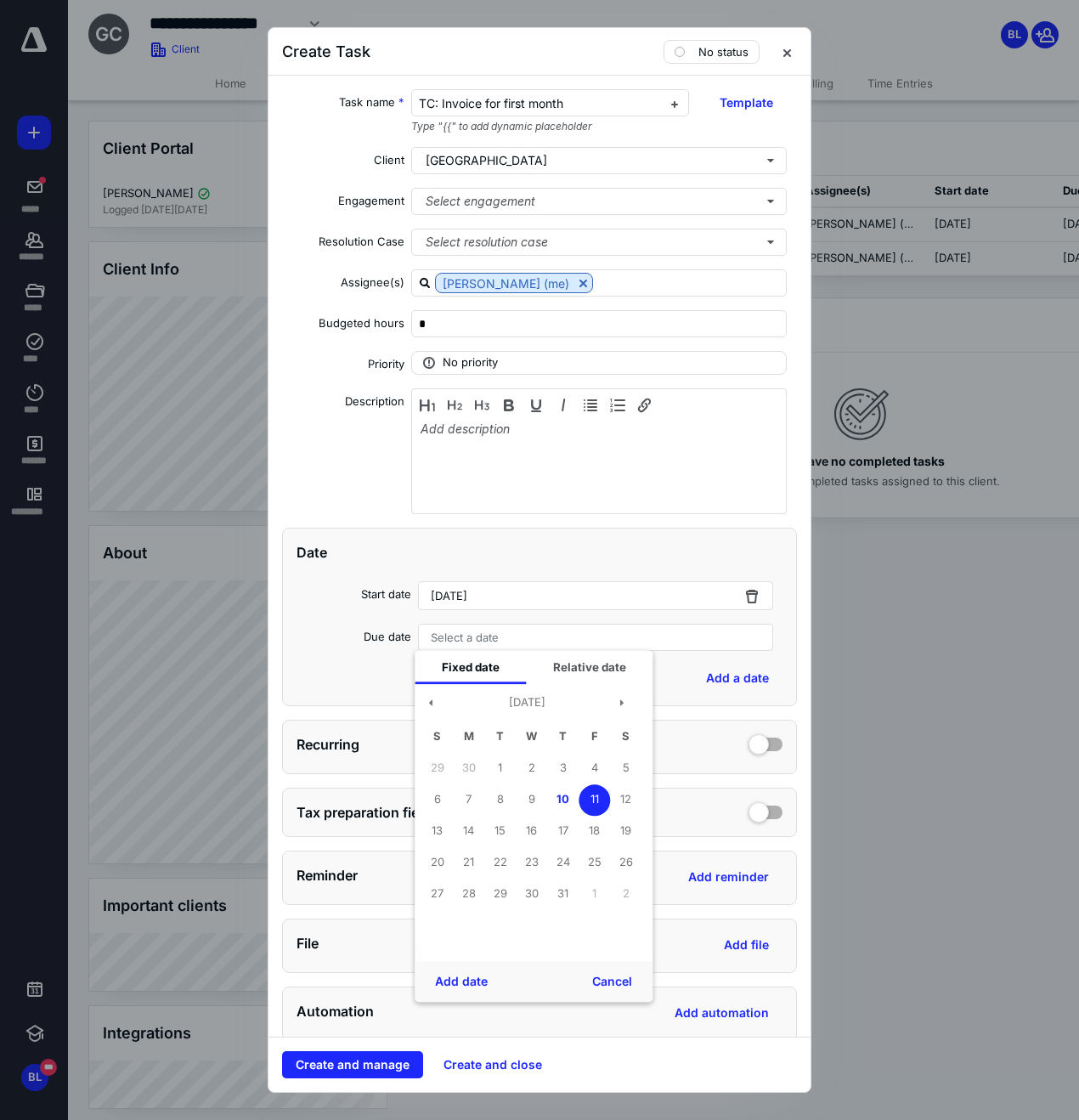 drag, startPoint x: 471, startPoint y: 975, endPoint x: 460, endPoint y: 964, distance: 15.556349 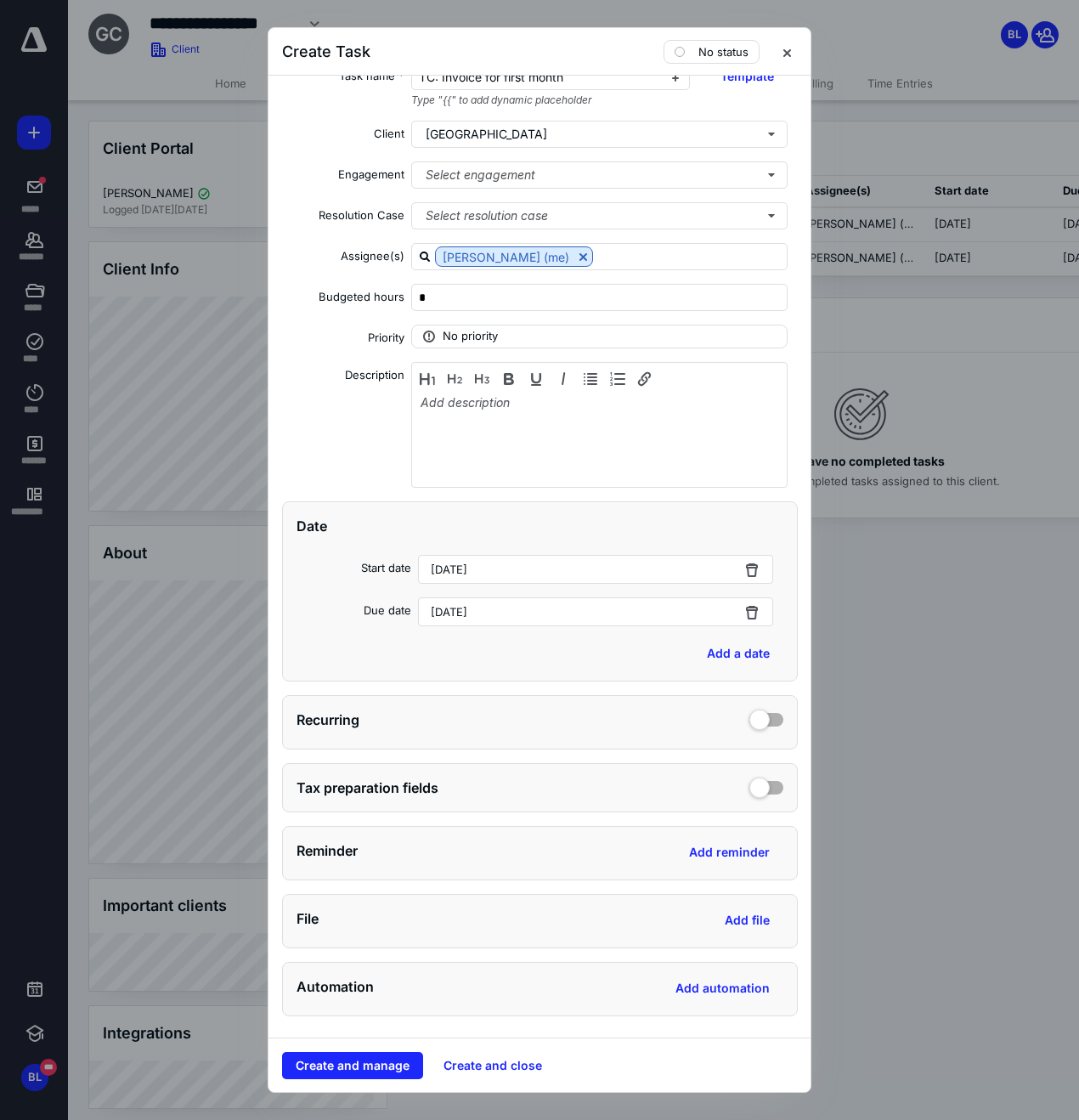 scroll, scrollTop: 0, scrollLeft: 0, axis: both 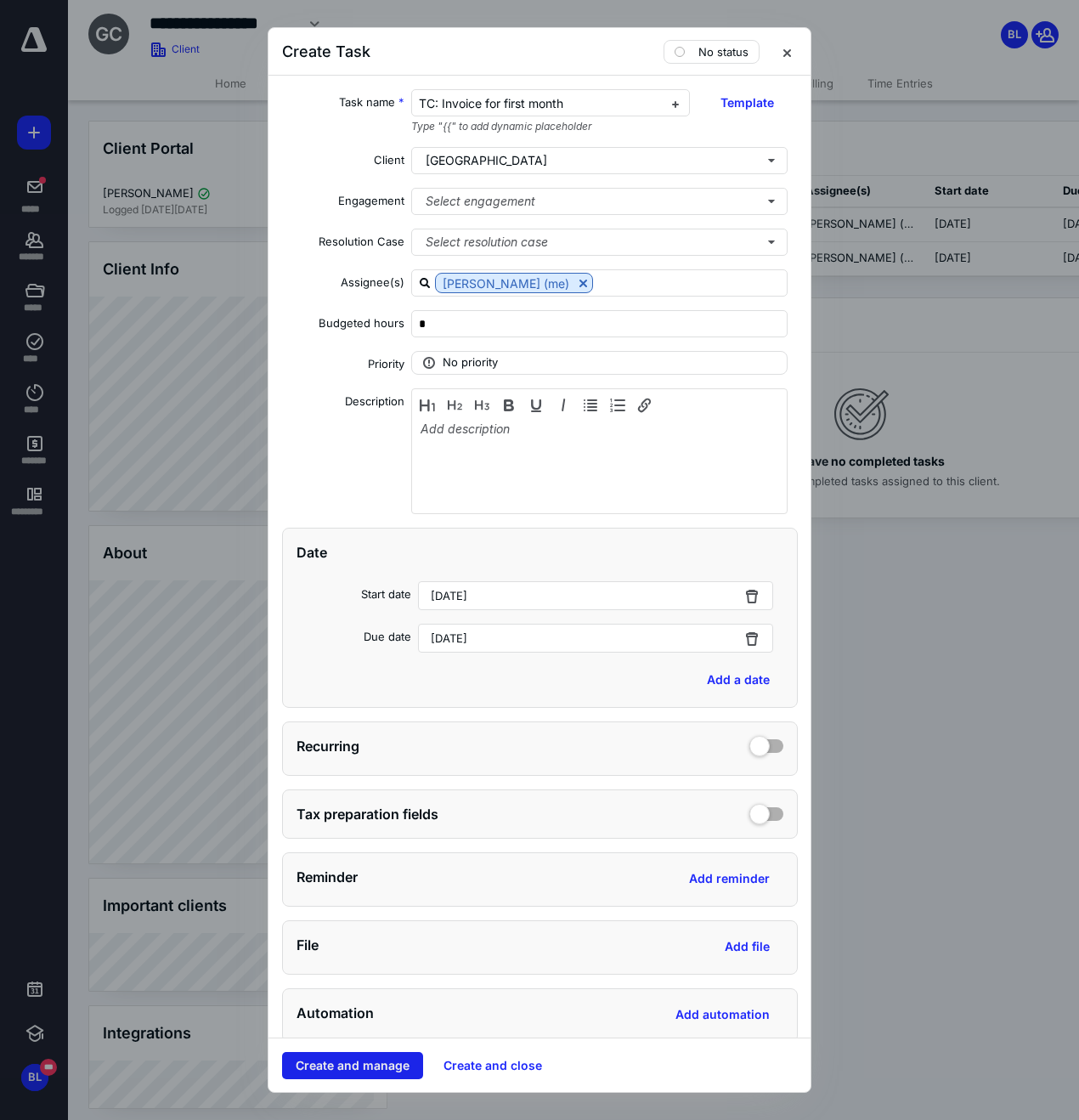 click on "Create and manage" at bounding box center (353, 1066) 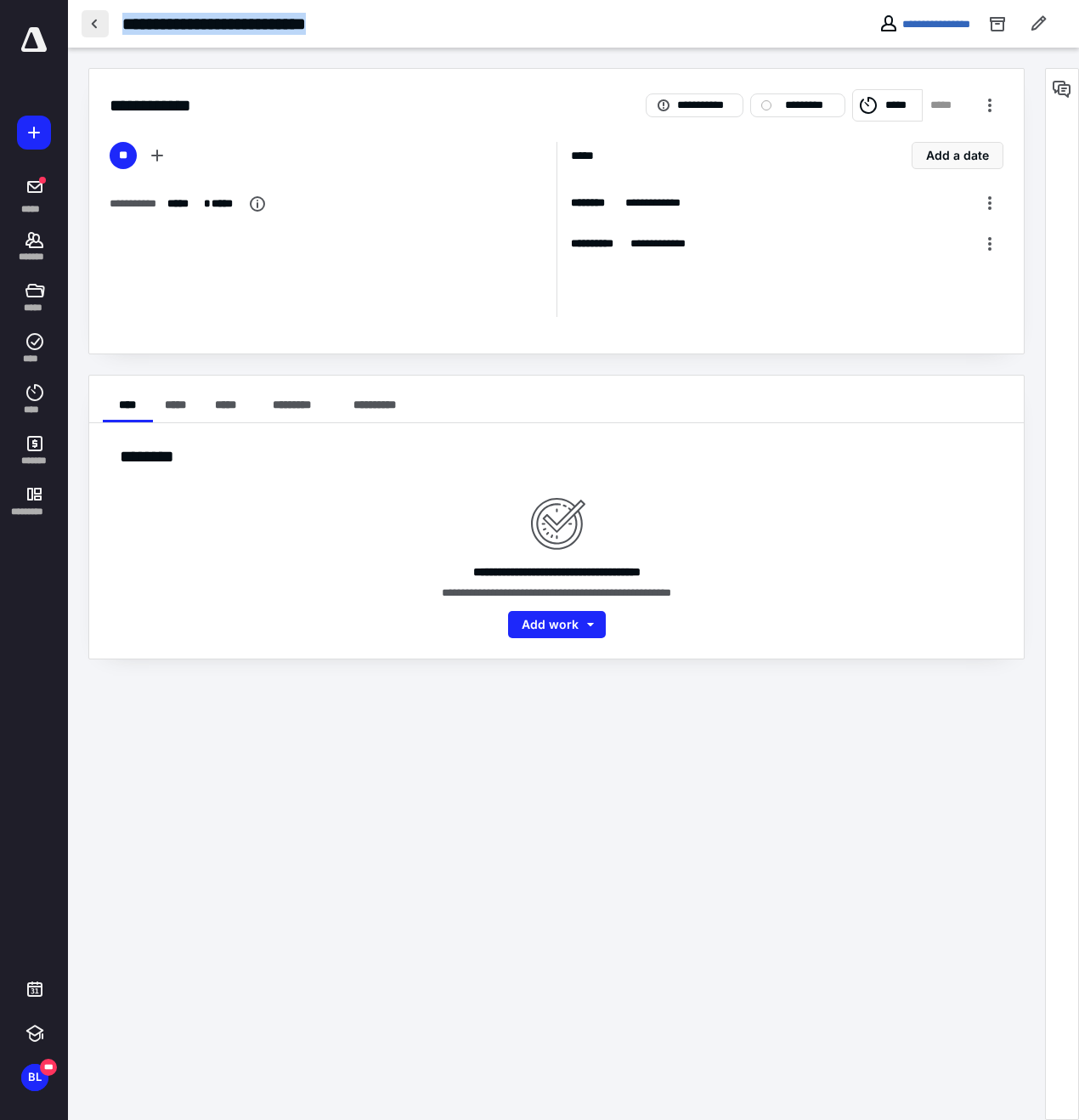 drag, startPoint x: 333, startPoint y: 25, endPoint x: 107, endPoint y: 20, distance: 226.055 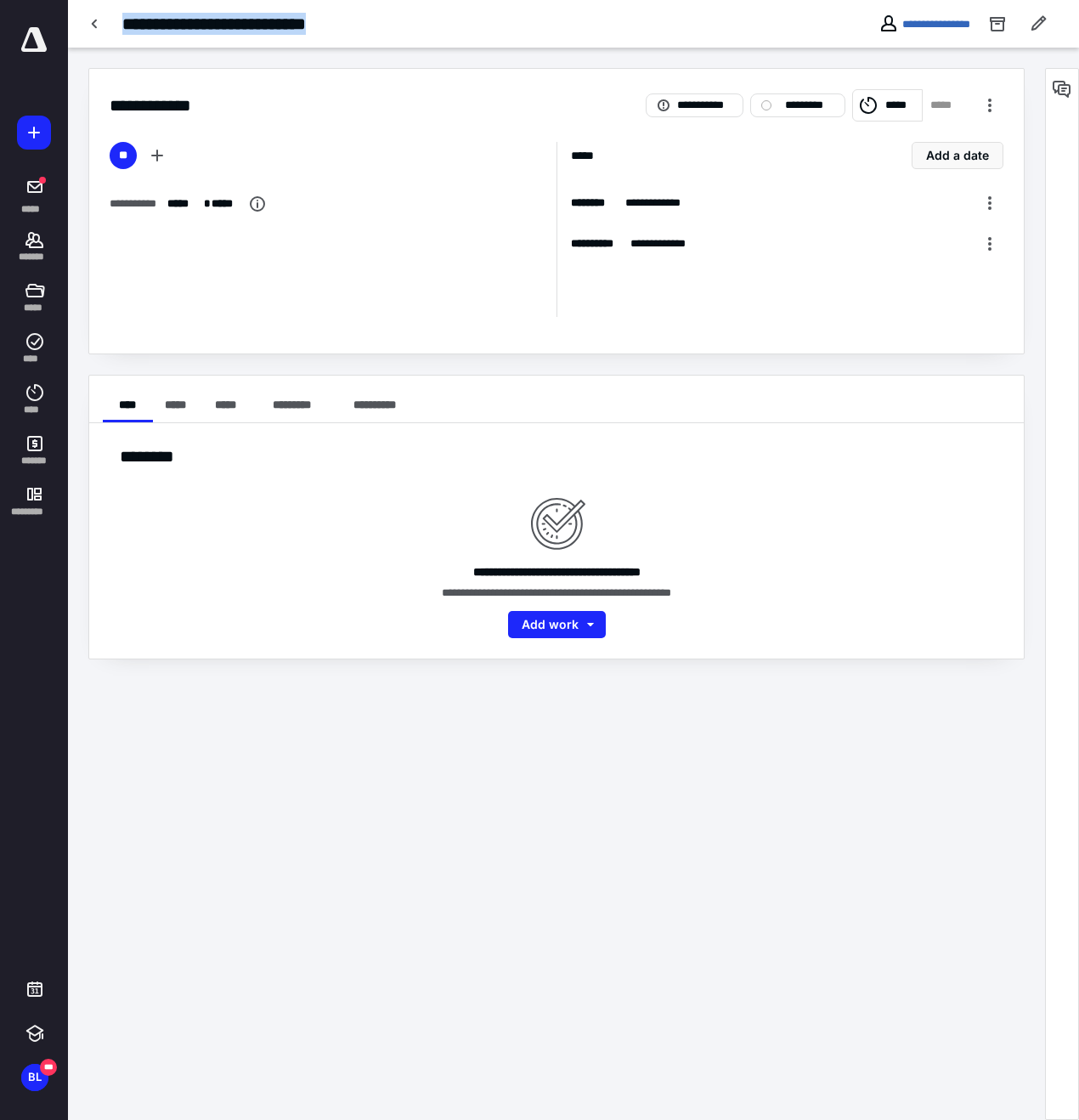 copy on "**********" 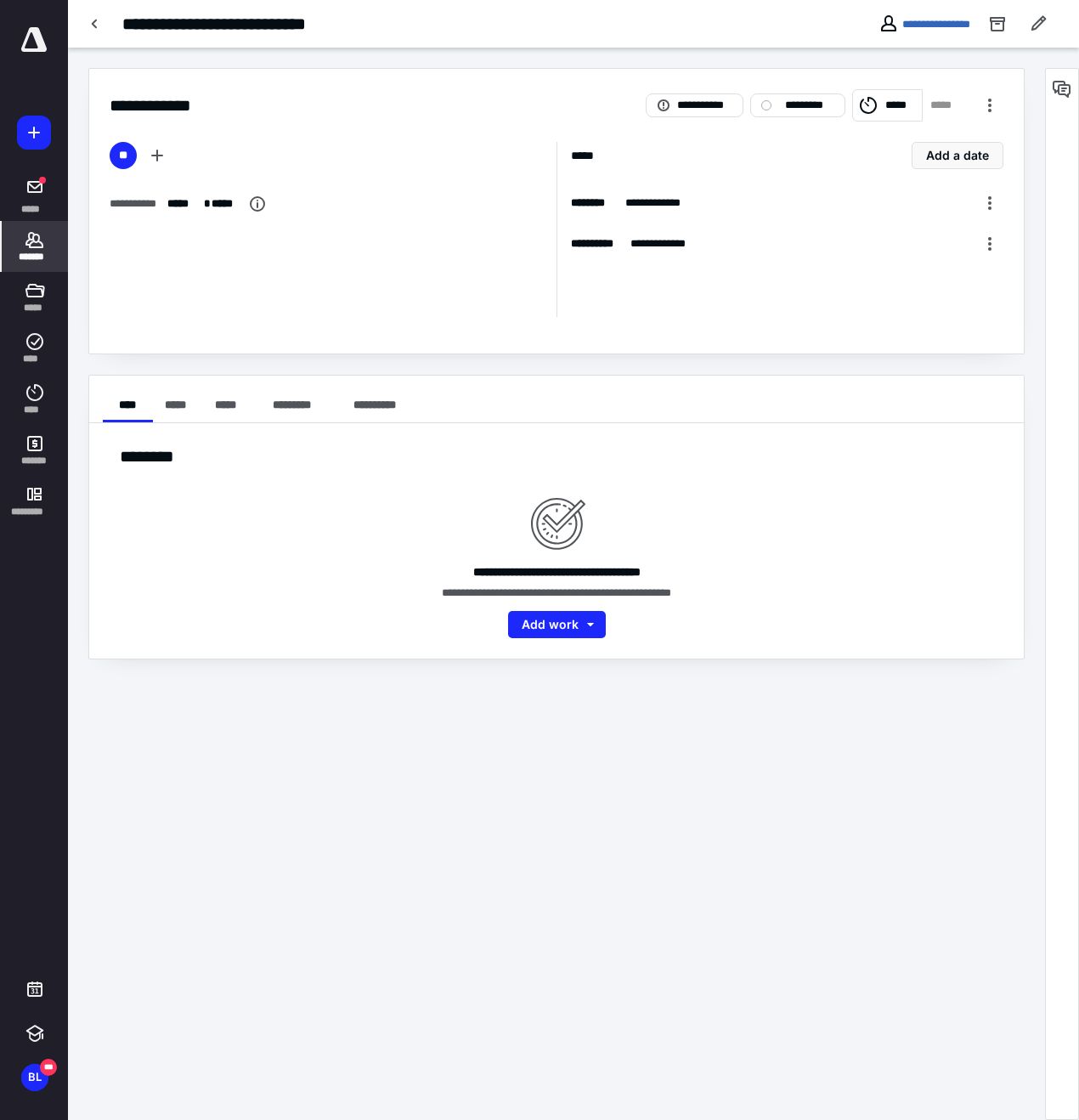 click 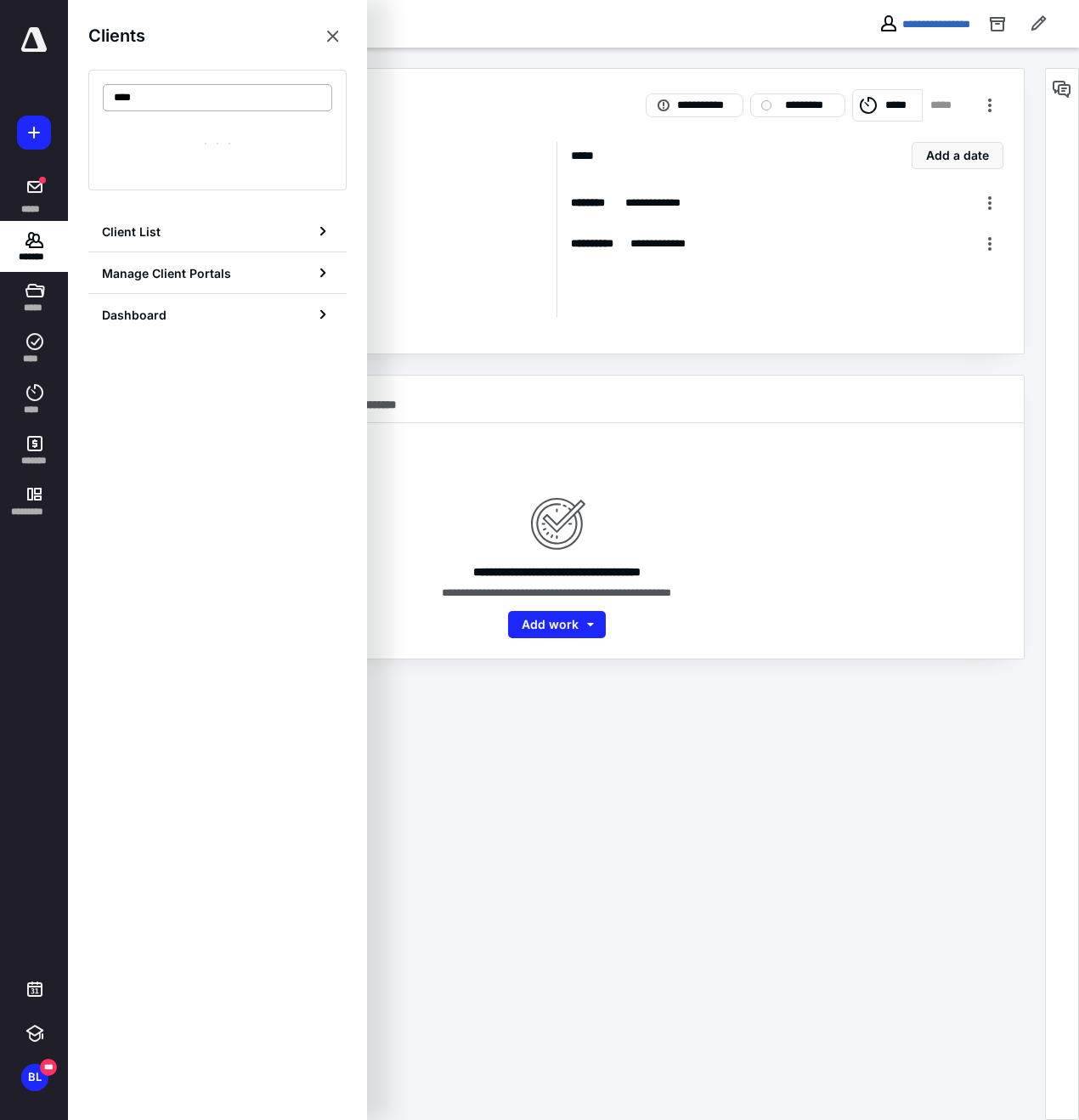 type on "*****" 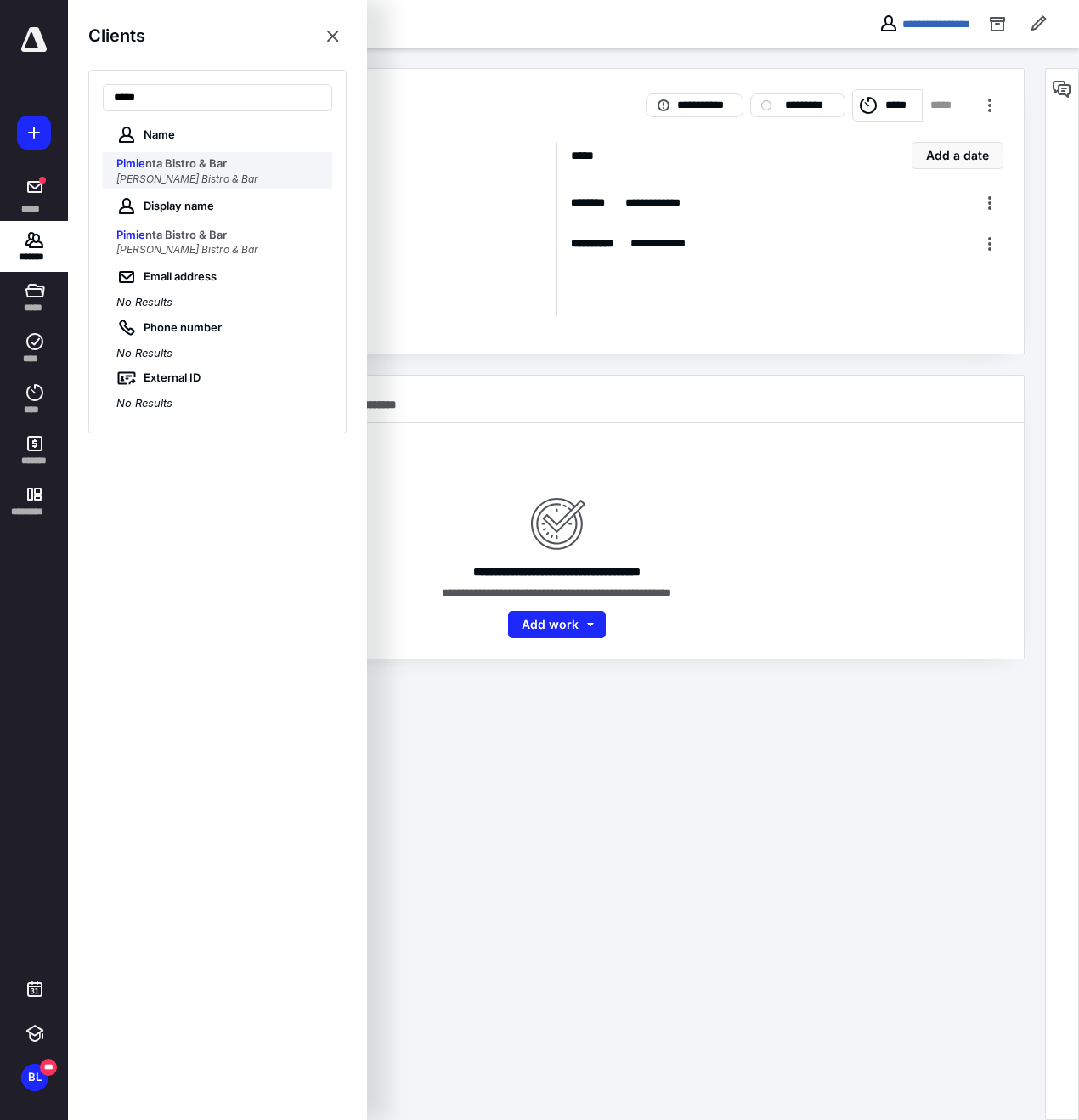 click on "[PERSON_NAME] Bistro & Bar" at bounding box center (187, 178) 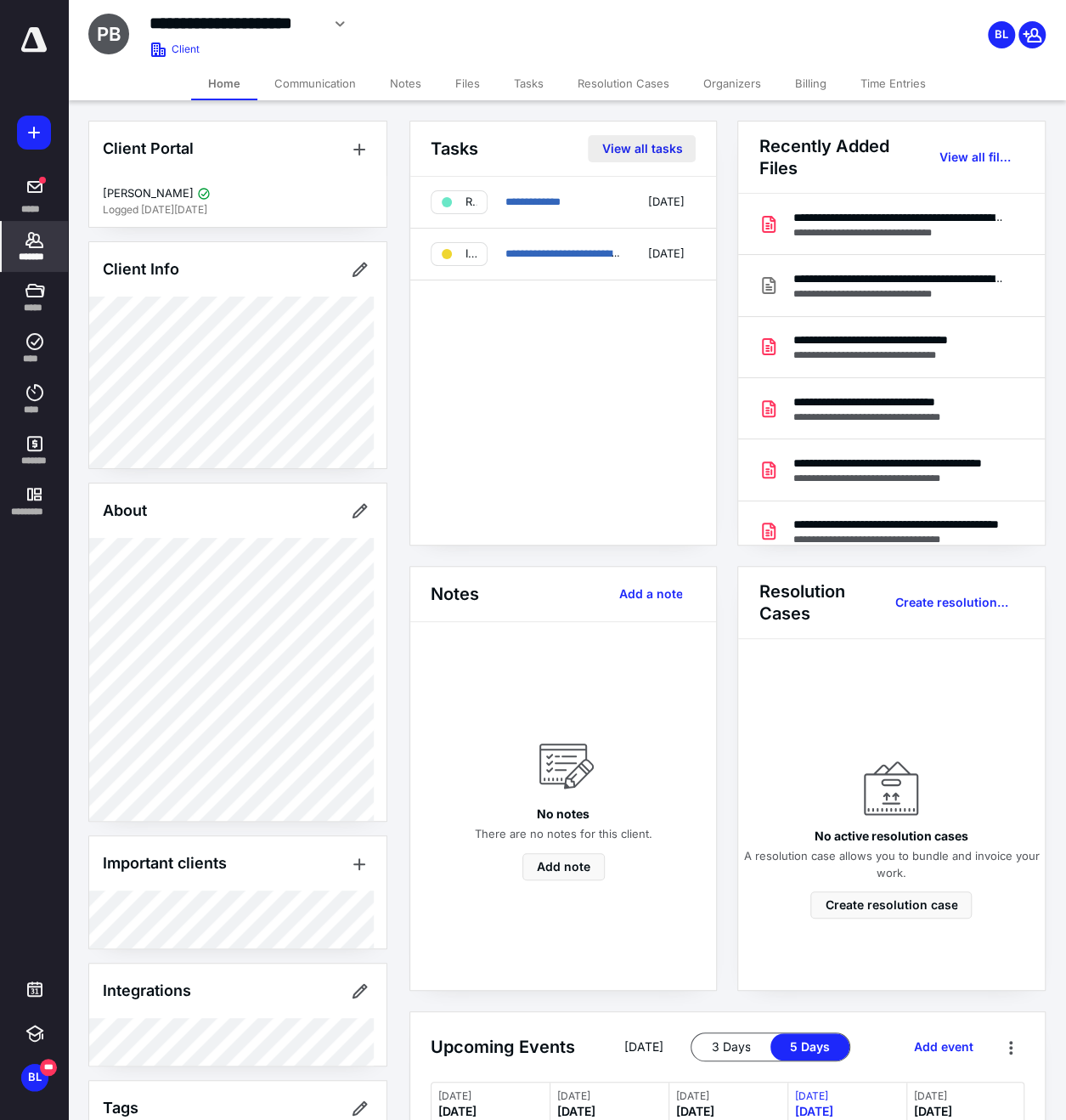 click on "View all tasks" at bounding box center (641, 149) 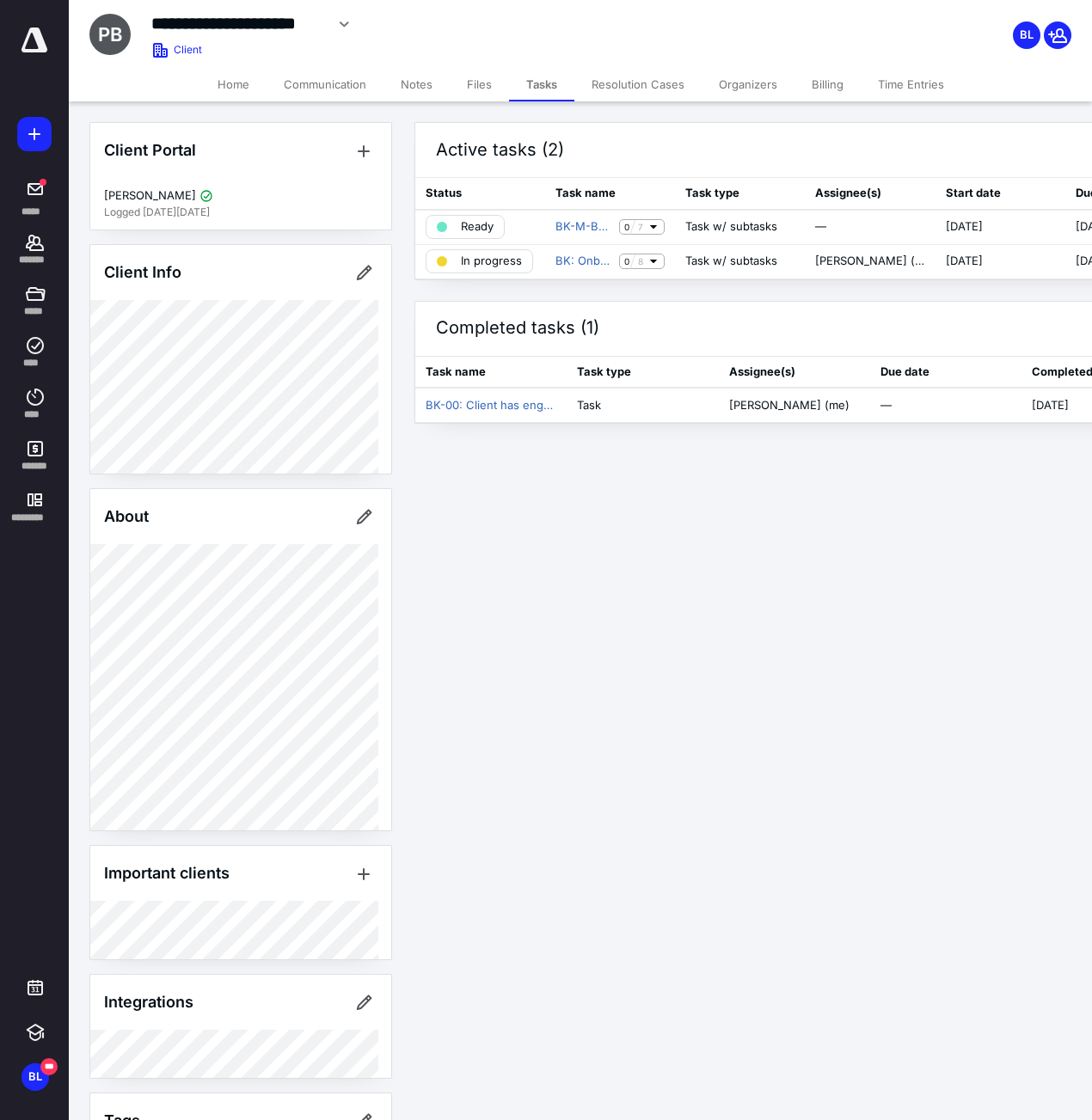 click 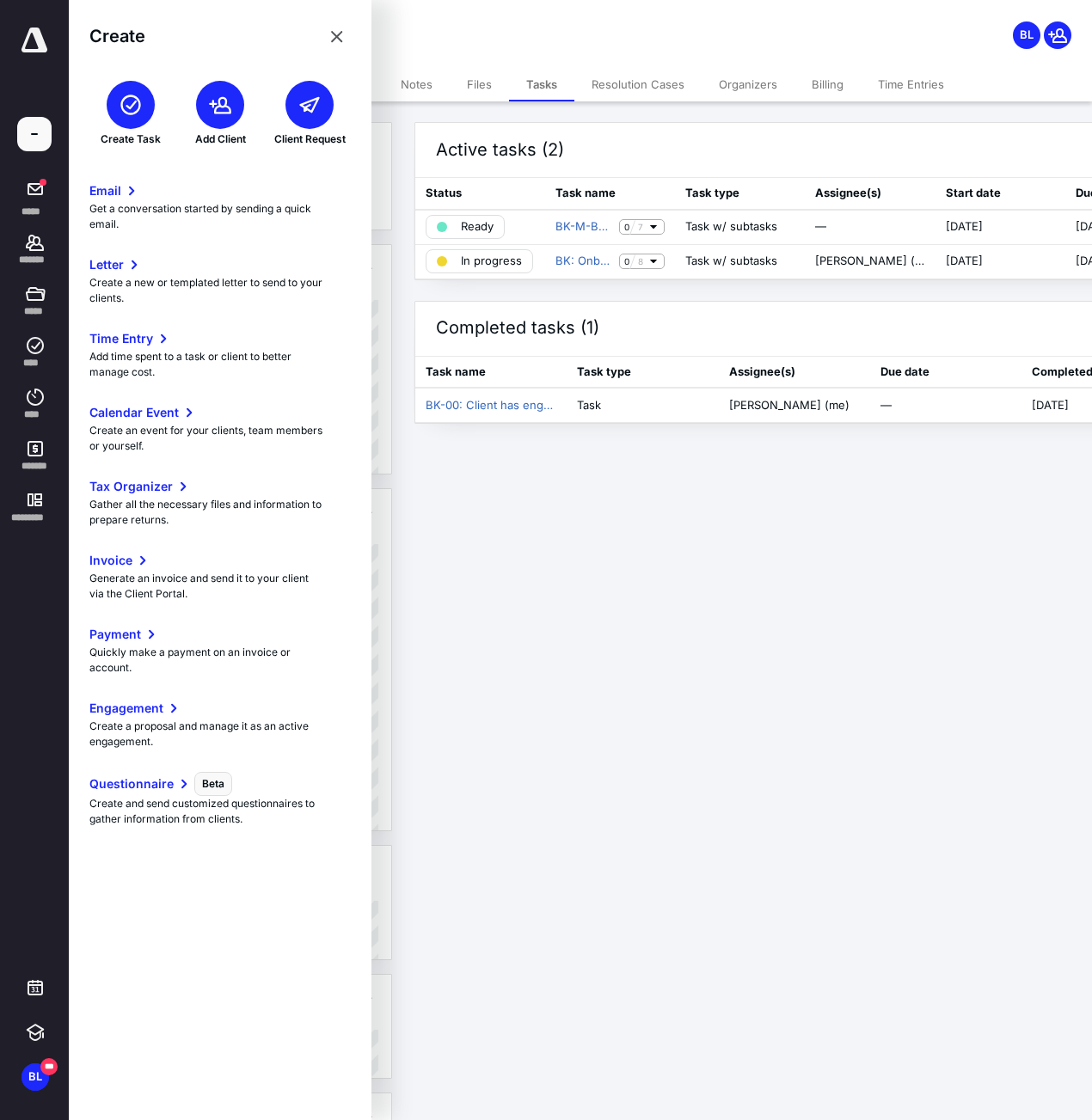 click at bounding box center [131, 105] 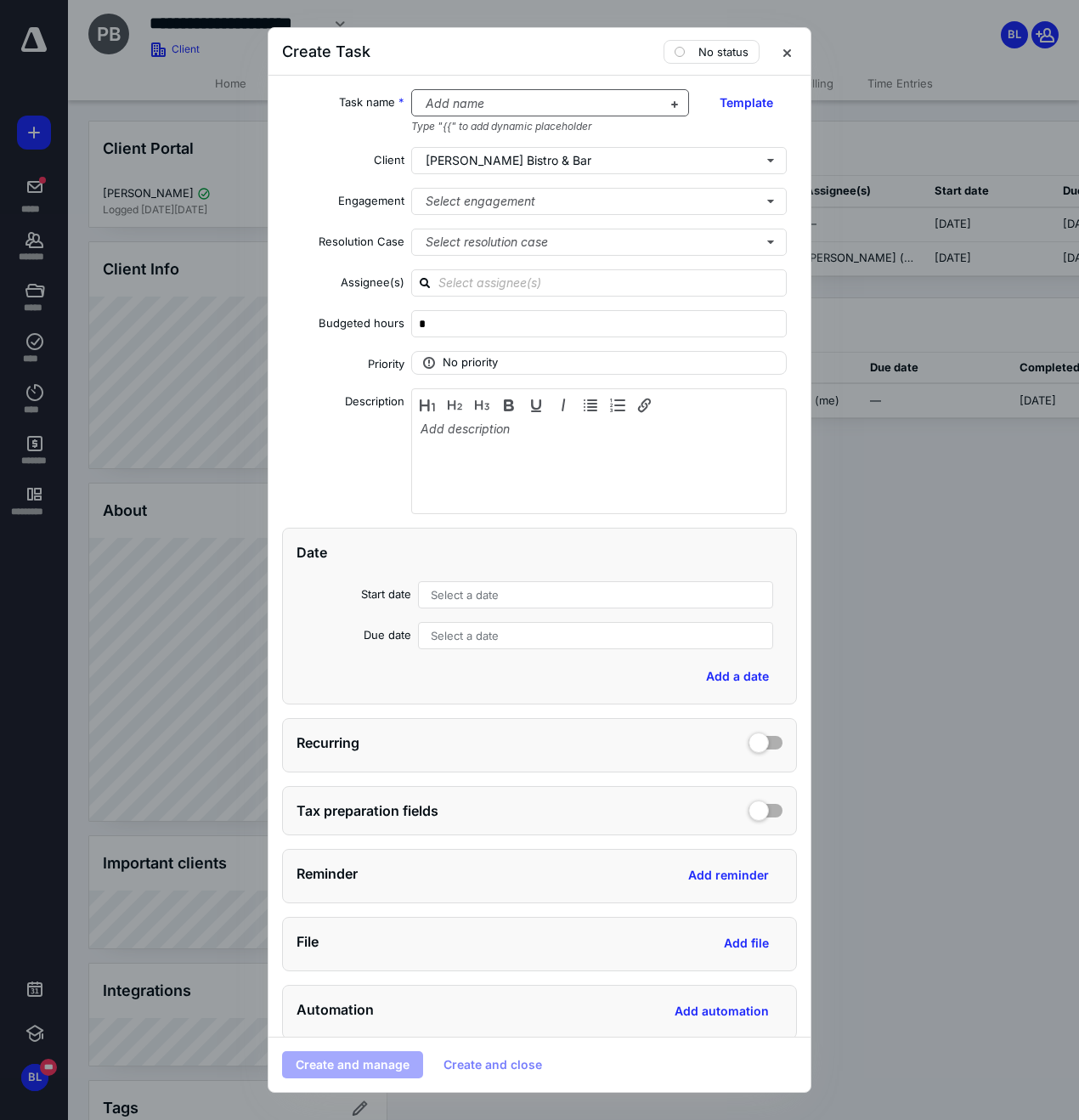 click at bounding box center [540, 104] 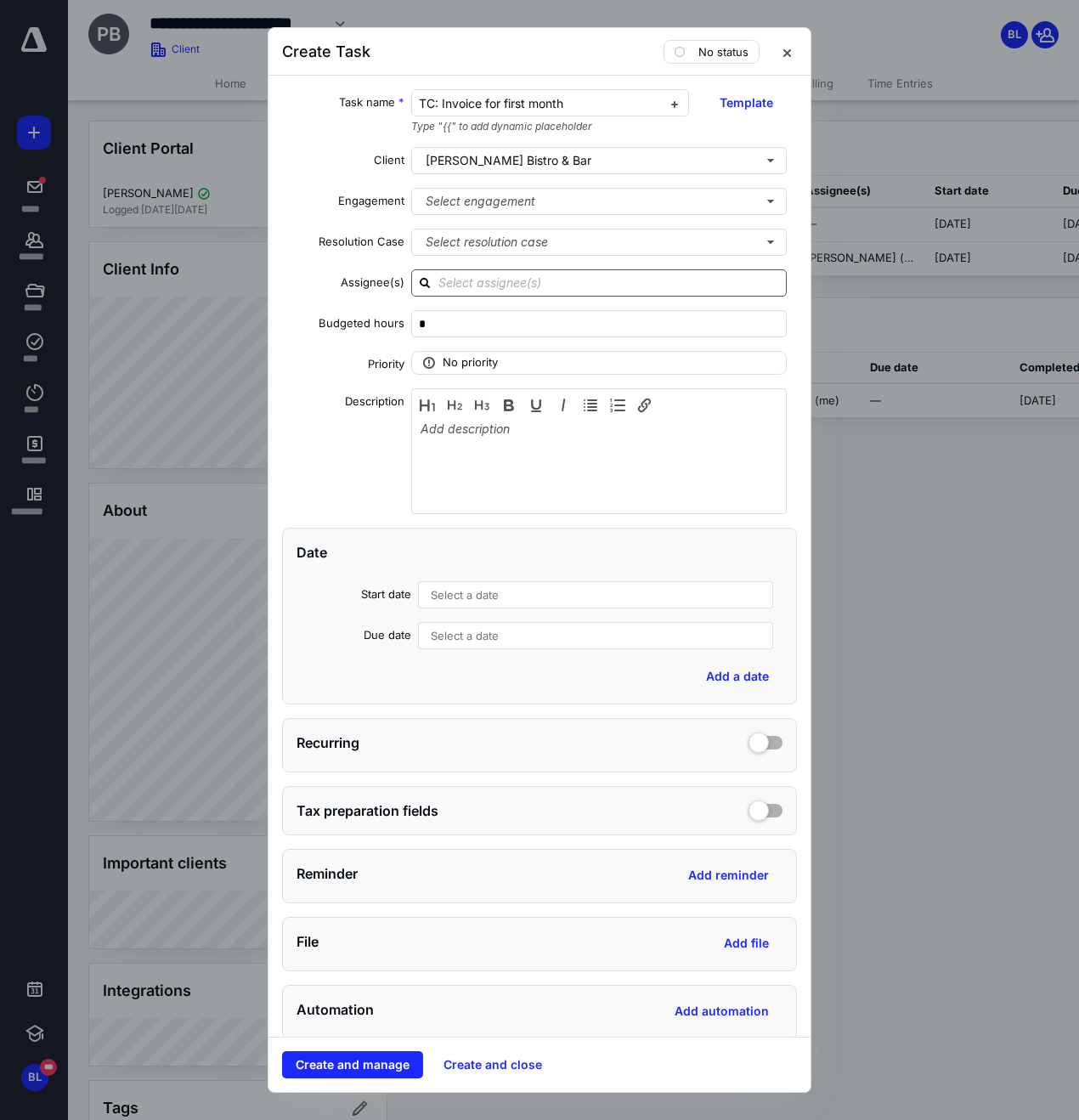 click at bounding box center [609, 282] 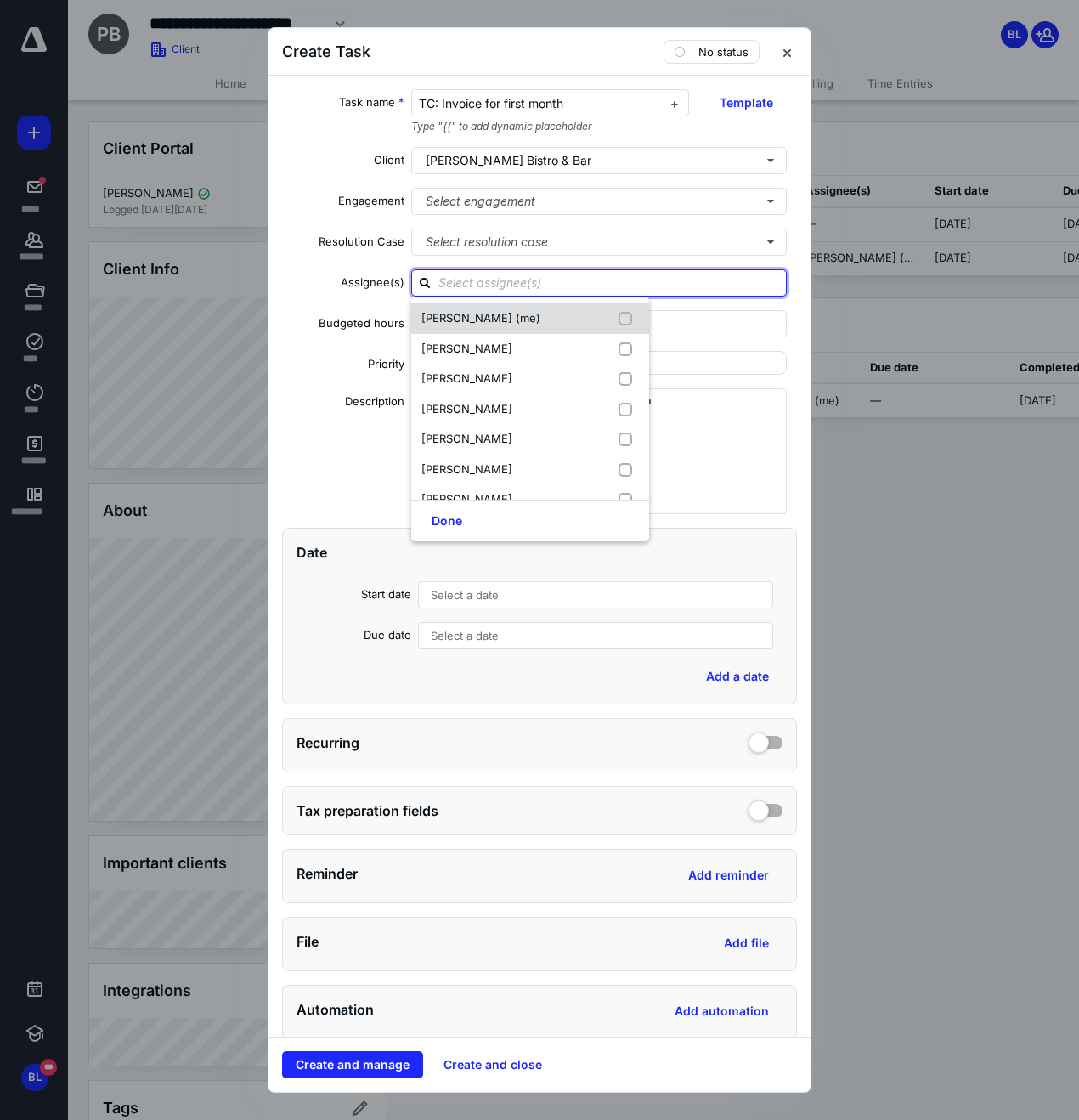 click on "[PERSON_NAME] (me)" at bounding box center [481, 318] 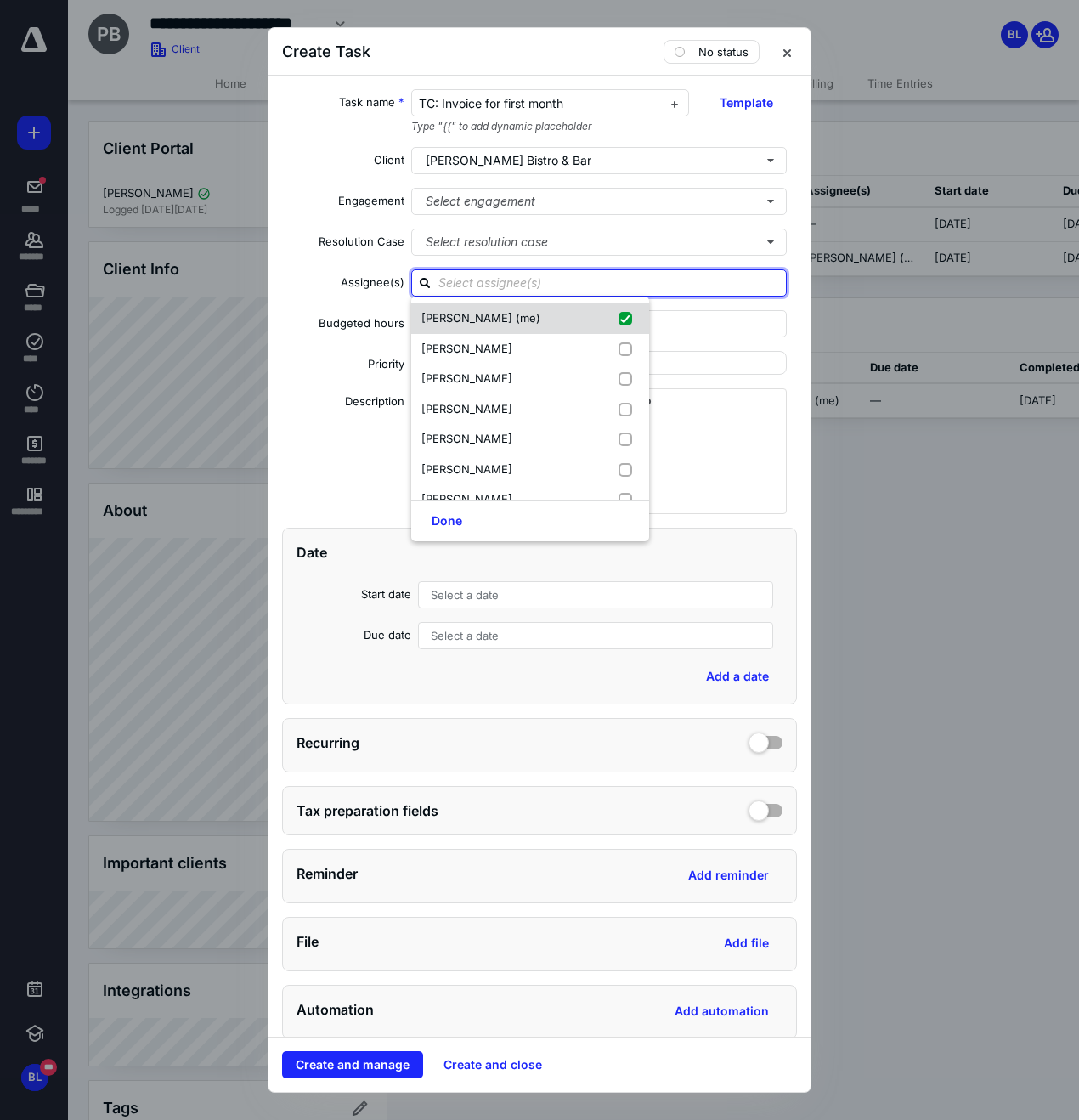 checkbox on "true" 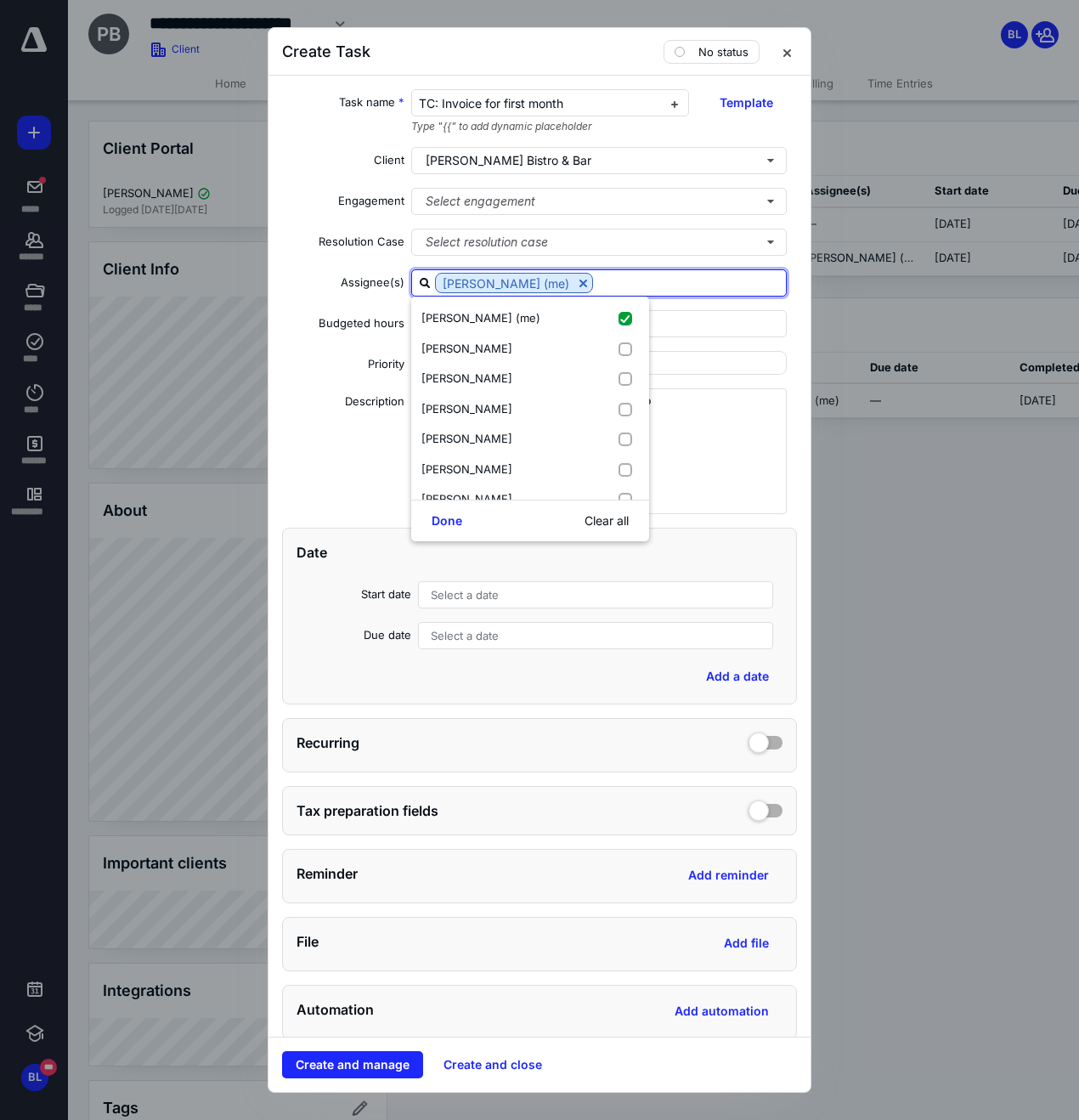 click on "Description" at bounding box center [343, 454] 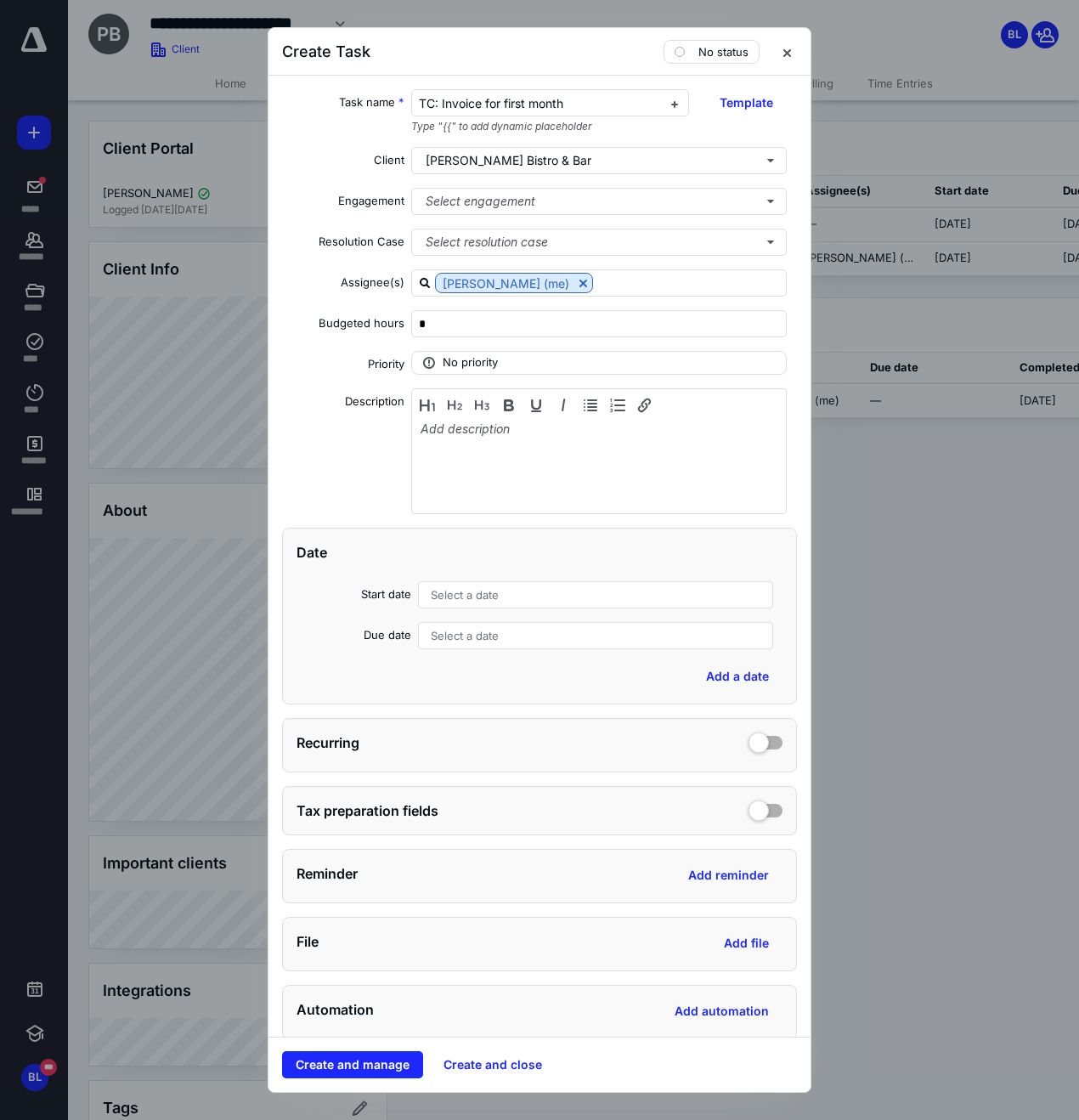 click on "Select a date" at bounding box center (596, 595) 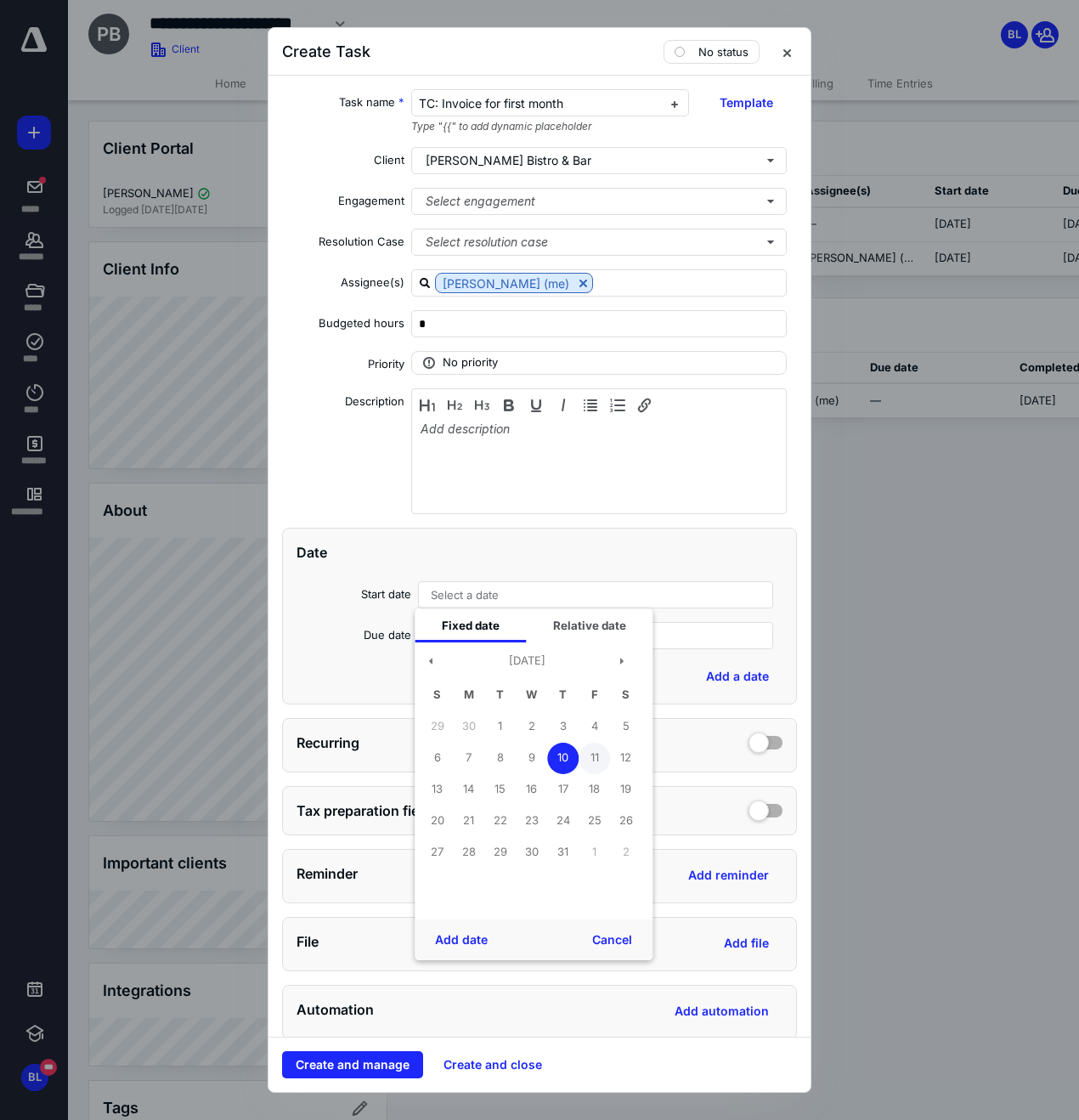 click on "11" at bounding box center (594, 758) 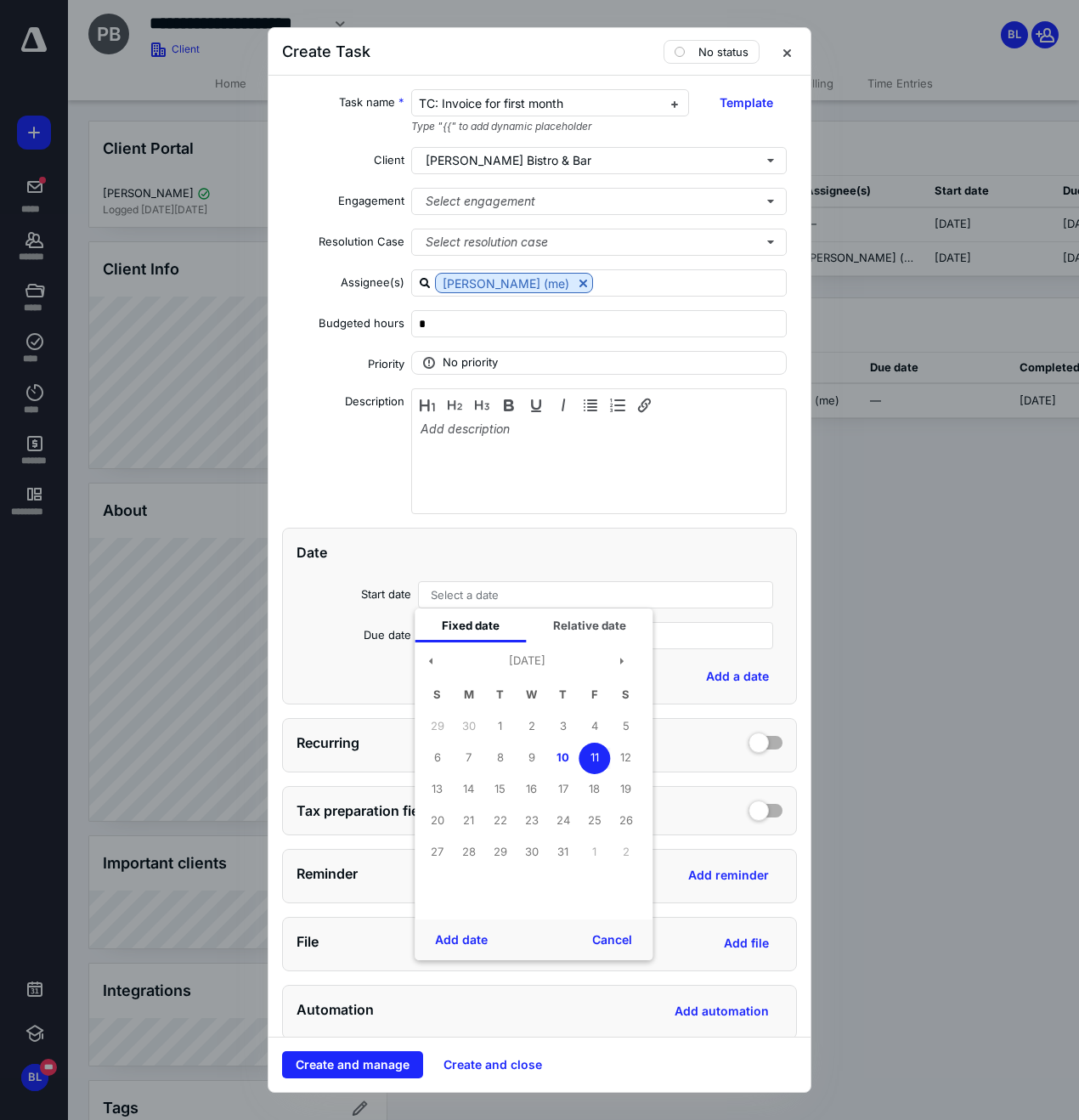 click on "Date Start date Select a date Fixed date Relative date [DATE] S M T W T F S 29 30 1 2 3 4 5 6 7 8 9 10 11 12 13 14 15 16 17 18 19 20 21 22 23 24 25 26 27 28 29 30 31 1 2 Add date Cancel Due date Select a date Add a date" at bounding box center (540, 616) 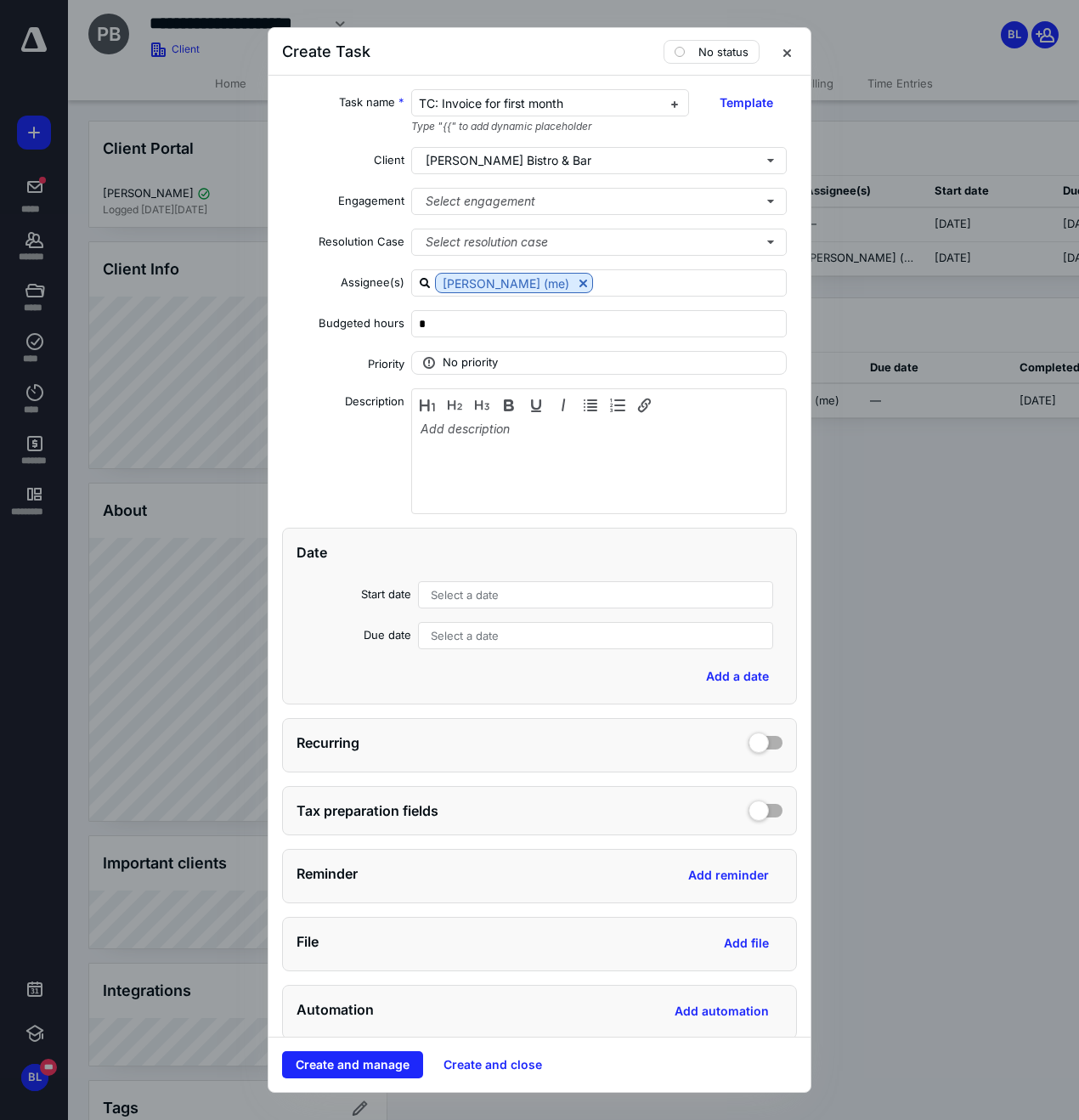 click on "Select a date" at bounding box center (465, 595) 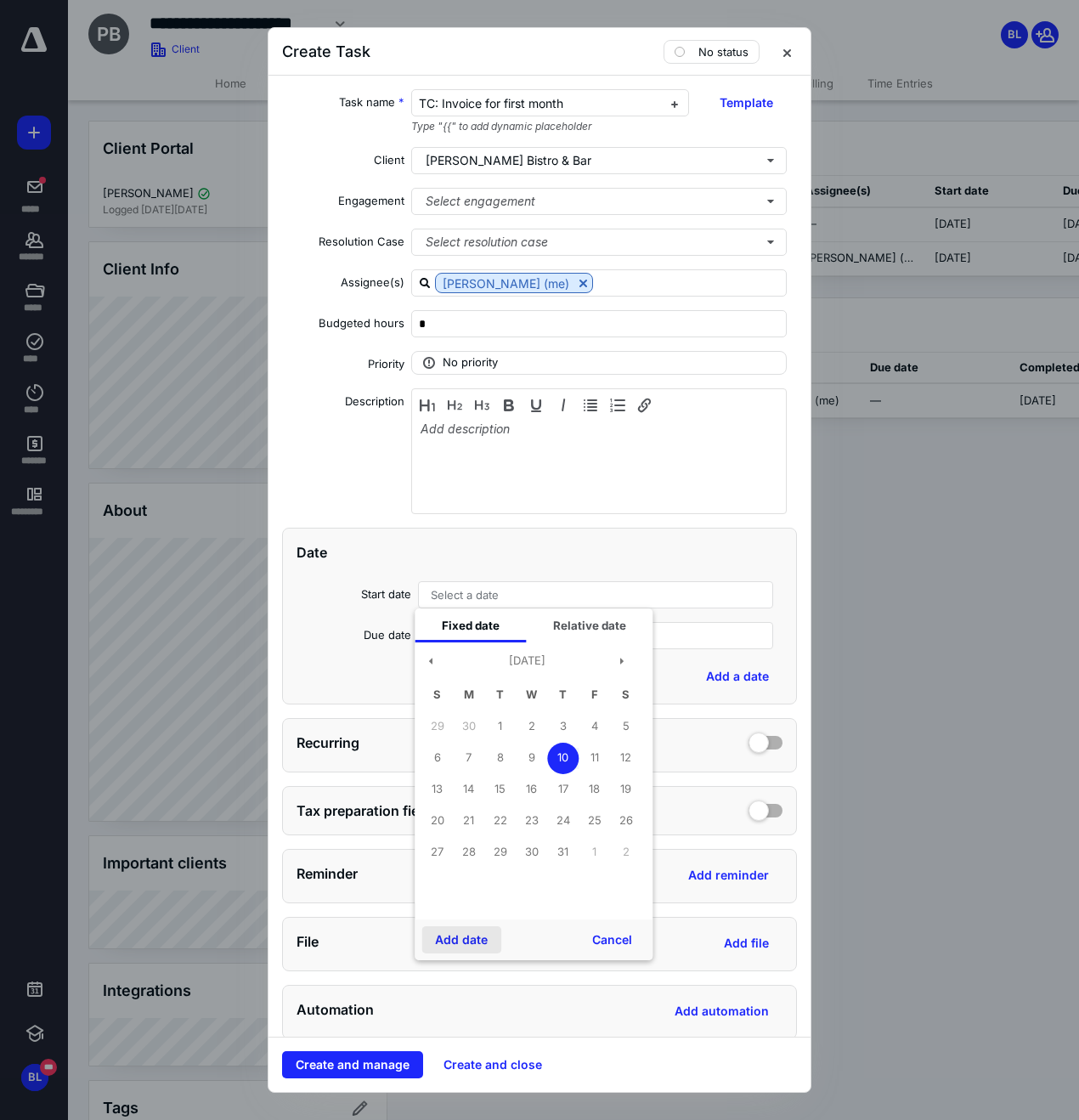 drag, startPoint x: 453, startPoint y: 937, endPoint x: 419, endPoint y: 829, distance: 113.22544 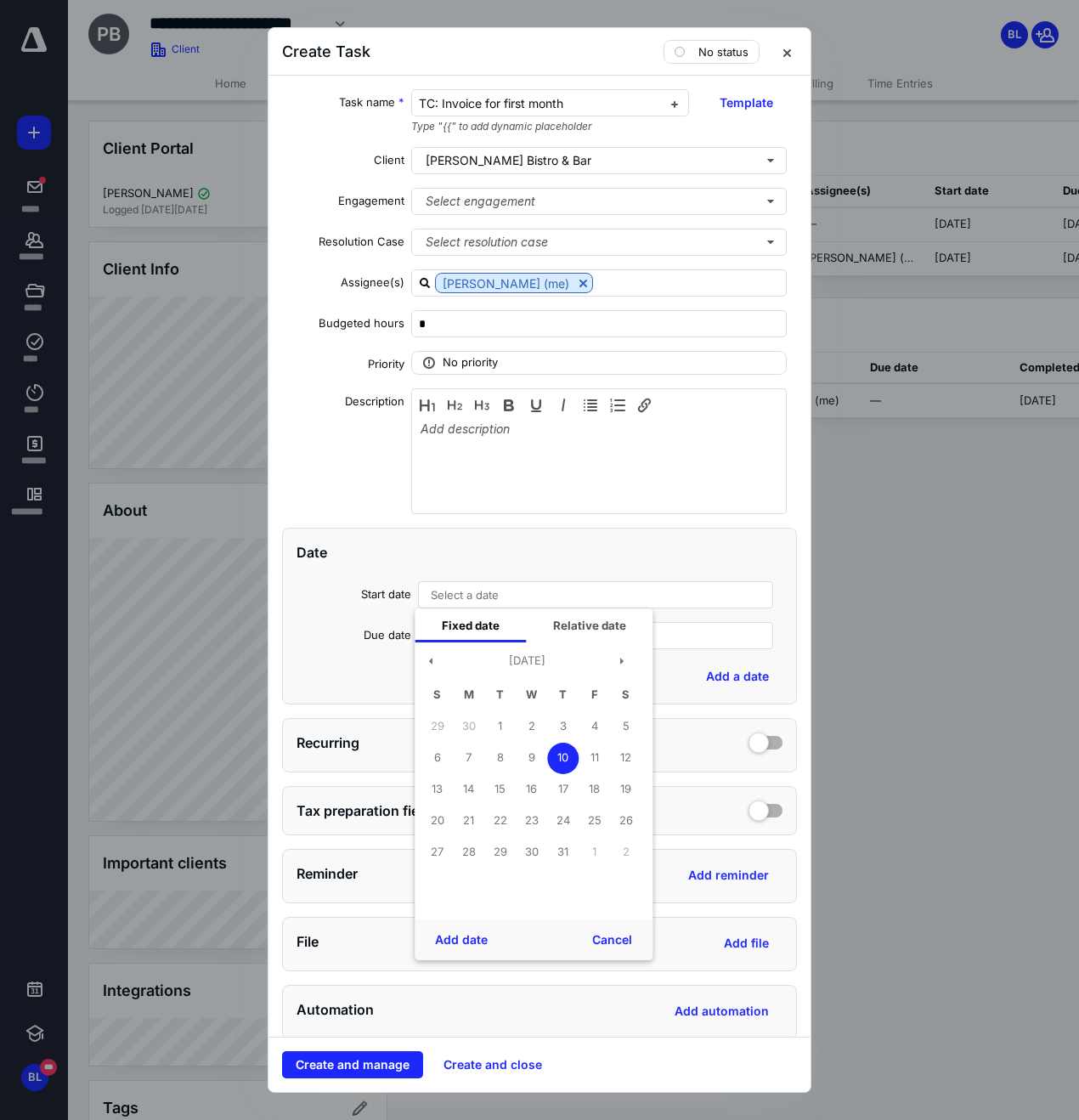 click on "Add date" at bounding box center [461, 940] 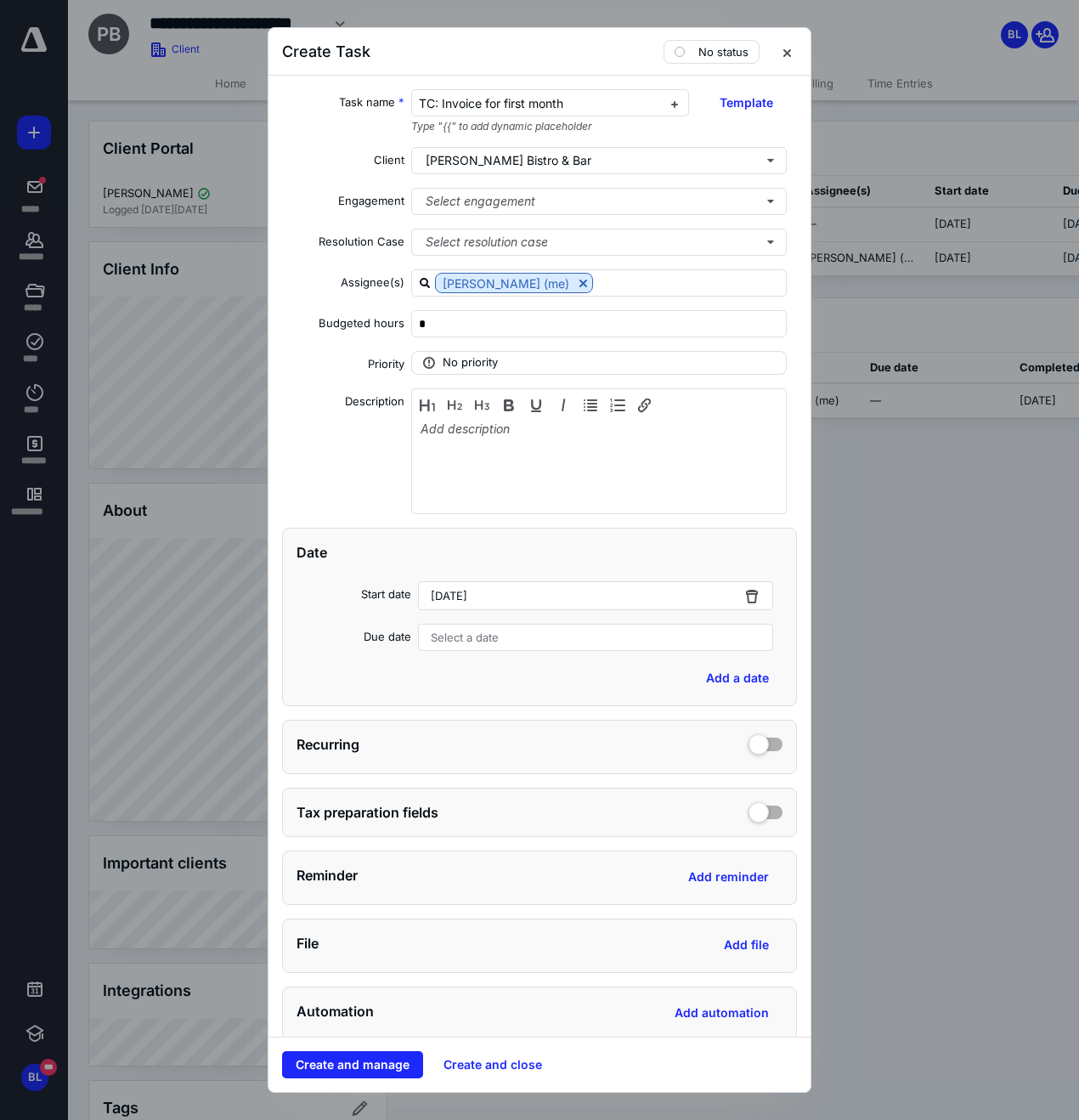 click on "Select a date" at bounding box center [465, 637] 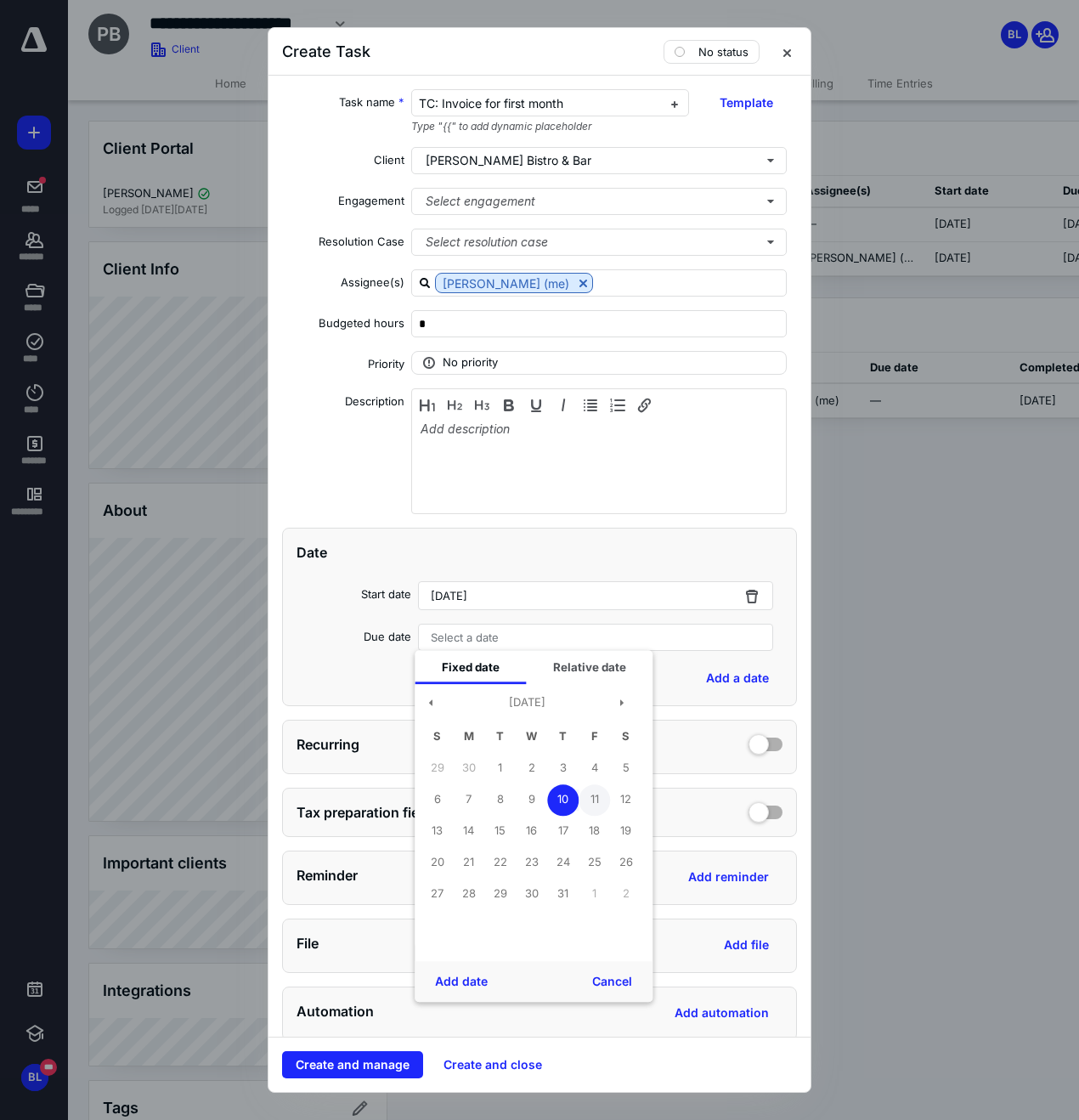 click on "11" at bounding box center (594, 800) 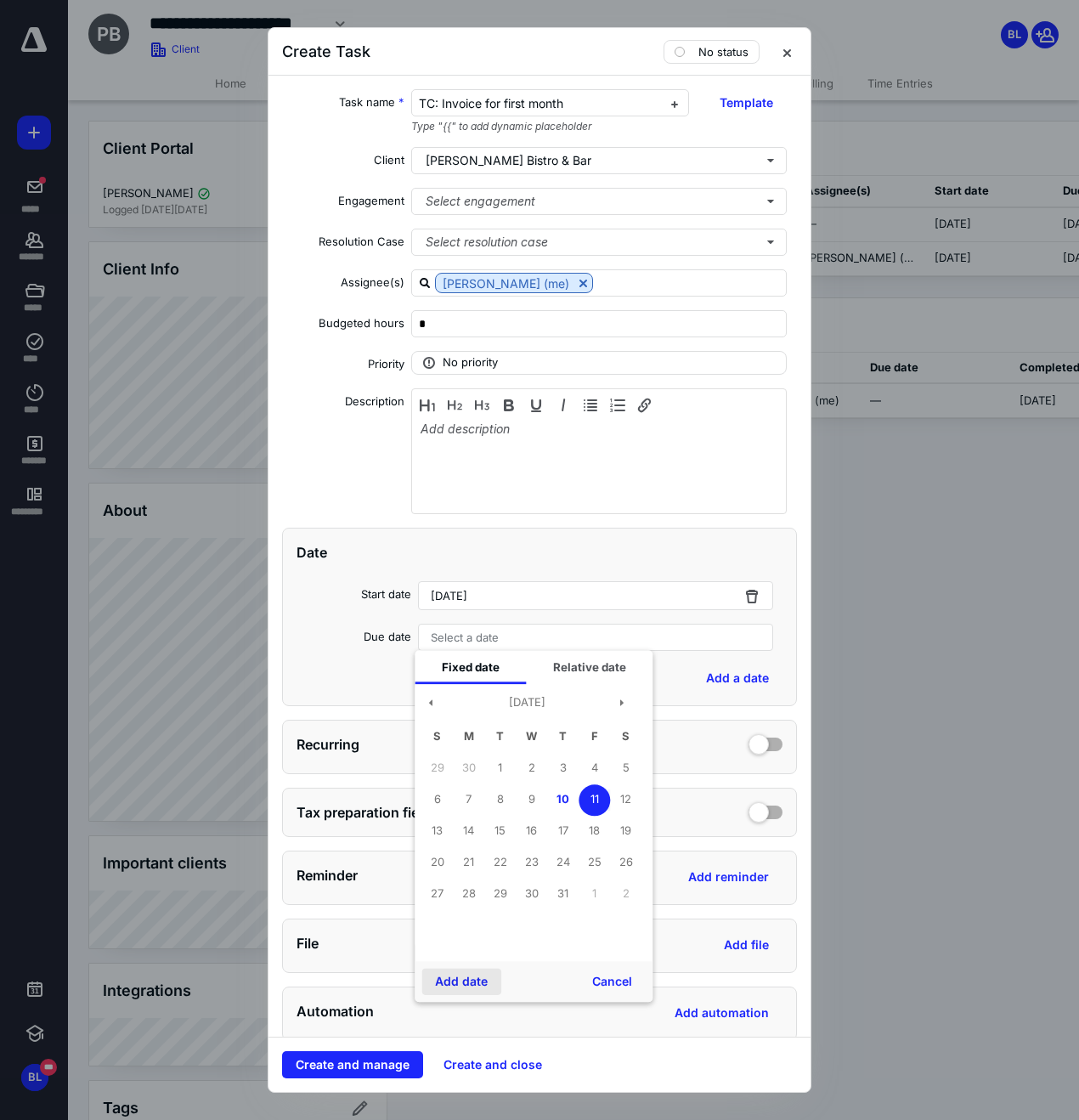 click on "Add date" at bounding box center (461, 981) 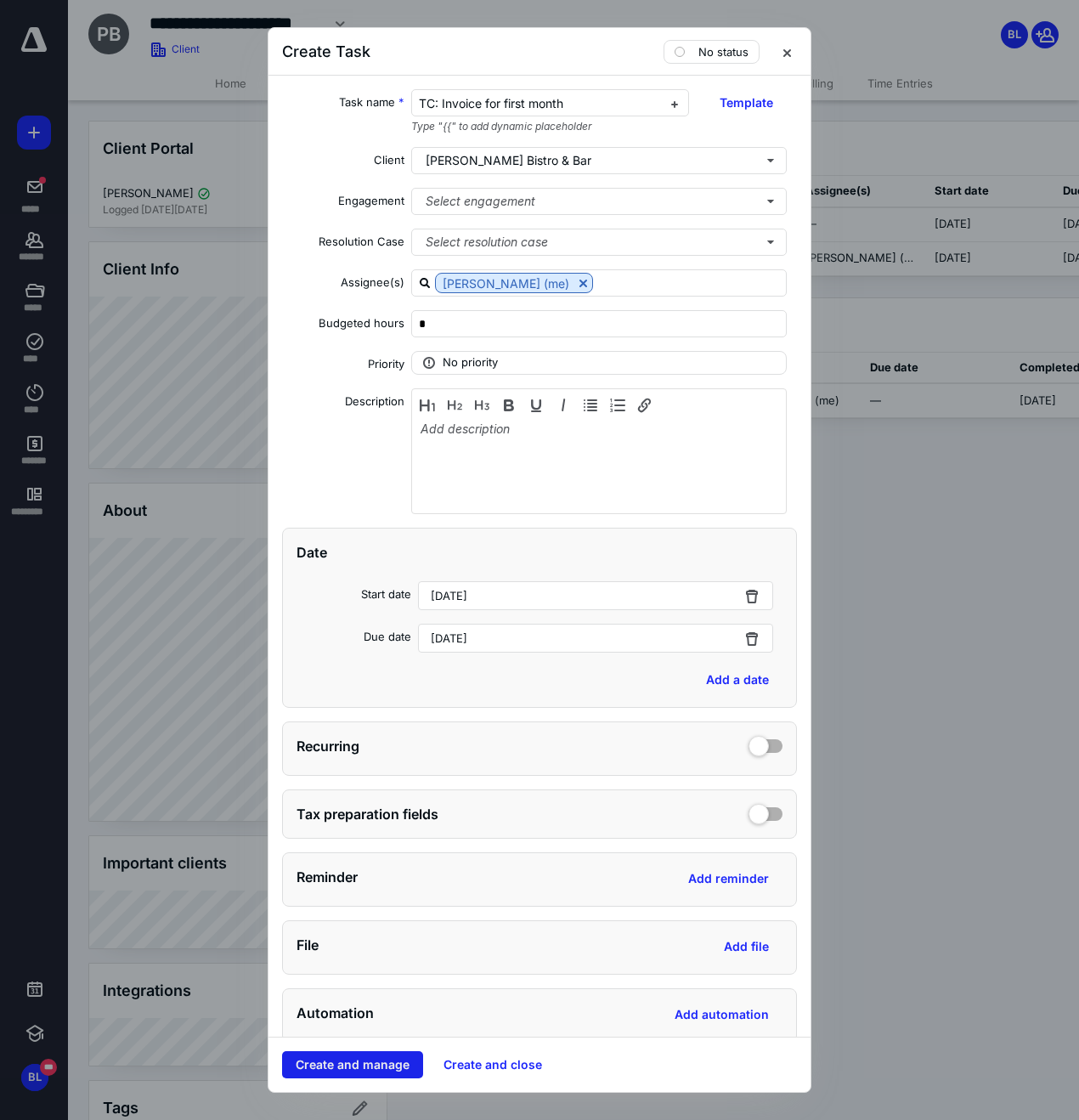 drag, startPoint x: 343, startPoint y: 1063, endPoint x: 376, endPoint y: 1043, distance: 38.58756 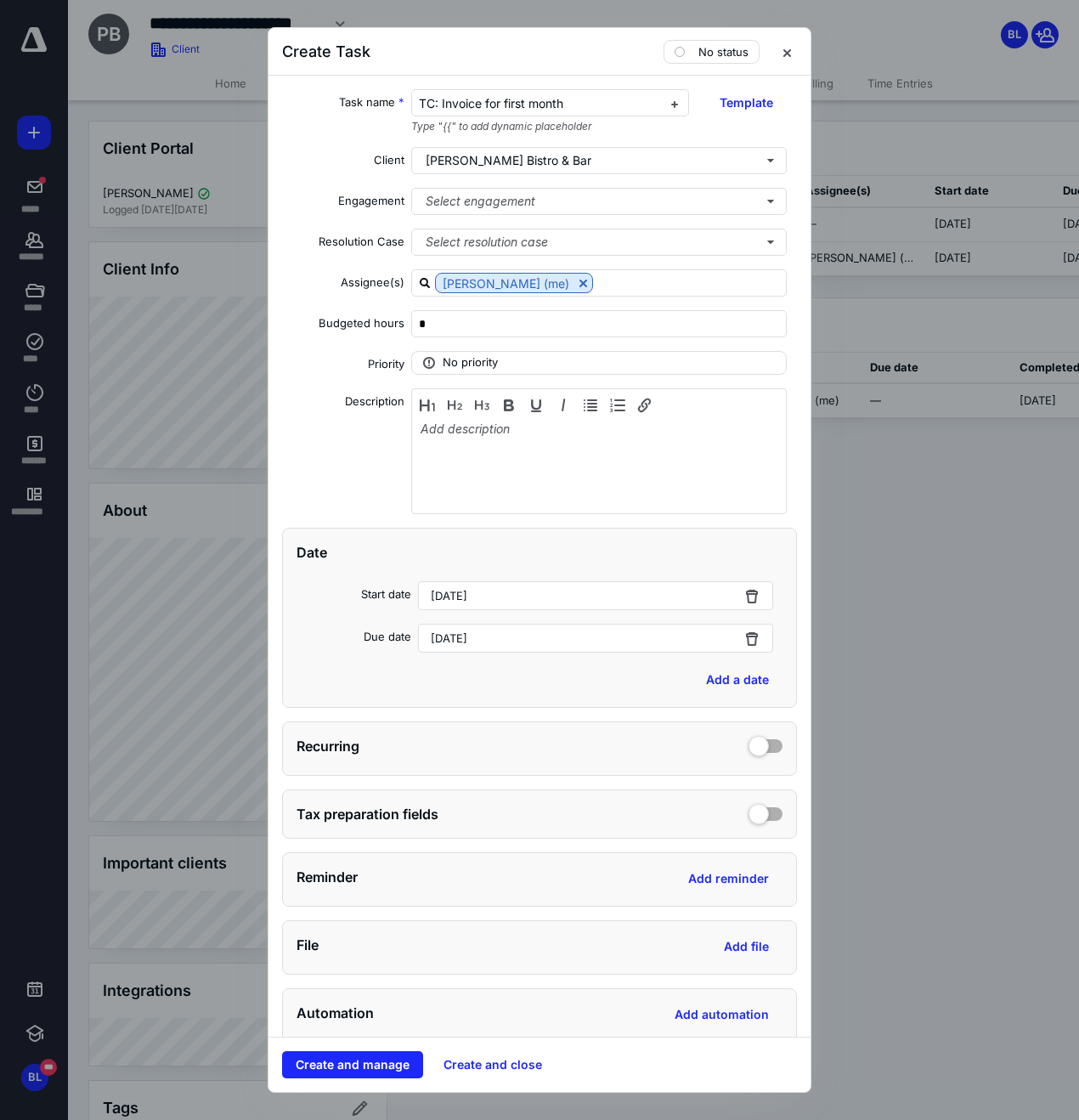 click on "Create and manage" at bounding box center (353, 1065) 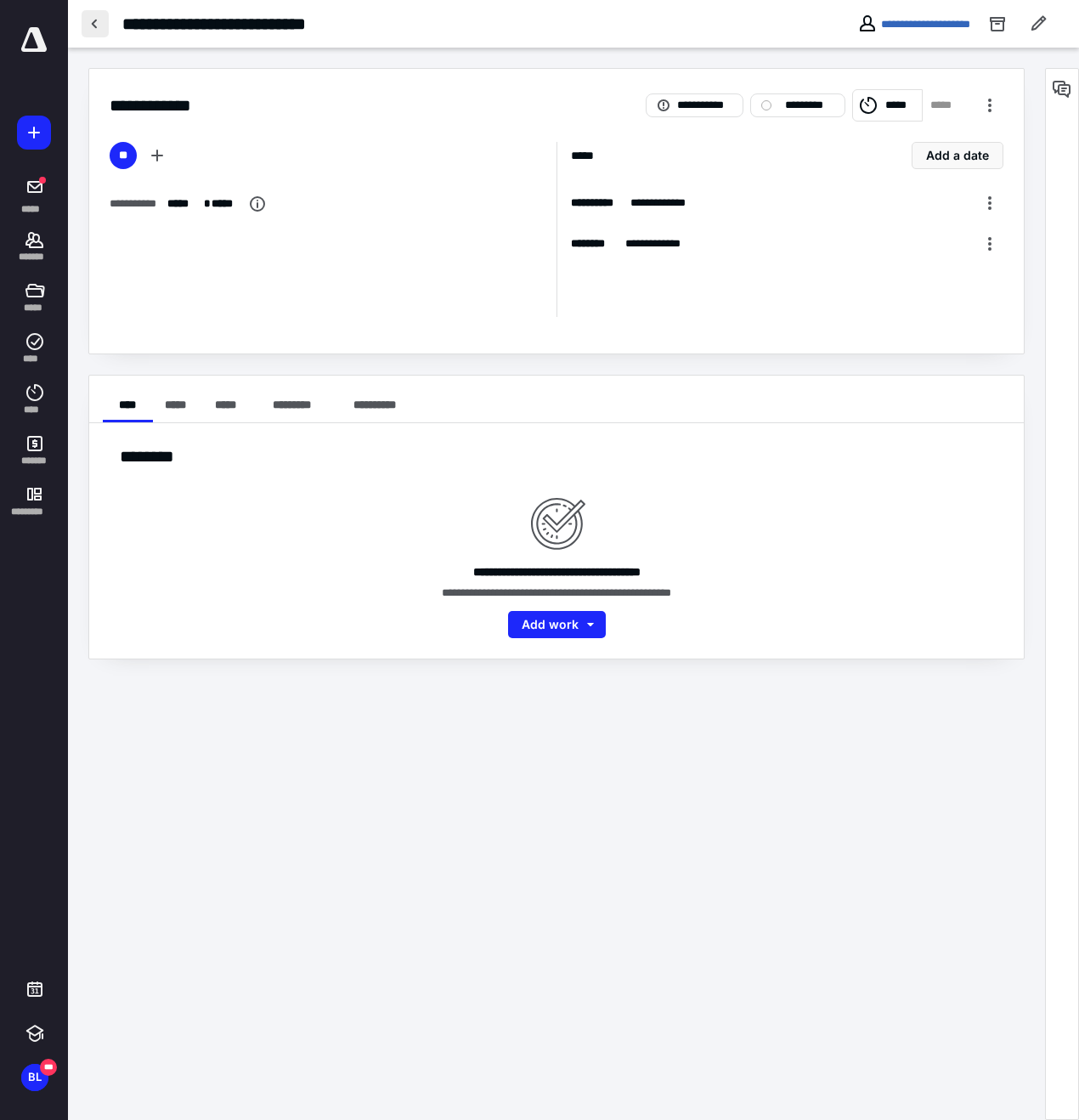 click at bounding box center (95, 24) 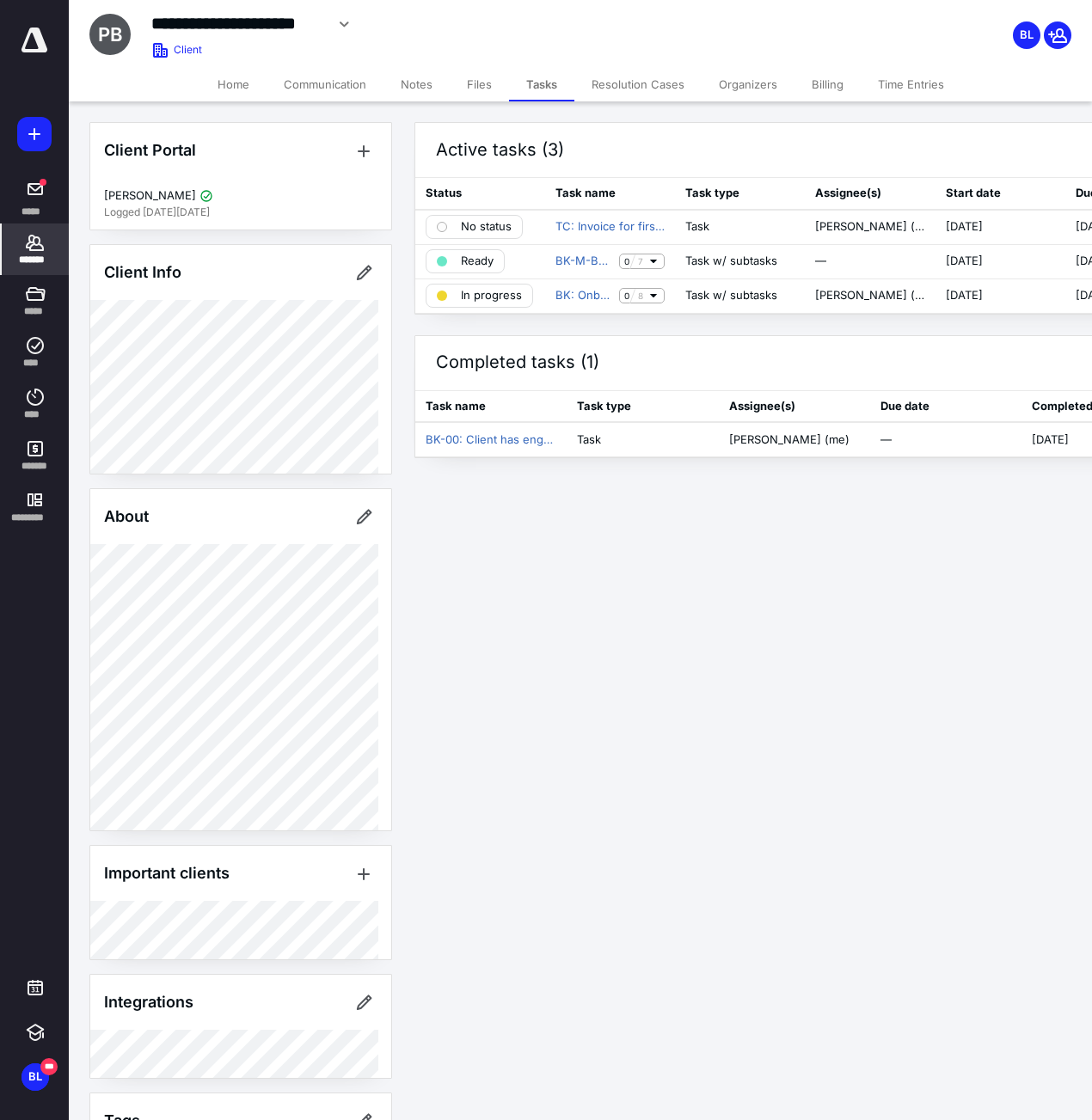 click on "*******" at bounding box center [35, 260] 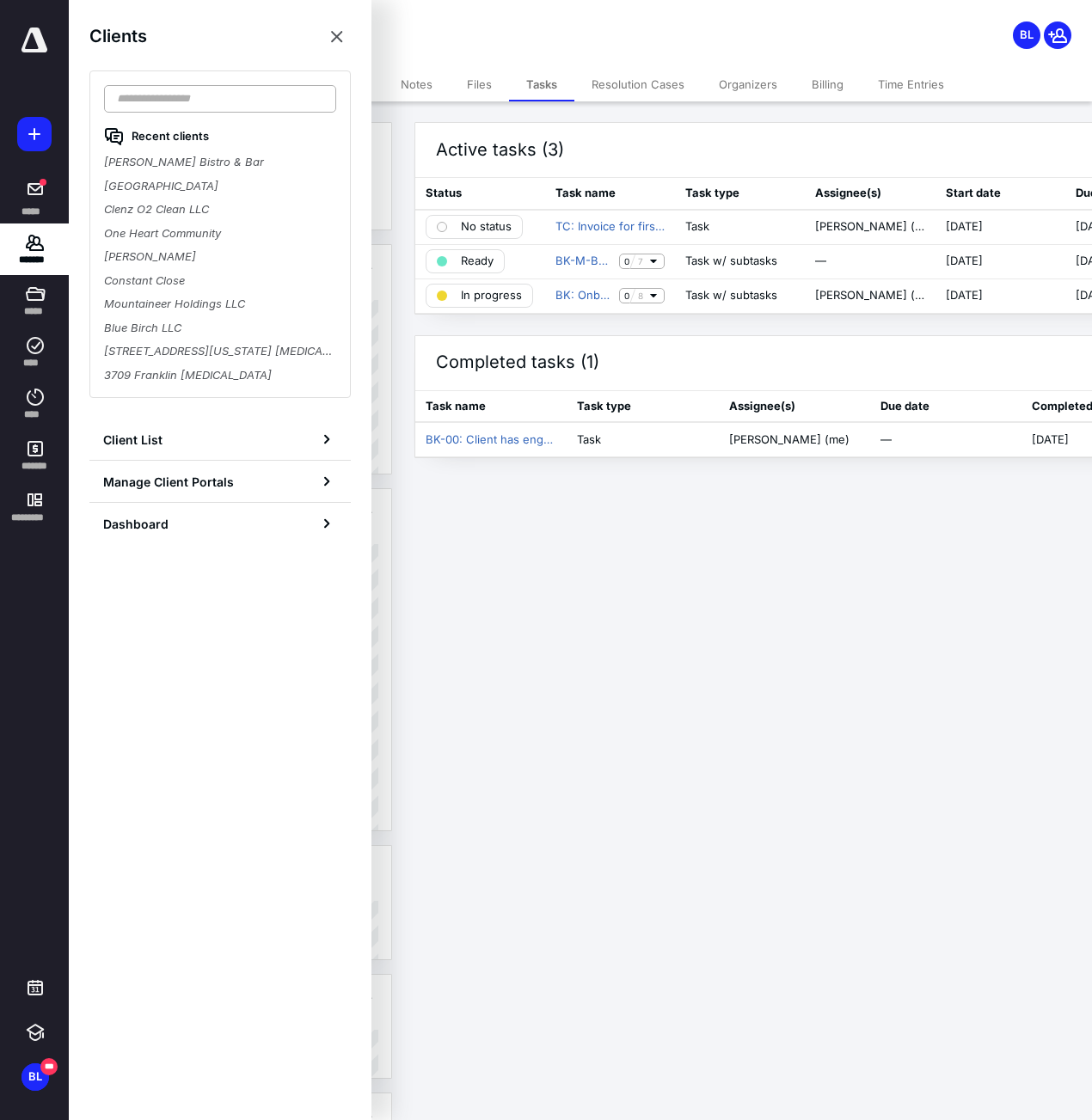 click at bounding box center [220, 99] 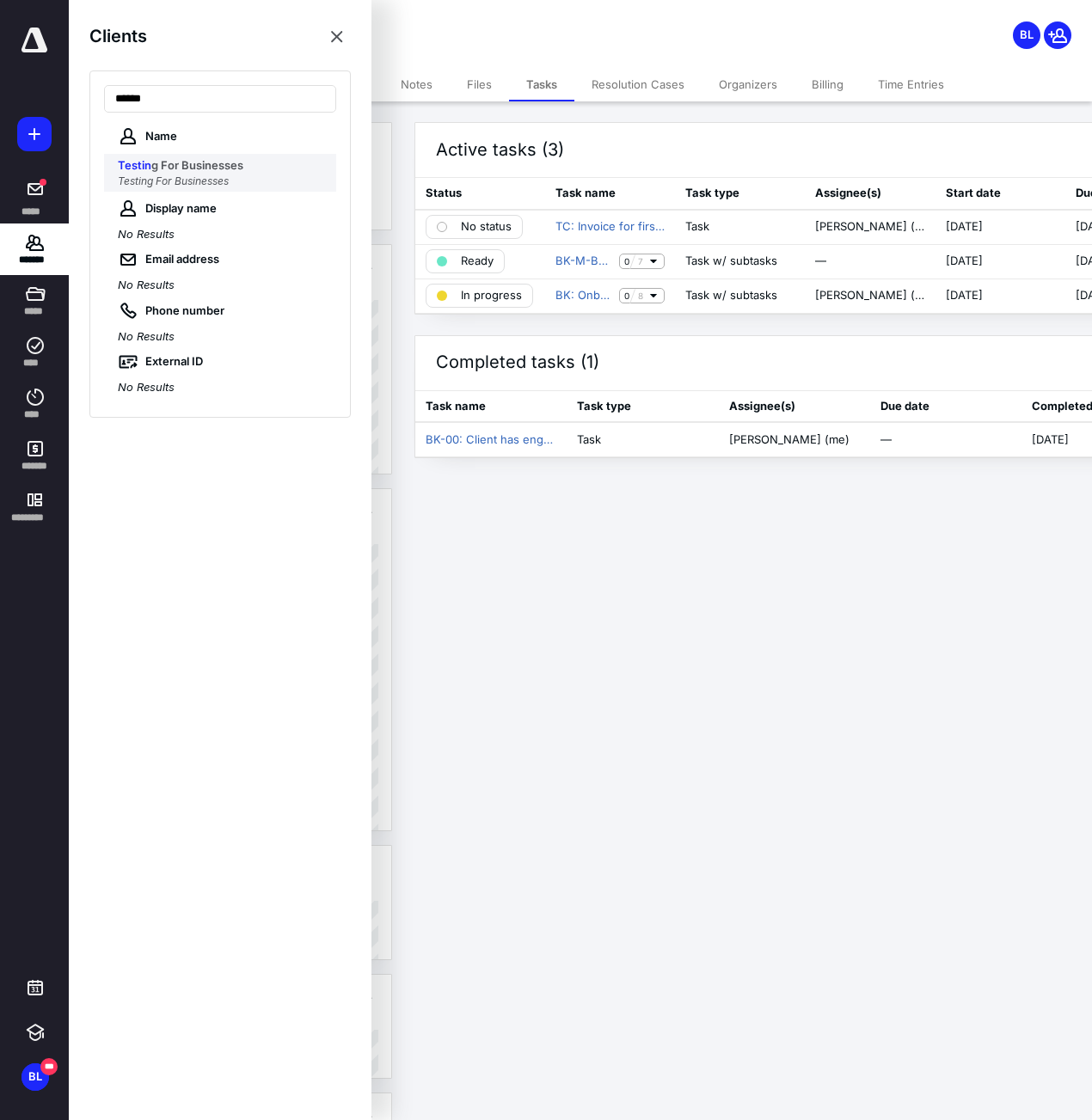 type on "******" 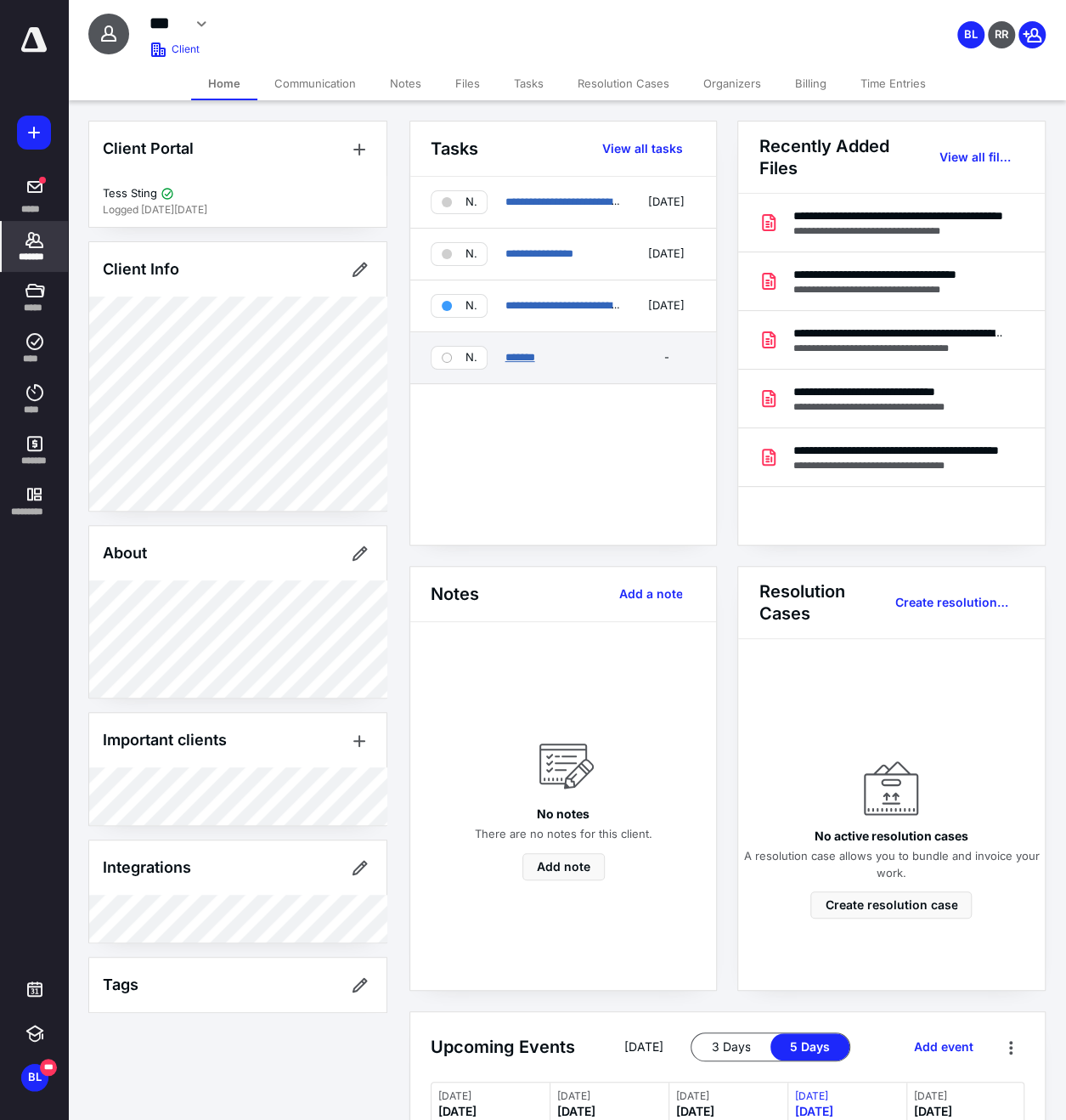 click on "*******" at bounding box center [519, 357] 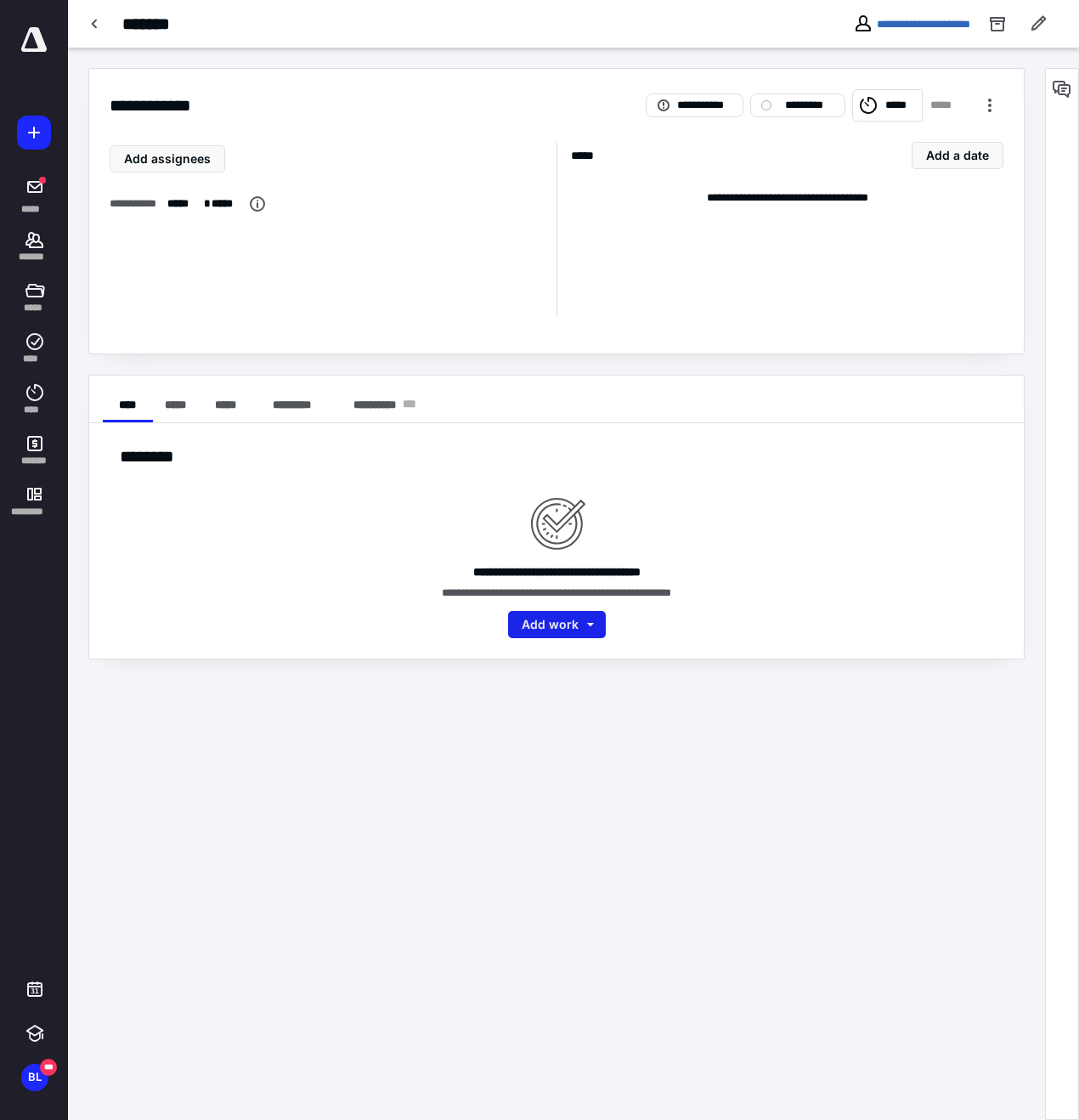 click on "Add work" at bounding box center [556, 625] 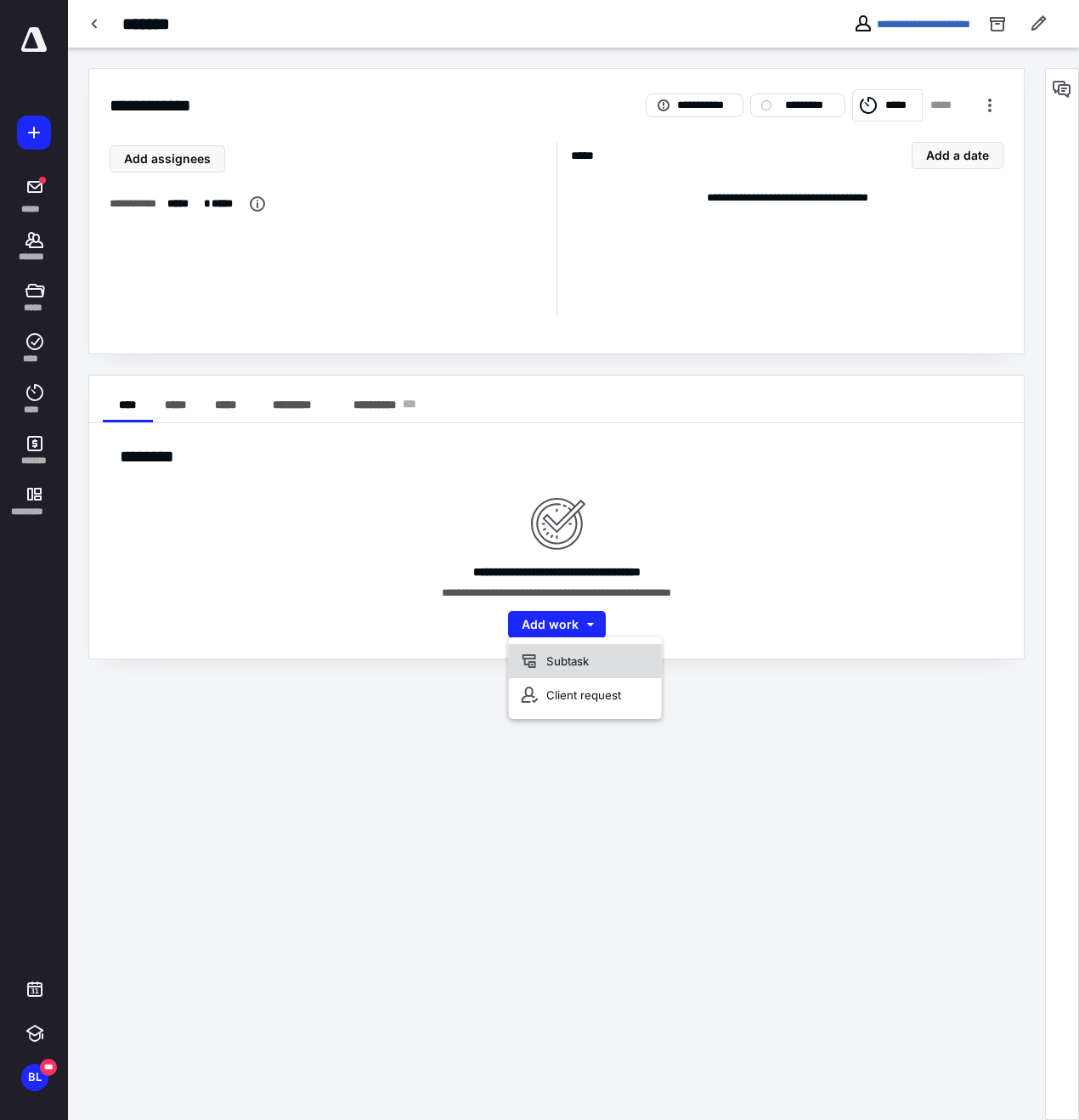 click on "Subtask" at bounding box center (585, 661) 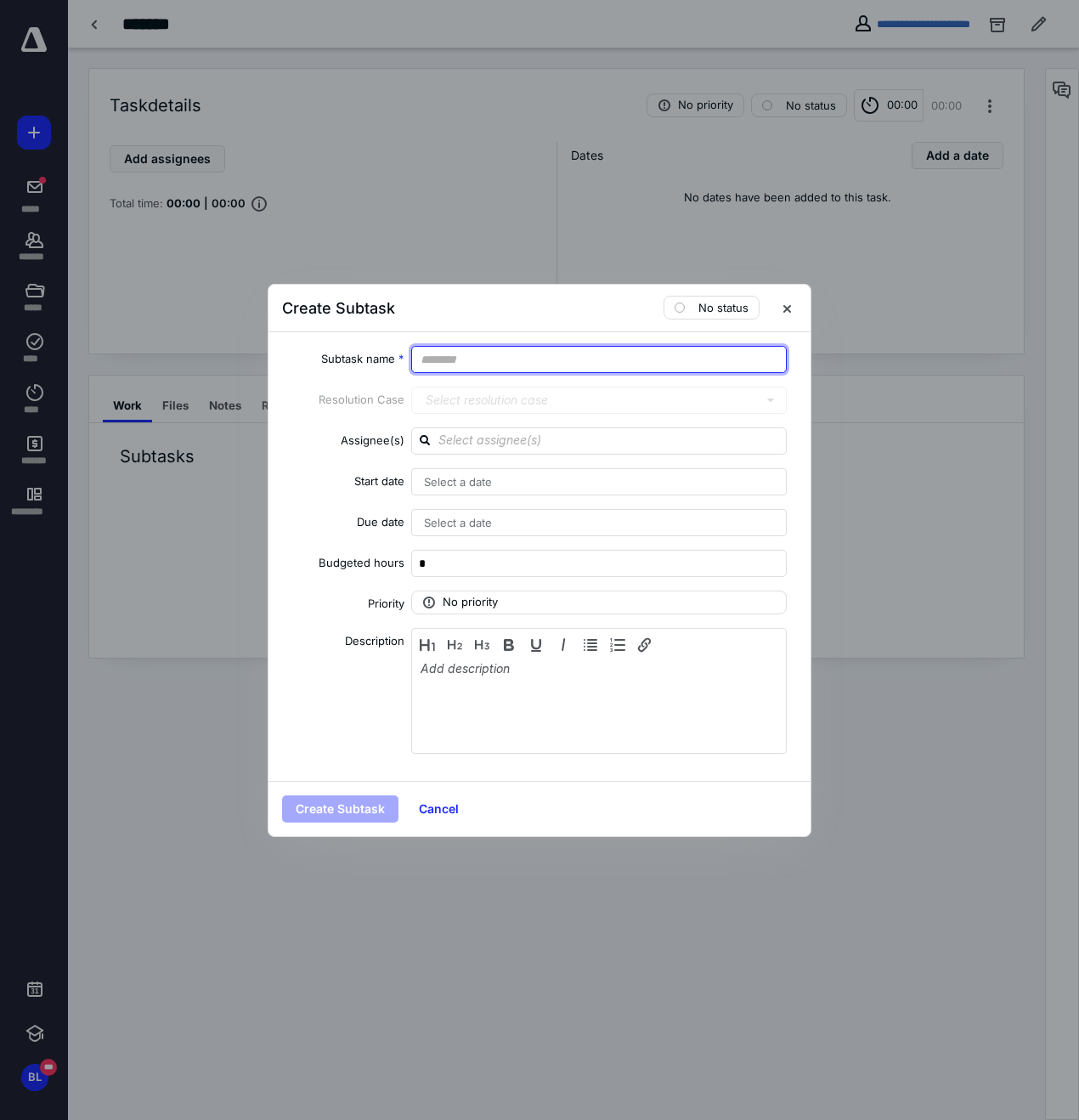 drag, startPoint x: 445, startPoint y: 365, endPoint x: 530, endPoint y: 361, distance: 85.09407 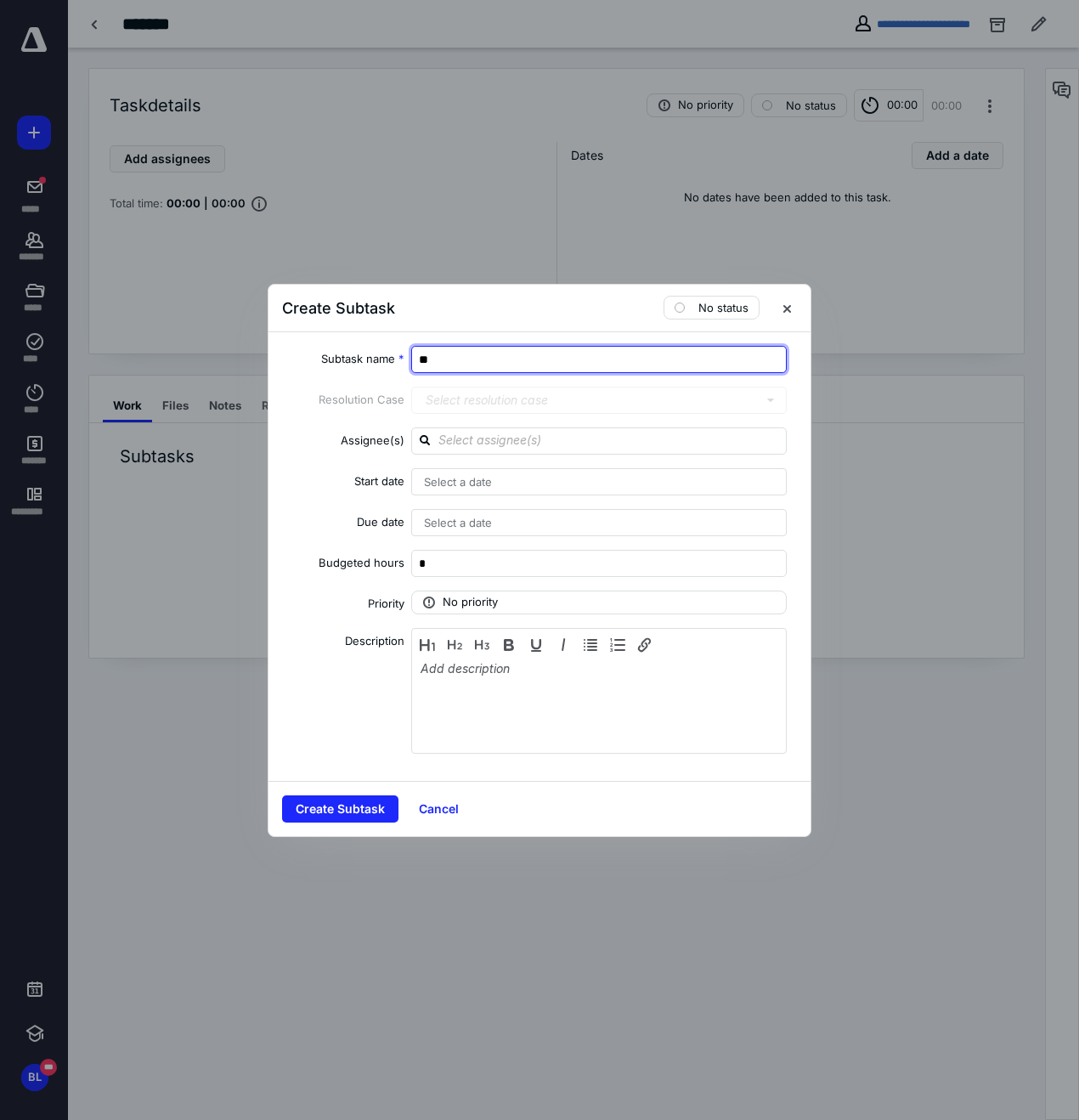 type on "*" 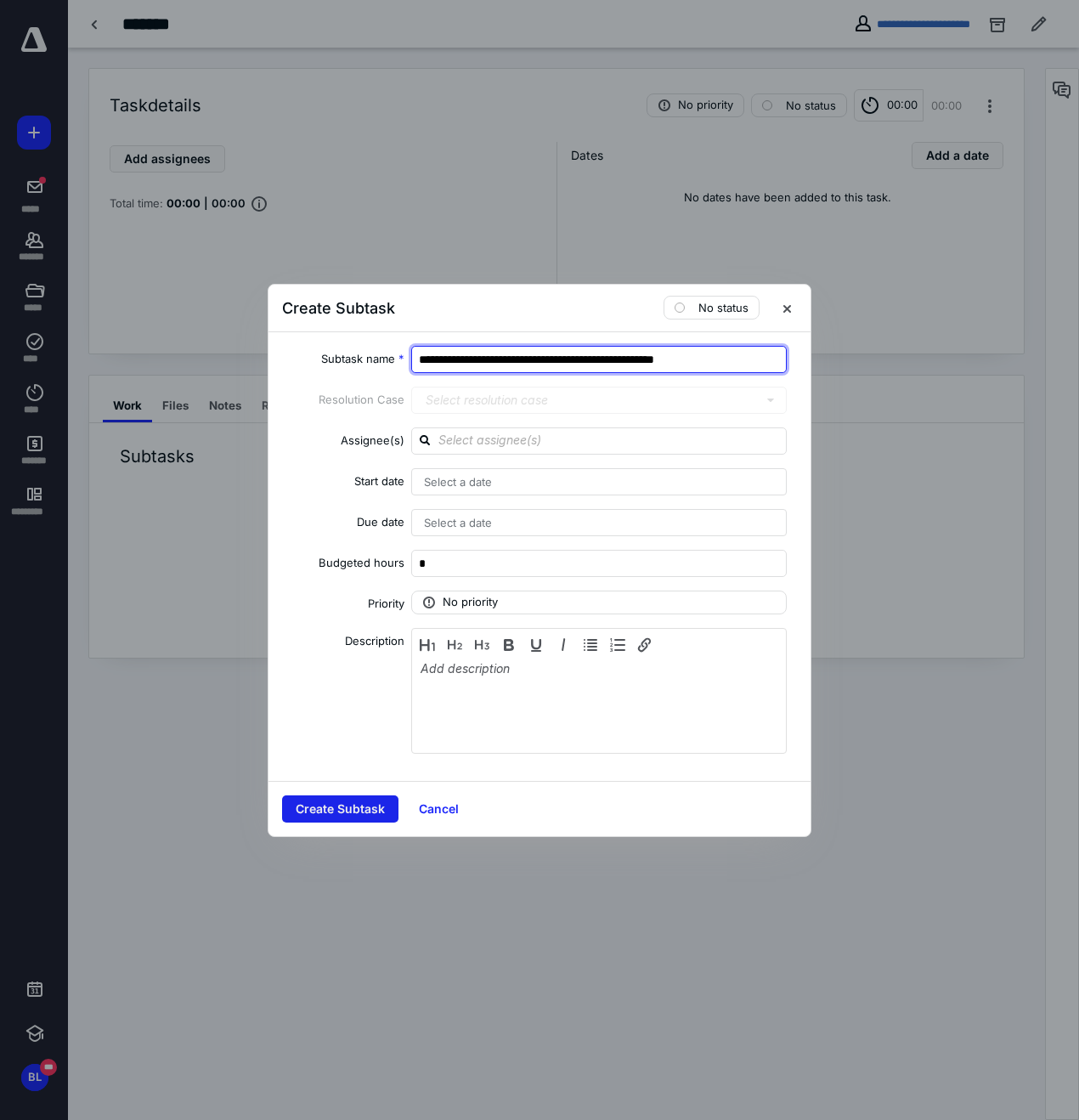 type on "**********" 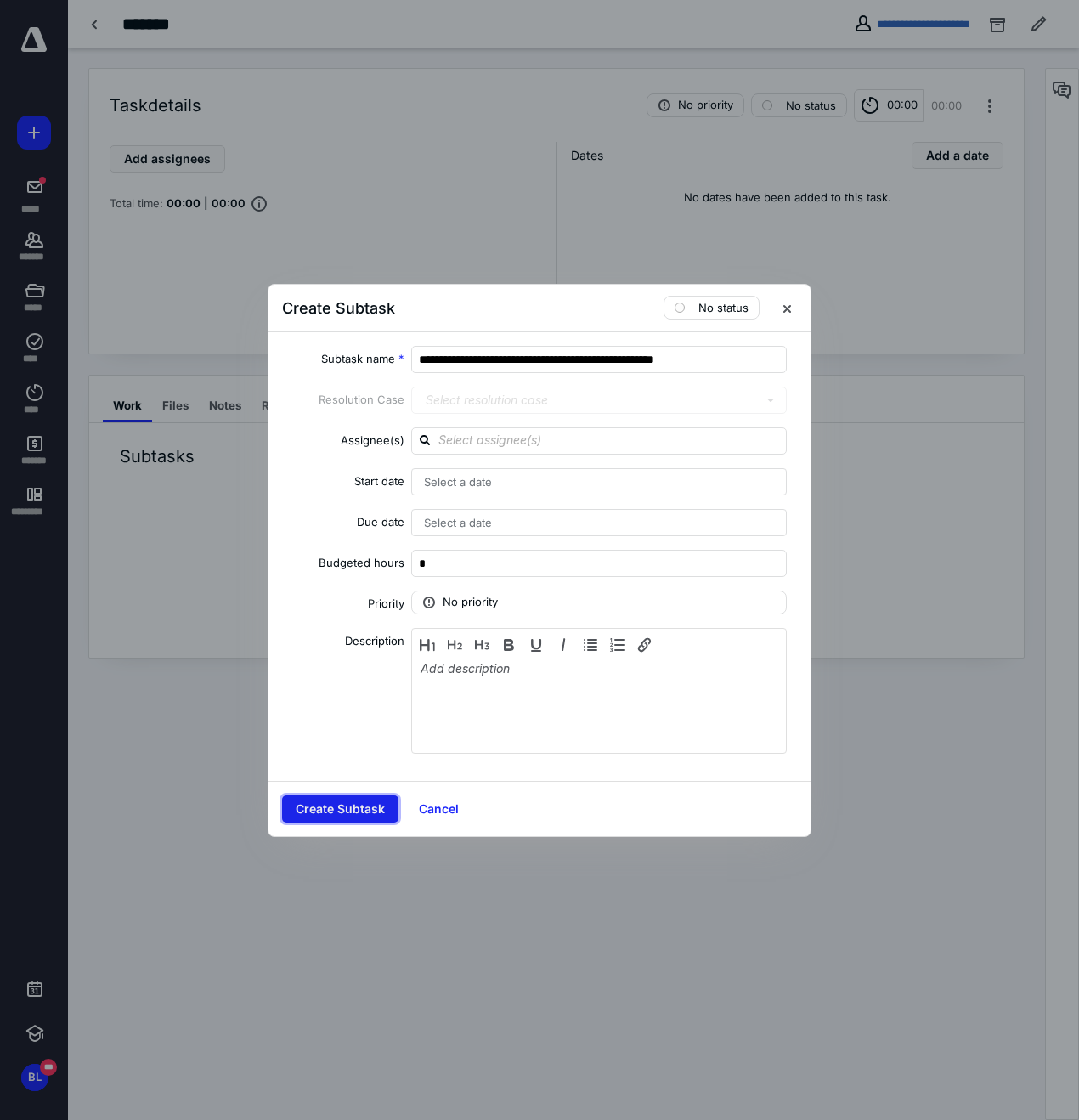 click on "Create Subtask" at bounding box center (340, 809) 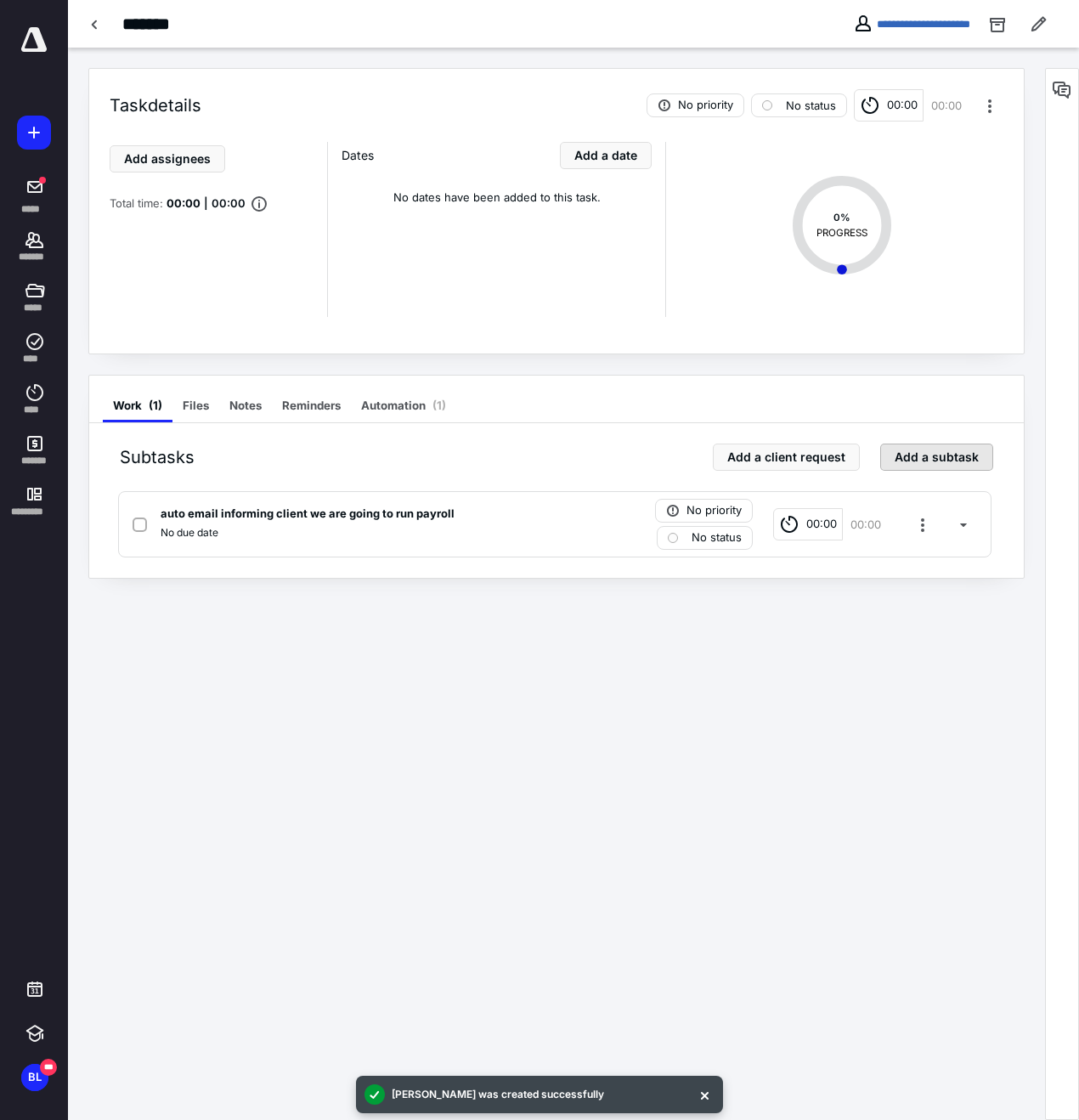 click on "Add a subtask" at bounding box center [936, 457] 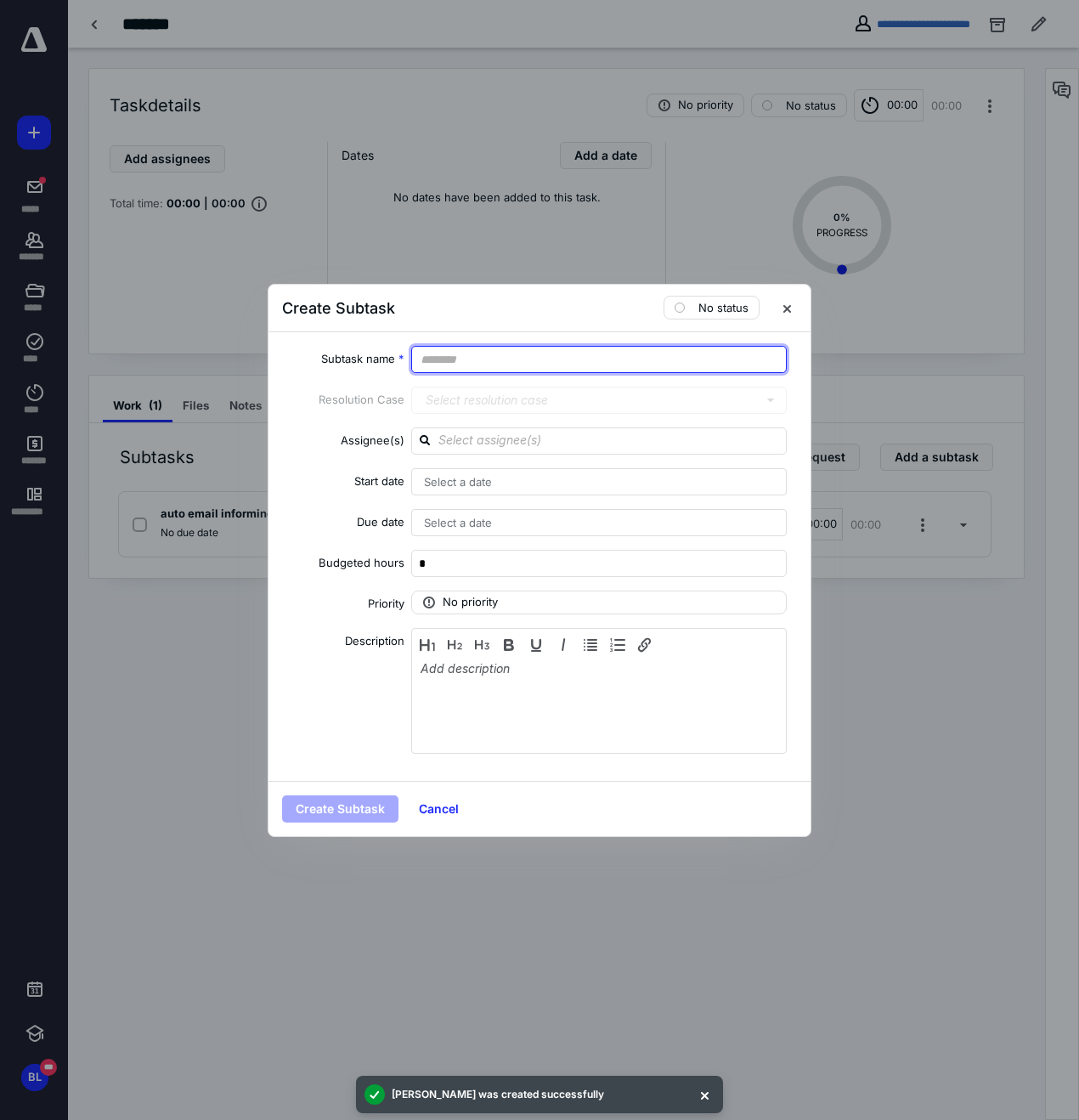 click at bounding box center [599, 359] 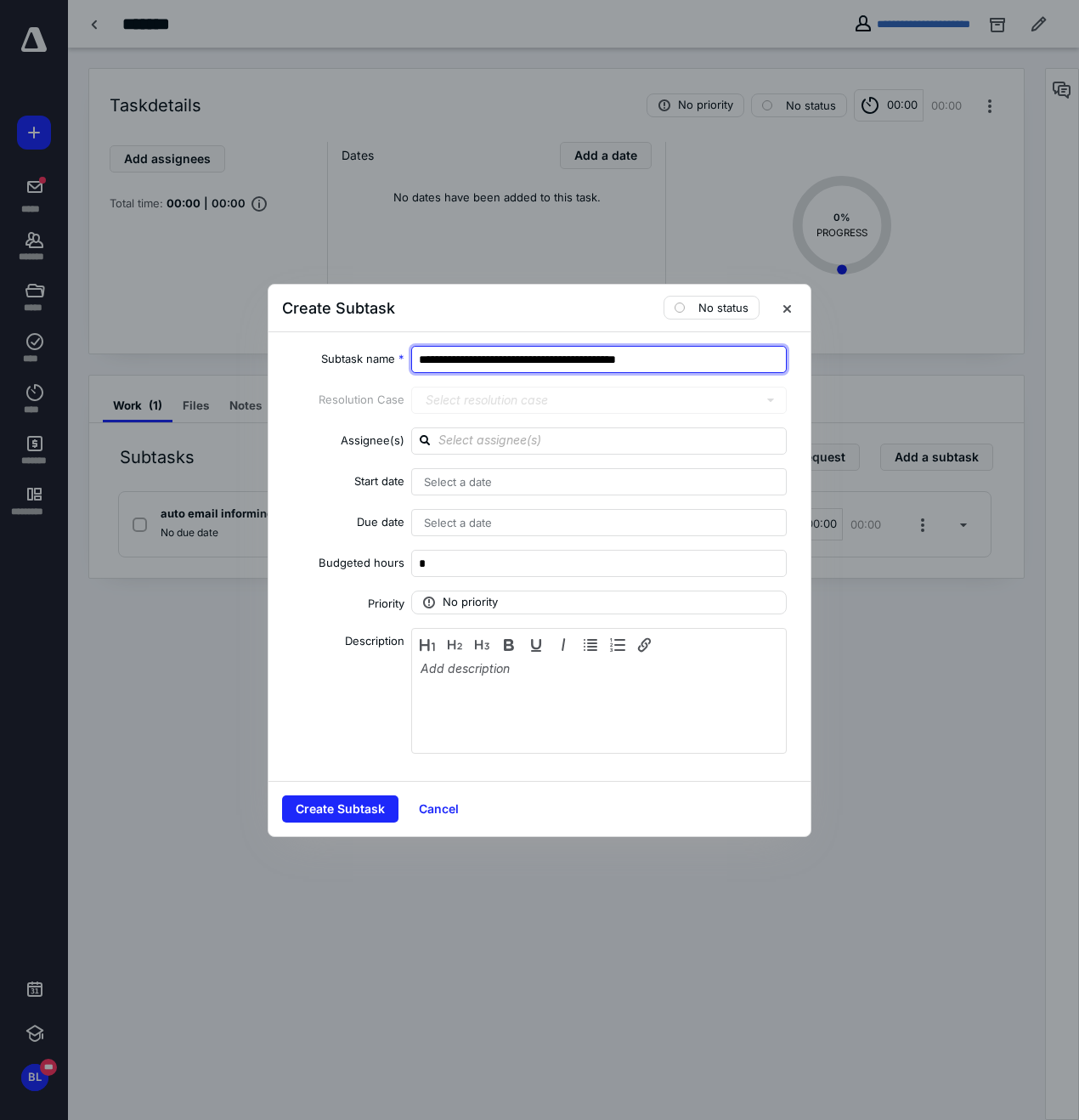 type on "**********" 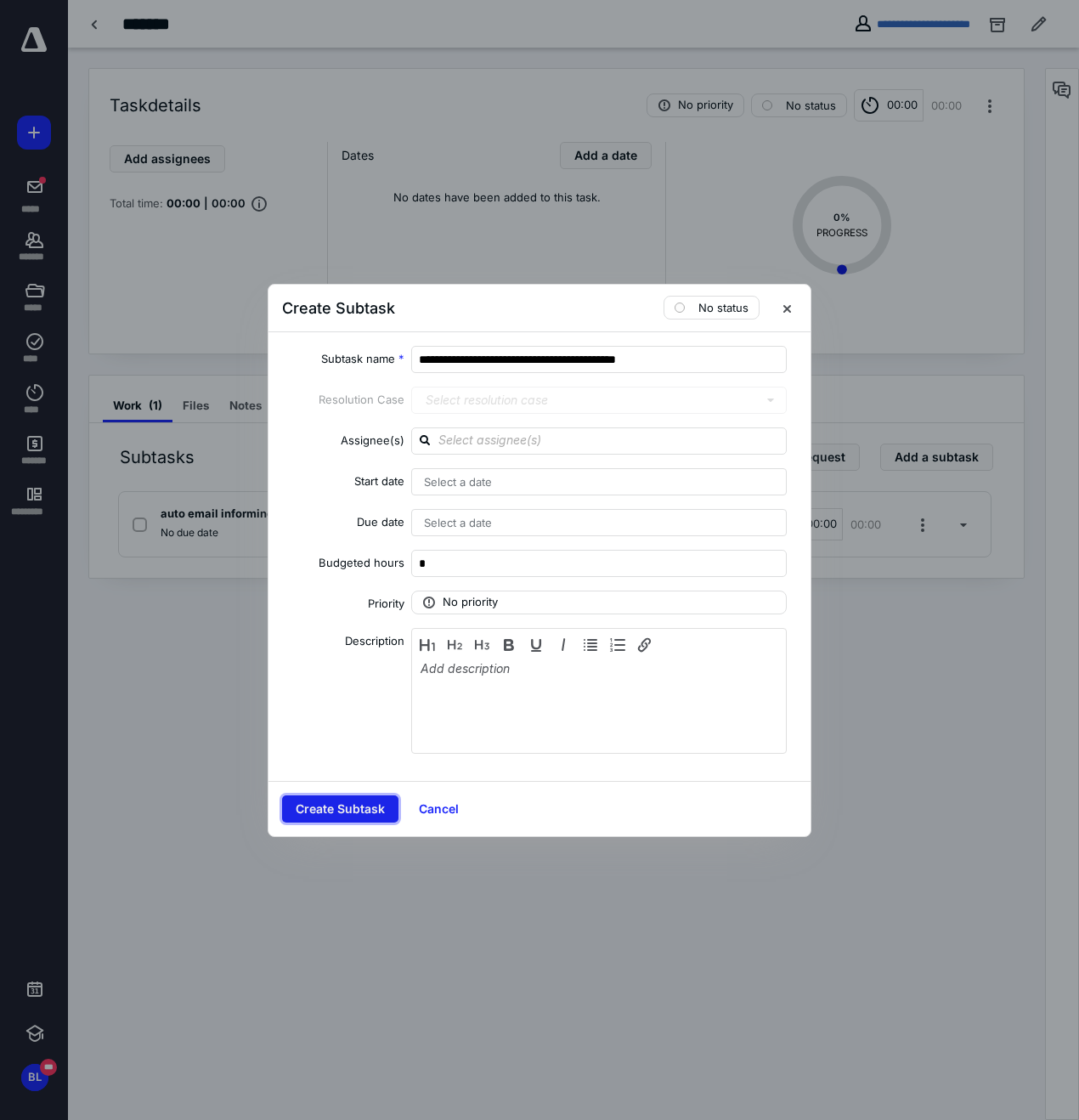click on "Create Subtask" at bounding box center (340, 809) 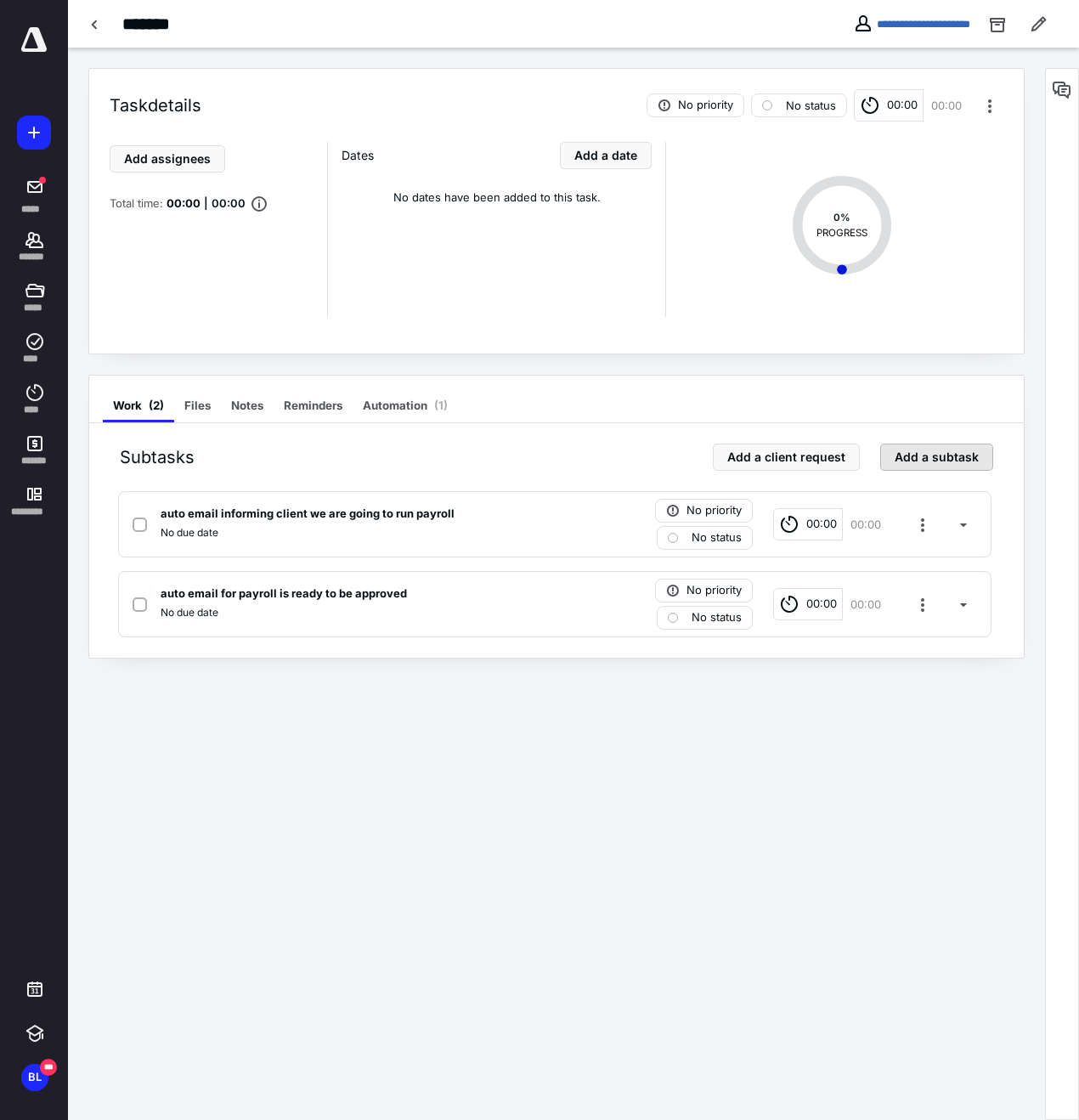 click on "Add a subtask" at bounding box center [936, 457] 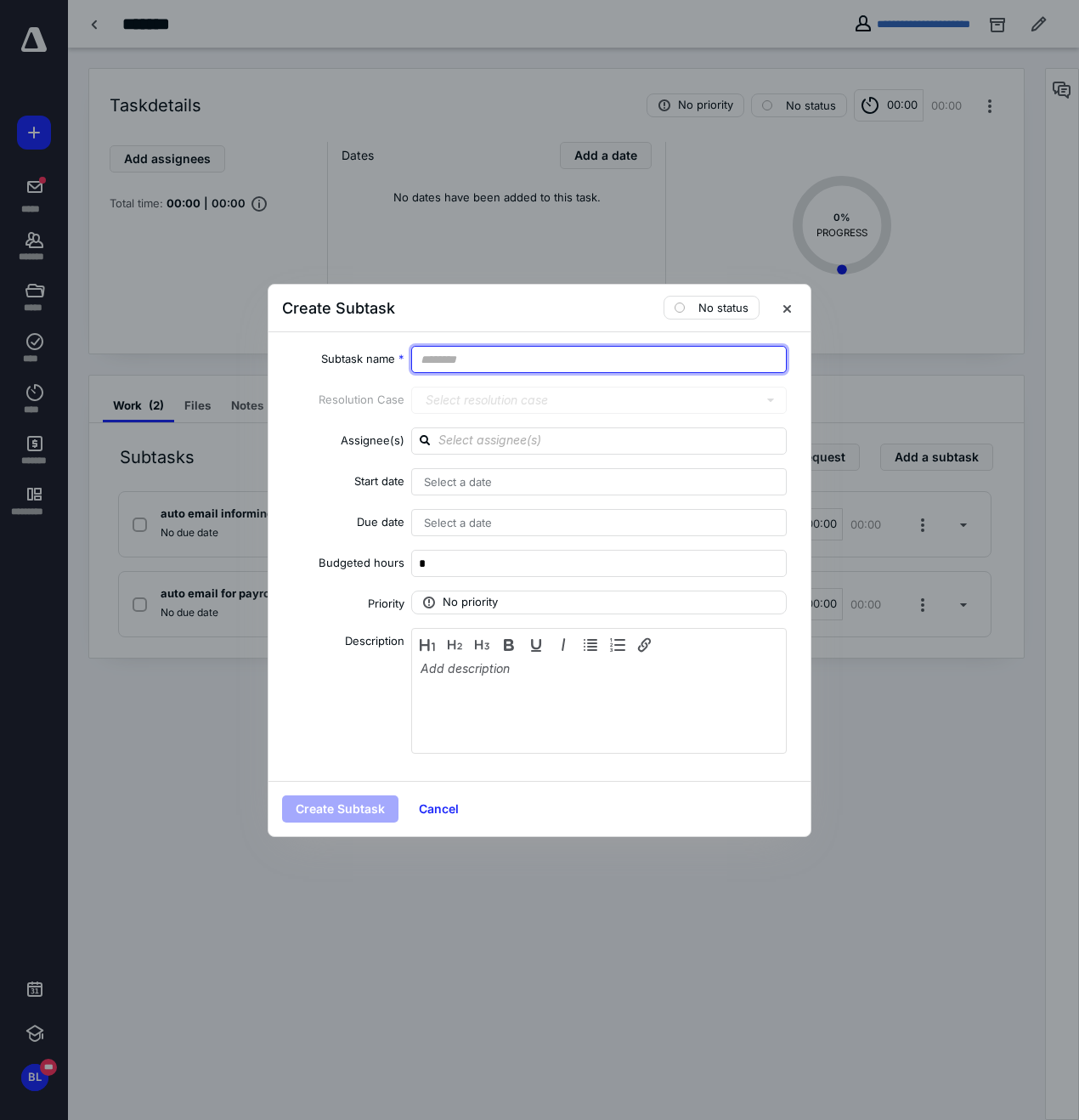 click at bounding box center (599, 359) 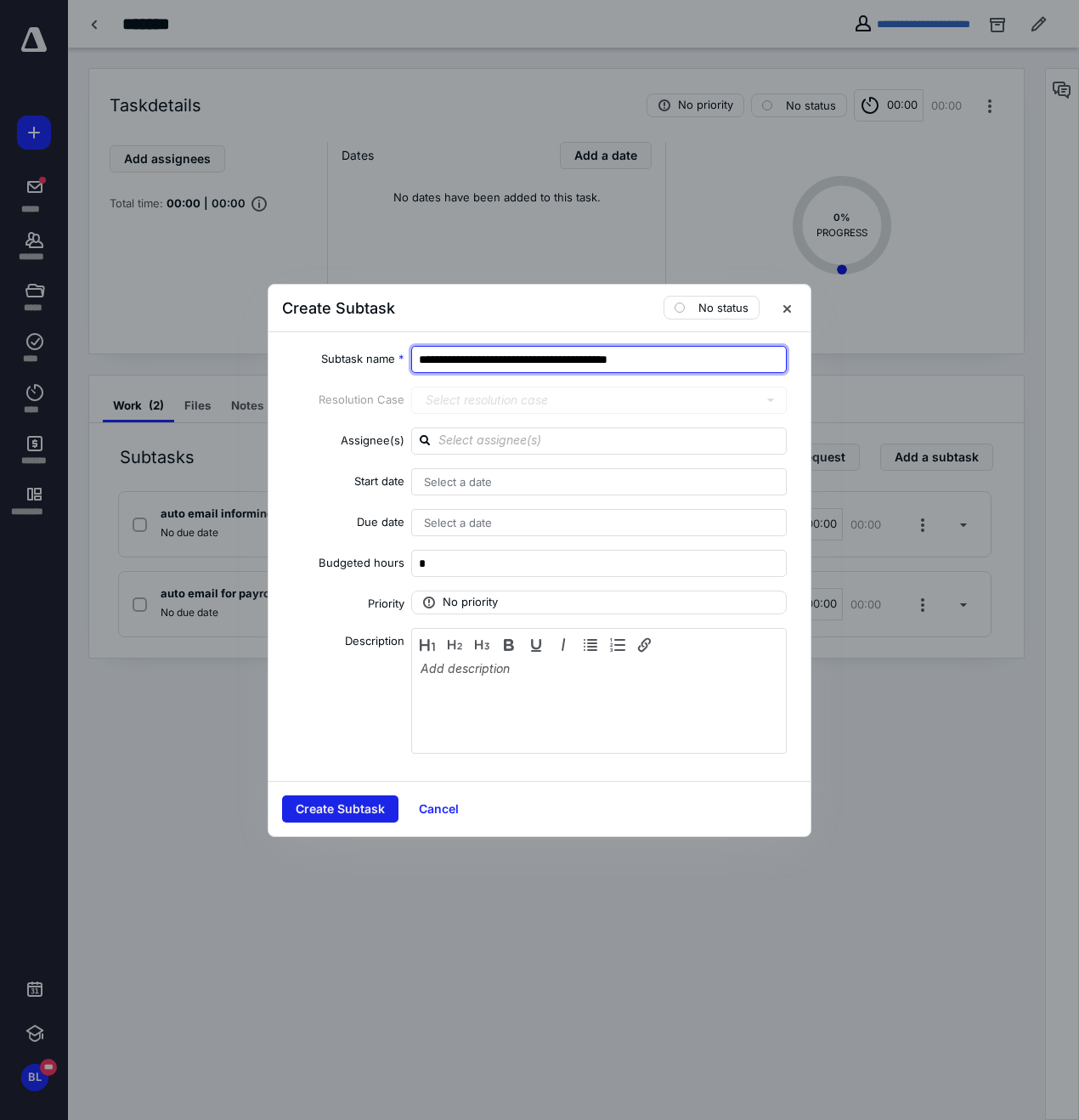 type on "**********" 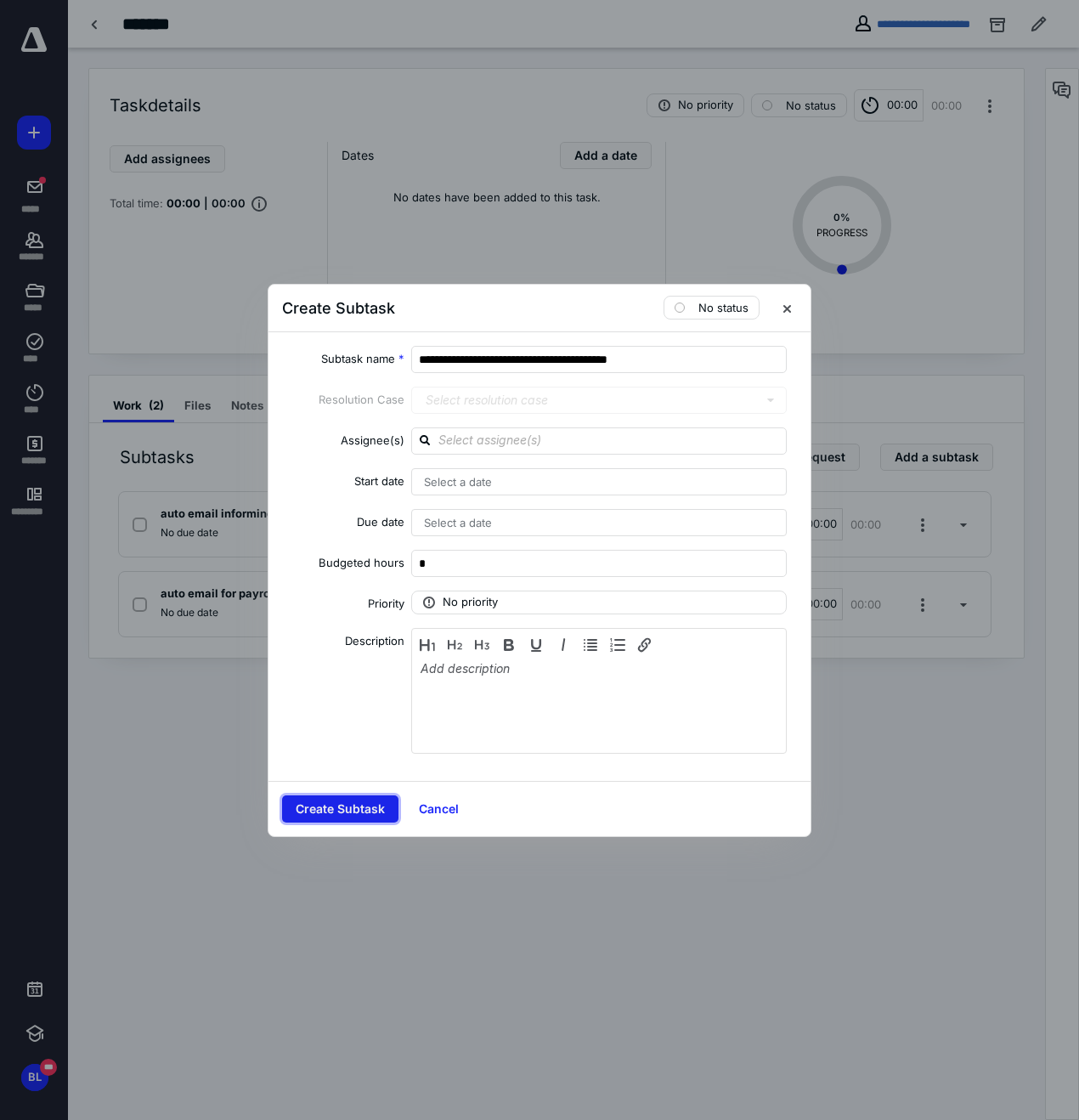 click on "Create Subtask" at bounding box center (340, 809) 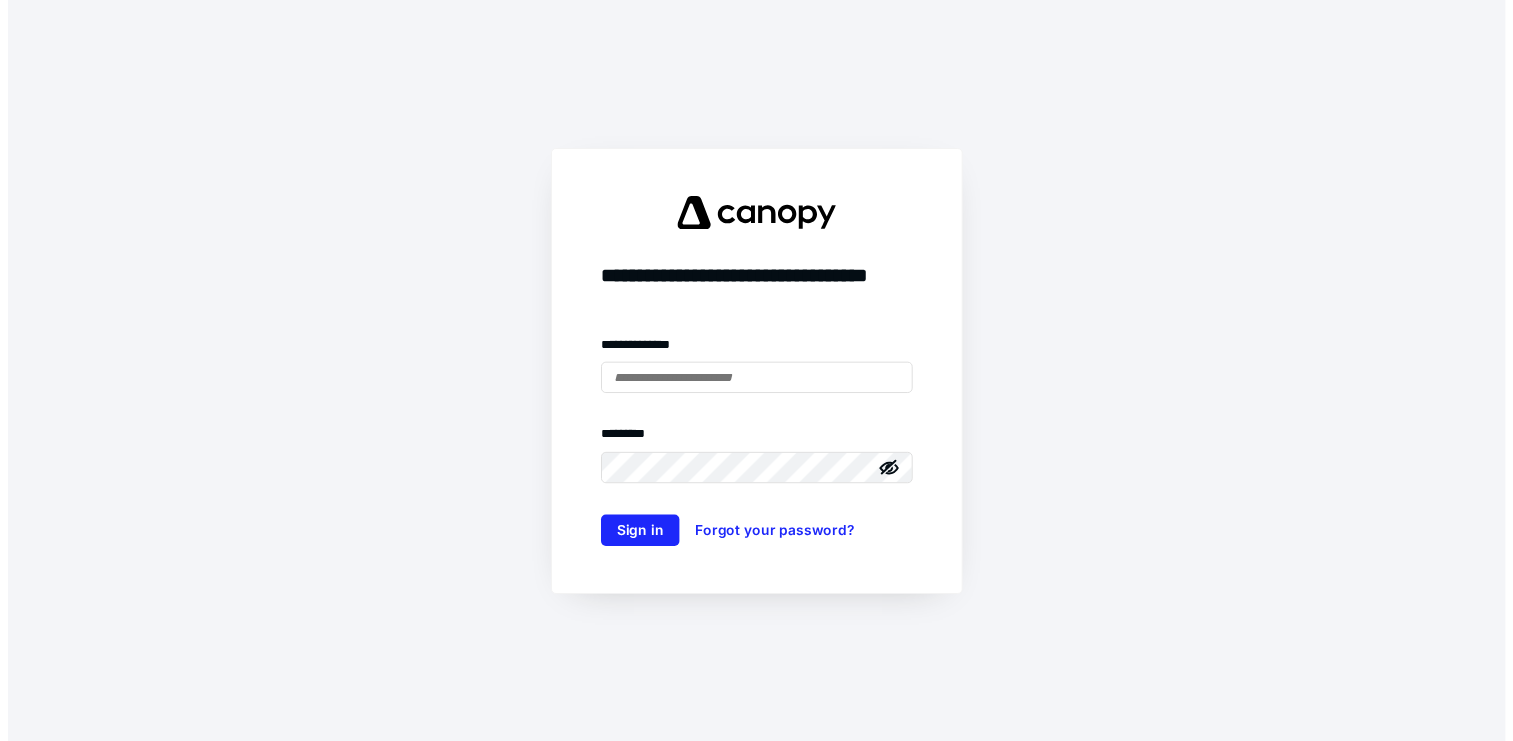 scroll, scrollTop: 0, scrollLeft: 0, axis: both 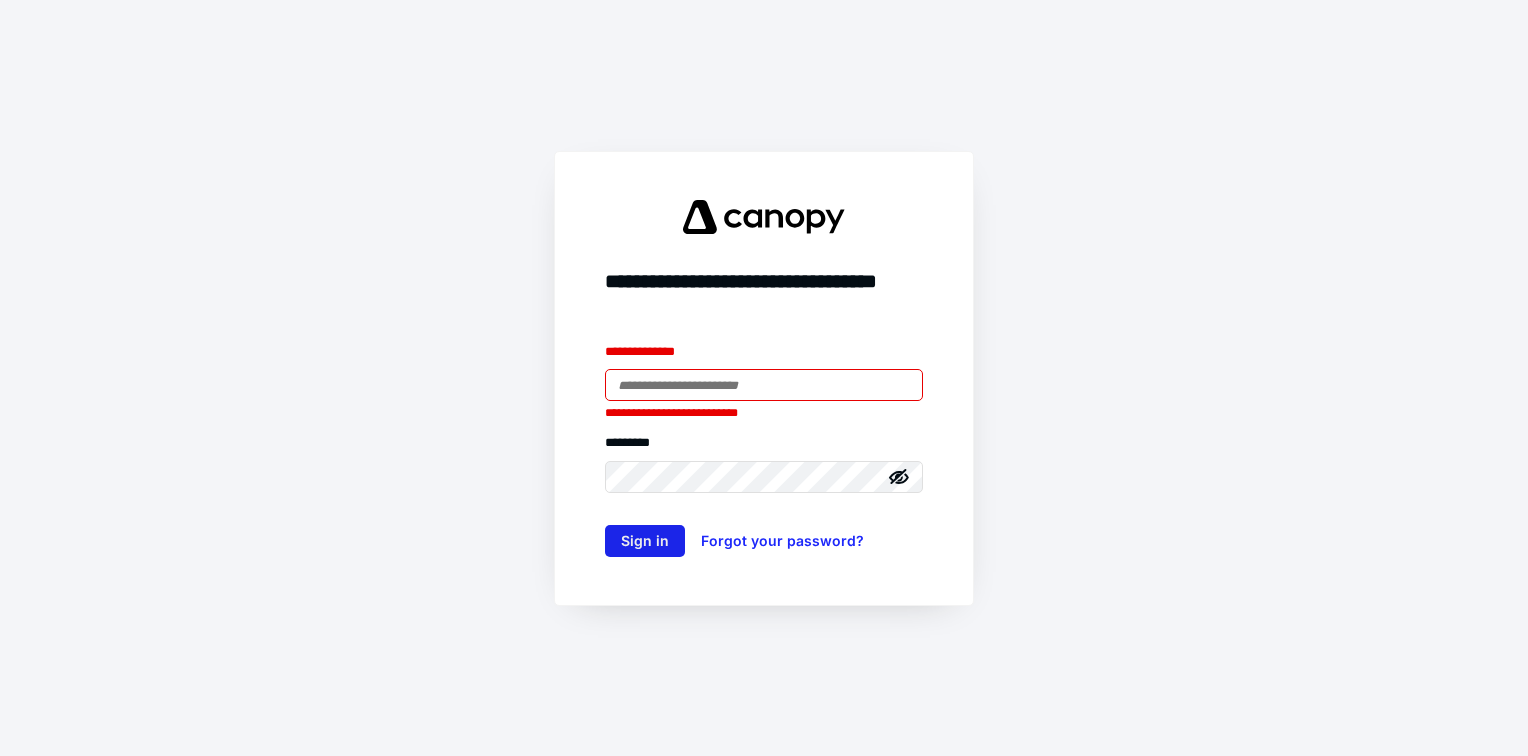 type on "**********" 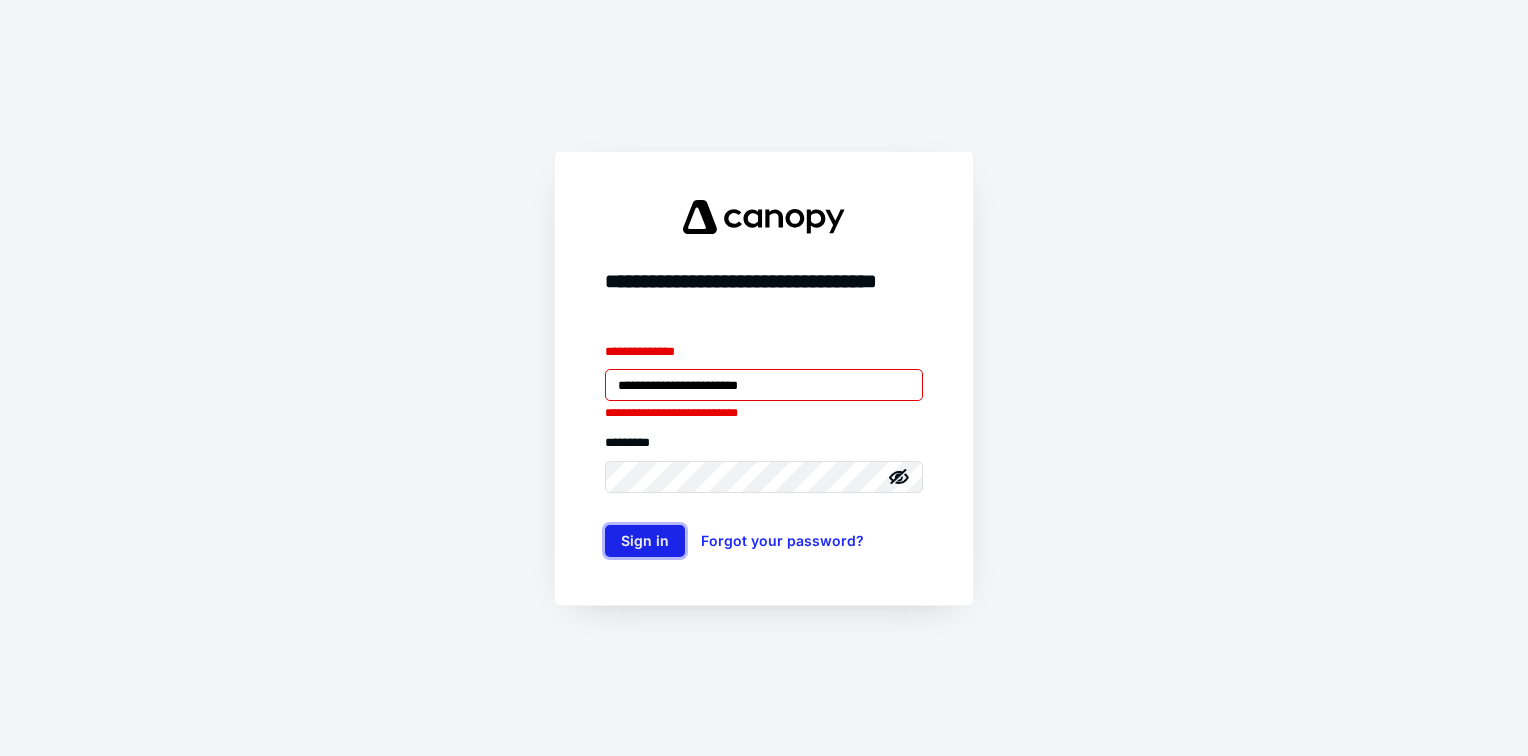 click on "Sign in" at bounding box center (645, 541) 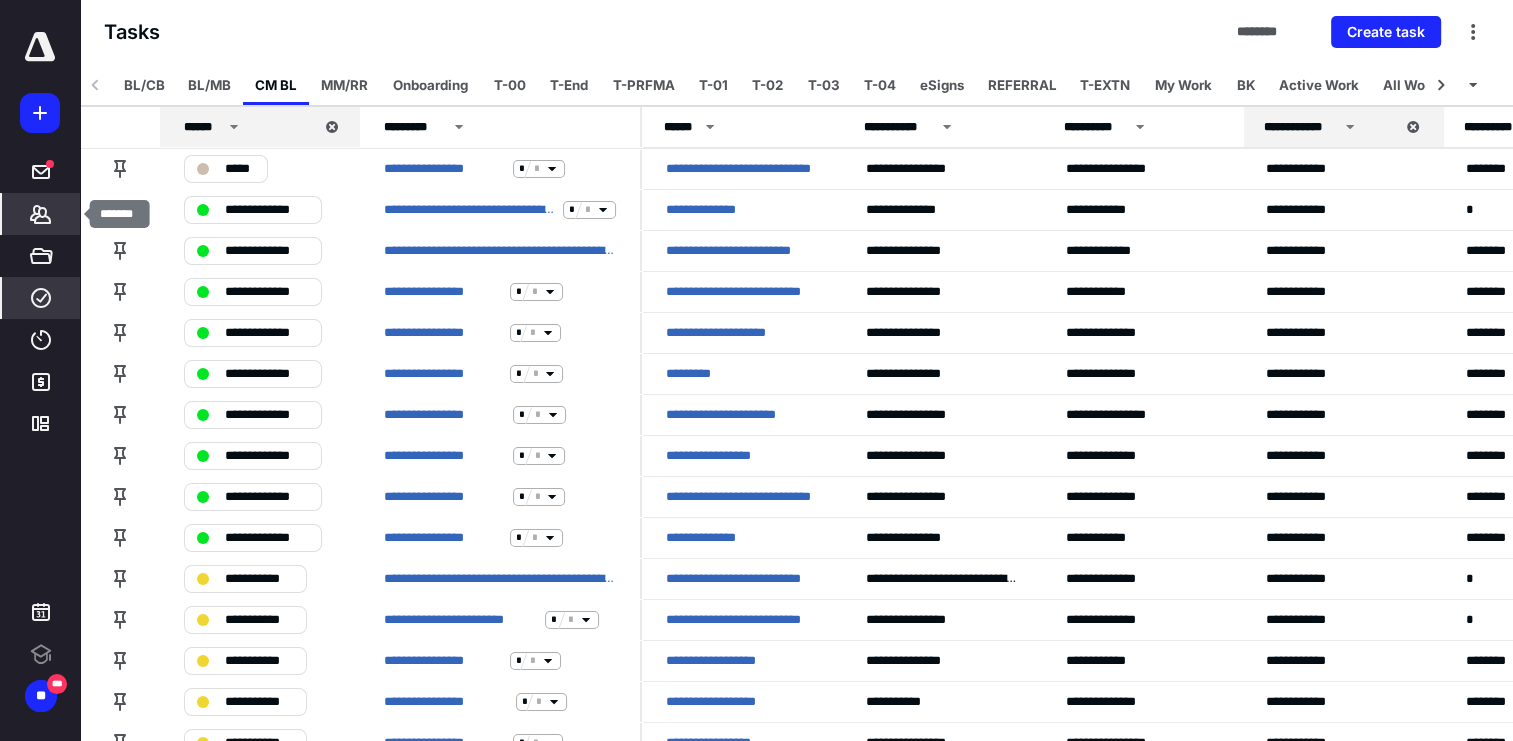 click 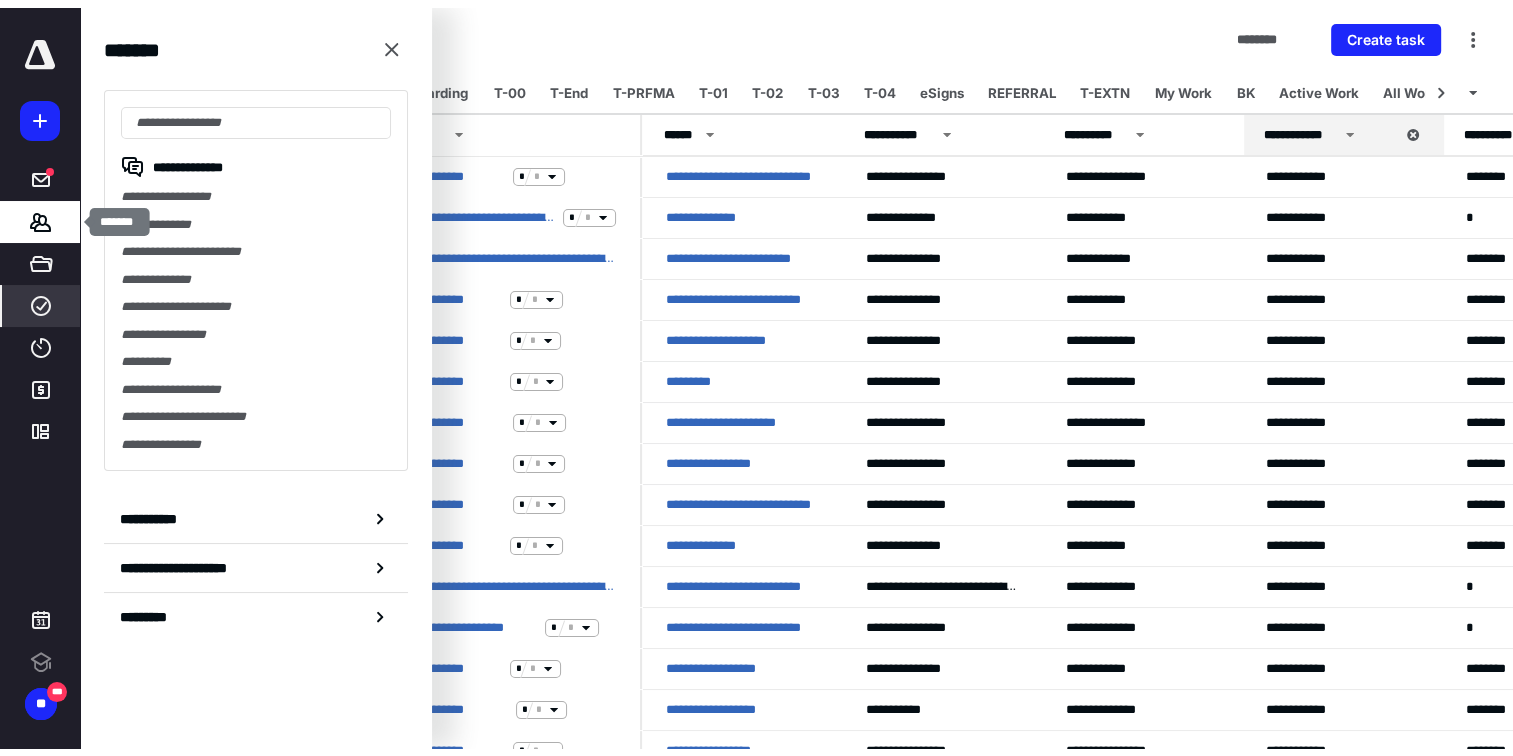 scroll, scrollTop: 0, scrollLeft: 0, axis: both 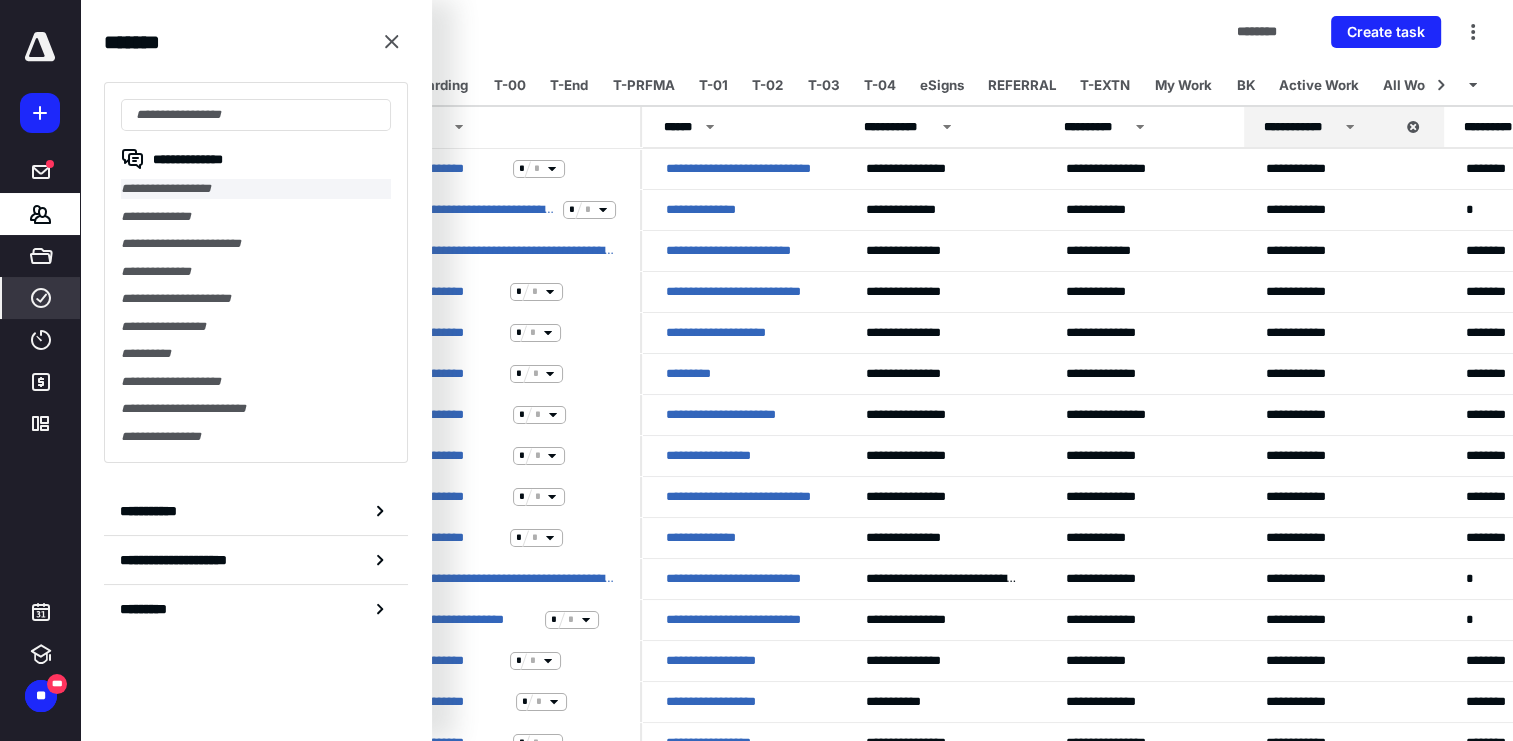 click on "**********" at bounding box center (256, 189) 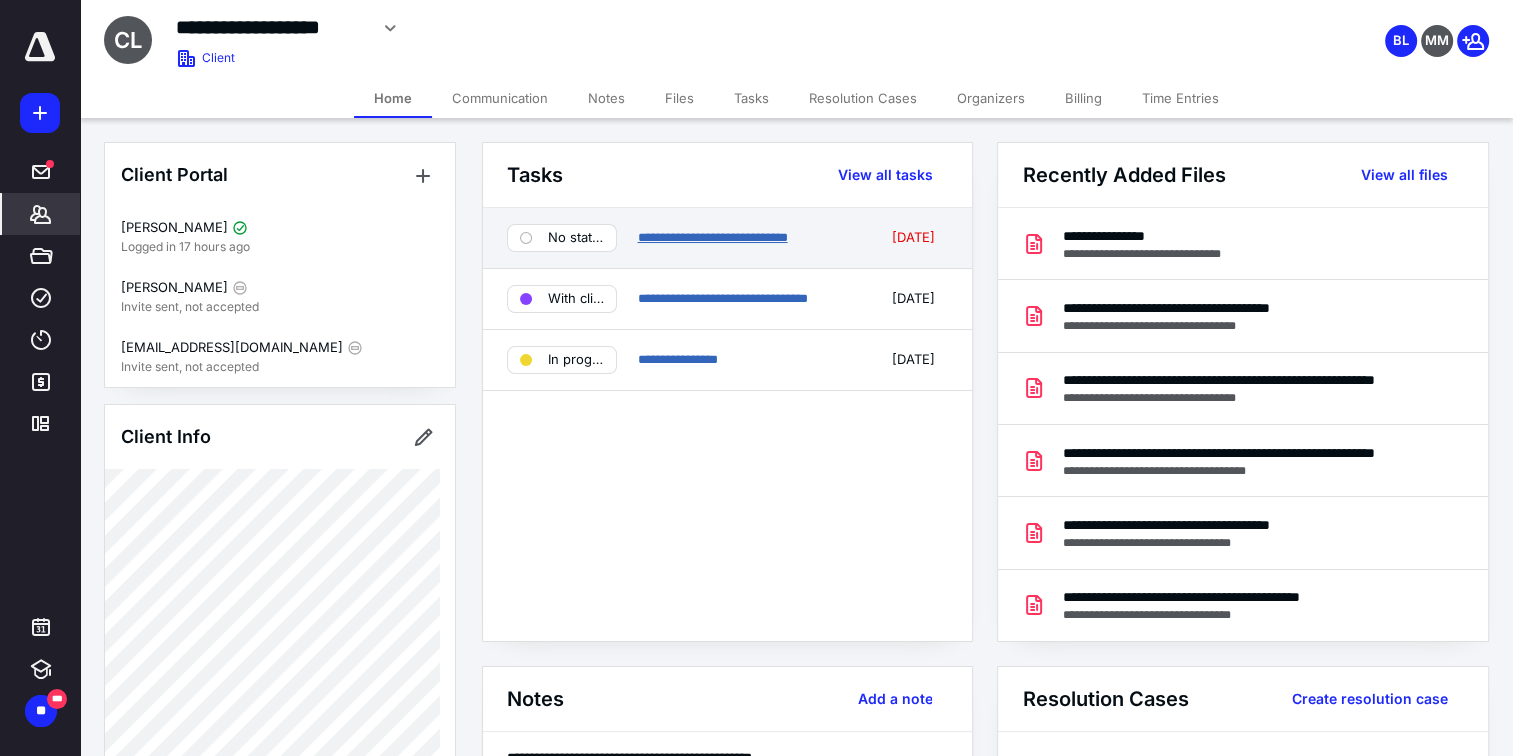 click on "**********" at bounding box center (712, 237) 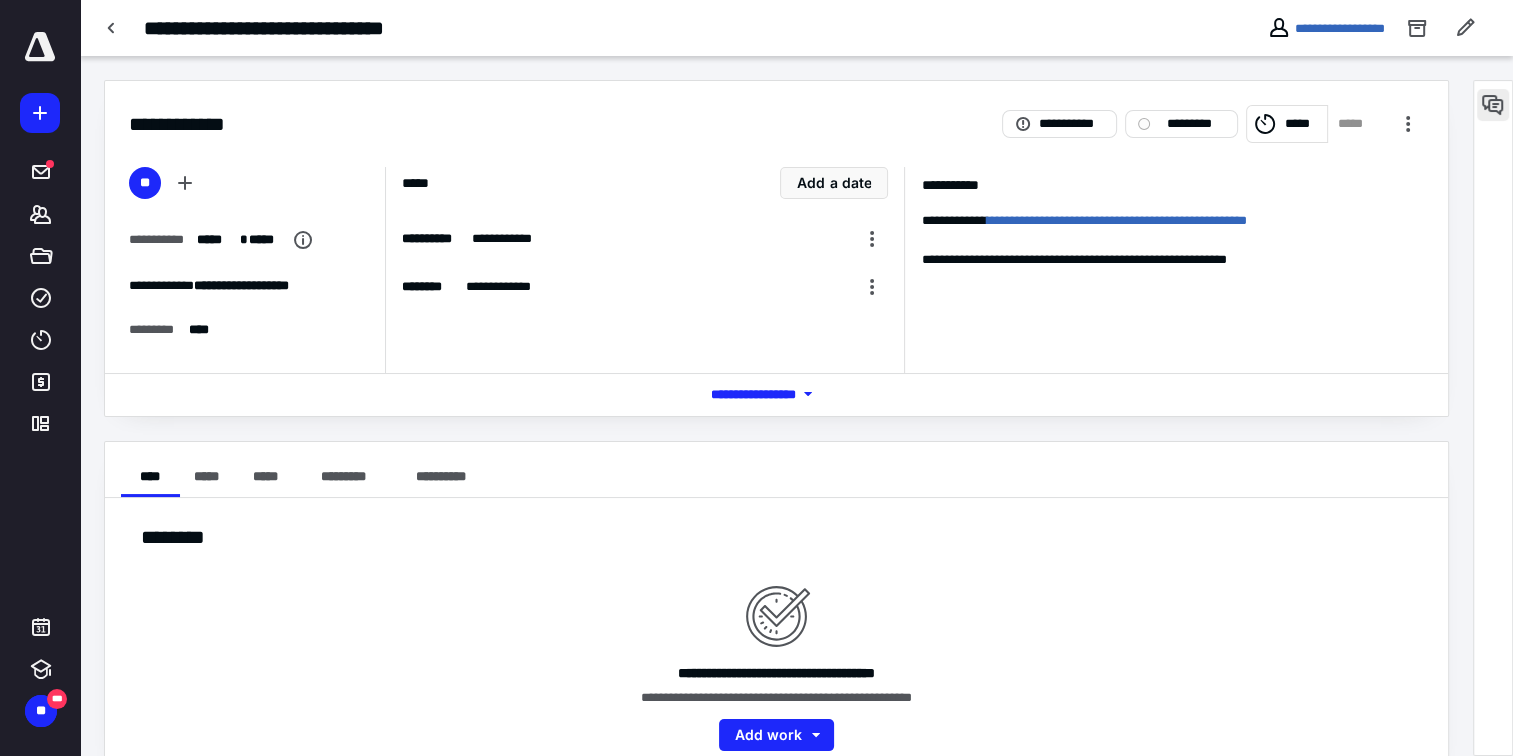 click at bounding box center (1493, 105) 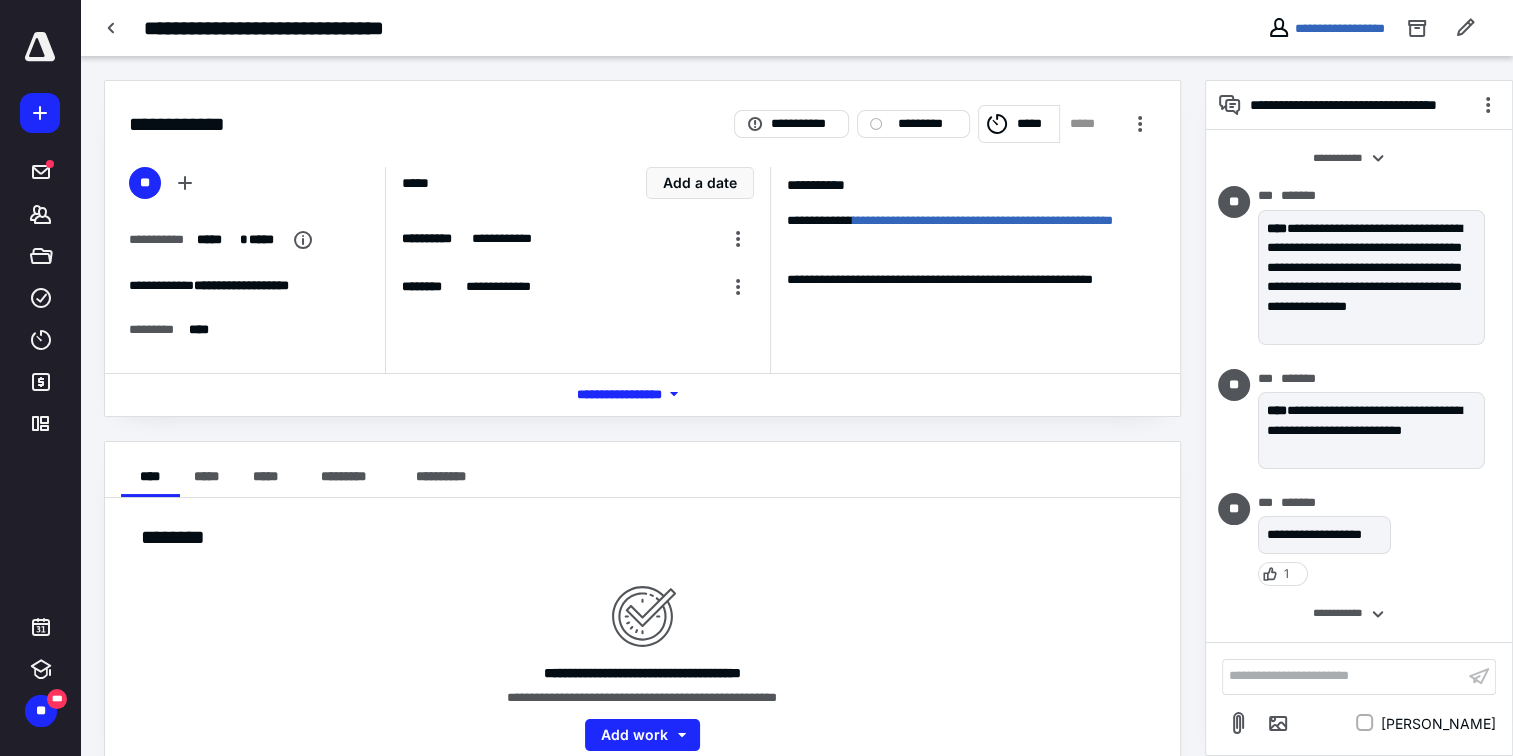 scroll, scrollTop: 42, scrollLeft: 0, axis: vertical 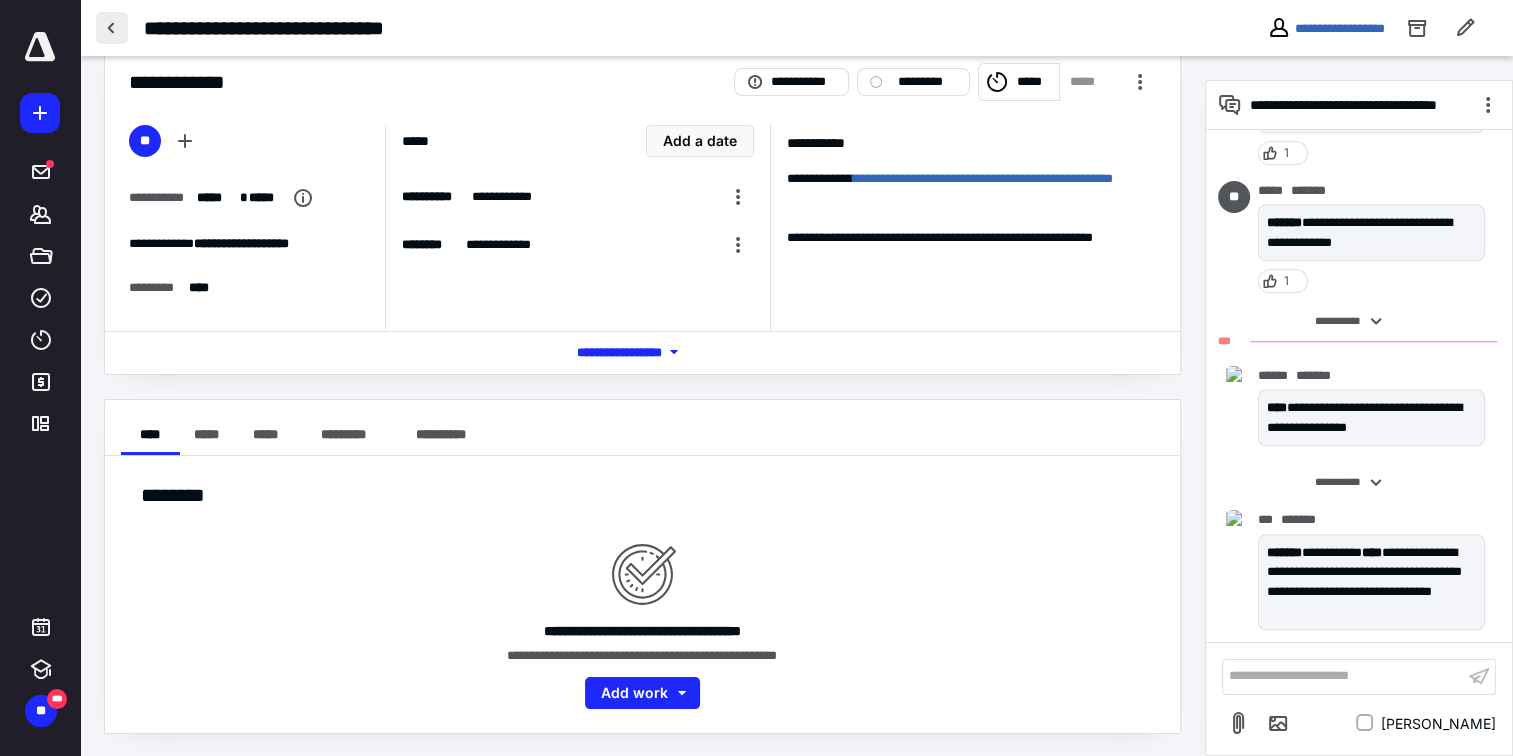 click at bounding box center (112, 28) 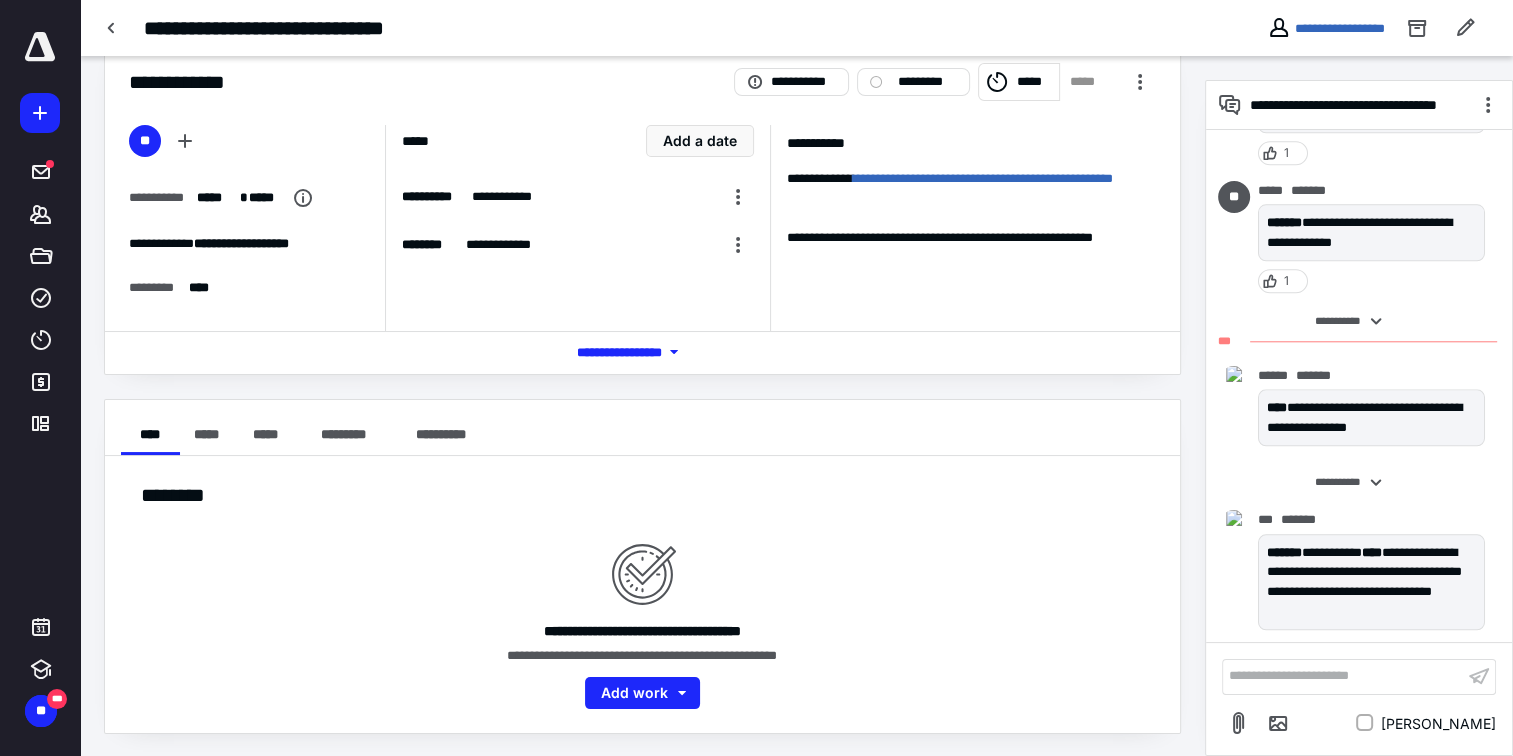 scroll, scrollTop: 0, scrollLeft: 0, axis: both 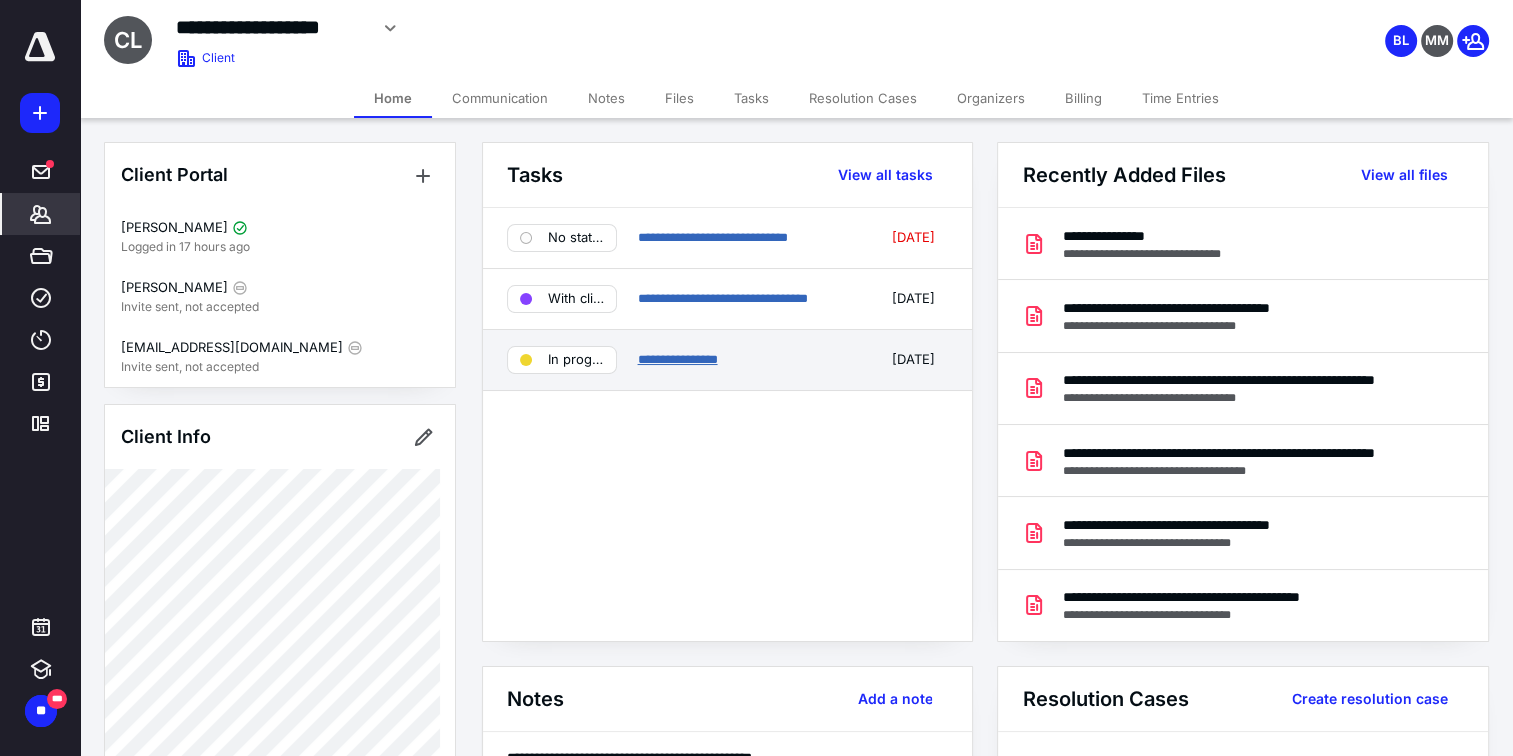 click on "**********" at bounding box center [677, 359] 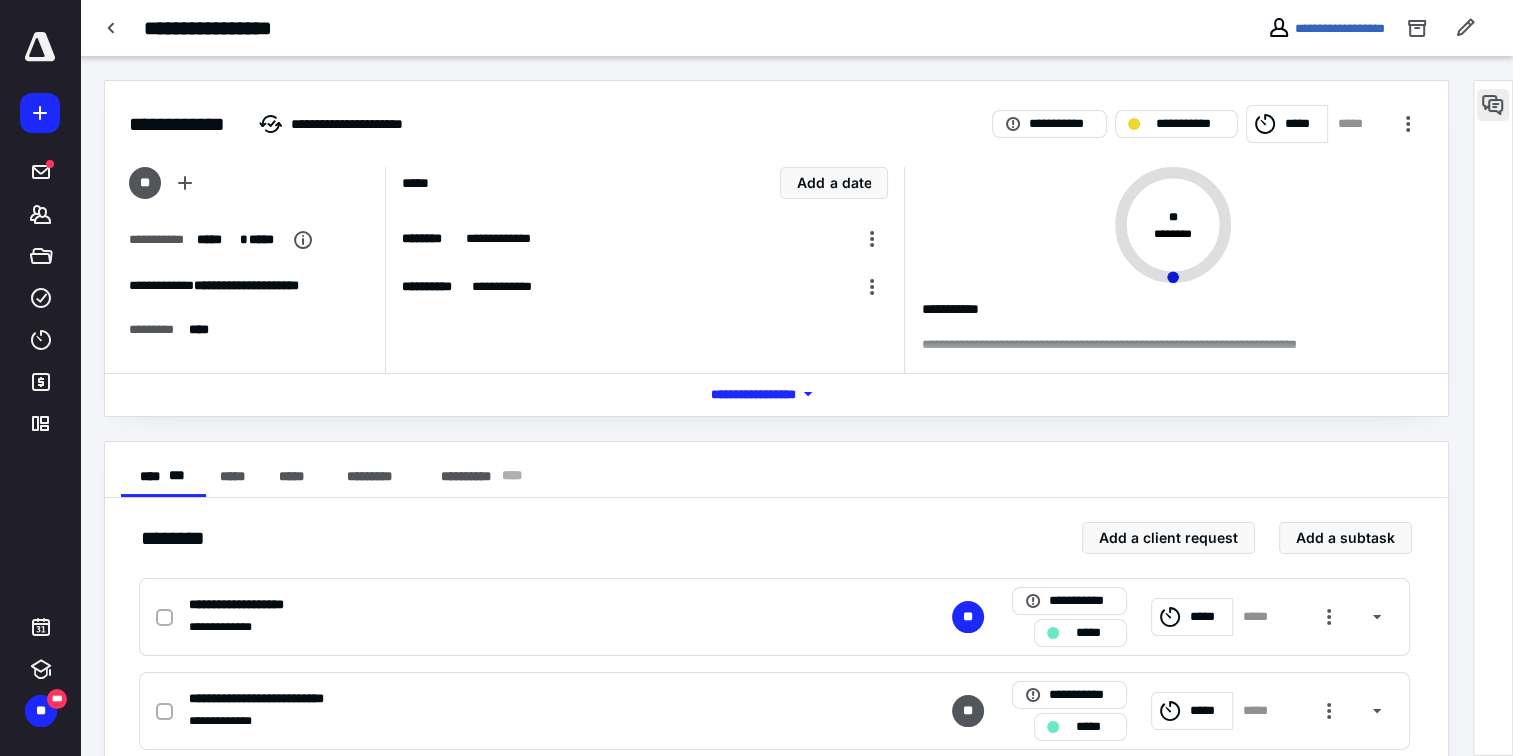 click at bounding box center [1493, 105] 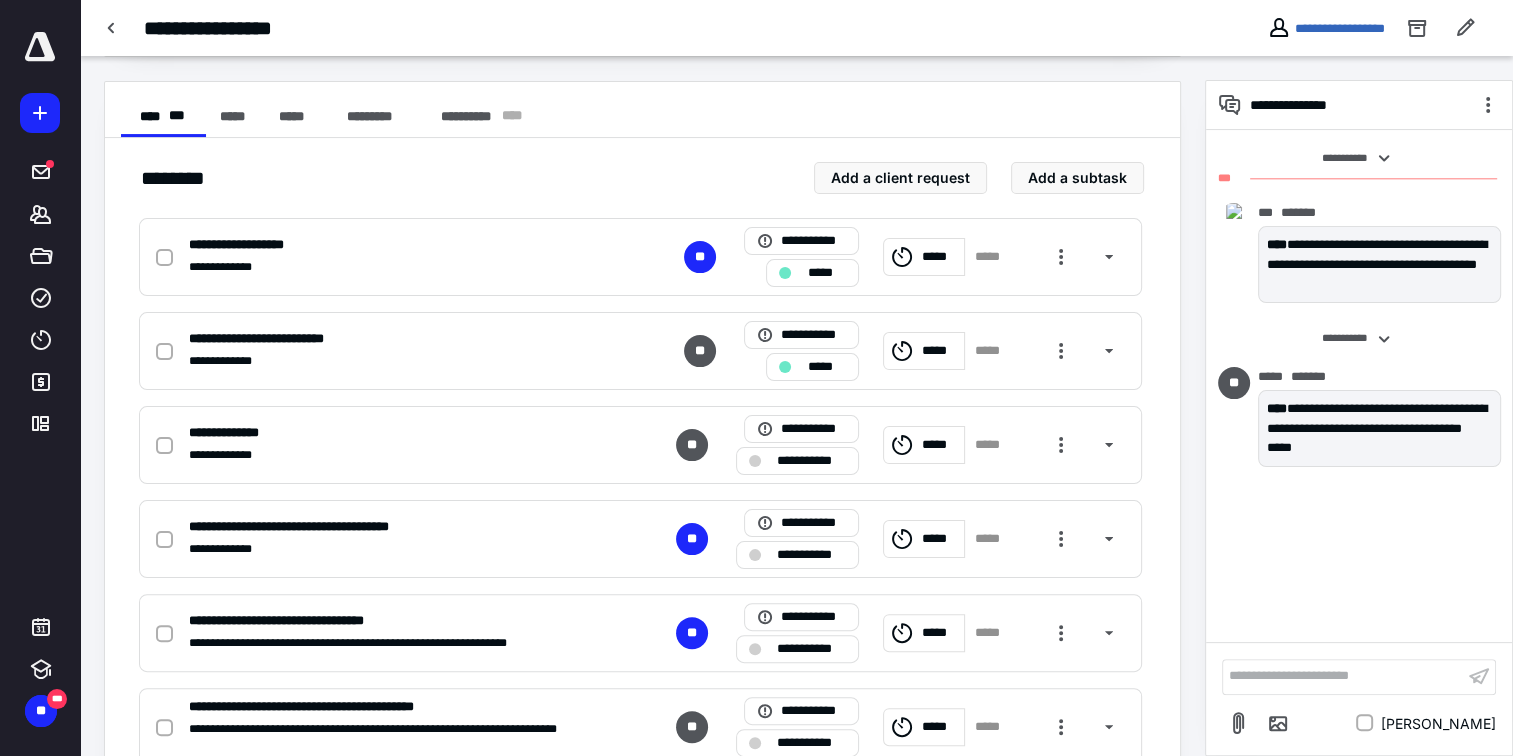 scroll, scrollTop: 0, scrollLeft: 0, axis: both 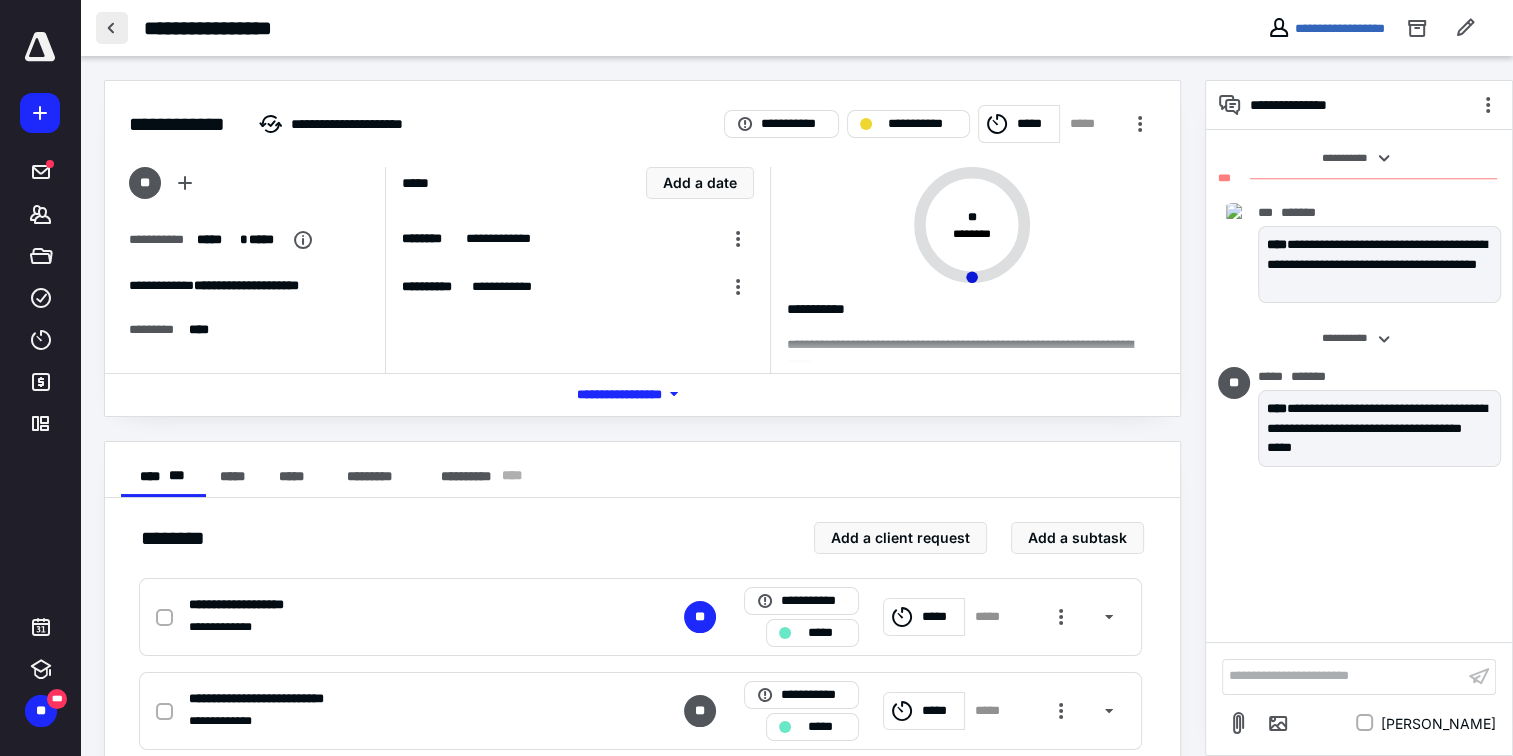 click at bounding box center [112, 28] 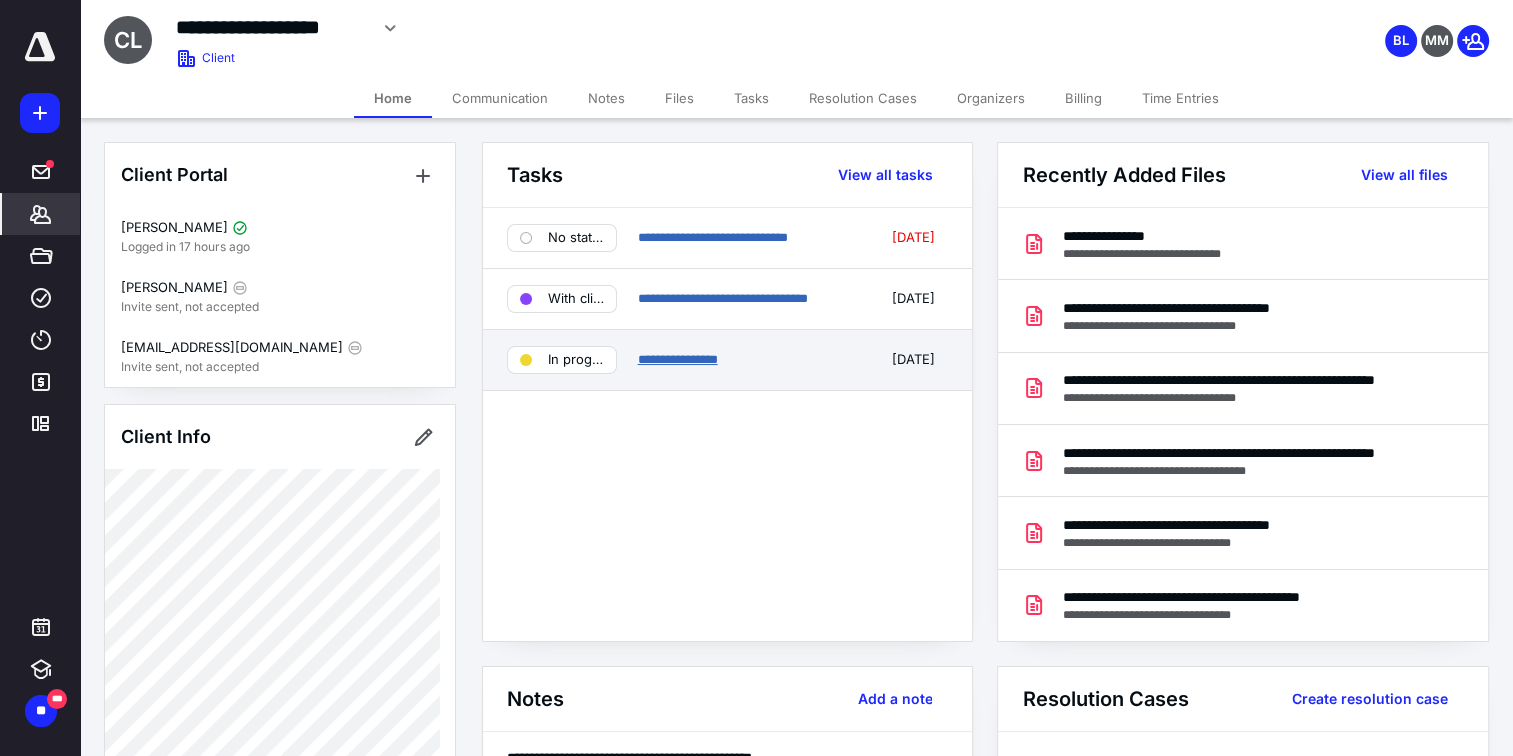 click on "**********" at bounding box center [677, 359] 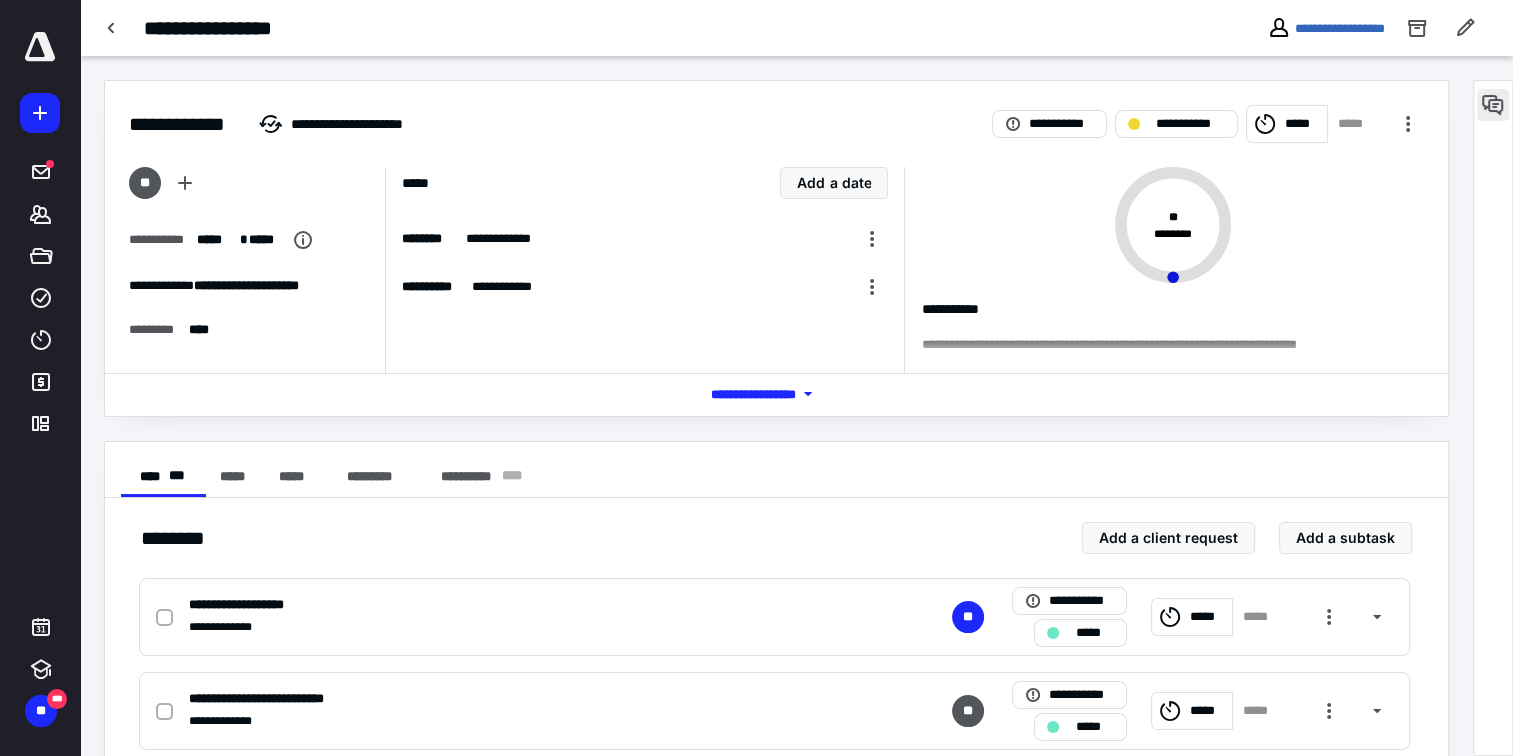 click at bounding box center (1493, 105) 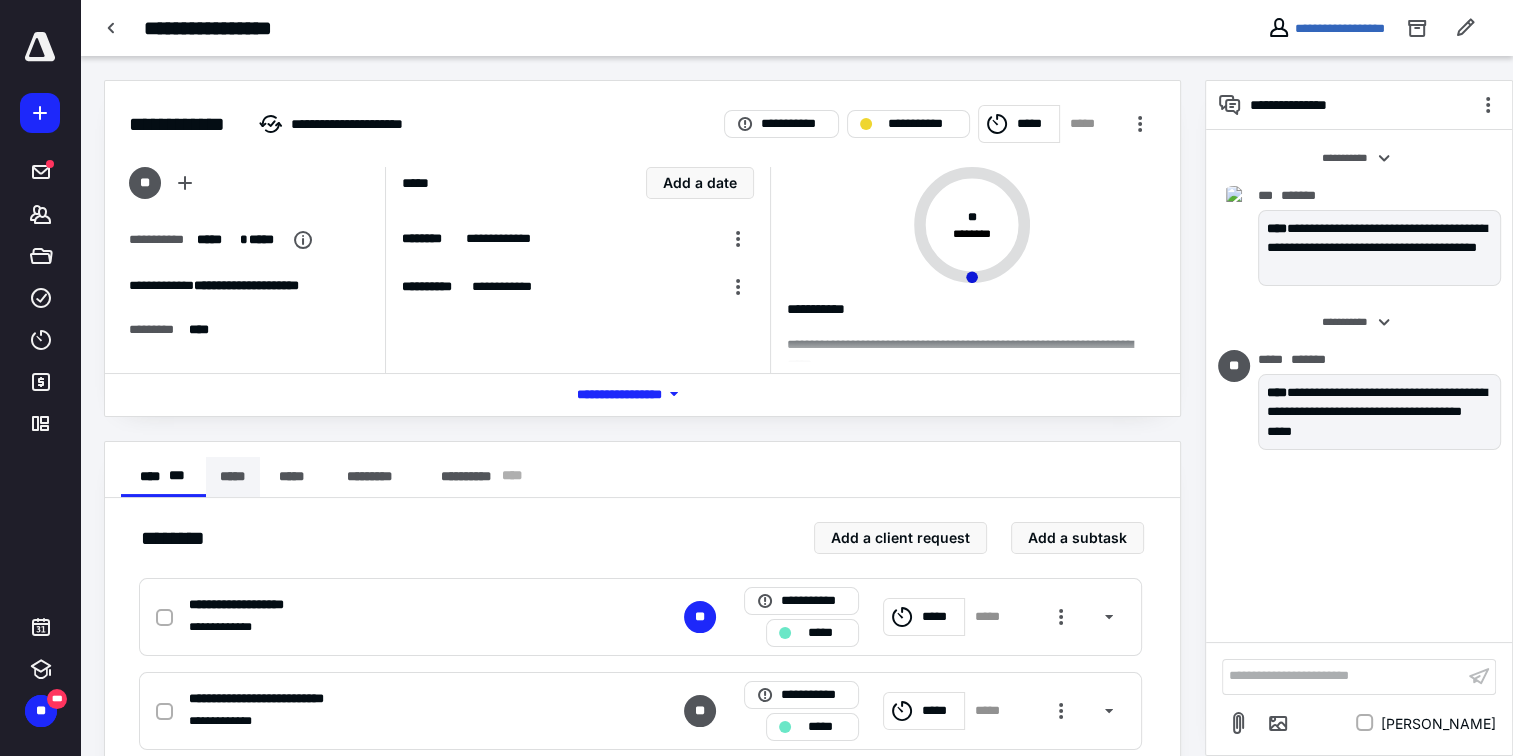 click on "*****" at bounding box center (233, 477) 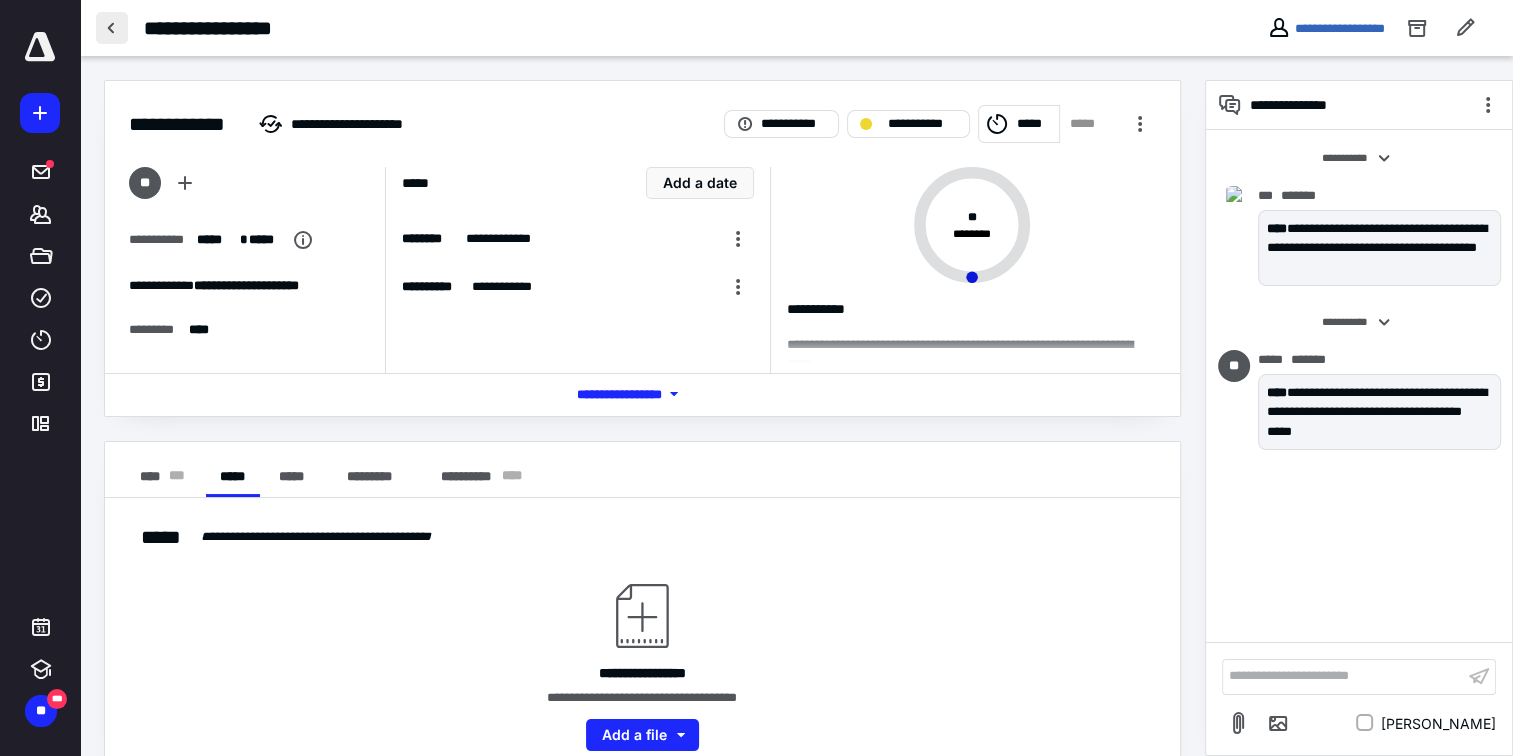 click at bounding box center [112, 28] 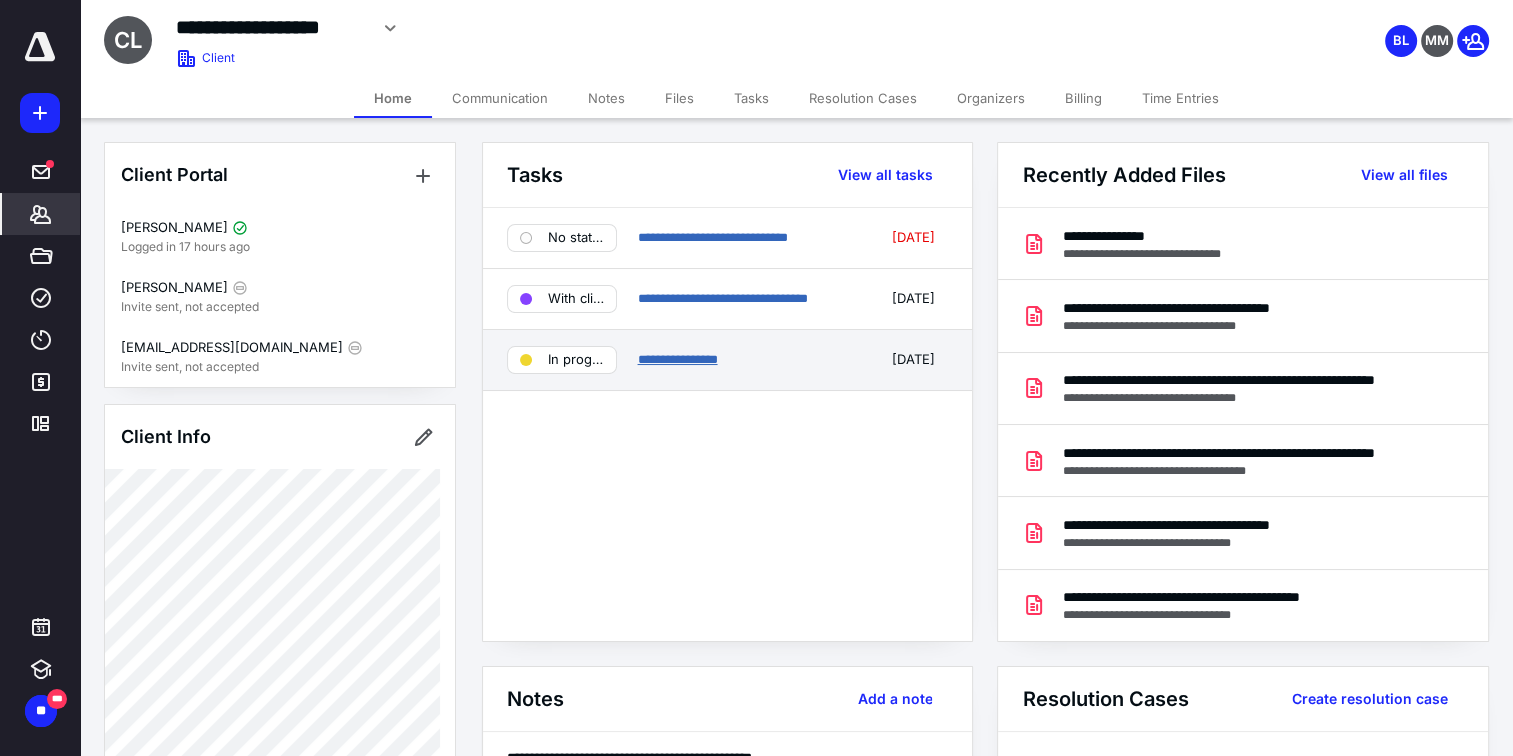 click on "**********" at bounding box center (677, 359) 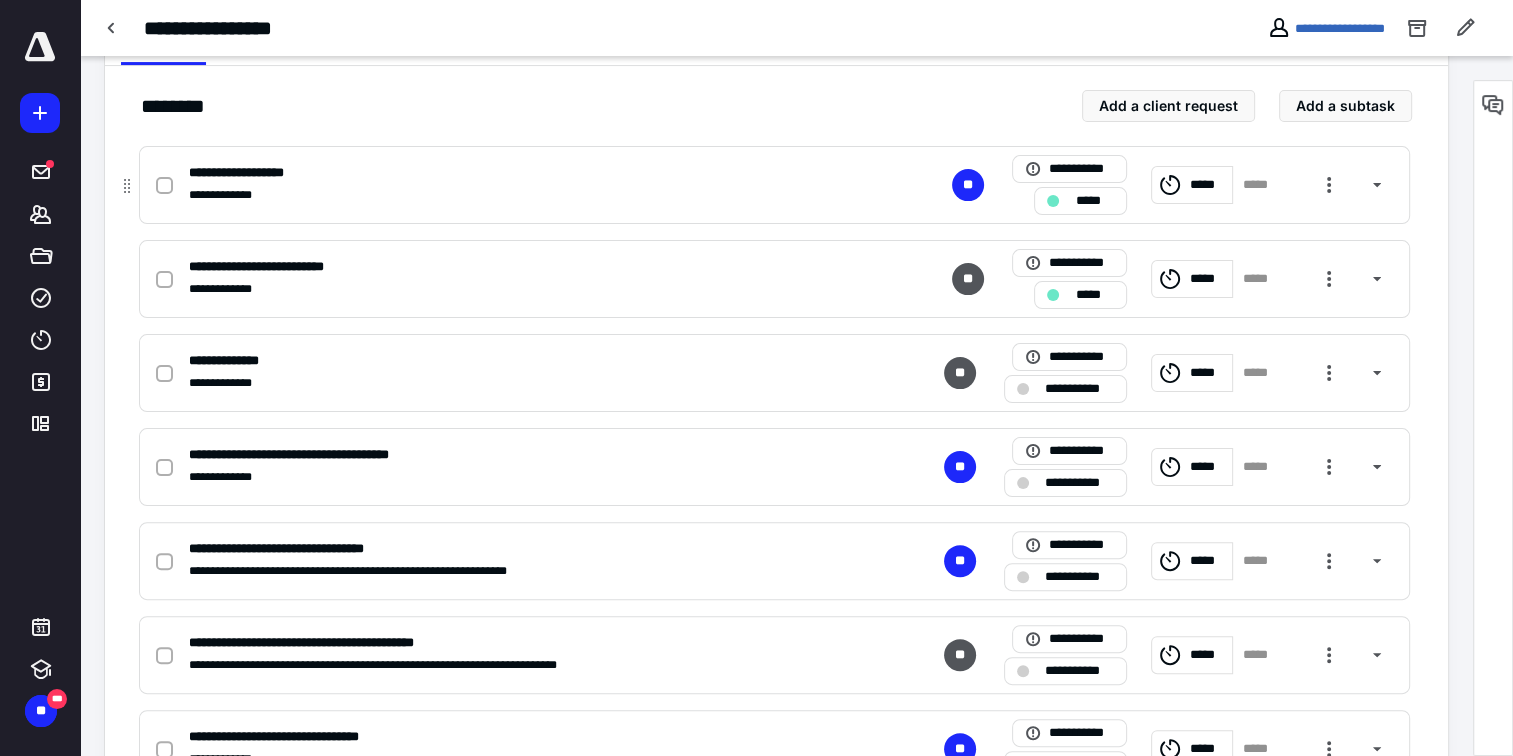 scroll, scrollTop: 400, scrollLeft: 0, axis: vertical 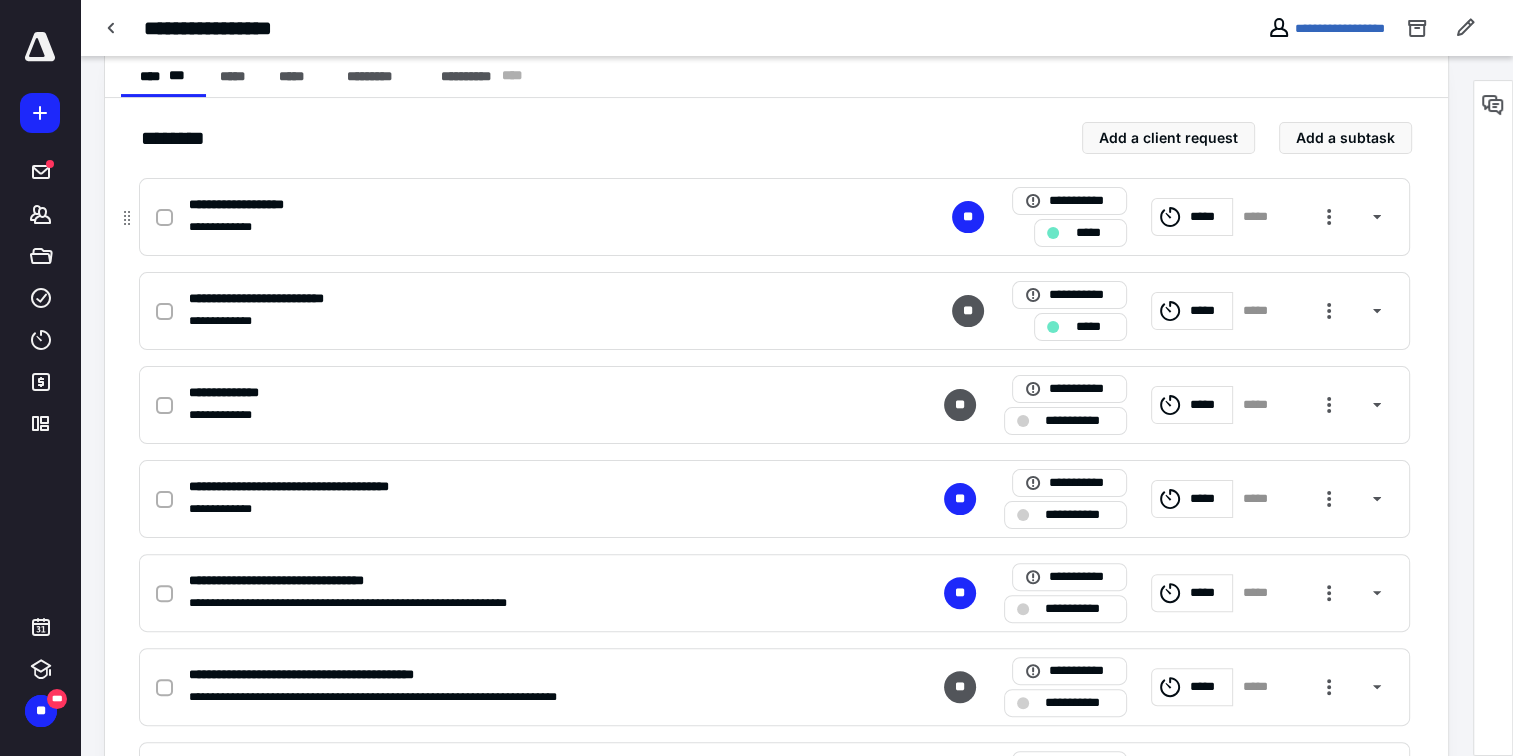click on "**********" at bounding box center (512, 205) 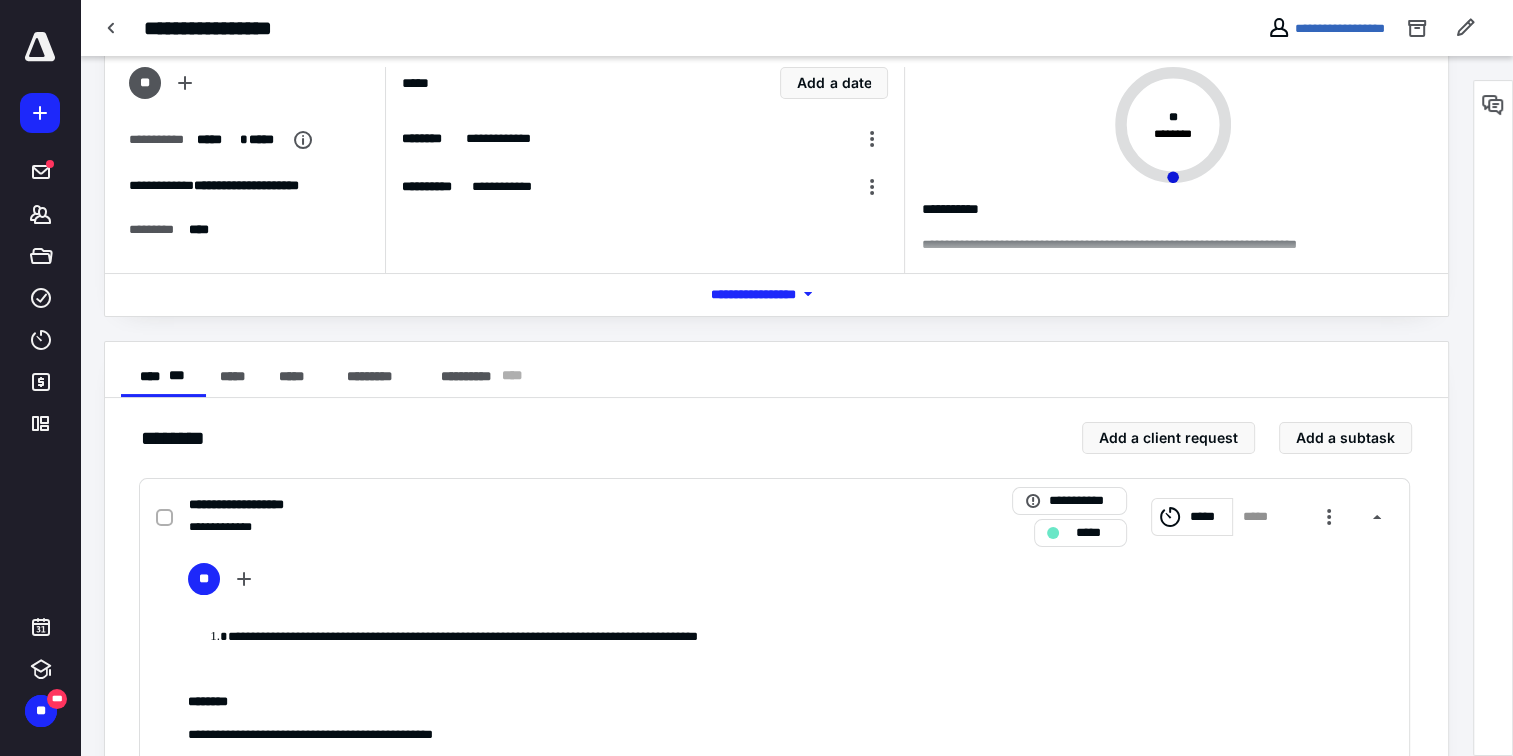 scroll, scrollTop: 0, scrollLeft: 0, axis: both 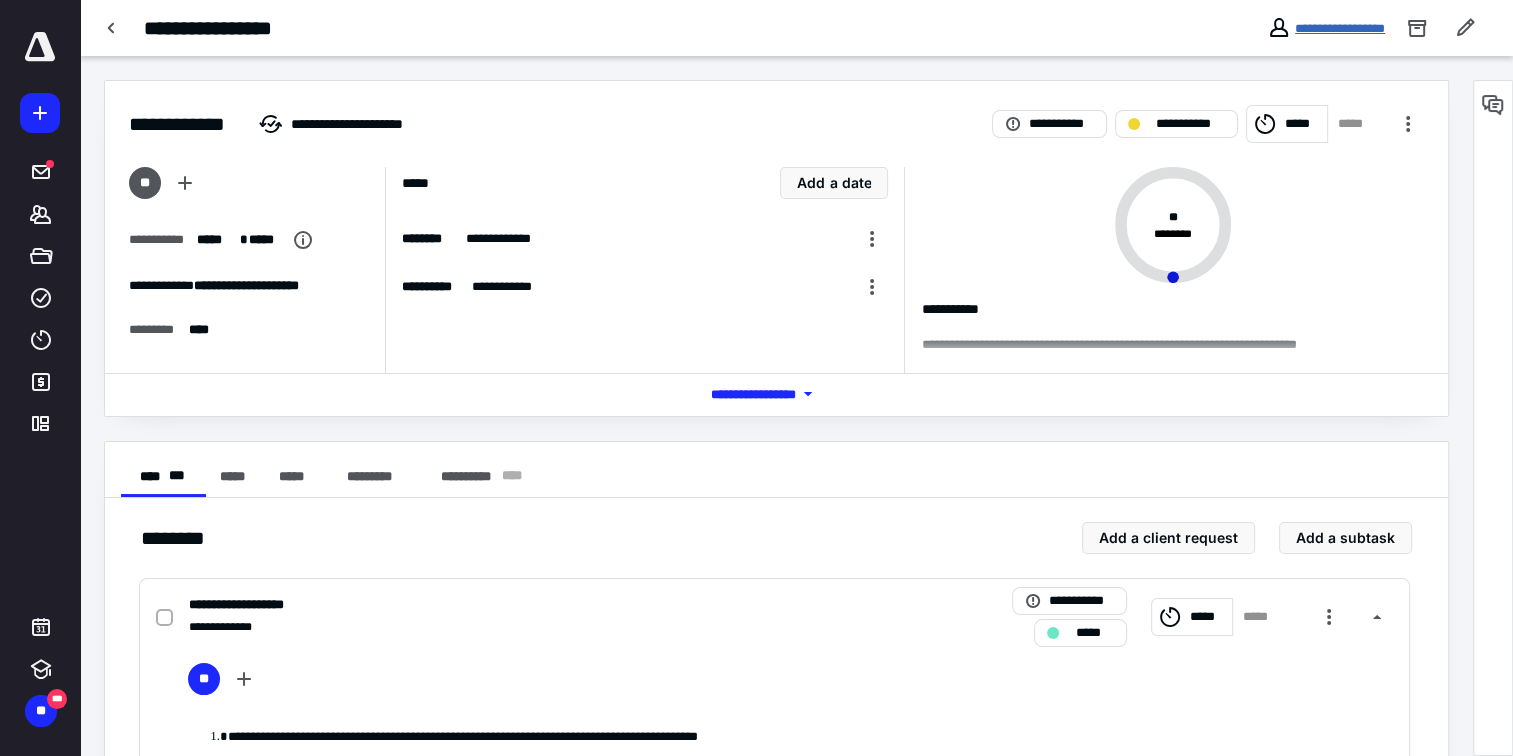 click on "**********" at bounding box center [1340, 28] 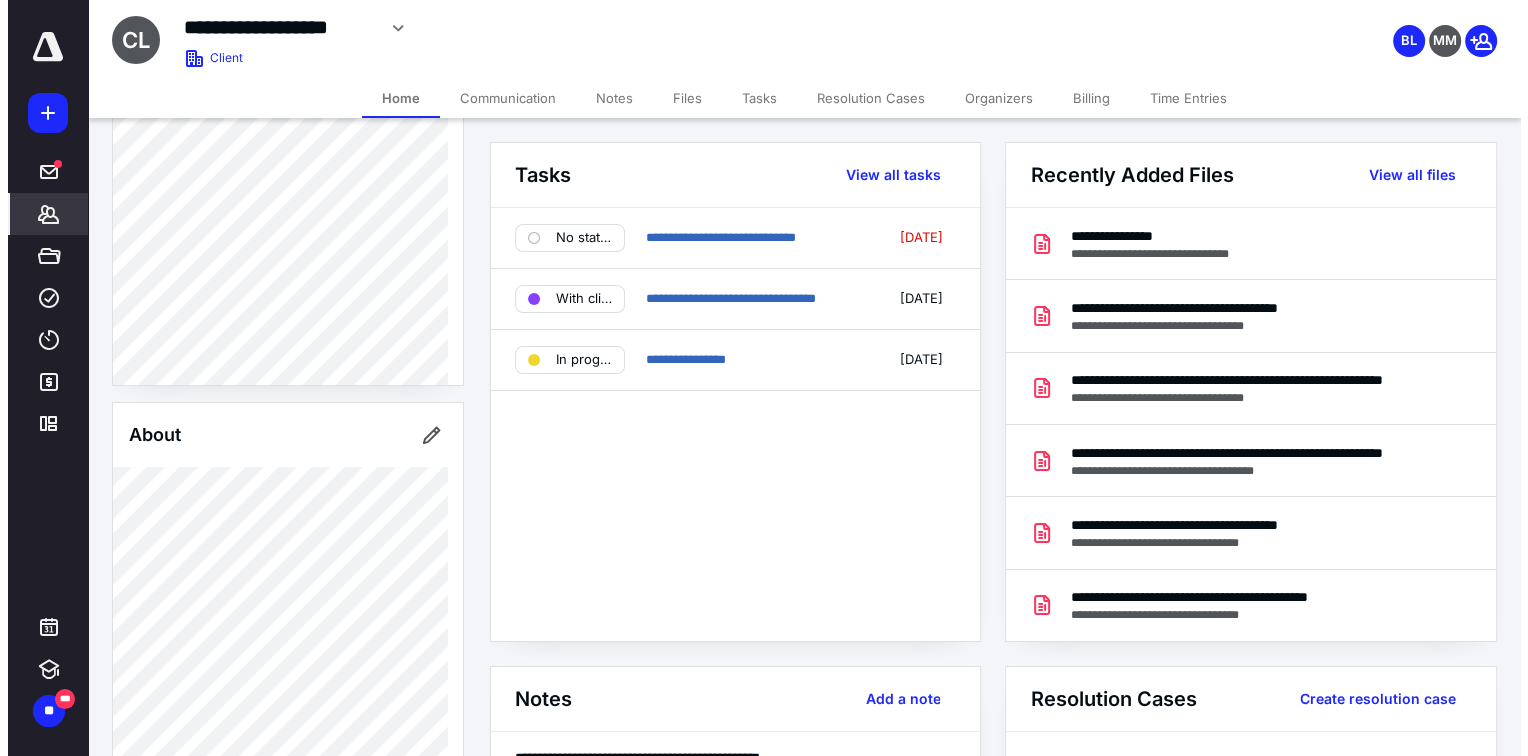 scroll, scrollTop: 500, scrollLeft: 0, axis: vertical 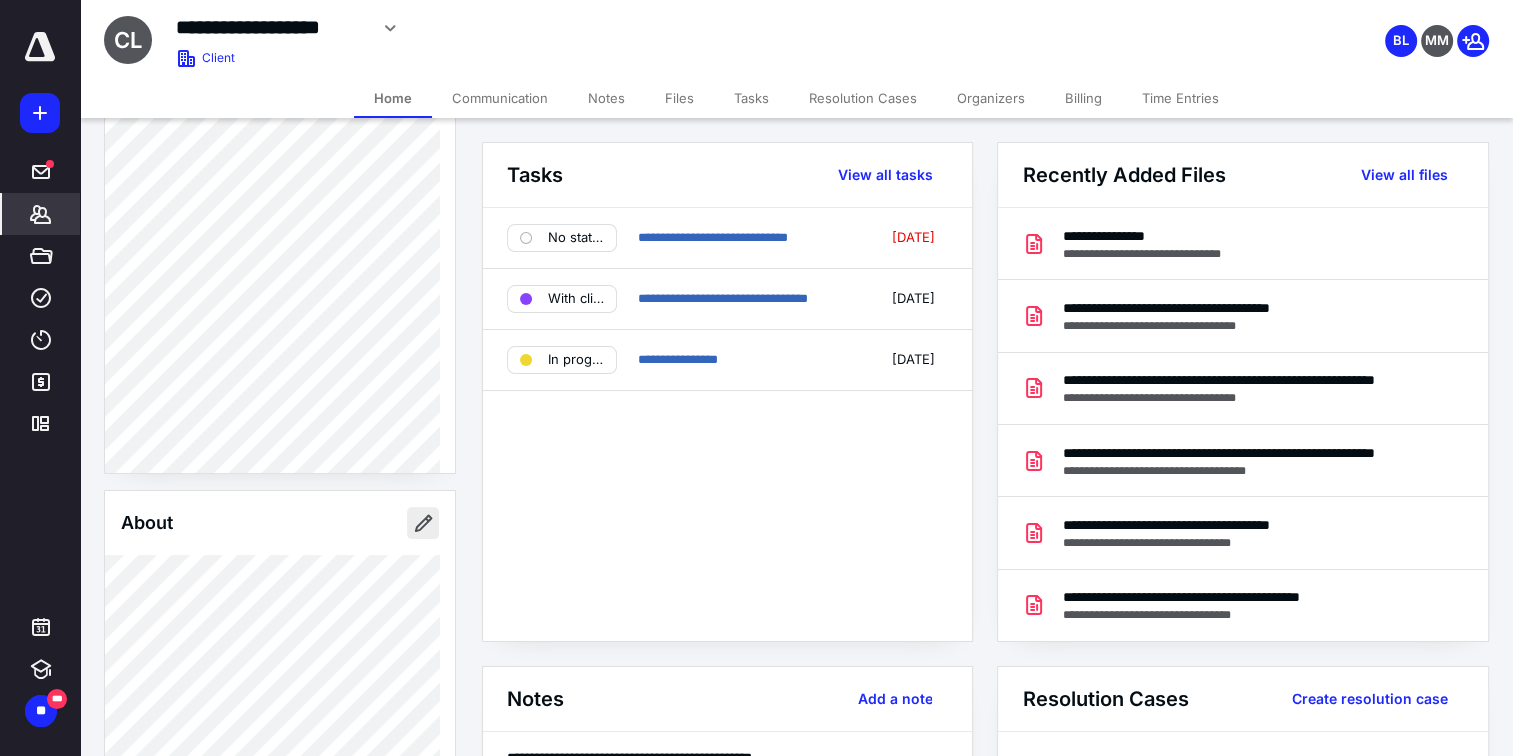 click at bounding box center [423, 523] 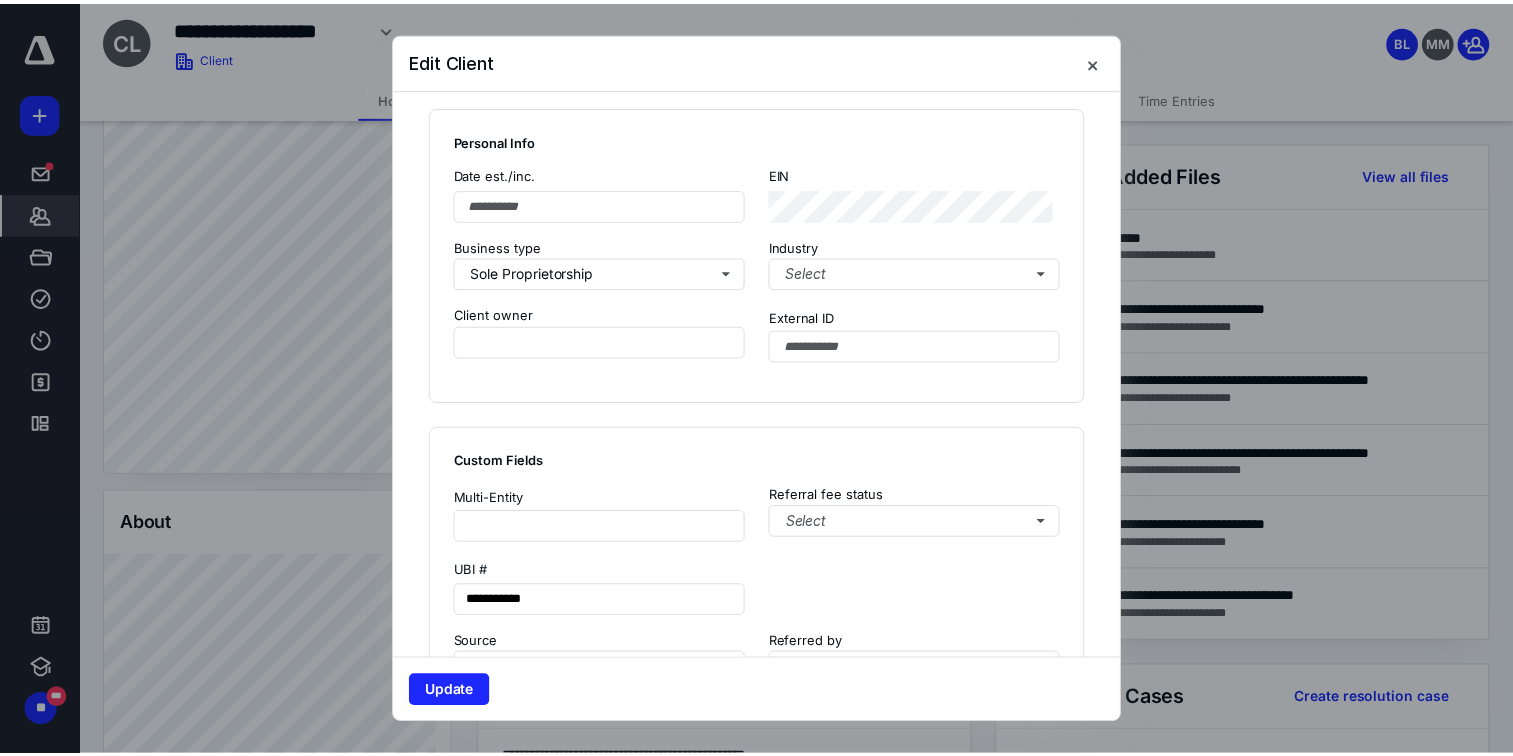 scroll, scrollTop: 1400, scrollLeft: 0, axis: vertical 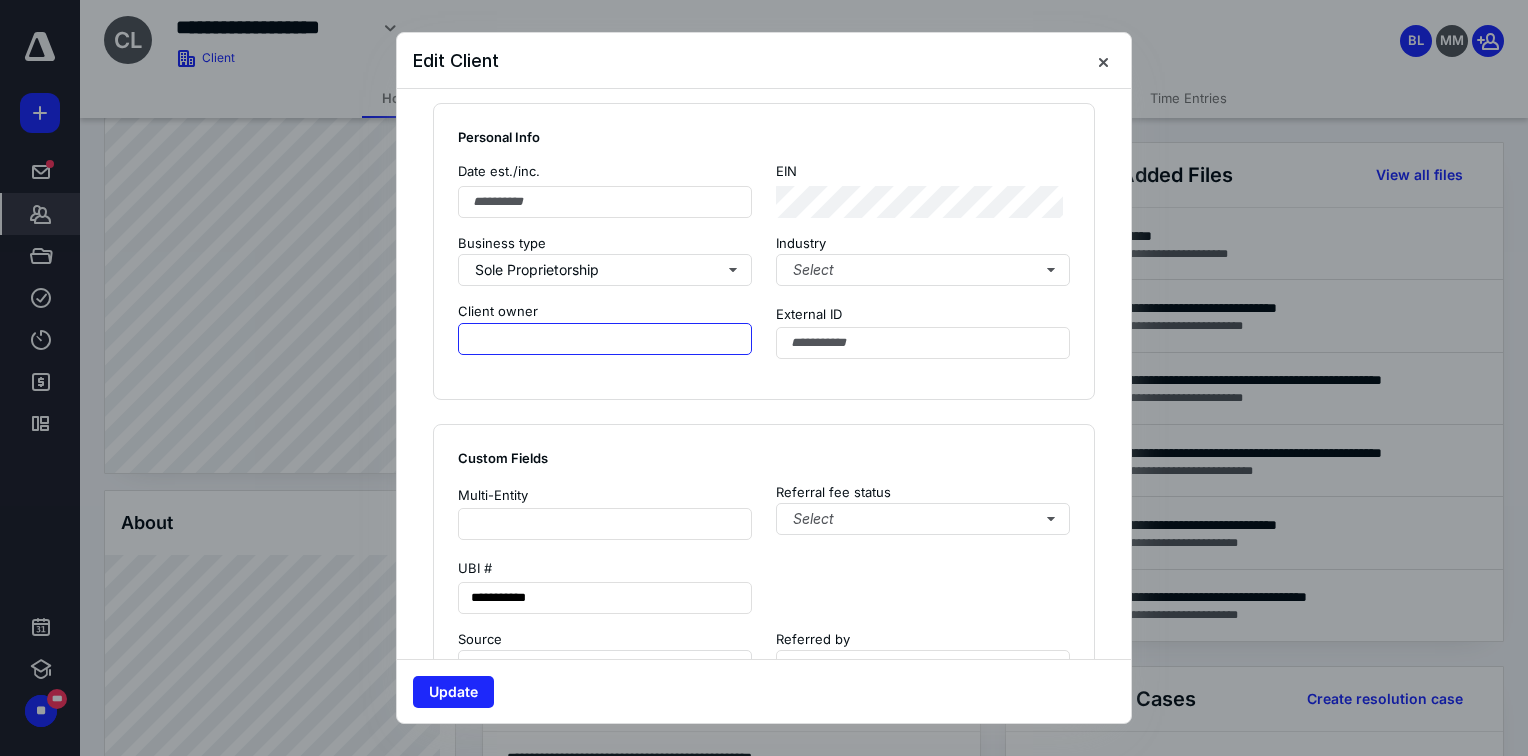 click at bounding box center (605, 339) 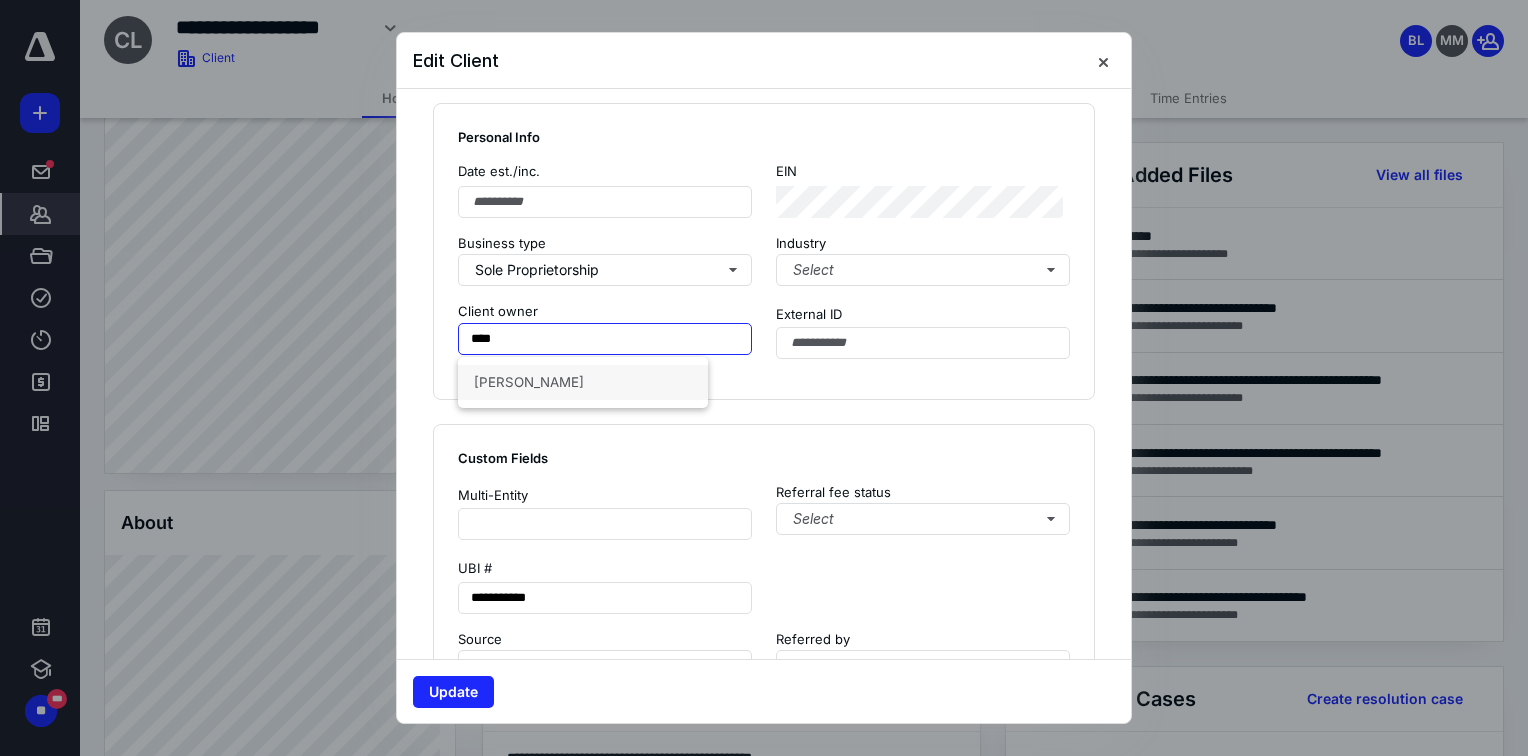 click on "[PERSON_NAME]" at bounding box center [583, 382] 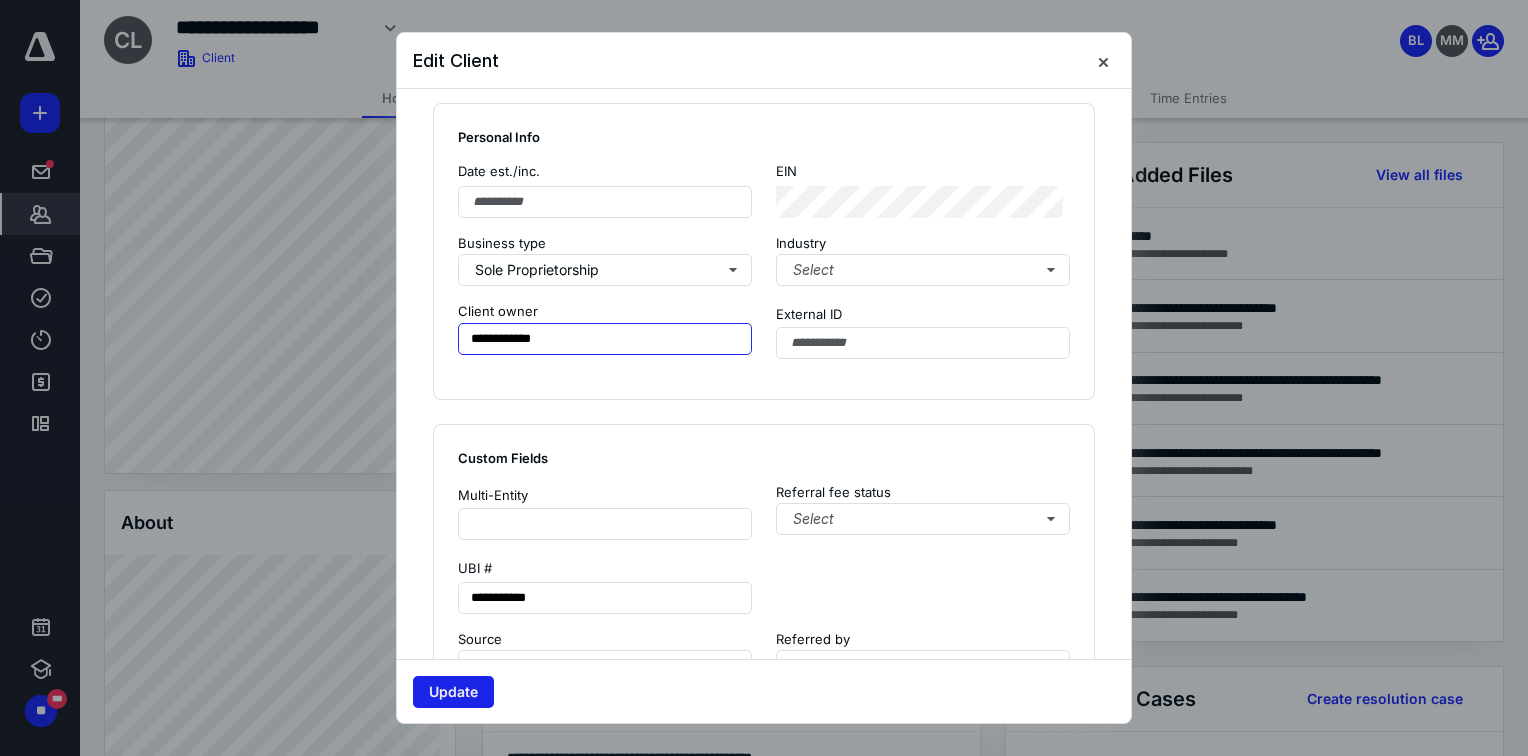 type on "**********" 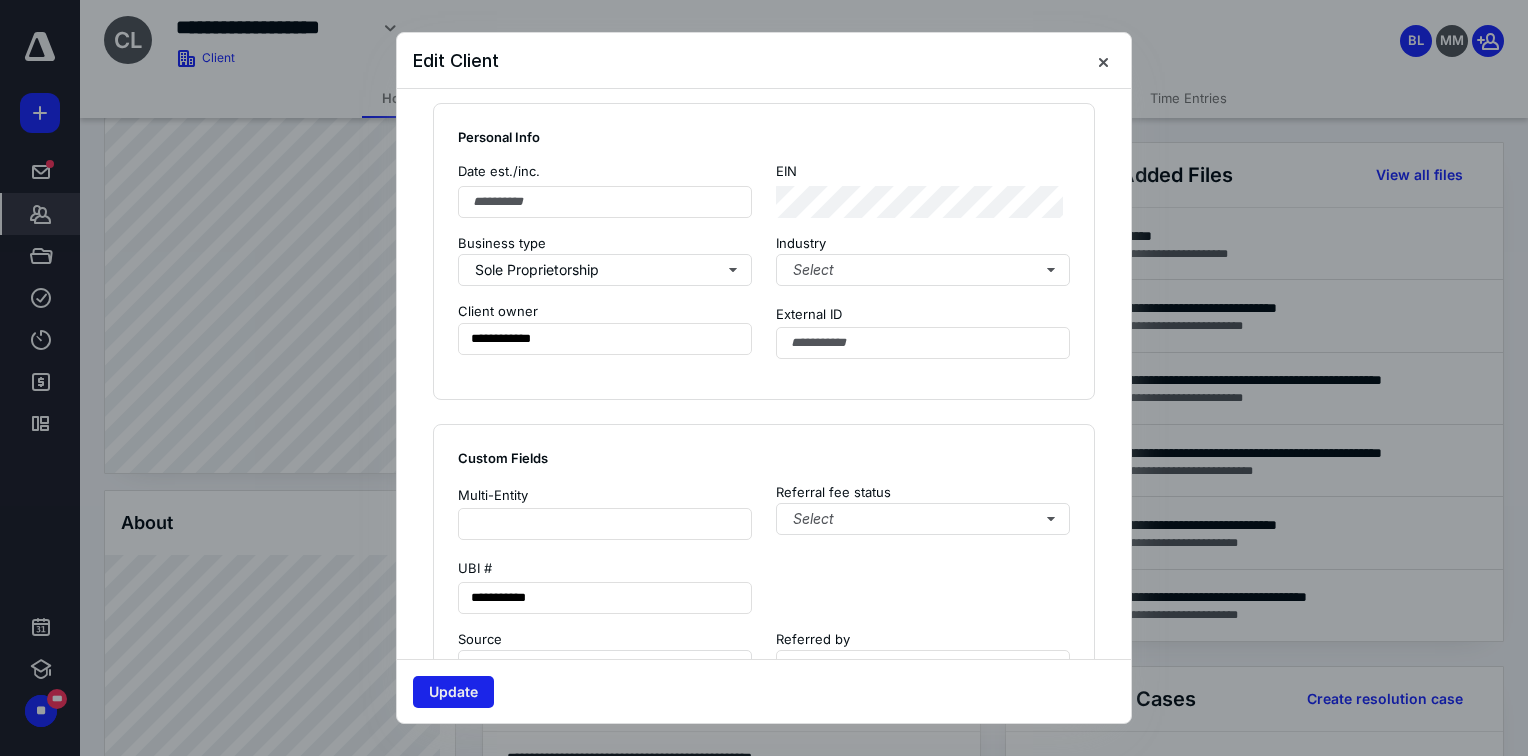 click on "Update" at bounding box center [453, 692] 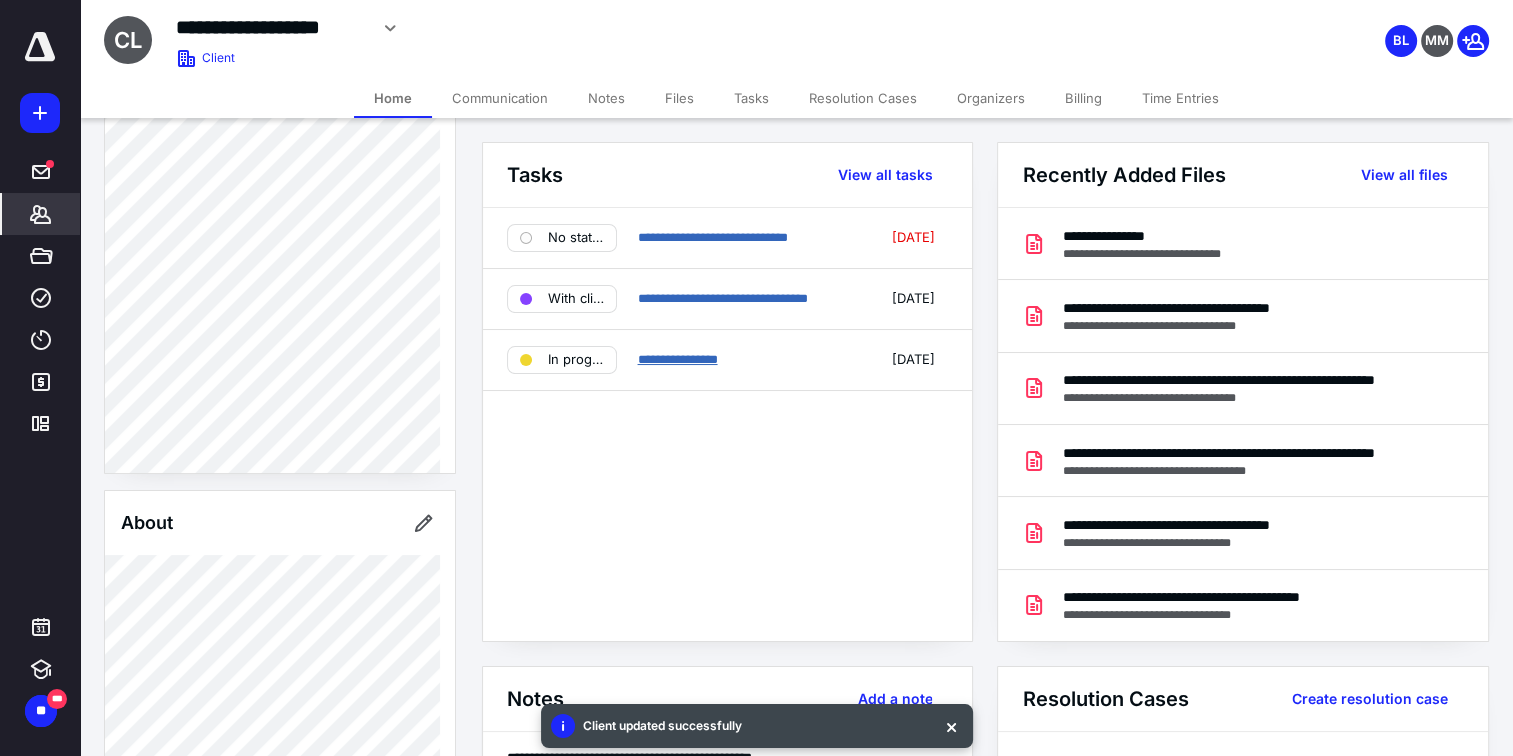 click on "**********" at bounding box center (677, 359) 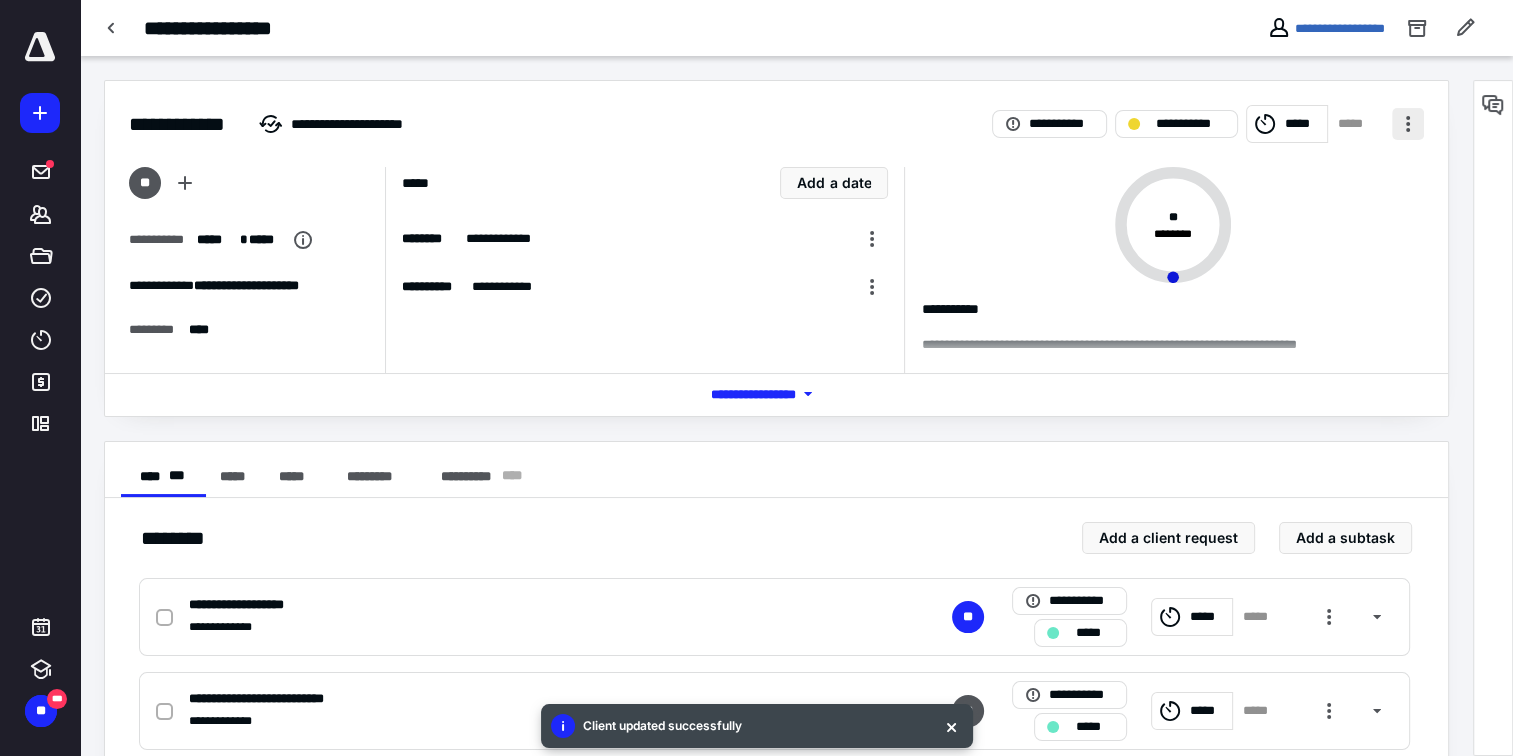 click at bounding box center [1408, 124] 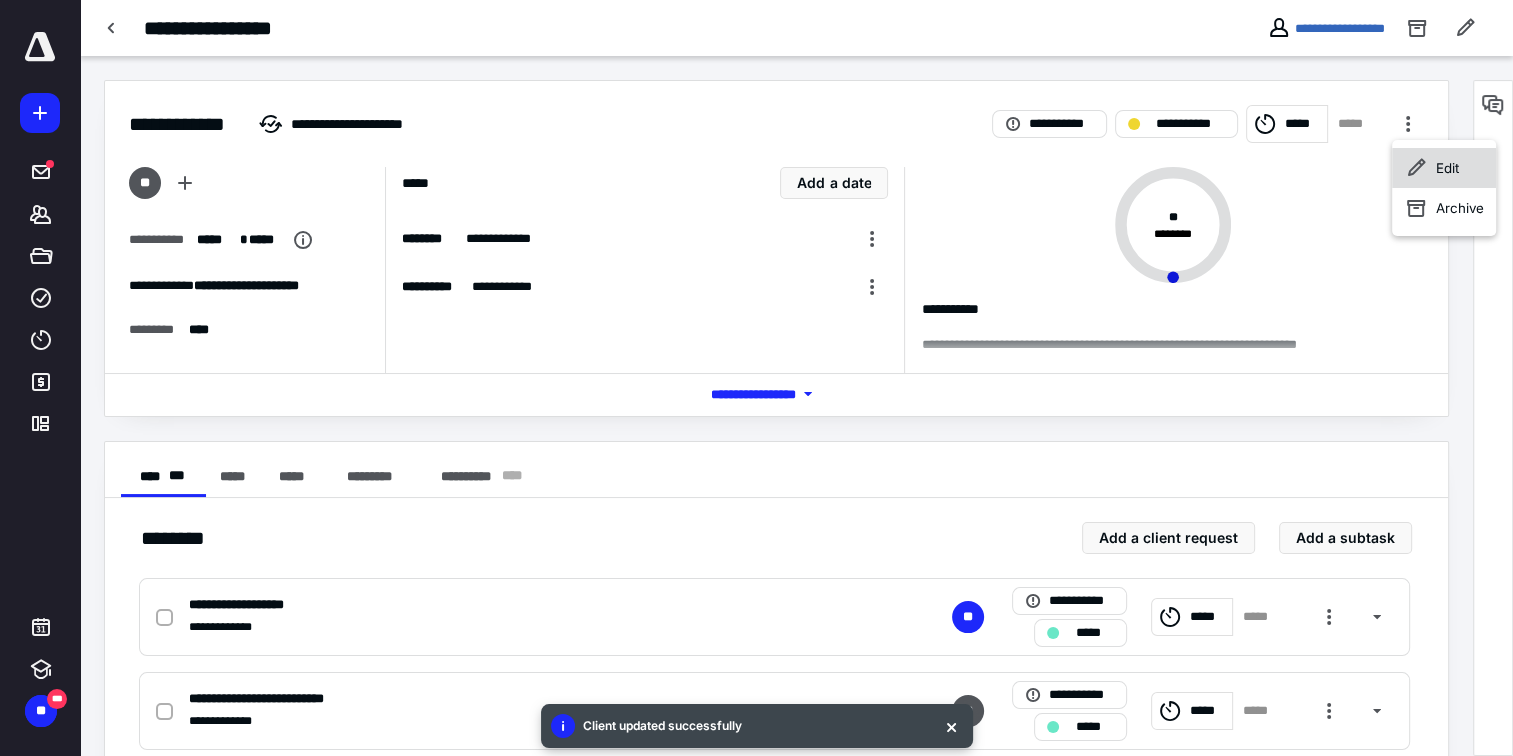 click on "Edit" at bounding box center [1447, 168] 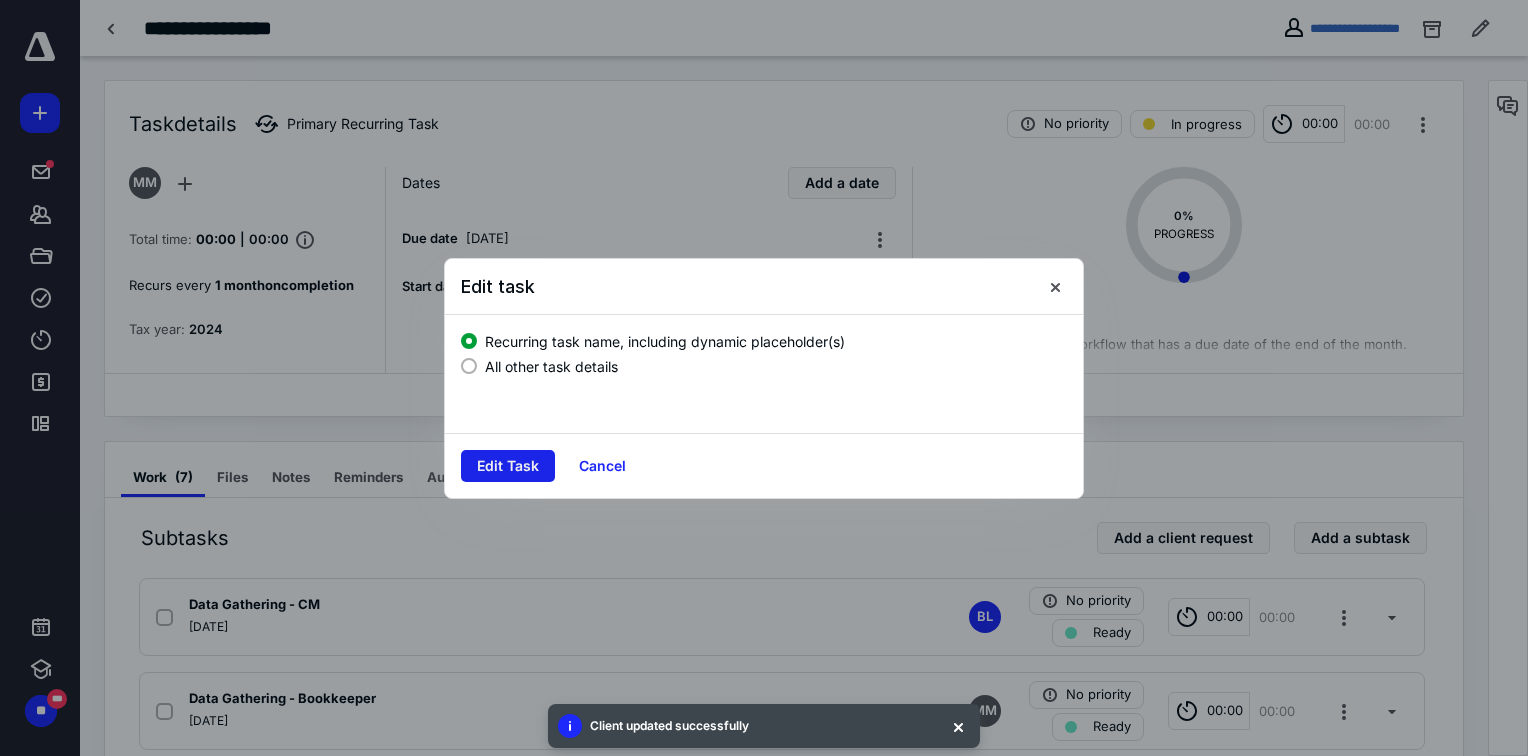 click on "Edit Task" at bounding box center (508, 466) 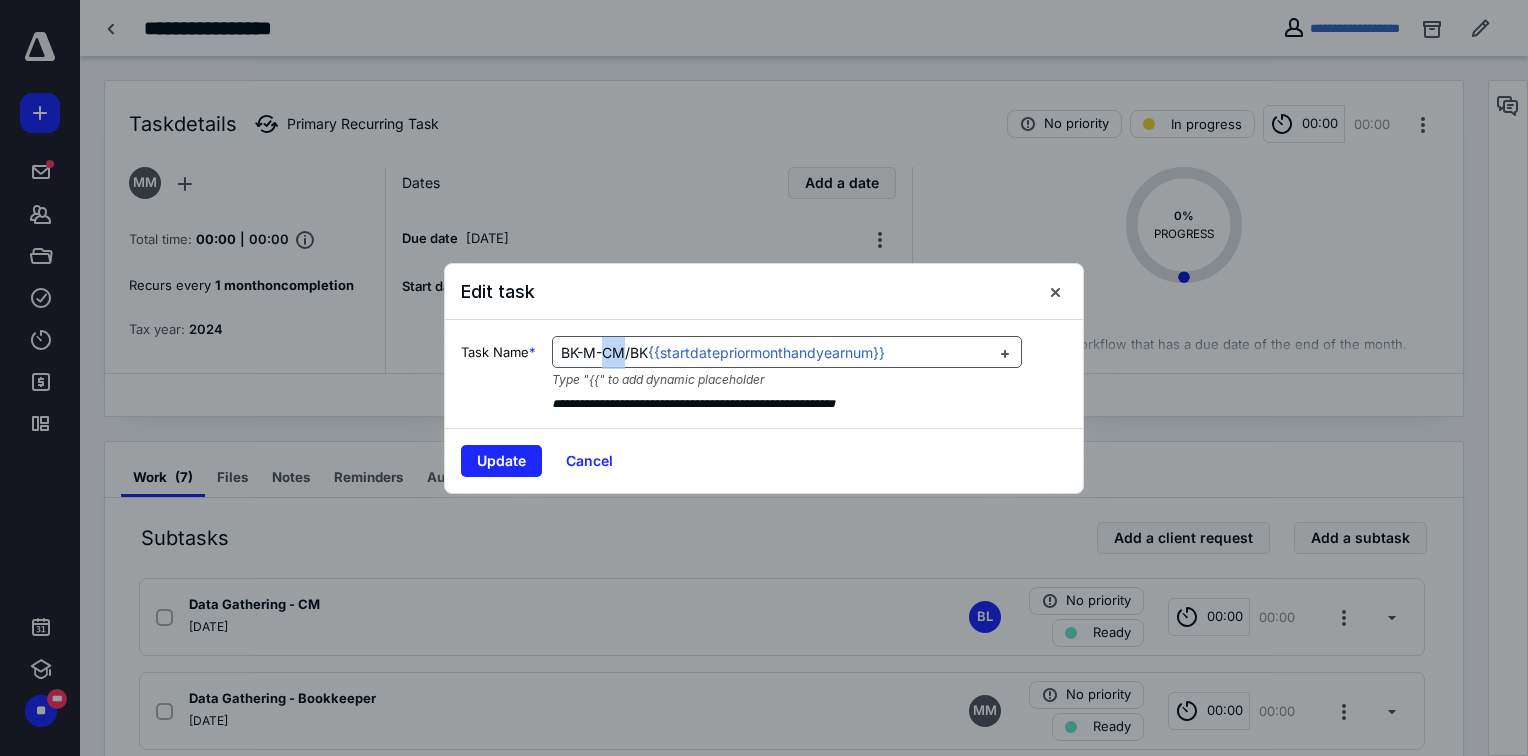drag, startPoint x: 628, startPoint y: 353, endPoint x: 609, endPoint y: 352, distance: 19.026299 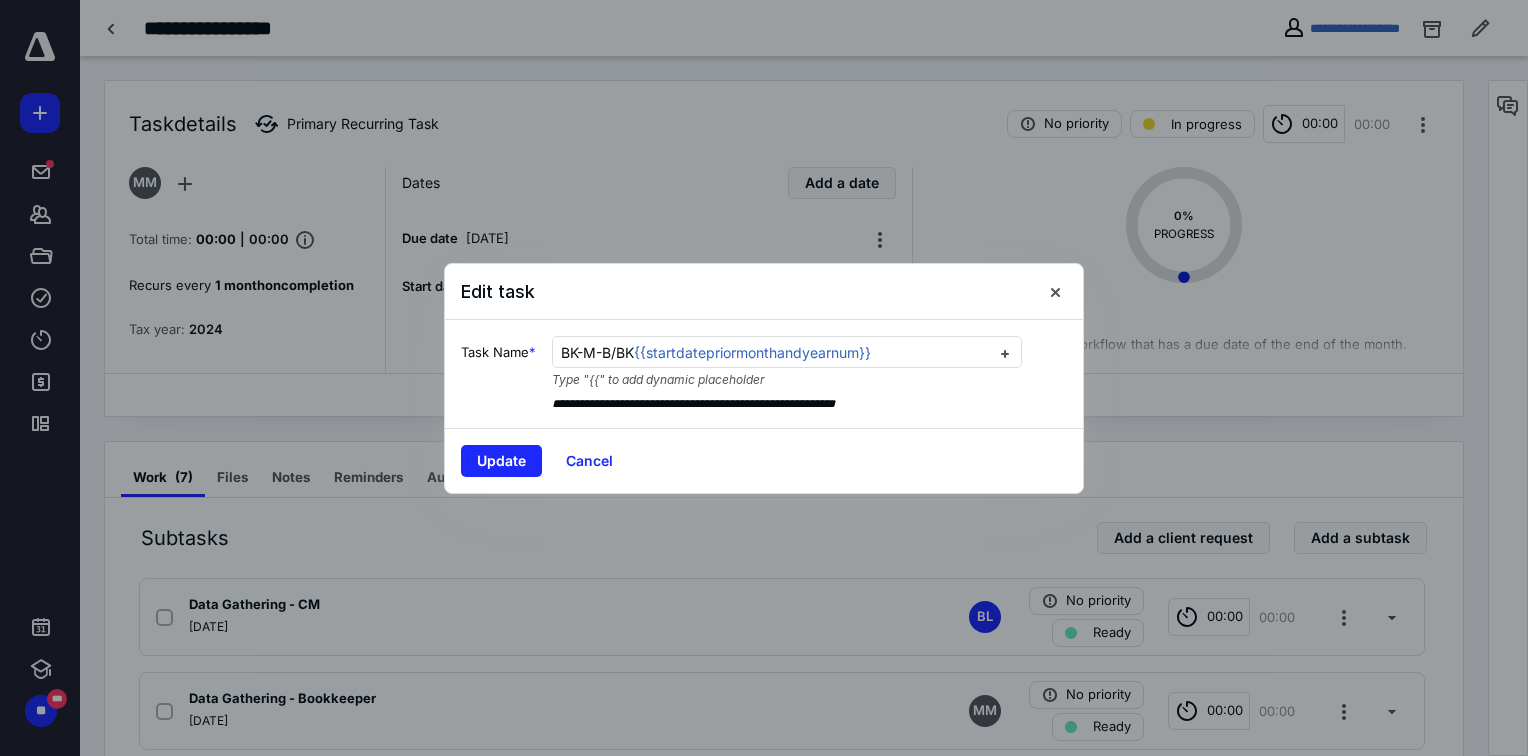type 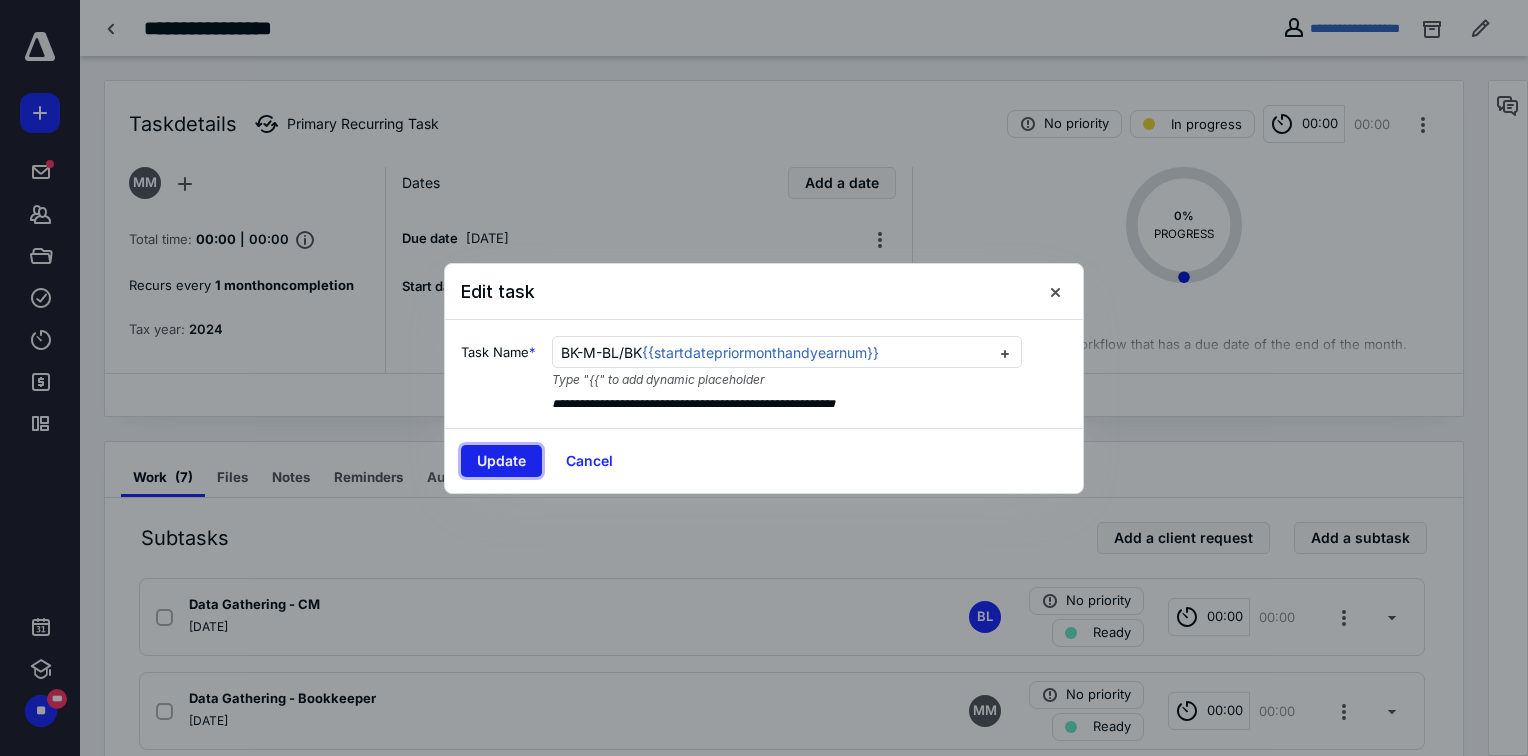 click on "Update" at bounding box center (501, 461) 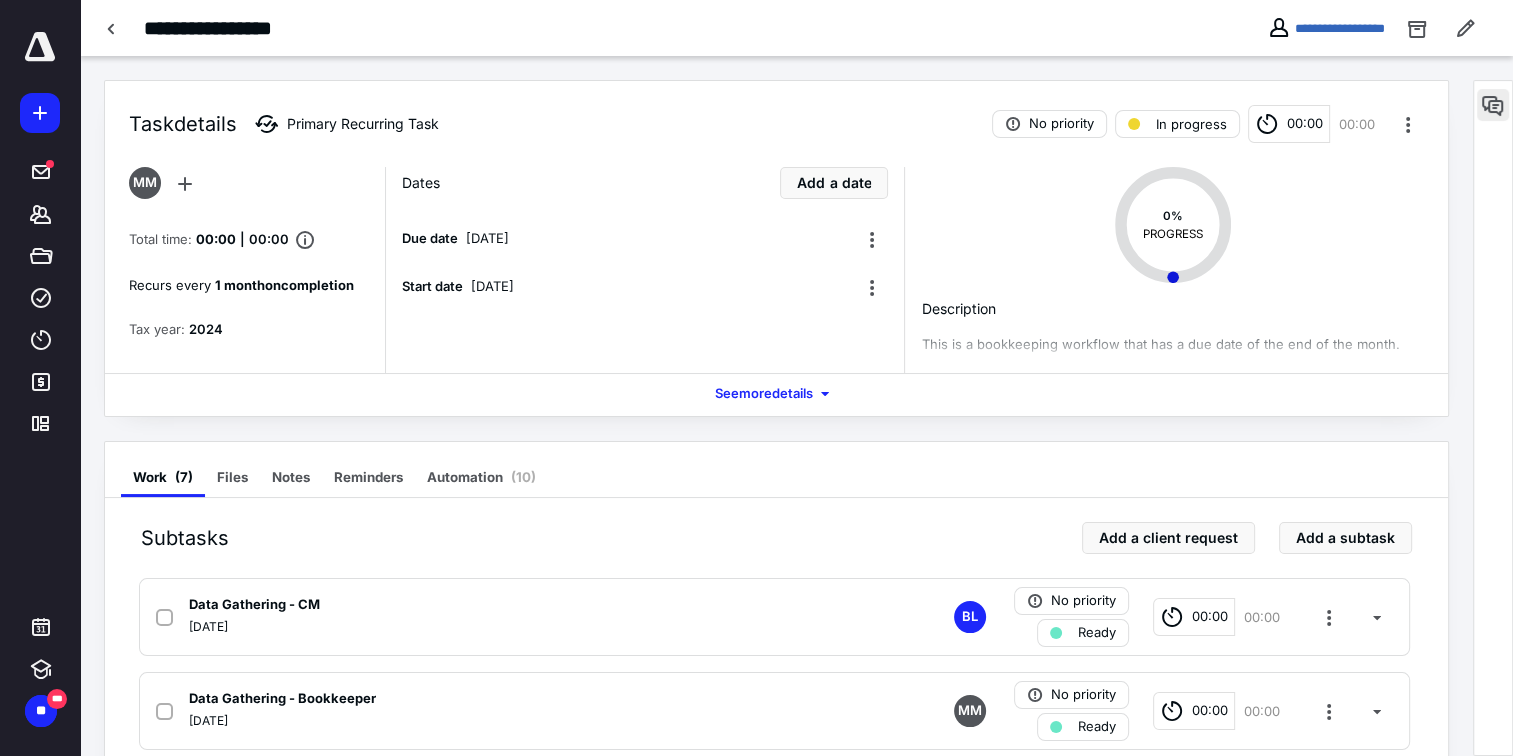 click at bounding box center [1493, 105] 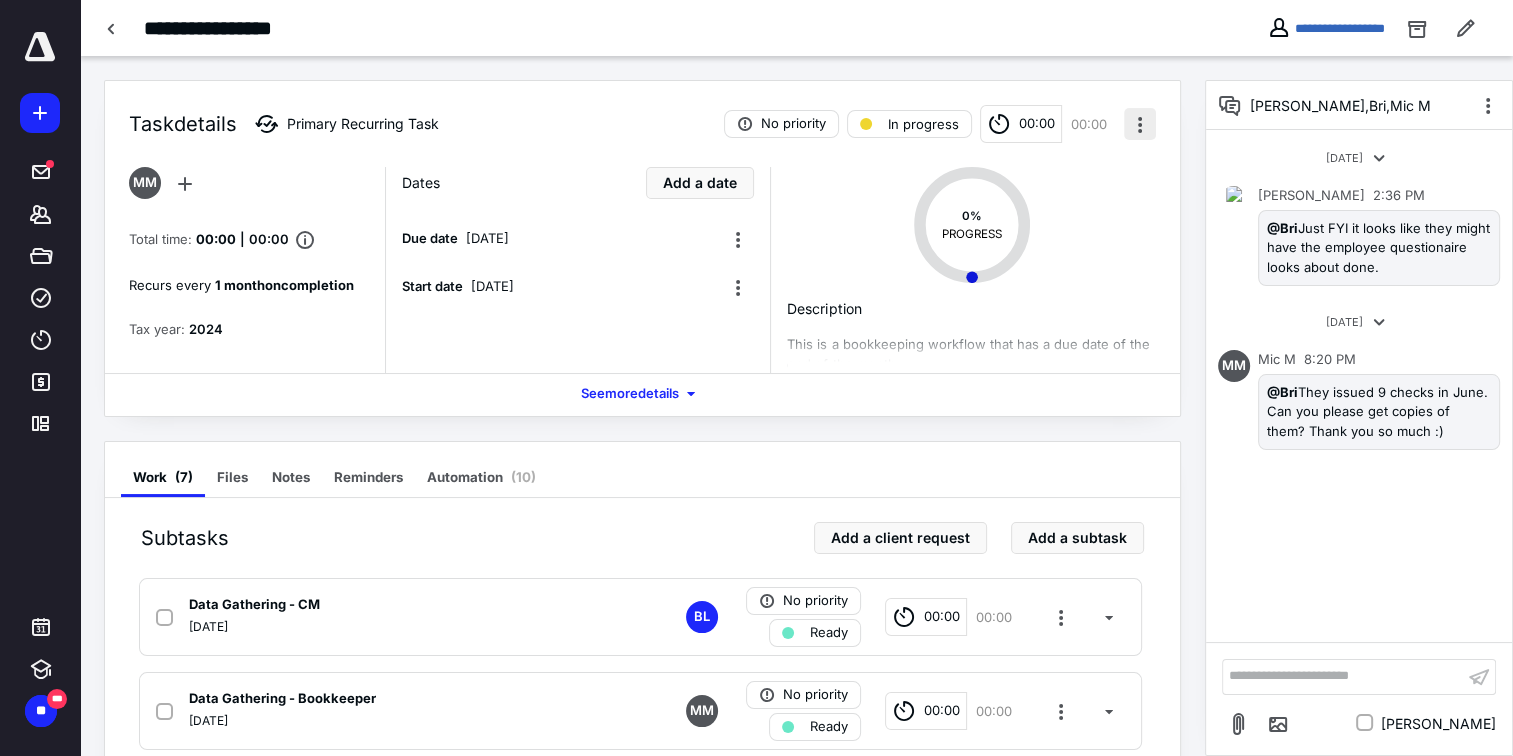 click at bounding box center [1140, 124] 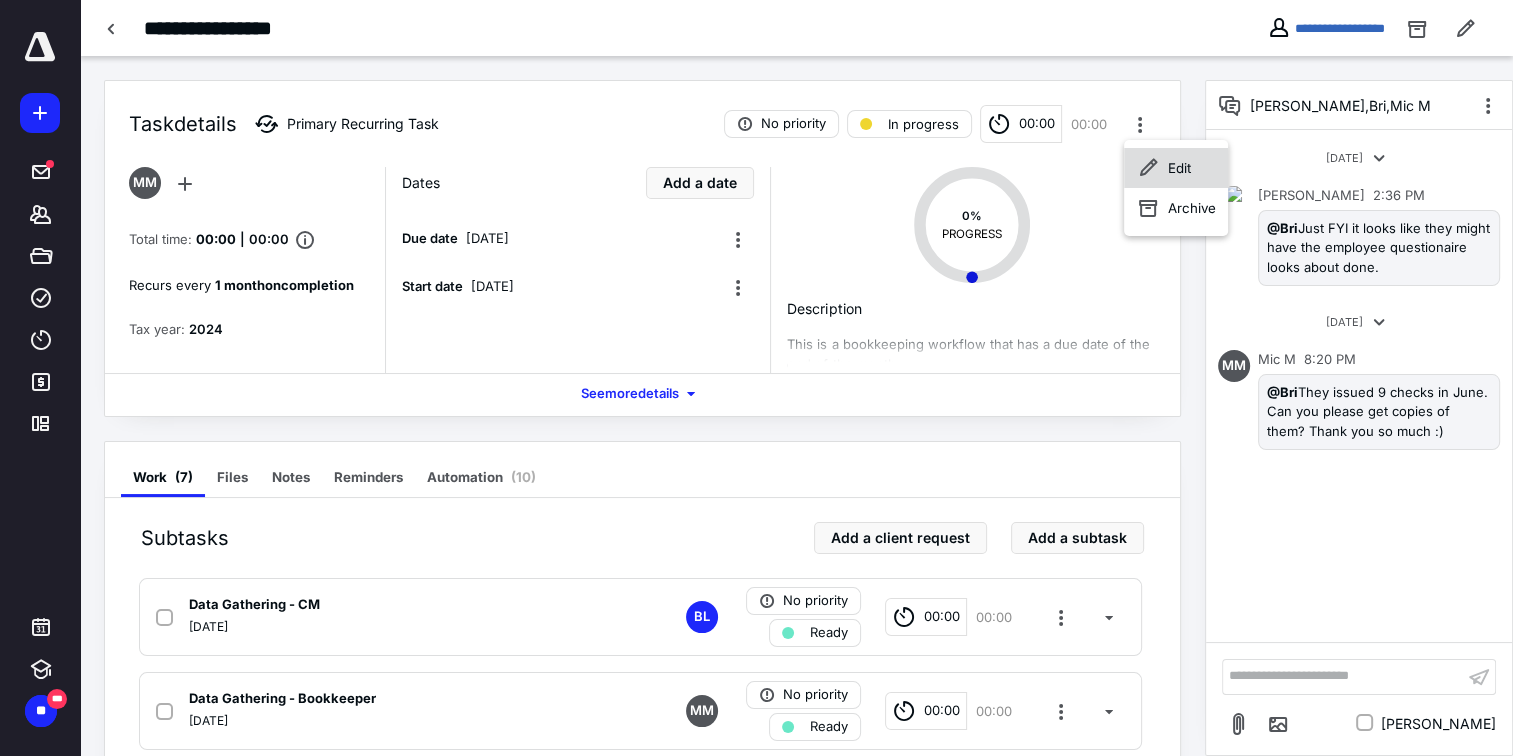 click on "Edit" at bounding box center (1179, 168) 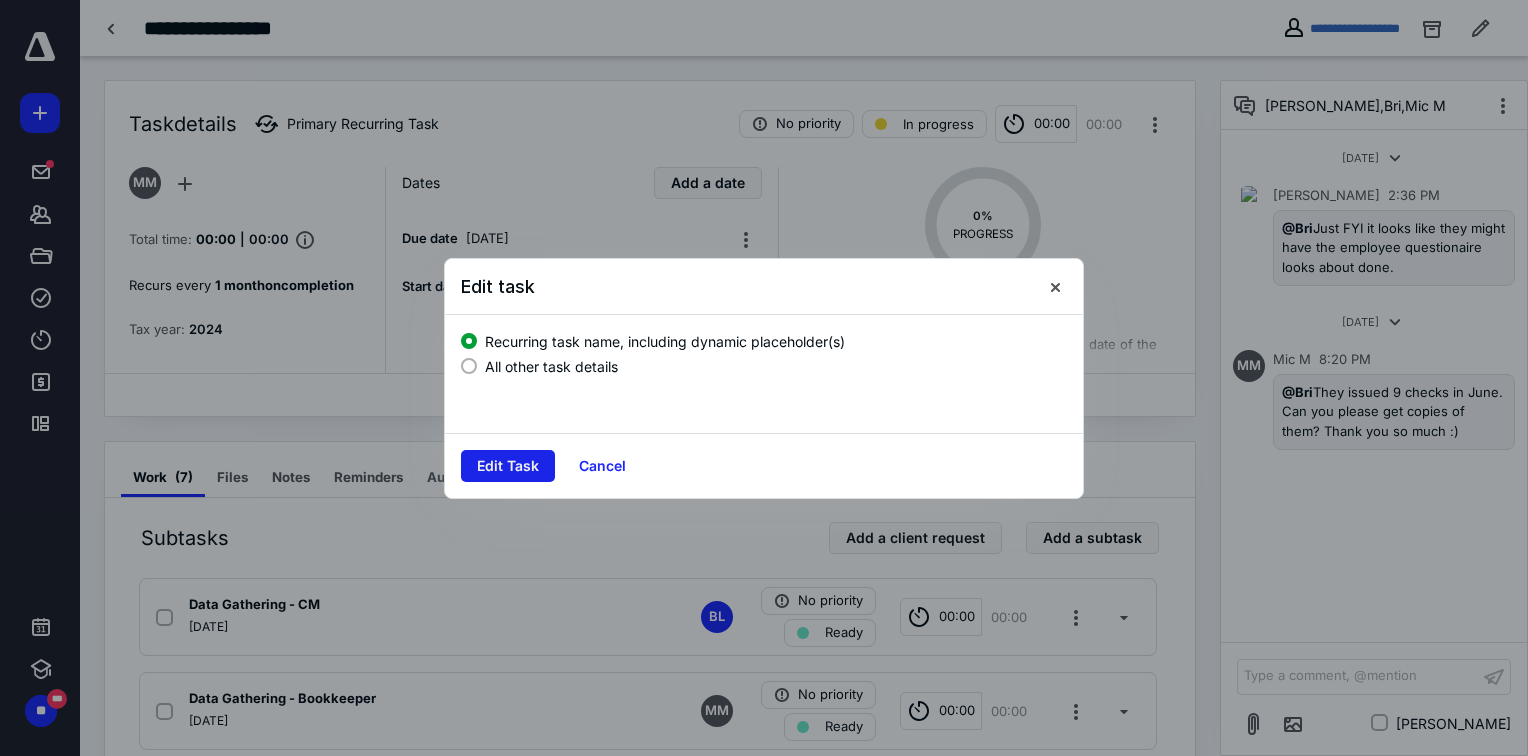 click on "Edit Task" at bounding box center (508, 466) 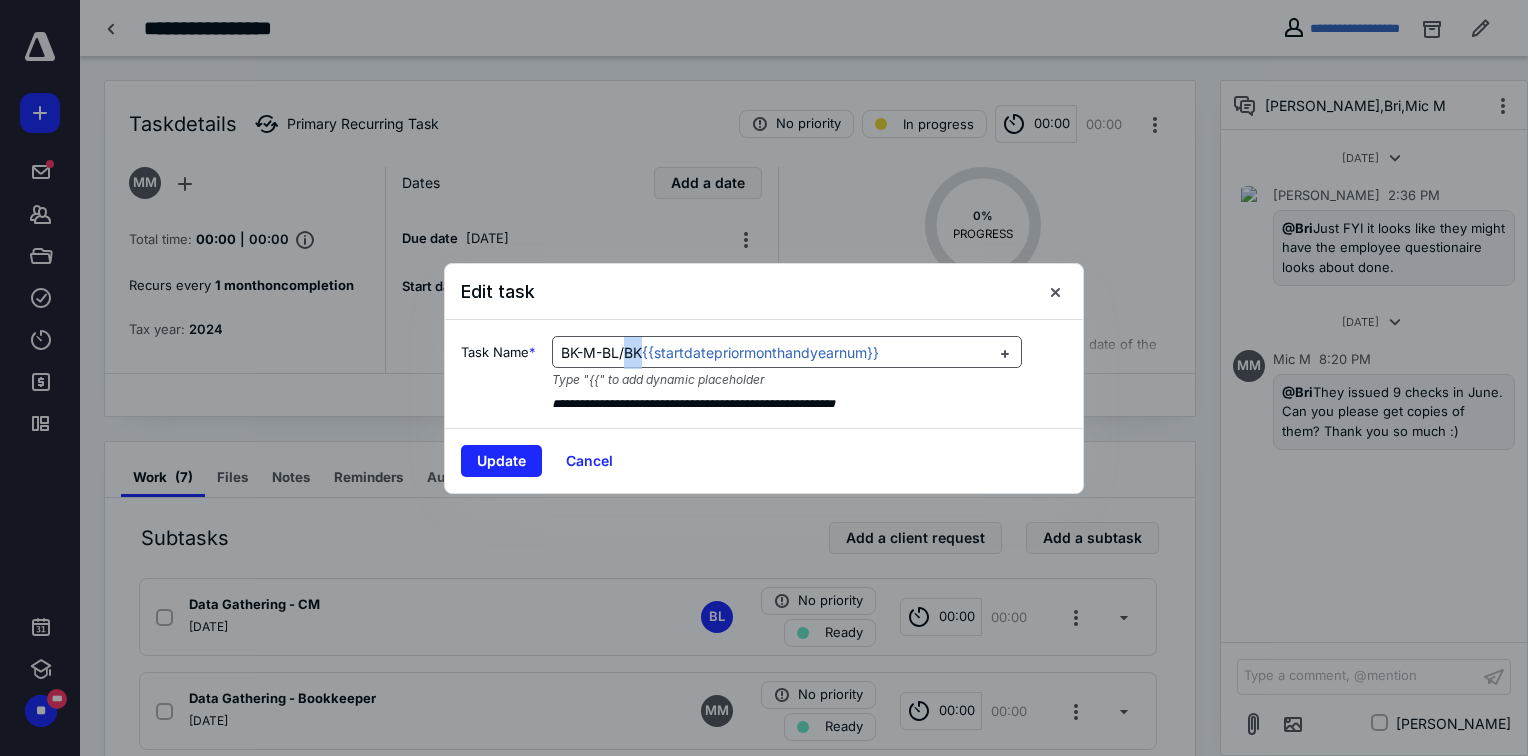 drag, startPoint x: 647, startPoint y: 354, endPoint x: 630, endPoint y: 354, distance: 17 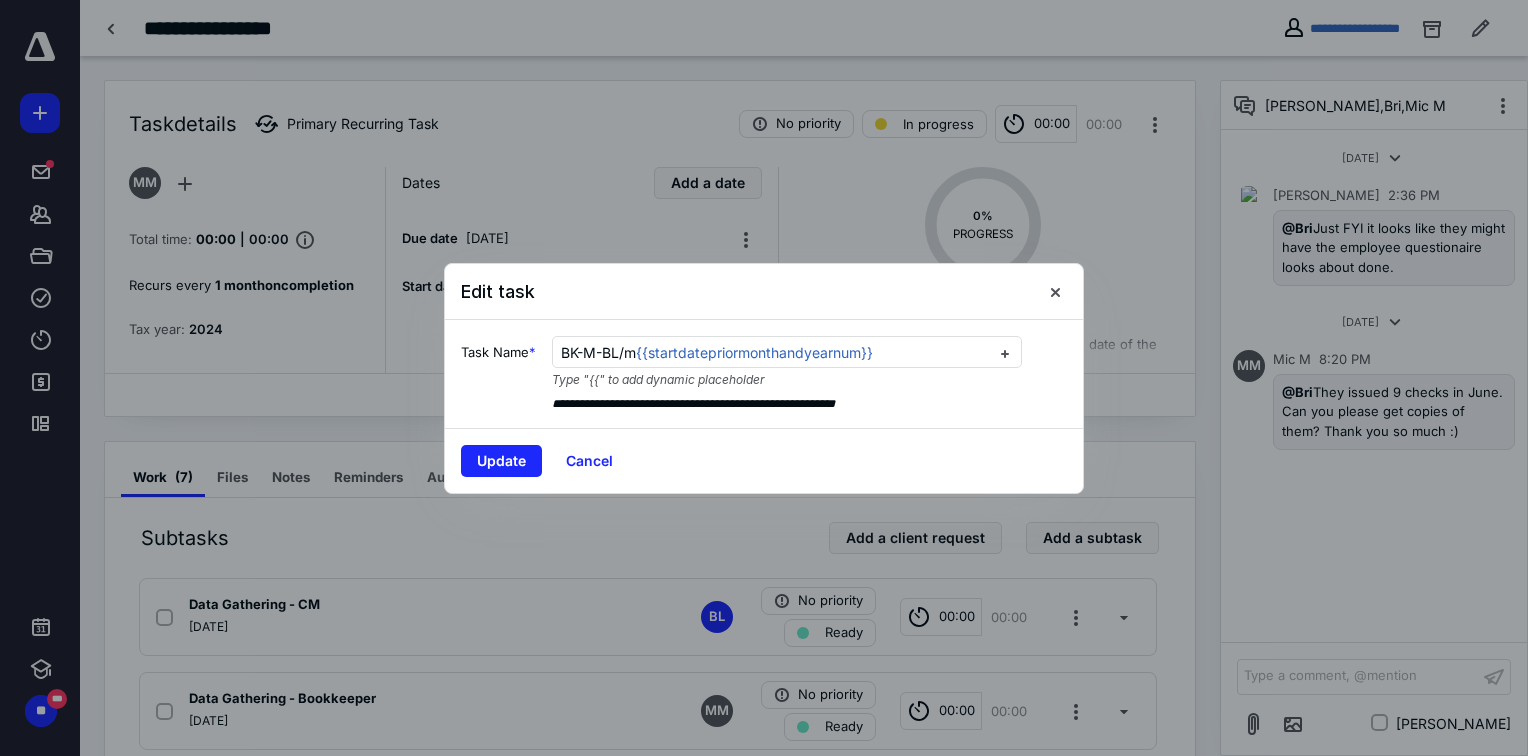 type 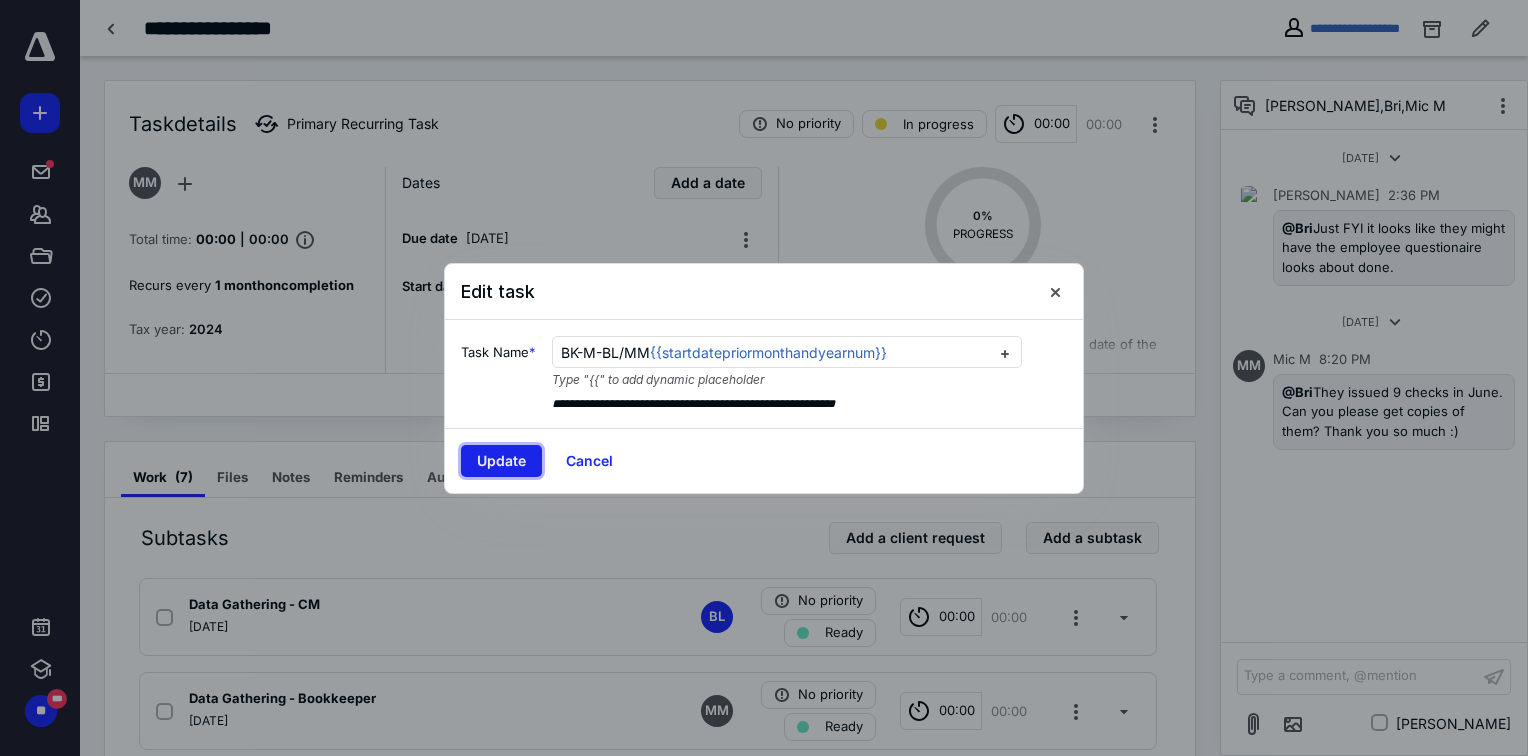 click on "Update" at bounding box center (501, 461) 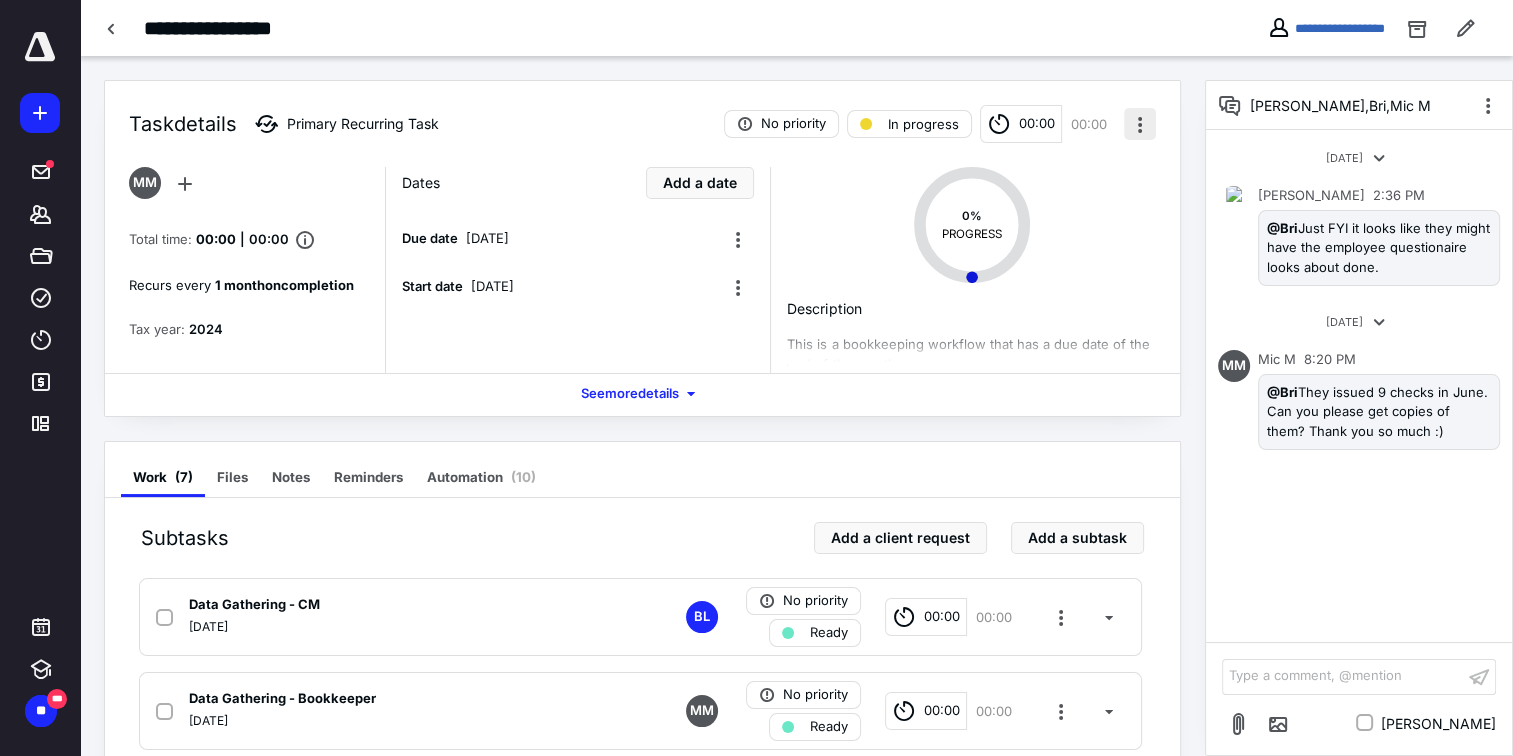 click at bounding box center [1140, 124] 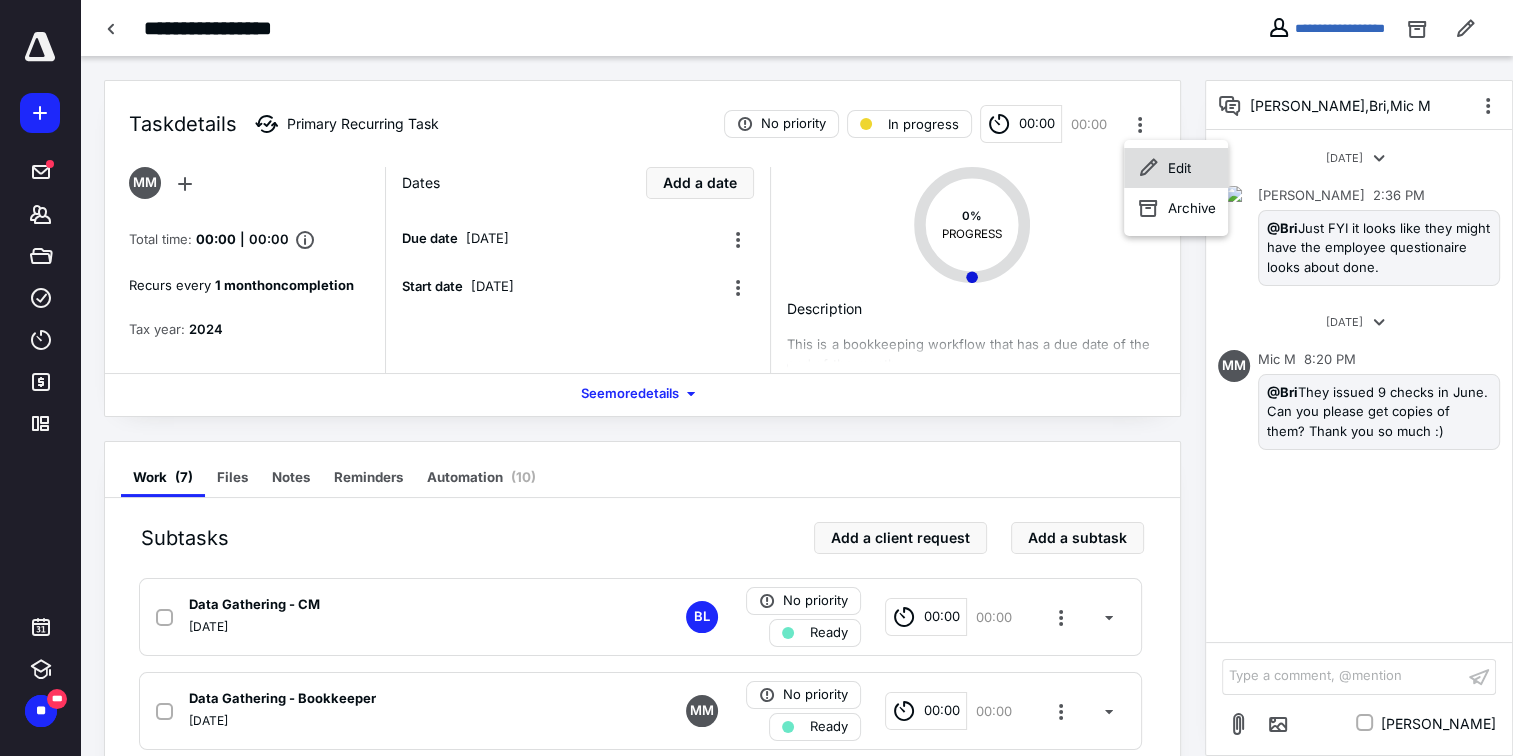 click on "Edit" at bounding box center (1179, 168) 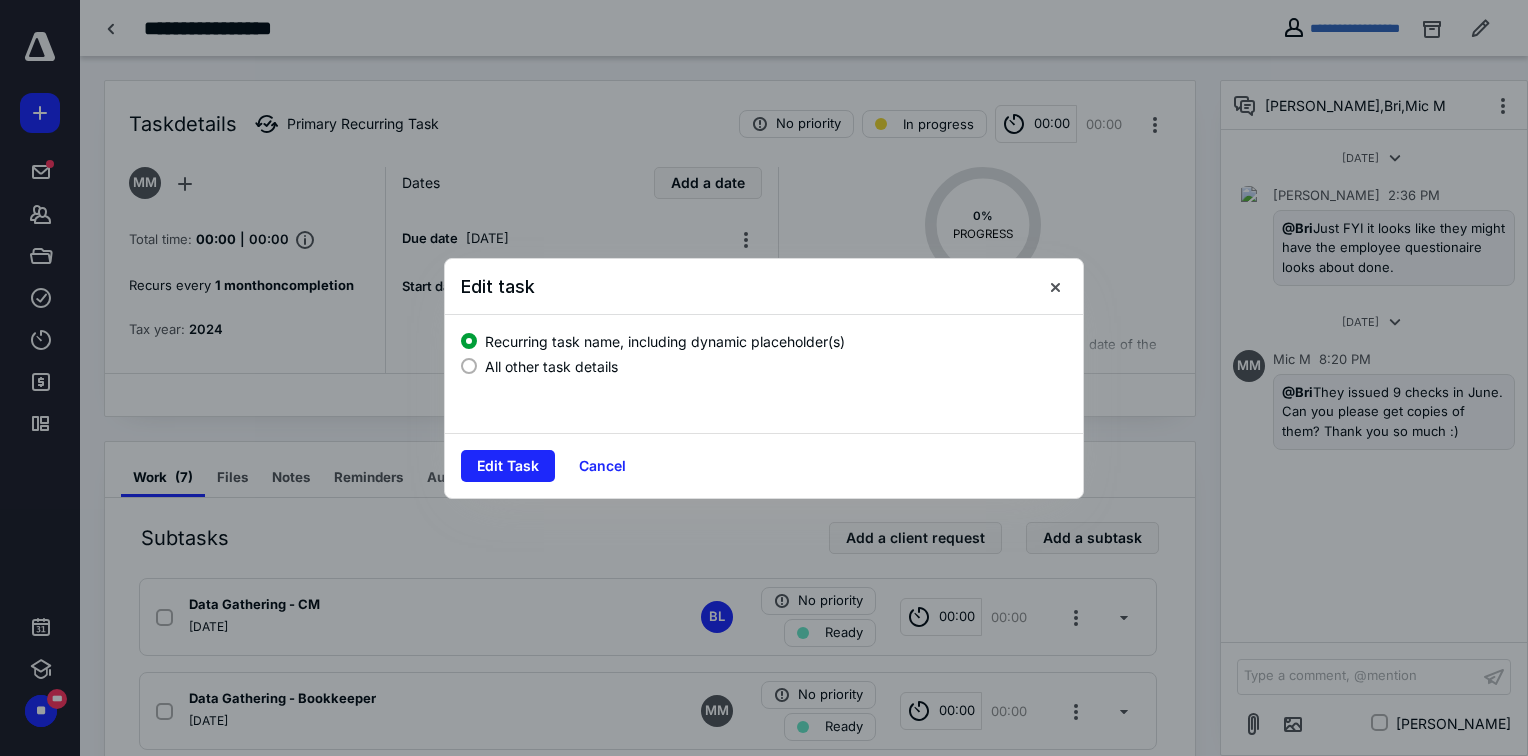click on "All other task details" at bounding box center [551, 366] 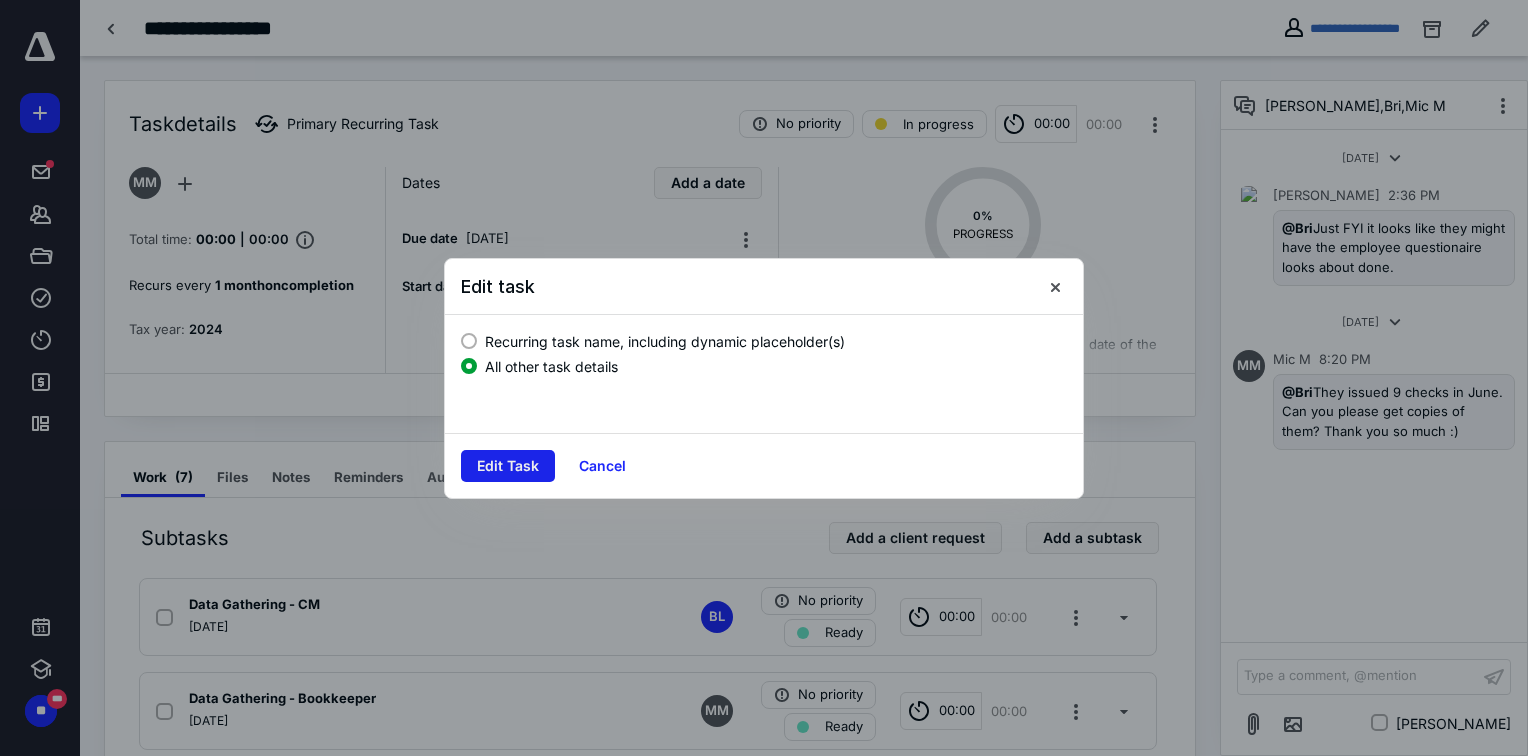 click on "Edit Task" at bounding box center [508, 466] 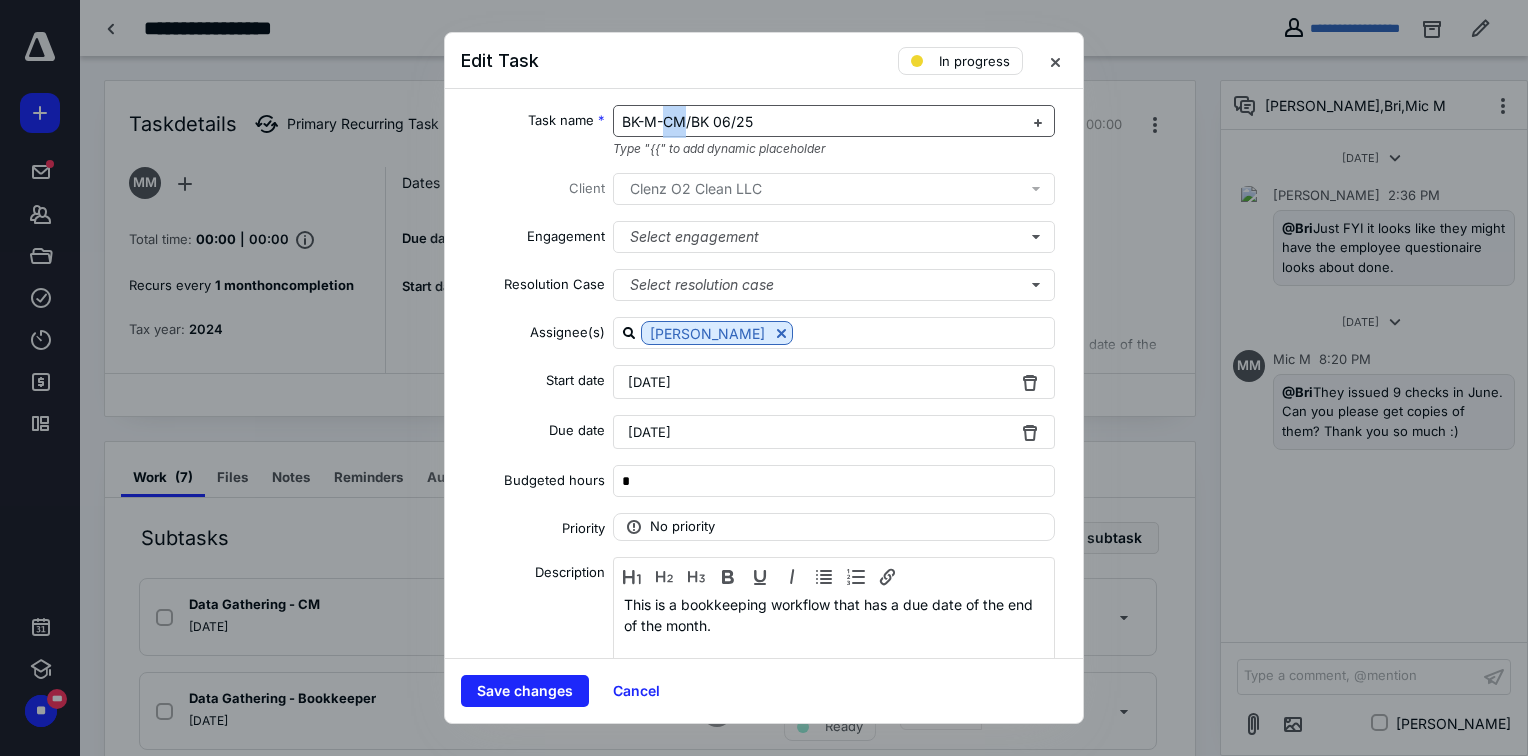 drag, startPoint x: 684, startPoint y: 113, endPoint x: 660, endPoint y: 112, distance: 24.020824 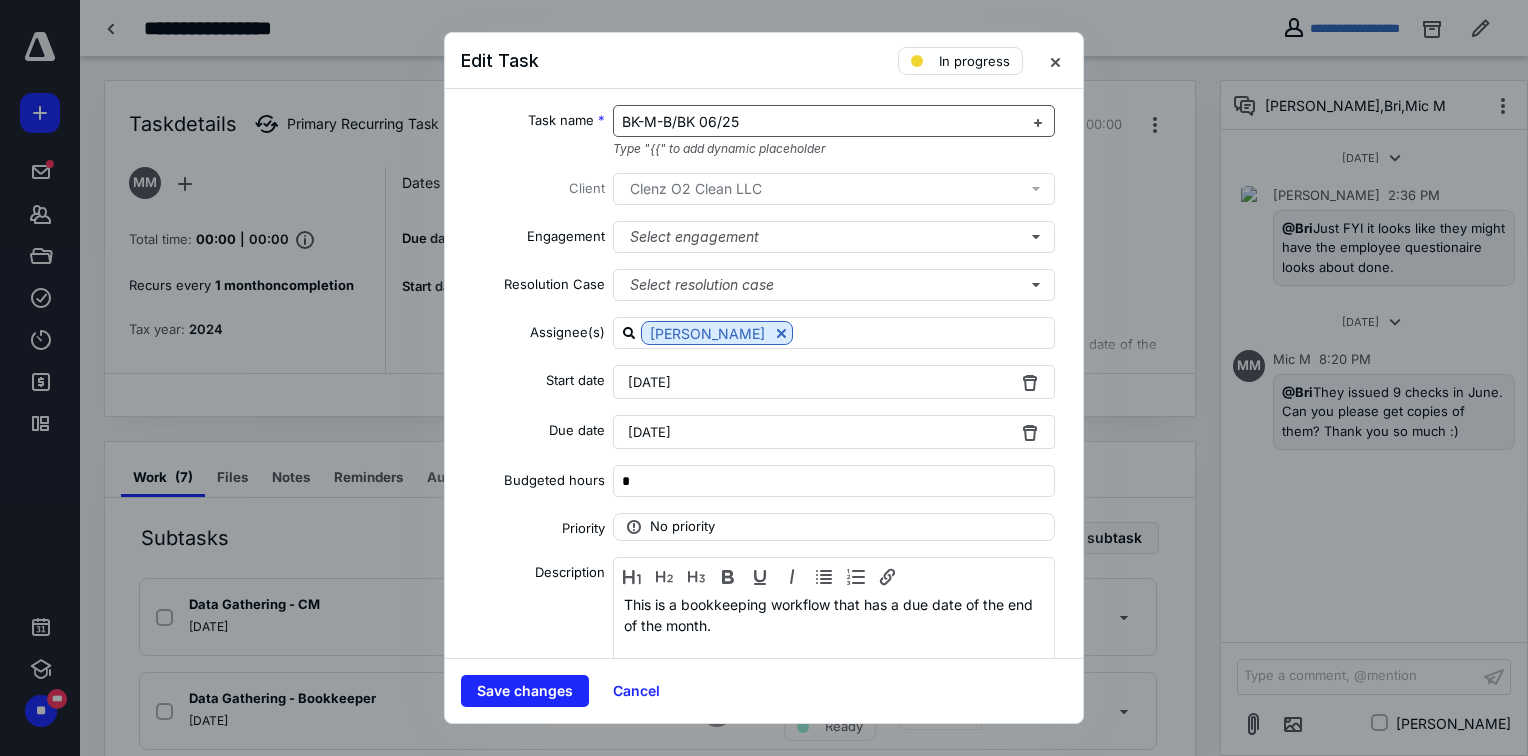 type 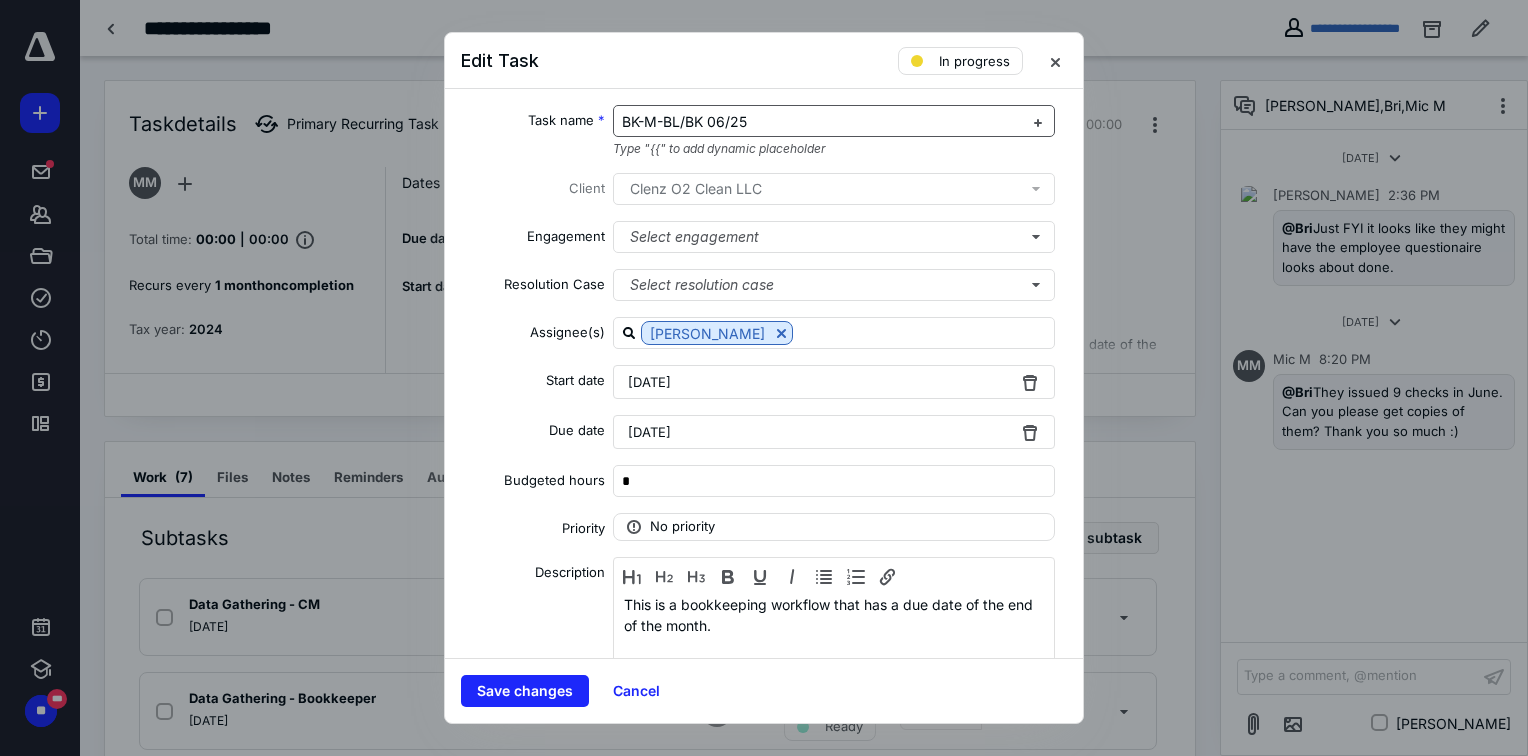 click on "BK-M-BL/BK 06/25" at bounding box center (684, 121) 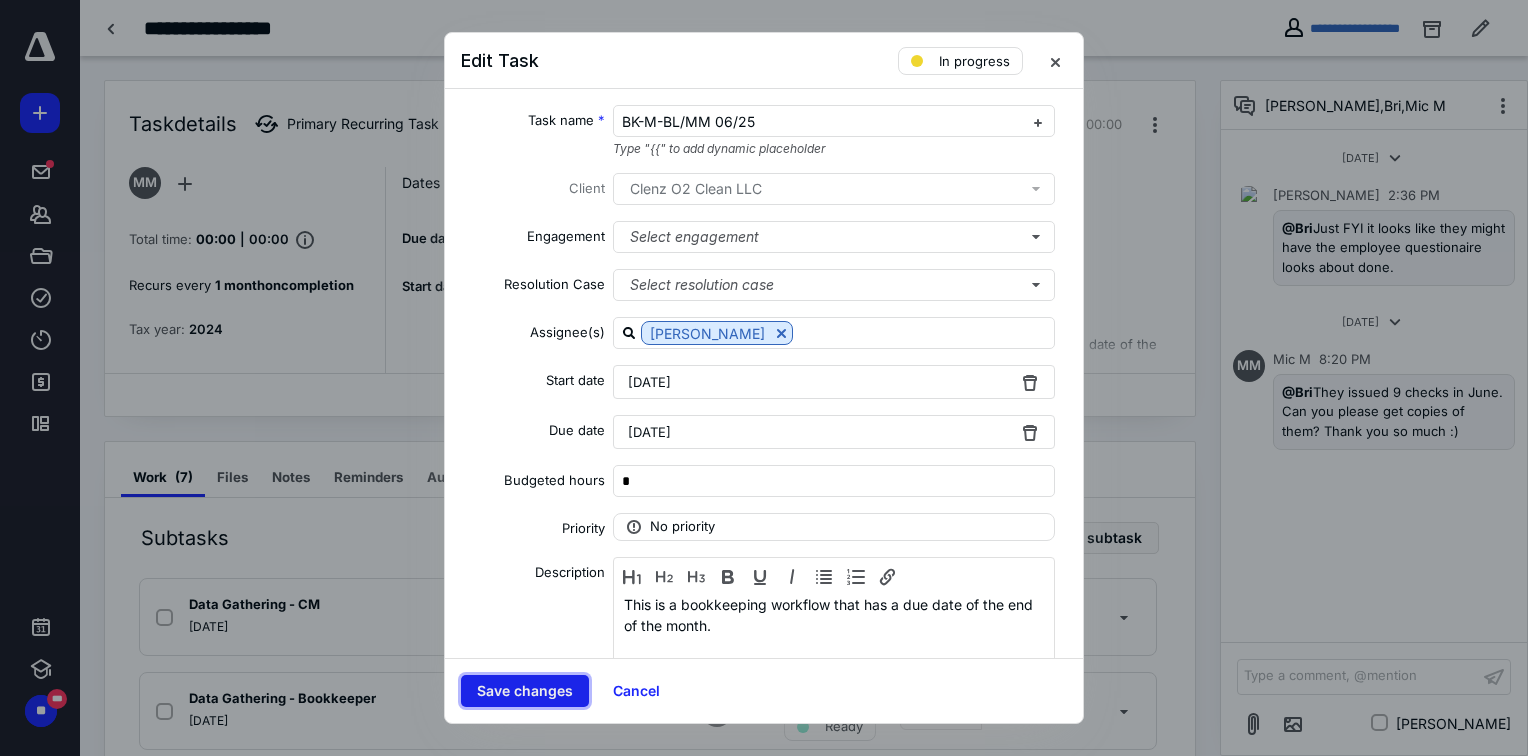 click on "Save changes" at bounding box center (525, 691) 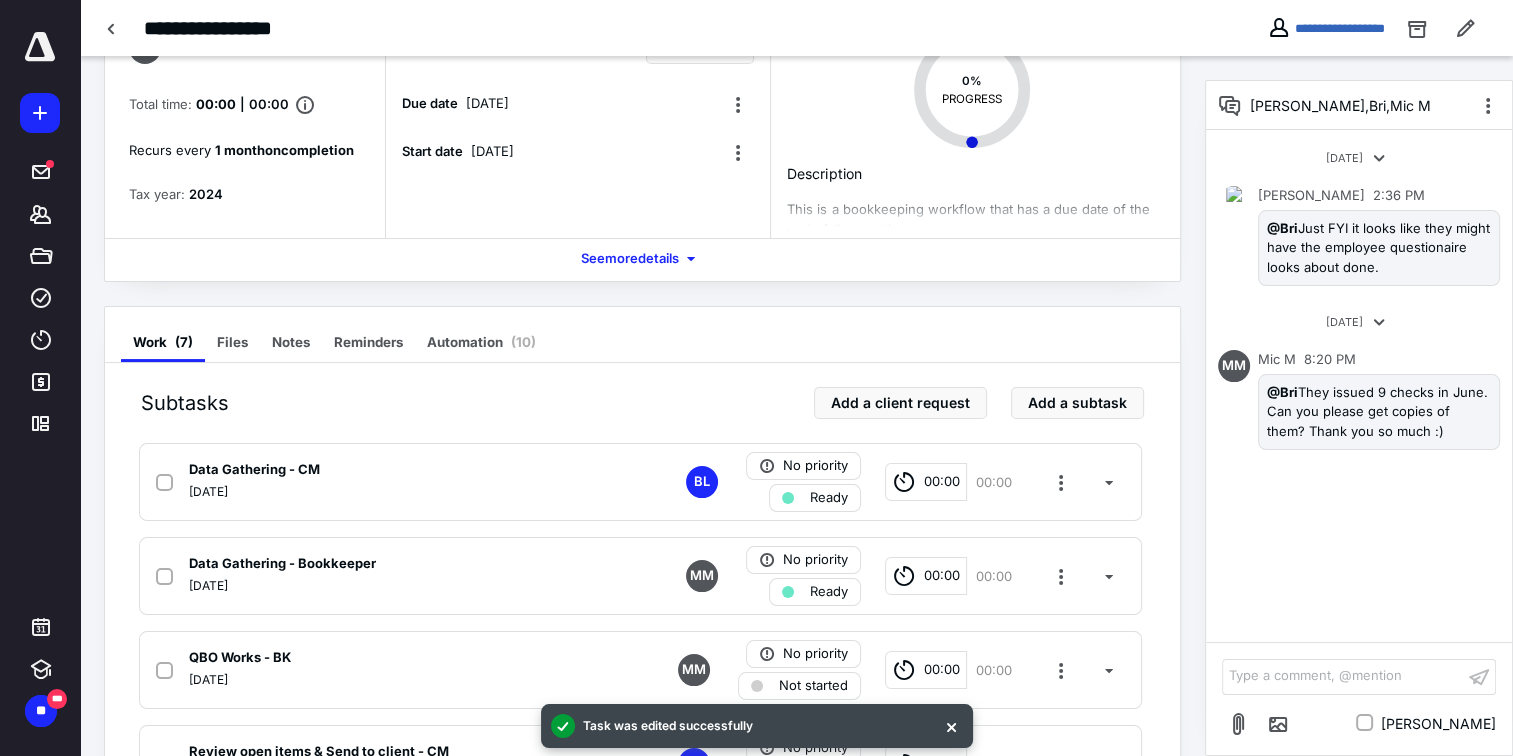 scroll, scrollTop: 112, scrollLeft: 0, axis: vertical 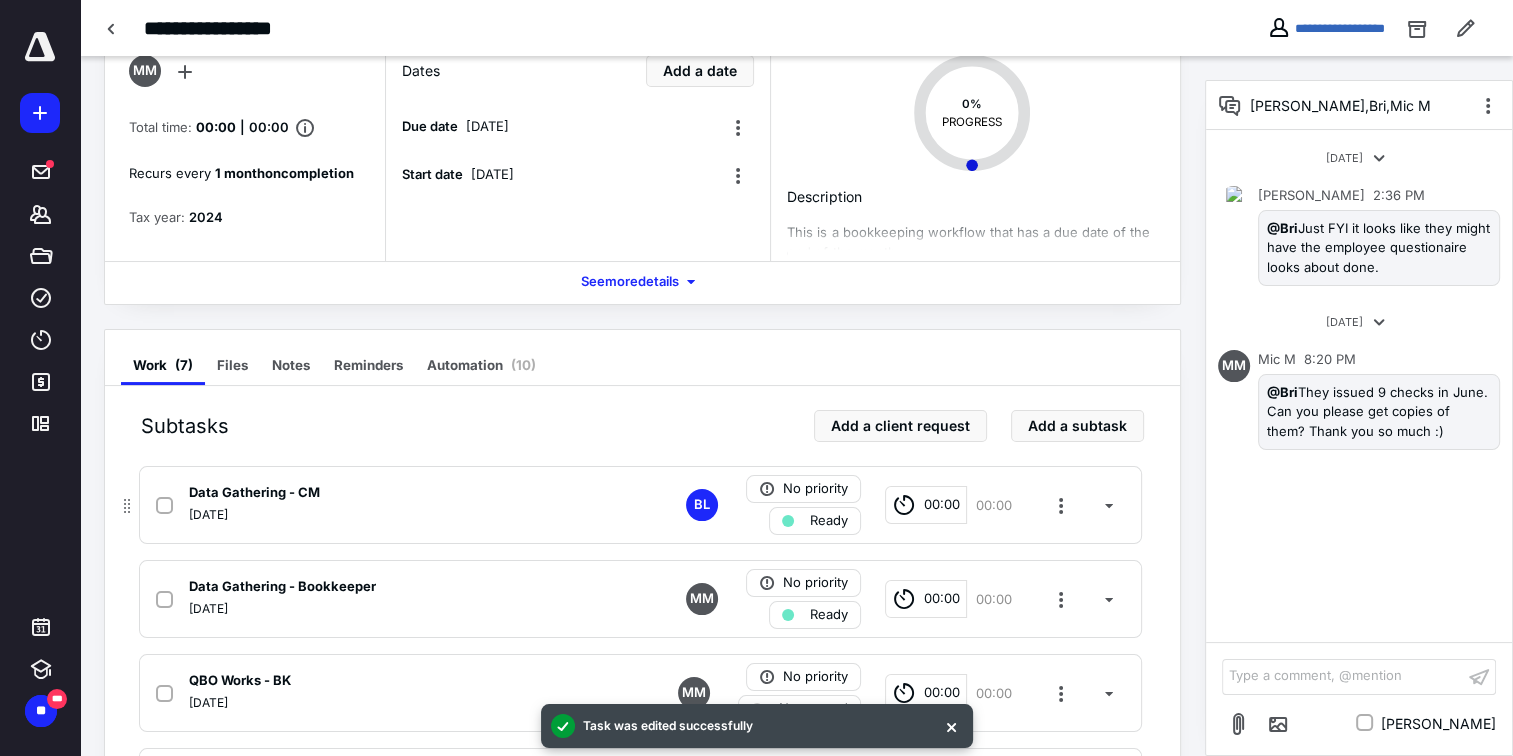 click on "Data Gathering - CM" at bounding box center [378, 493] 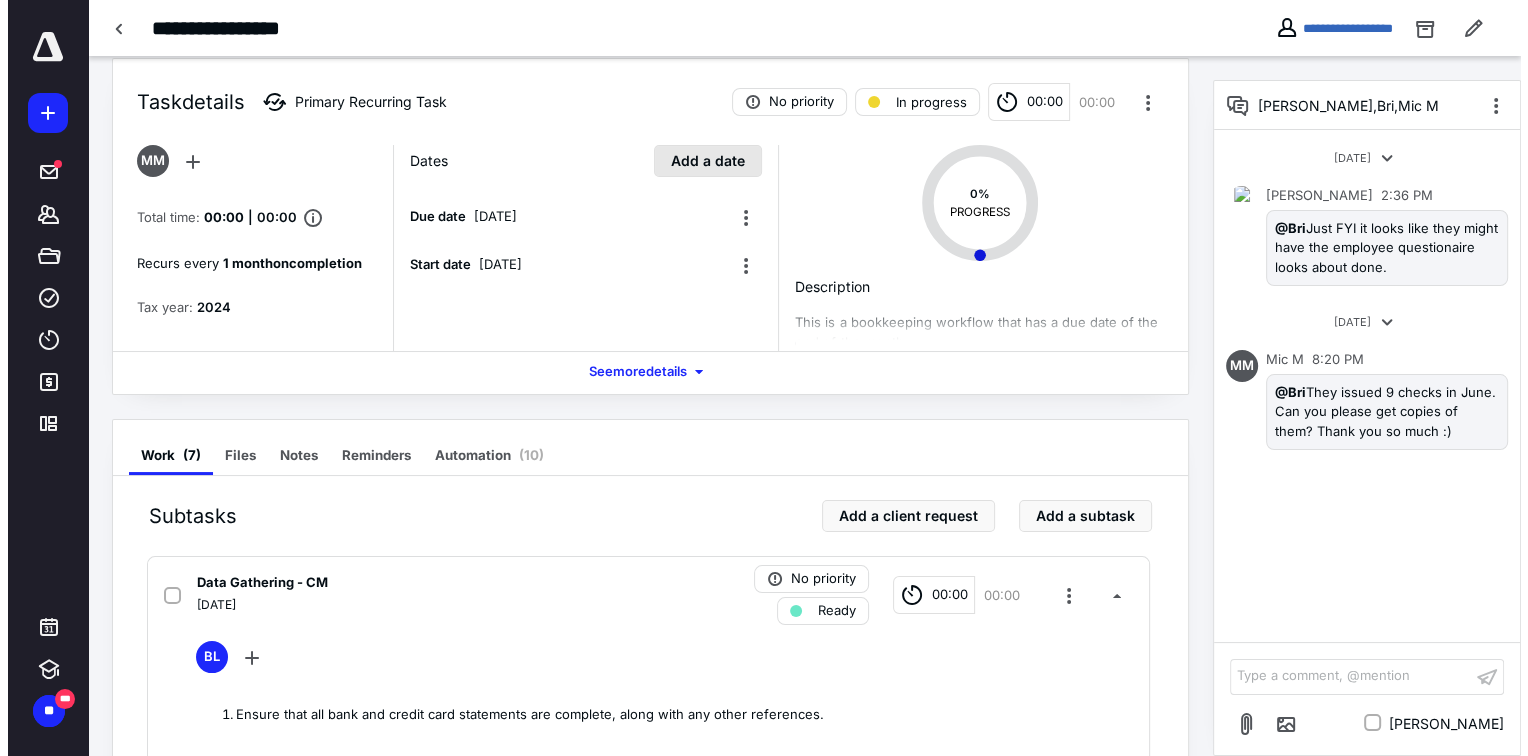 scroll, scrollTop: 0, scrollLeft: 0, axis: both 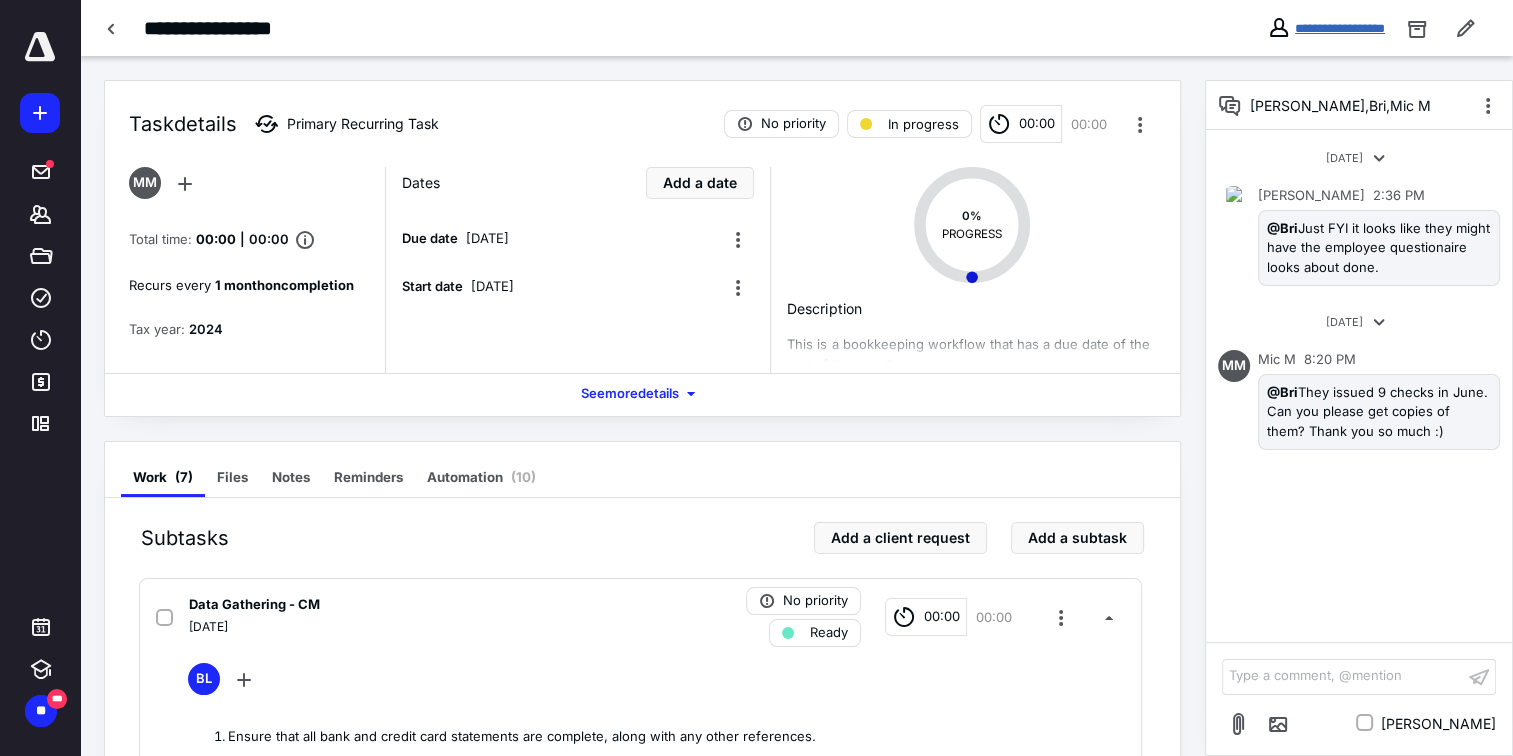 click on "**********" at bounding box center [1326, 28] 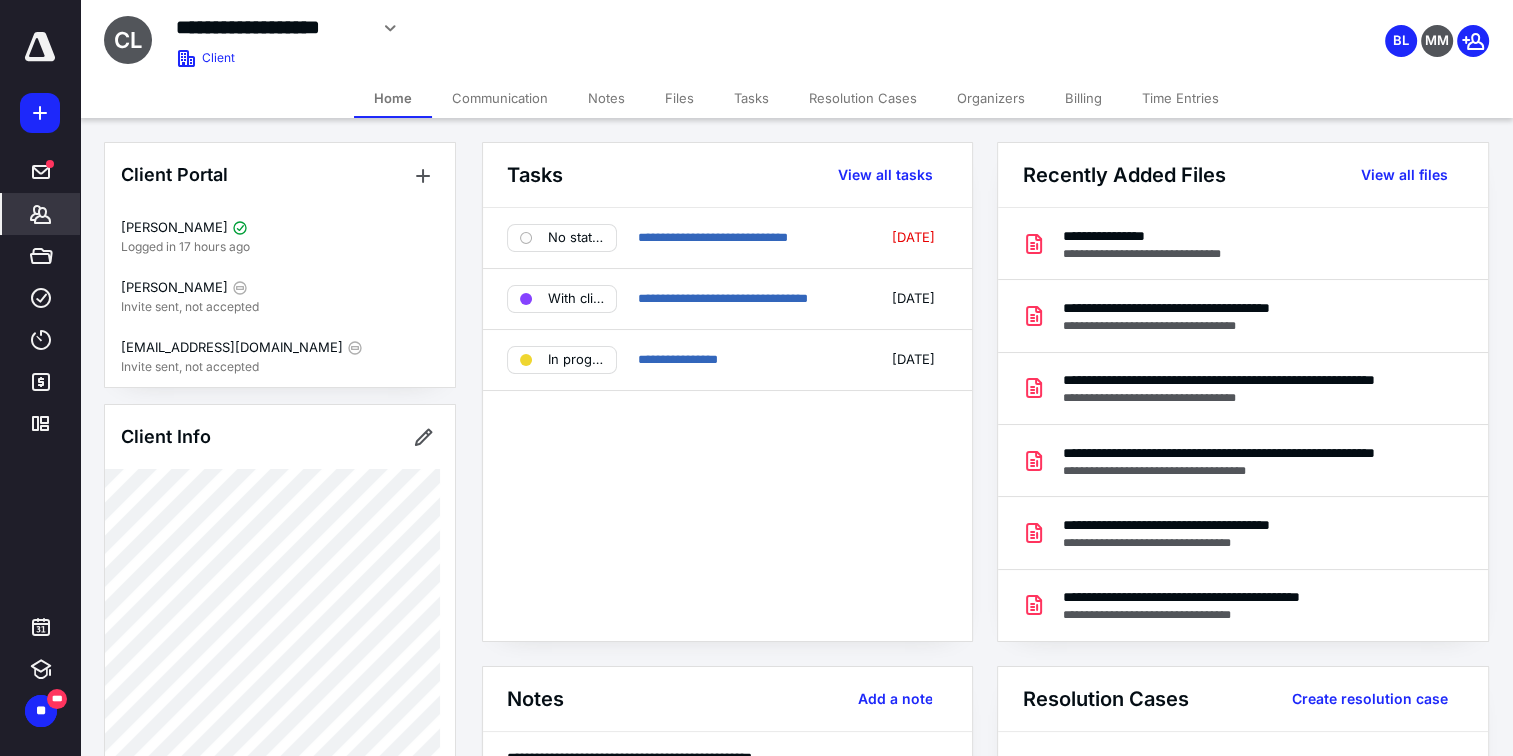 click on "Files" at bounding box center (679, 98) 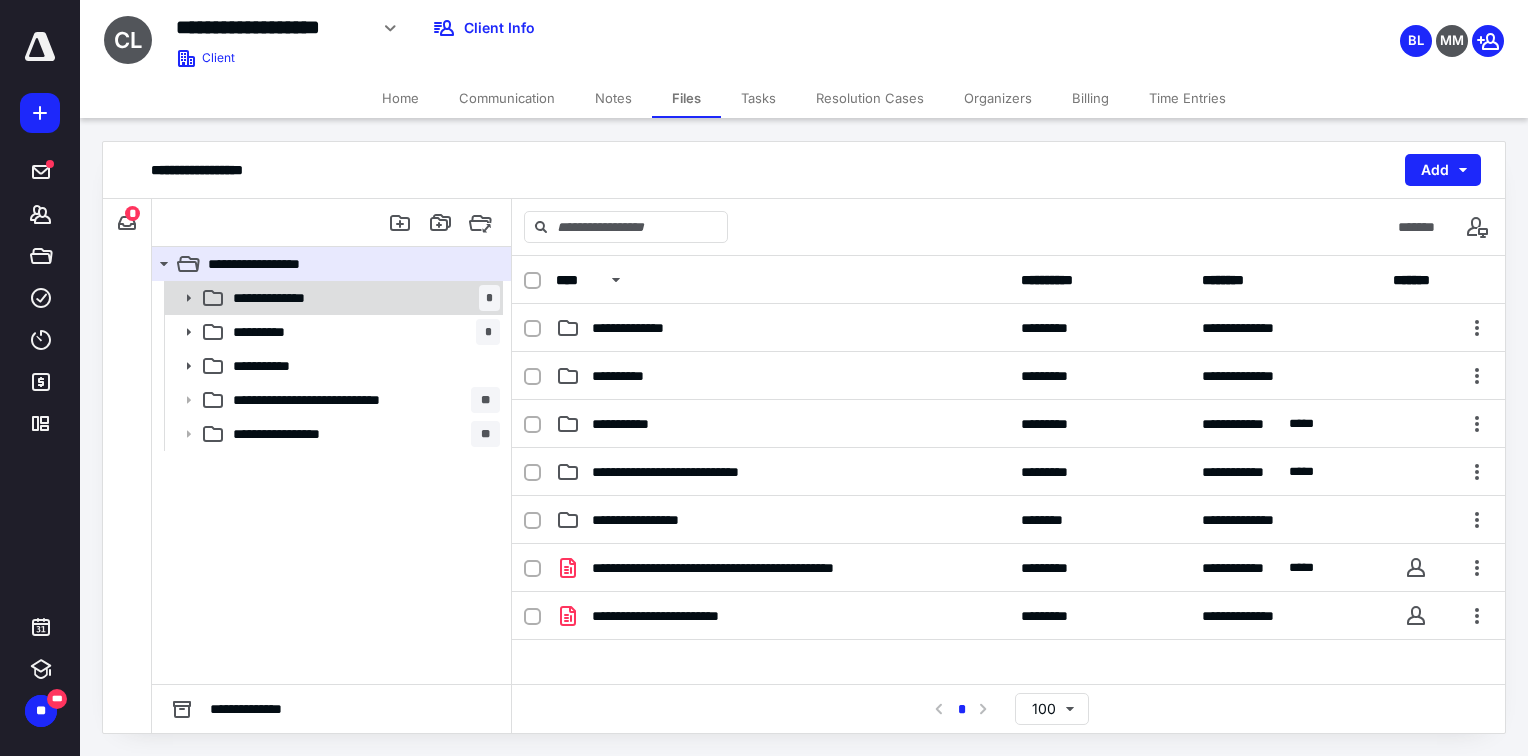 click 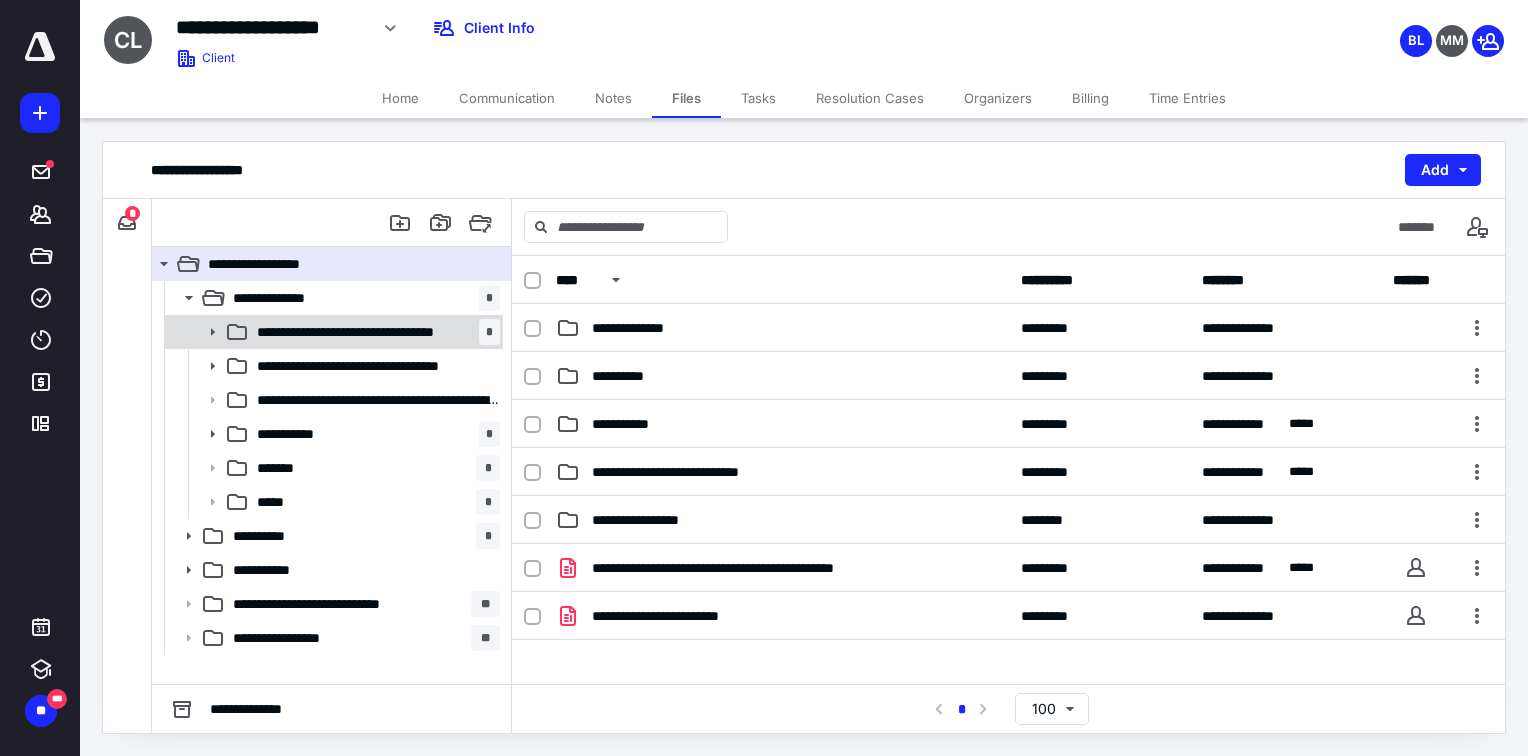 click 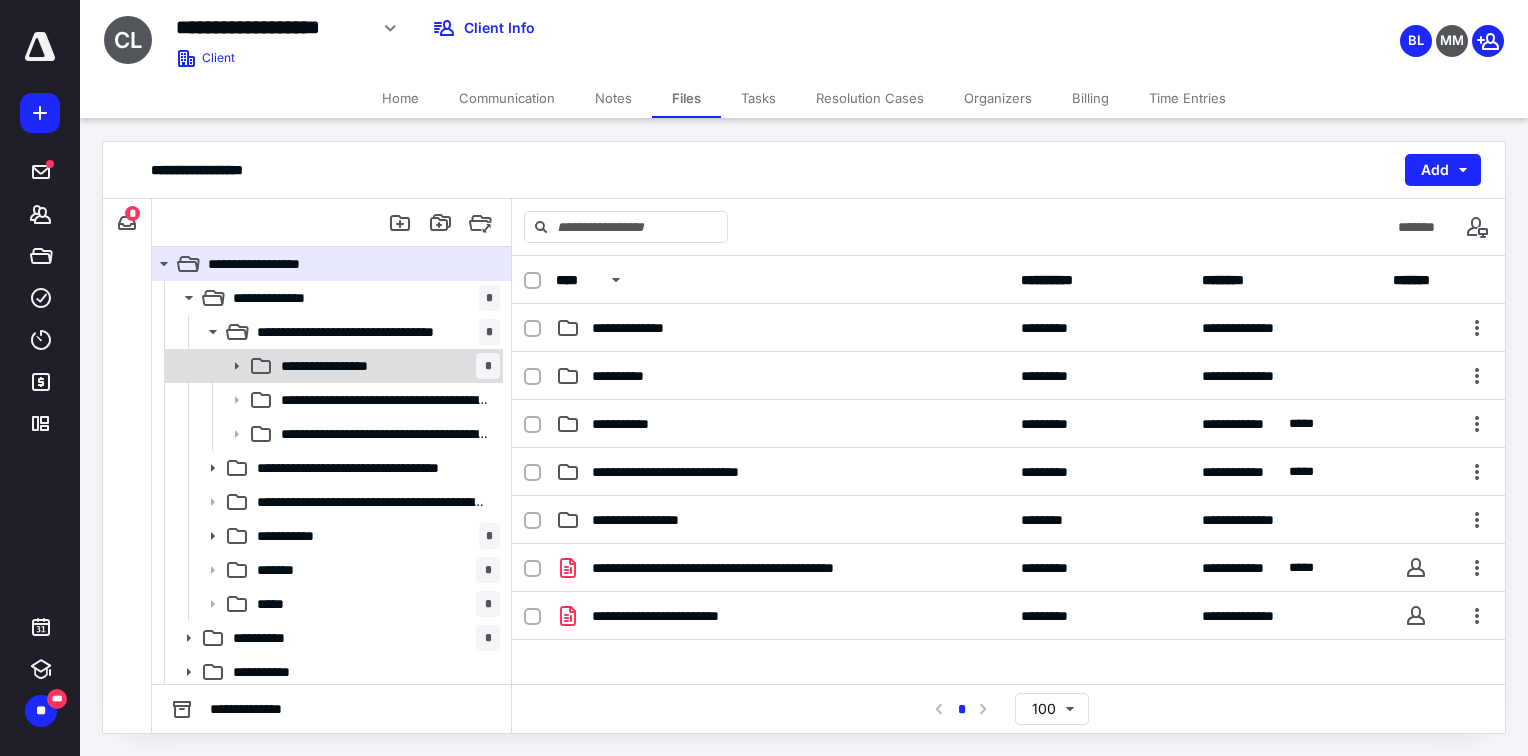 click on "**********" at bounding box center [348, 366] 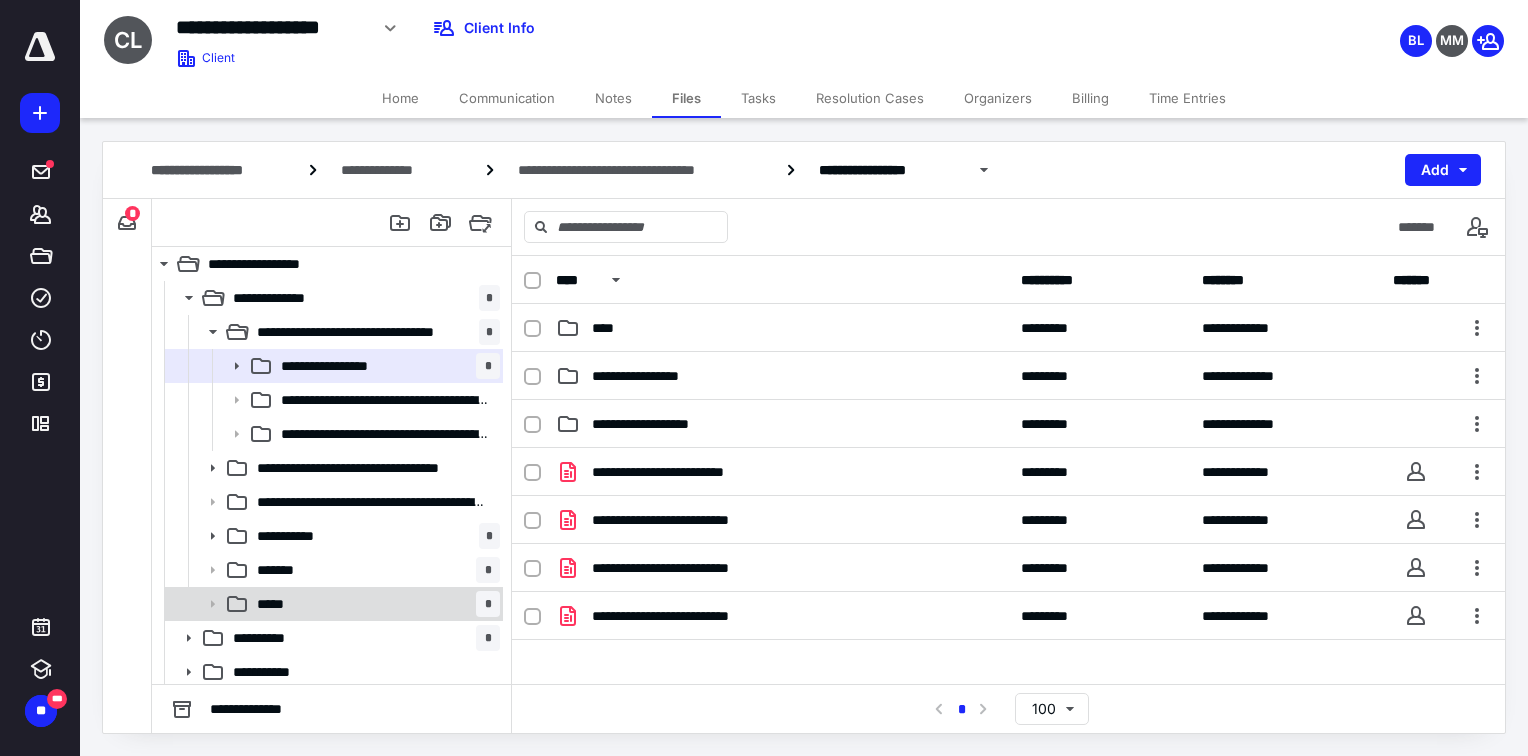 click 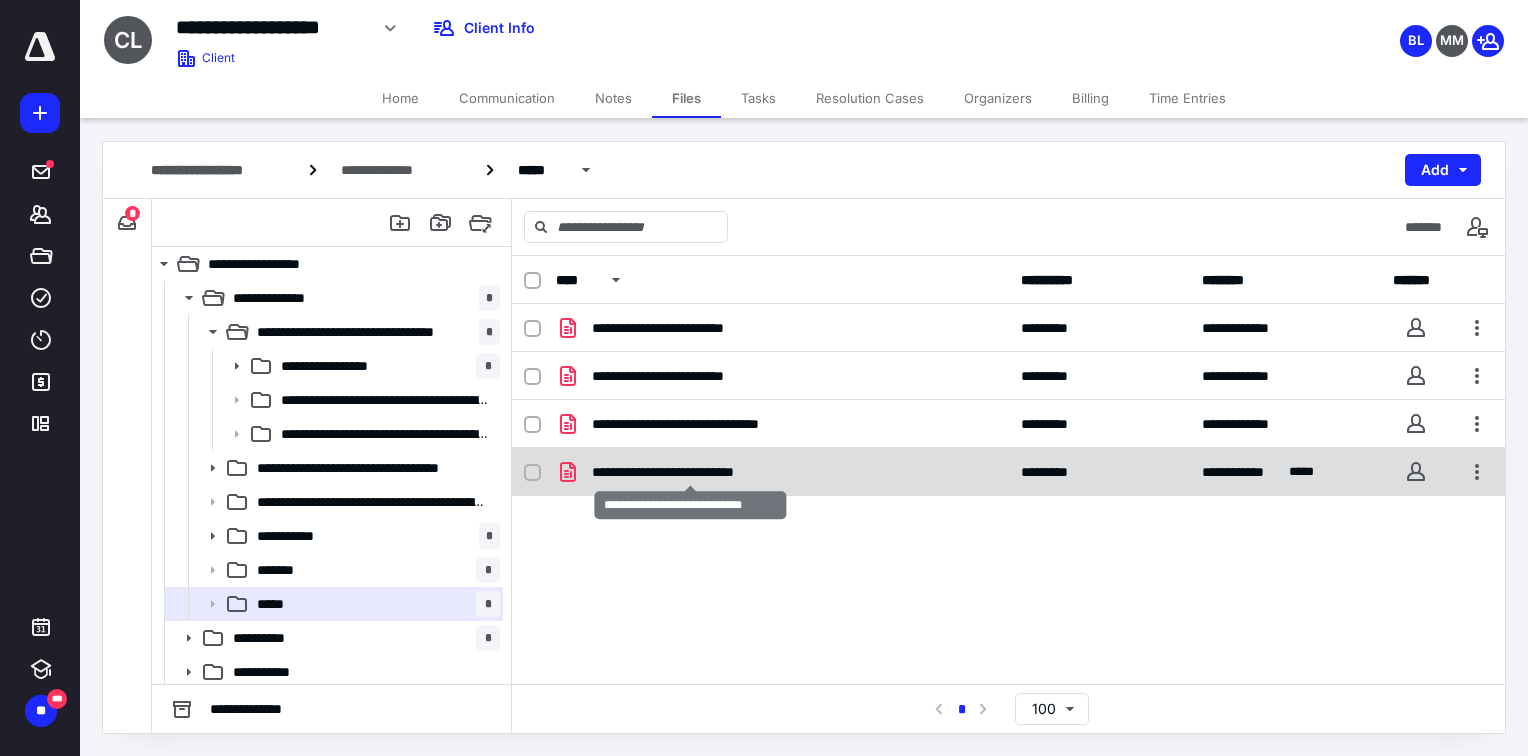 click on "**********" at bounding box center (691, 472) 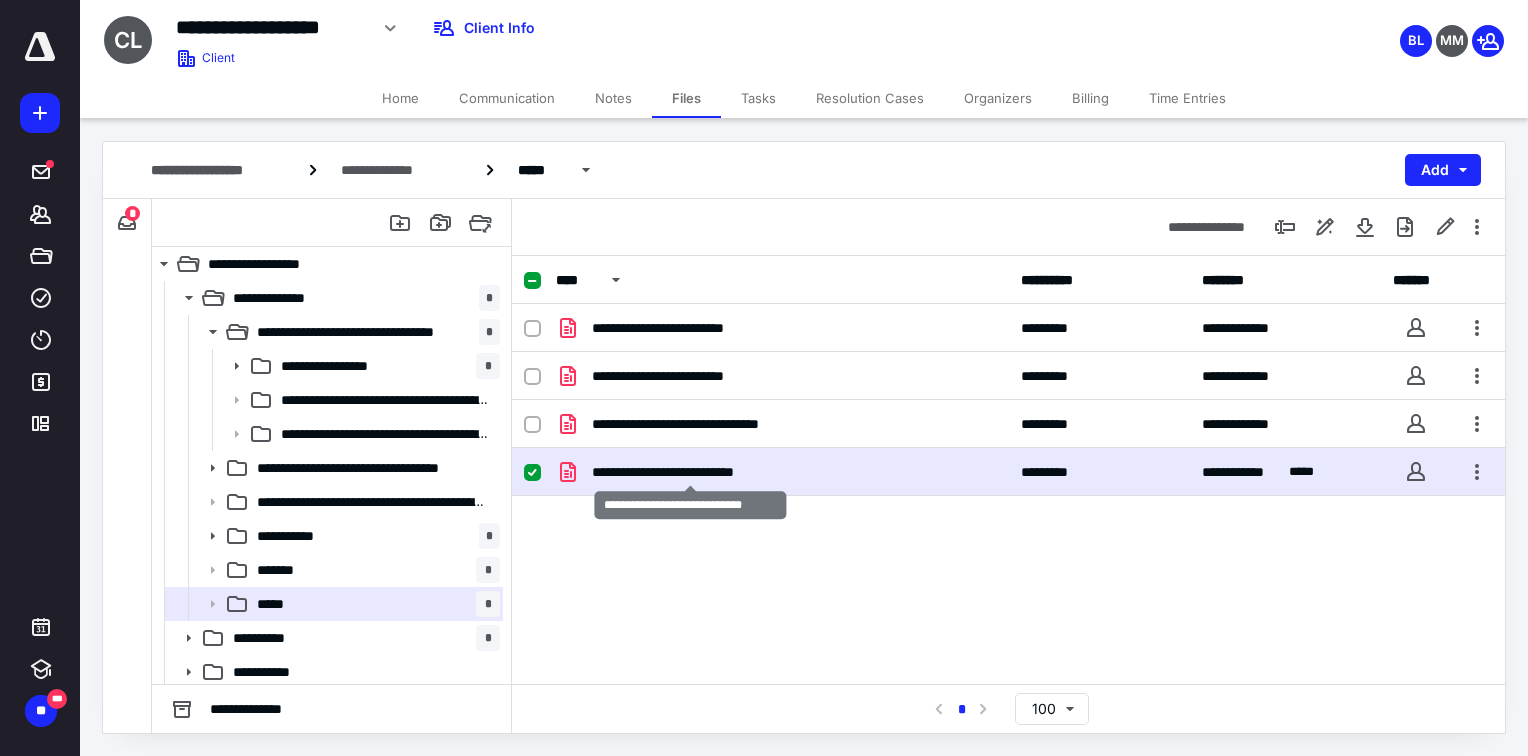 click on "**********" at bounding box center (691, 472) 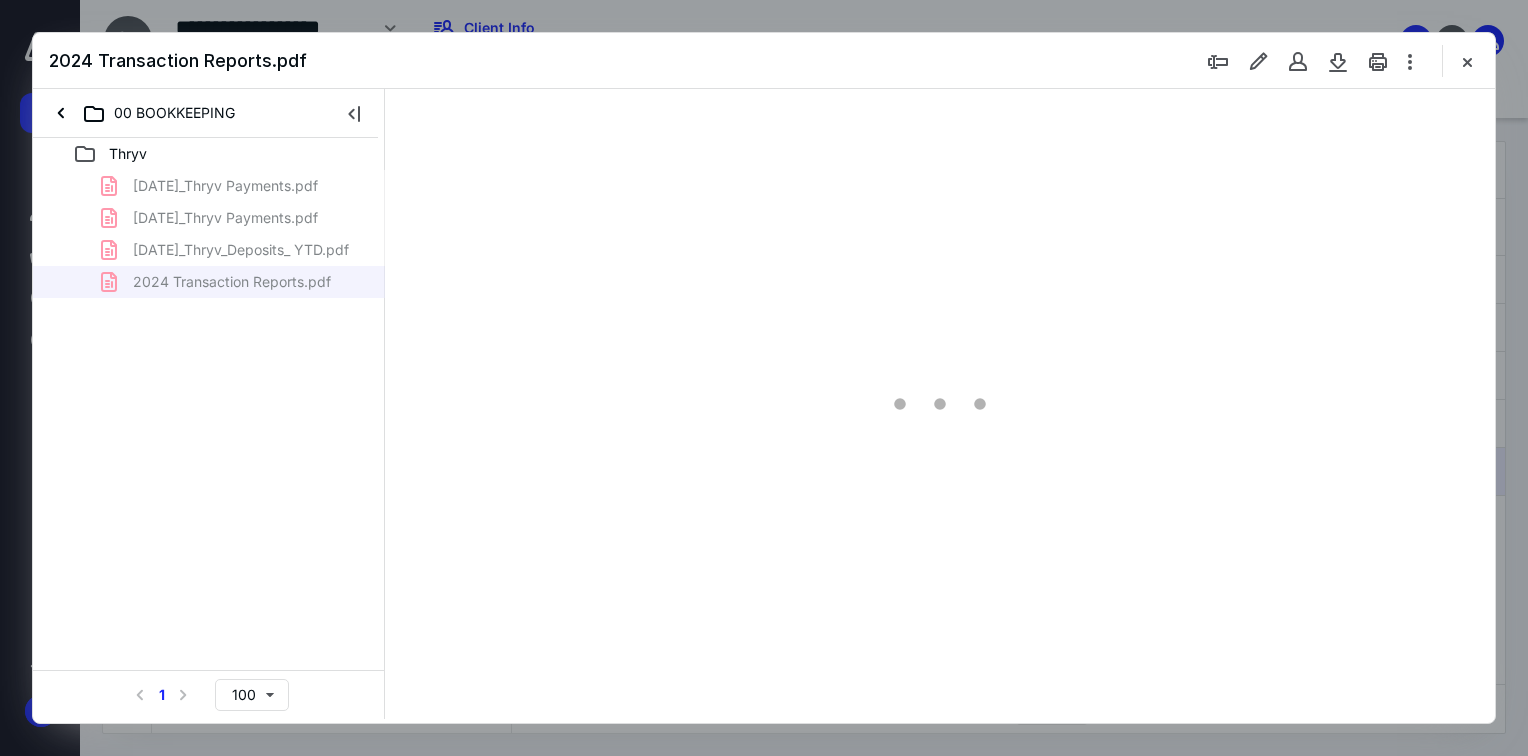 scroll, scrollTop: 0, scrollLeft: 0, axis: both 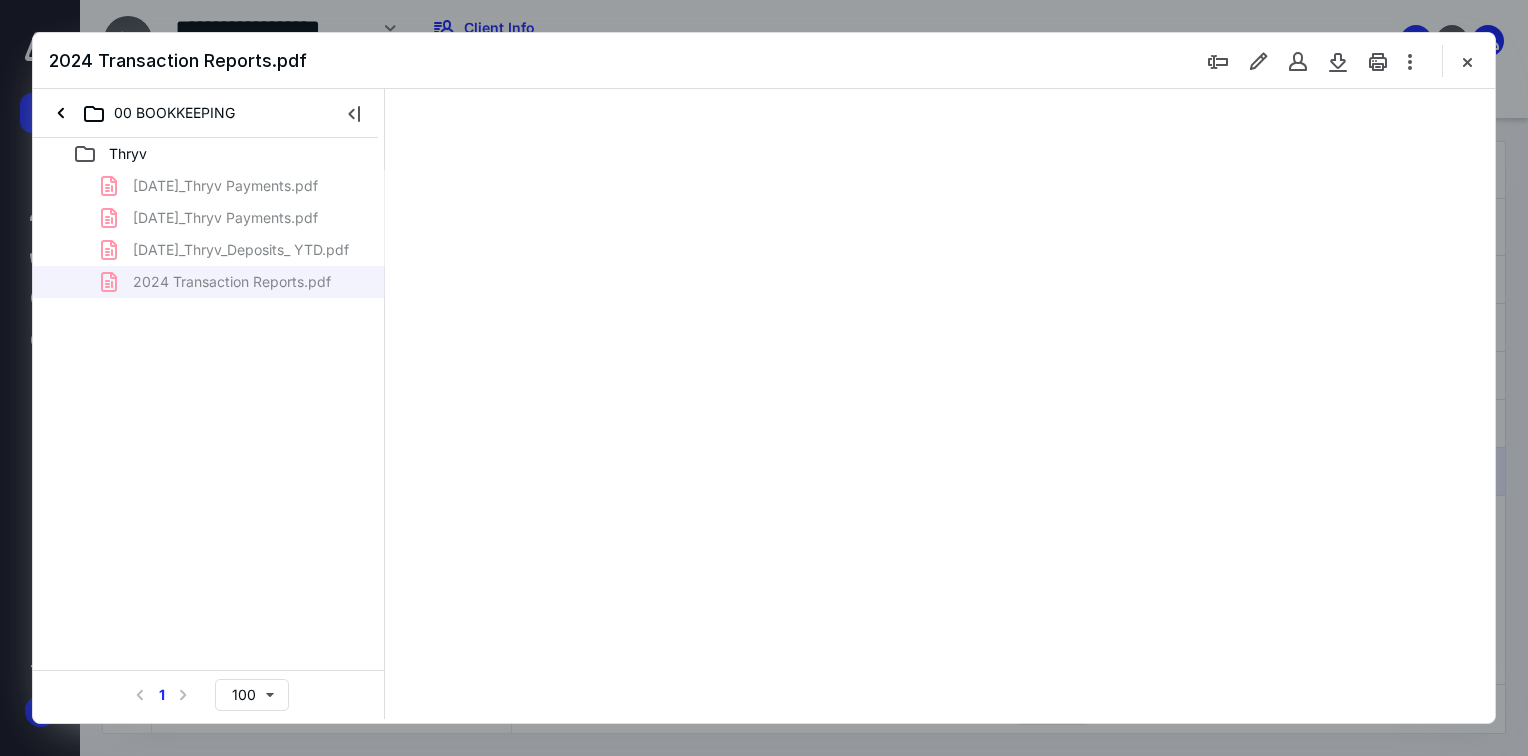 type on "138" 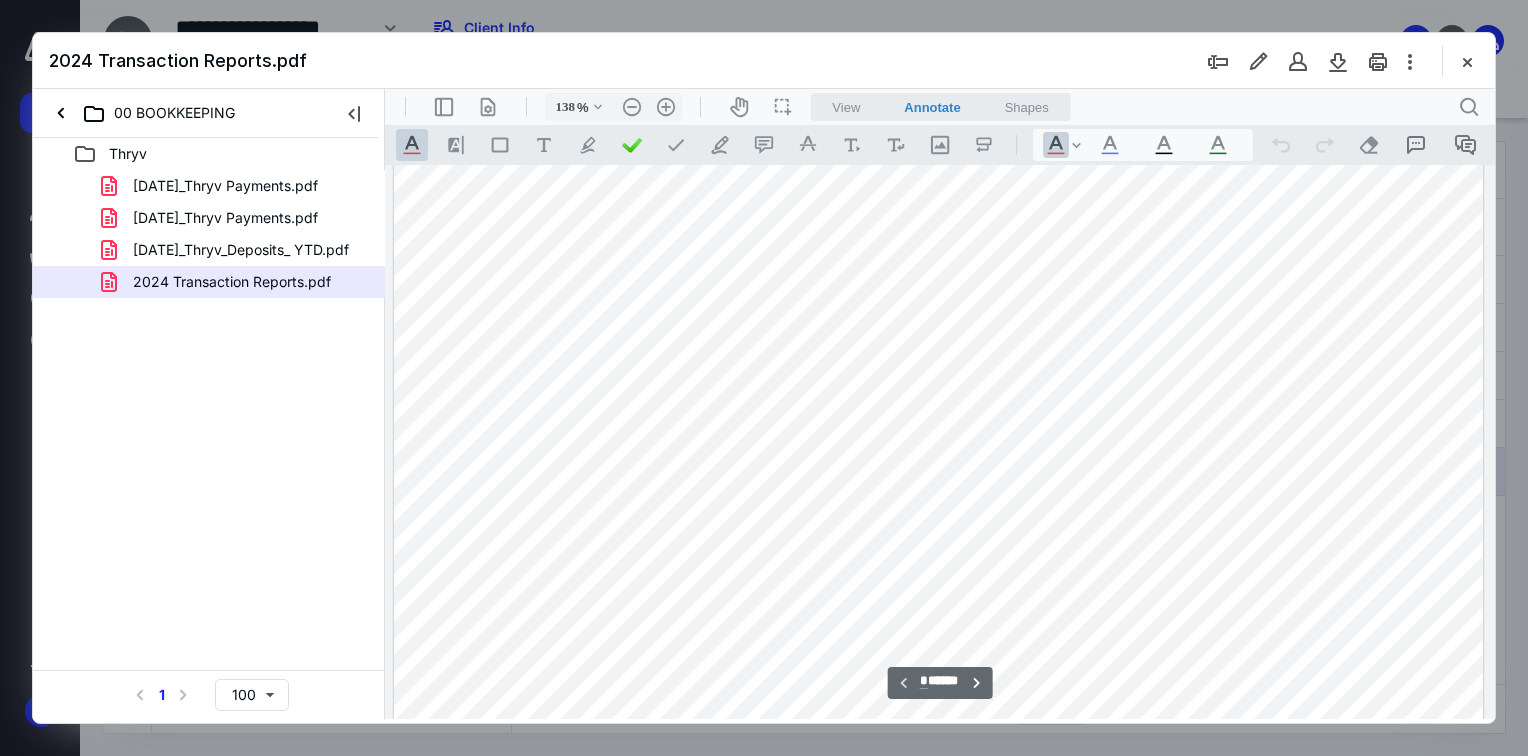 scroll, scrollTop: 0, scrollLeft: 0, axis: both 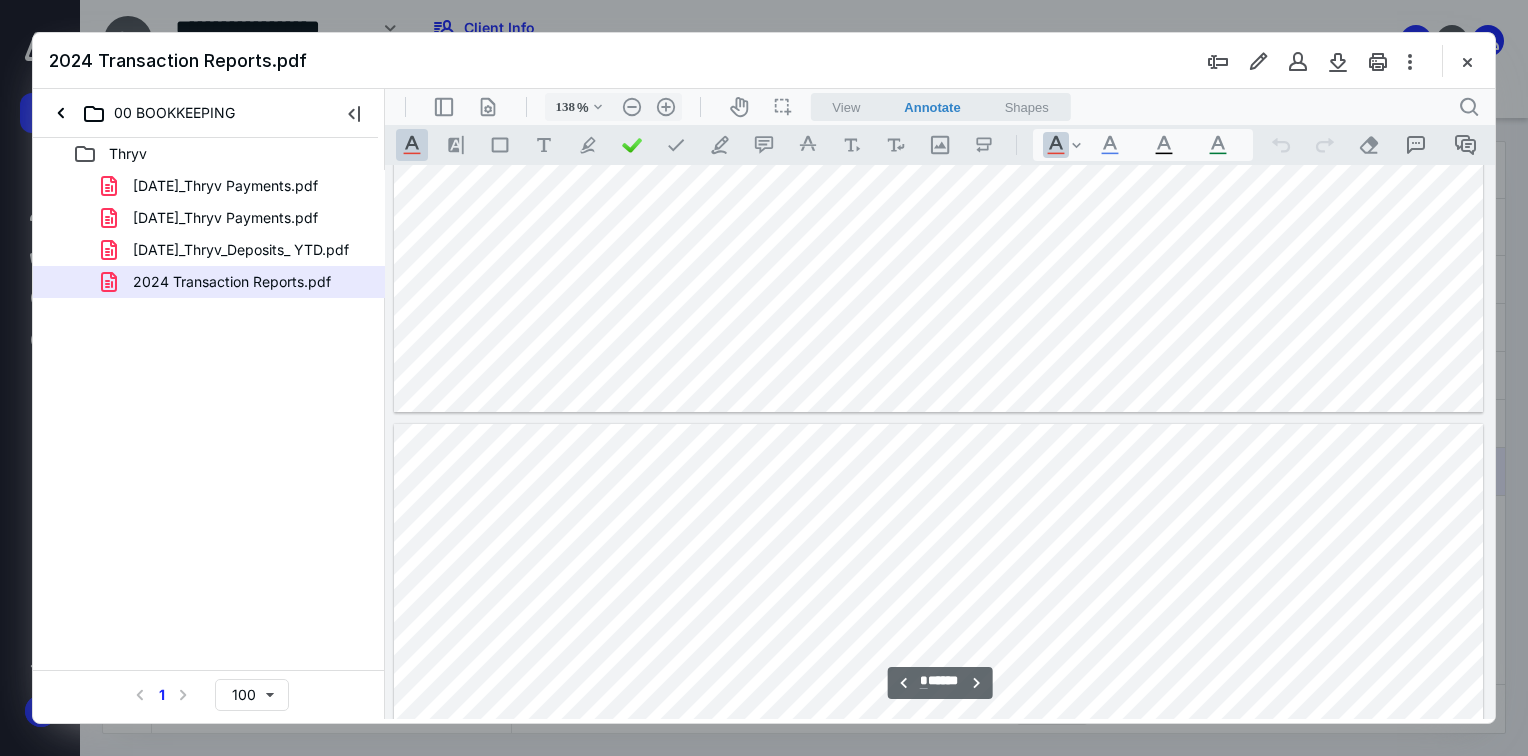 type on "*" 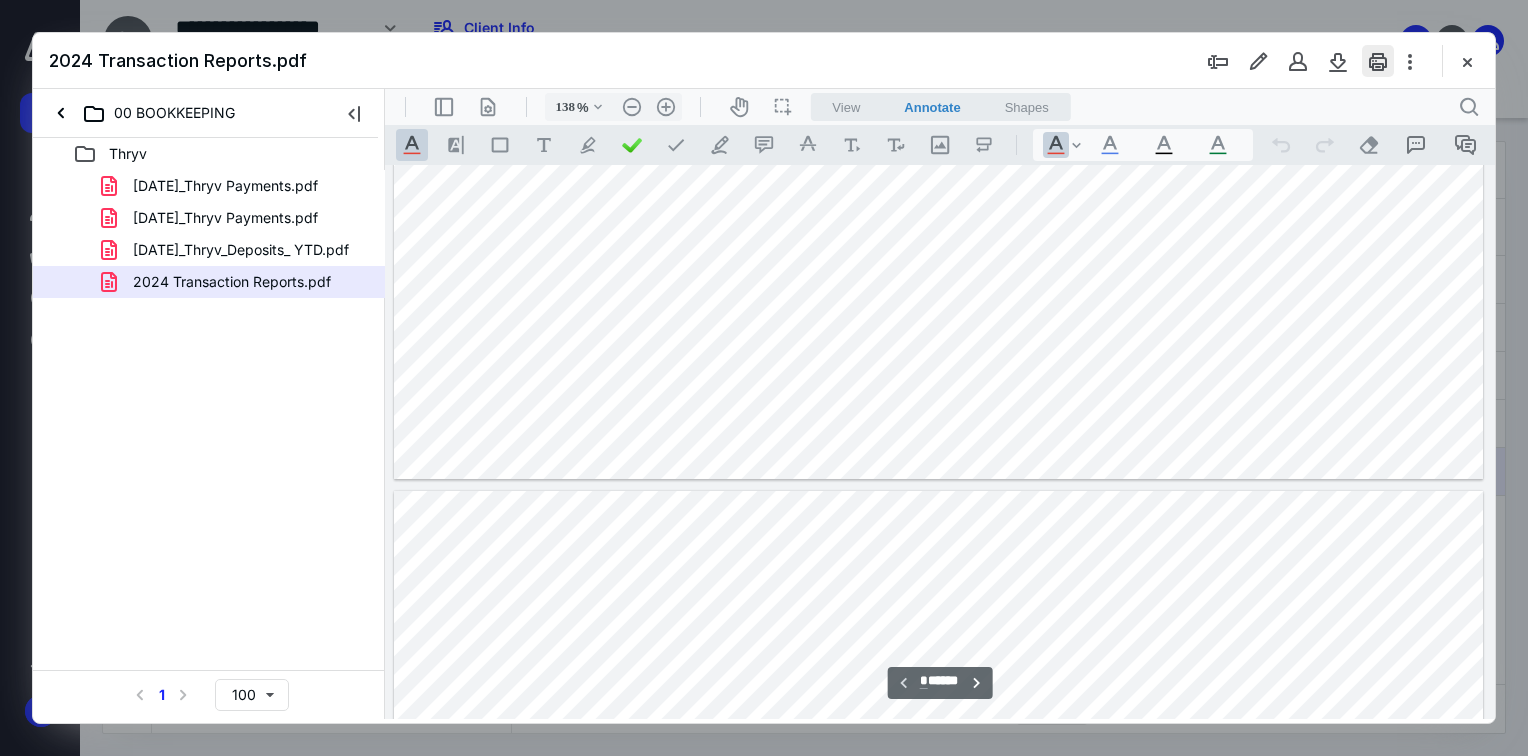 scroll, scrollTop: 500, scrollLeft: 0, axis: vertical 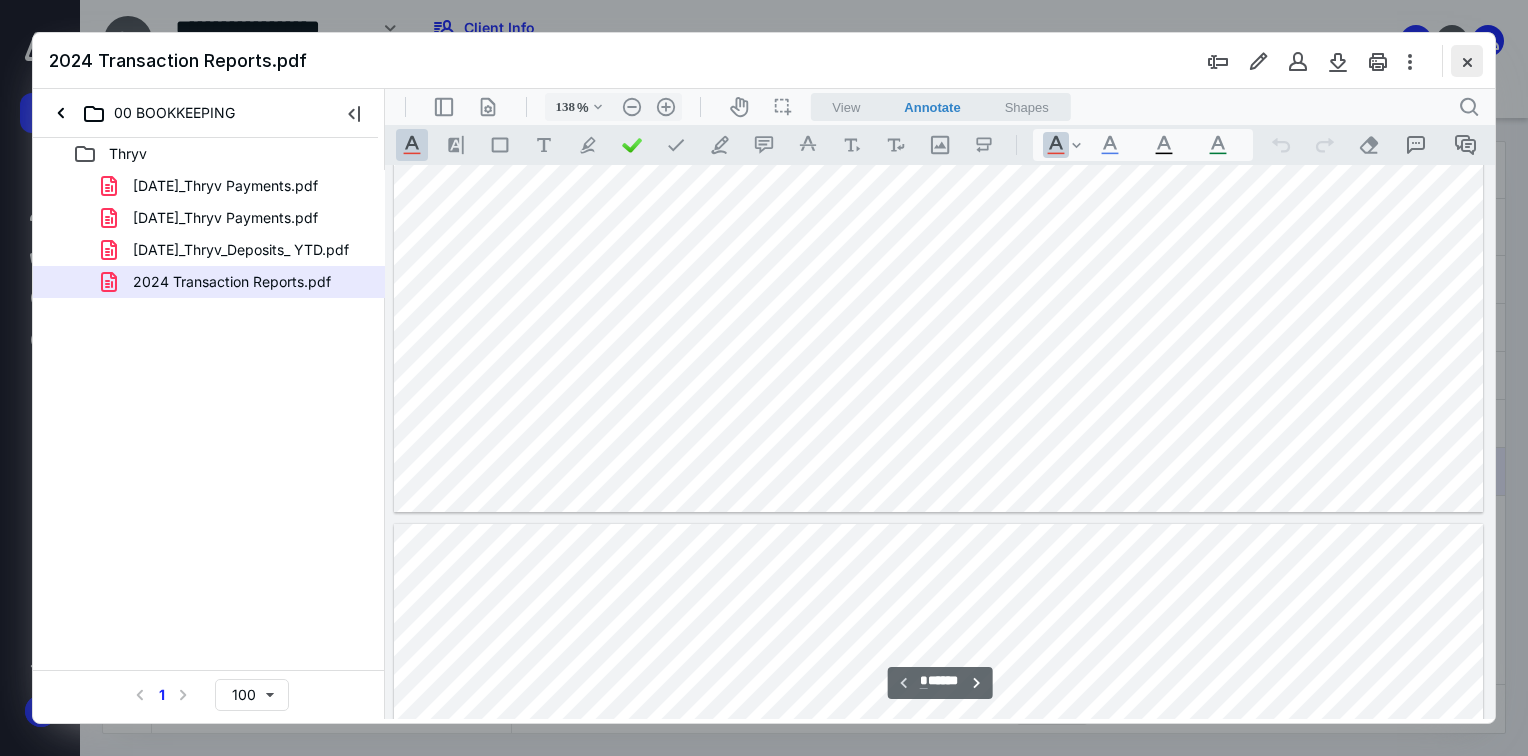 click at bounding box center [1467, 61] 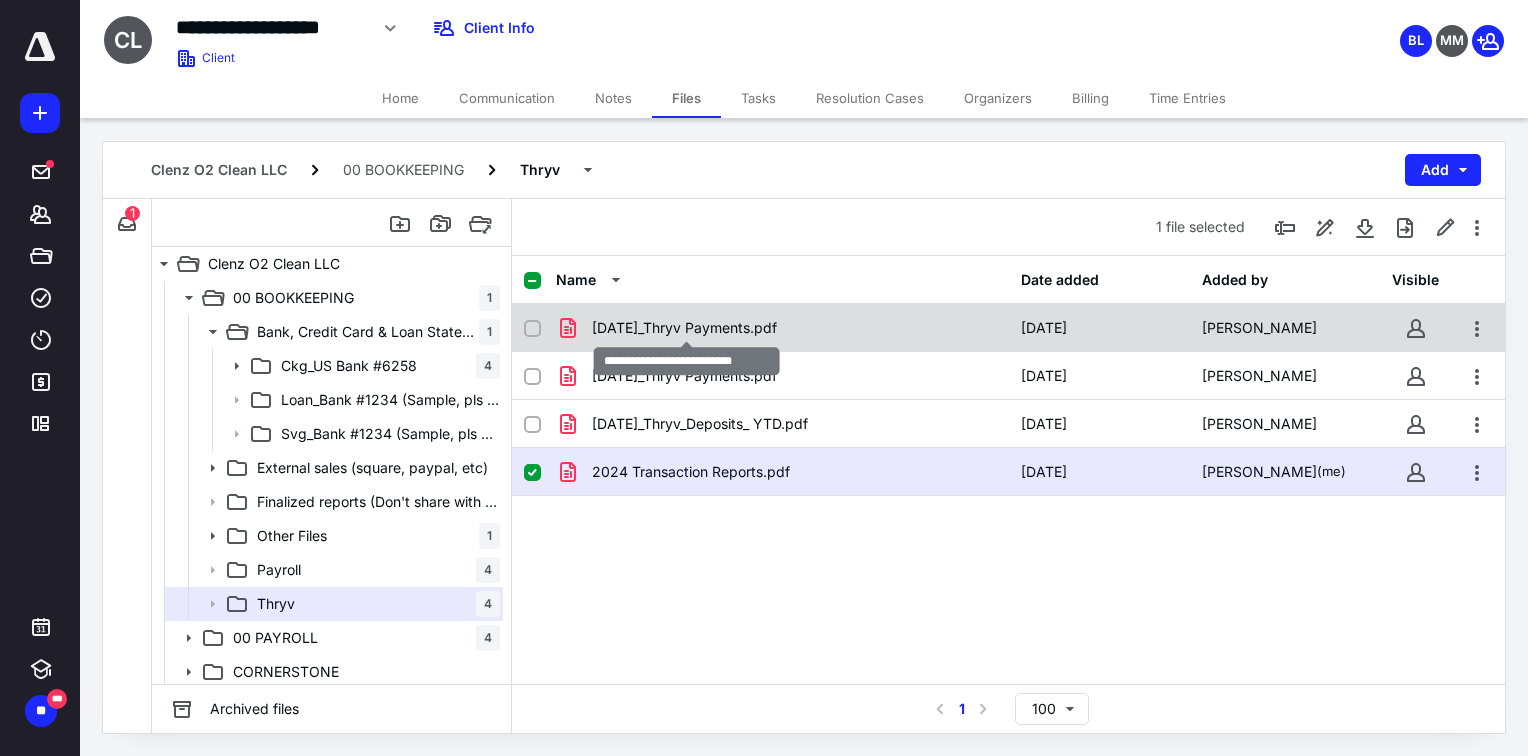 click on "4.30.25_Thryv Payments.pdf" at bounding box center [684, 328] 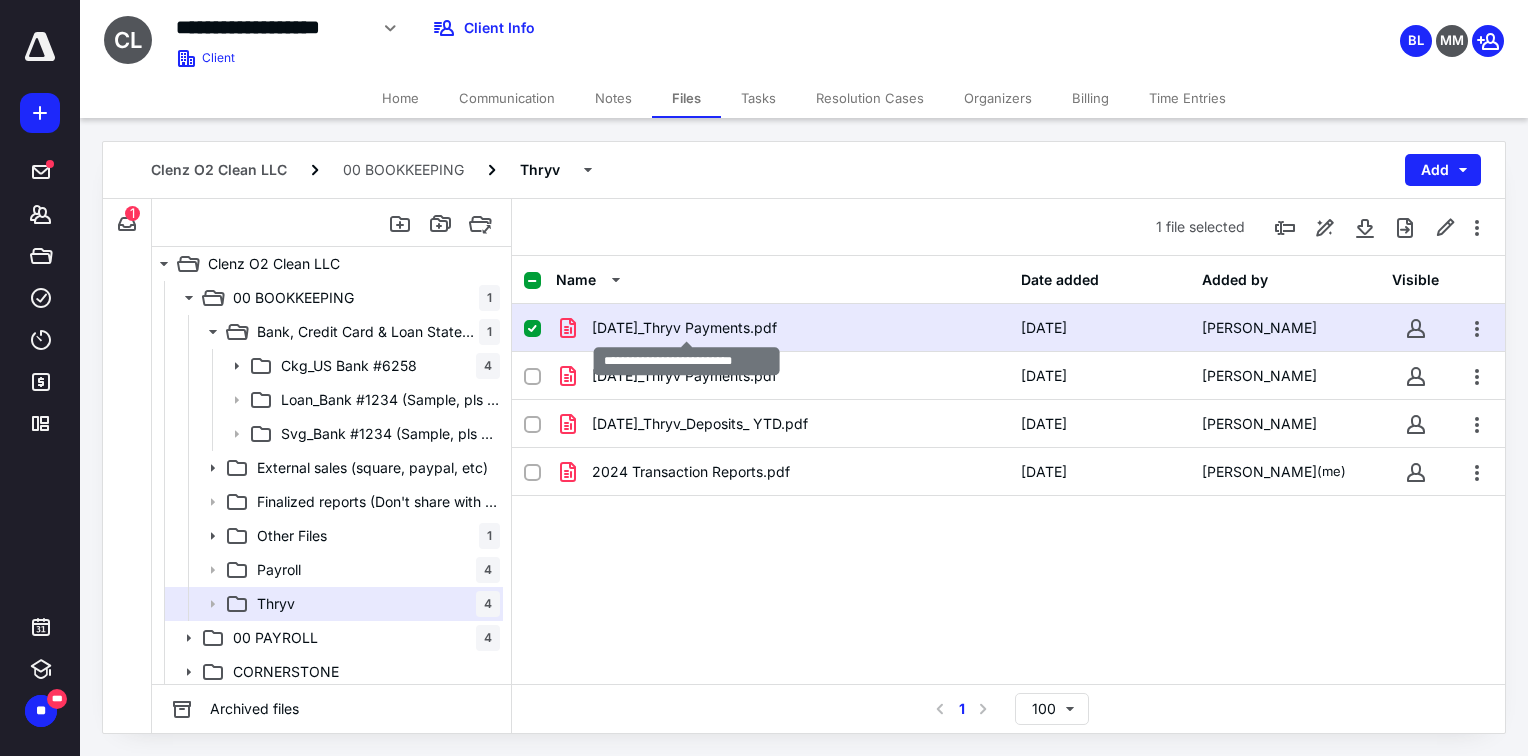 click on "4.30.25_Thryv Payments.pdf" at bounding box center [684, 328] 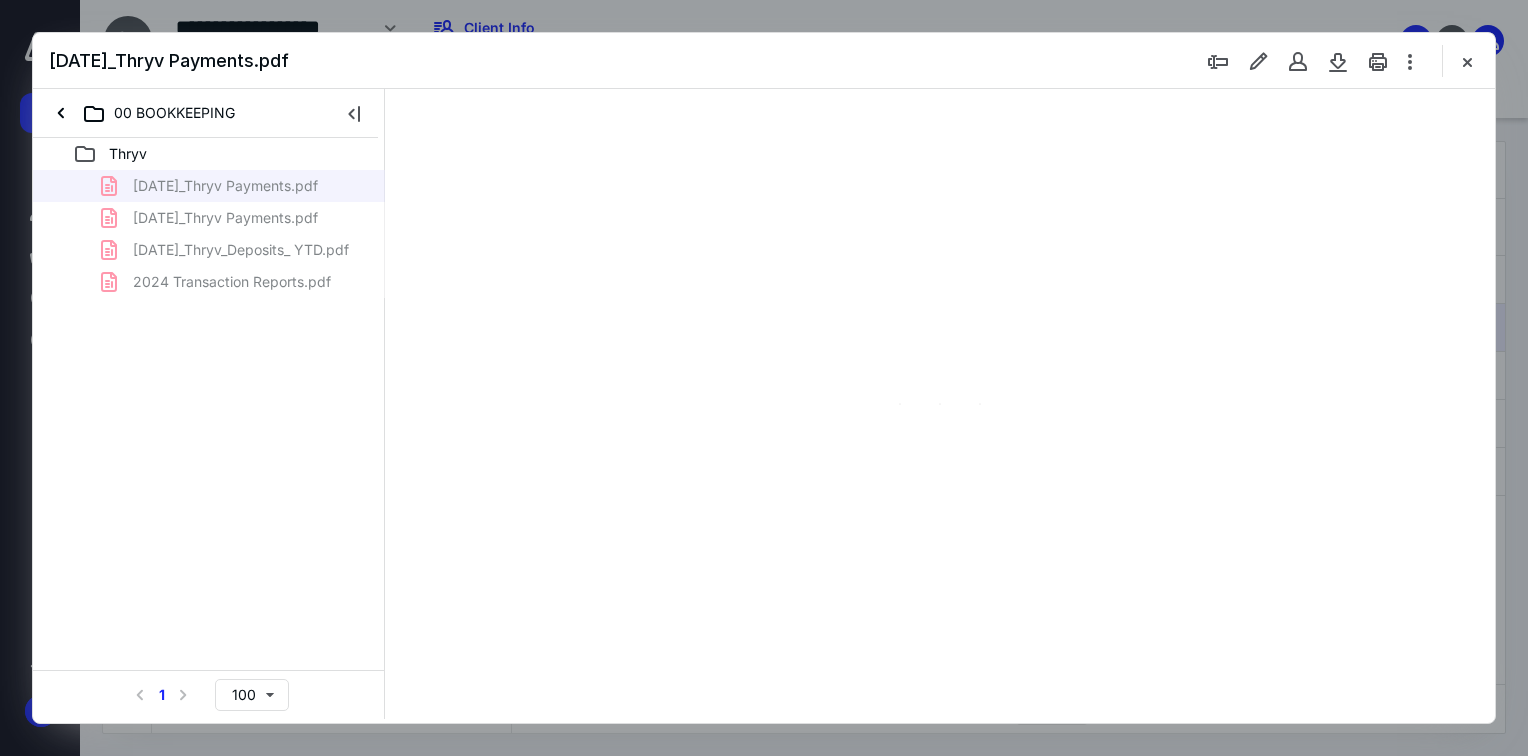 scroll, scrollTop: 0, scrollLeft: 0, axis: both 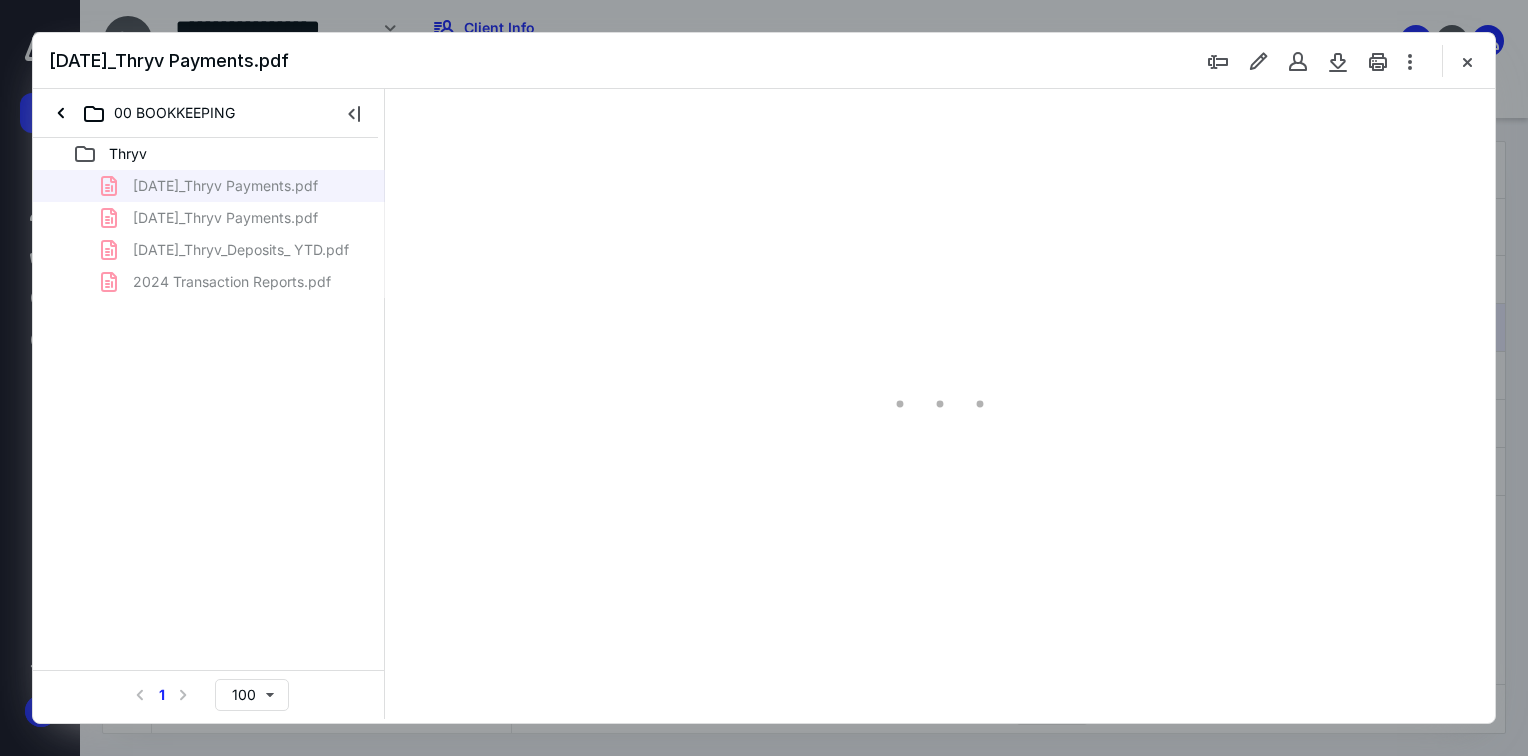 type on "178" 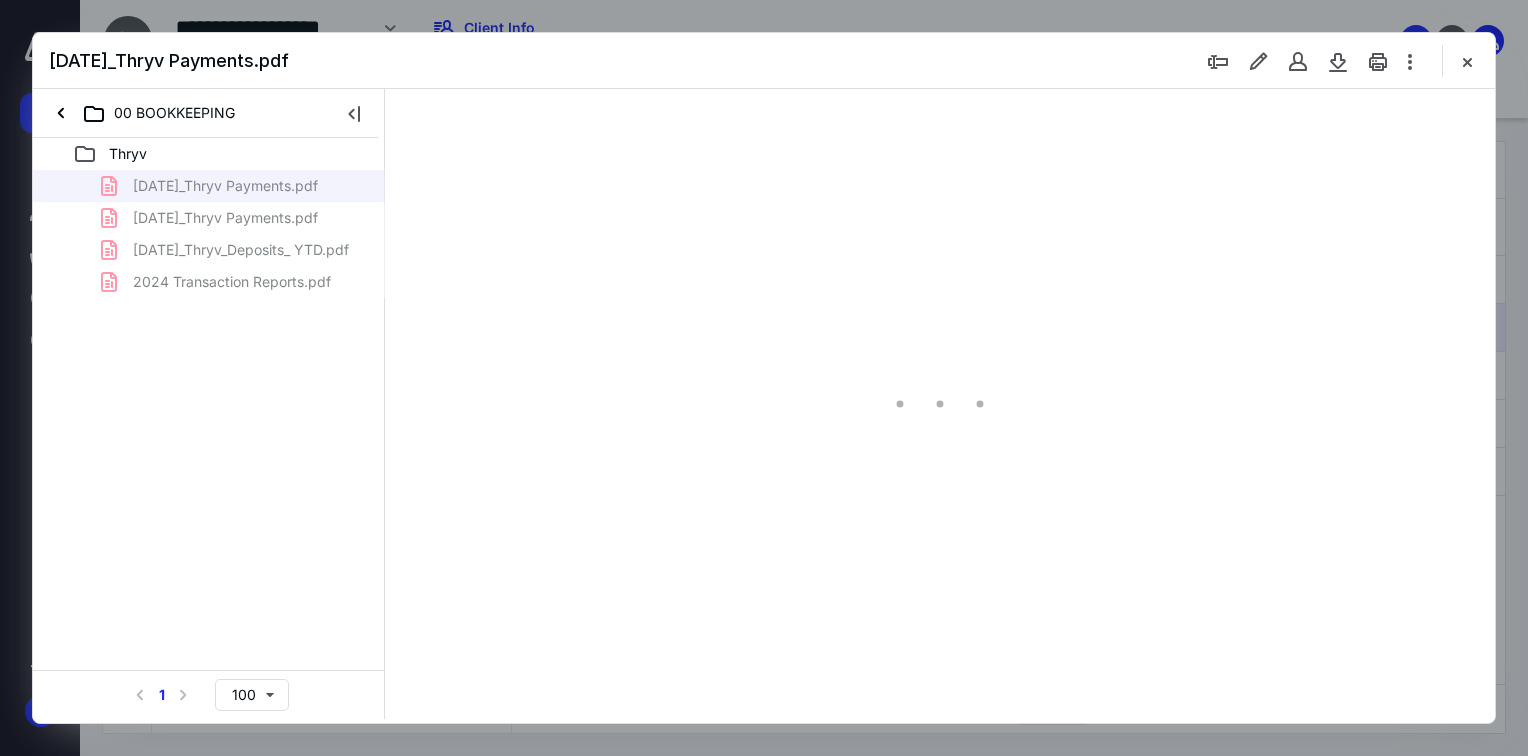 scroll, scrollTop: 83, scrollLeft: 0, axis: vertical 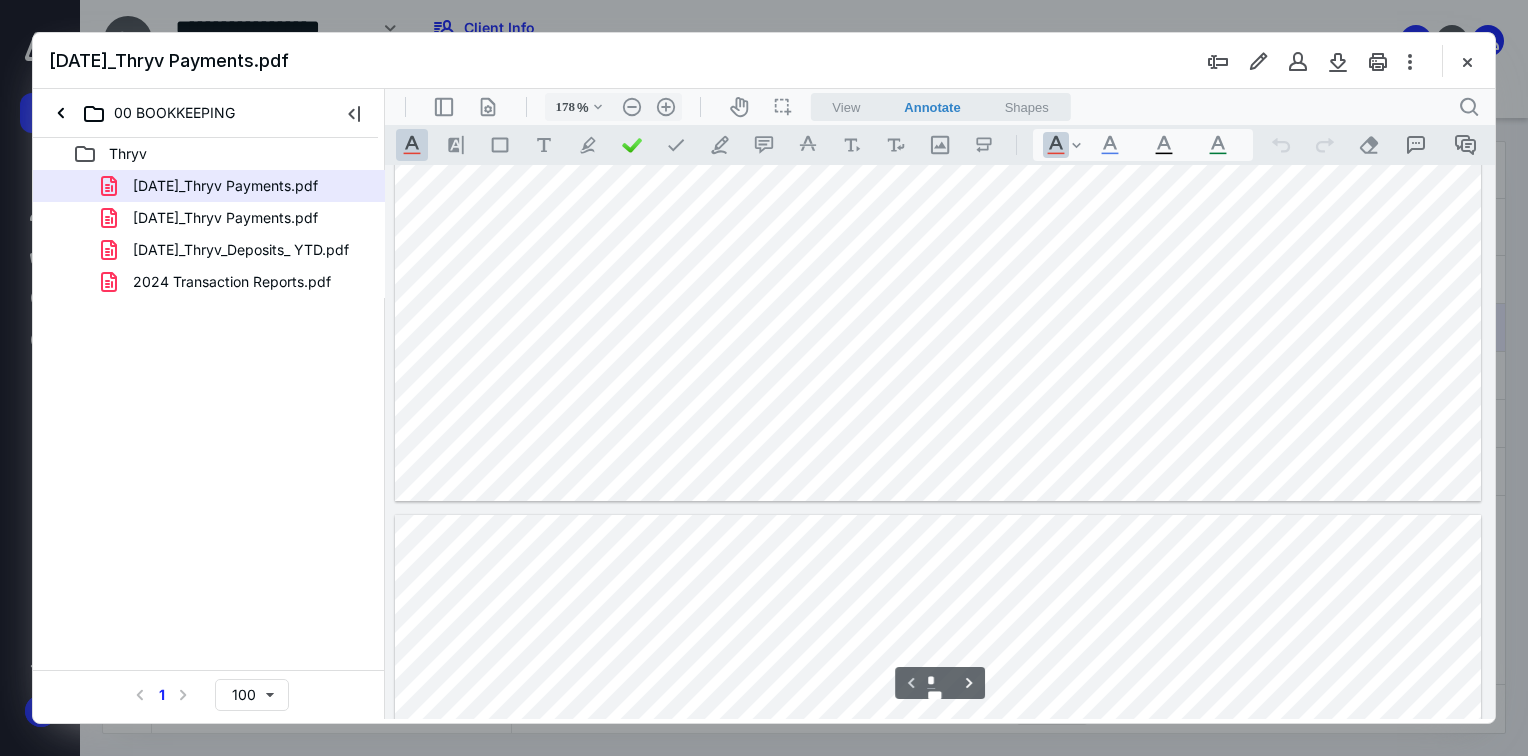 type on "*" 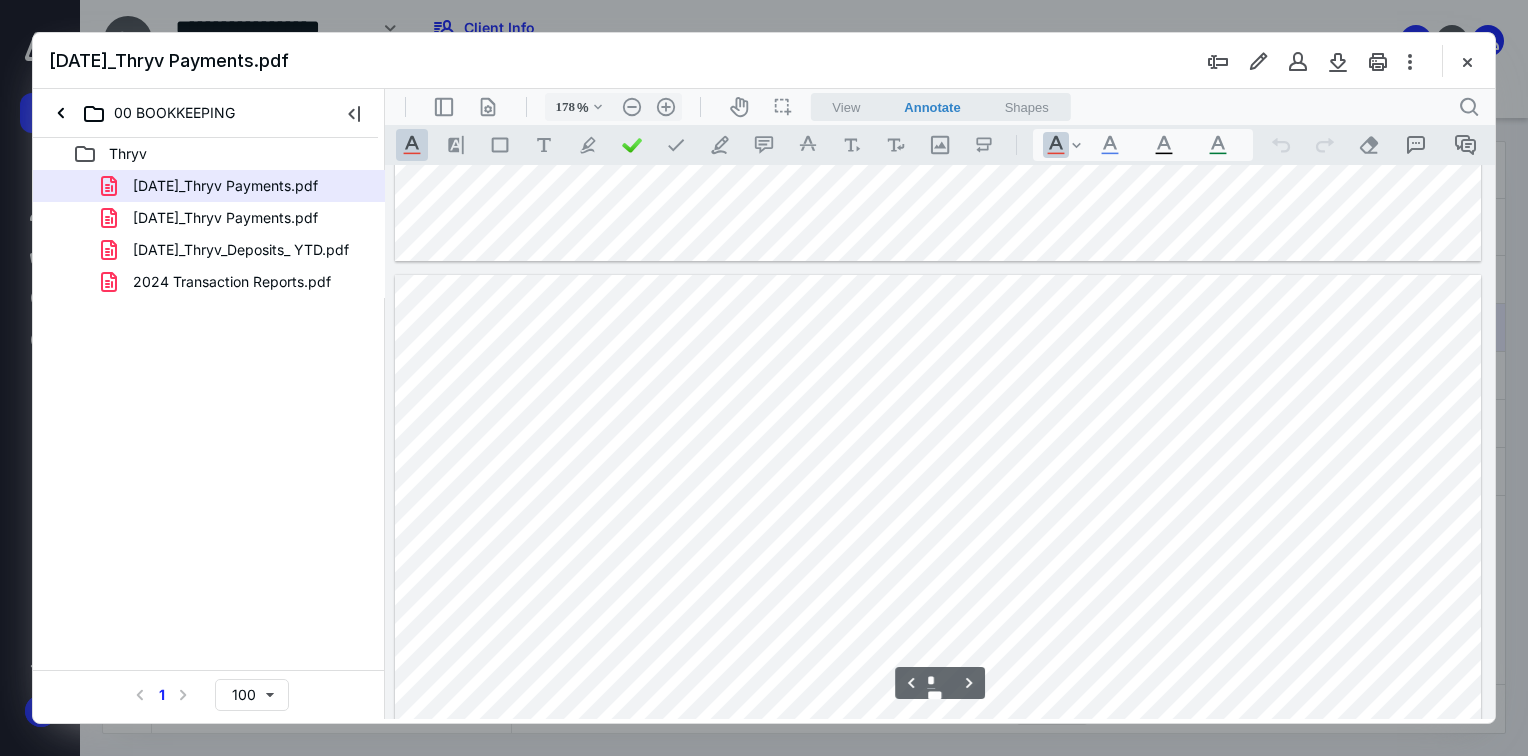 scroll, scrollTop: 1383, scrollLeft: 0, axis: vertical 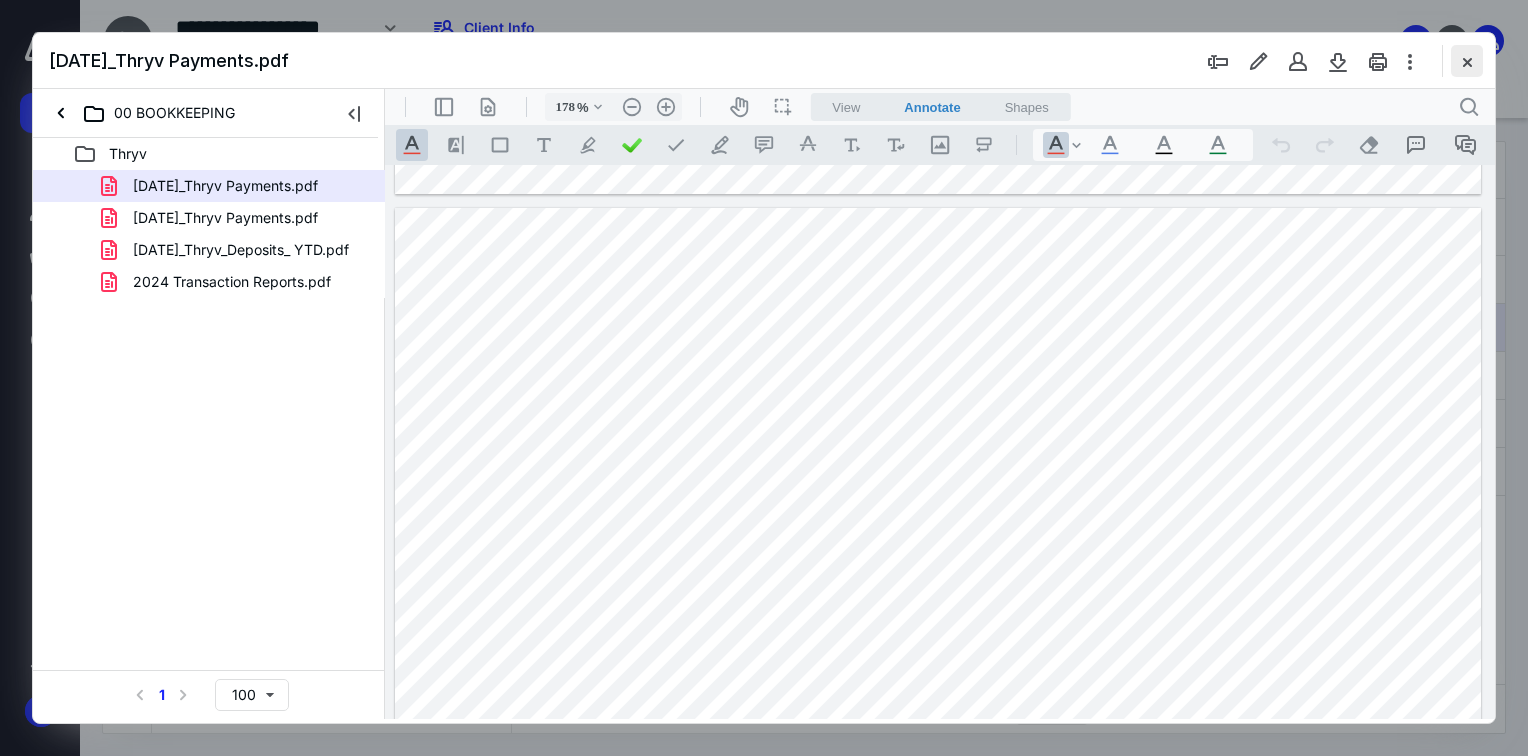 click at bounding box center [1467, 61] 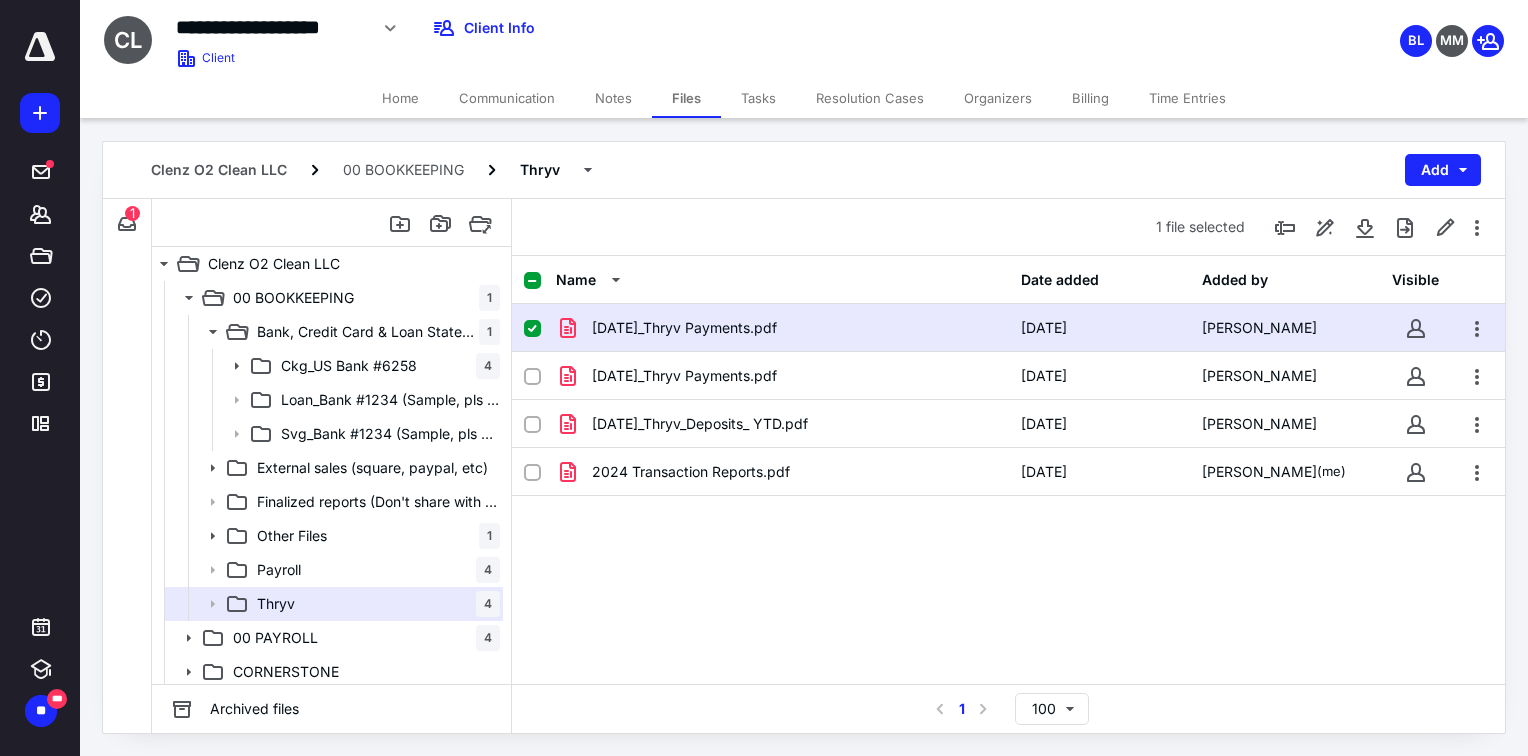 click on "Tasks" at bounding box center [758, 98] 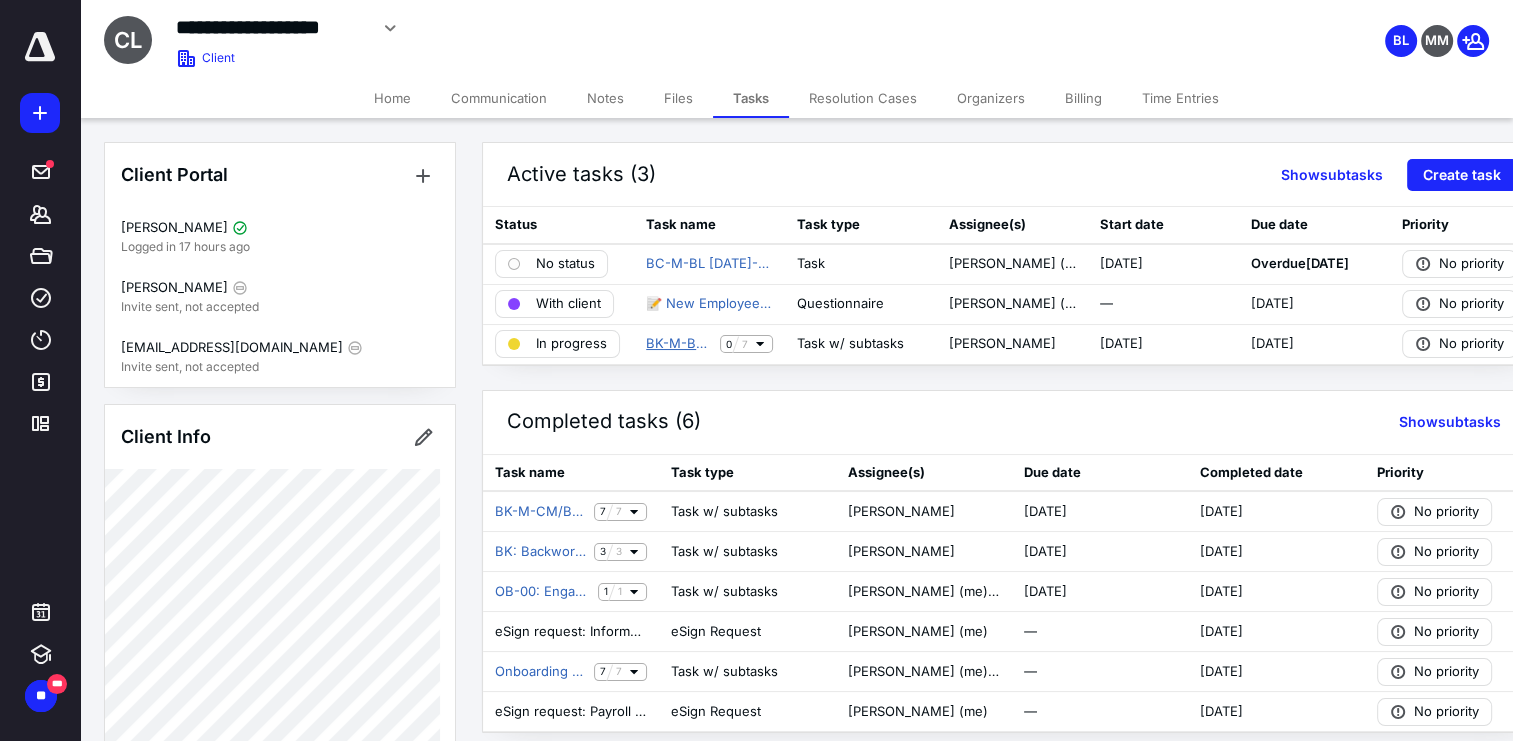 click on "BK-M-BL/MM 06/25" at bounding box center [679, 344] 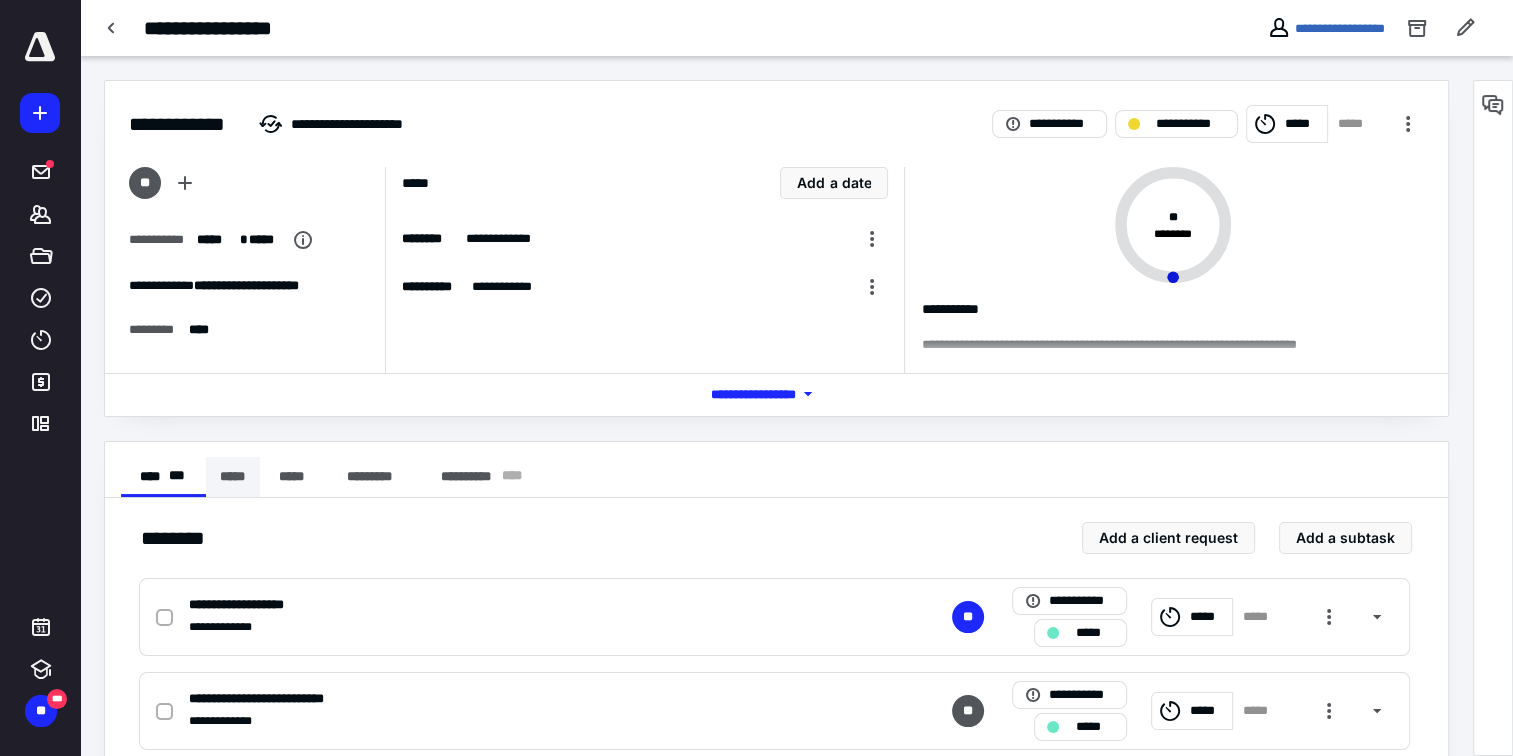 click on "*****" at bounding box center (233, 477) 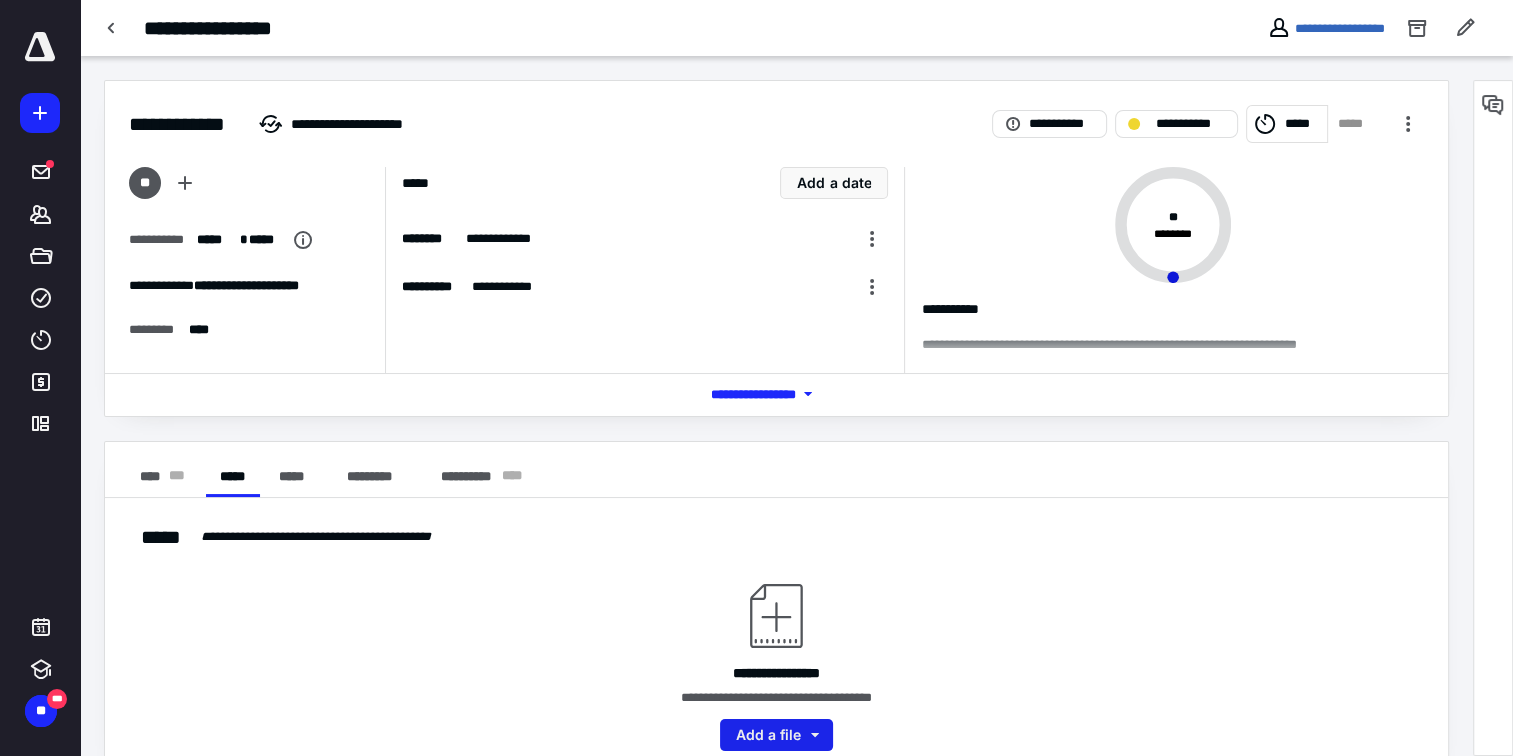 click on "Add a file" at bounding box center (776, 735) 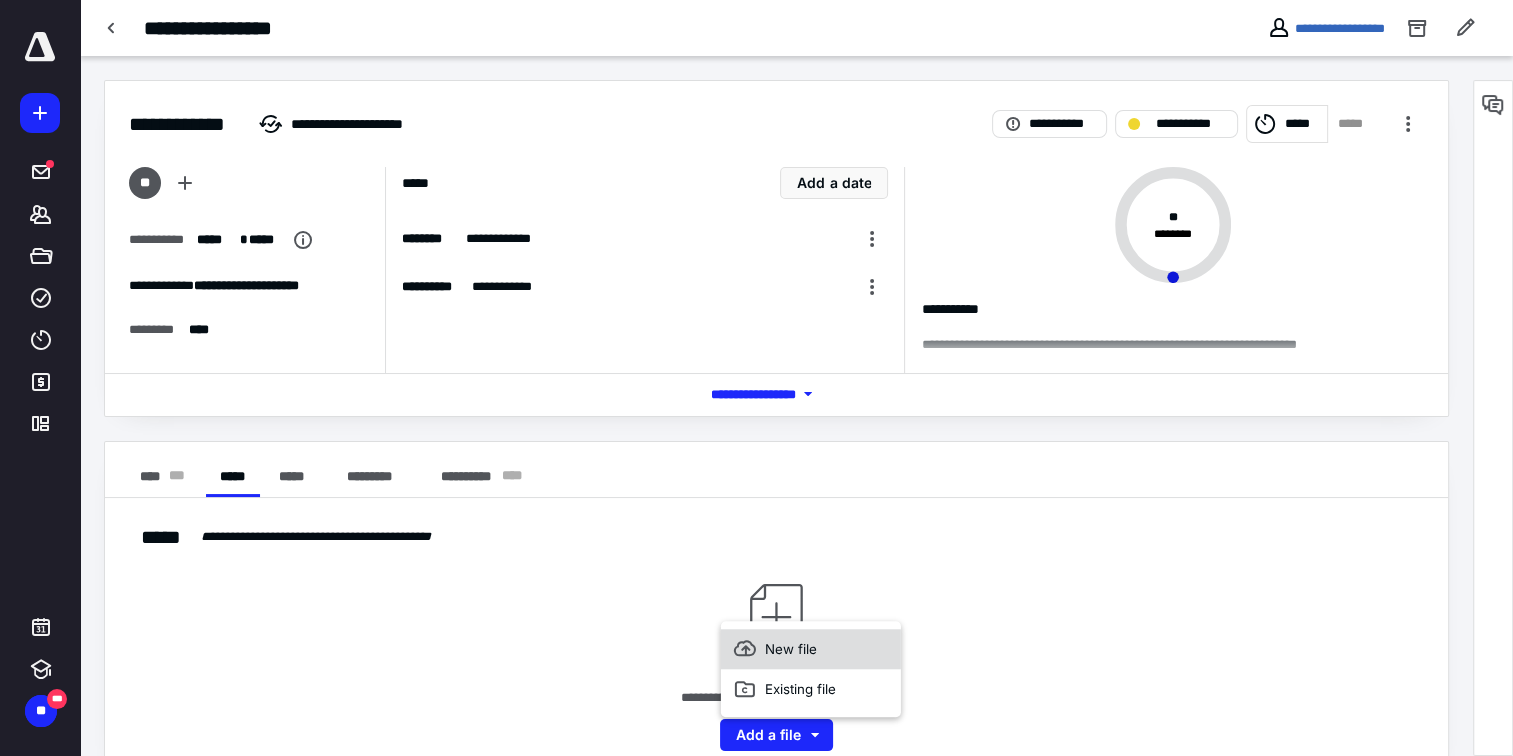 click on "New file" at bounding box center [811, 649] 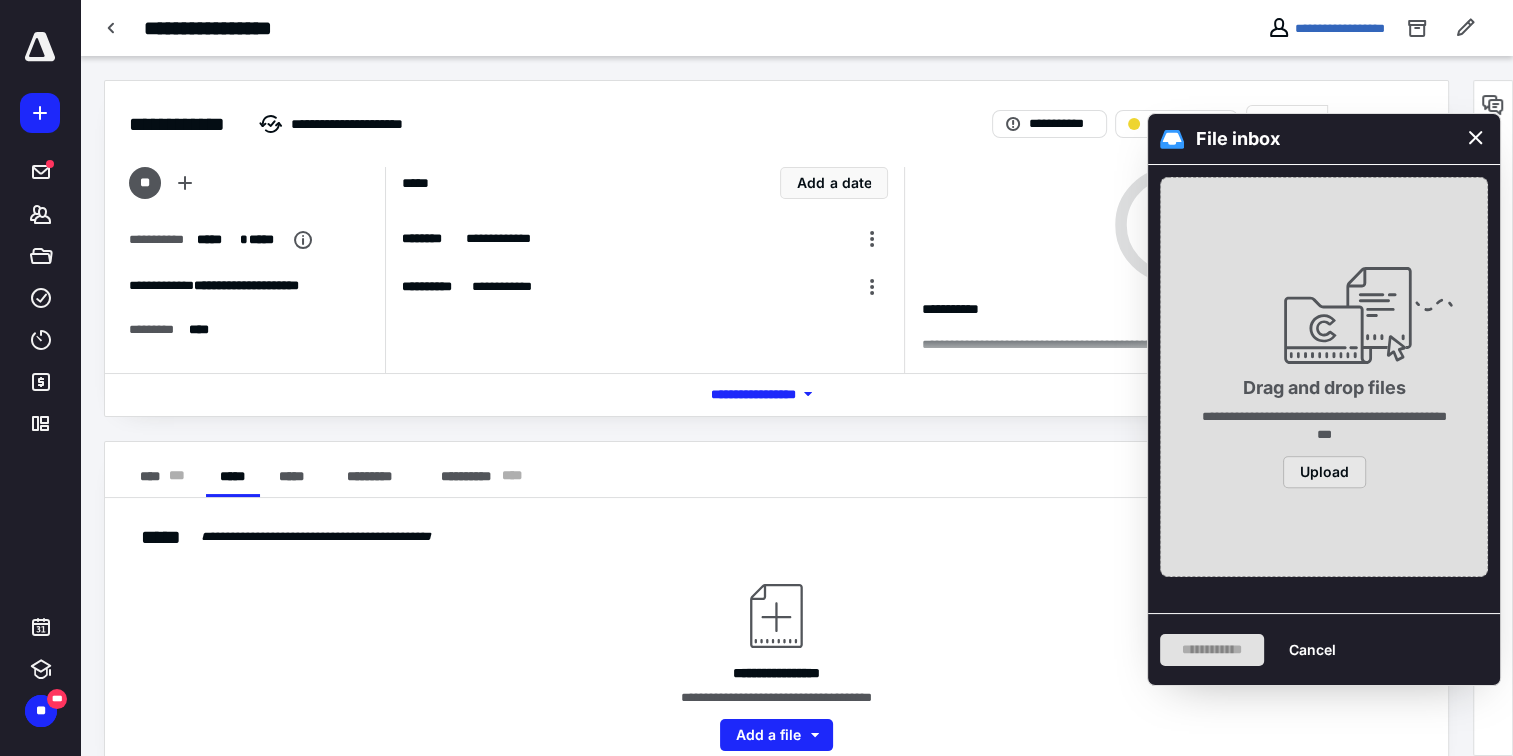 click on "Upload" at bounding box center [1324, 472] 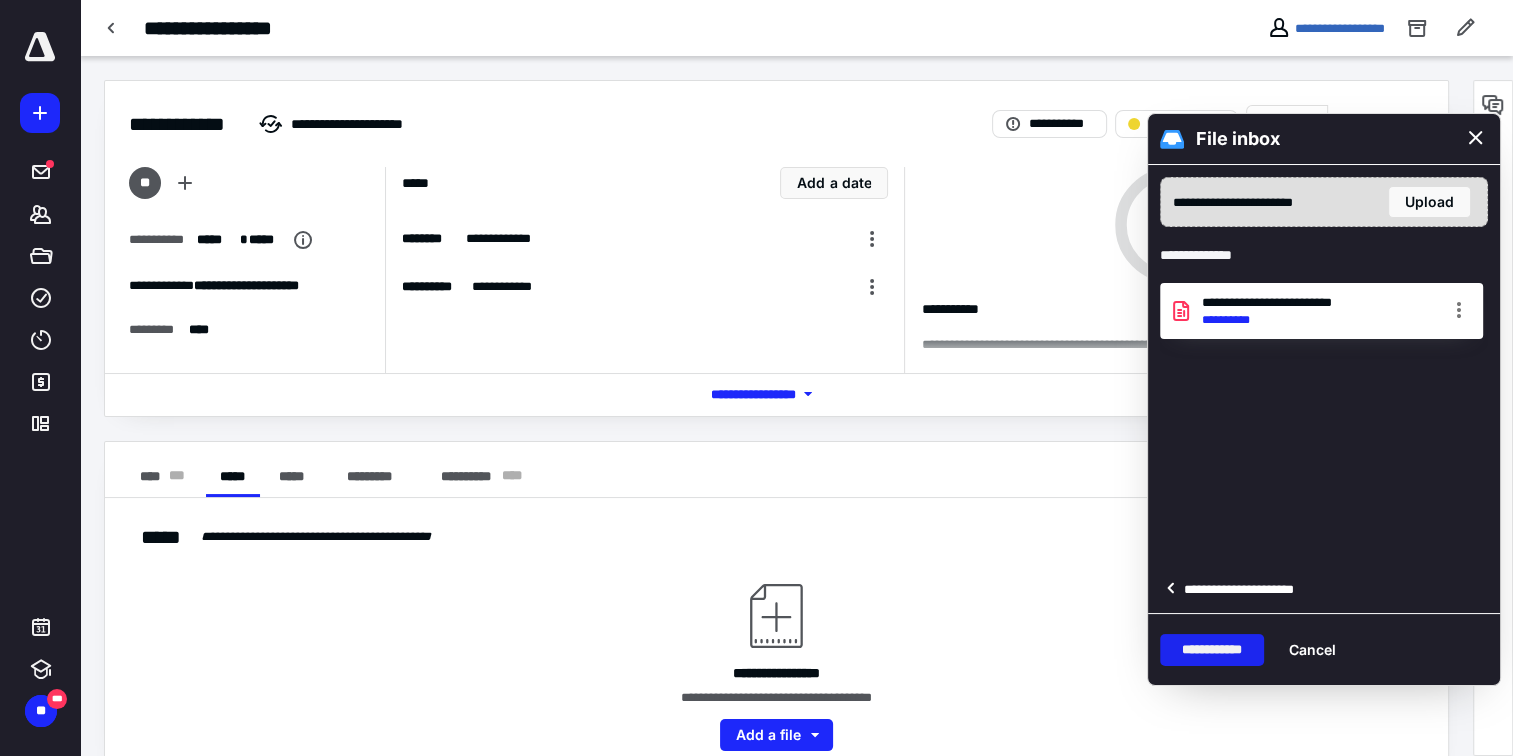 click on "**********" at bounding box center (1212, 650) 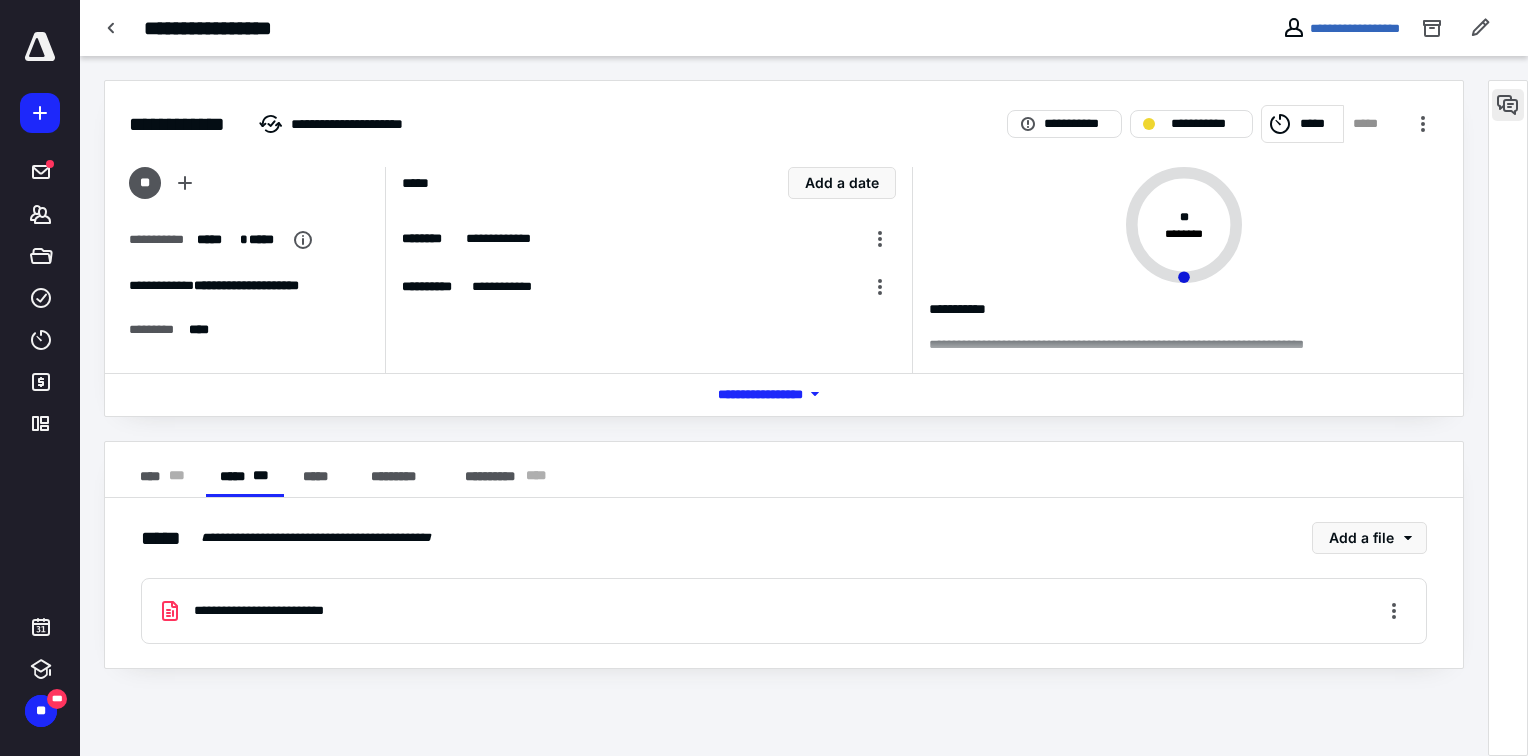 click at bounding box center (1508, 105) 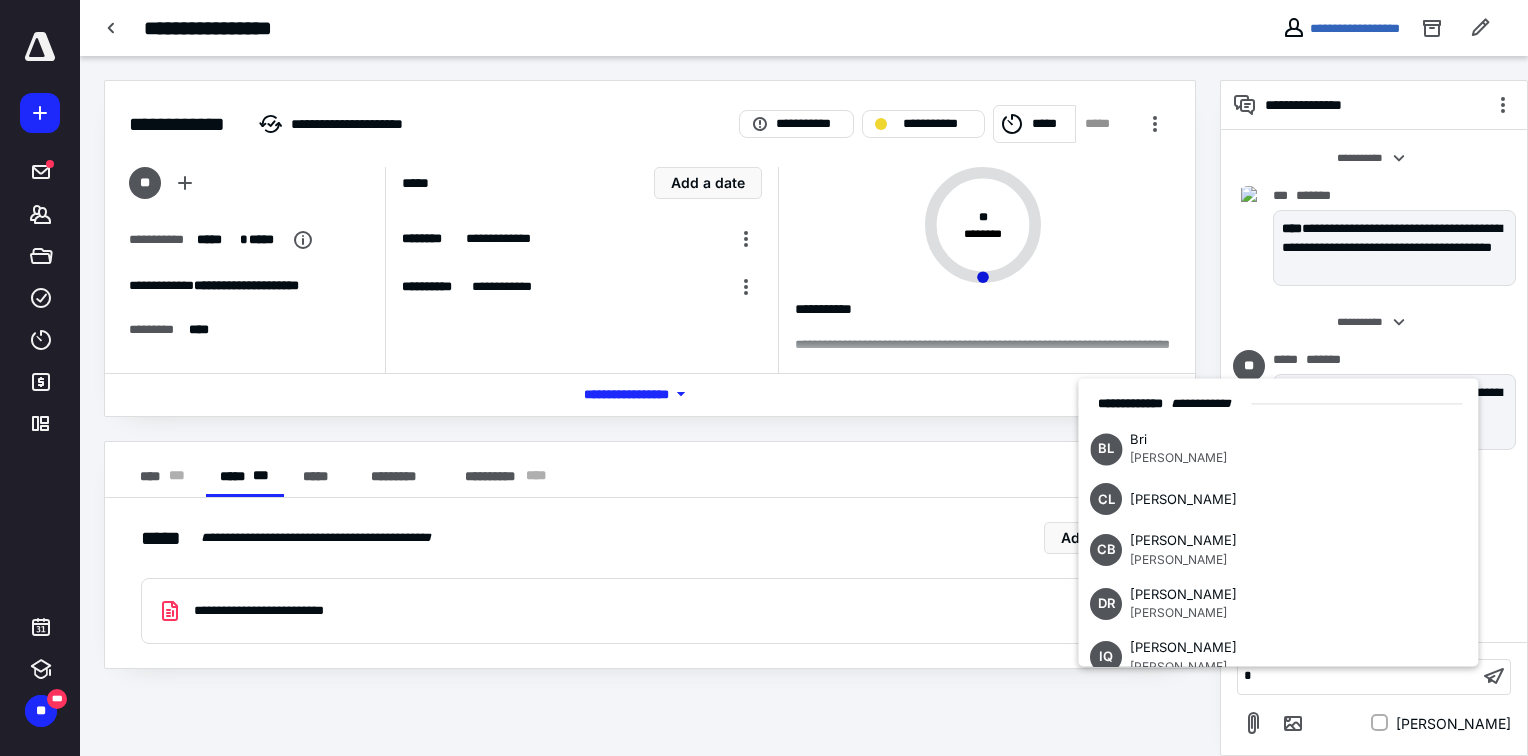 type 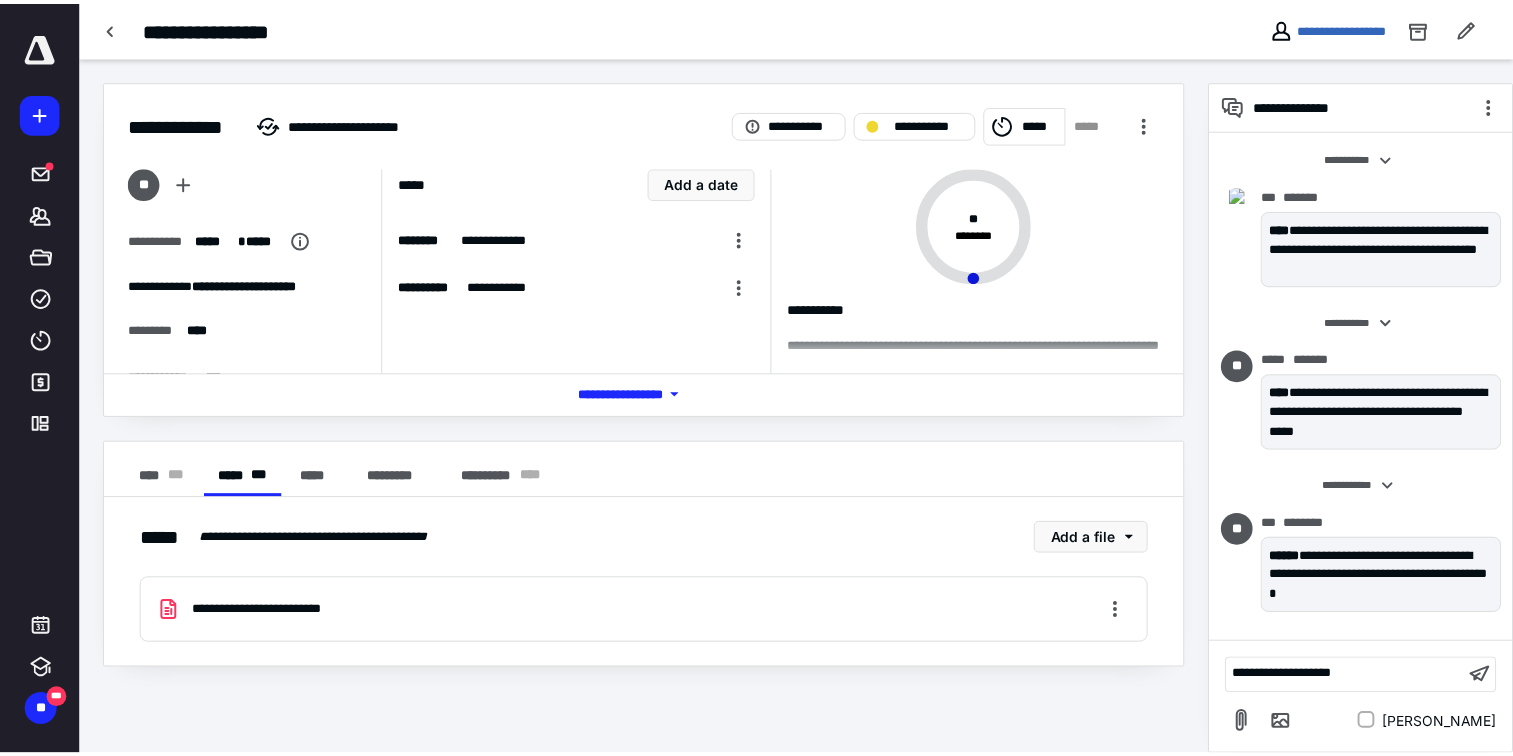 scroll, scrollTop: 73, scrollLeft: 0, axis: vertical 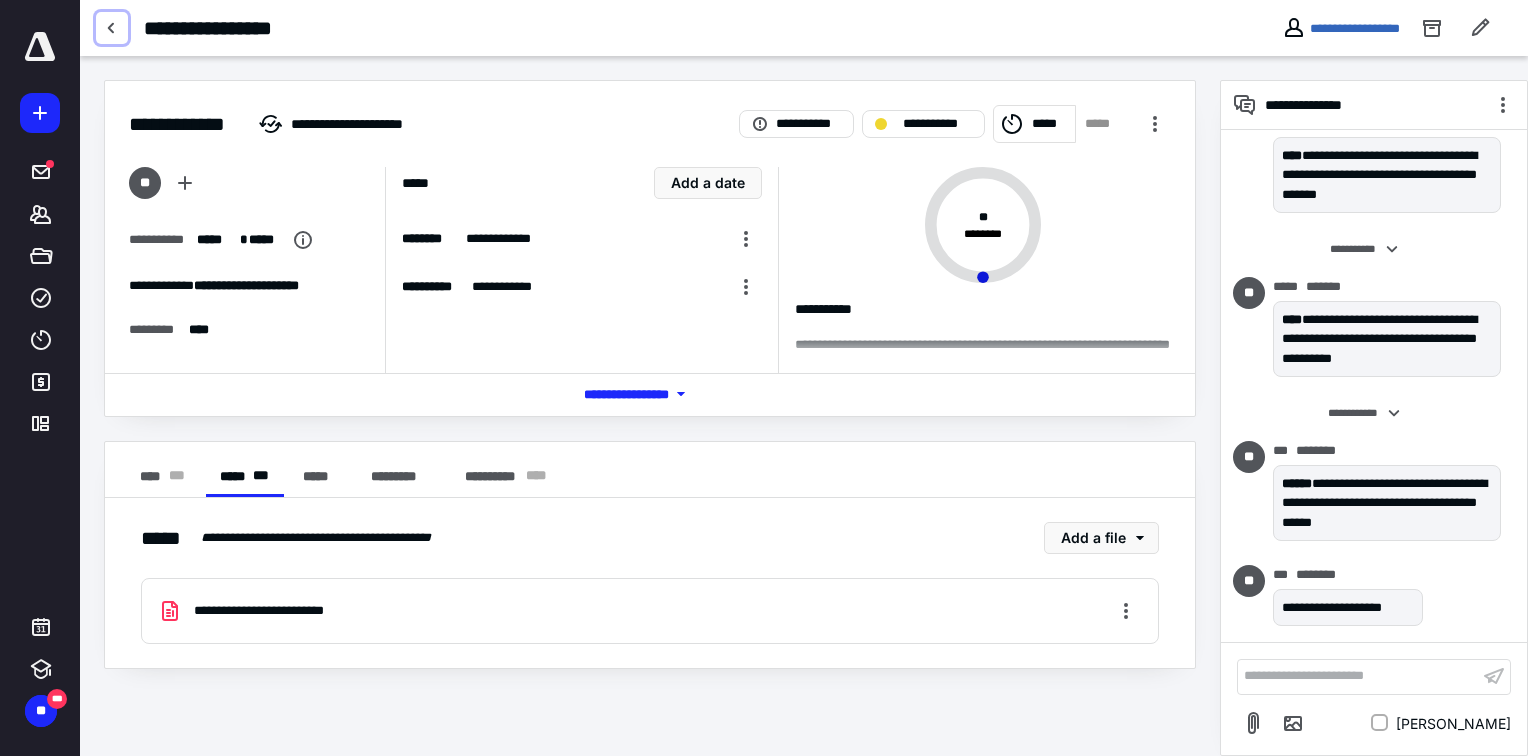drag, startPoint x: 112, startPoint y: 31, endPoint x: 142, endPoint y: 156, distance: 128.5496 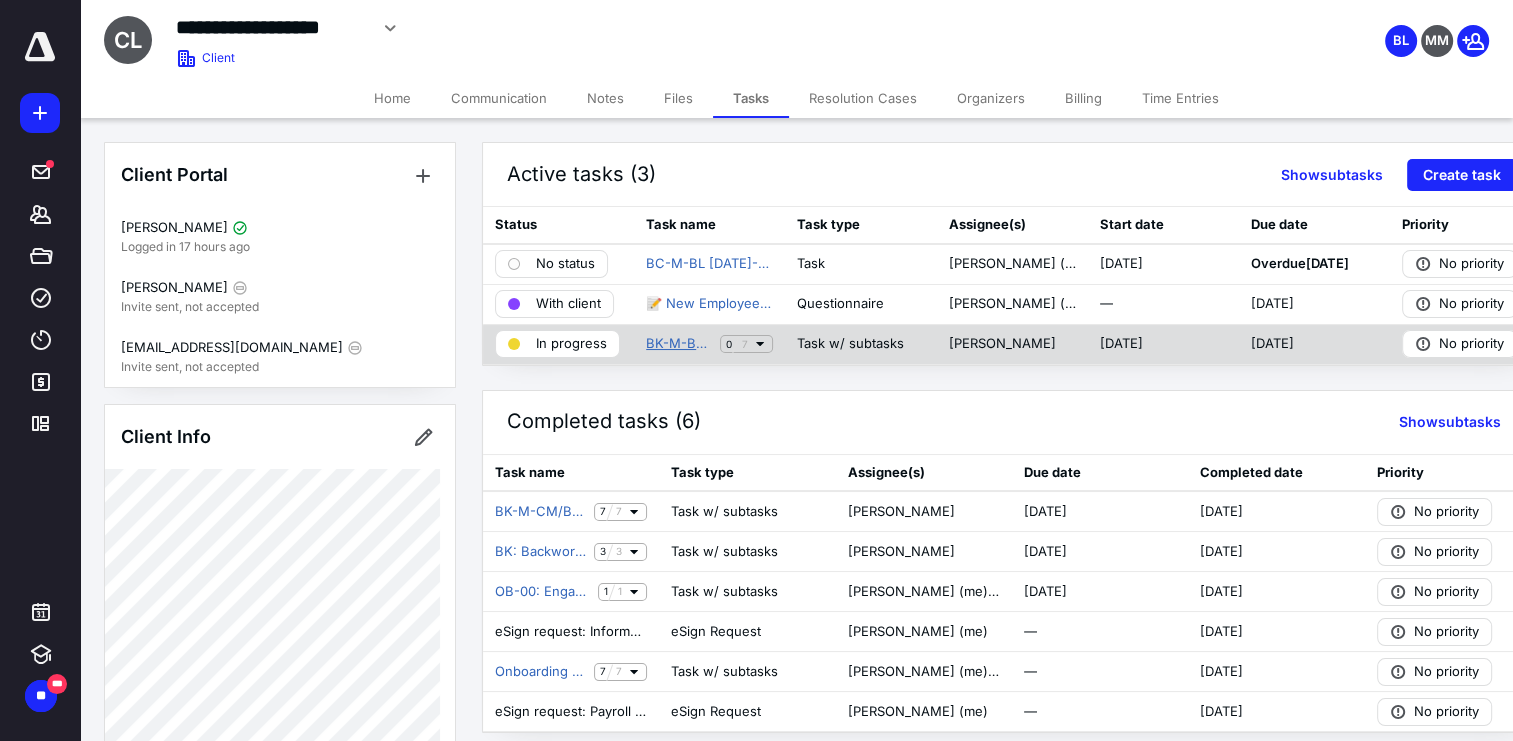 click on "BK-M-BL/MM 06/25" at bounding box center [679, 344] 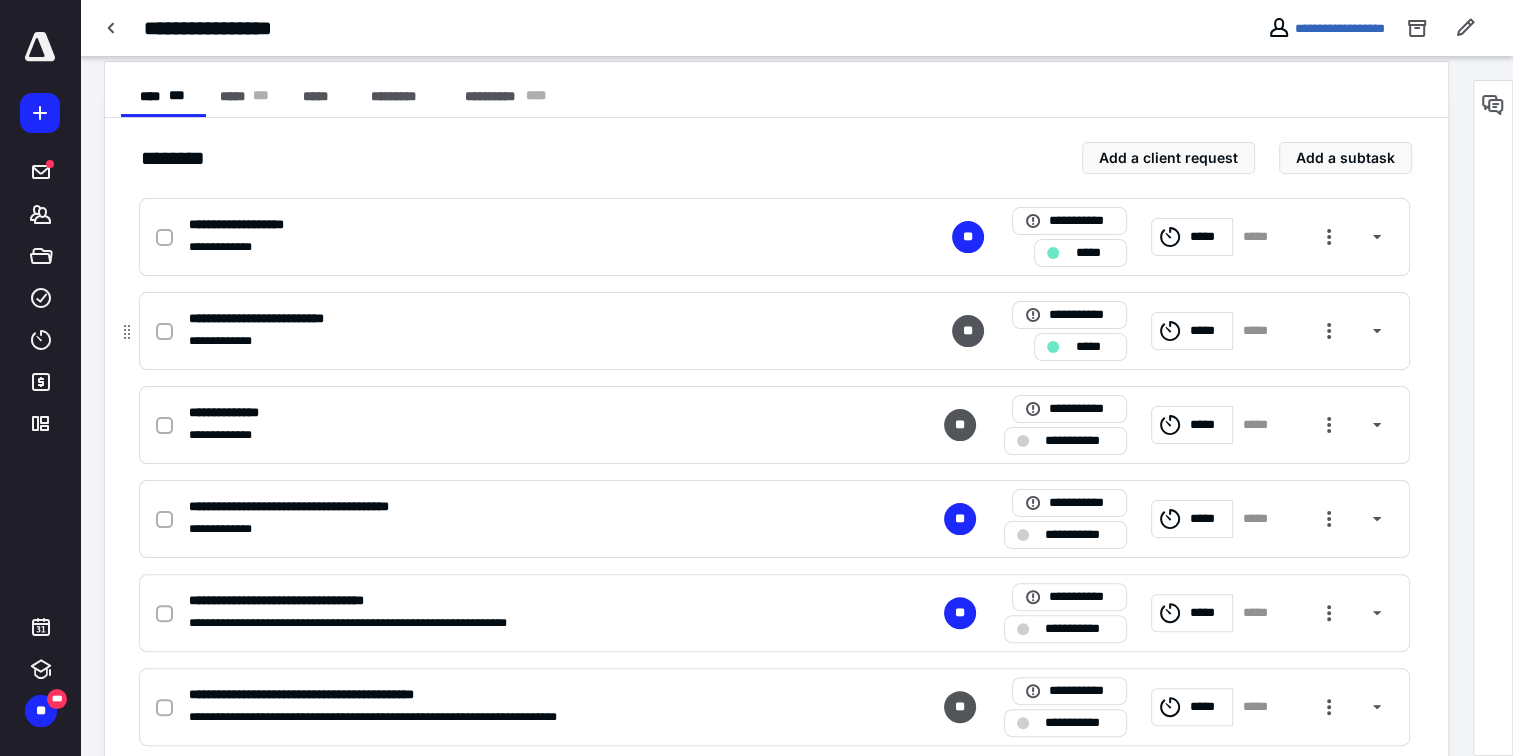 scroll, scrollTop: 400, scrollLeft: 0, axis: vertical 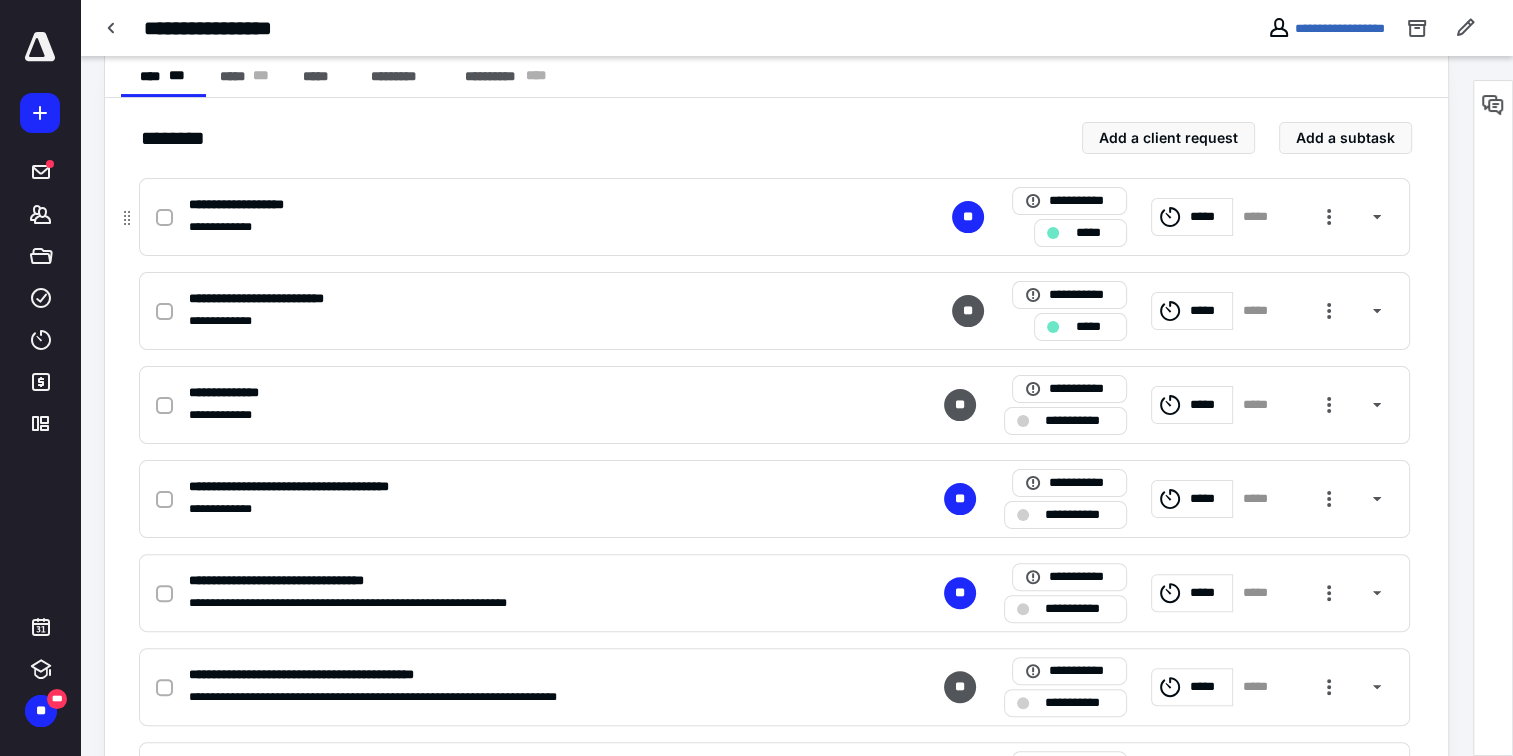 click on "**********" at bounding box center [774, 217] 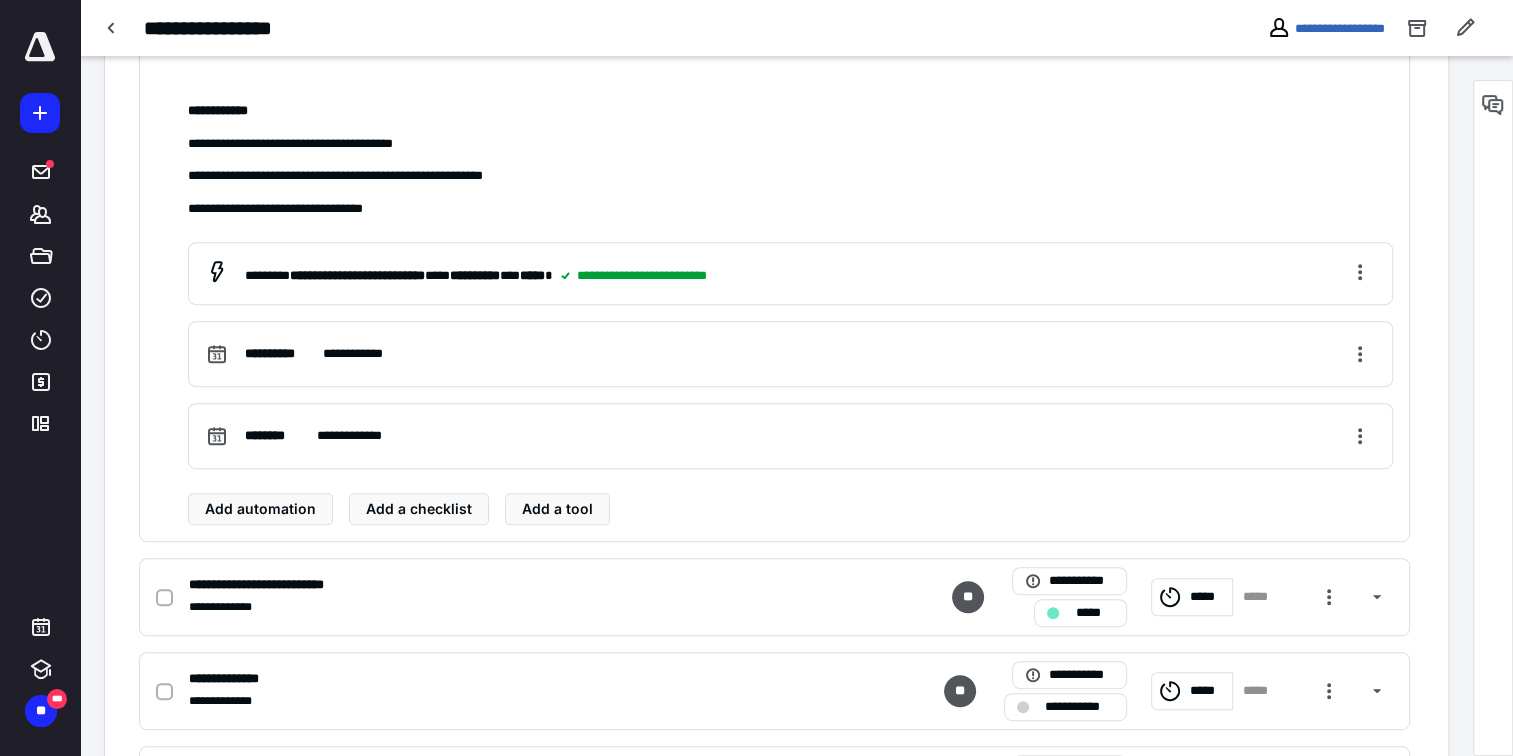 scroll, scrollTop: 900, scrollLeft: 0, axis: vertical 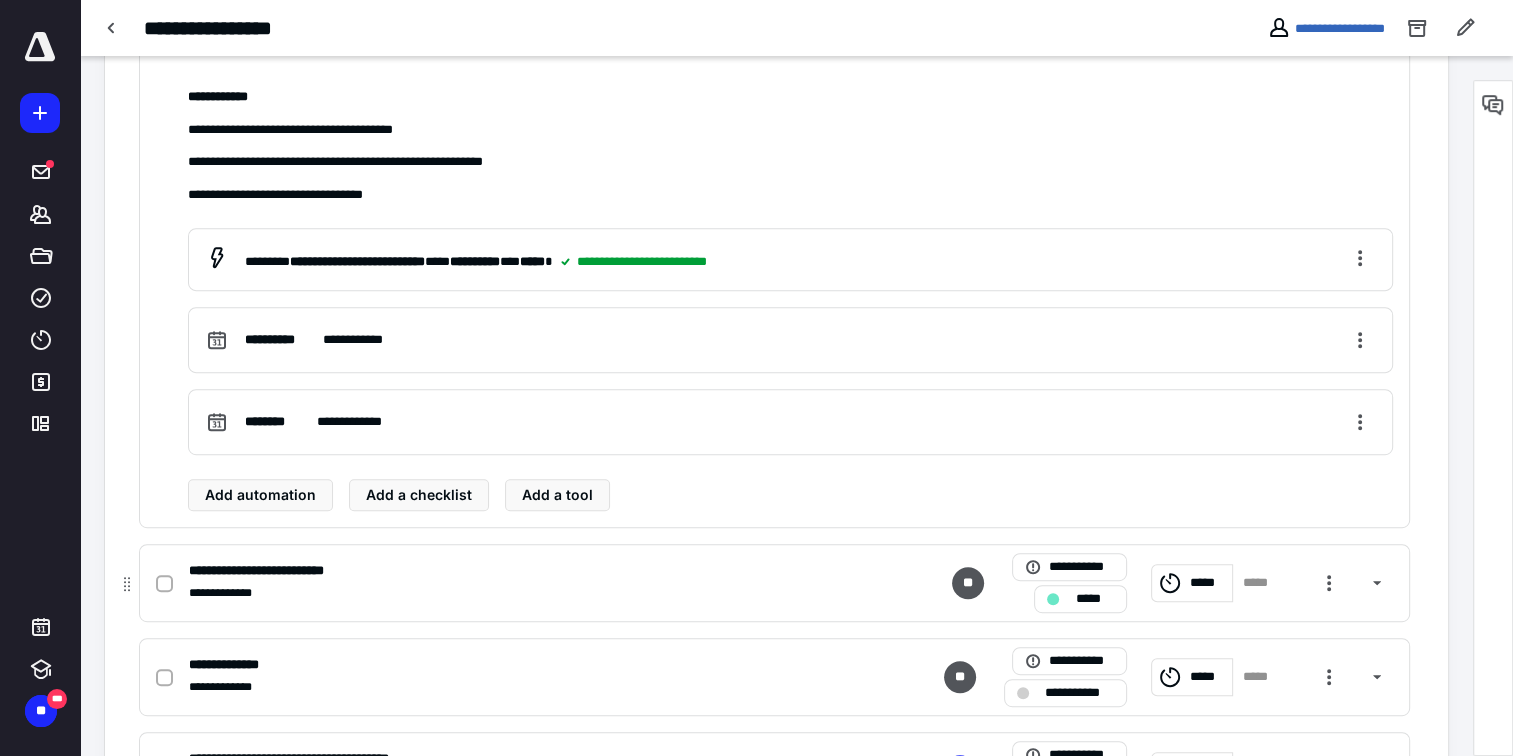 click on "**********" at bounding box center [774, 583] 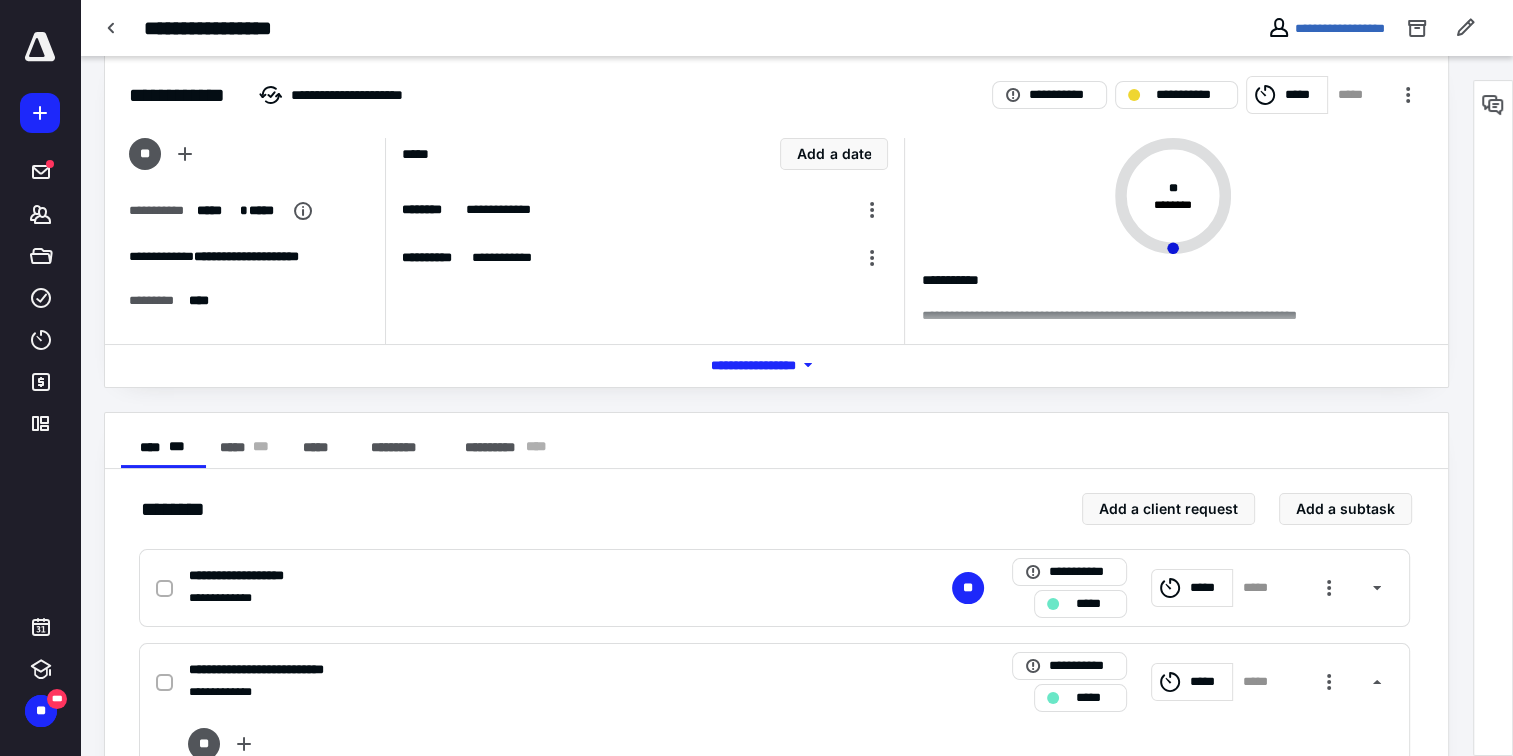 scroll, scrollTop: 25, scrollLeft: 0, axis: vertical 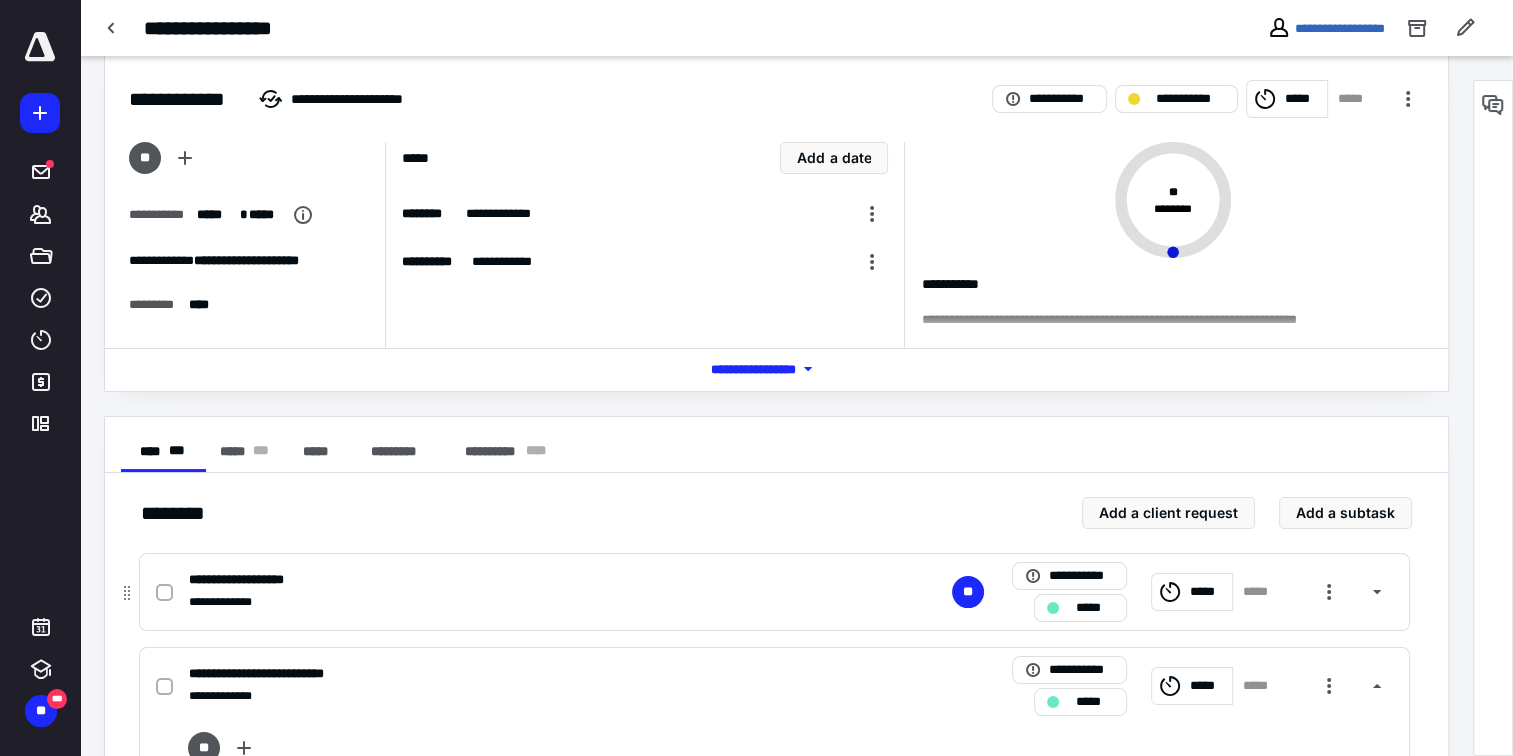 click on "**********" at bounding box center (774, 592) 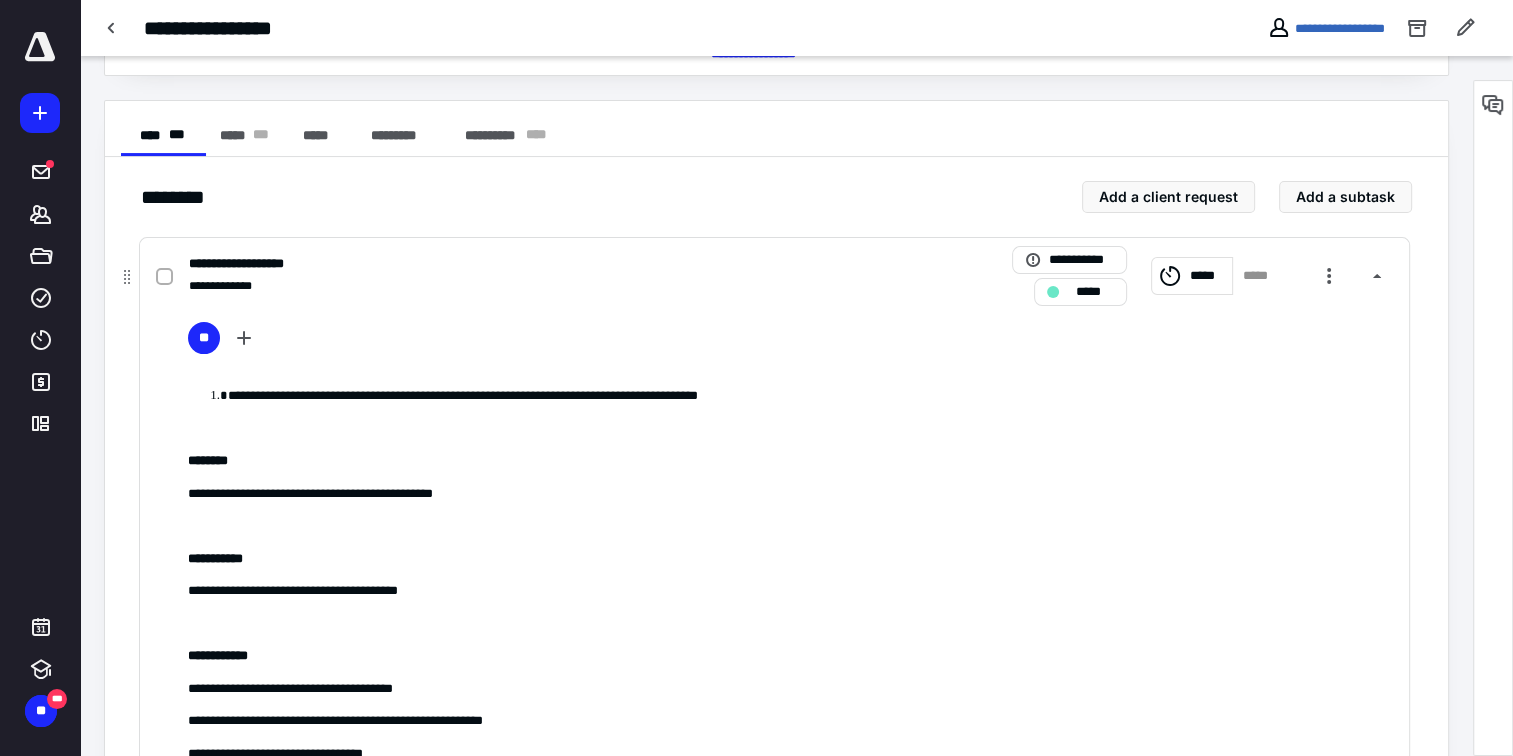 scroll, scrollTop: 225, scrollLeft: 0, axis: vertical 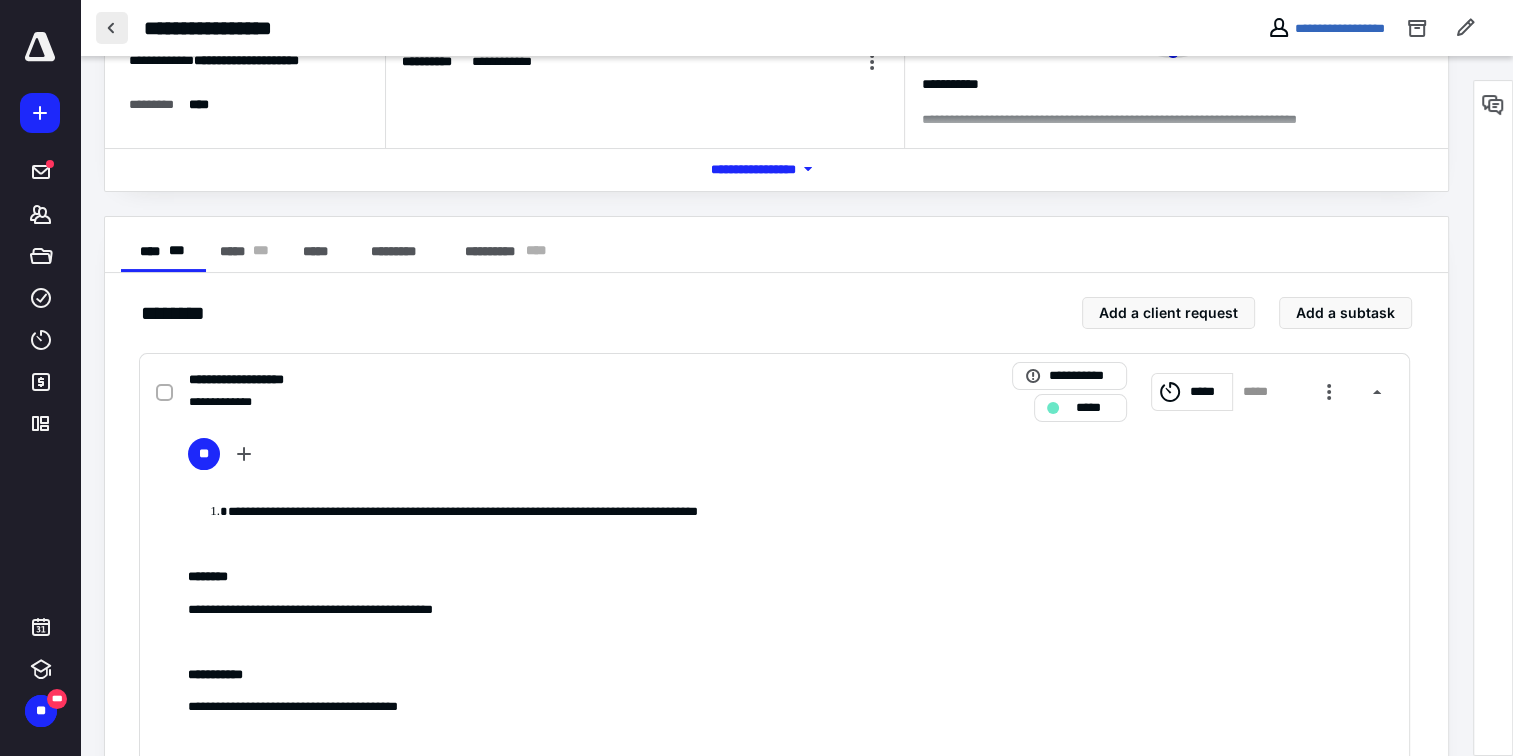 click at bounding box center (112, 28) 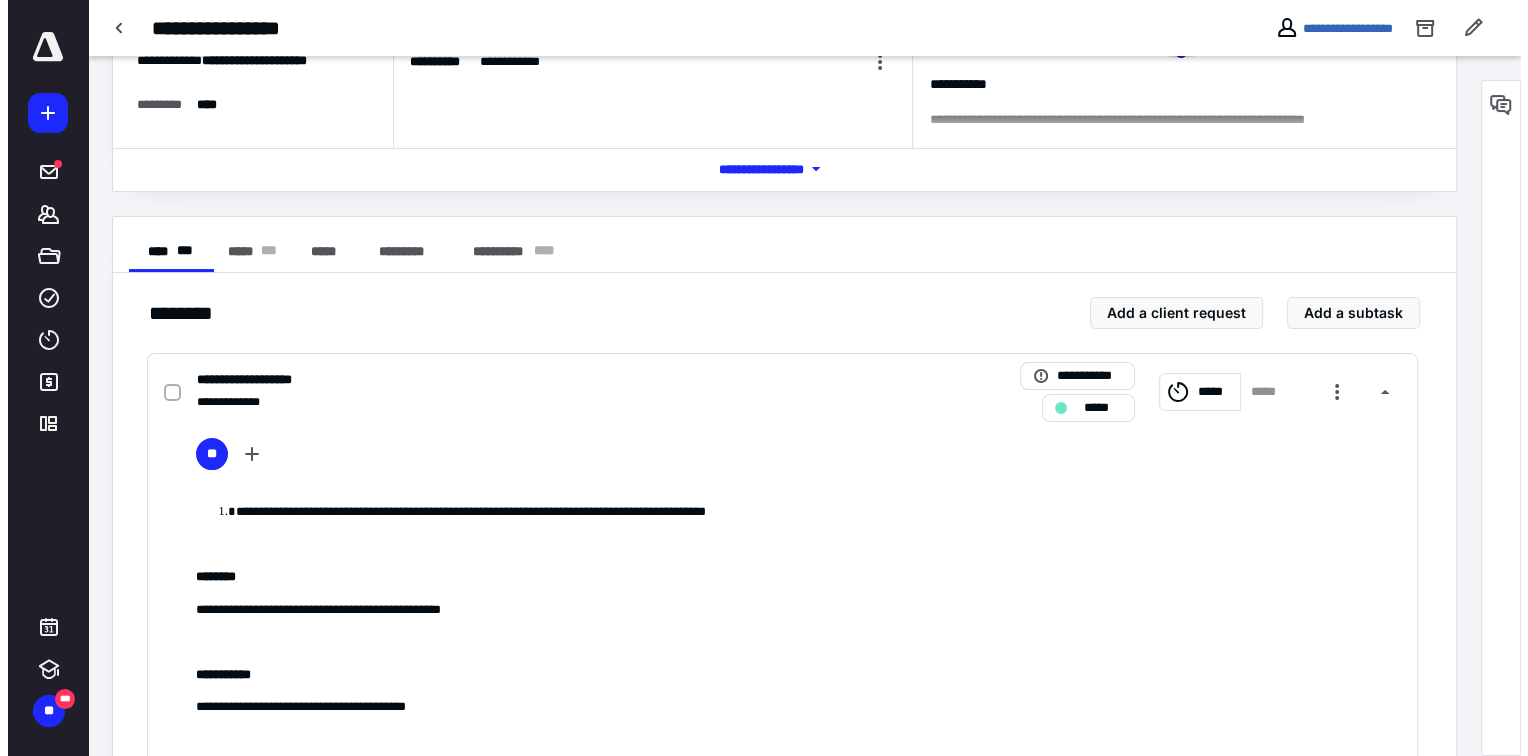 scroll, scrollTop: 0, scrollLeft: 0, axis: both 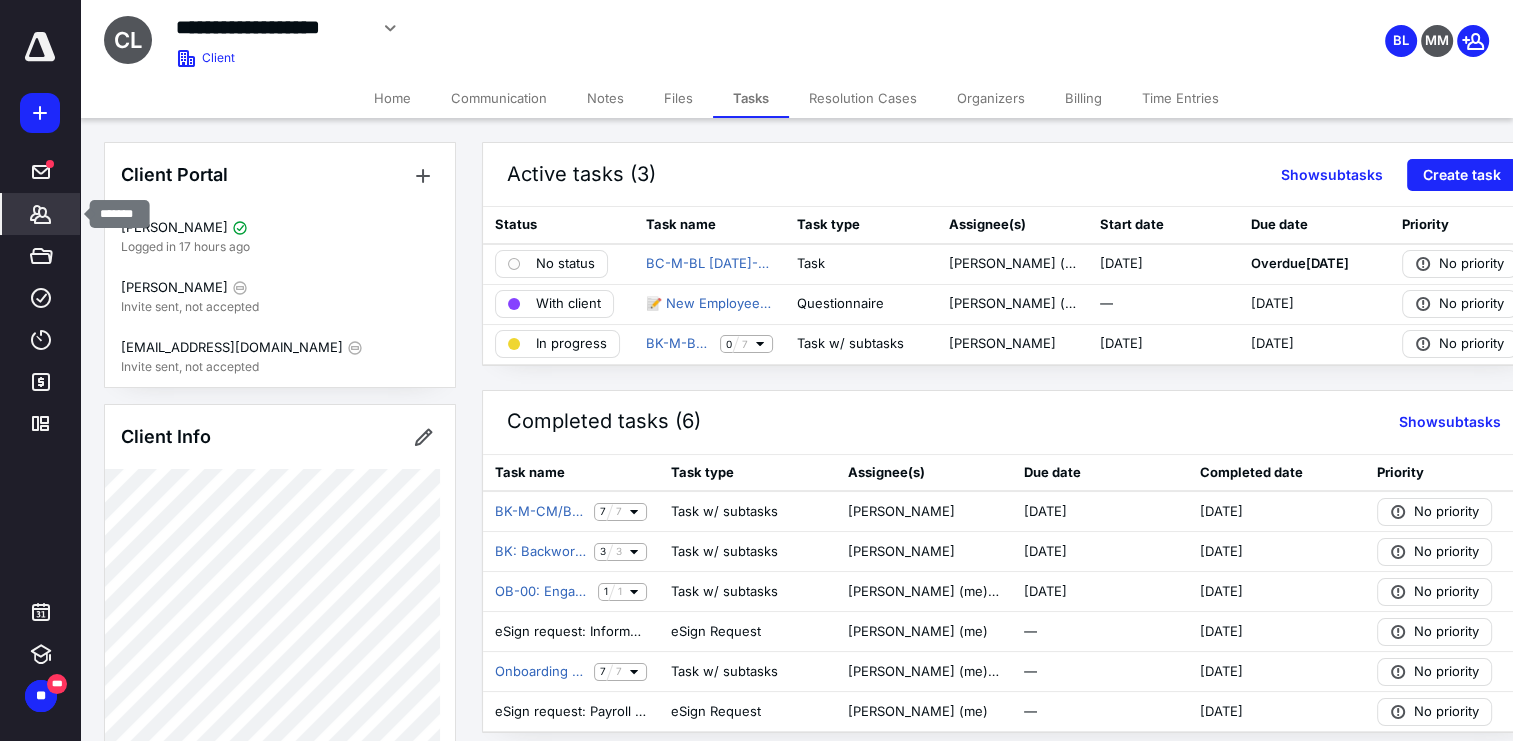 drag, startPoint x: 44, startPoint y: 212, endPoint x: 55, endPoint y: 213, distance: 11.045361 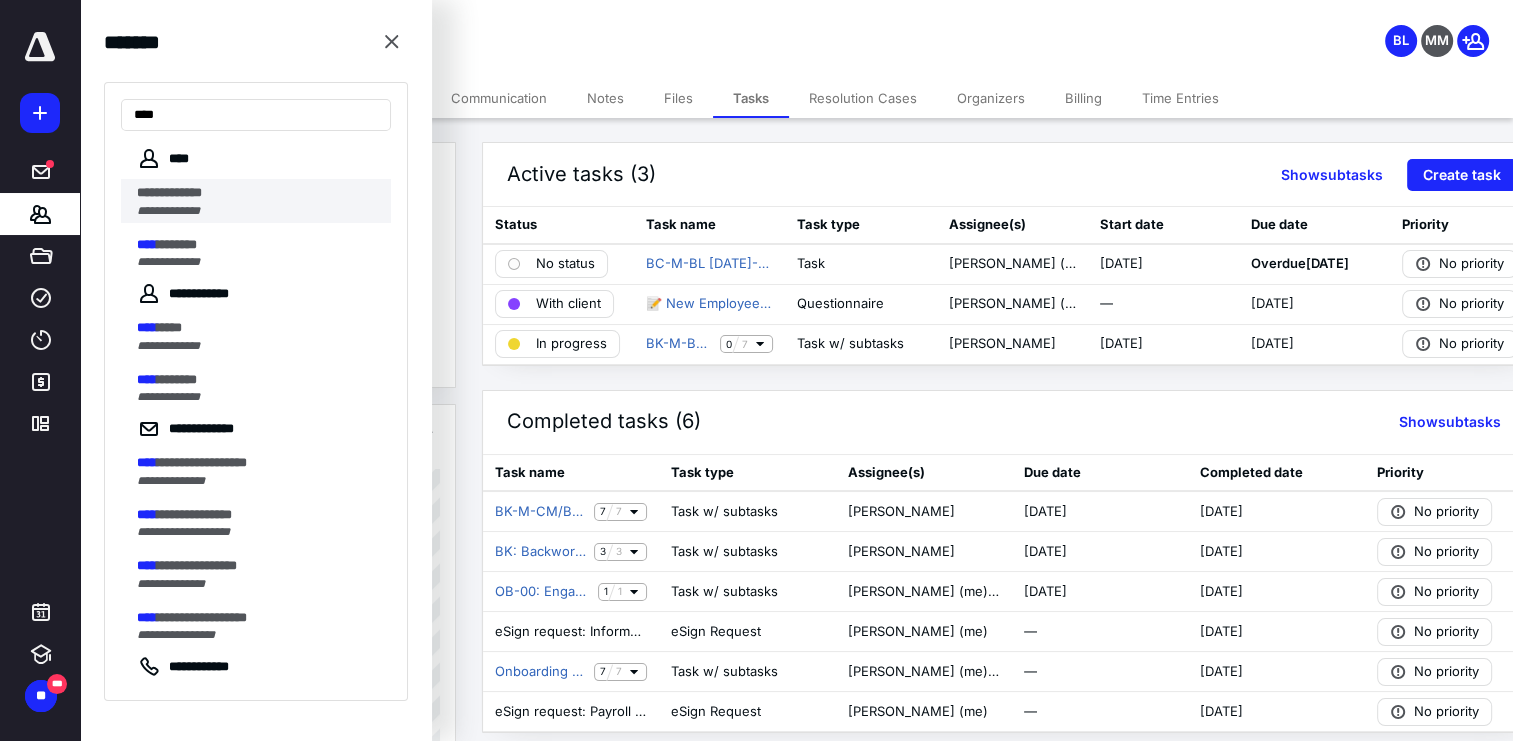 type on "****" 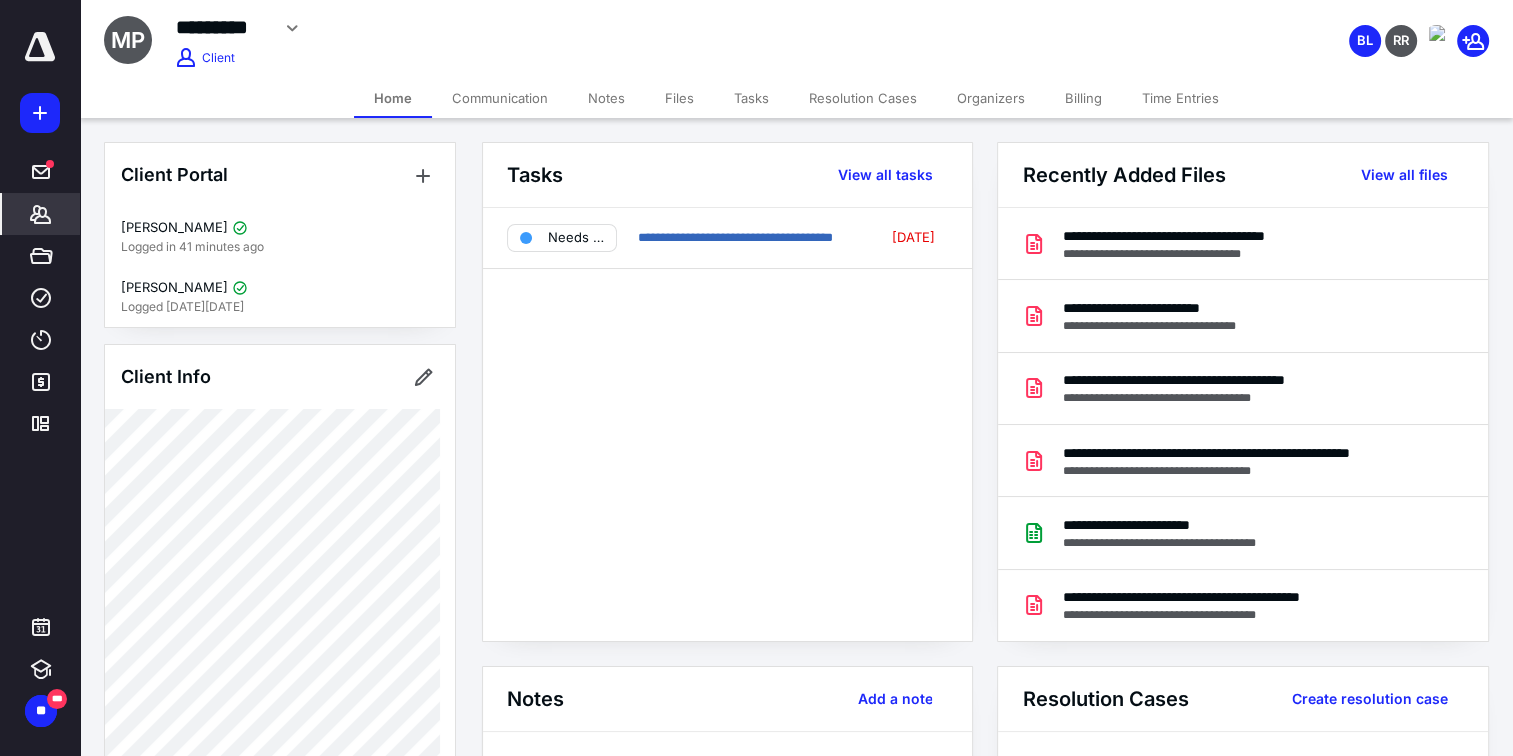 click 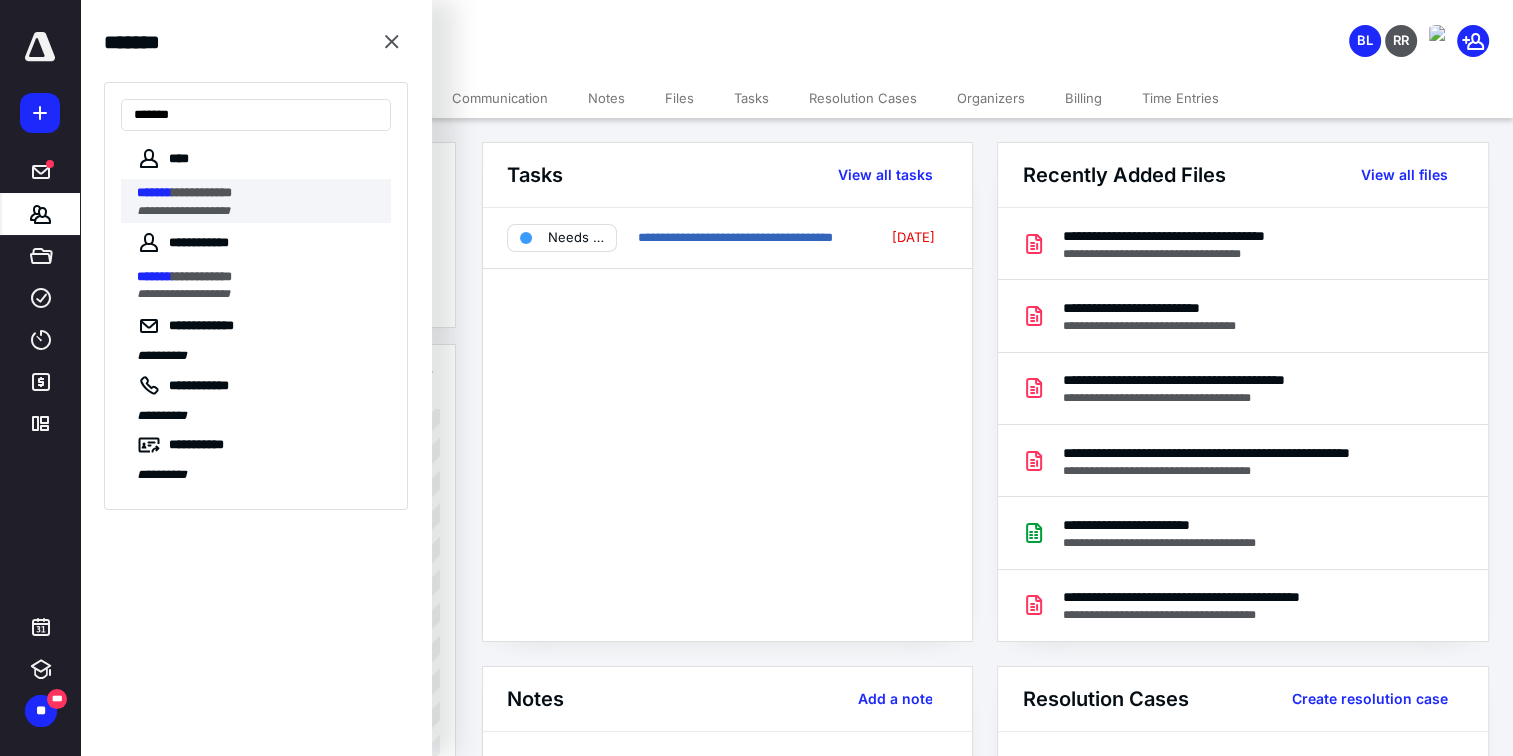 type on "*******" 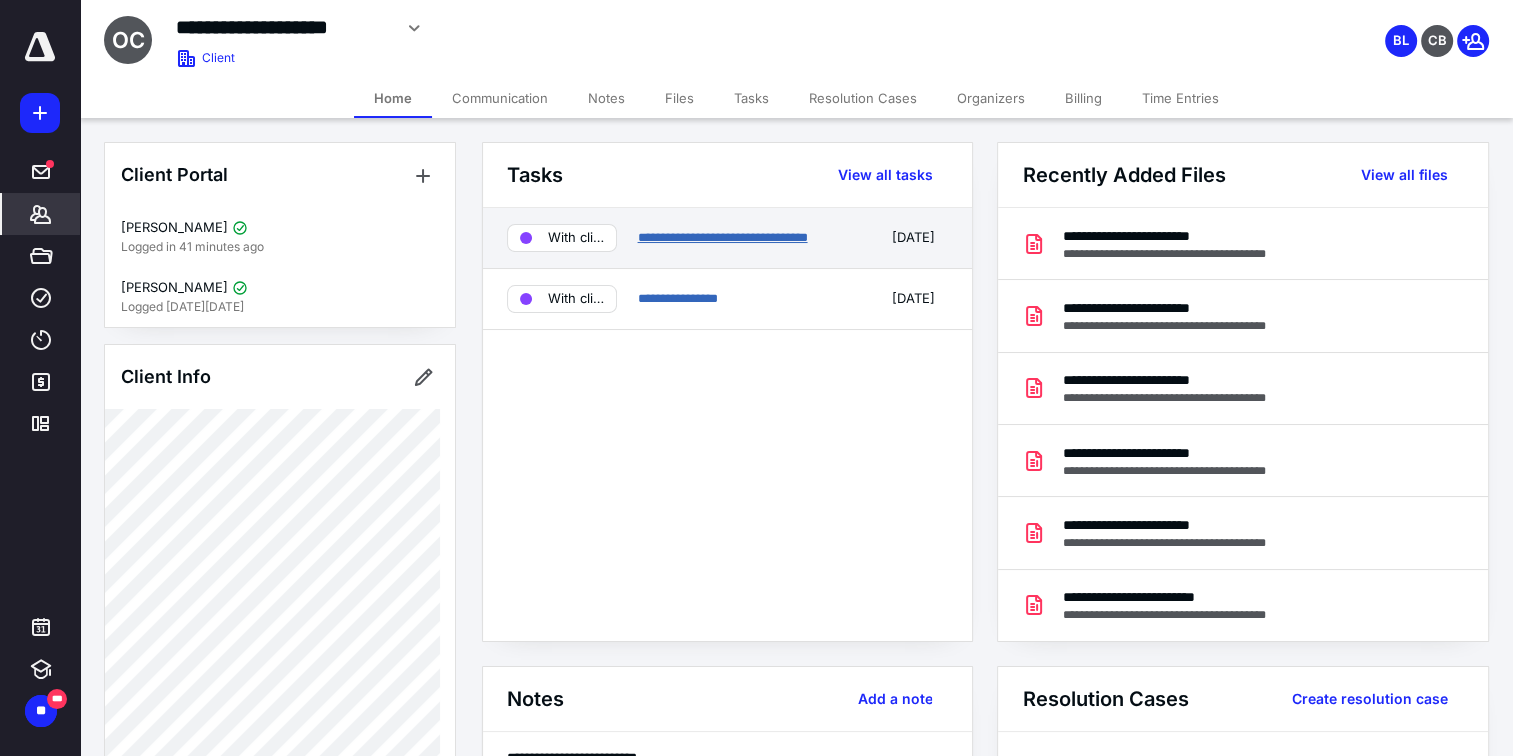 click on "**********" at bounding box center [722, 237] 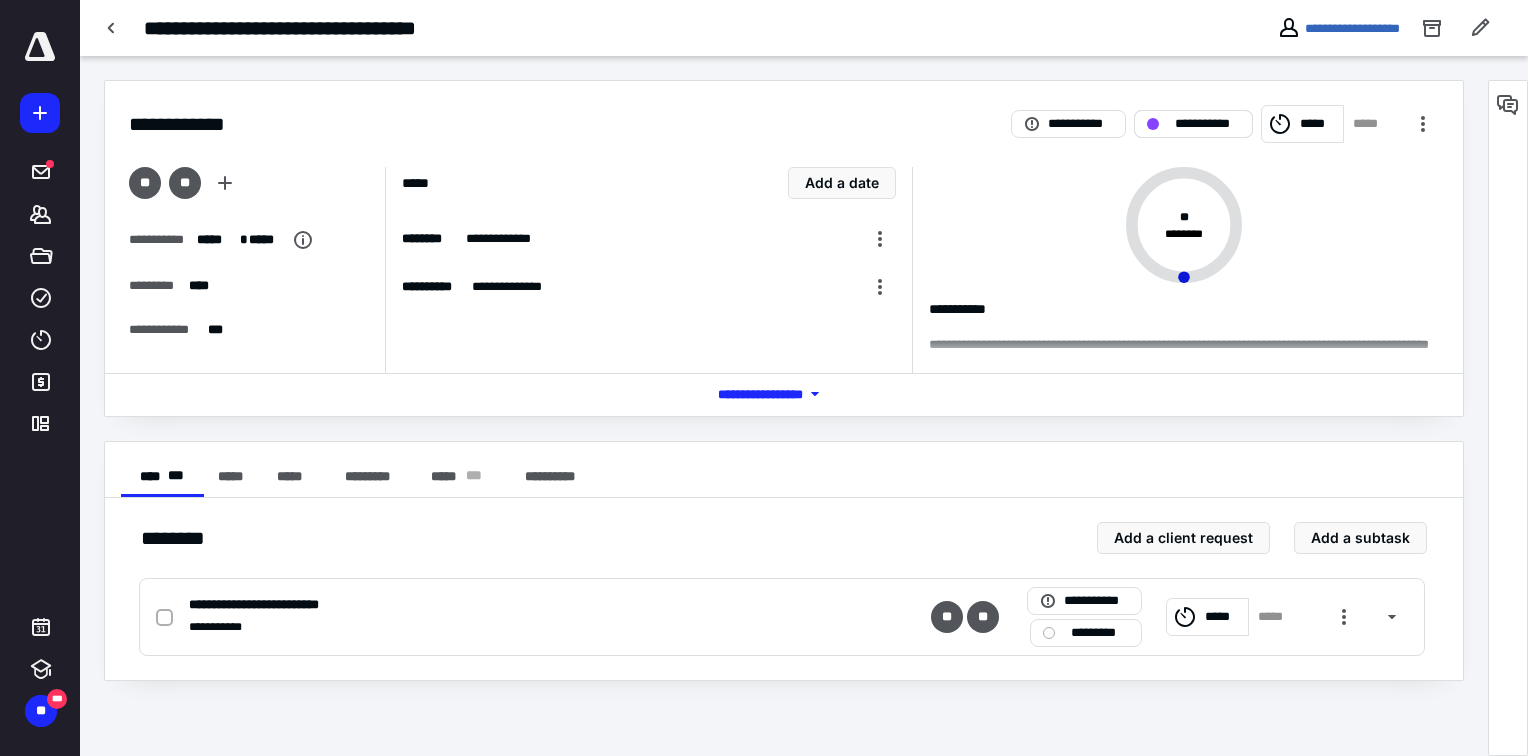 click on "**********" at bounding box center (1207, 124) 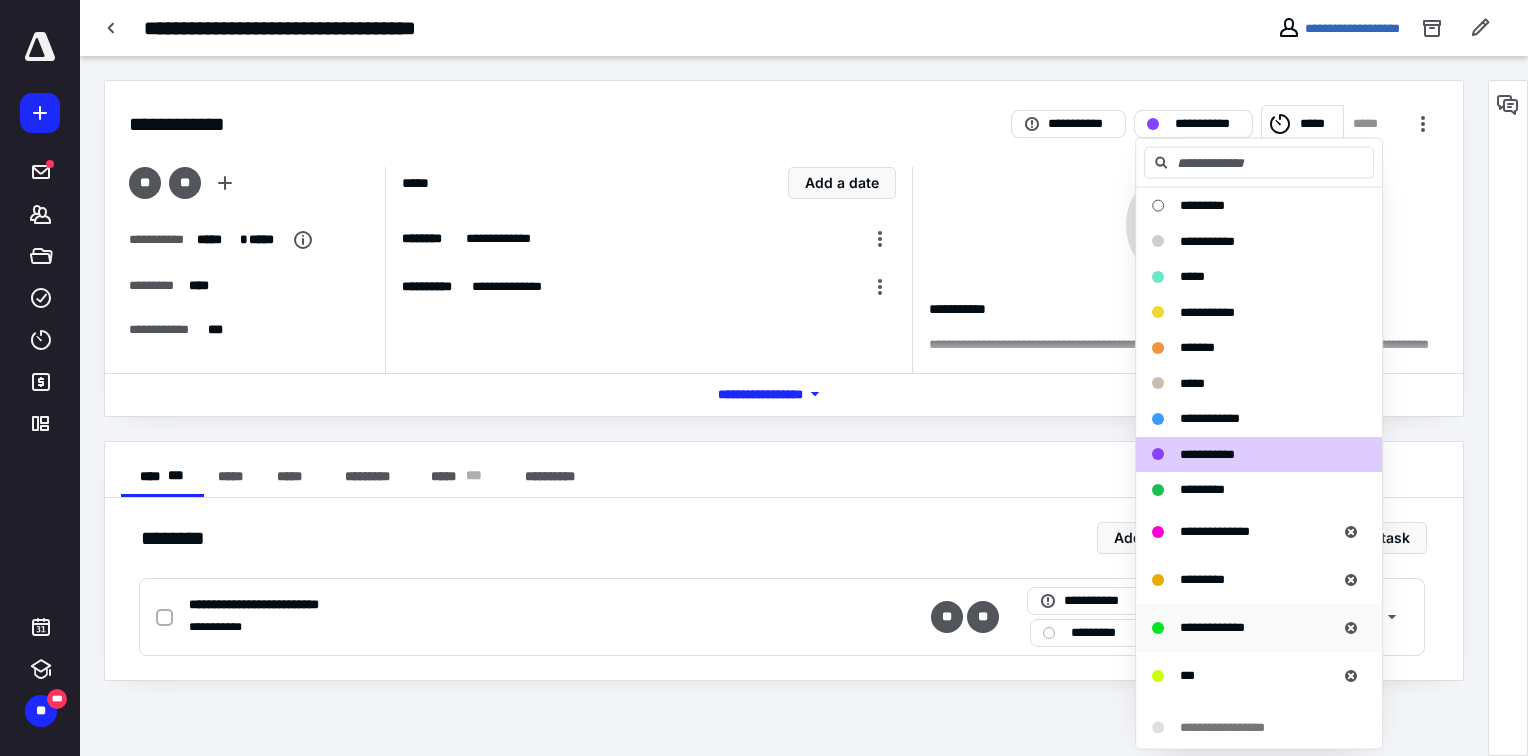 click on "**********" at bounding box center [1212, 626] 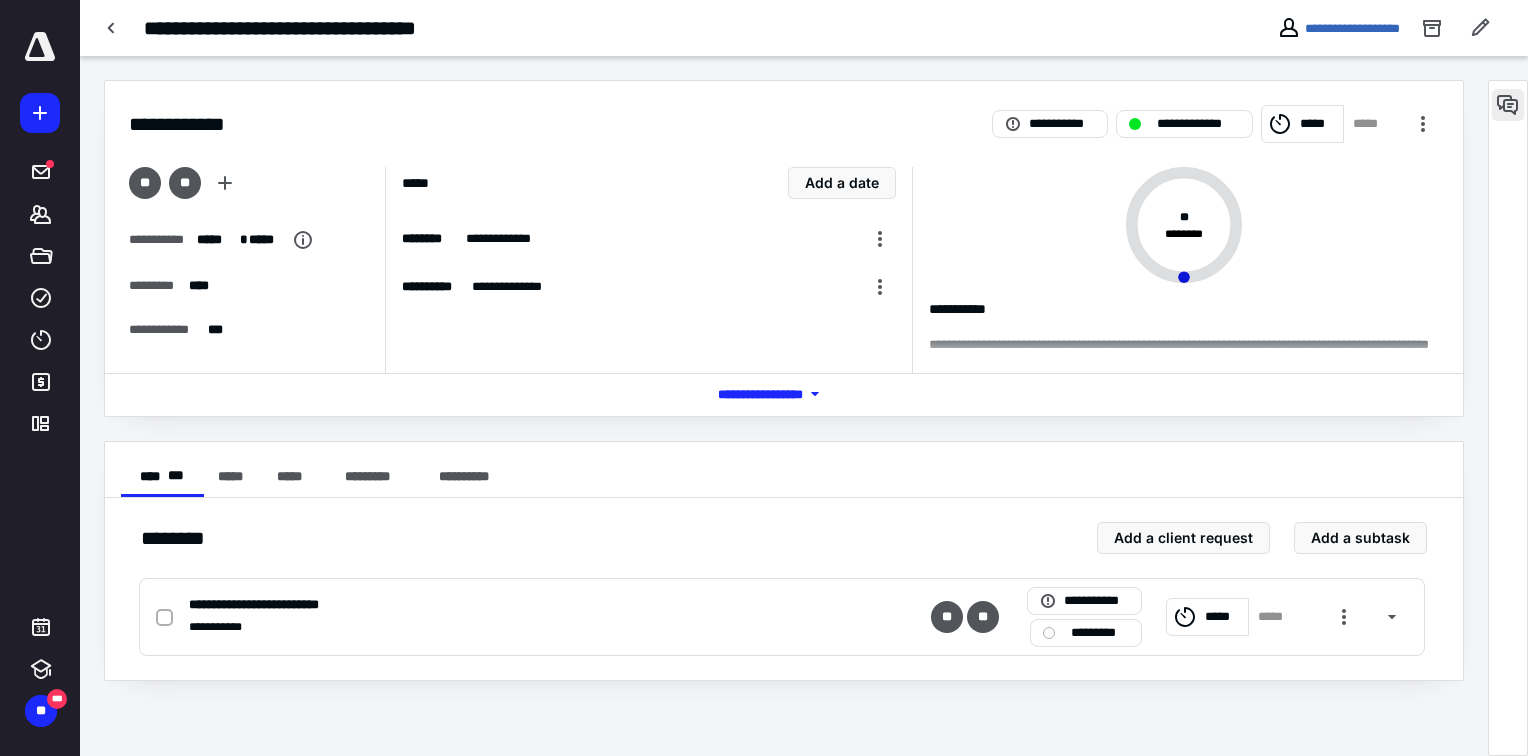click at bounding box center (1508, 105) 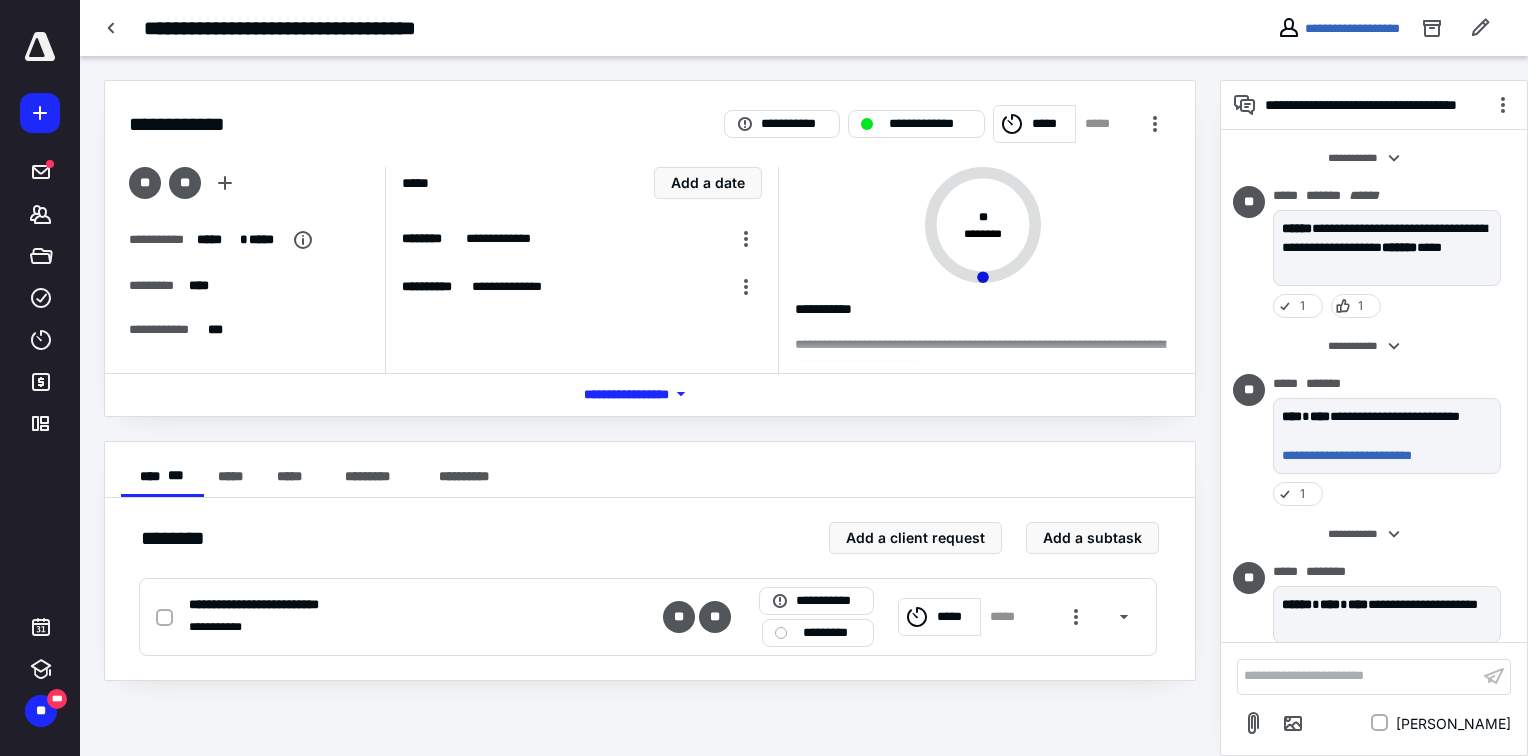 scroll, scrollTop: 2509, scrollLeft: 0, axis: vertical 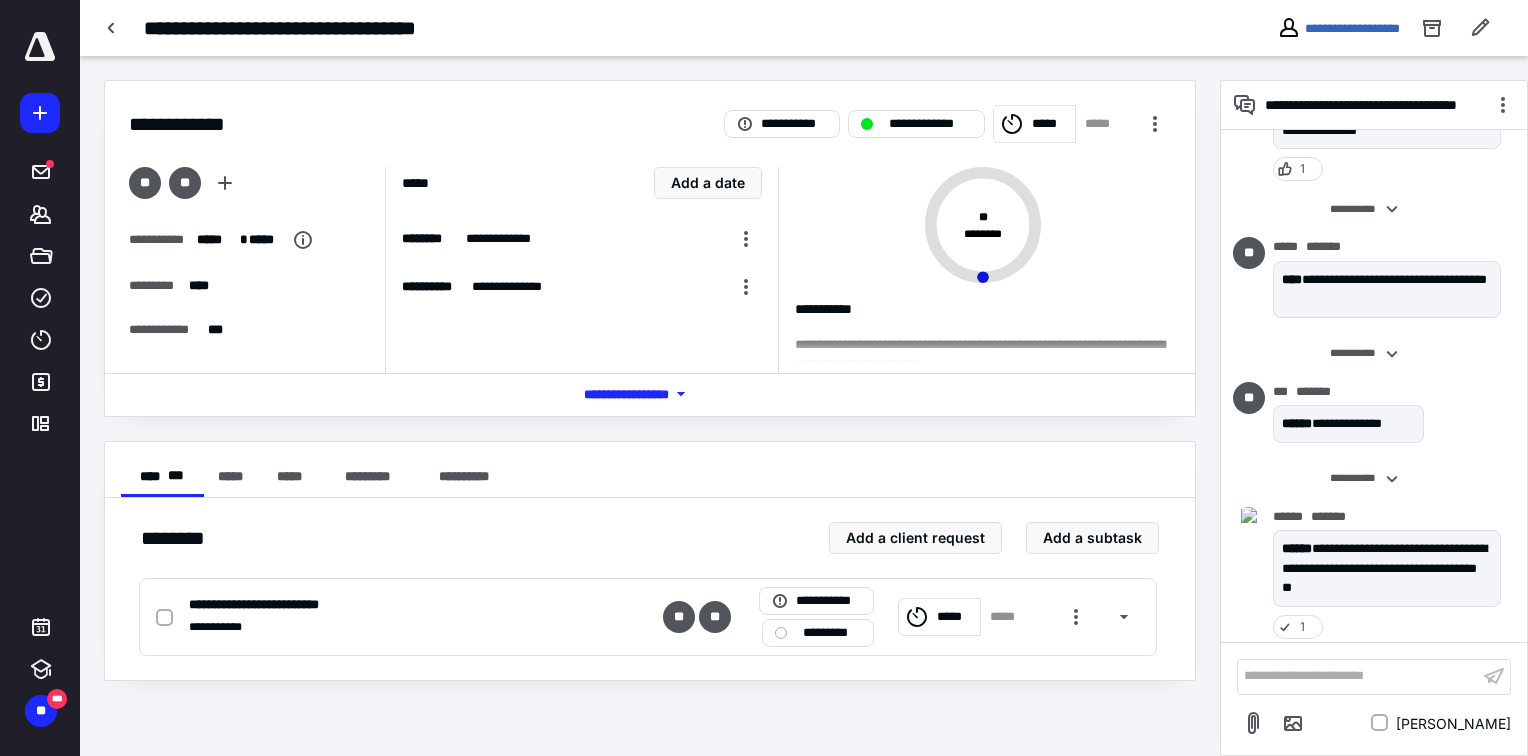 click on "**********" at bounding box center [1358, 676] 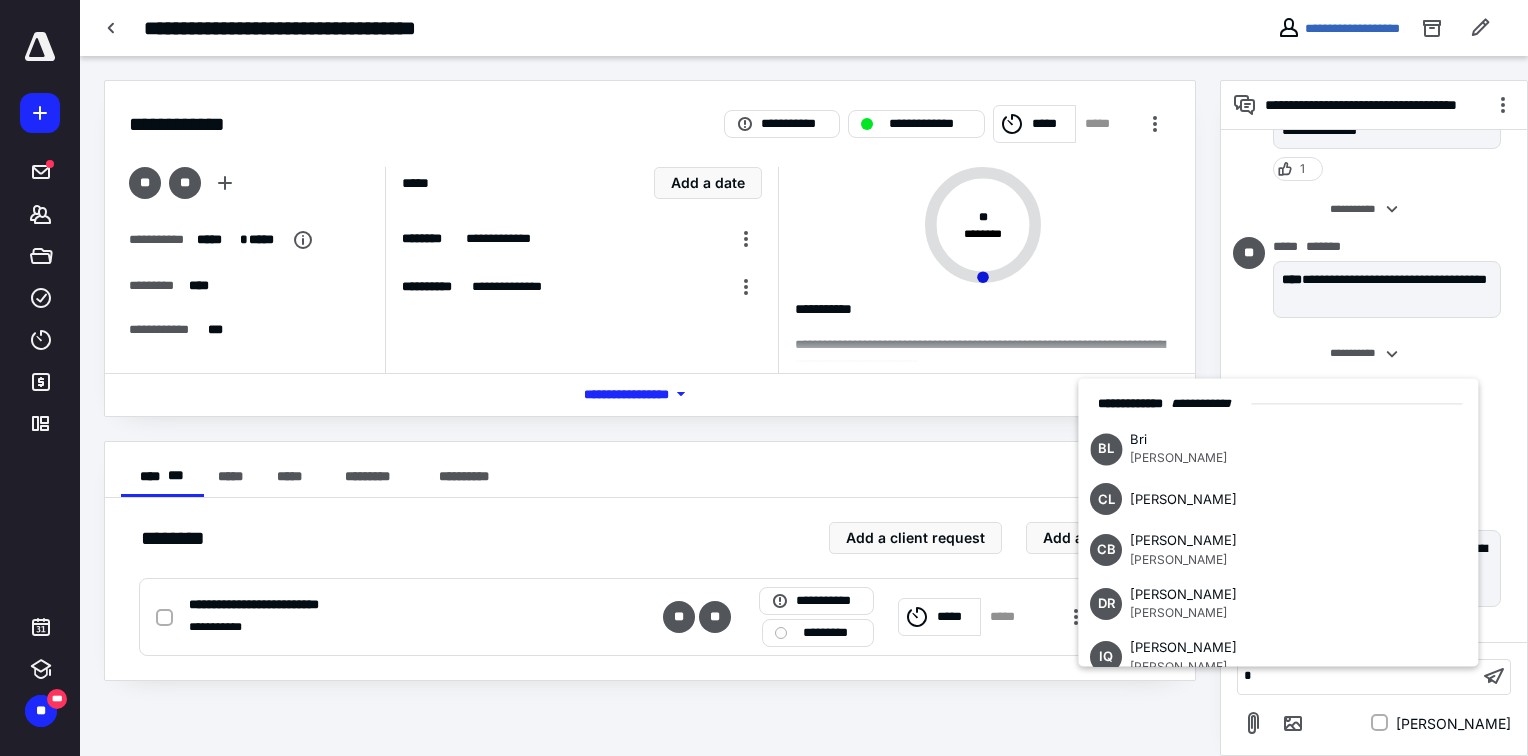 type 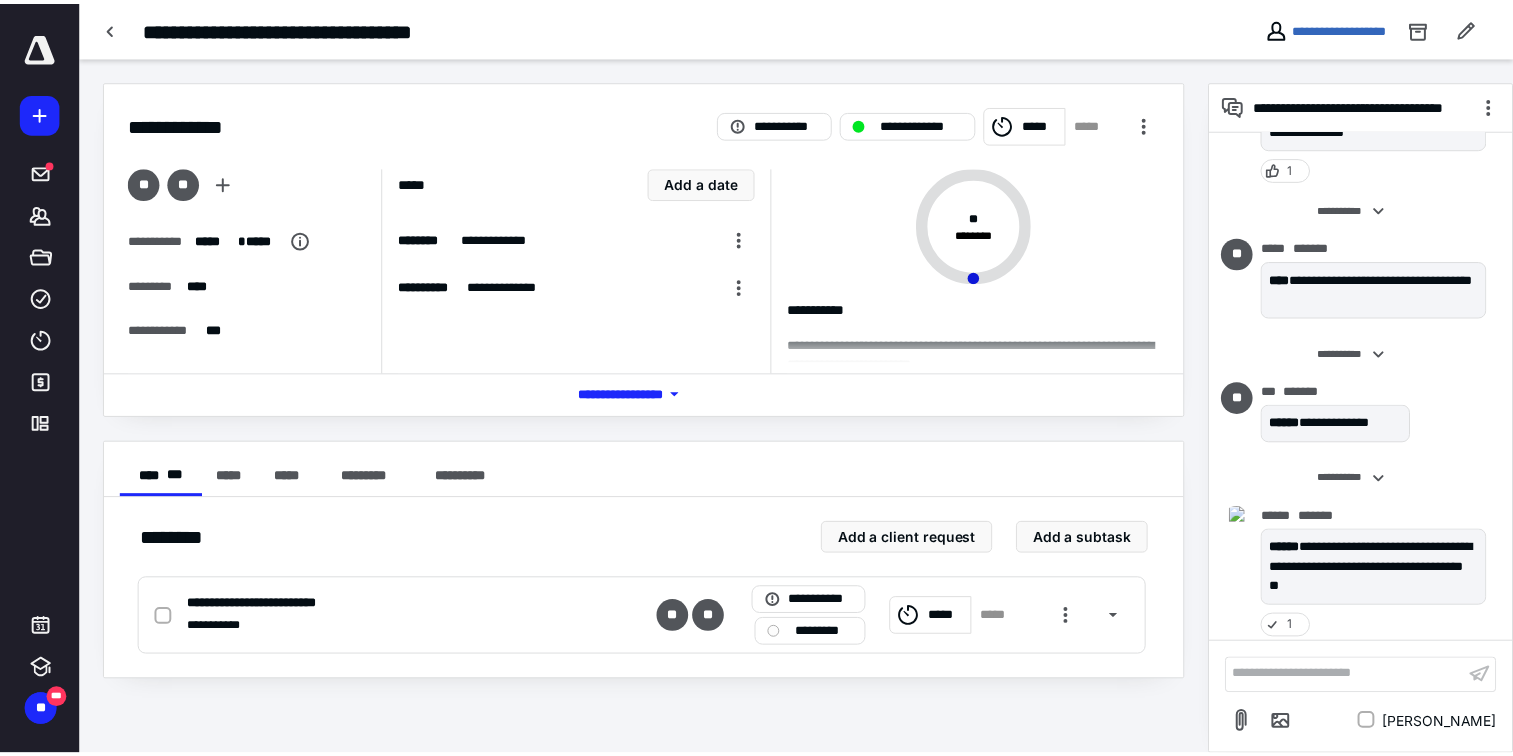 scroll, scrollTop: 2654, scrollLeft: 0, axis: vertical 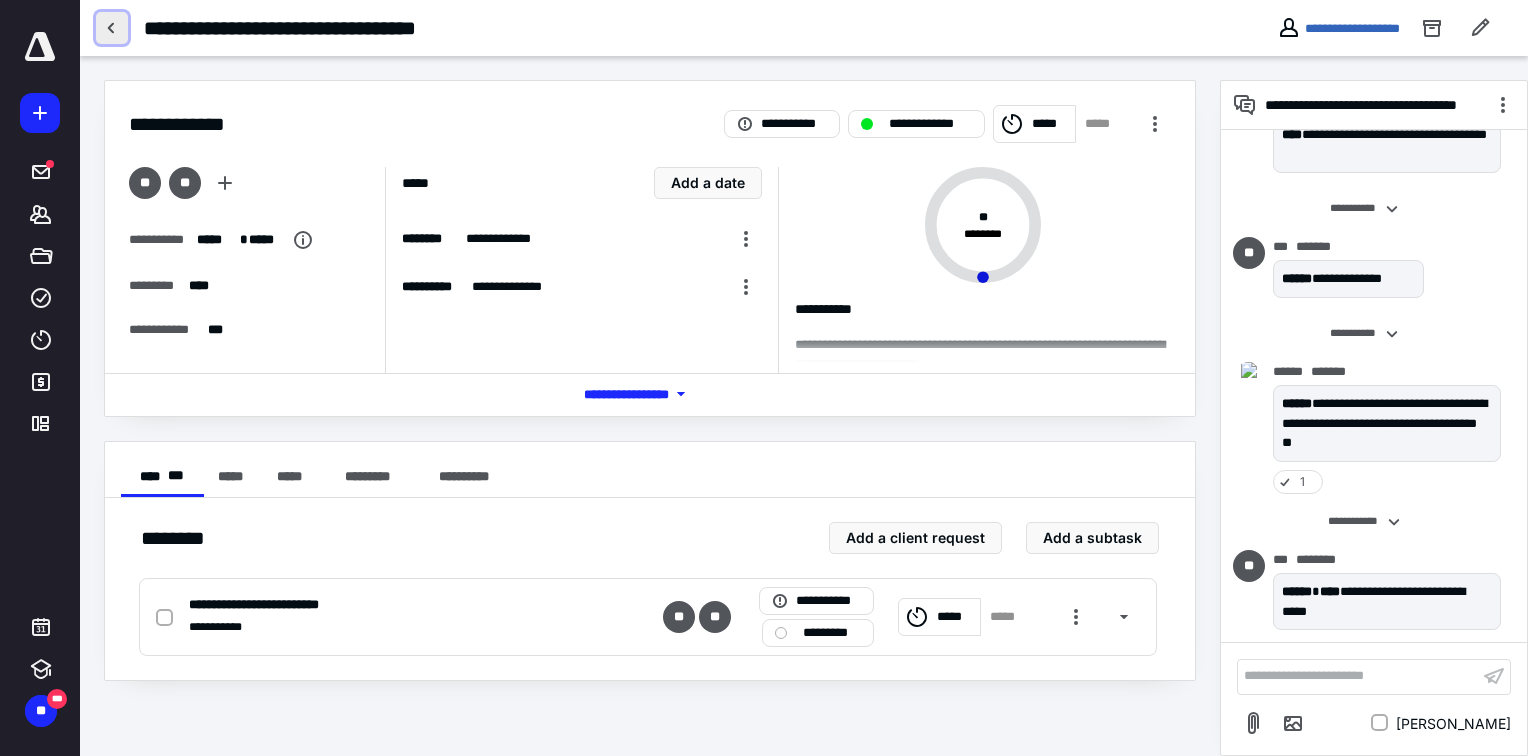 click at bounding box center [112, 28] 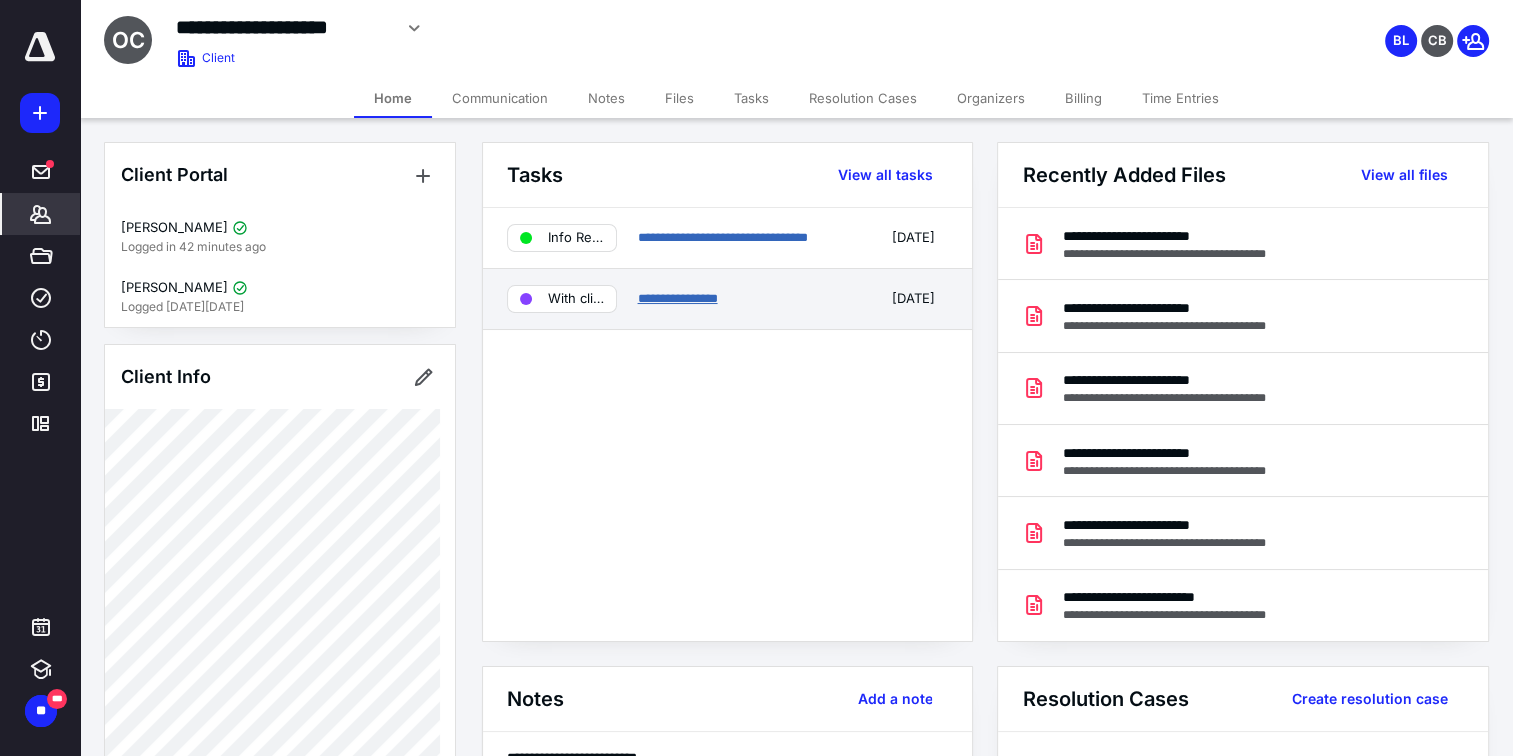 click on "**********" at bounding box center [677, 298] 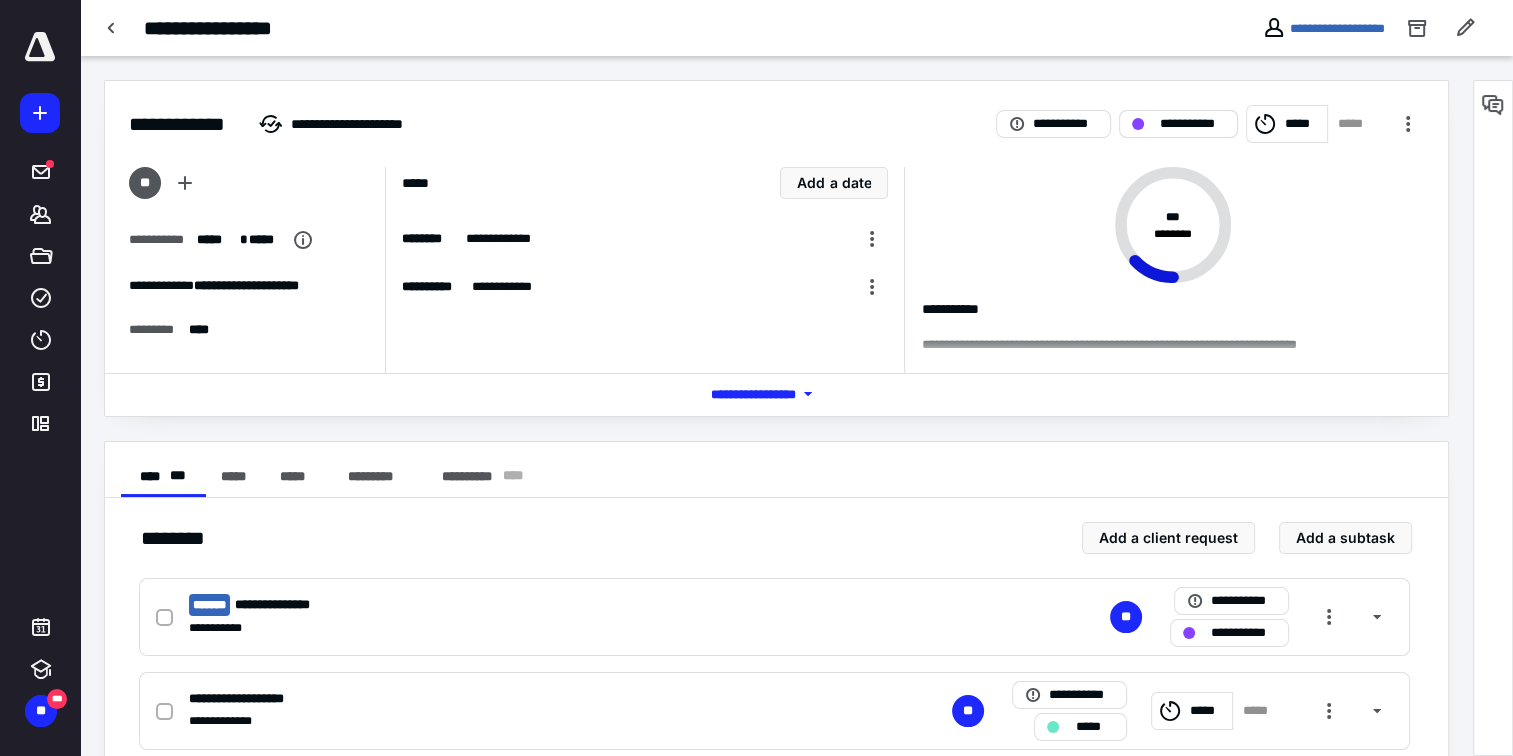 click on "**********" at bounding box center (1192, 124) 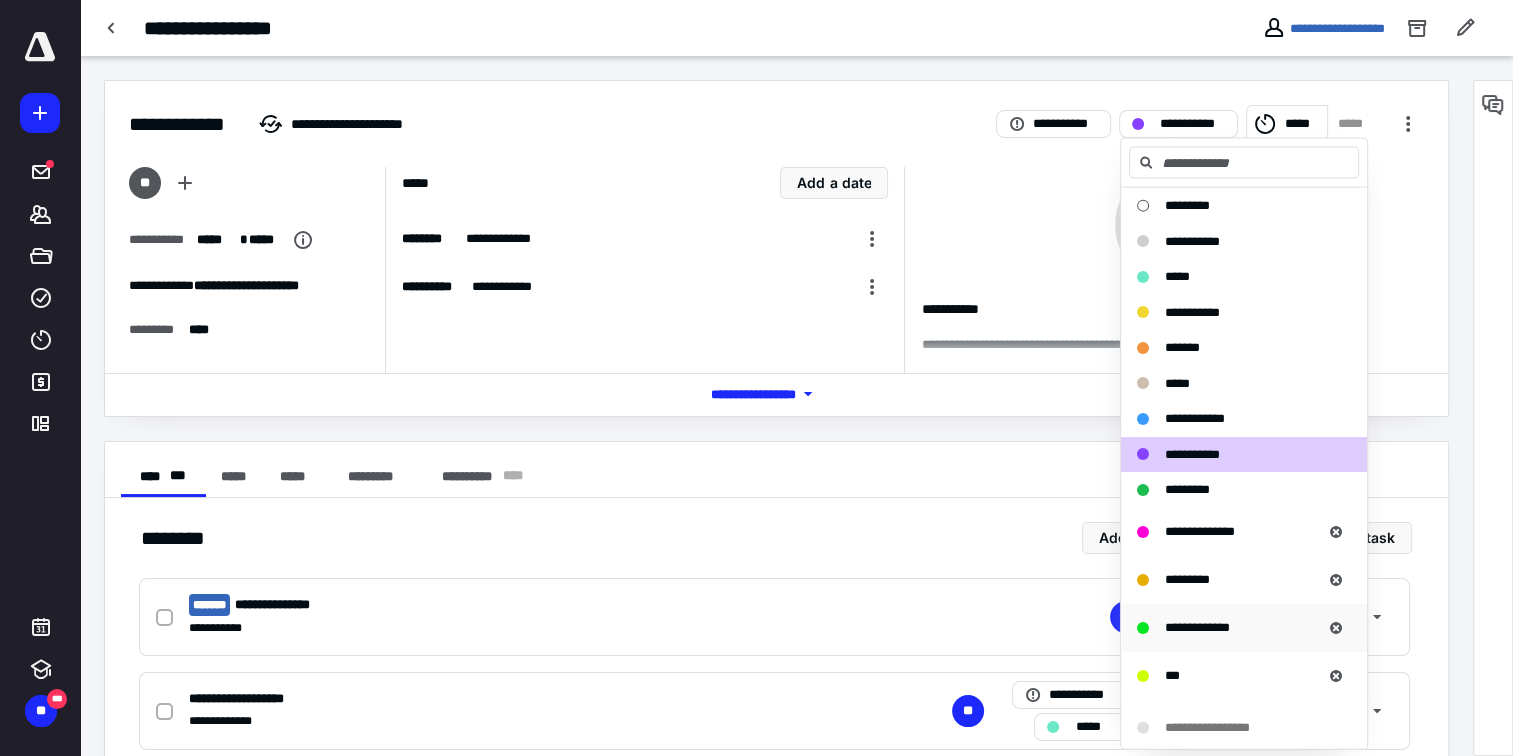 click on "**********" at bounding box center [1197, 626] 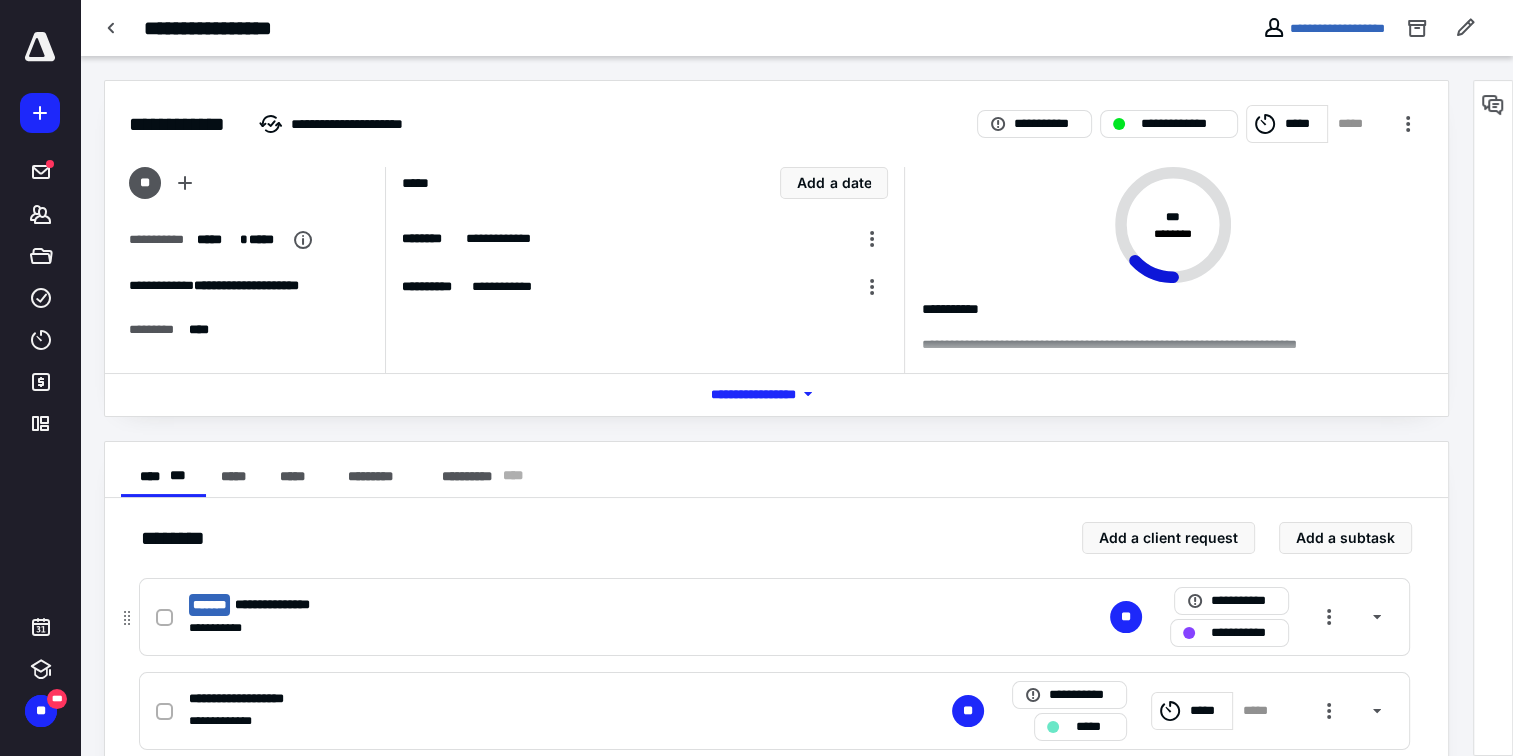click 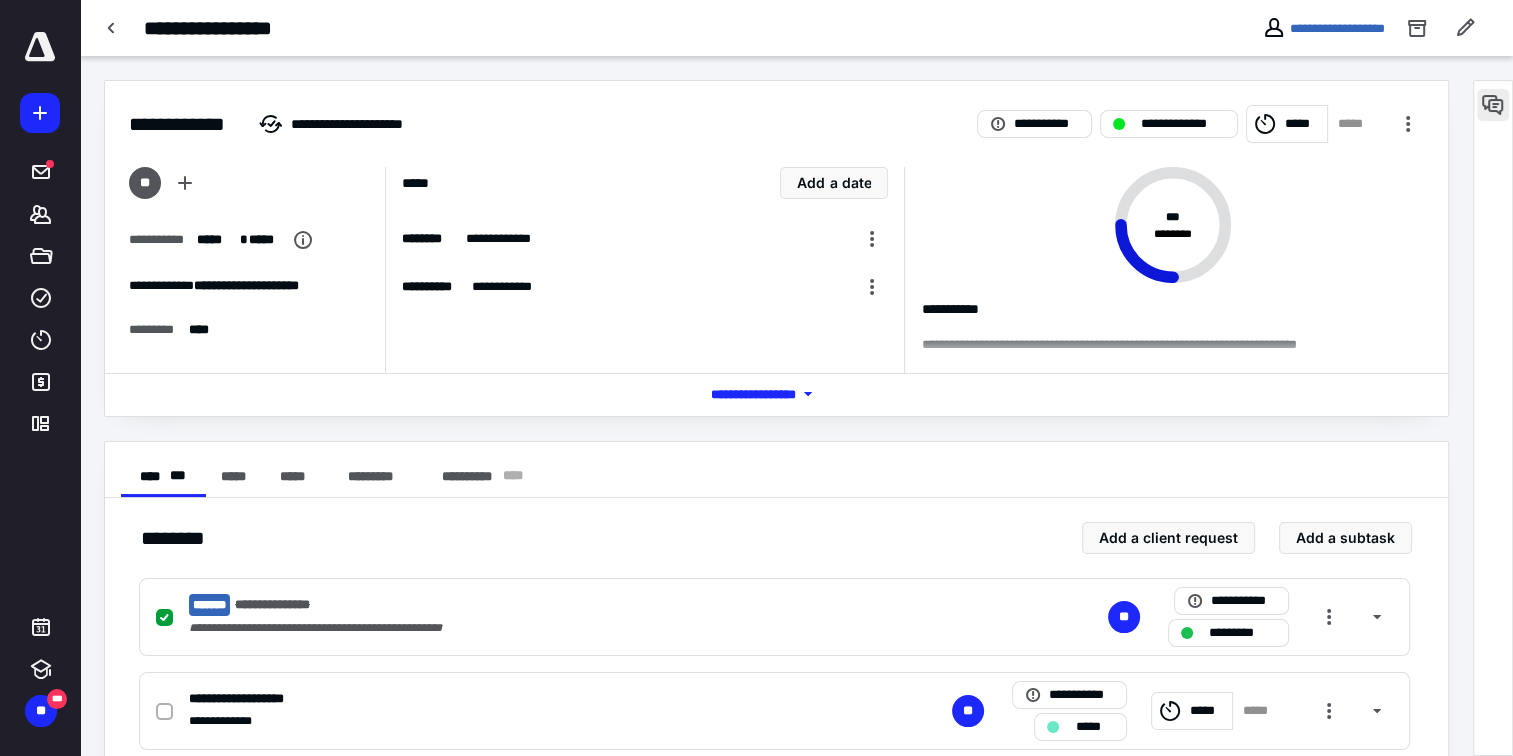 click at bounding box center [1493, 105] 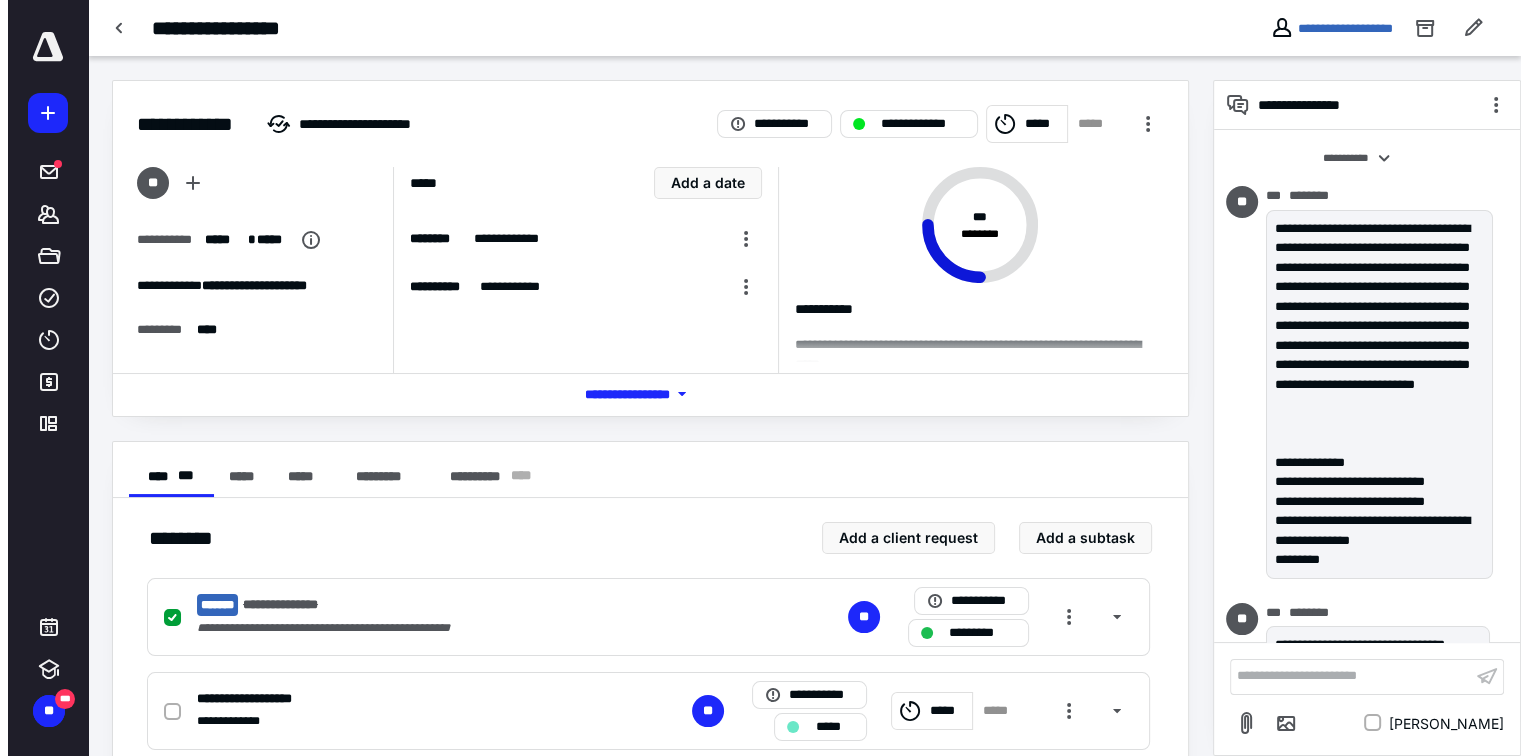 scroll, scrollTop: 603, scrollLeft: 0, axis: vertical 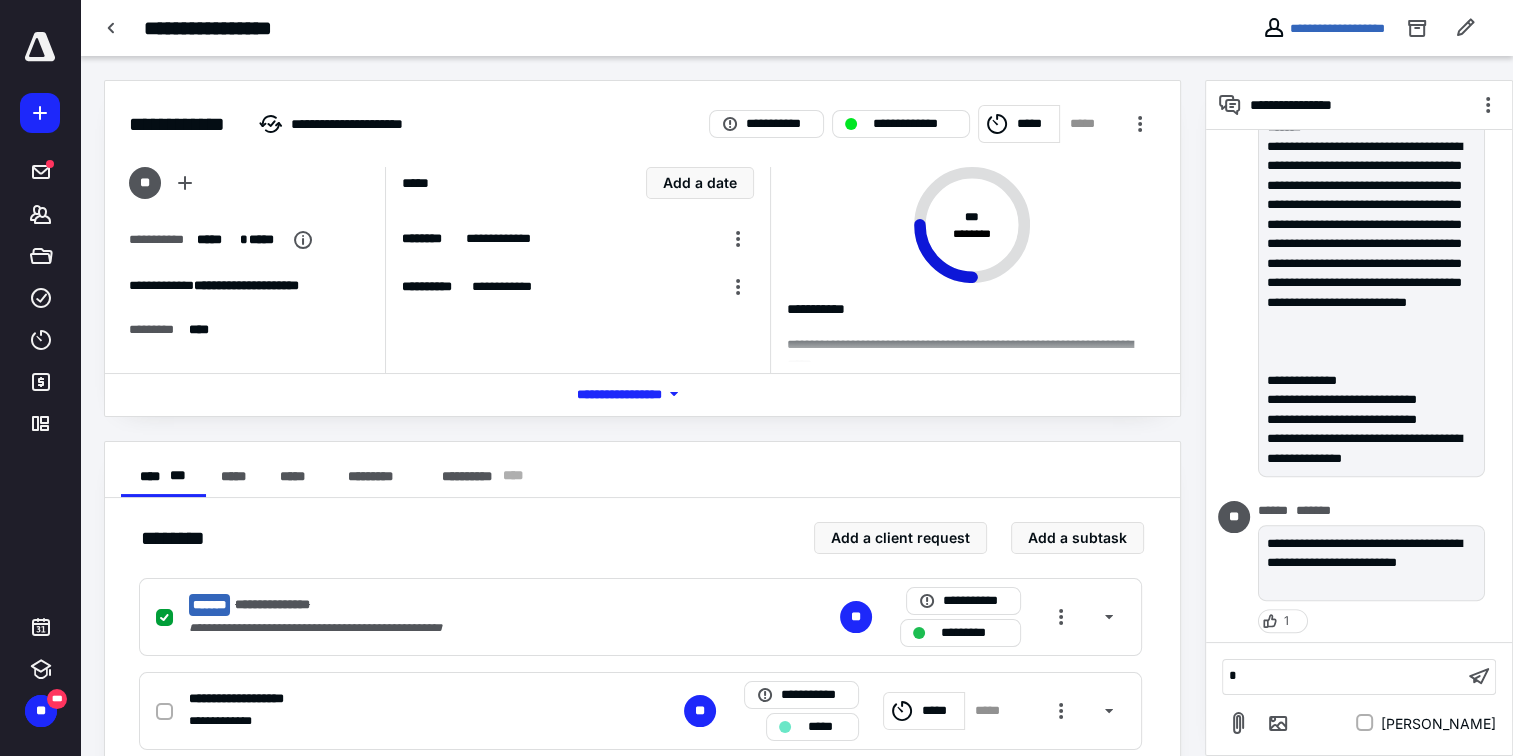 type 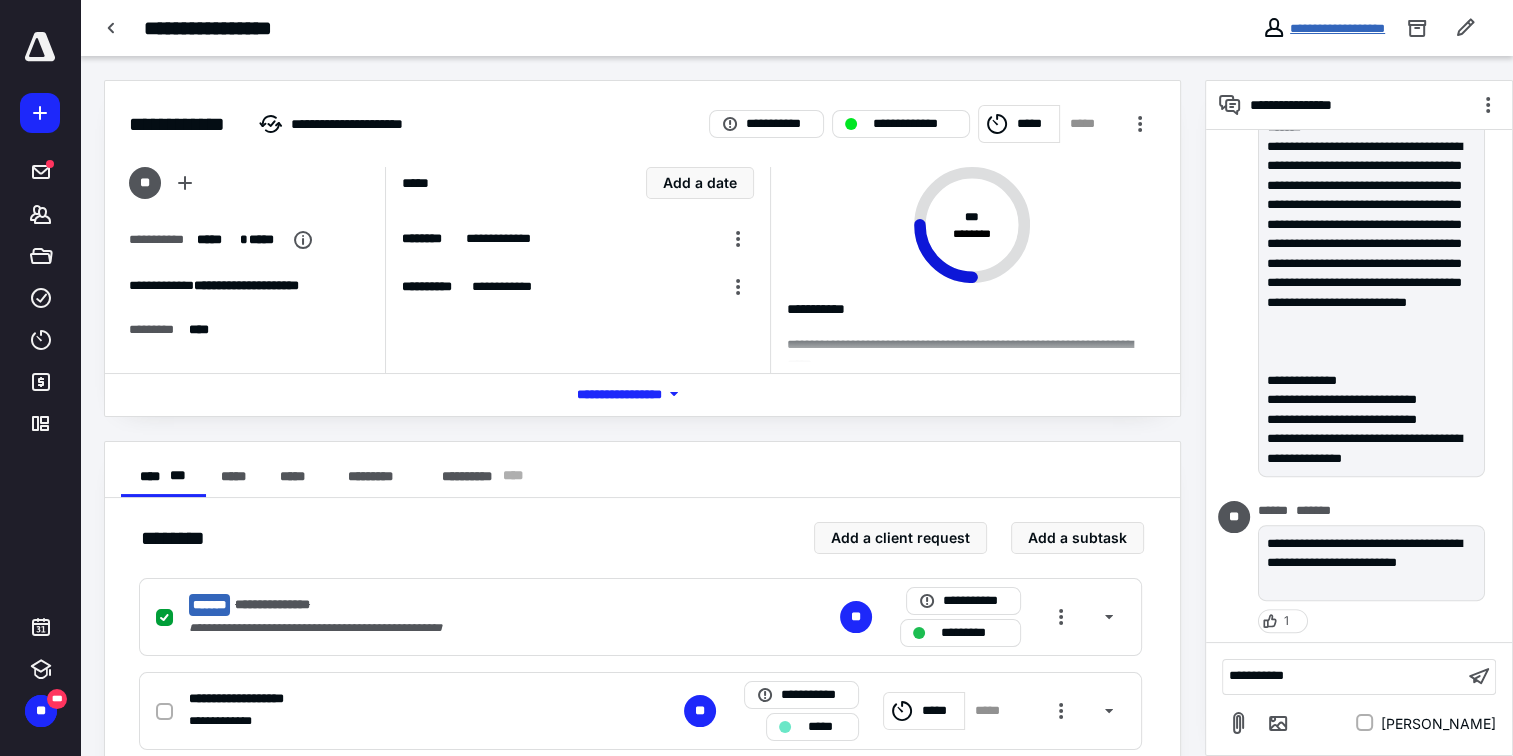 click on "**********" at bounding box center [1337, 28] 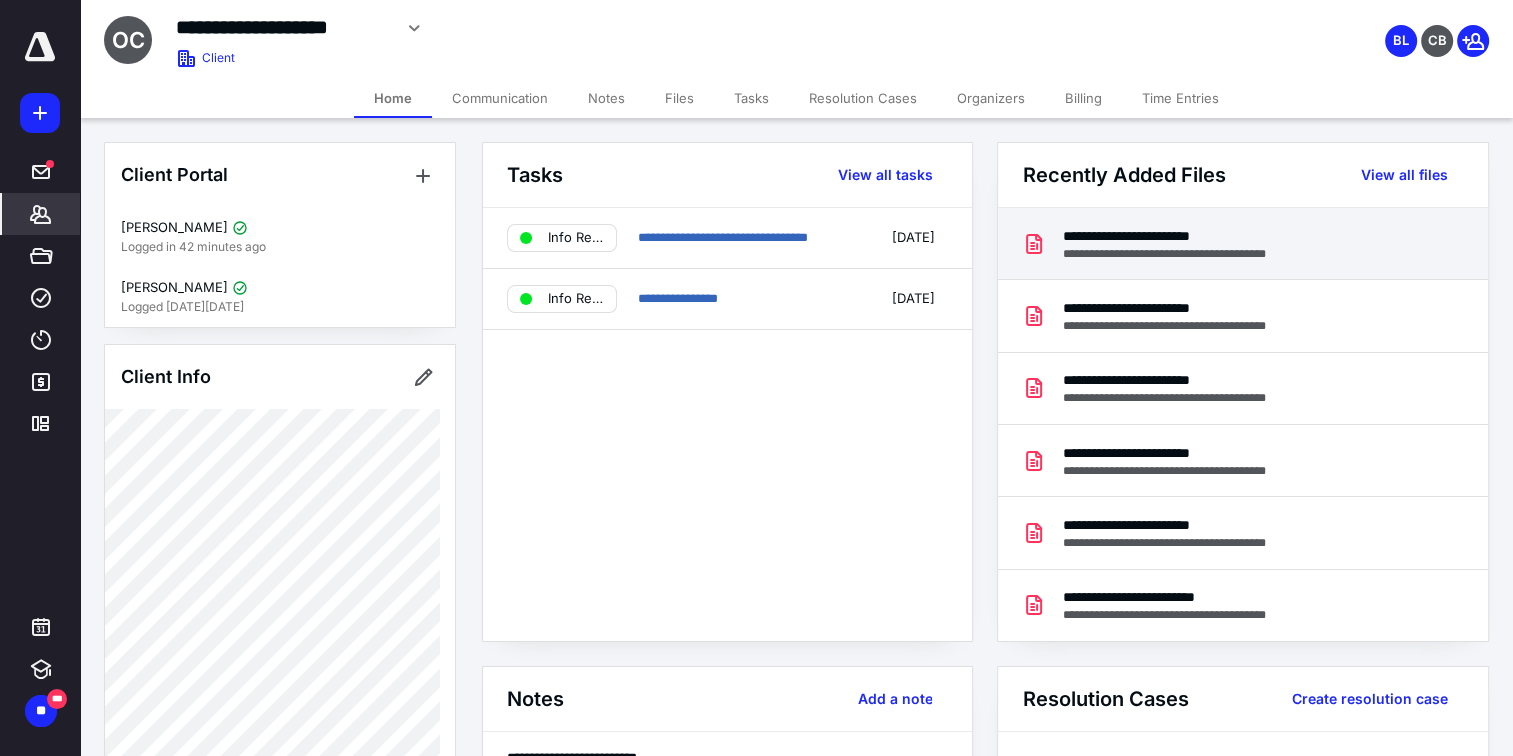 click on "**********" at bounding box center (1184, 254) 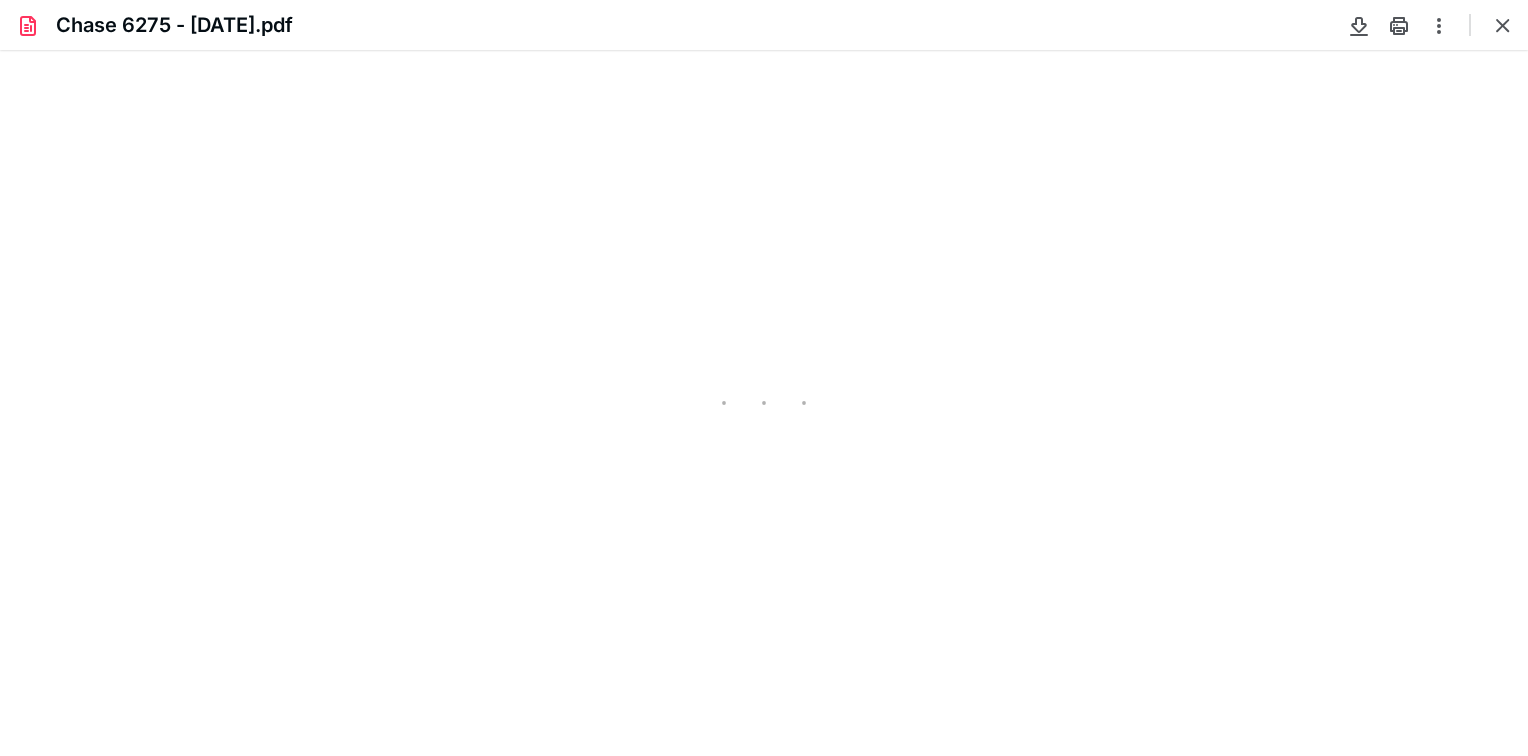 scroll, scrollTop: 0, scrollLeft: 0, axis: both 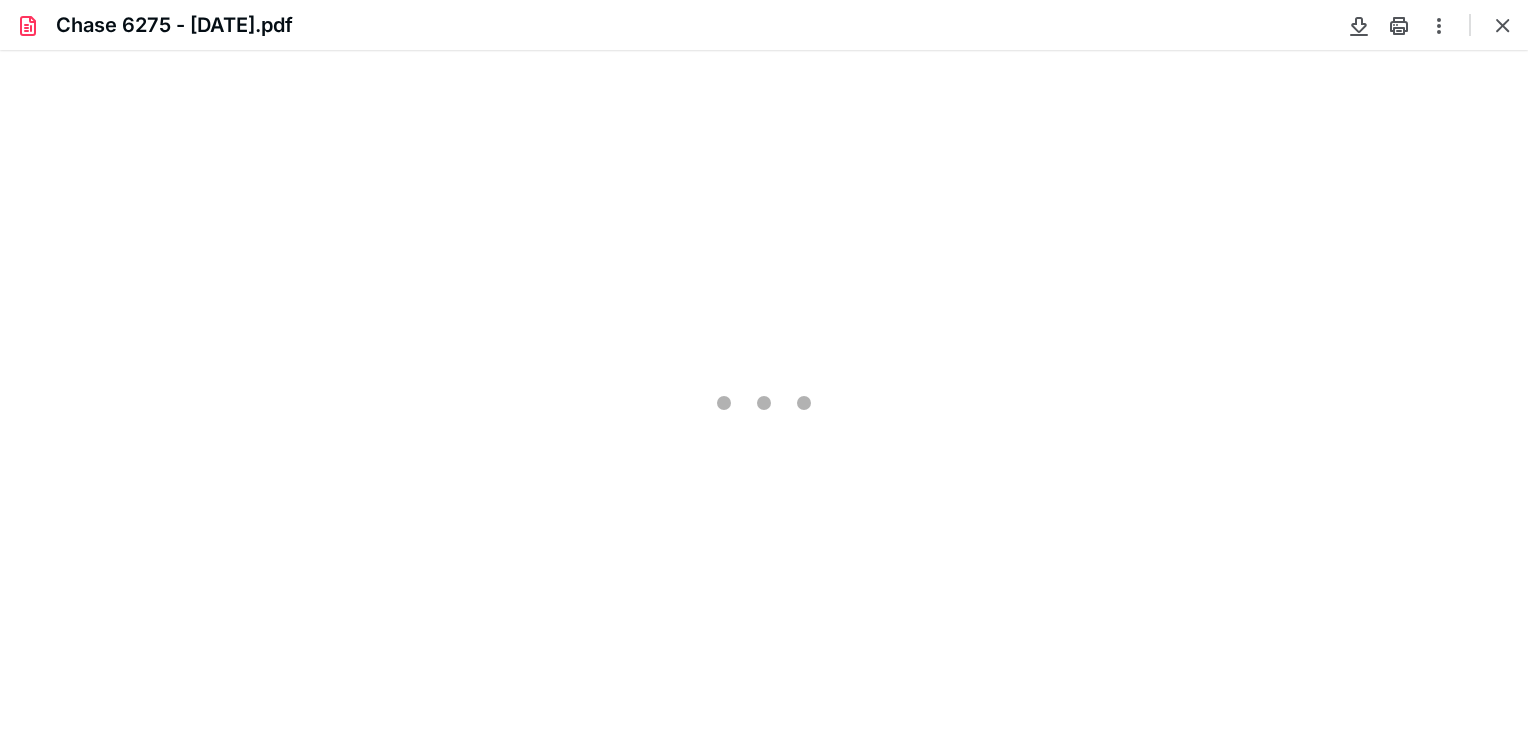 type on "245" 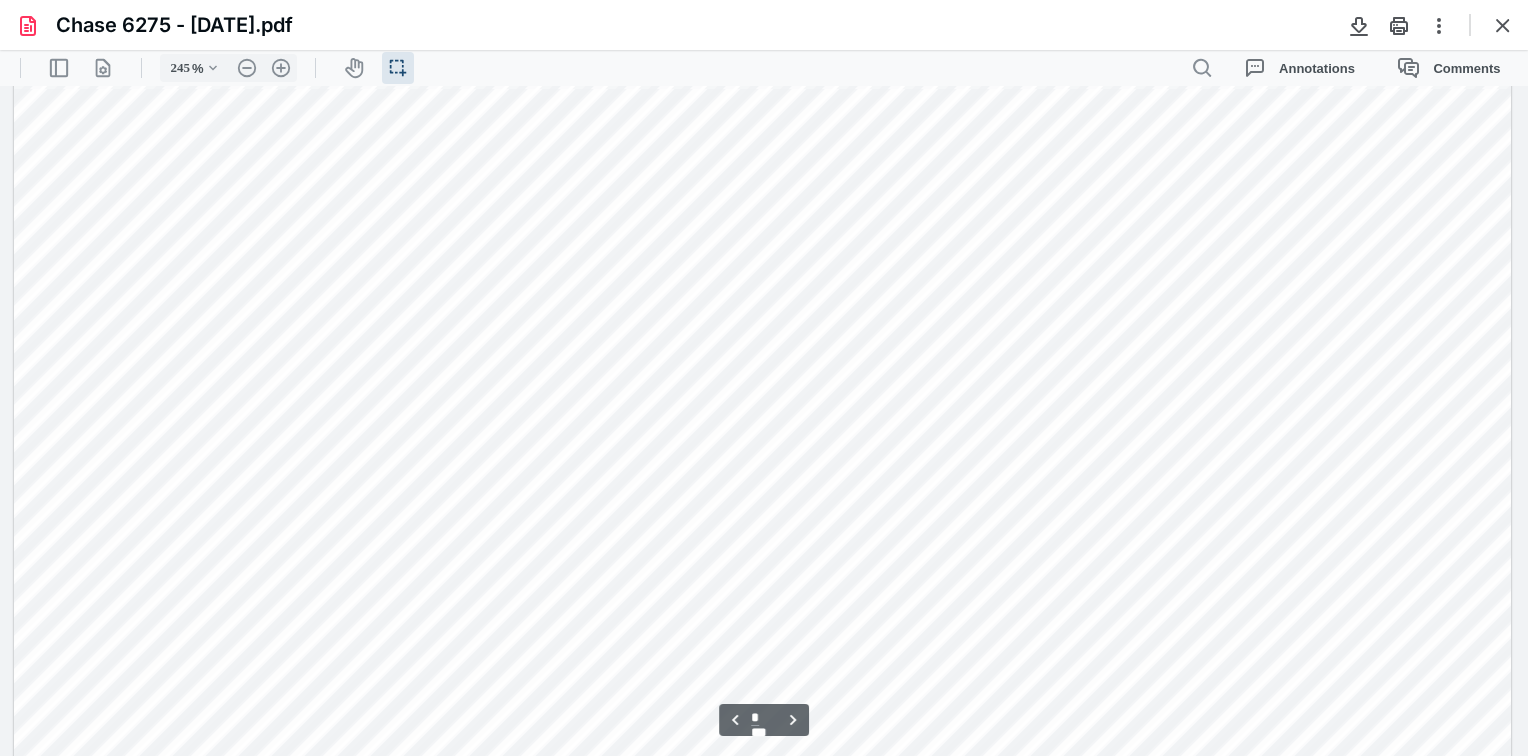 scroll, scrollTop: 2846, scrollLeft: 0, axis: vertical 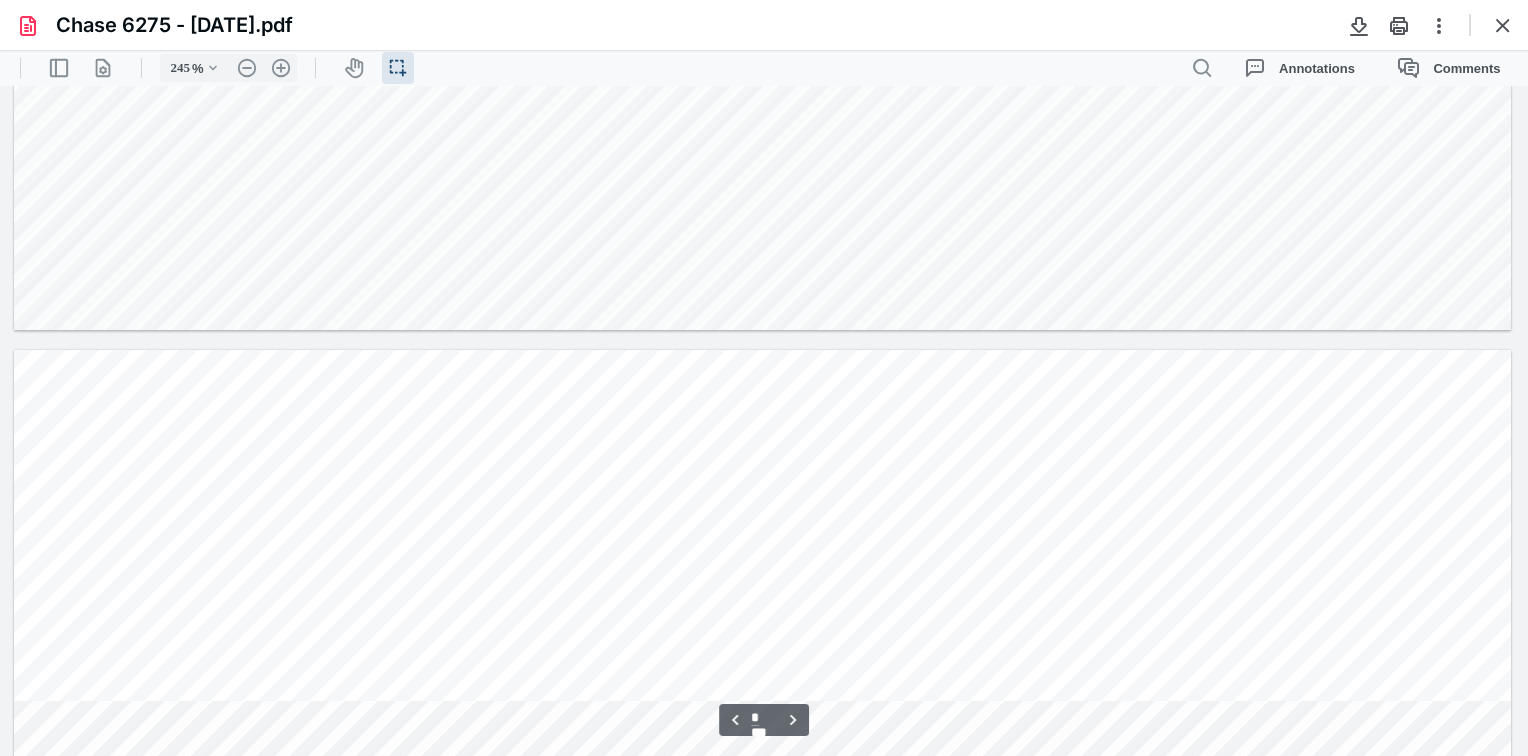 type on "*" 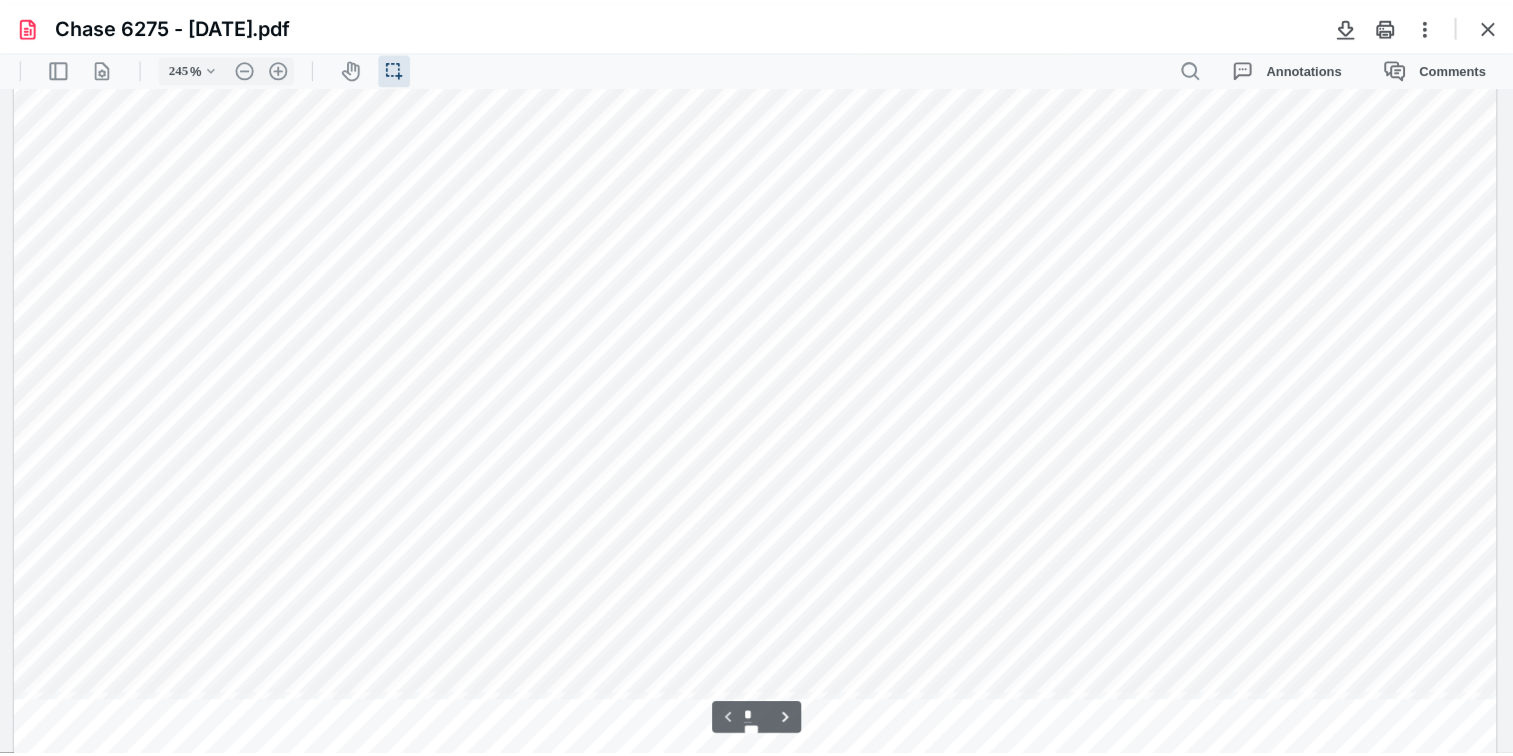scroll, scrollTop: 0, scrollLeft: 0, axis: both 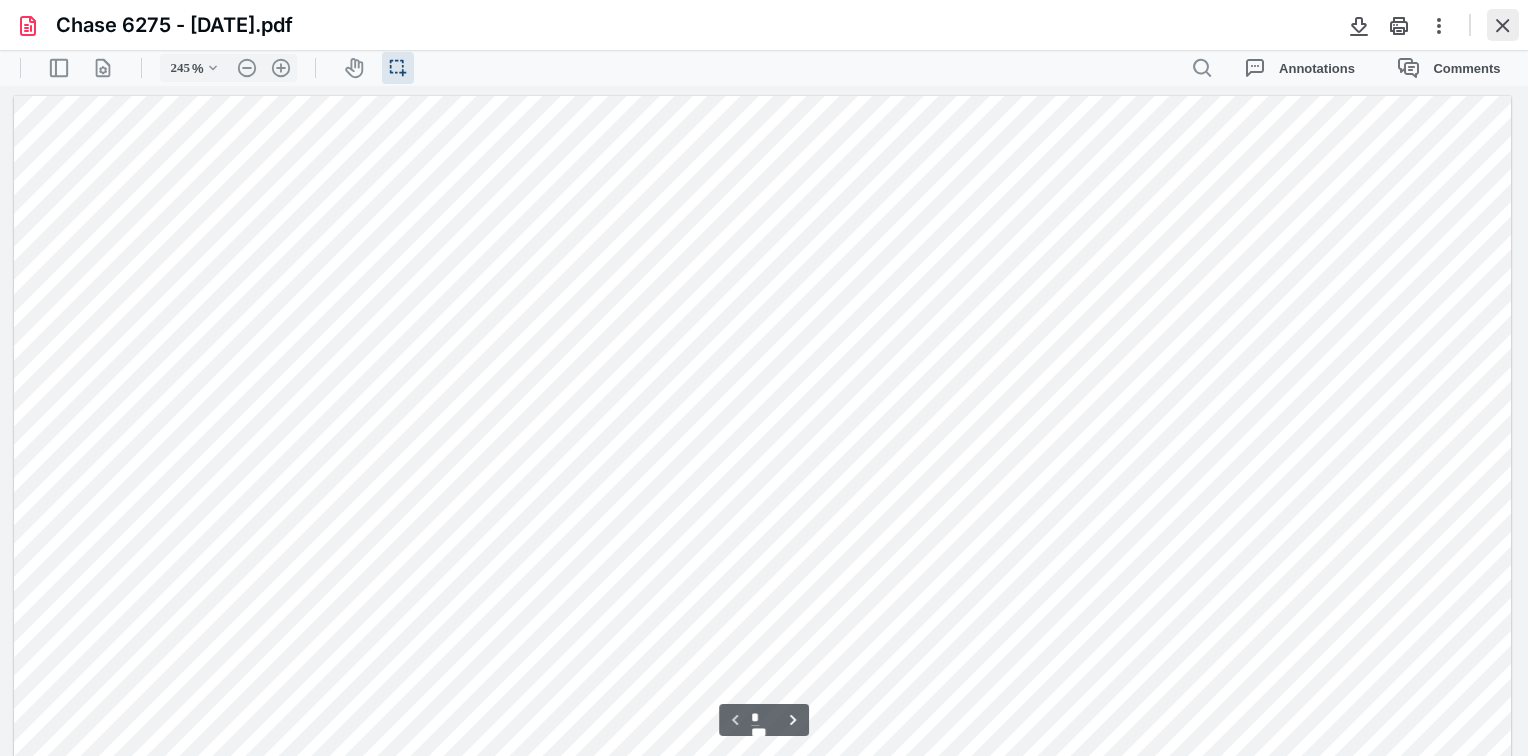 click at bounding box center (1503, 25) 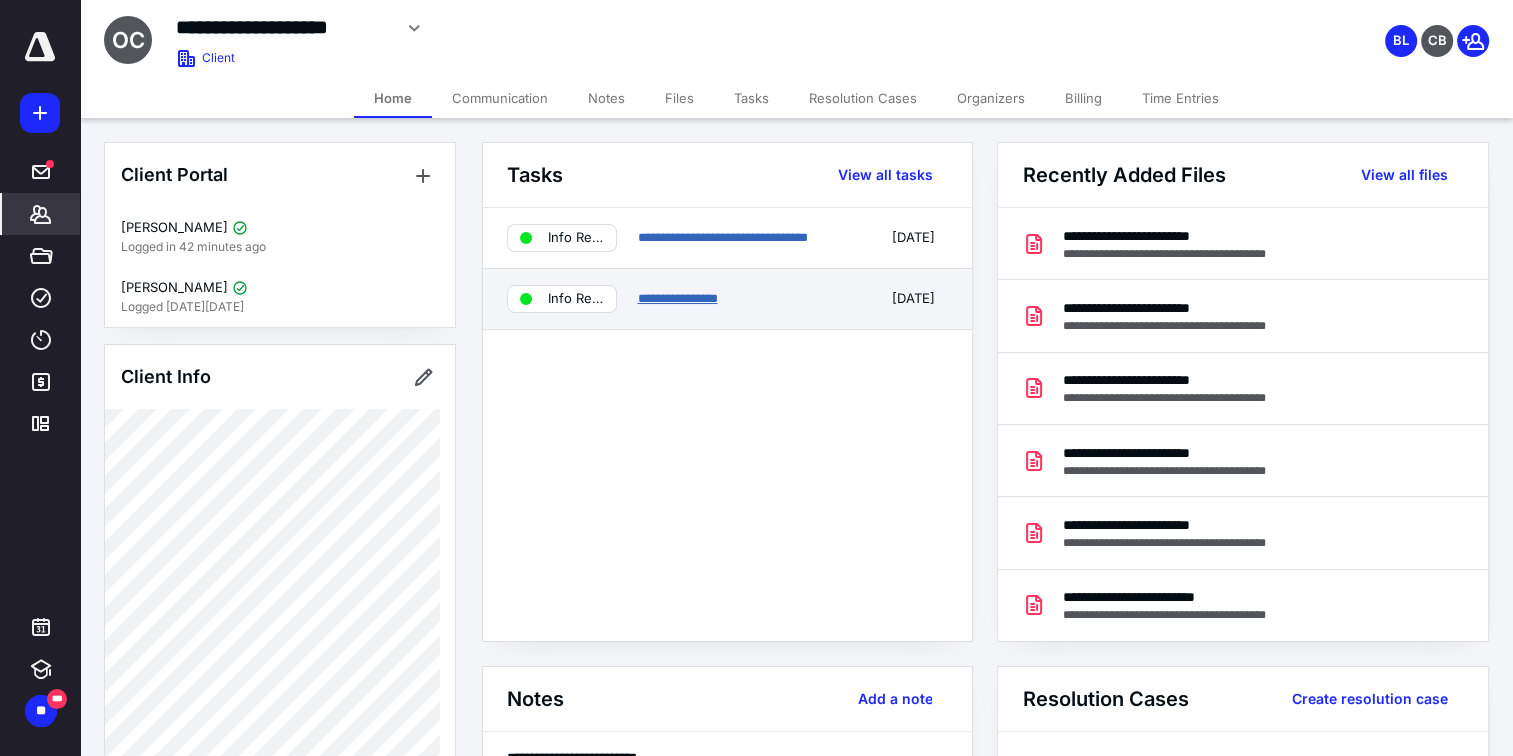 click on "**********" at bounding box center (677, 298) 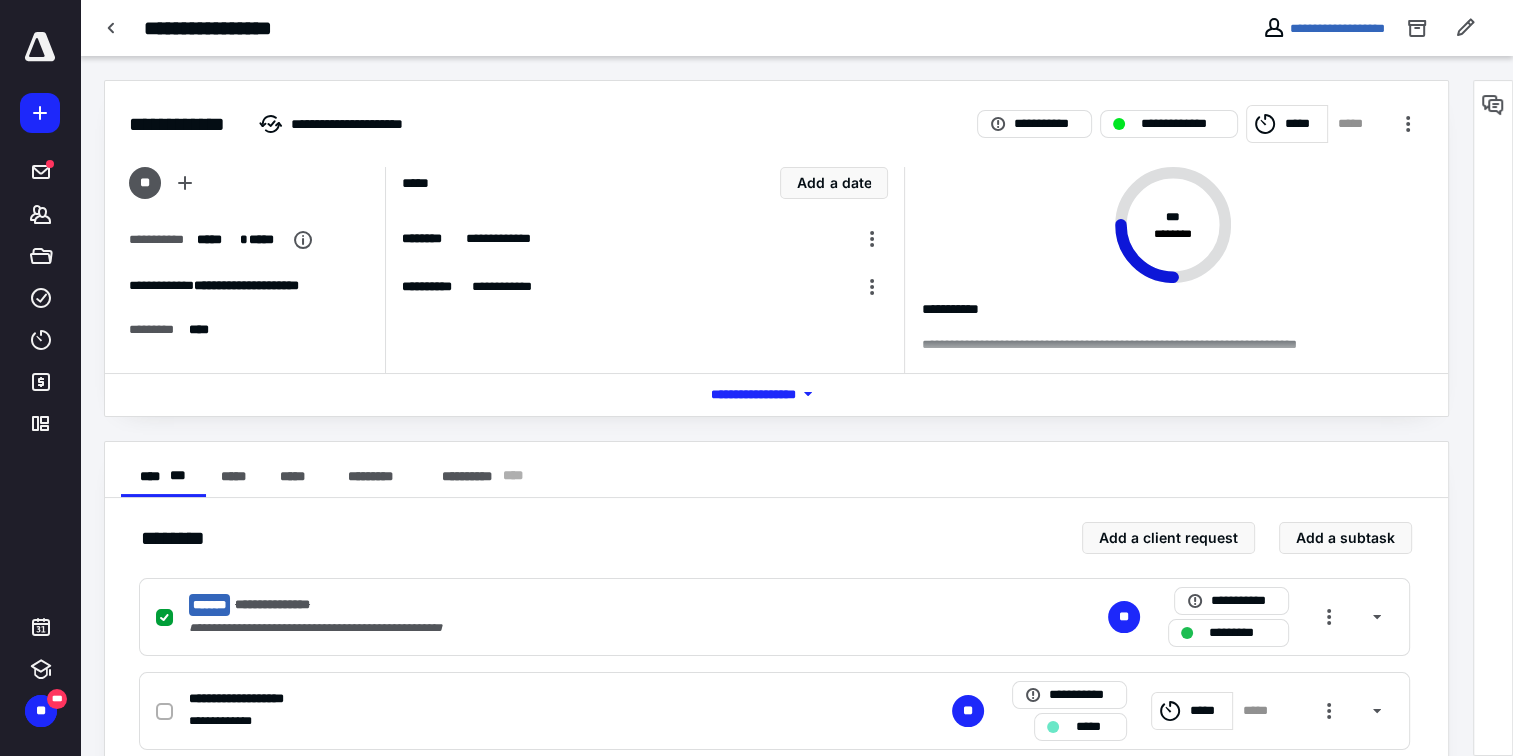 click at bounding box center [1493, 418] 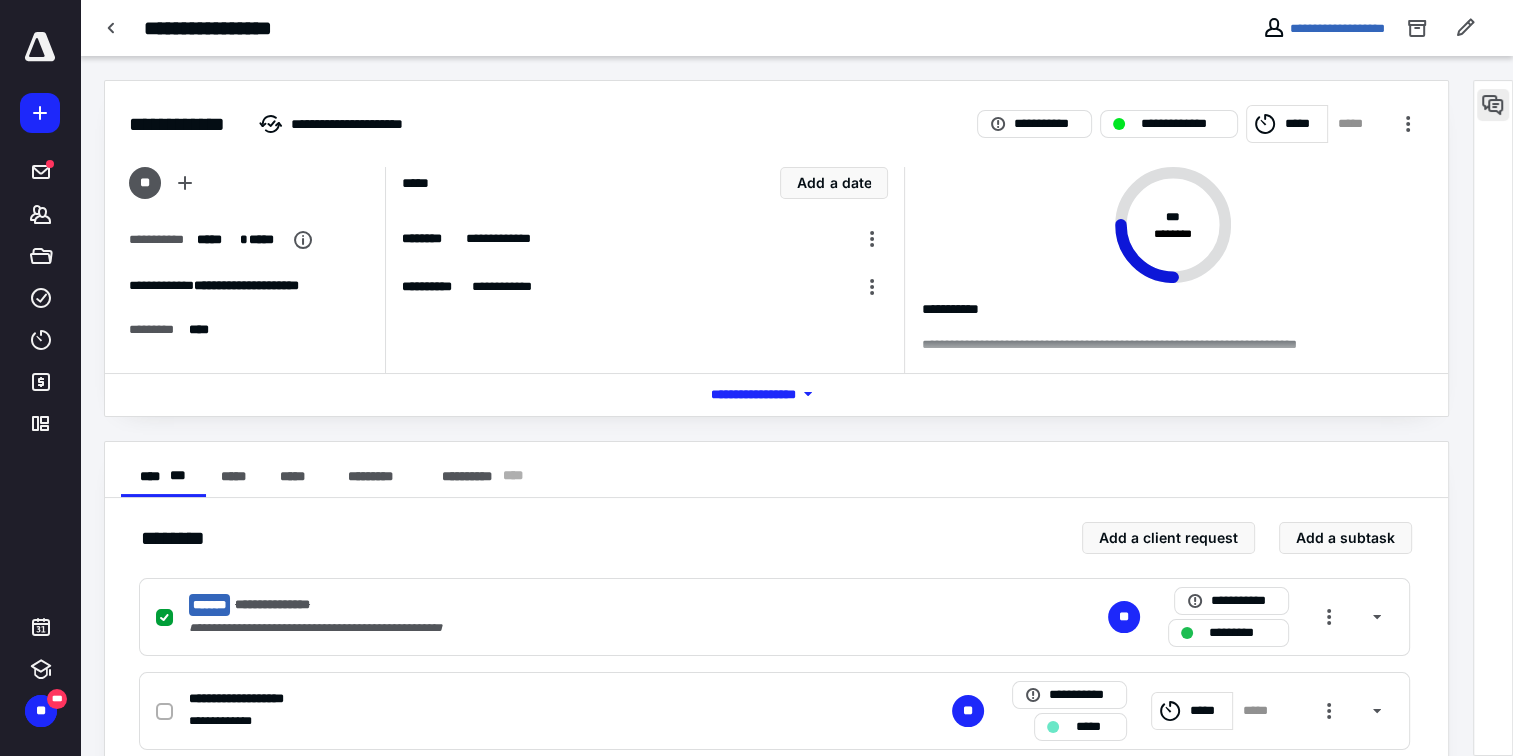 click at bounding box center [1493, 105] 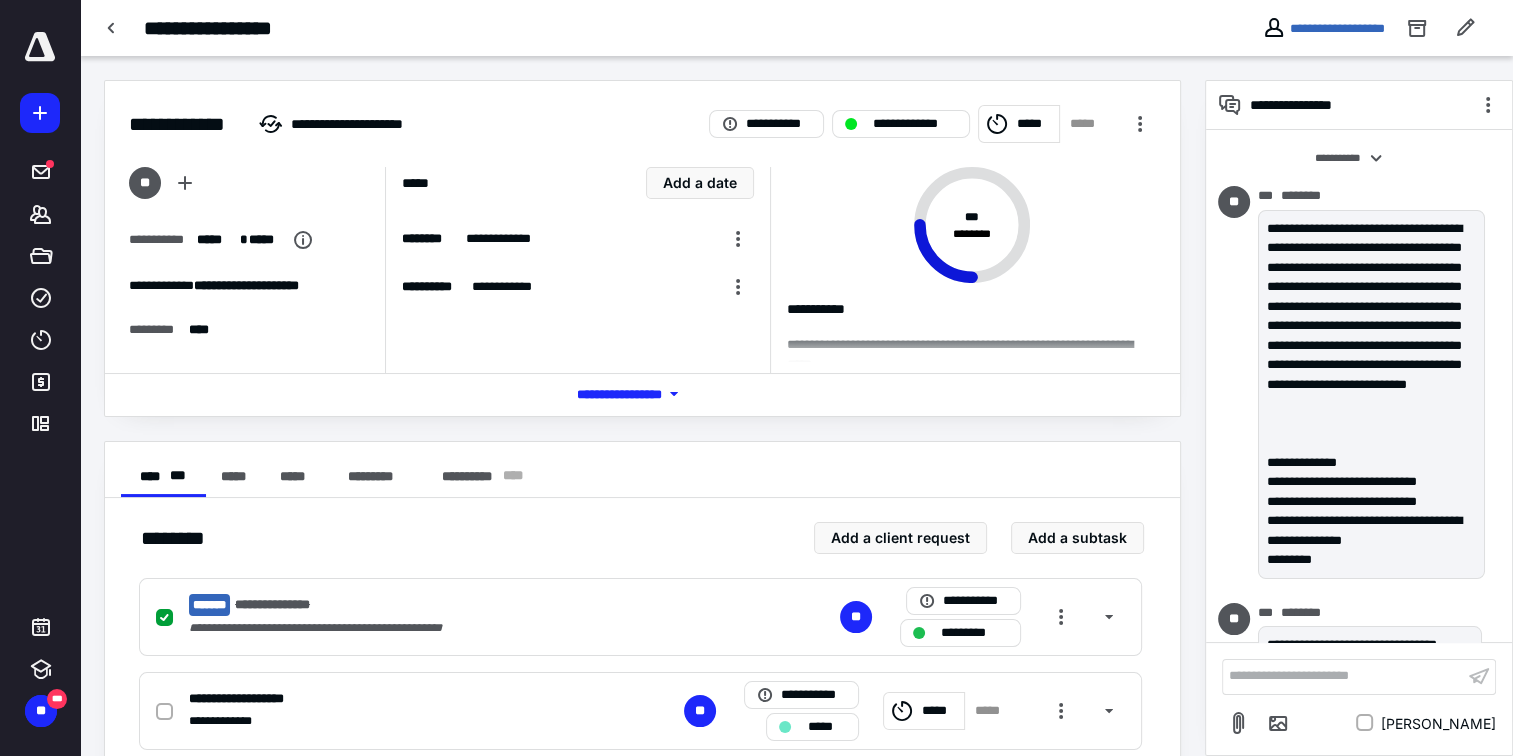 scroll, scrollTop: 603, scrollLeft: 0, axis: vertical 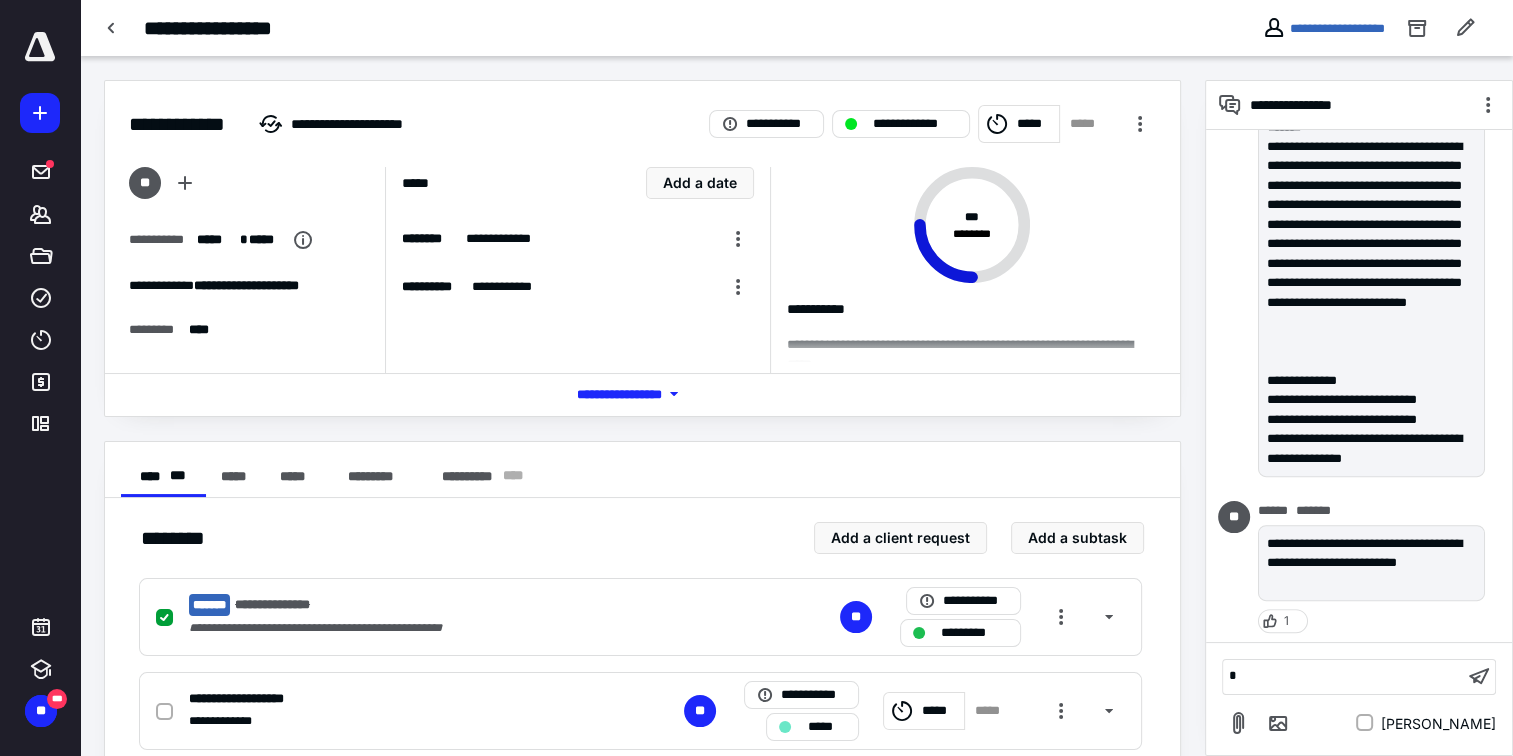 type 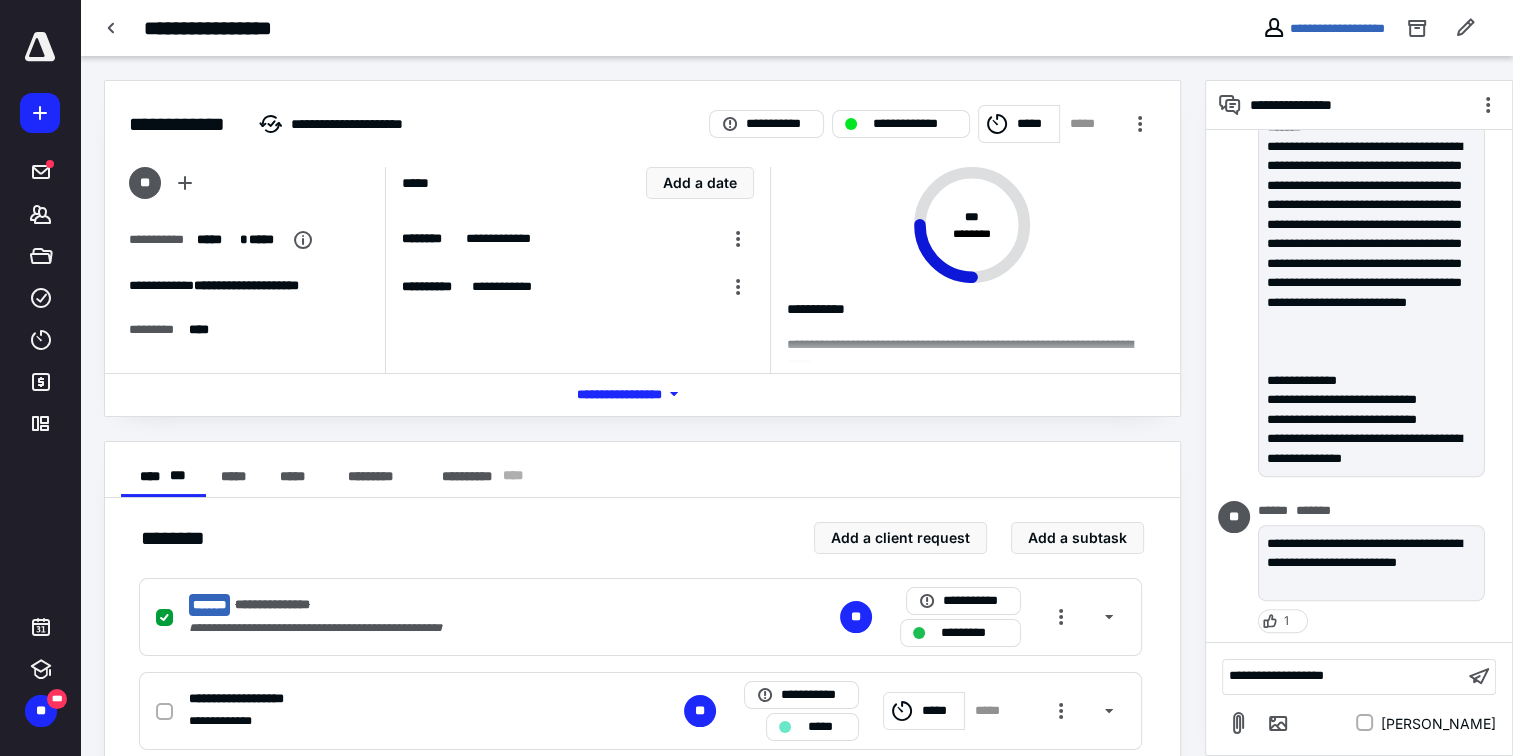 scroll, scrollTop: 727, scrollLeft: 0, axis: vertical 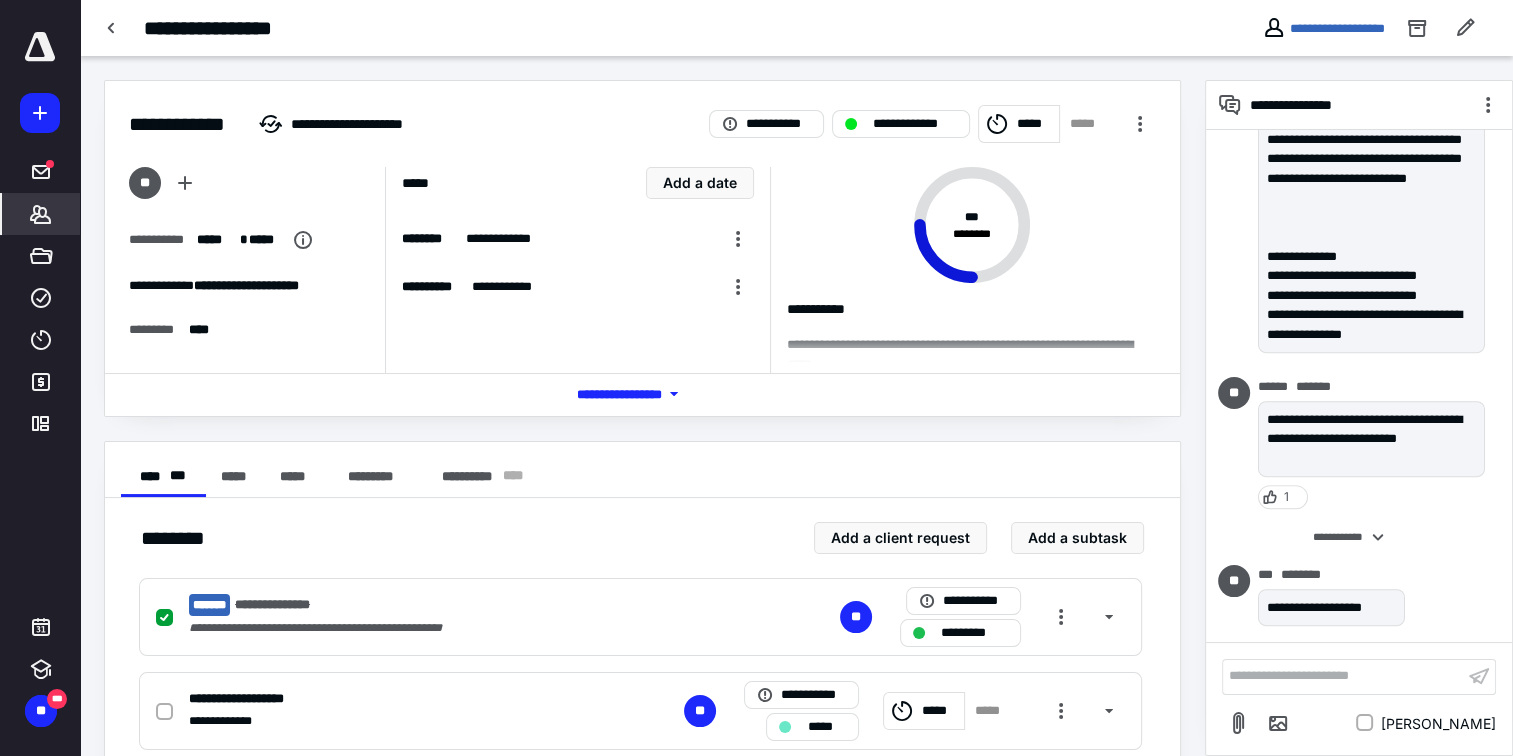 click 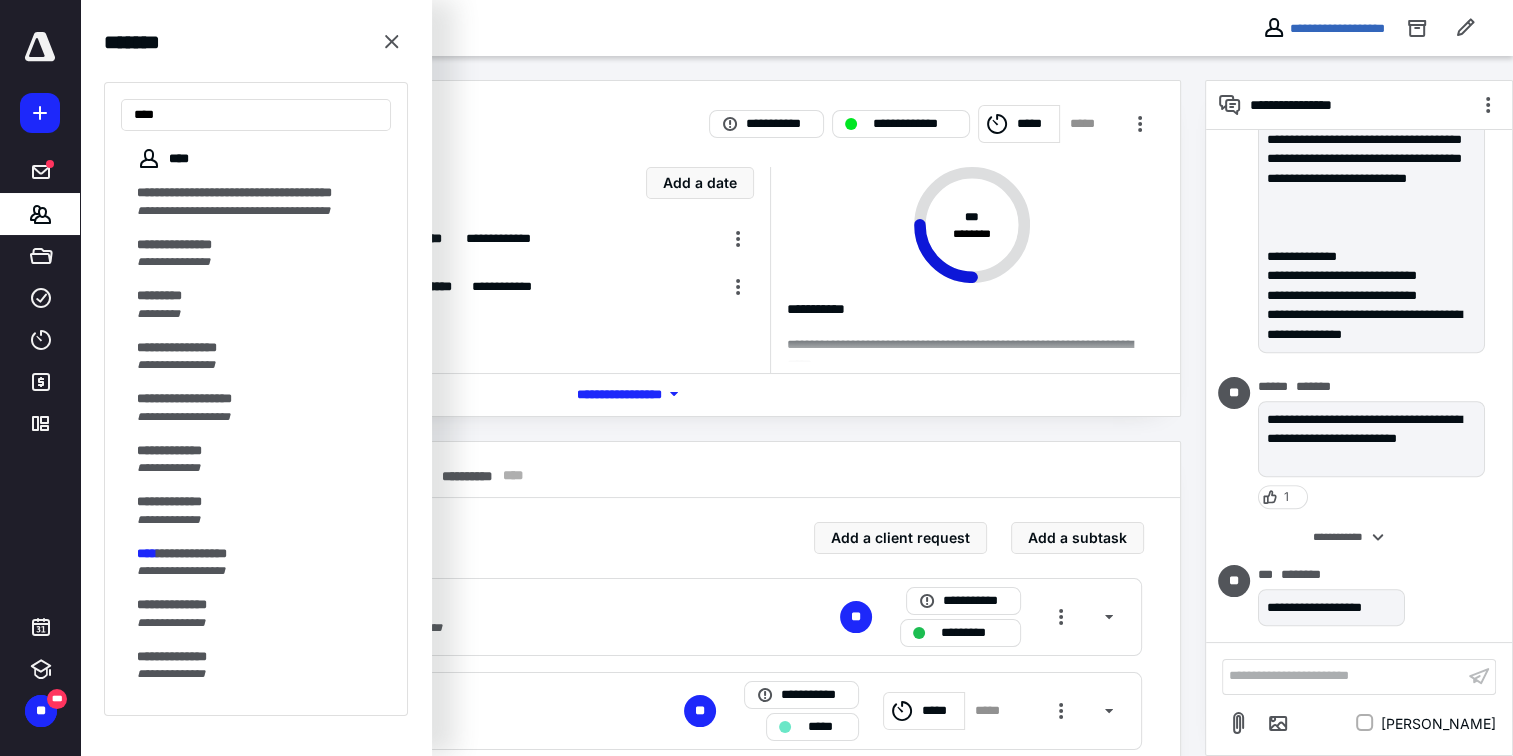type on "****" 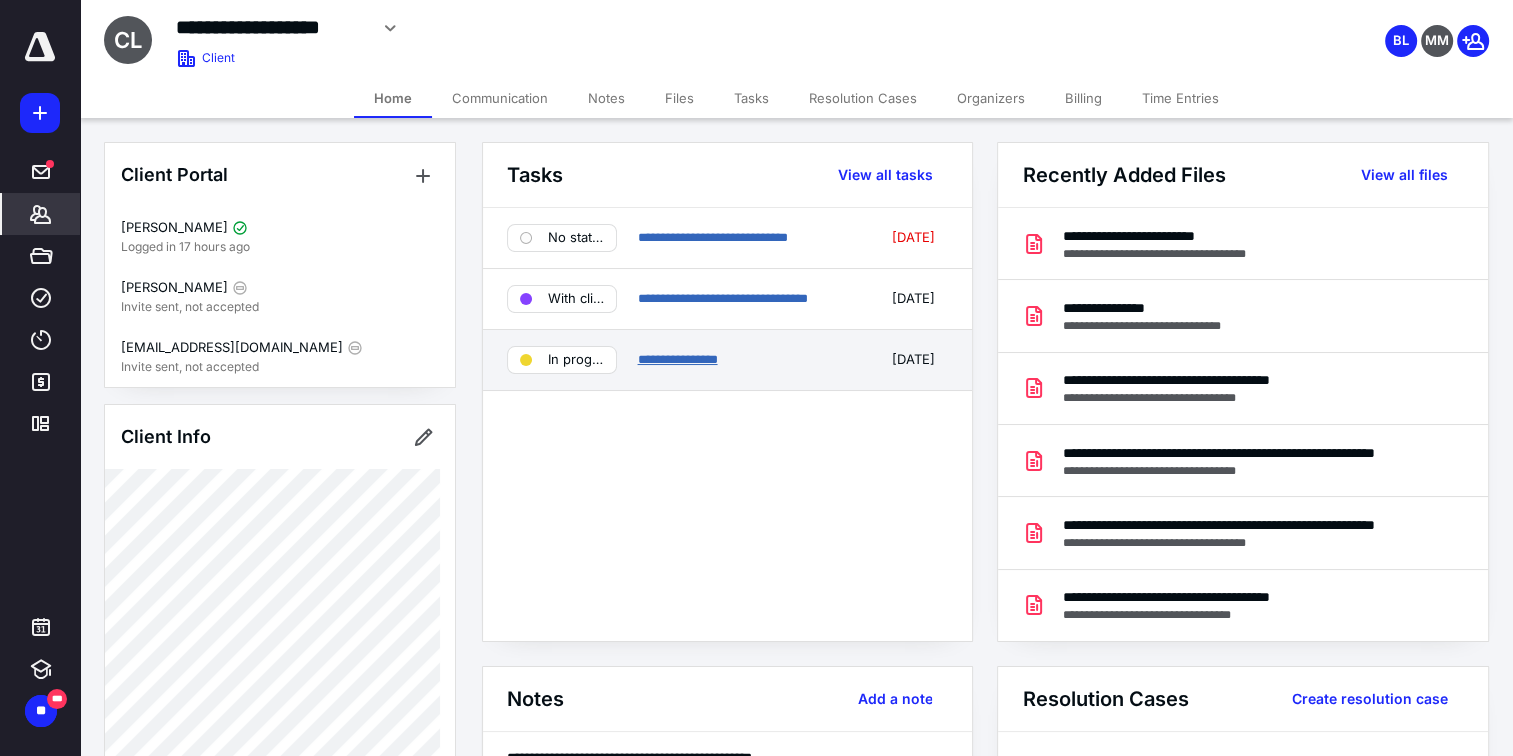 click on "**********" at bounding box center [677, 359] 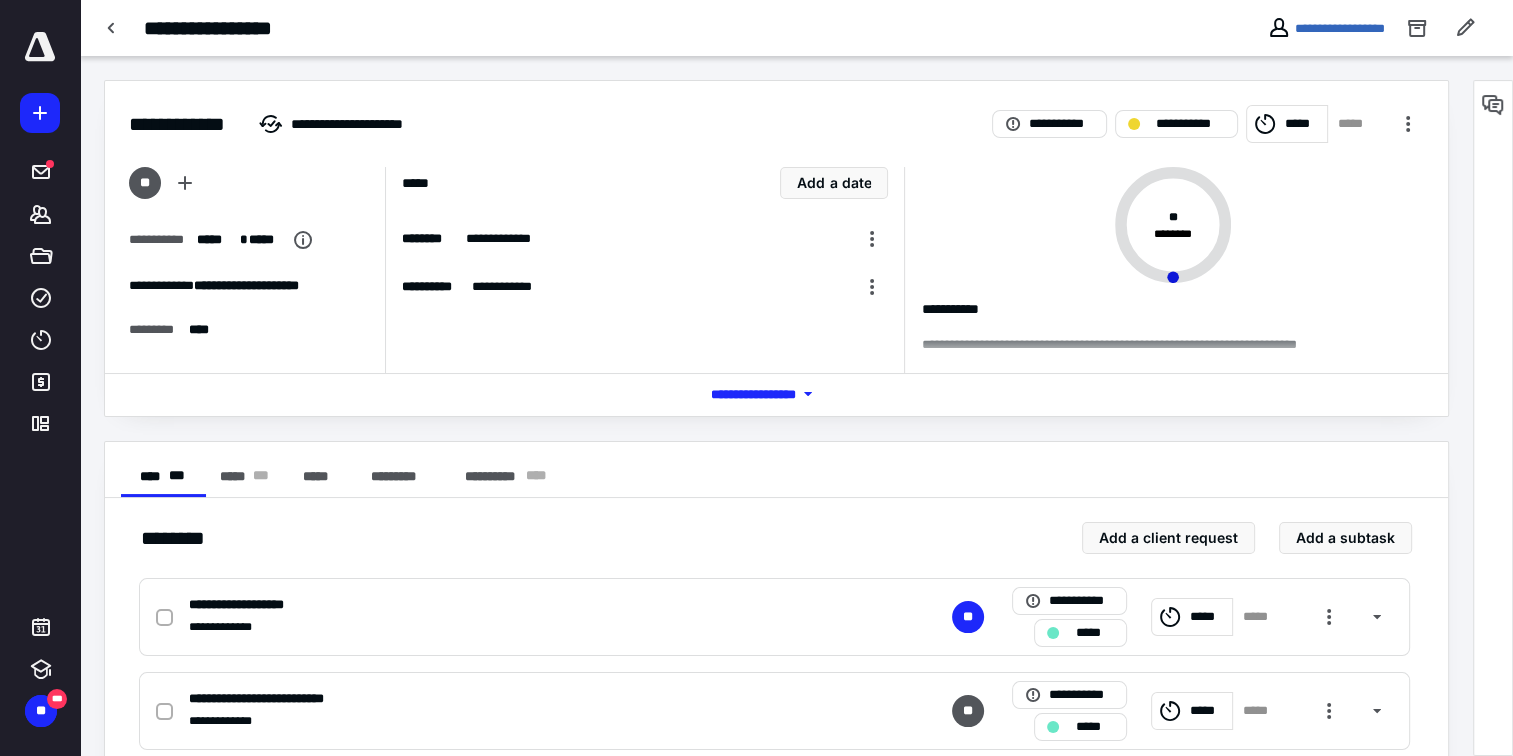 click 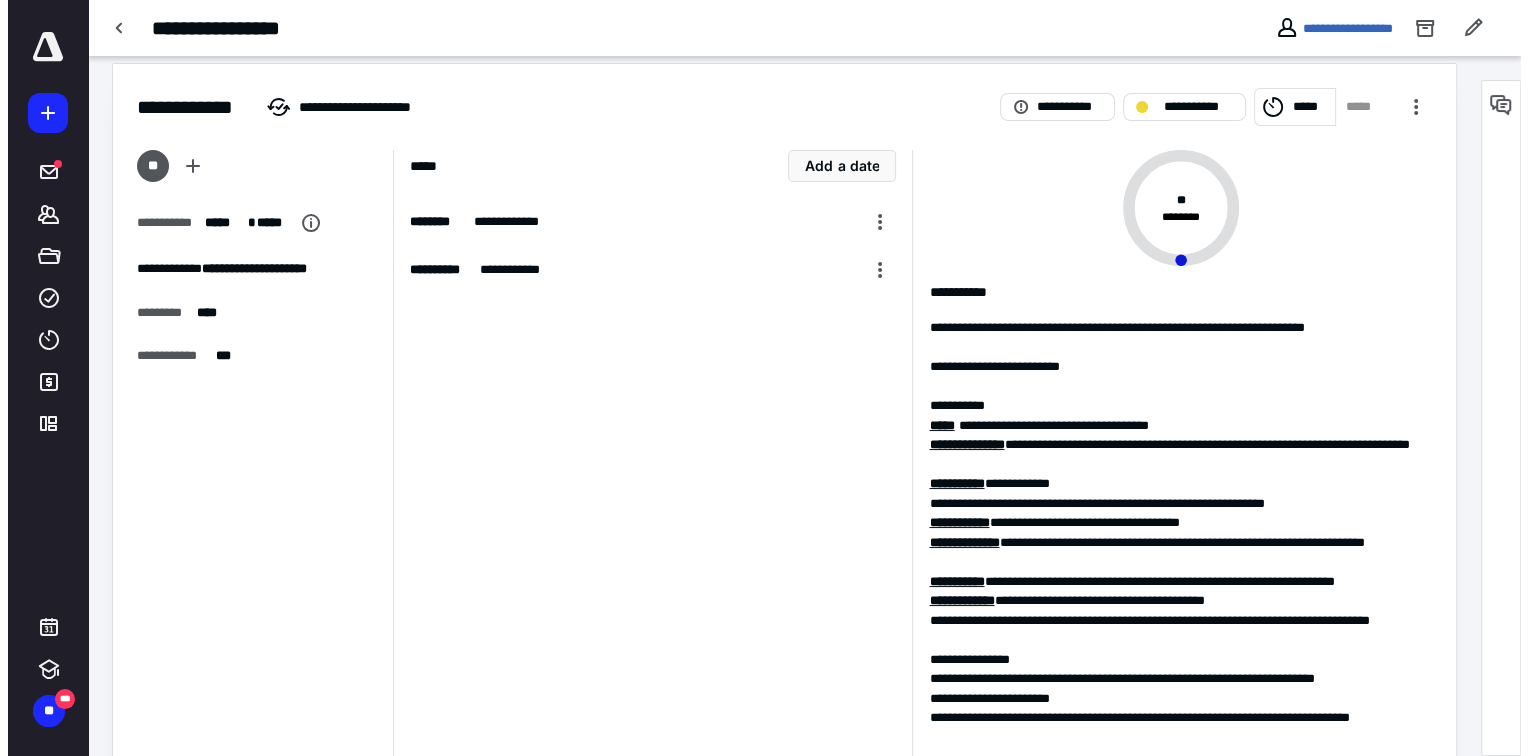 scroll, scrollTop: 0, scrollLeft: 0, axis: both 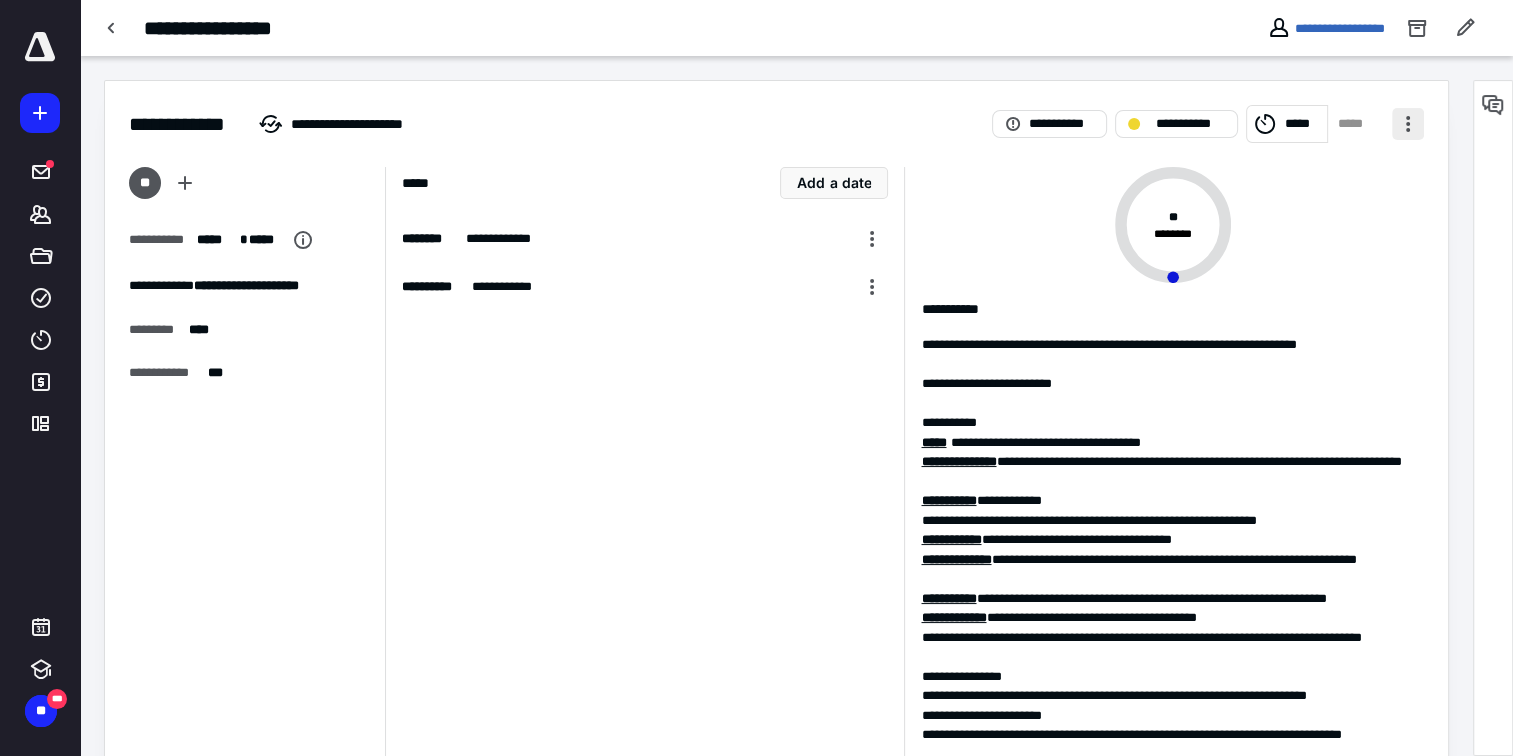 click at bounding box center [1408, 124] 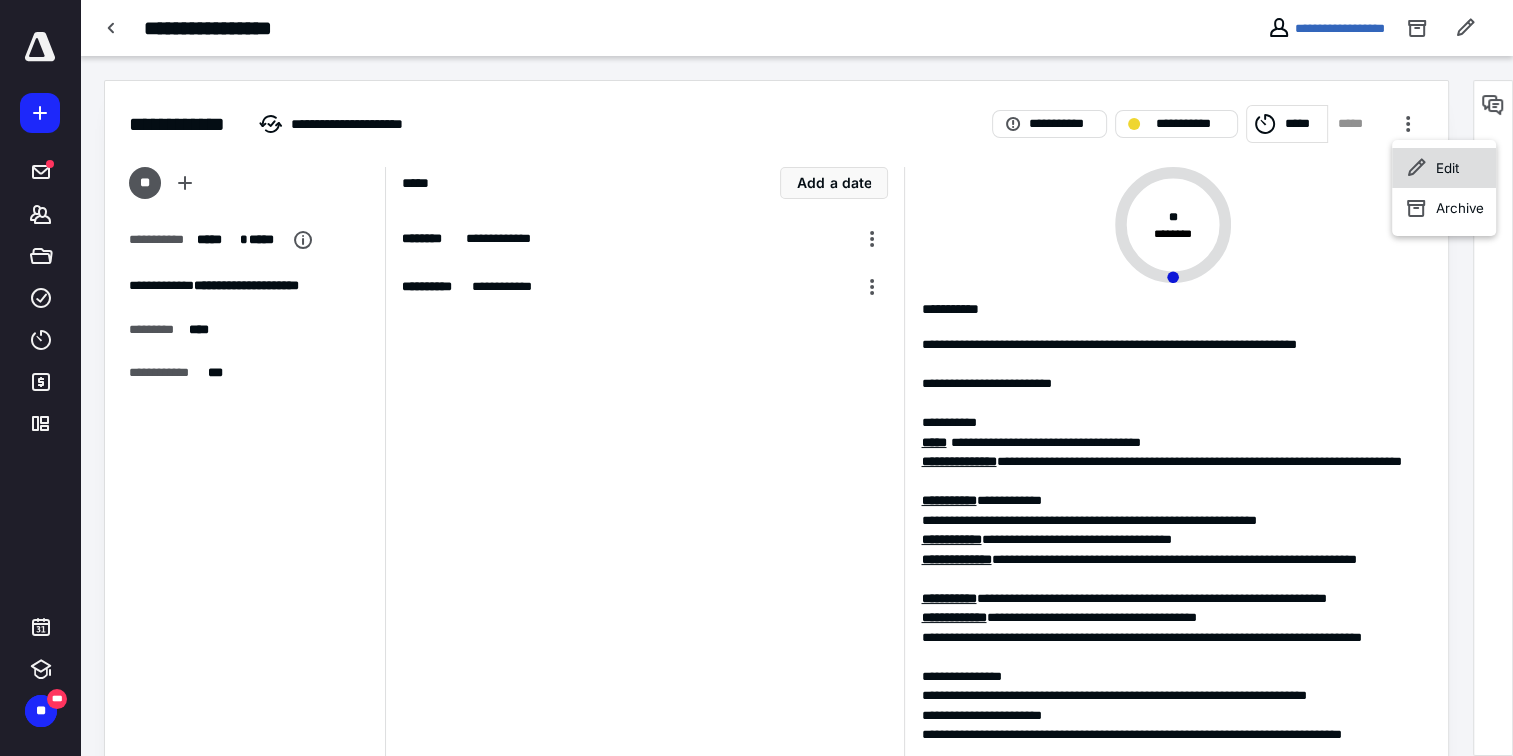 click on "Edit" at bounding box center (1447, 168) 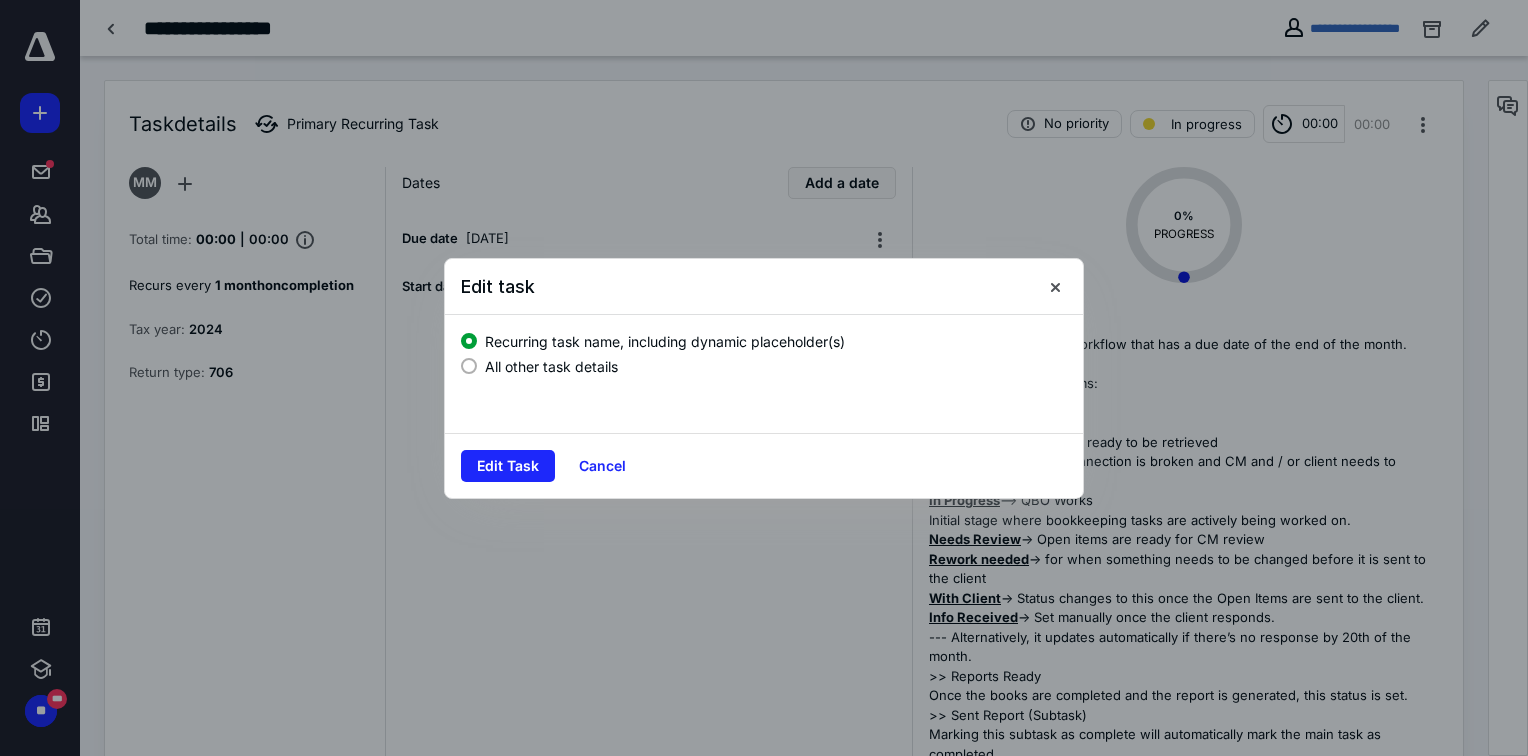 click on "All other task details" at bounding box center (551, 366) 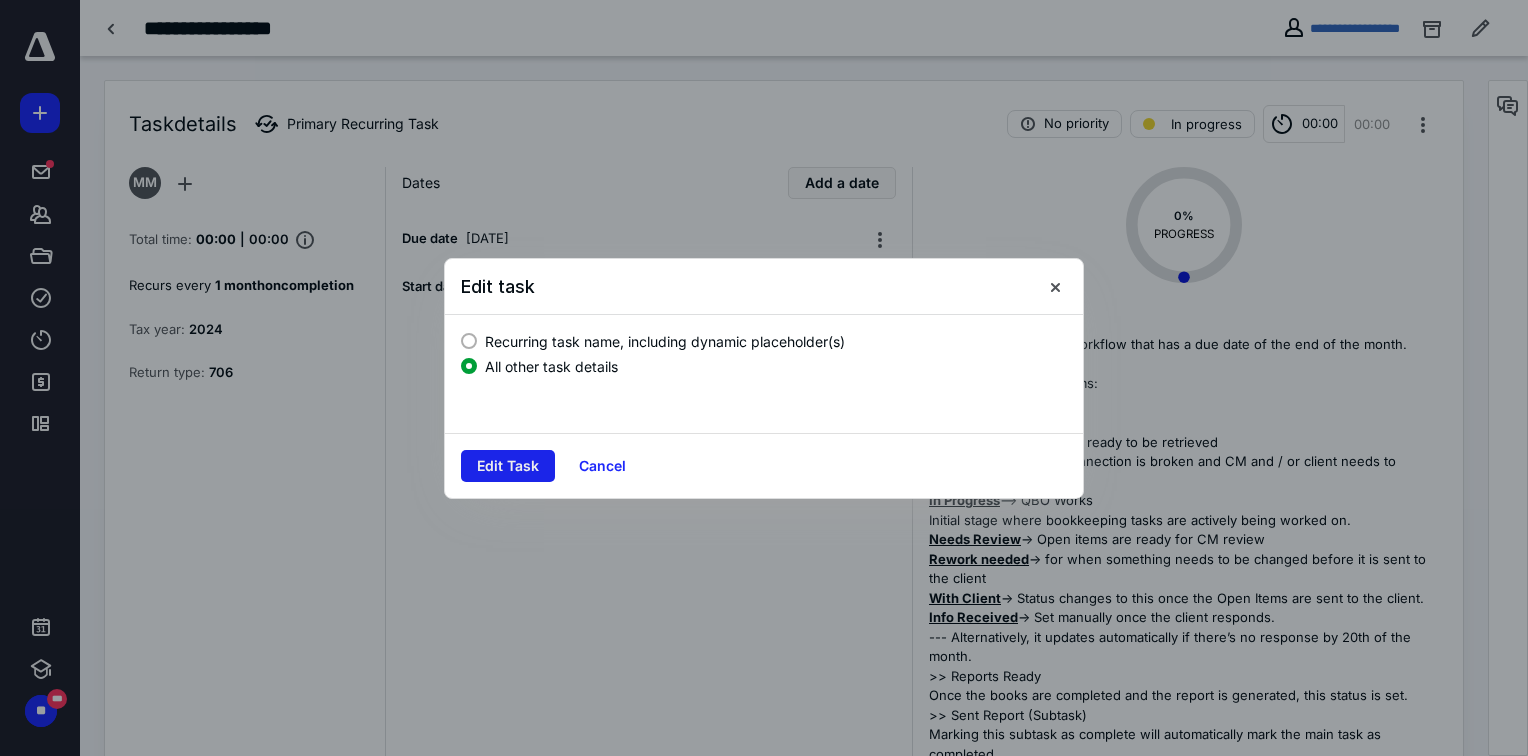 click on "Edit Task" at bounding box center (508, 466) 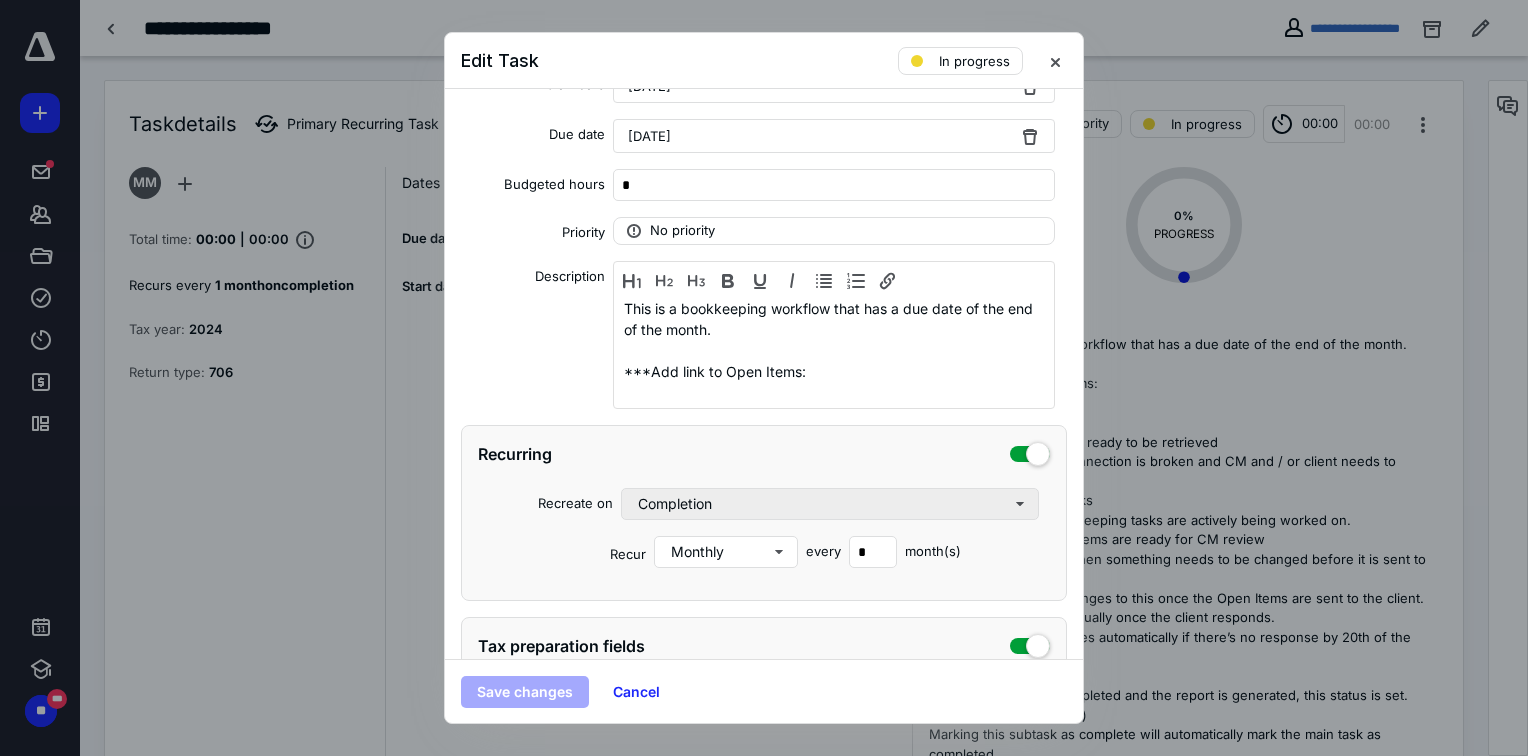 scroll, scrollTop: 300, scrollLeft: 0, axis: vertical 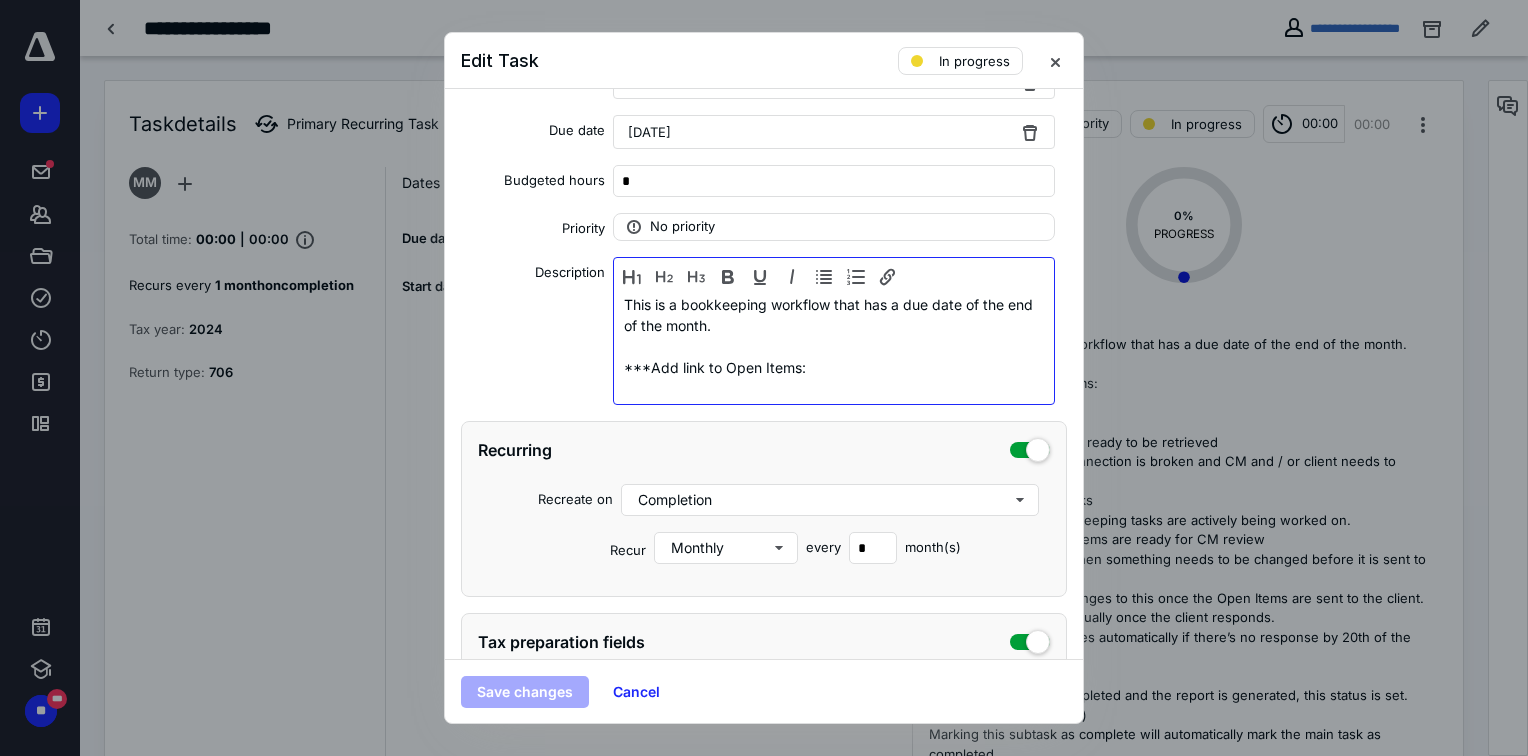 click at bounding box center (834, 388) 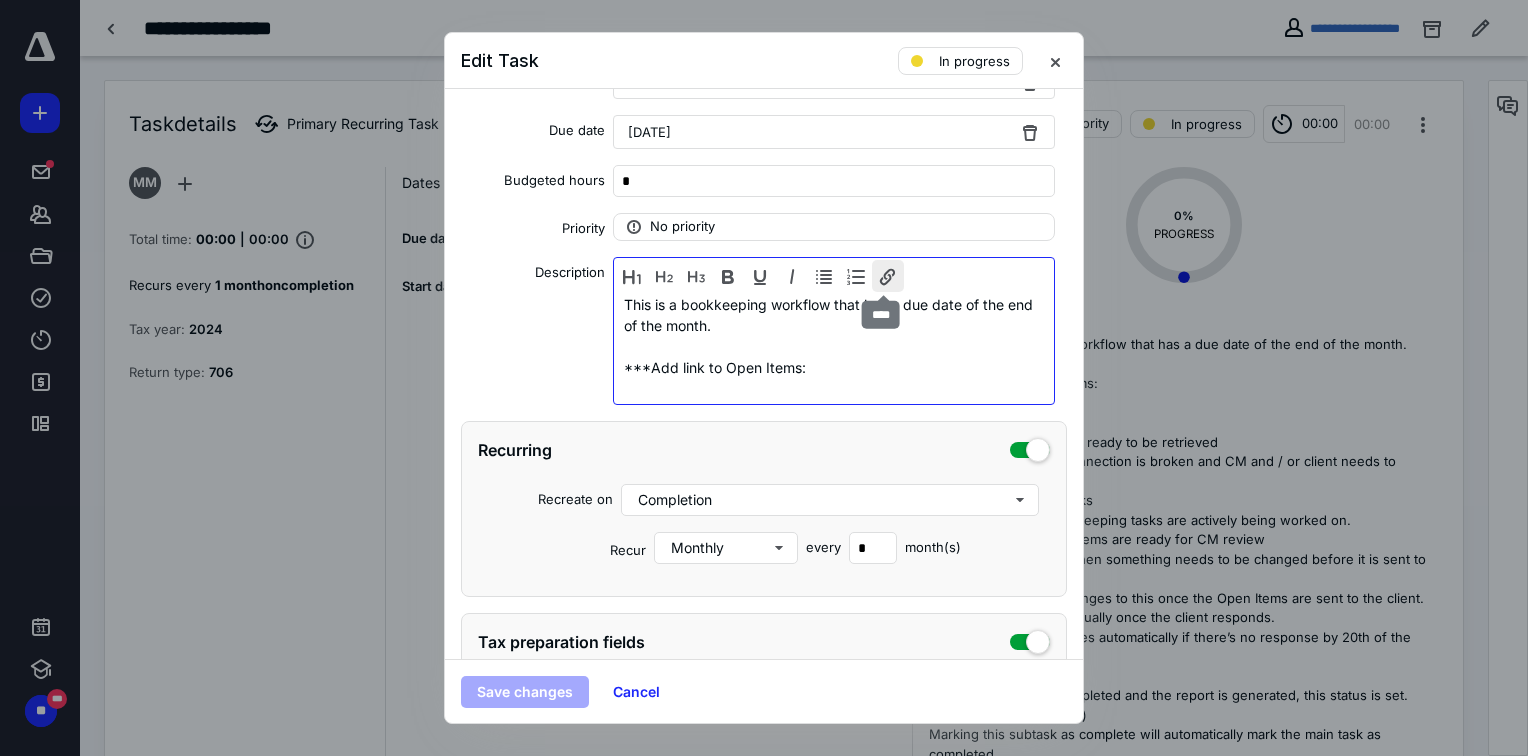 click at bounding box center [888, 276] 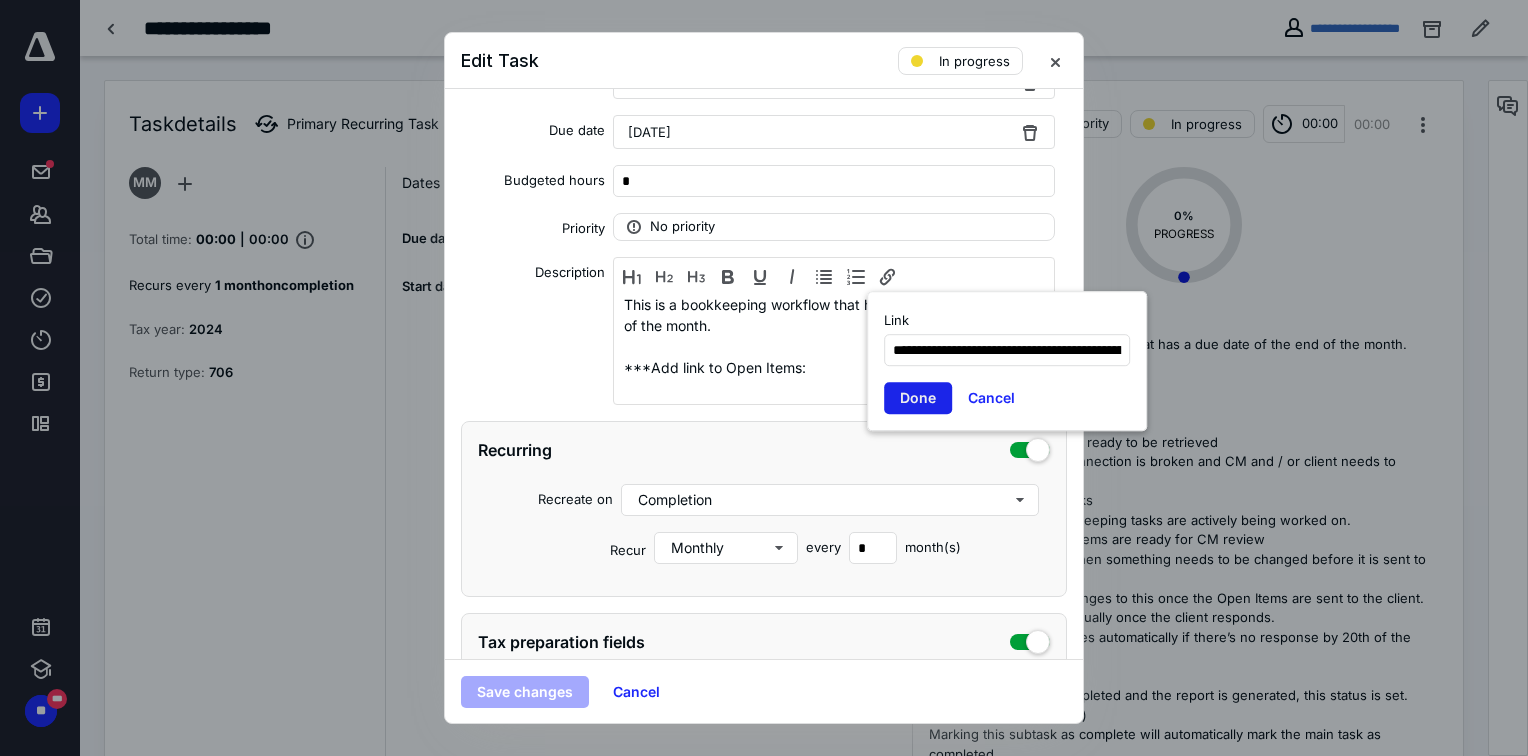 scroll, scrollTop: 0, scrollLeft: 684, axis: horizontal 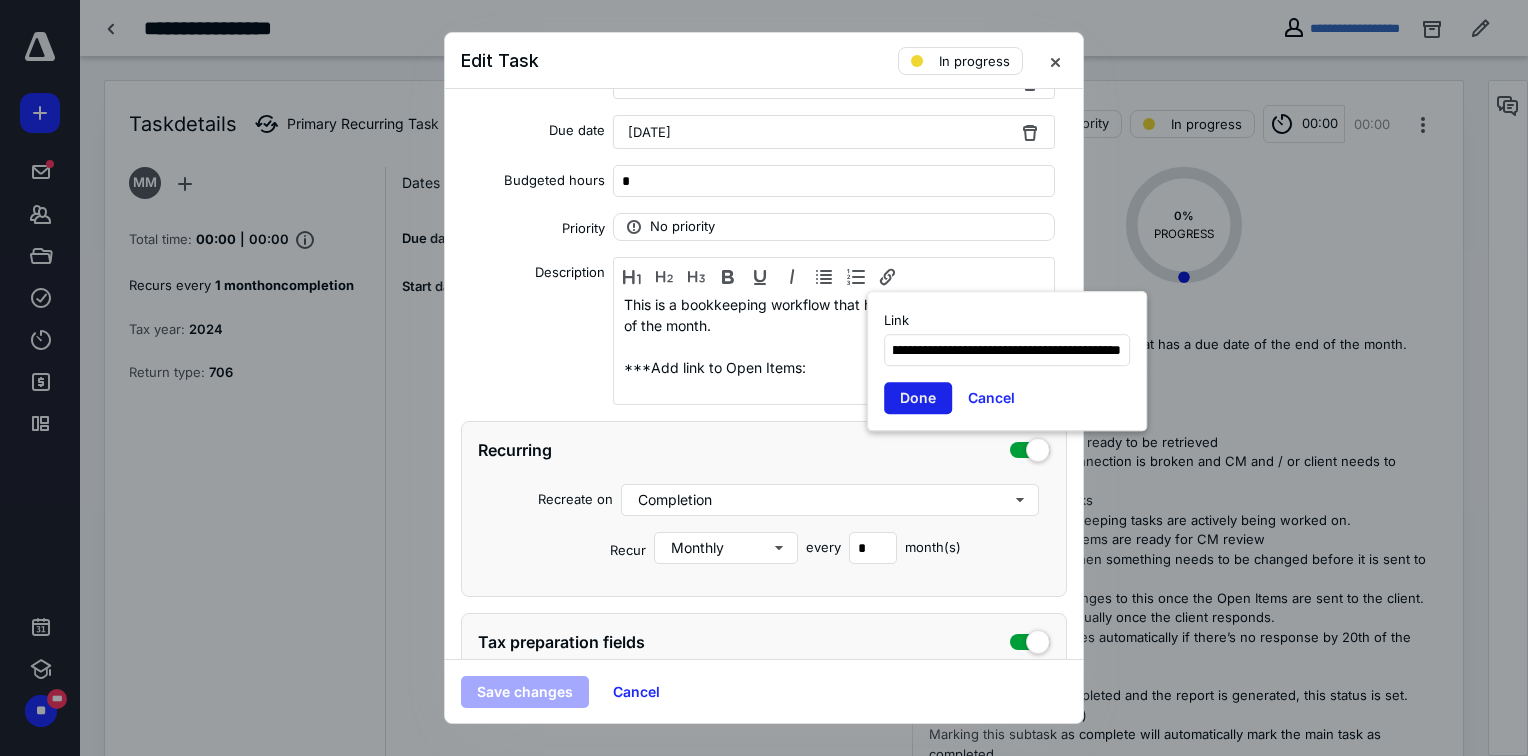 type on "**********" 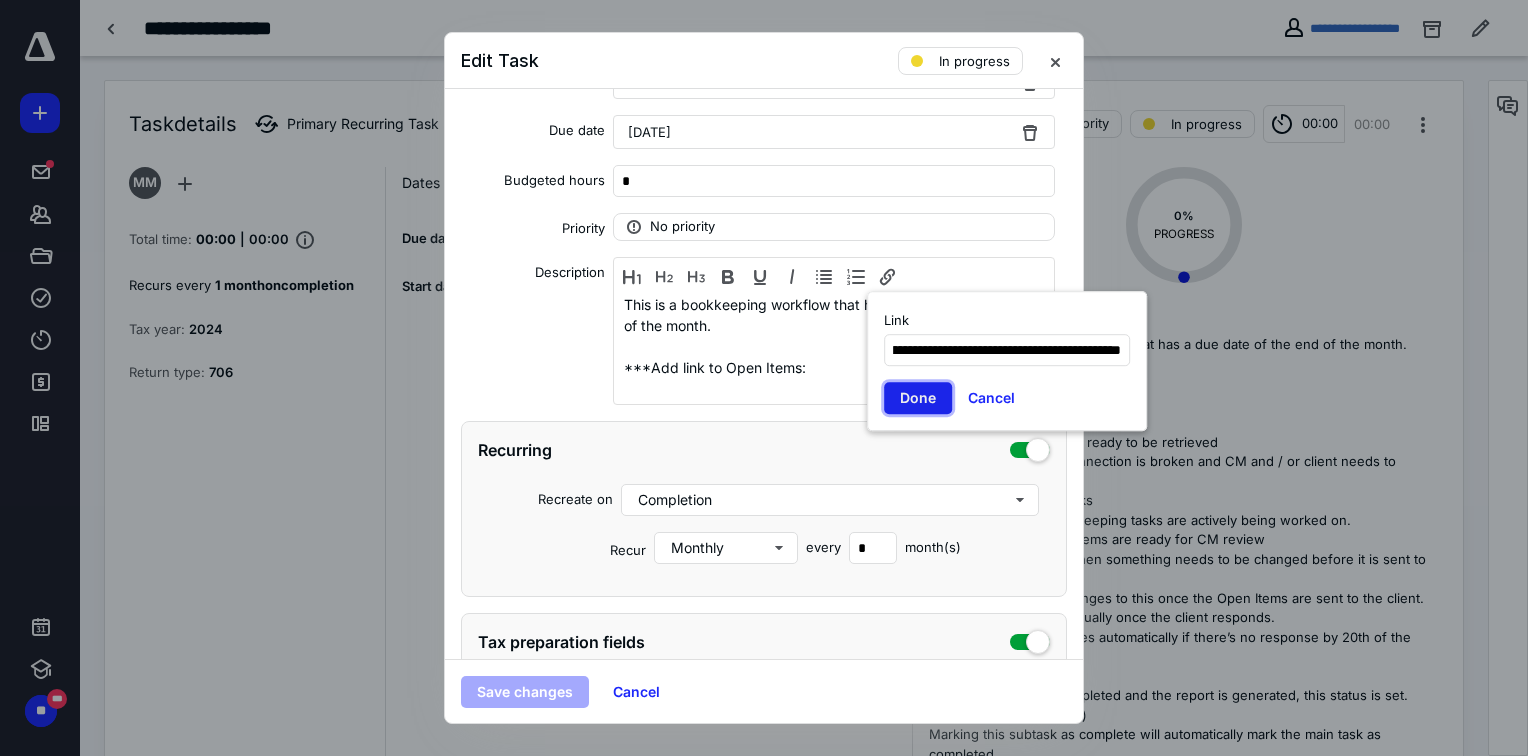 click on "Done" at bounding box center (918, 398) 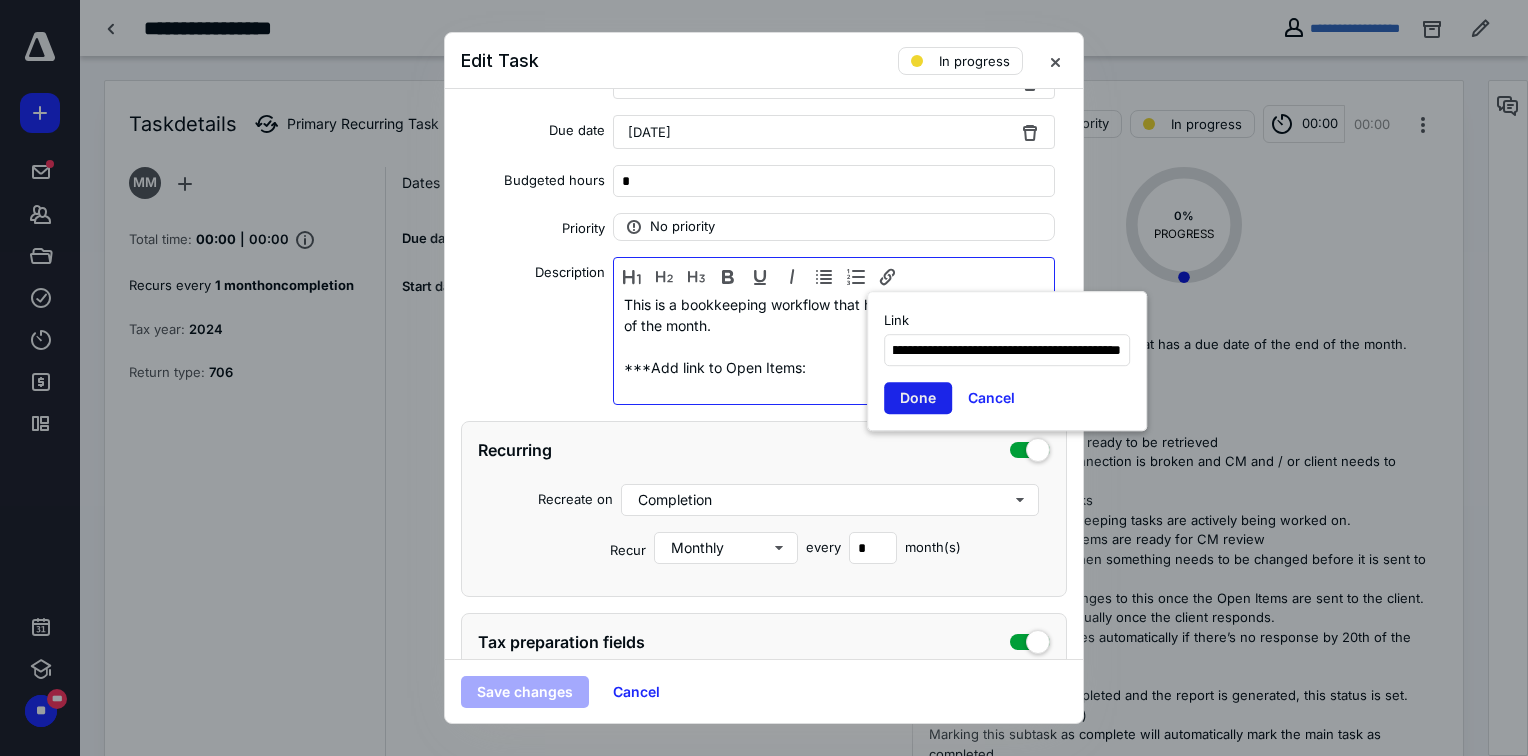 type 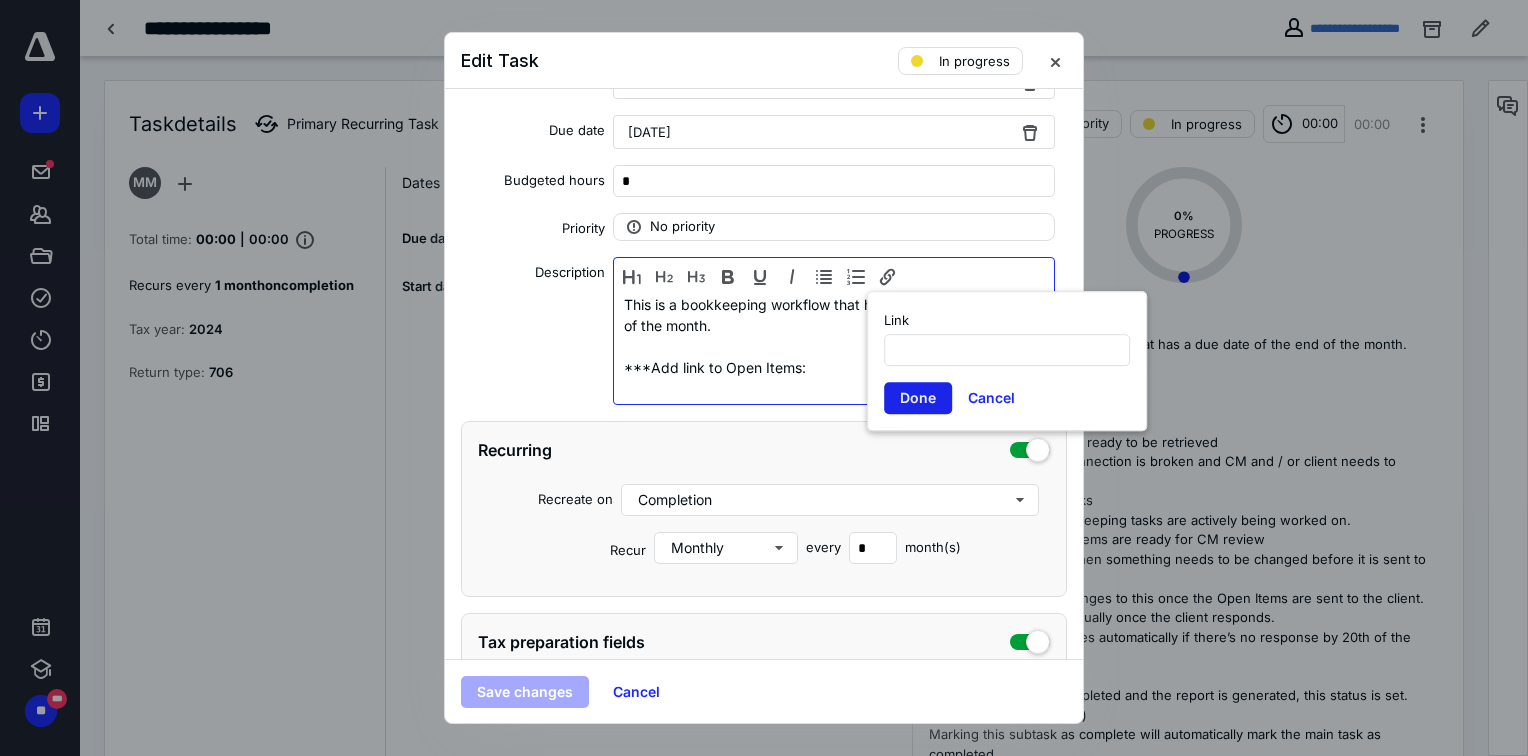 scroll, scrollTop: 0, scrollLeft: 0, axis: both 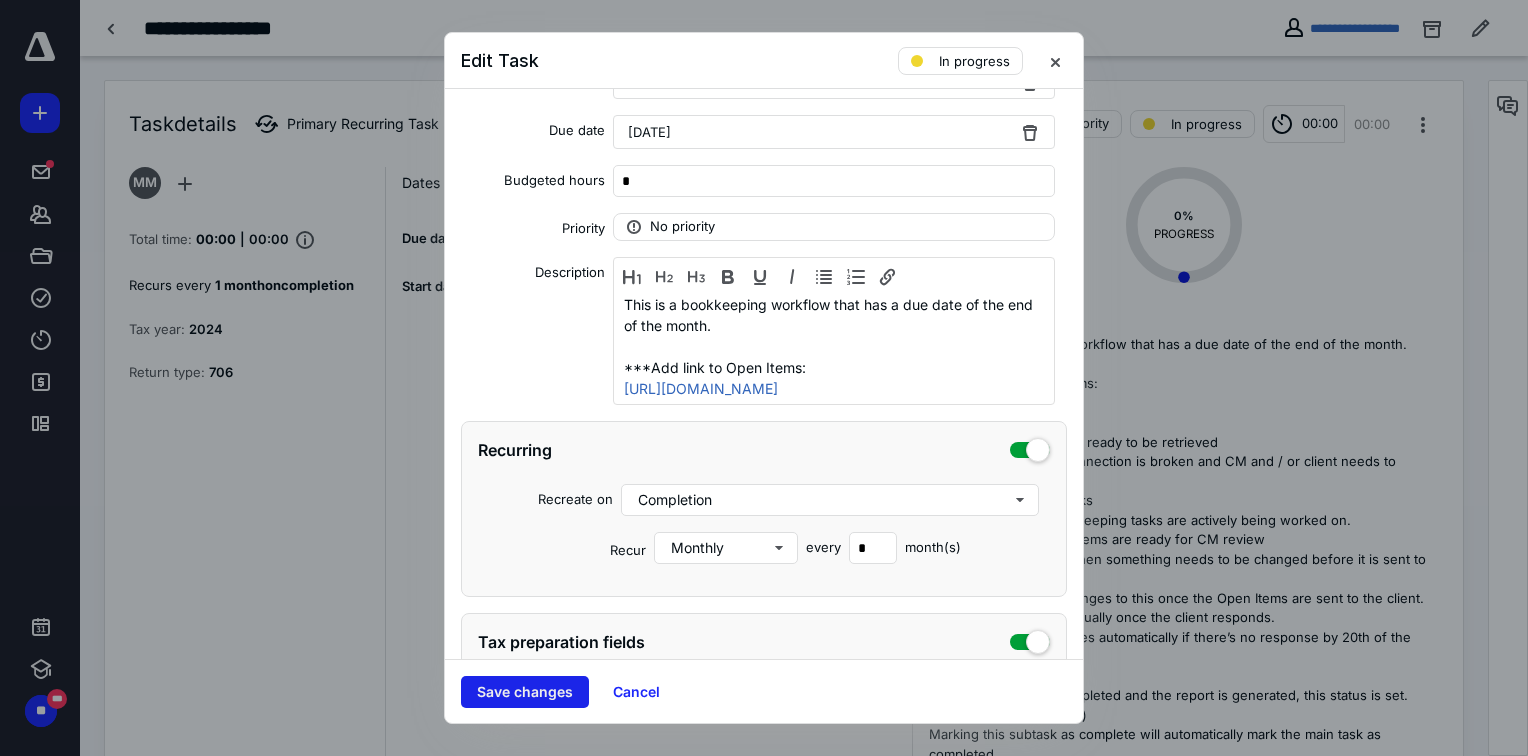 click on "Save changes" at bounding box center (525, 692) 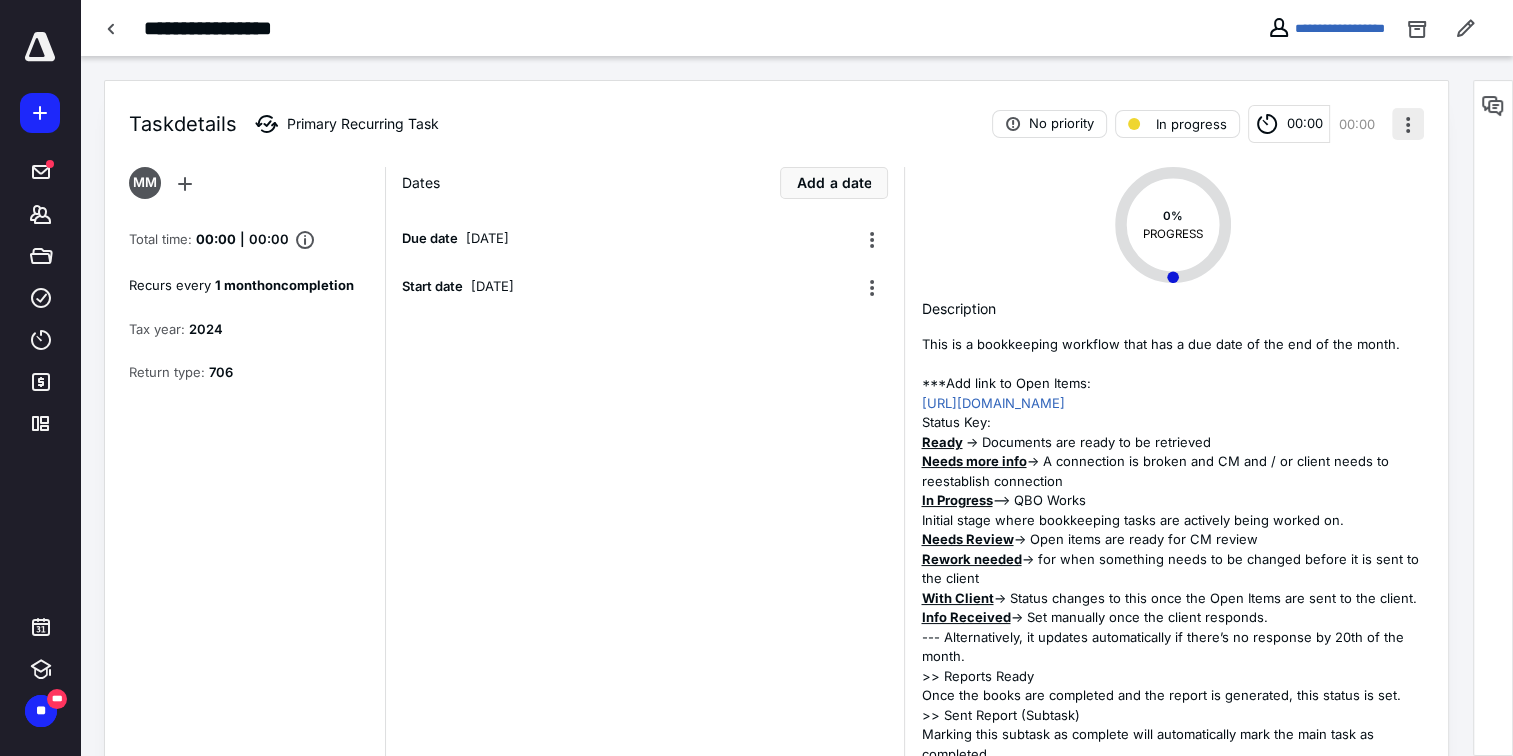 click at bounding box center (1408, 124) 